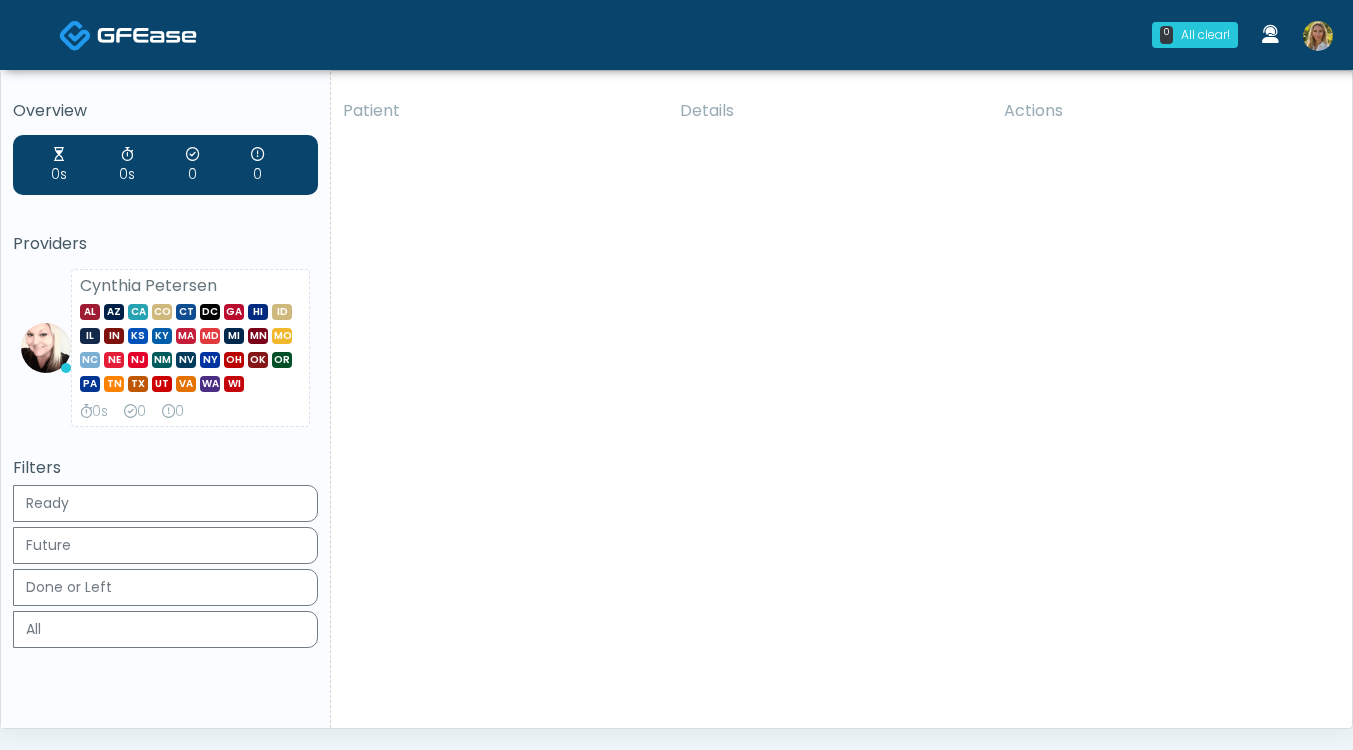 scroll, scrollTop: 0, scrollLeft: 0, axis: both 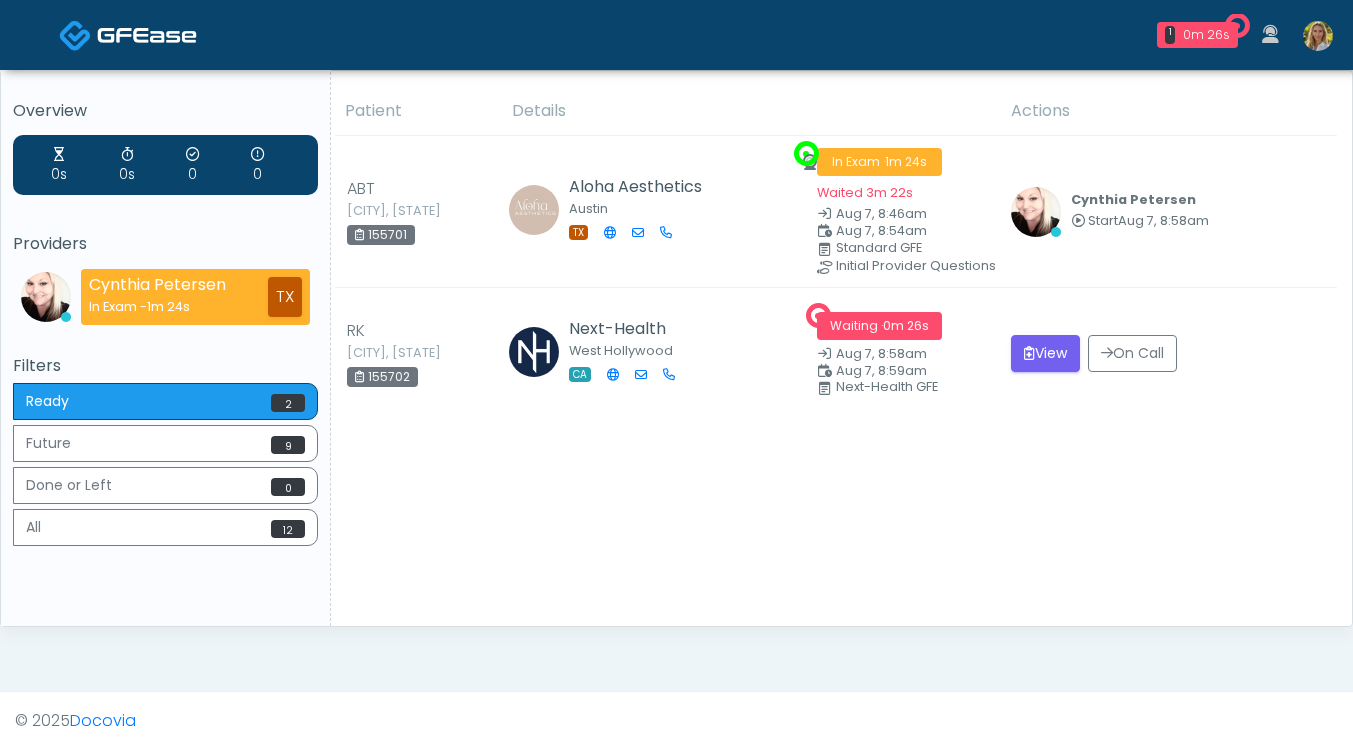 click at bounding box center (1318, 36) 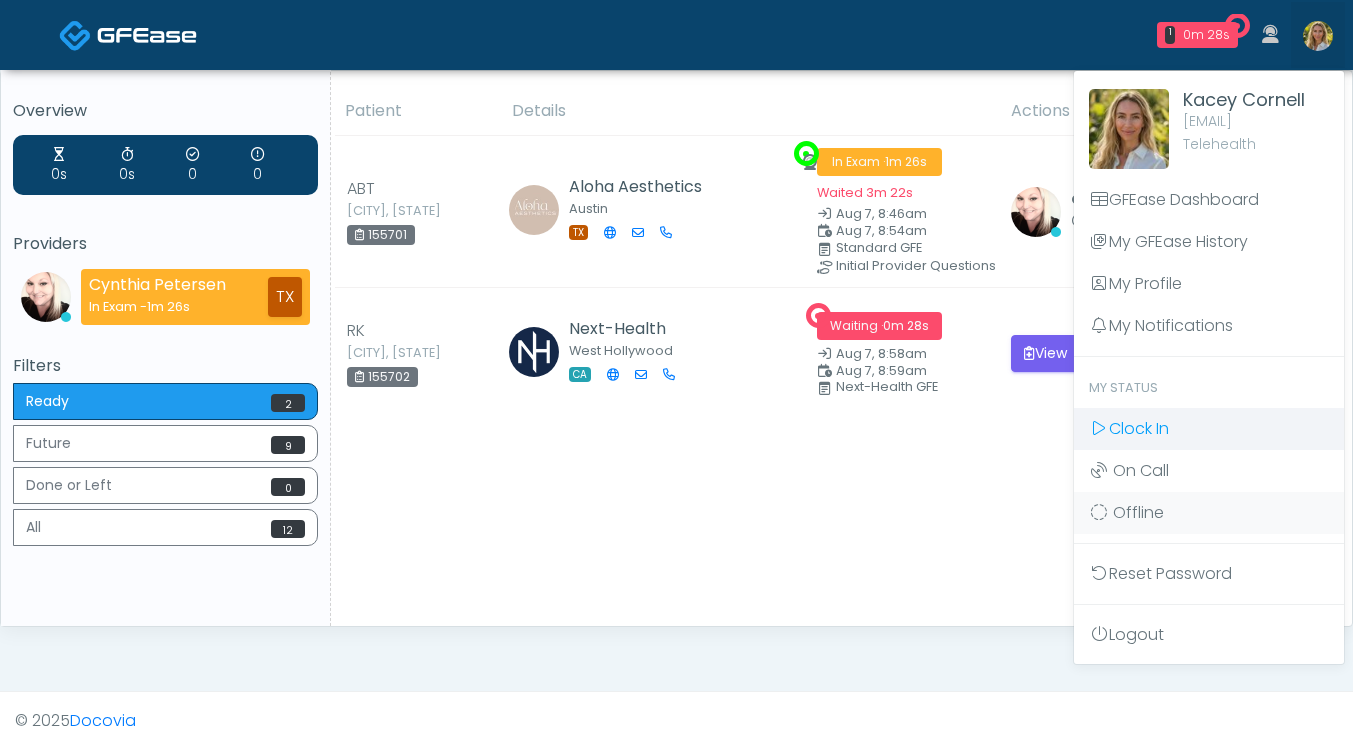 click on "Clock In" at bounding box center [1139, 428] 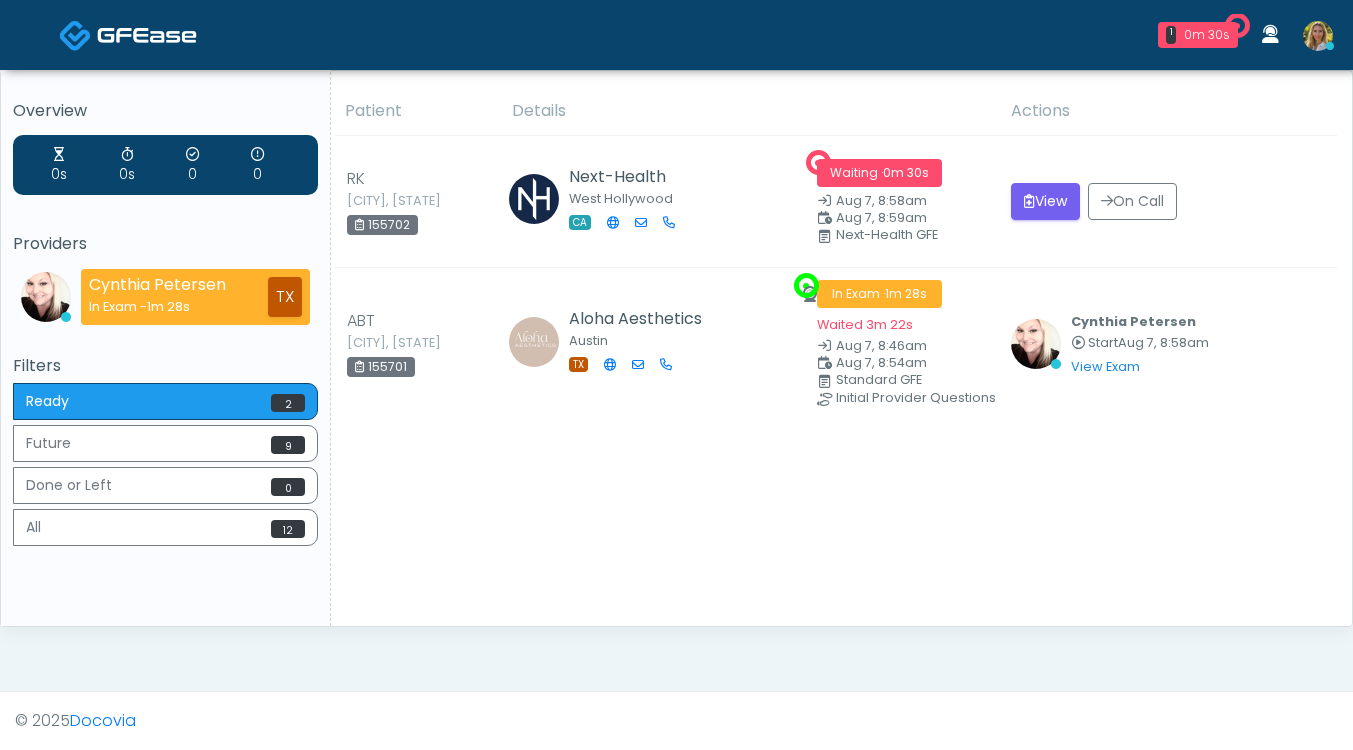 scroll, scrollTop: 0, scrollLeft: 0, axis: both 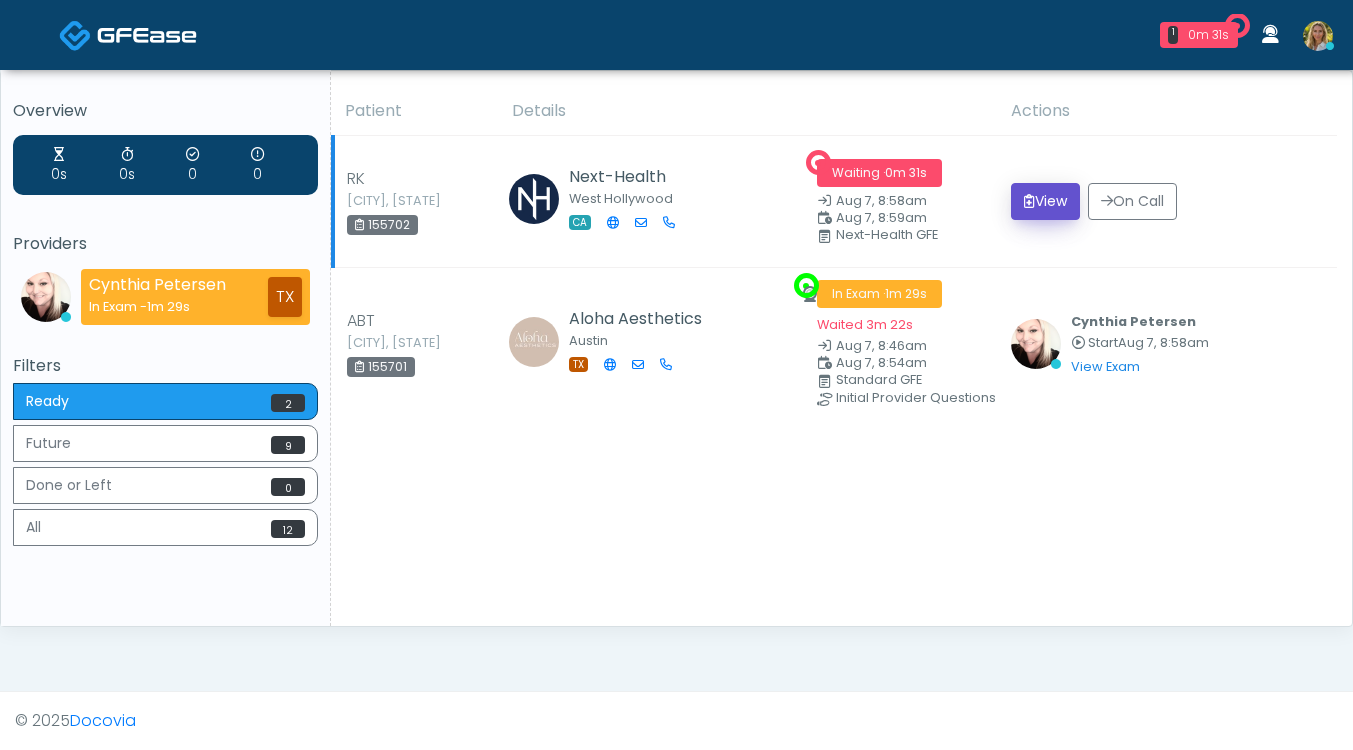 click on "View" at bounding box center [1045, 201] 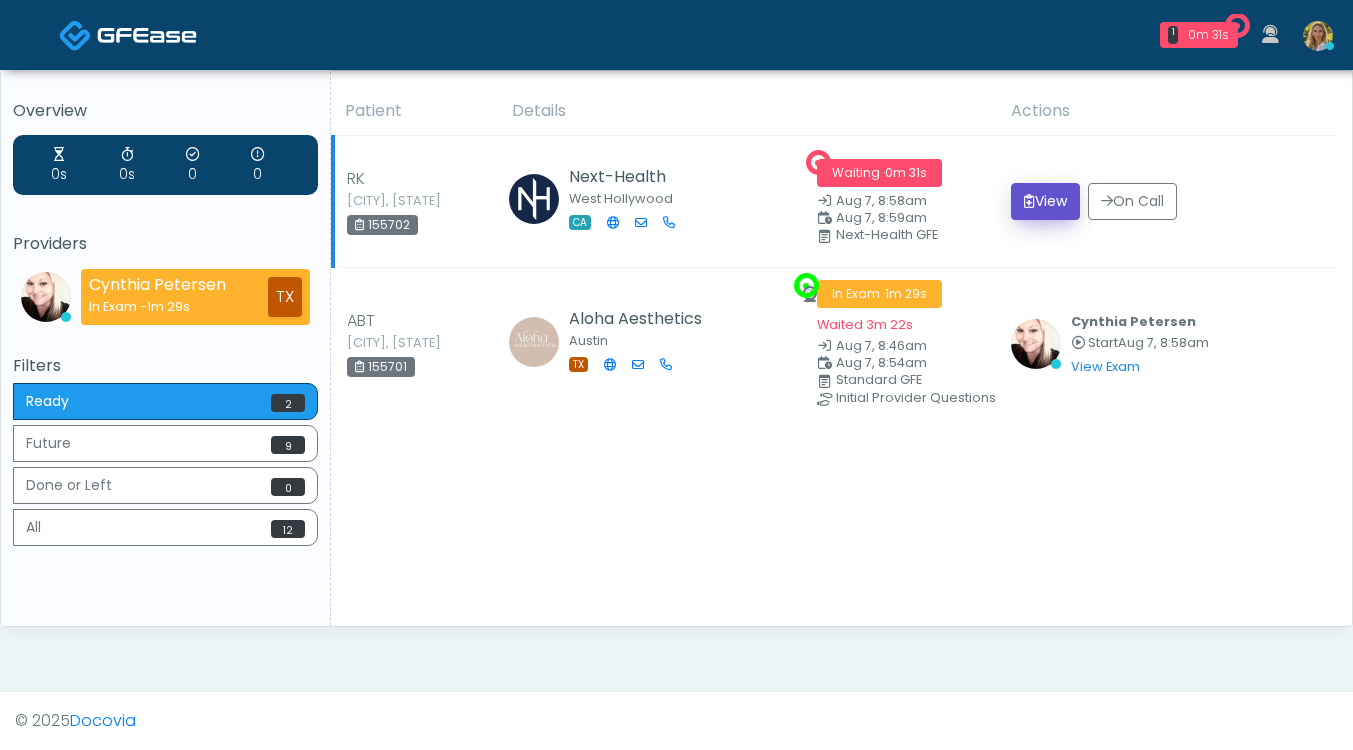 scroll, scrollTop: 0, scrollLeft: 0, axis: both 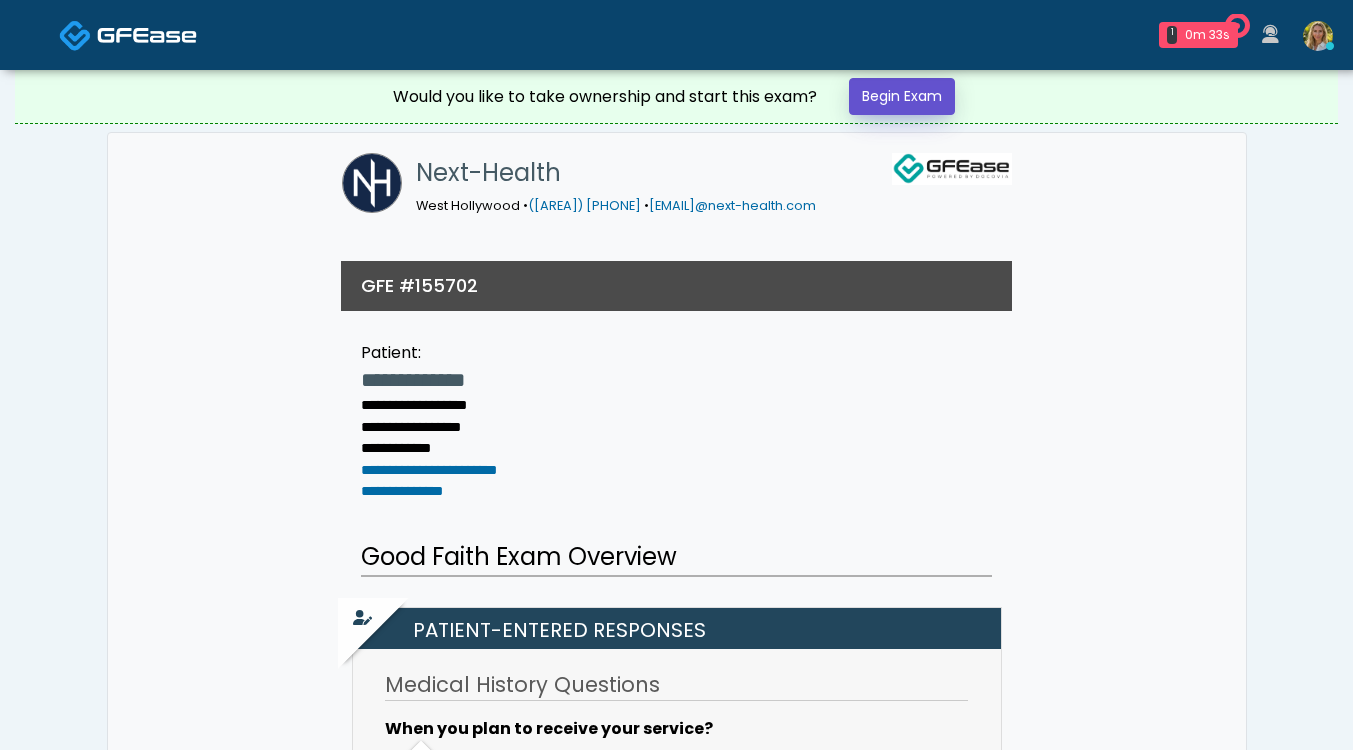 click on "Begin Exam" at bounding box center [902, 96] 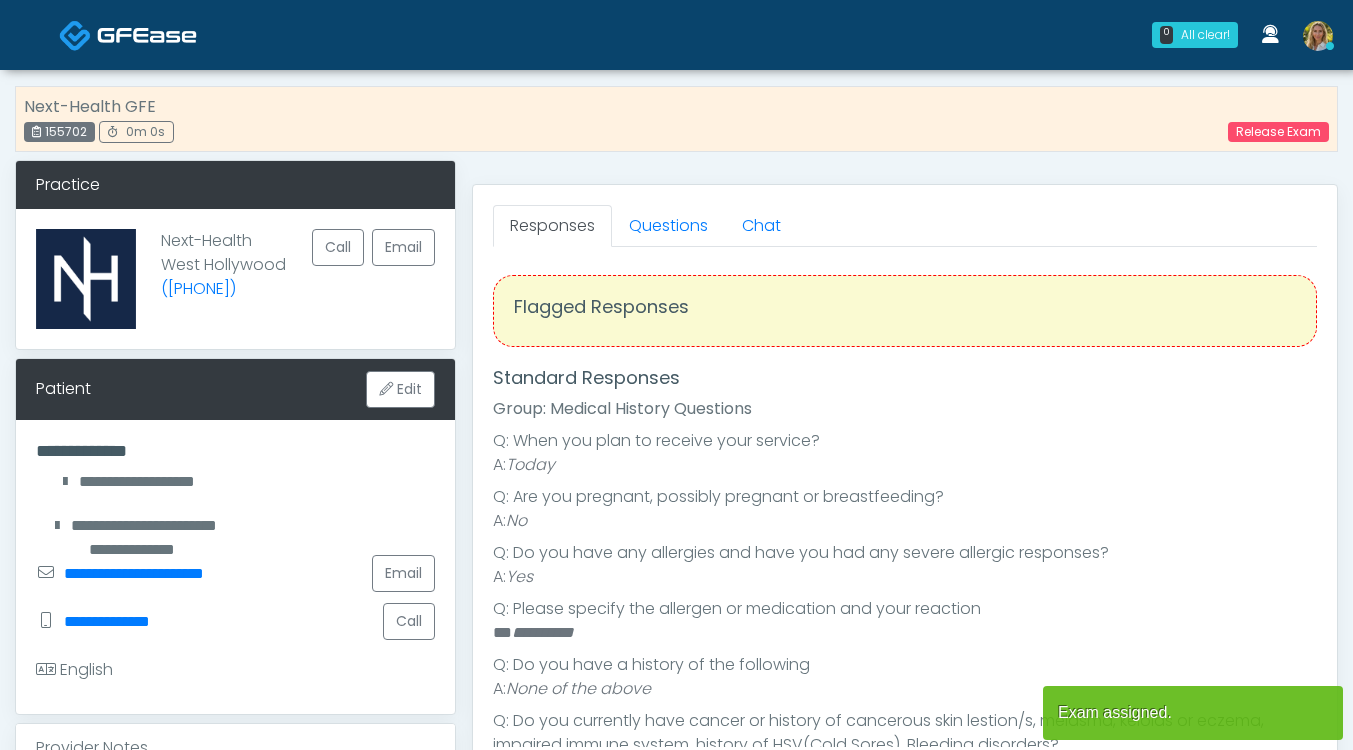 scroll, scrollTop: 0, scrollLeft: 0, axis: both 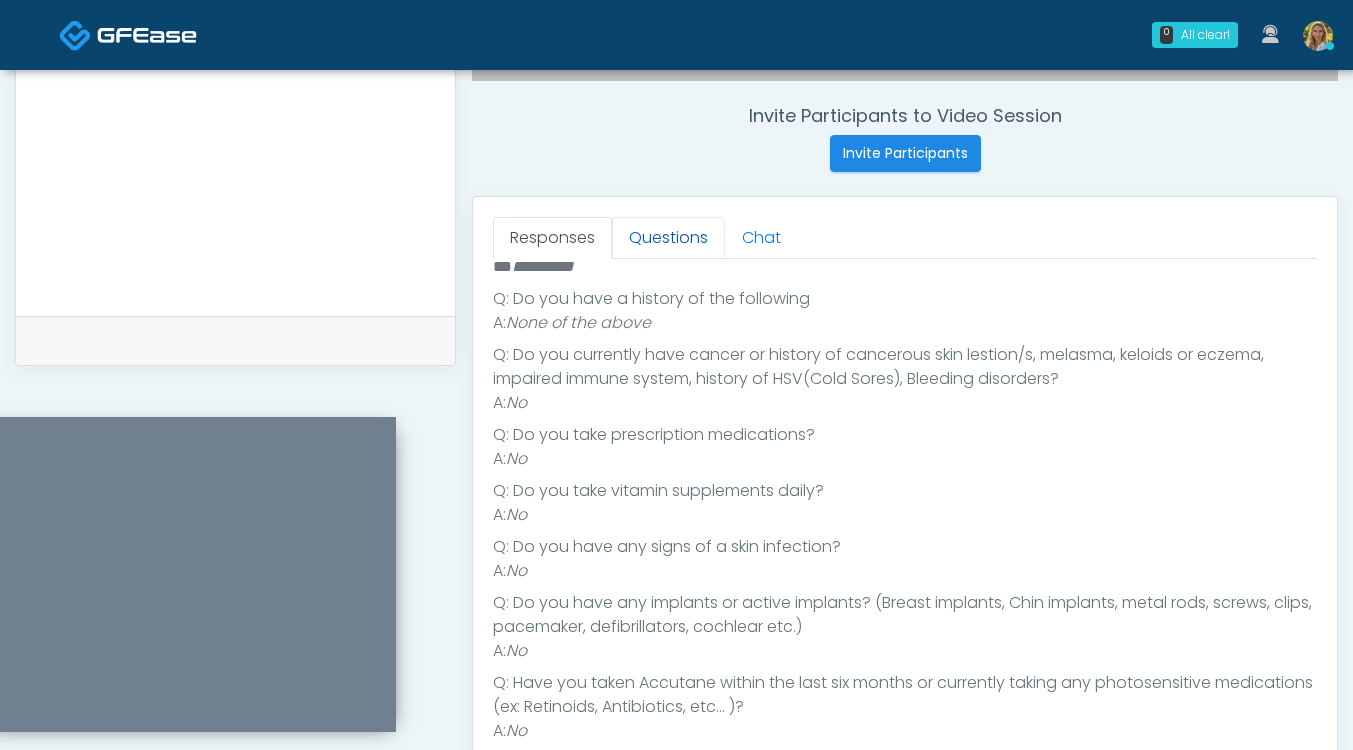 click on "Questions" at bounding box center (668, 238) 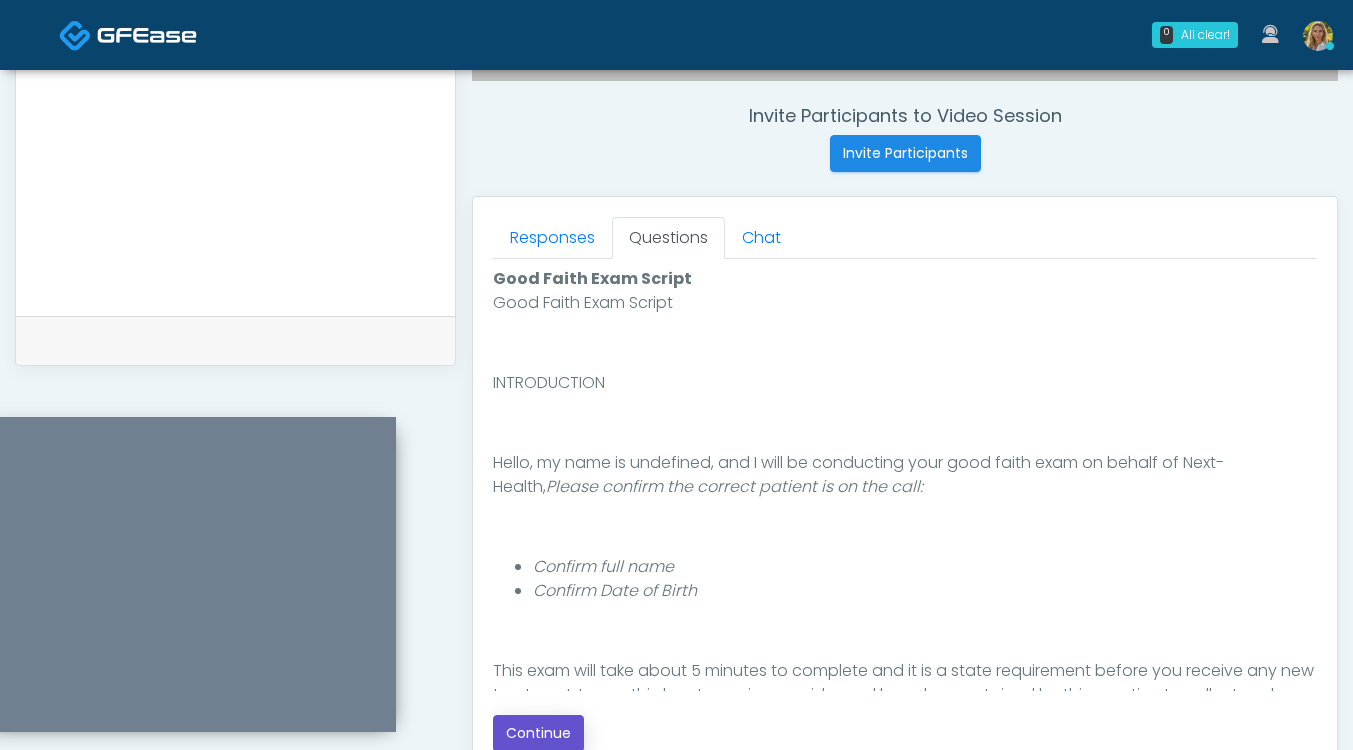 click on "Continue" at bounding box center (538, 733) 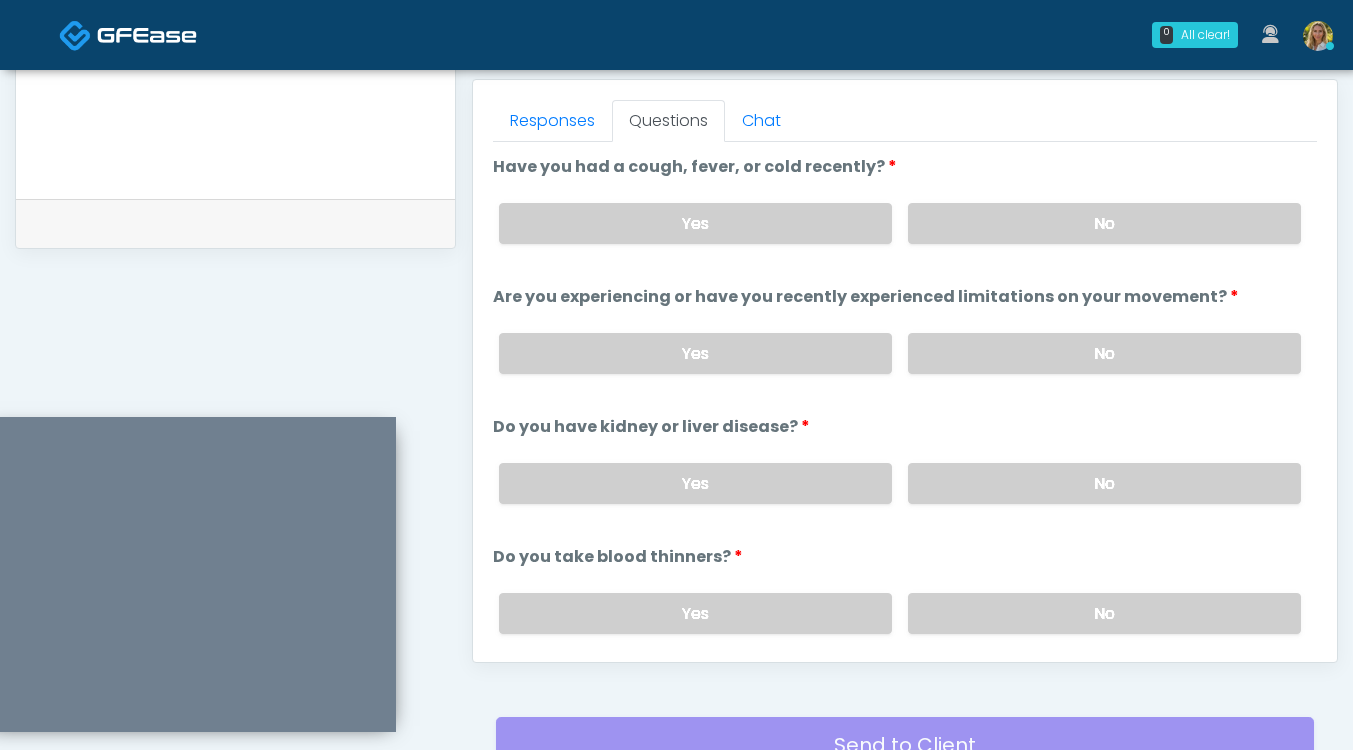 scroll, scrollTop: 856, scrollLeft: 0, axis: vertical 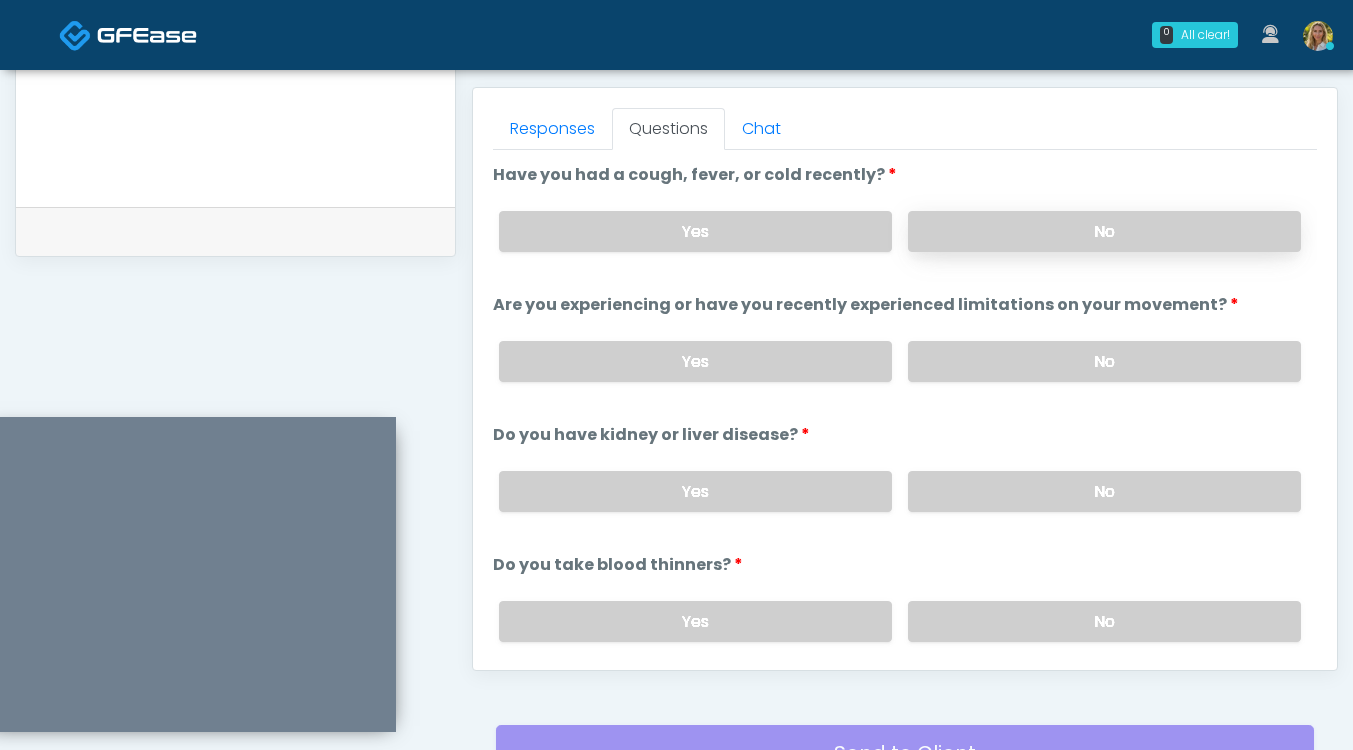 click on "No" at bounding box center (1104, 231) 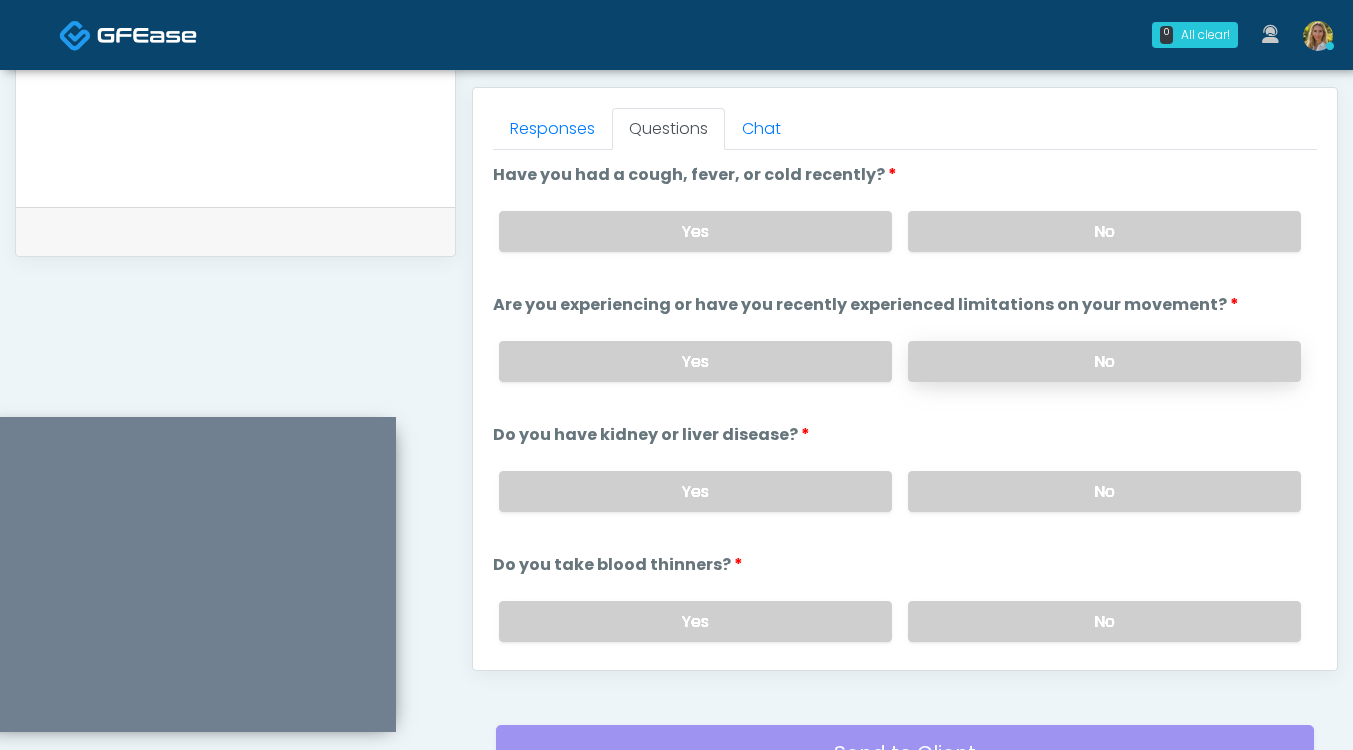 click on "No" at bounding box center (1104, 361) 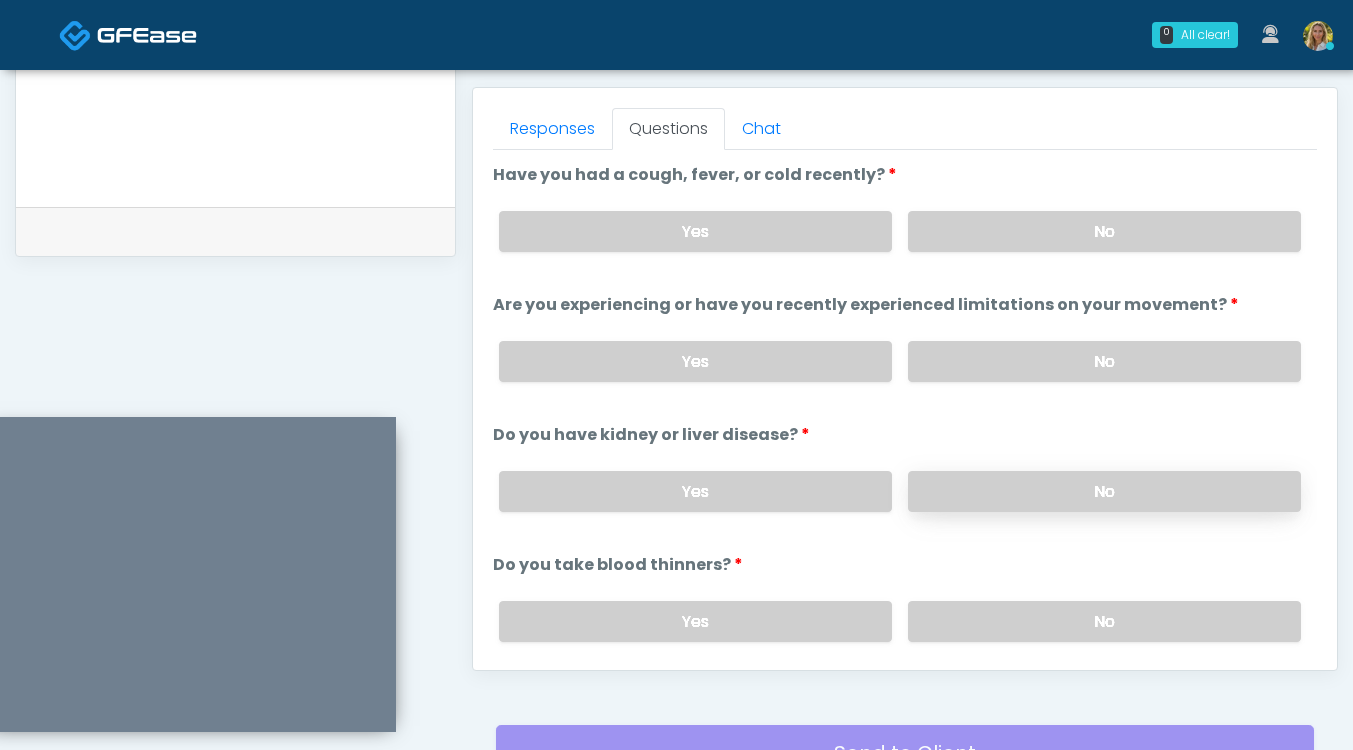 click on "No" at bounding box center (1104, 491) 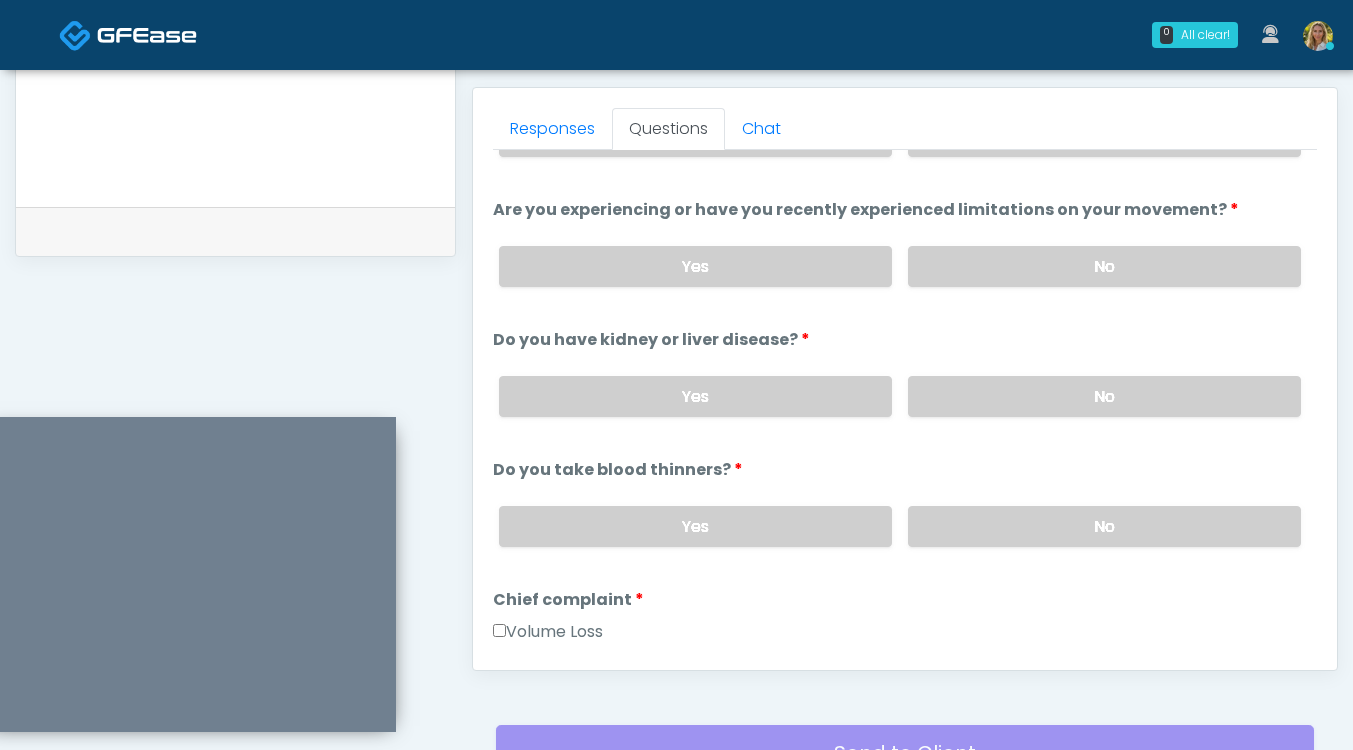 scroll, scrollTop: 126, scrollLeft: 0, axis: vertical 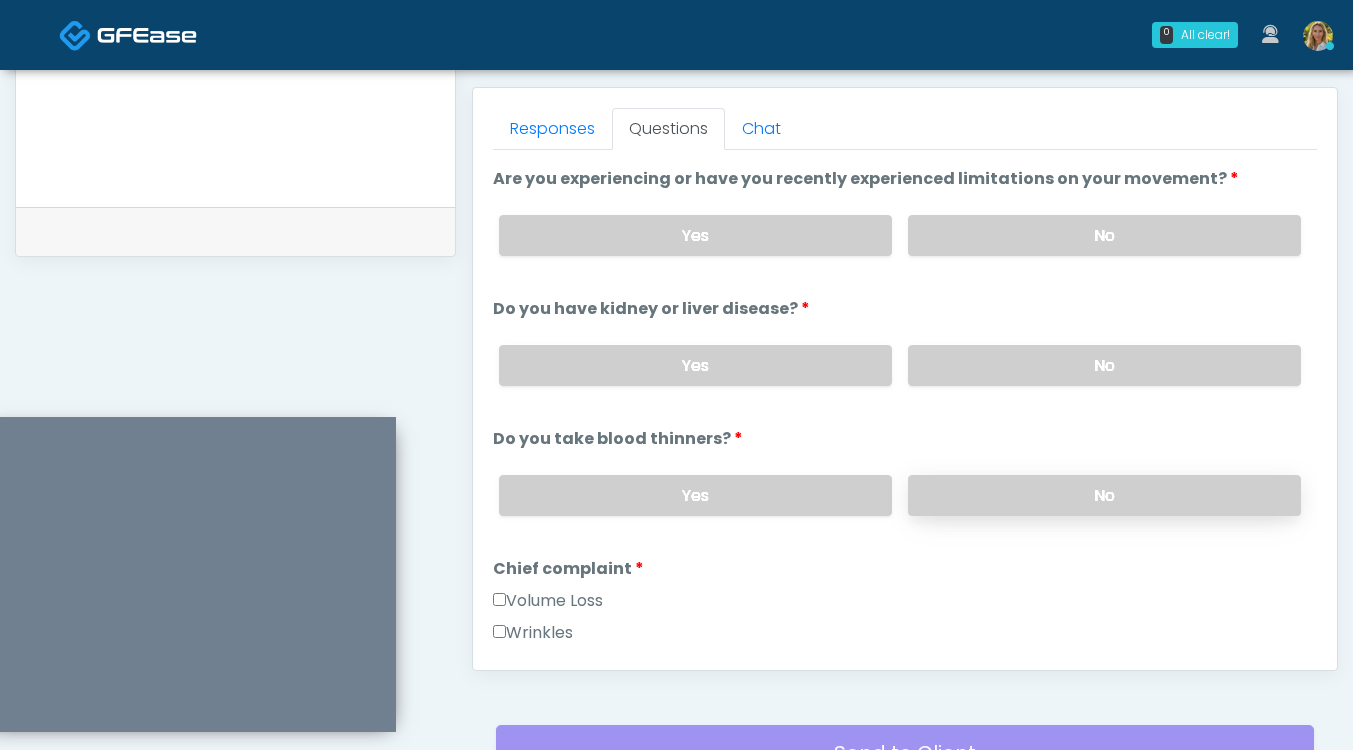 click on "No" at bounding box center (1104, 495) 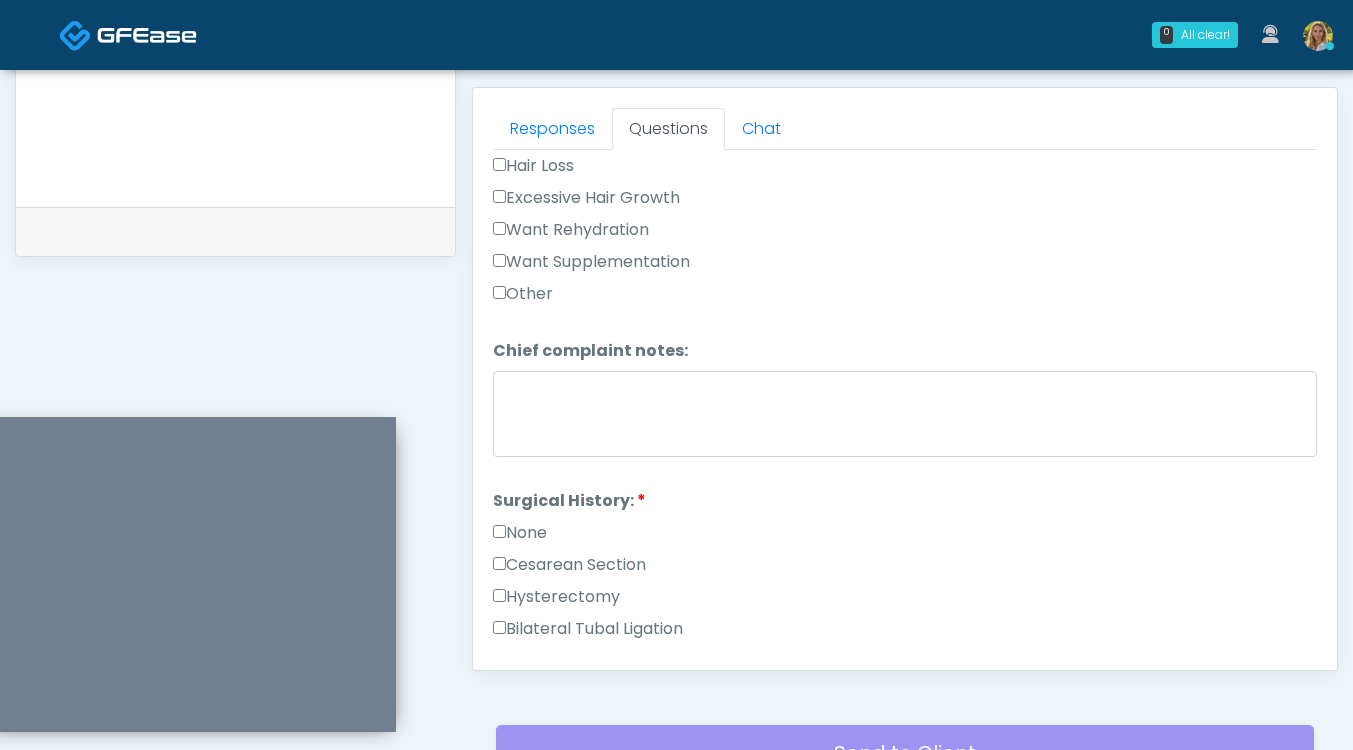 scroll, scrollTop: 755, scrollLeft: 0, axis: vertical 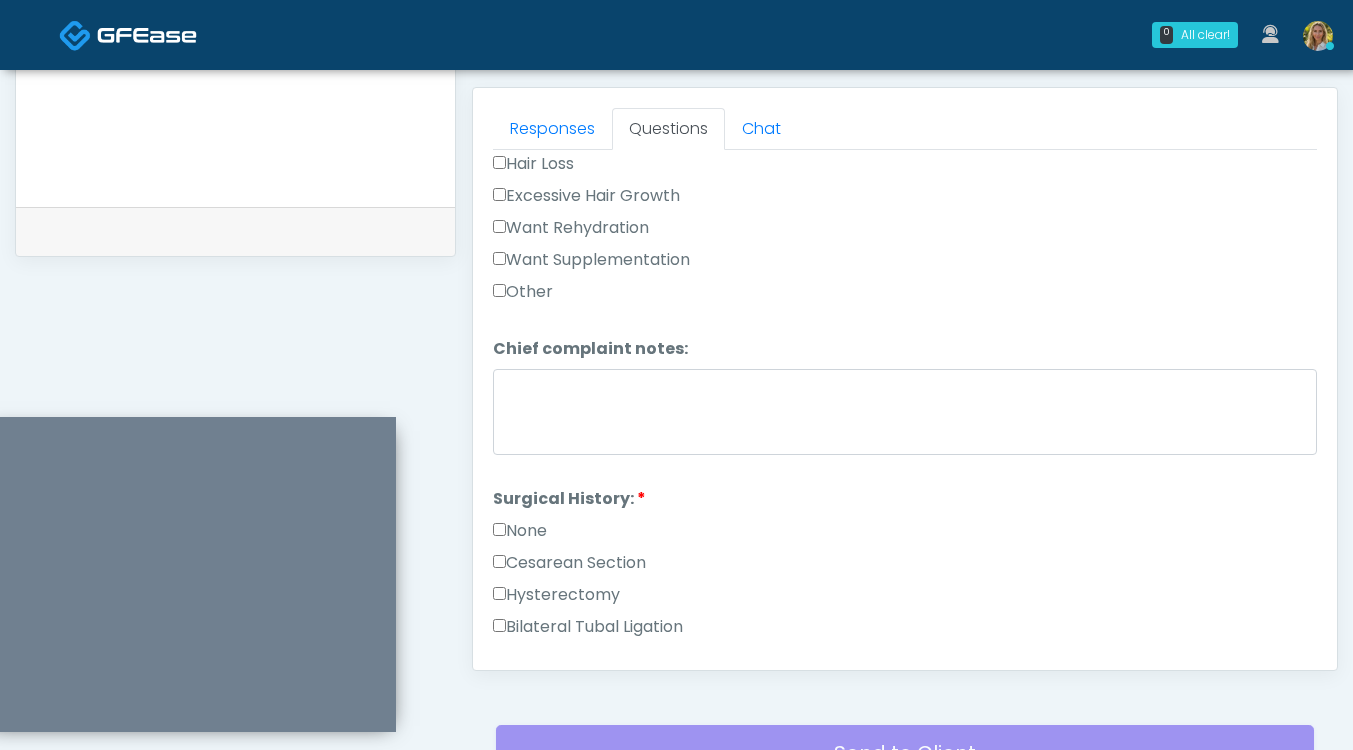 click on "None" at bounding box center (520, 531) 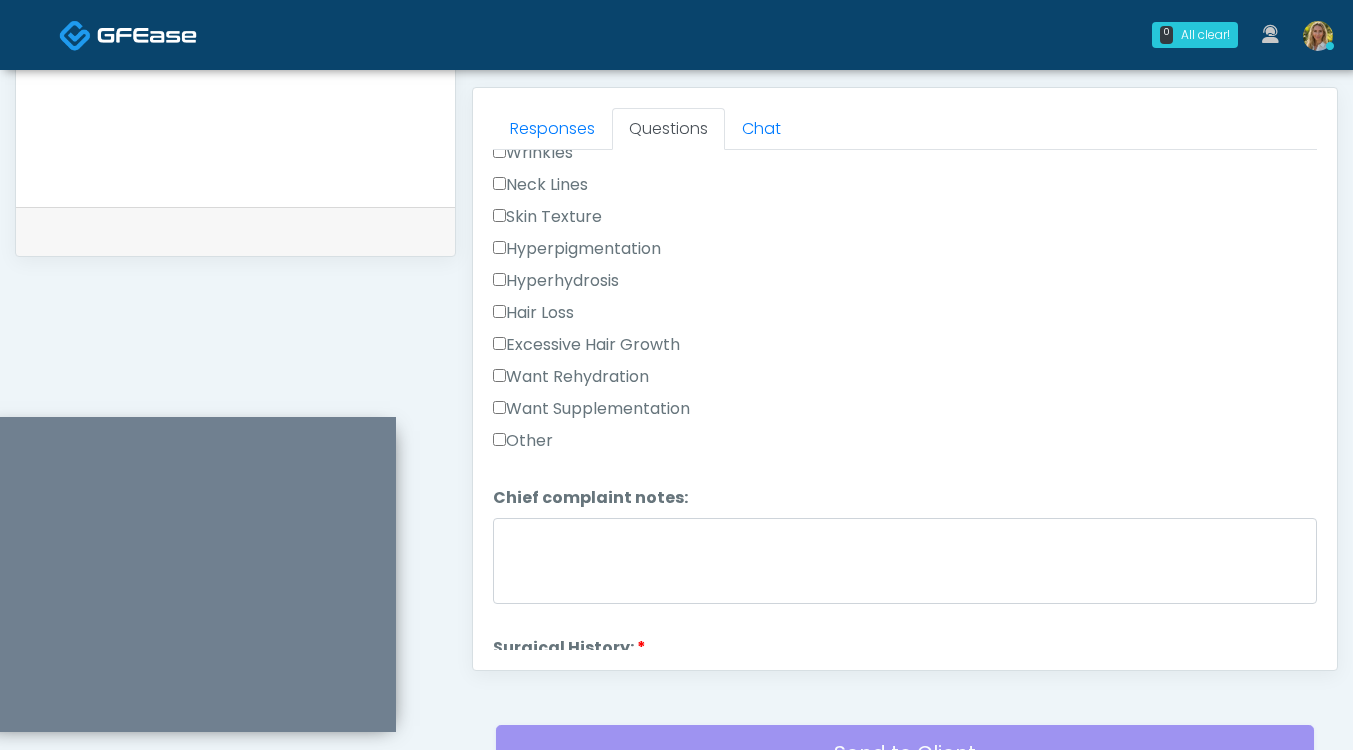 scroll, scrollTop: 614, scrollLeft: 0, axis: vertical 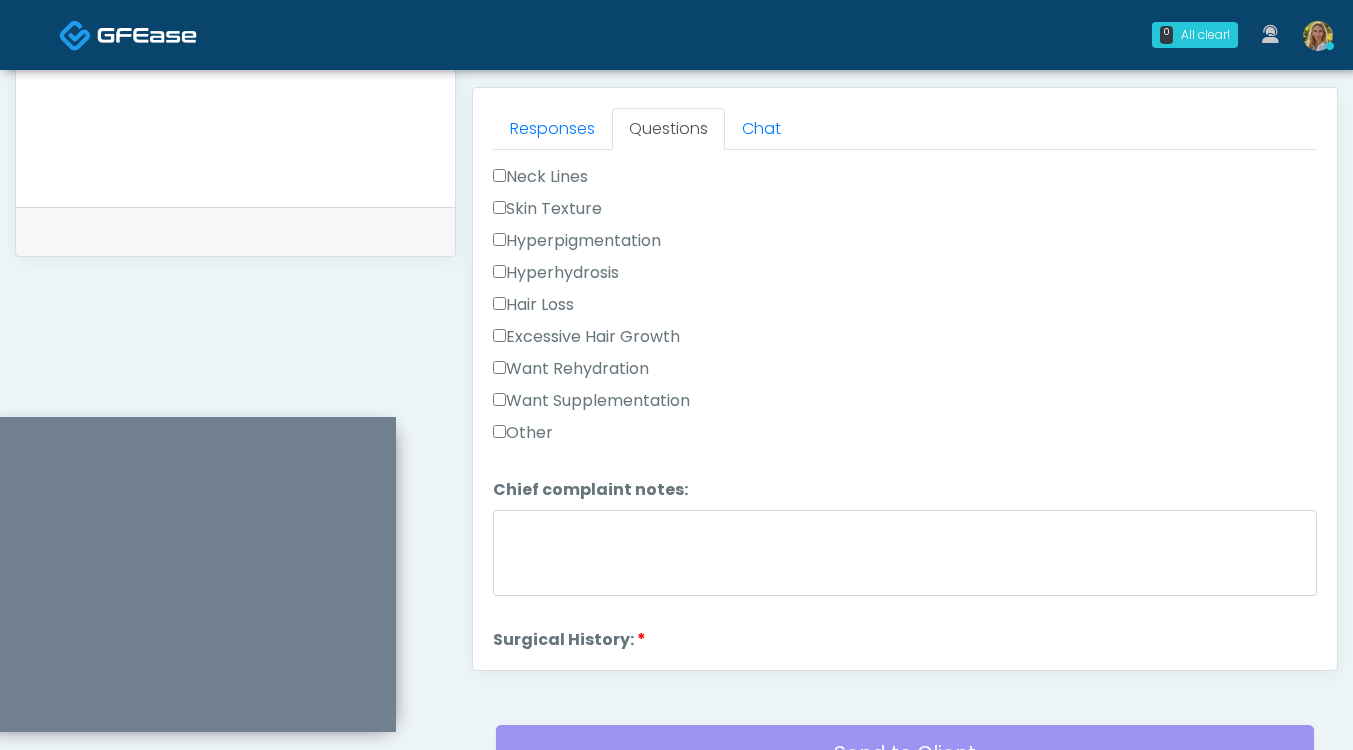 click on "Want Rehydration" at bounding box center (571, 369) 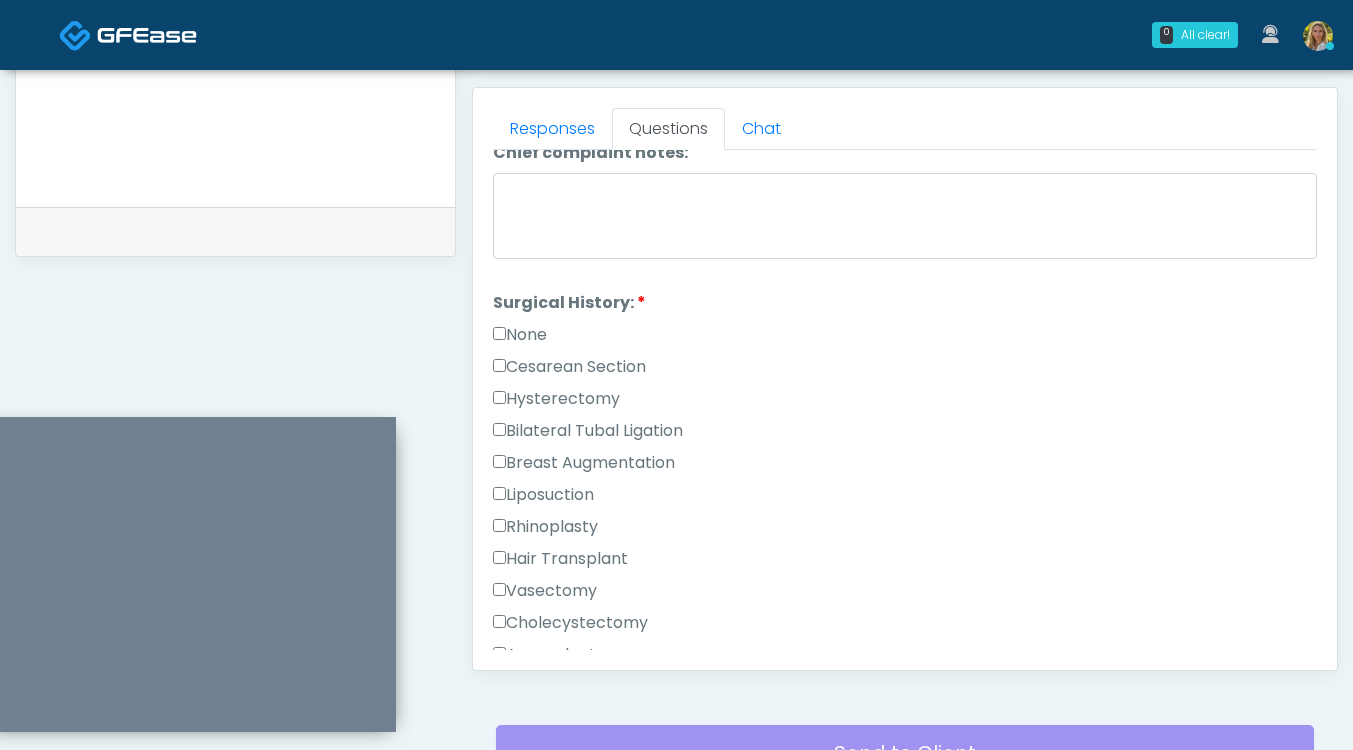 scroll, scrollTop: 1247, scrollLeft: 0, axis: vertical 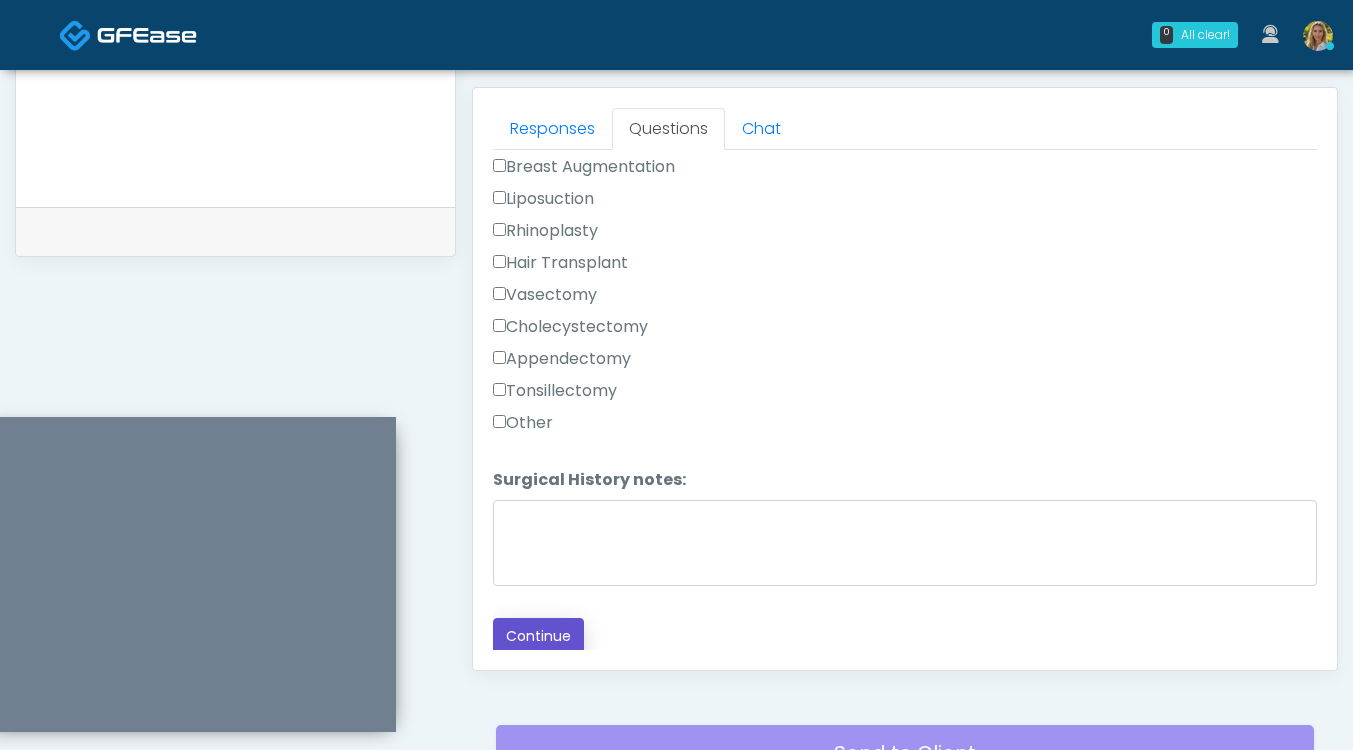 click on "Continue" at bounding box center [538, 636] 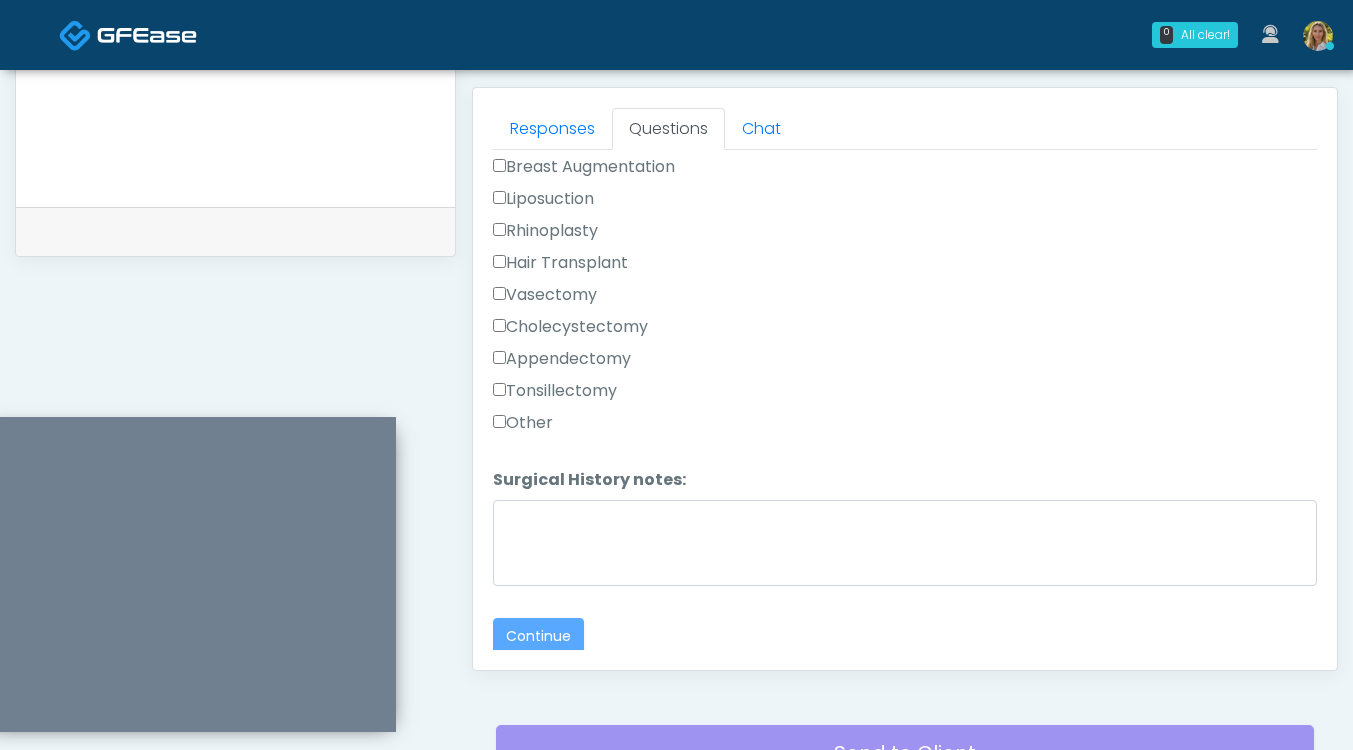 scroll, scrollTop: 1045, scrollLeft: 0, axis: vertical 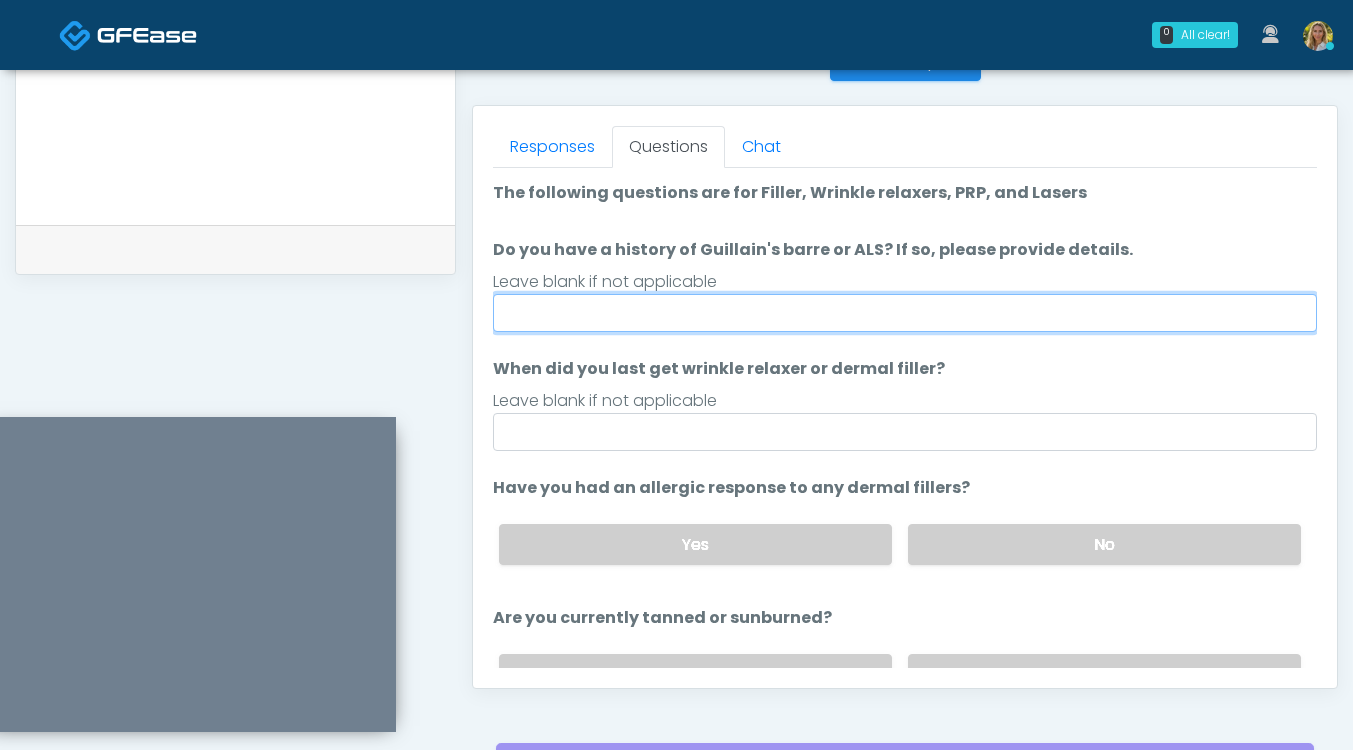 click on "Do you have a history of Guillain's barre or ALS? If so, please provide details." at bounding box center (905, 313) 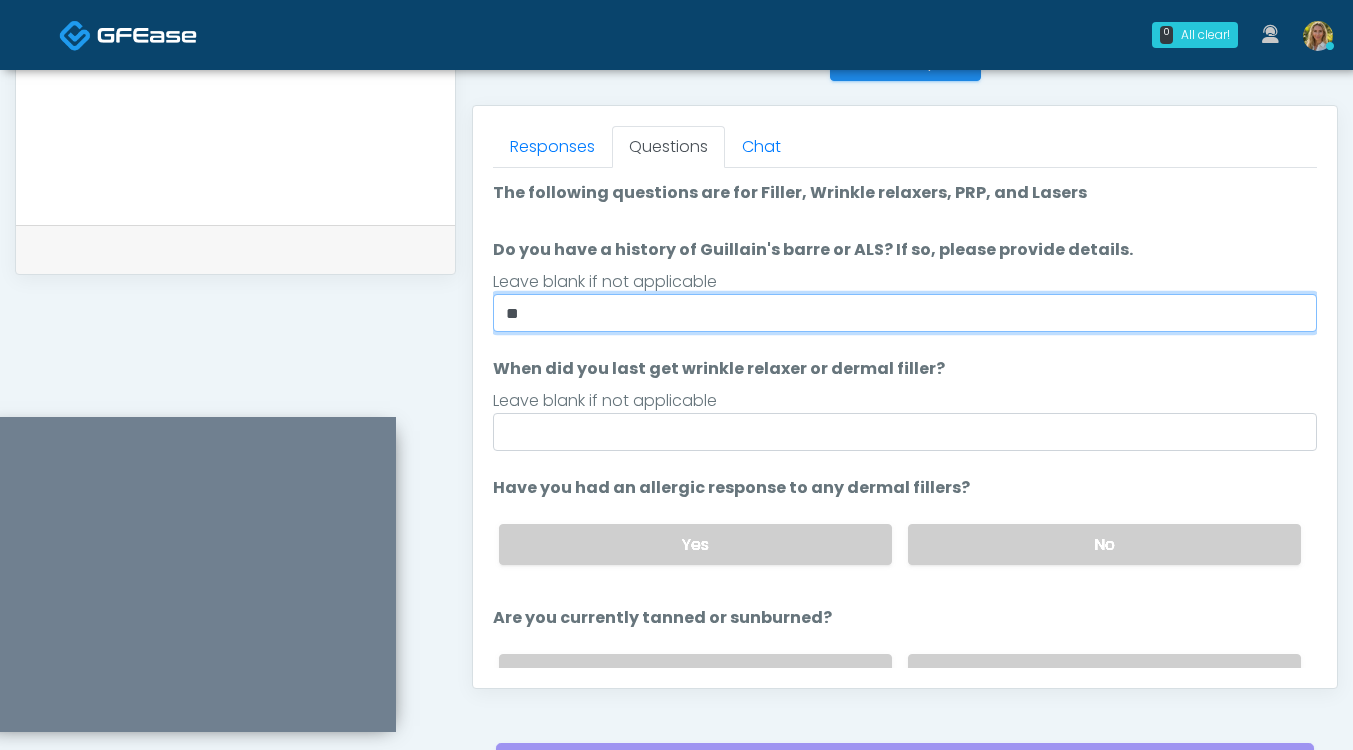 type on "**" 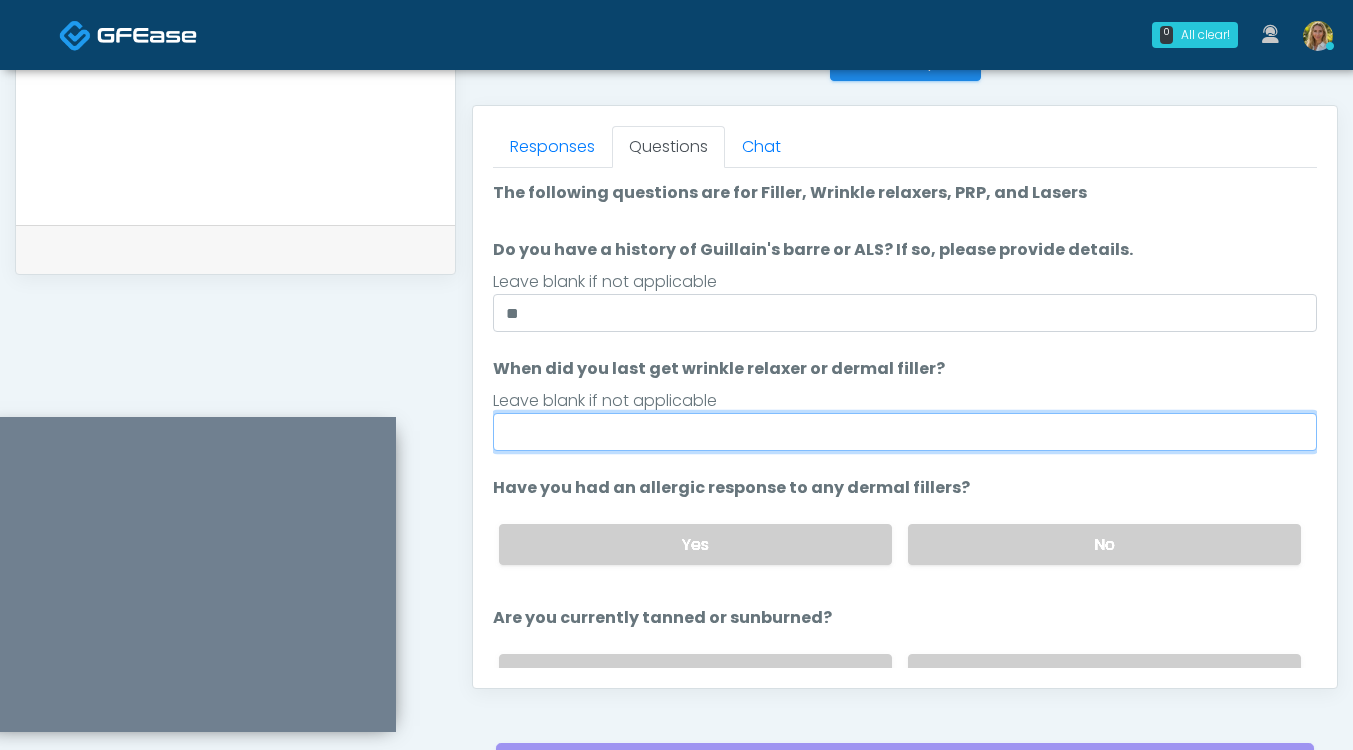 click on "When did you last get wrinkle relaxer or dermal filler?" at bounding box center [905, 432] 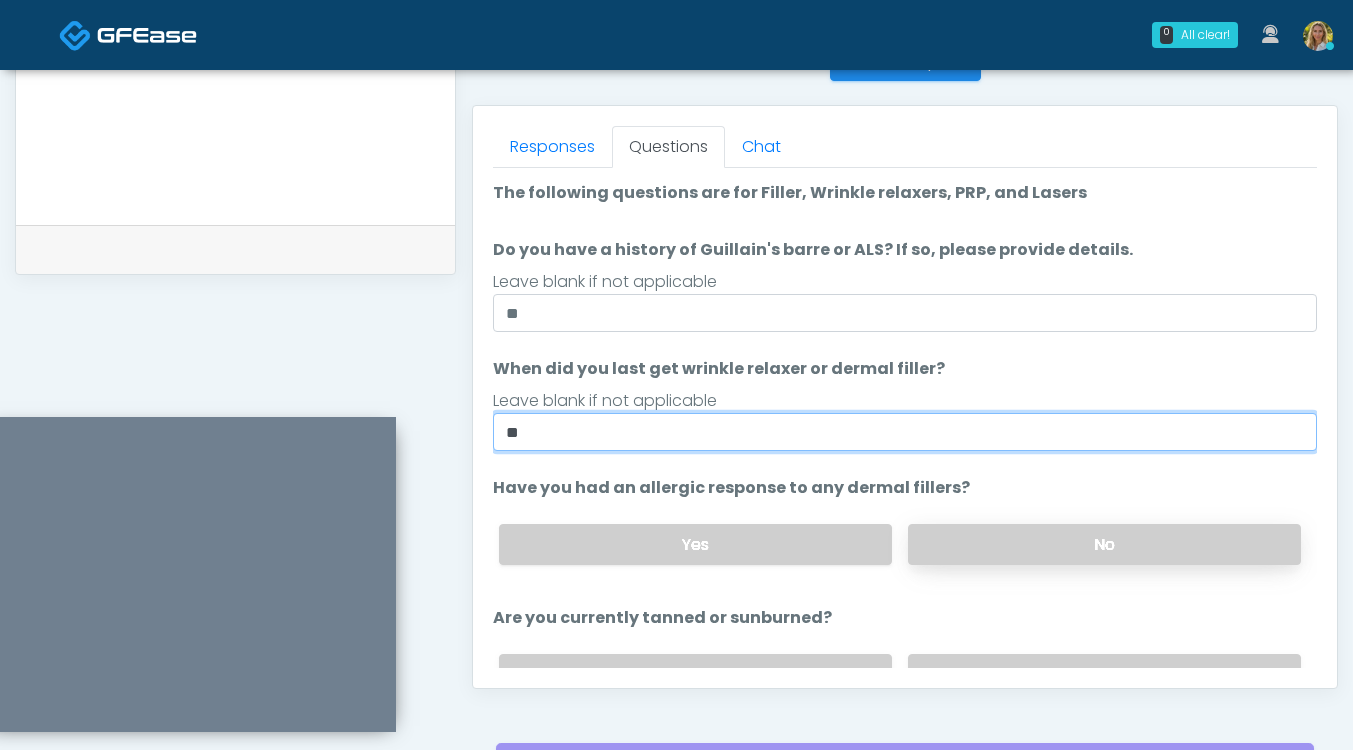 type on "**" 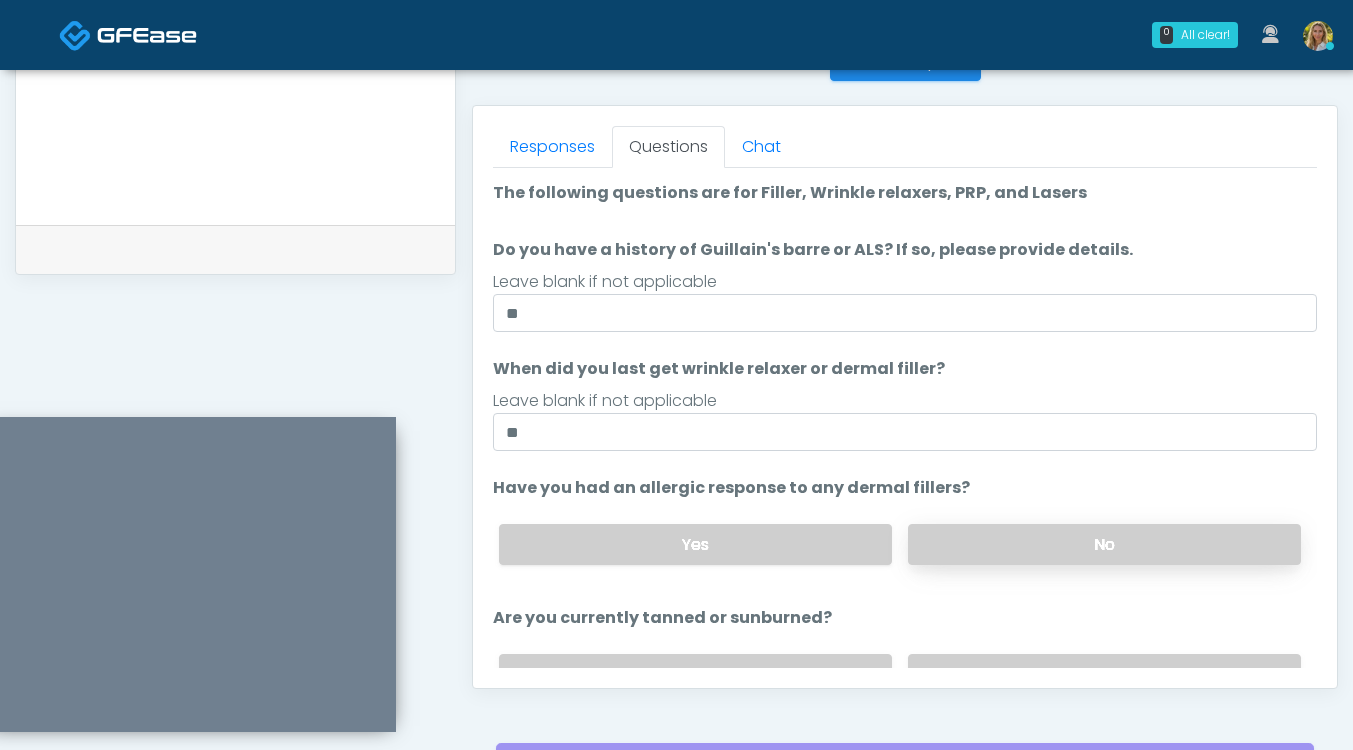 click on "No" at bounding box center (1104, 544) 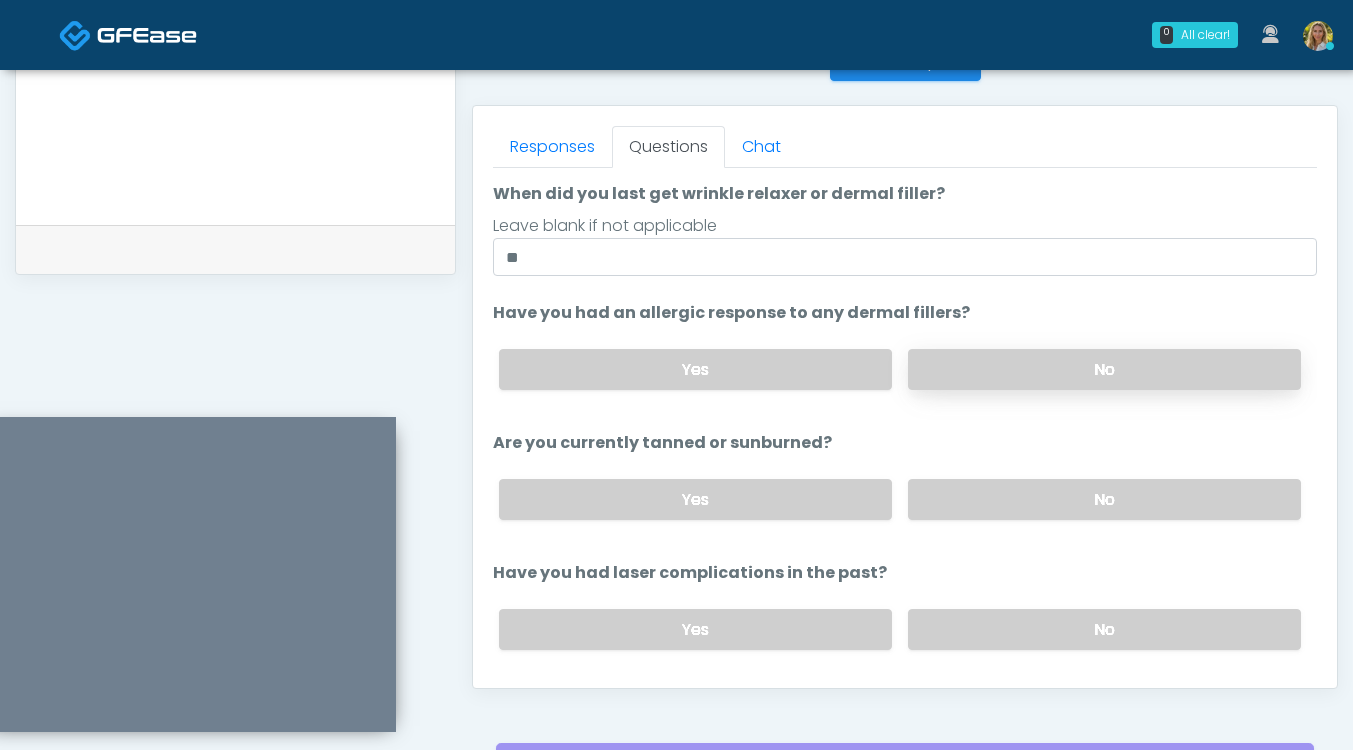 scroll, scrollTop: 176, scrollLeft: 0, axis: vertical 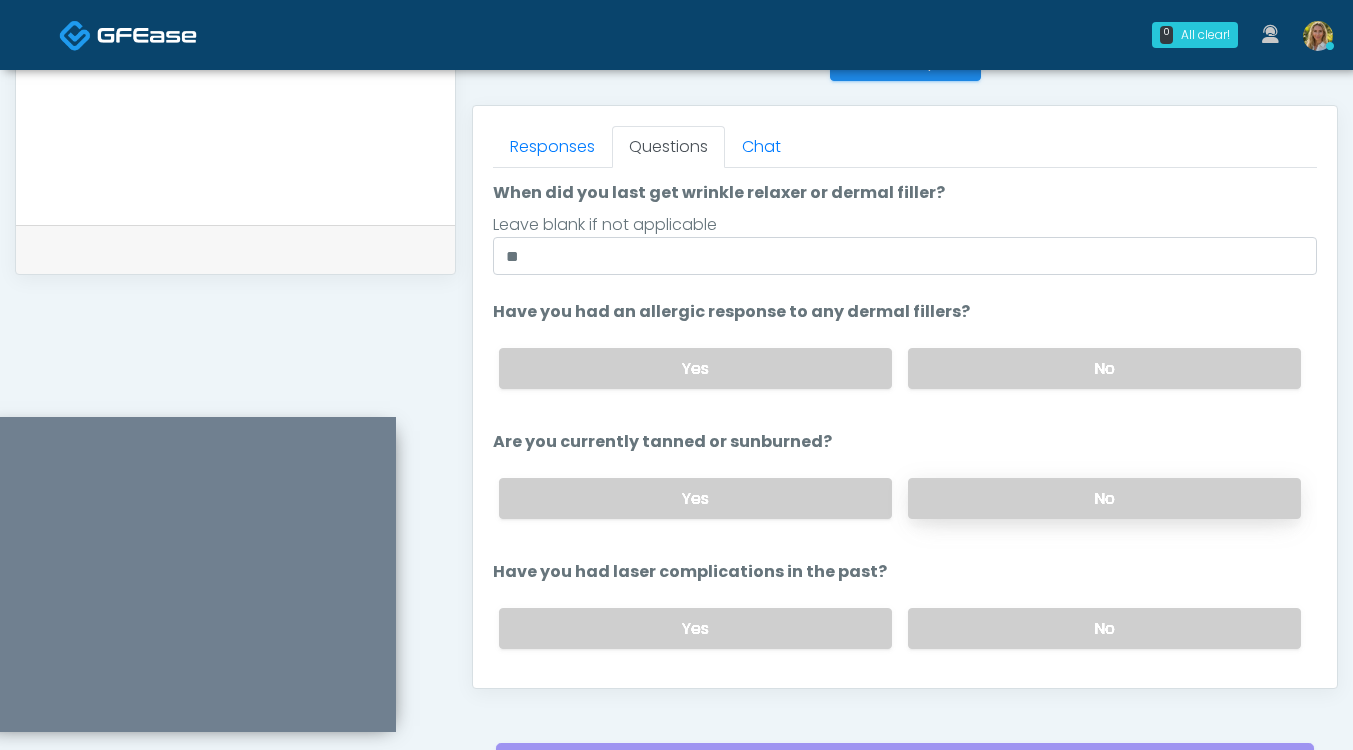 click on "No" at bounding box center [1104, 498] 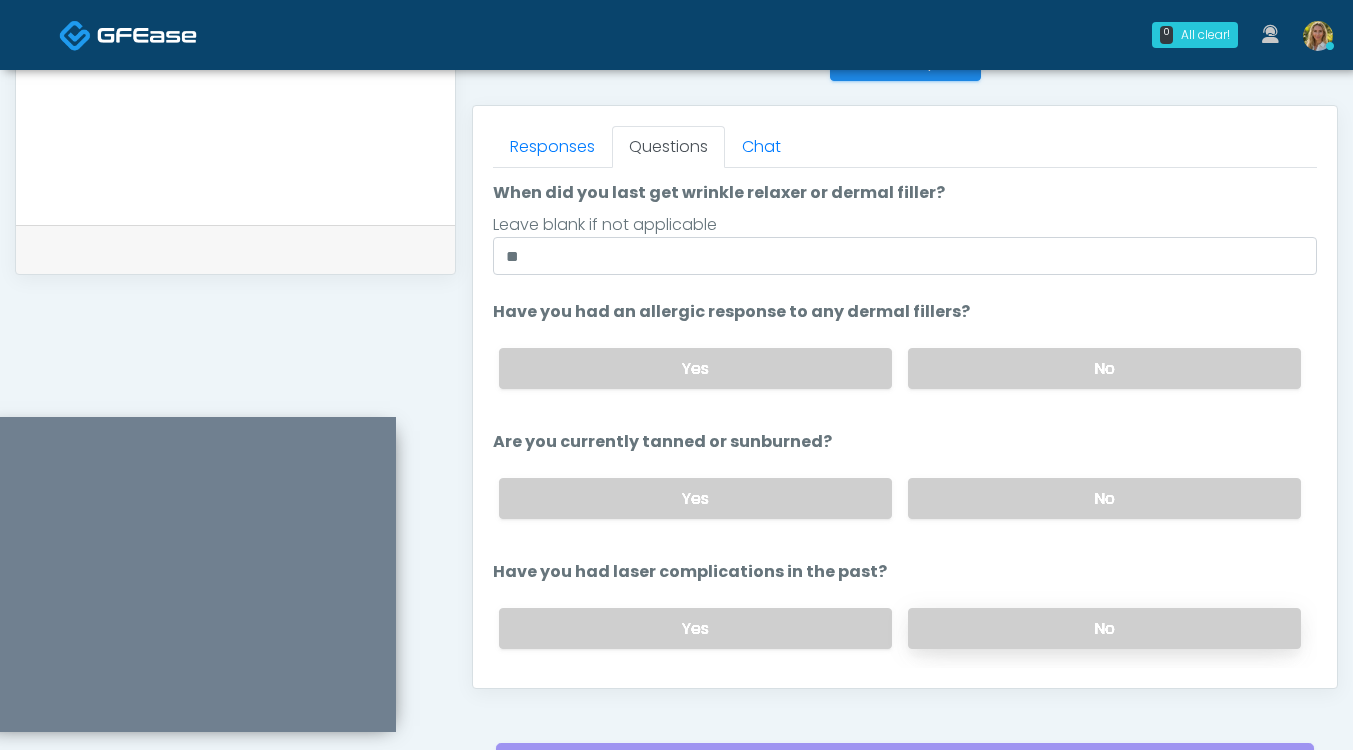 click on "No" at bounding box center (1104, 628) 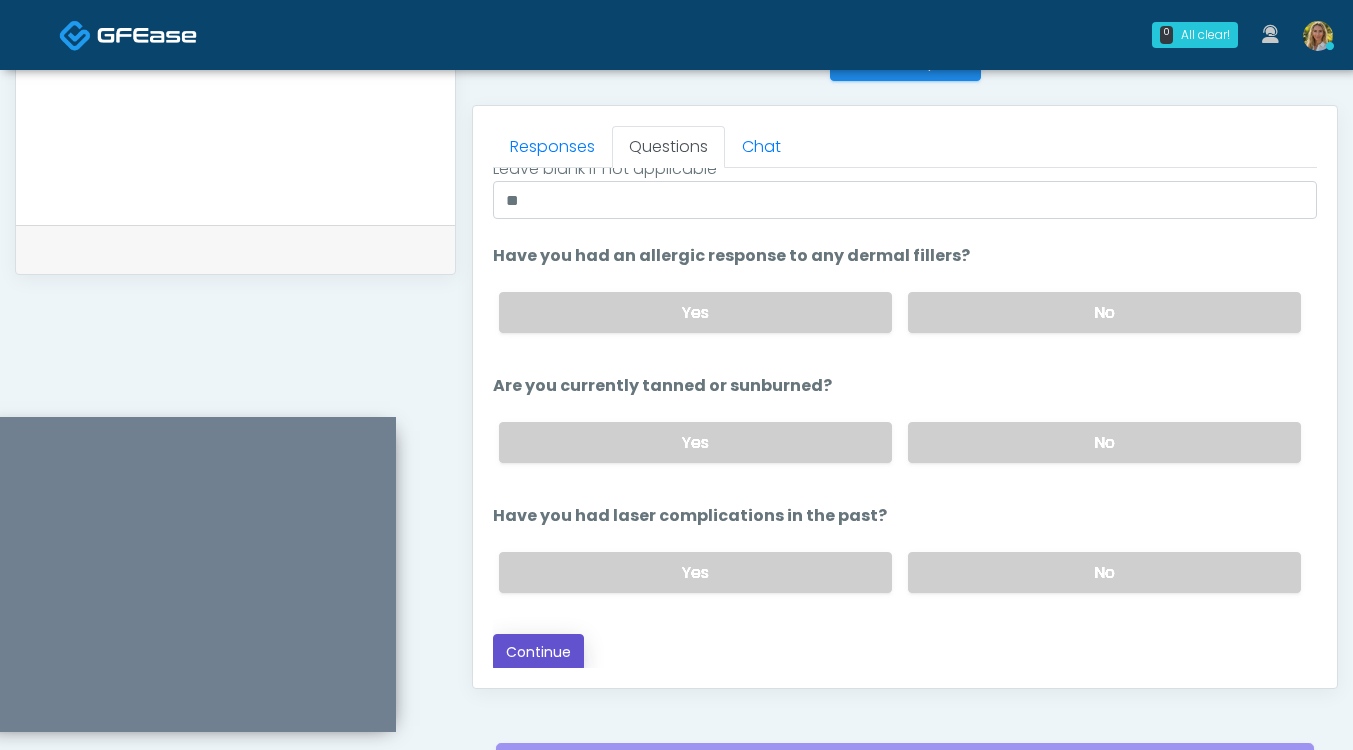 click on "Continue" at bounding box center (538, 652) 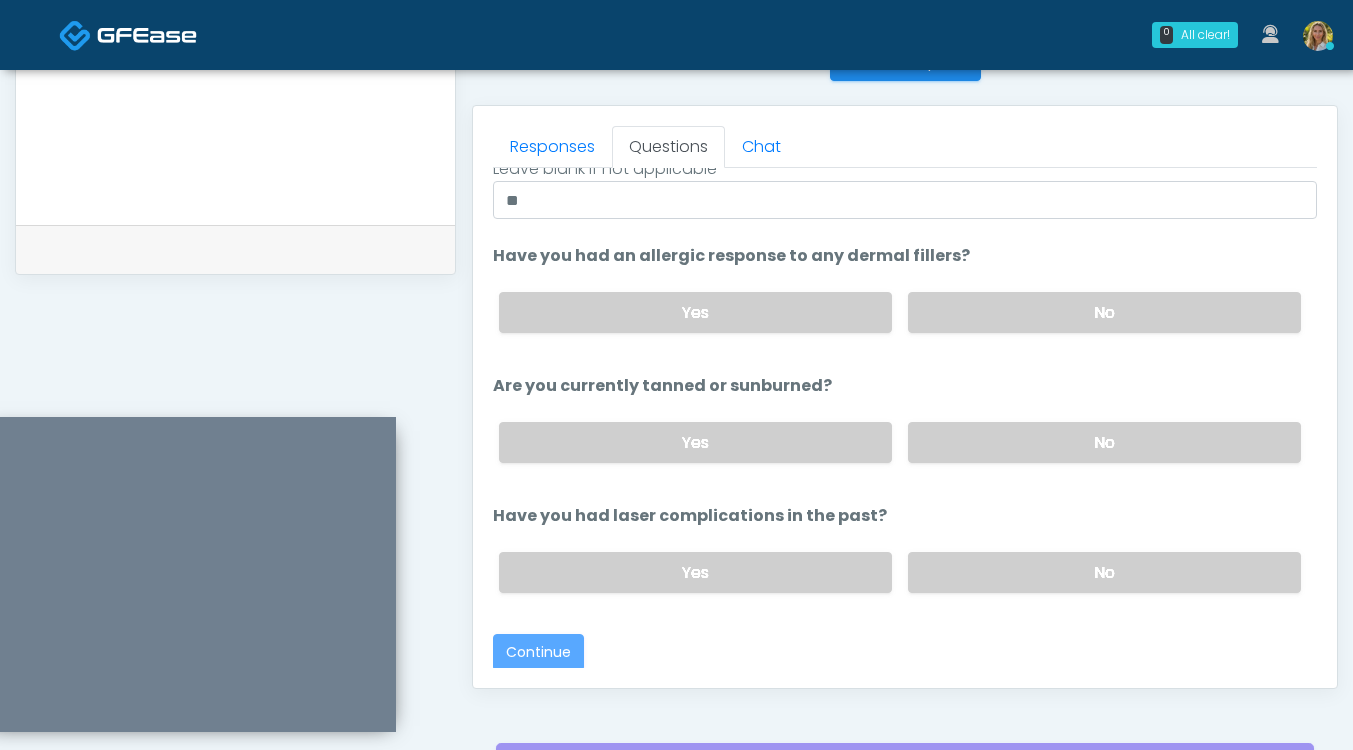 scroll, scrollTop: 1045, scrollLeft: 0, axis: vertical 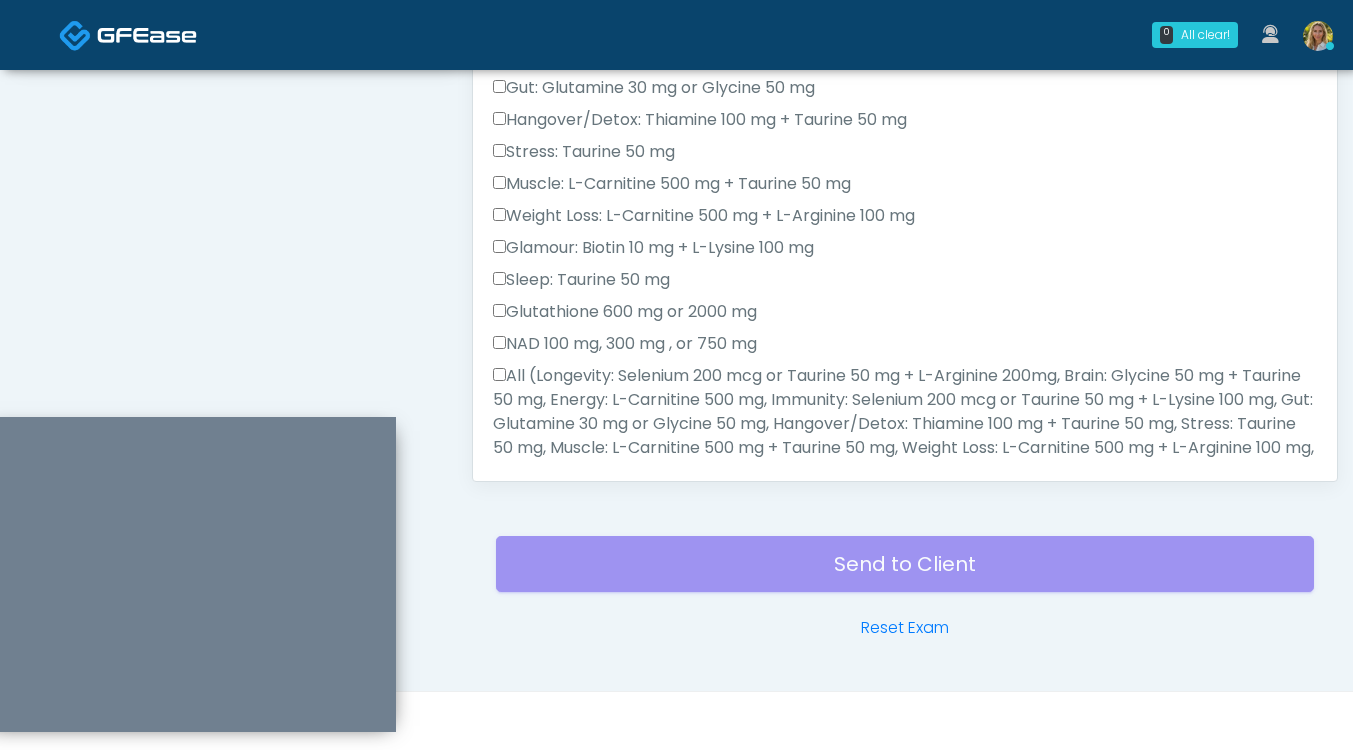 click on "All (Longevity: Selenium 200 mcg or Taurine 50 mg + L-Arginine 200mg, Brain: Glycine 50 mg + Taurine 50 mg, Energy: L-Carnitine 500 mg, Immunity: Selenium 200 mcg or Taurine 50 mg + L-Lysine 100 mg, Gut: Glutamine 30 mg or Glycine 50 mg, Hangover/Detox: Thiamine 100 mg + Taurine 50 mg, Stress: Taurine 50 mg, Muscle: L-Carnitine 500 mg + Taurine 50 mg, Weight Loss: L-Carnitine 500 mg + L-Arginine 100 mg, Glamour: Biotin 10 mg + L-Lysine 100 mg, Sleep: Taurine 50 mg Glutathione 600 mg or 2000 mg NAD 100 mg, 300 mg , or 750 mg)" at bounding box center (905, 436) 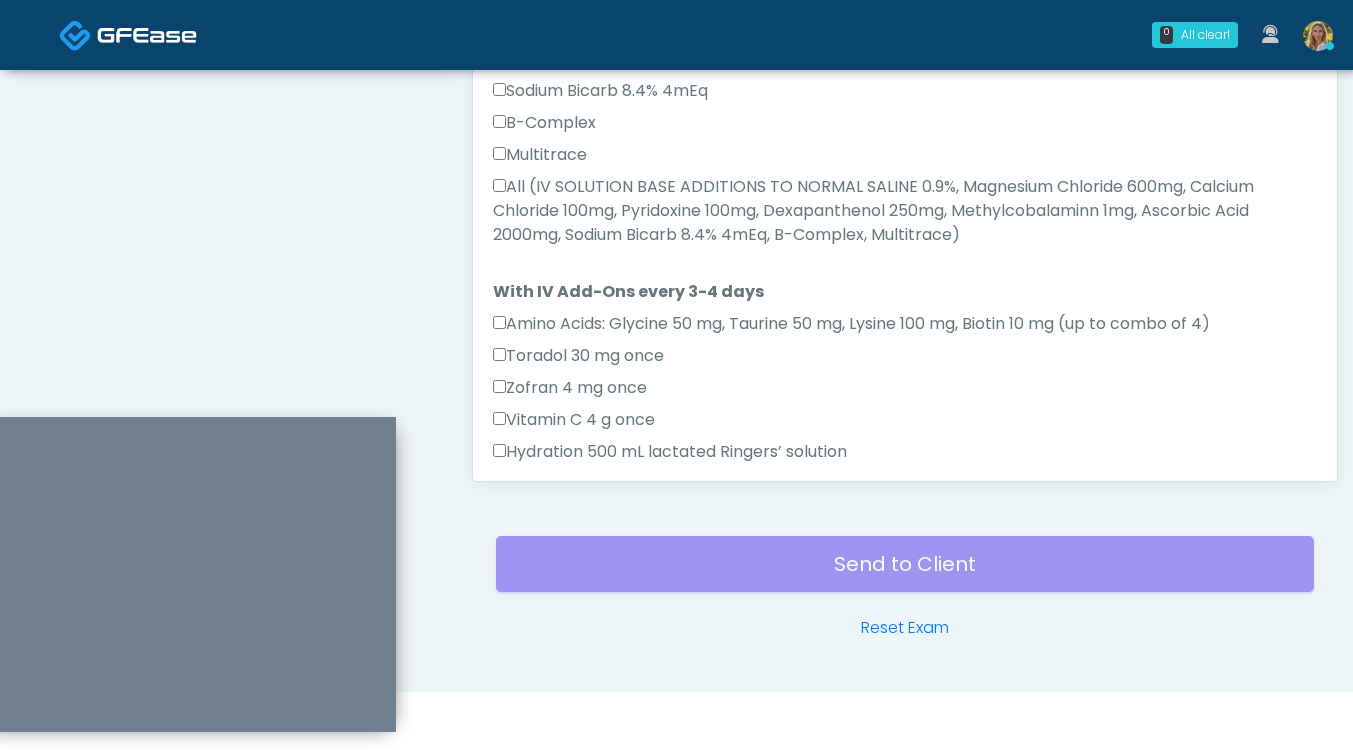 scroll, scrollTop: 1255, scrollLeft: 0, axis: vertical 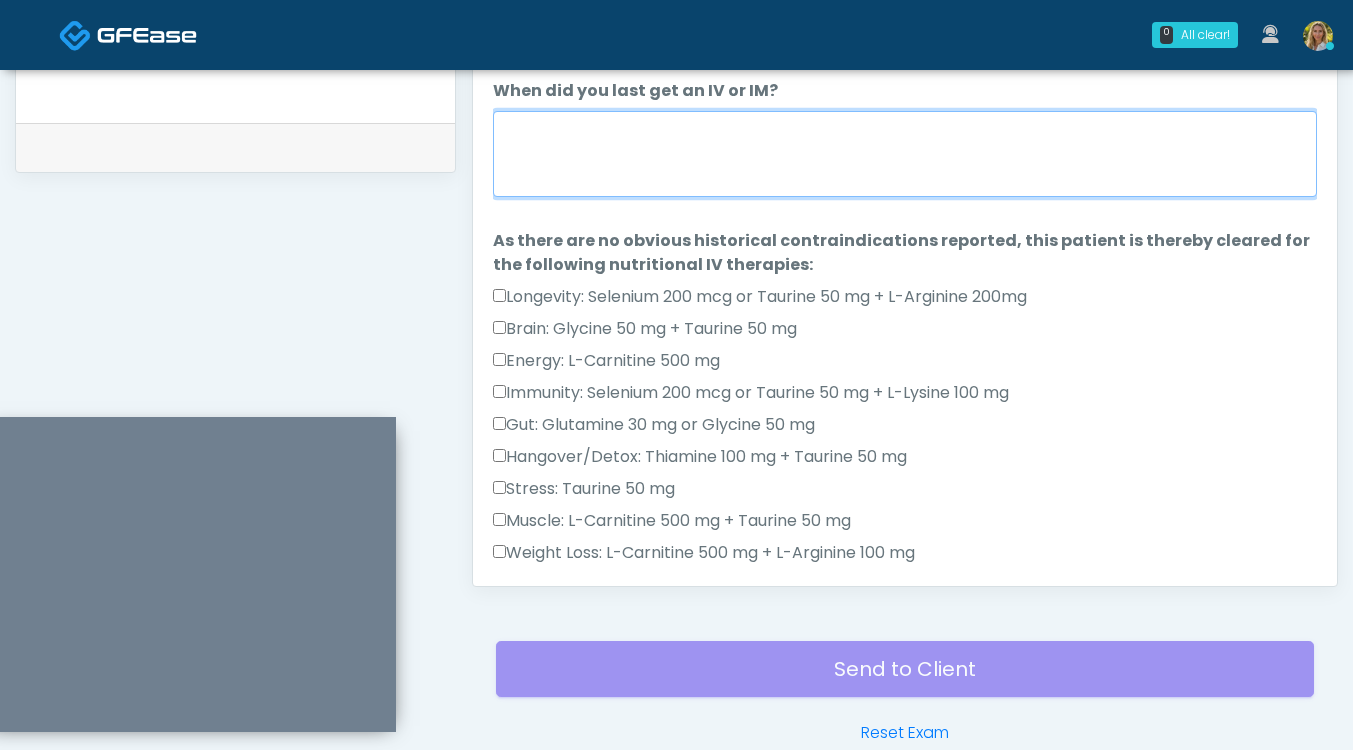 click on "When did you last get an IV or IM?" at bounding box center [905, 154] 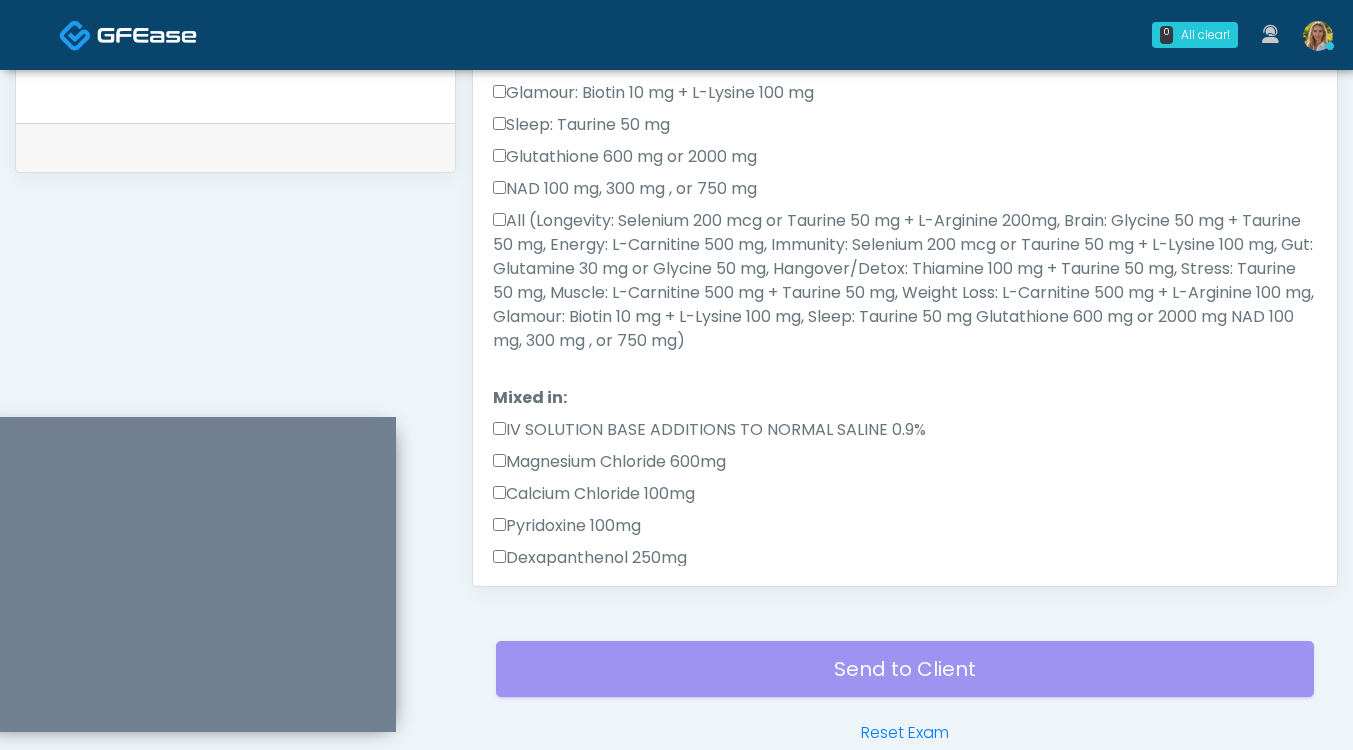 scroll, scrollTop: 1255, scrollLeft: 0, axis: vertical 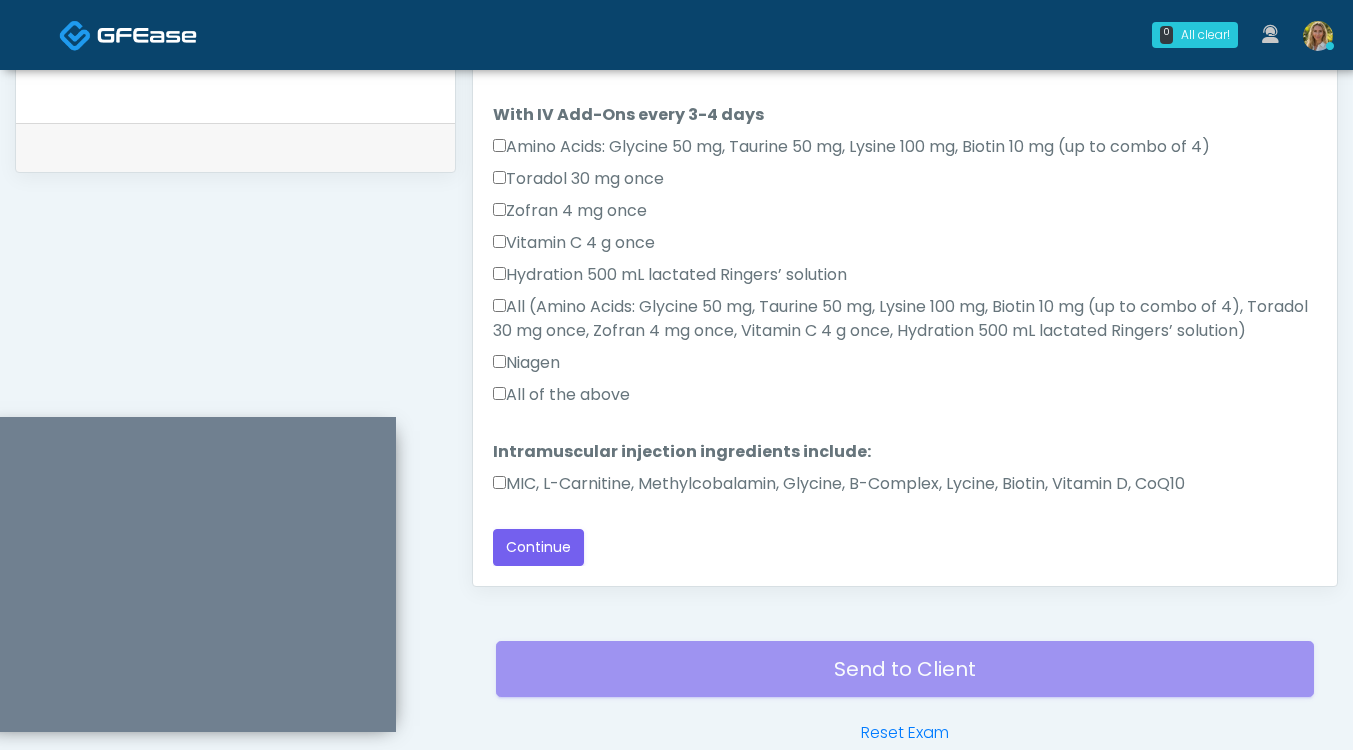 type on "***" 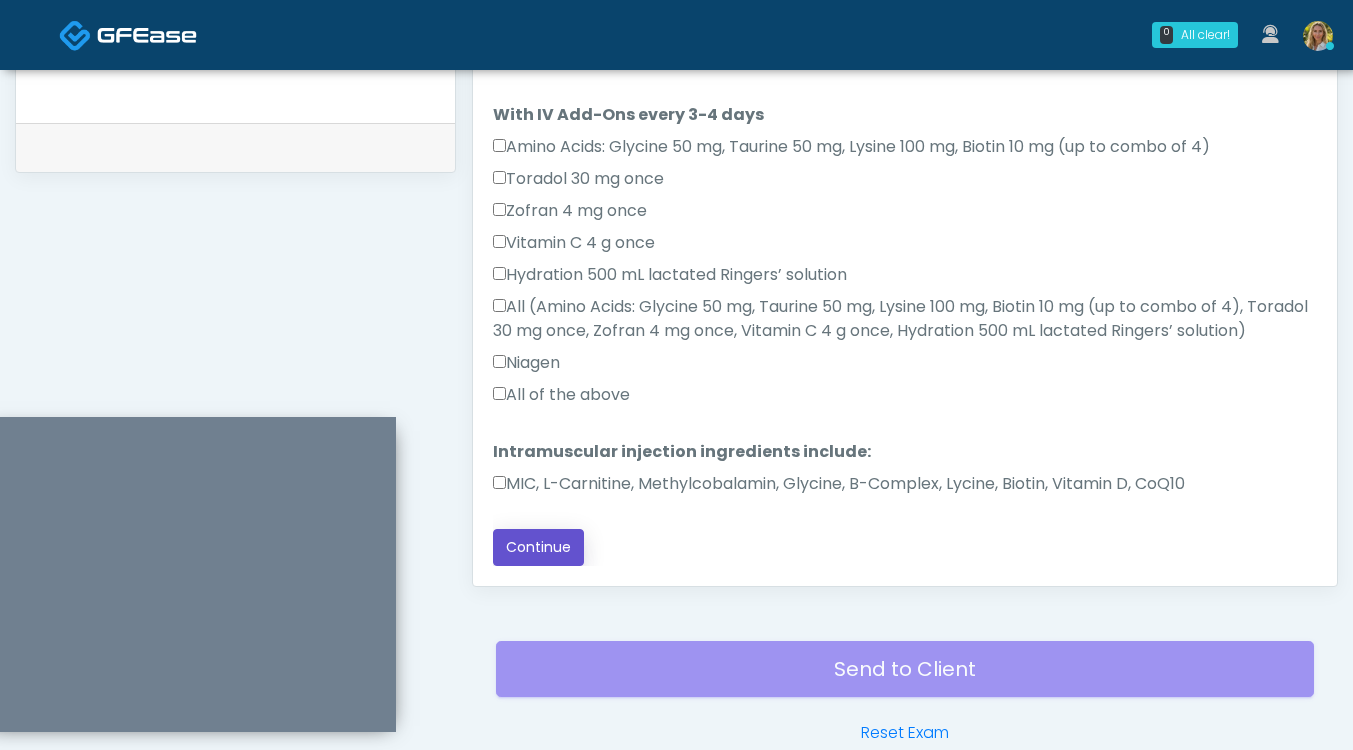 click on "Continue" at bounding box center (538, 547) 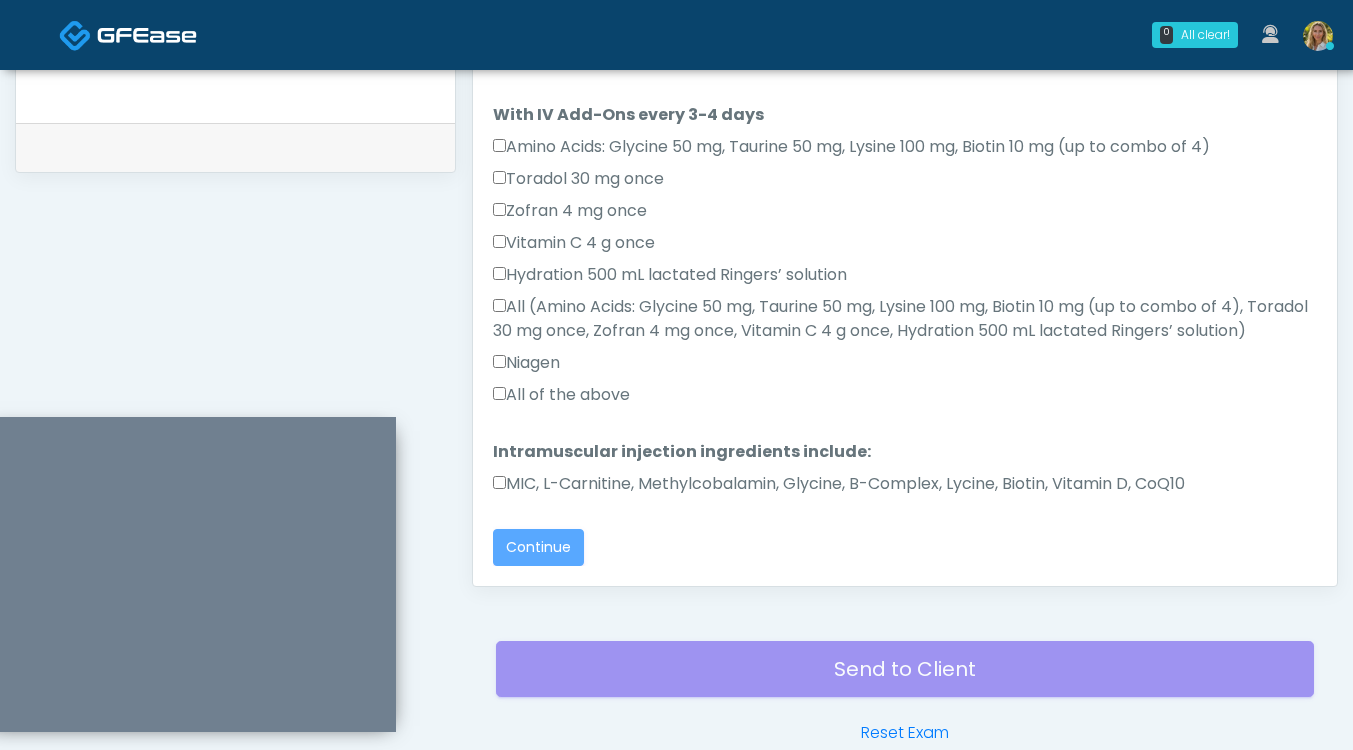 scroll, scrollTop: 1045, scrollLeft: 0, axis: vertical 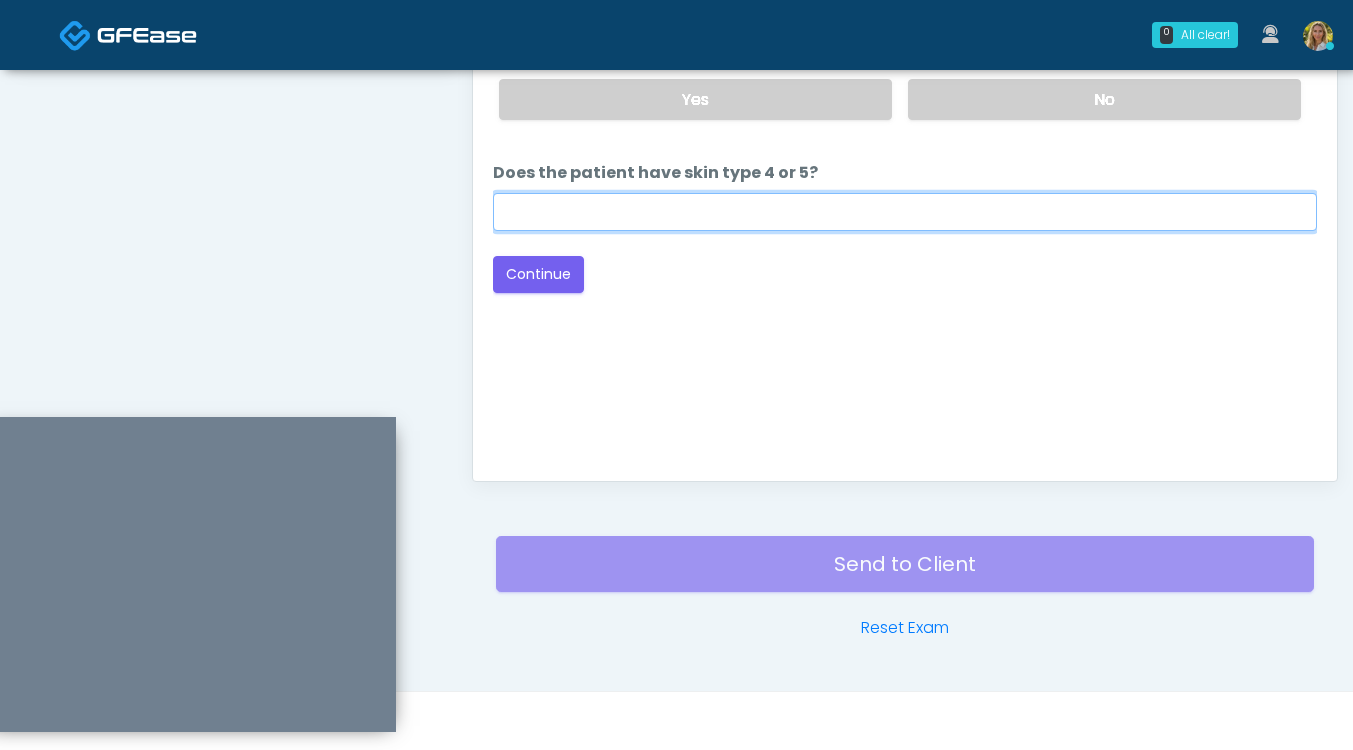 click on "Does the patient have skin type 4 or 5?" at bounding box center [905, 212] 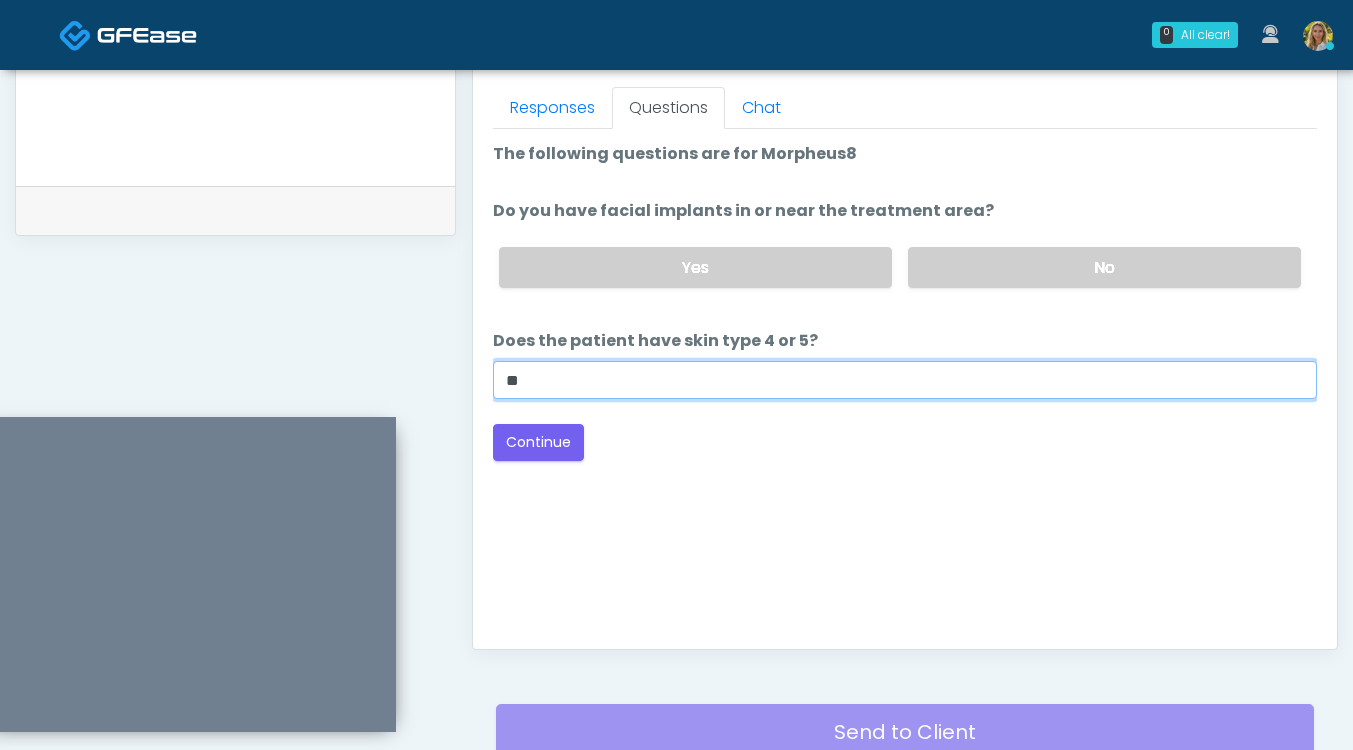 scroll, scrollTop: 878, scrollLeft: 0, axis: vertical 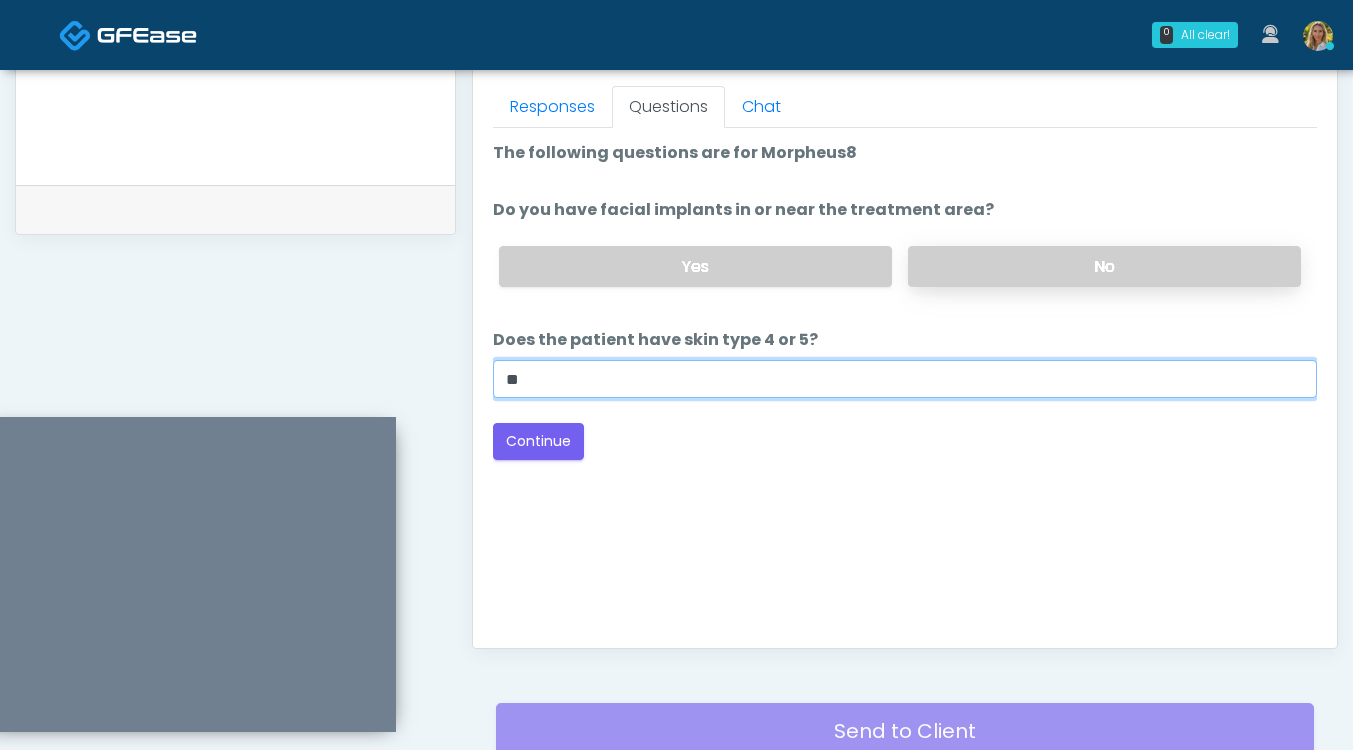 type on "**" 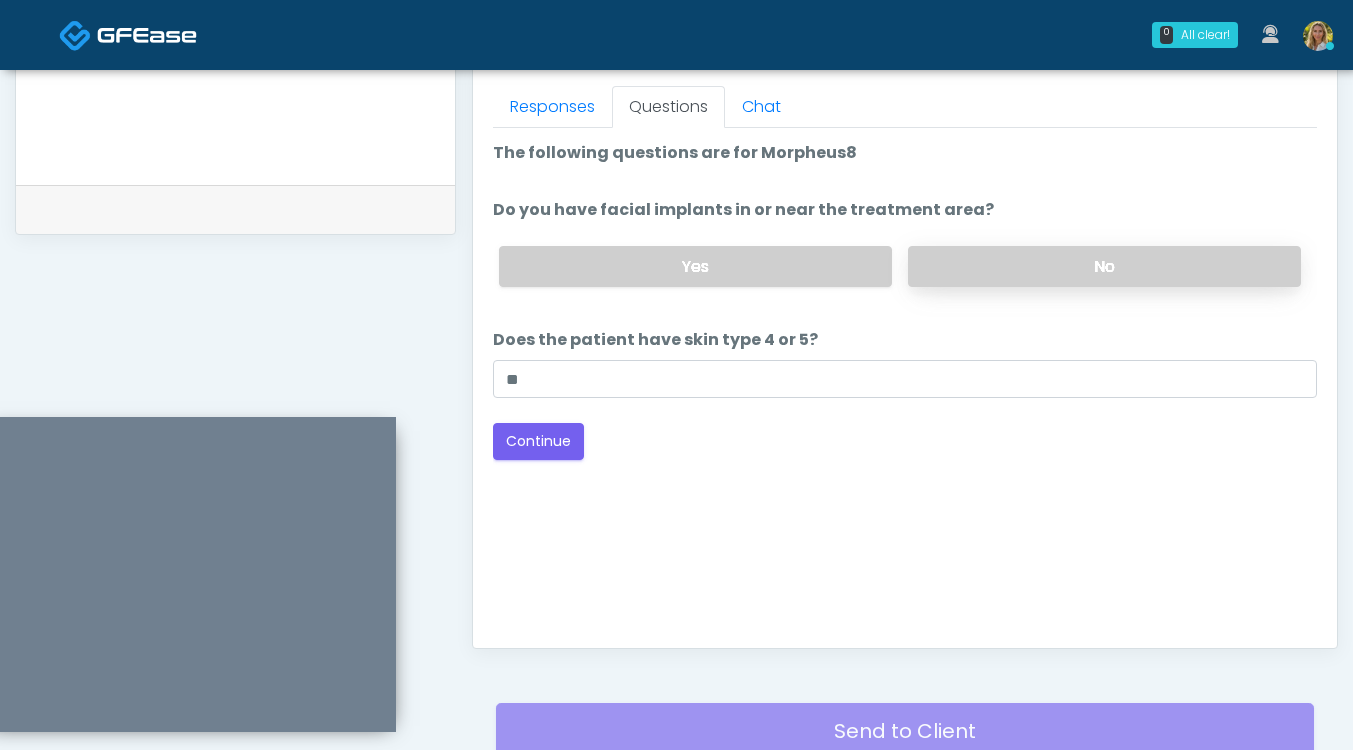click on "No" at bounding box center (1104, 266) 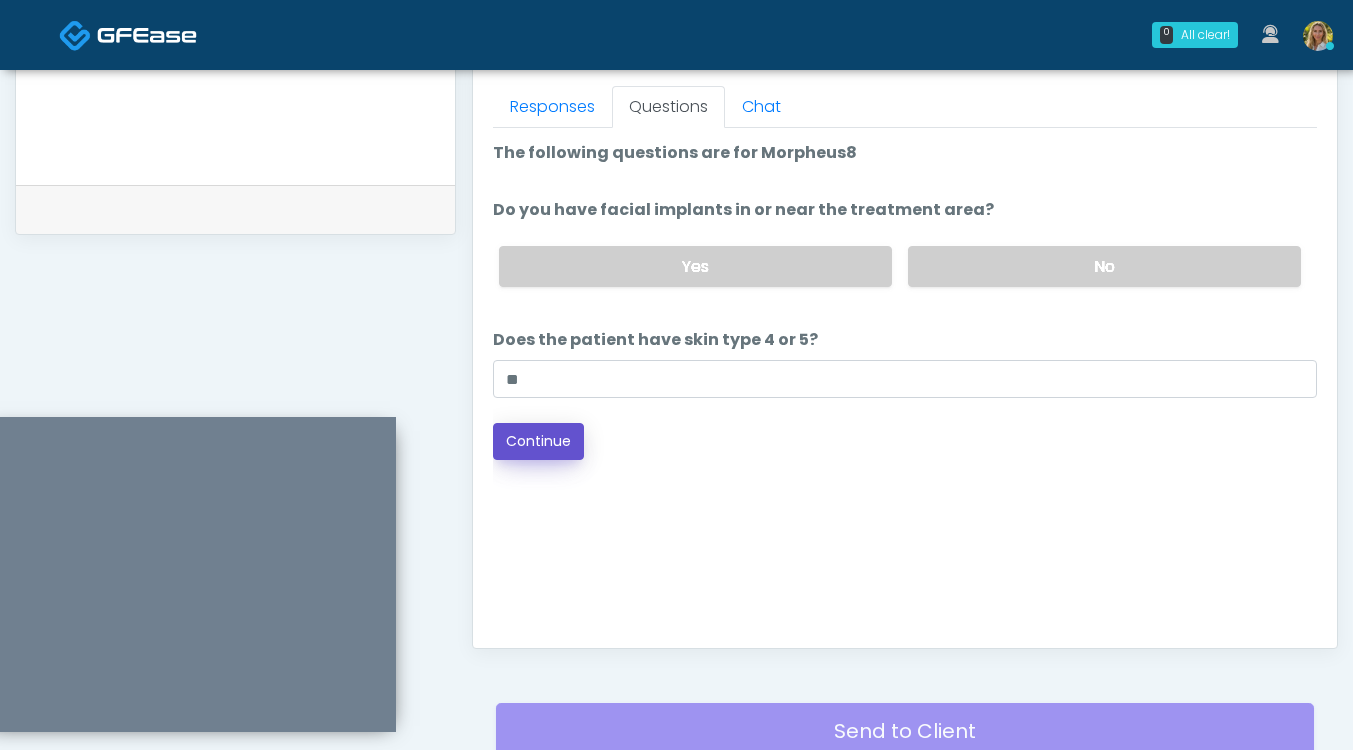 click on "Continue" at bounding box center [538, 441] 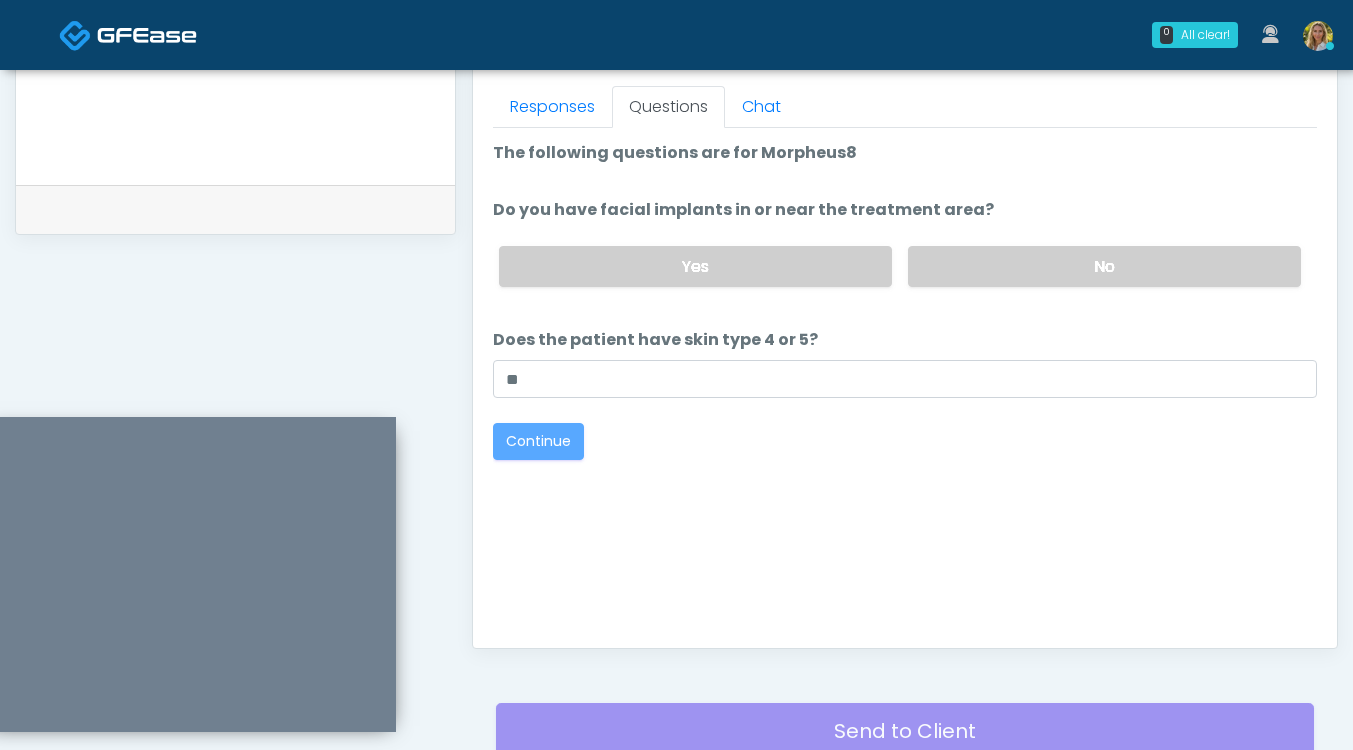 scroll, scrollTop: 1045, scrollLeft: 0, axis: vertical 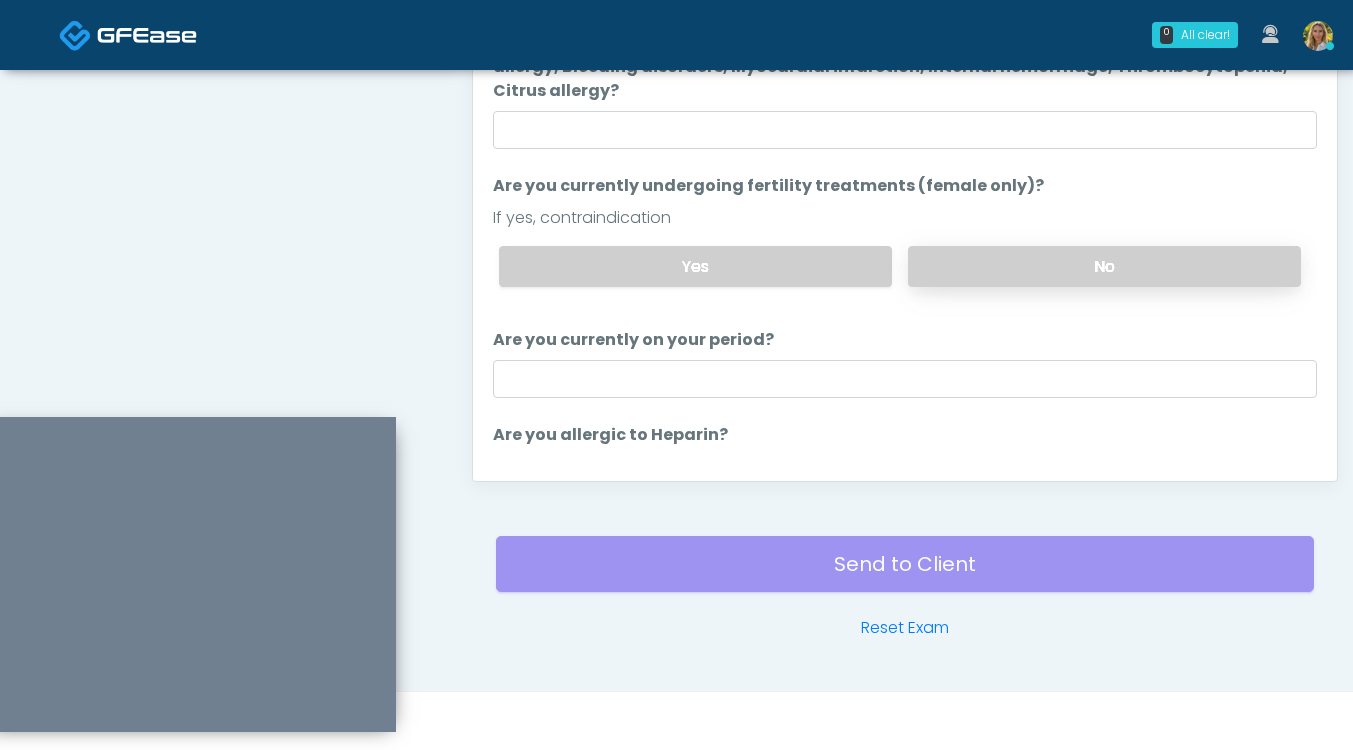 click on "No" at bounding box center [1104, 266] 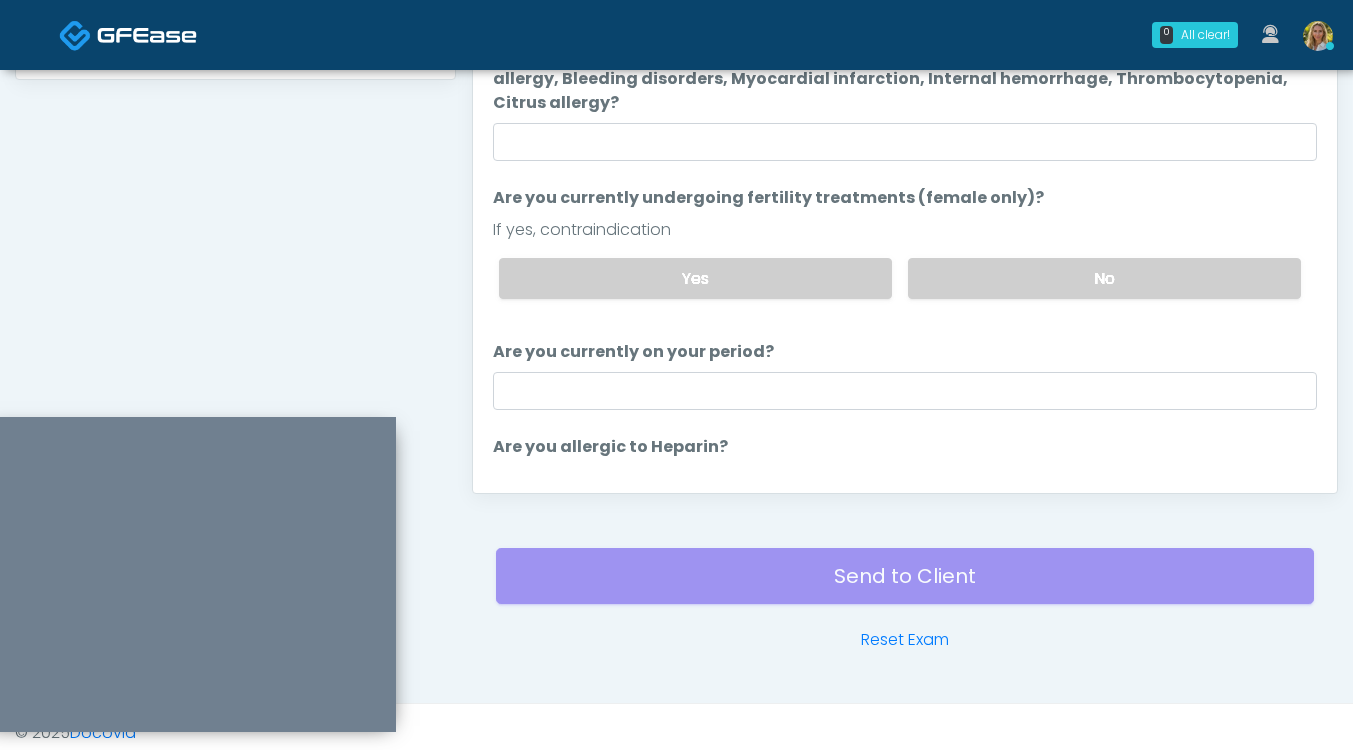 scroll, scrollTop: 1045, scrollLeft: 0, axis: vertical 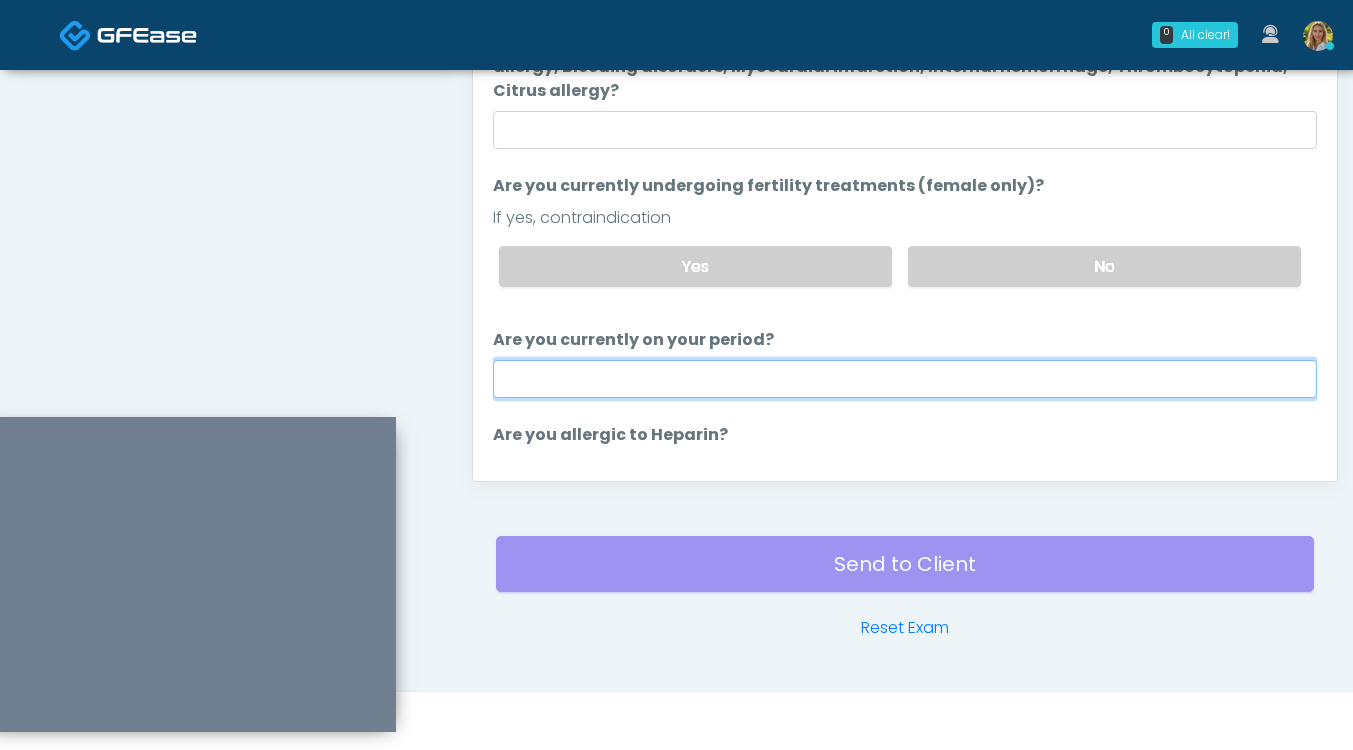 click on "Are you currently on your period?" at bounding box center (905, 379) 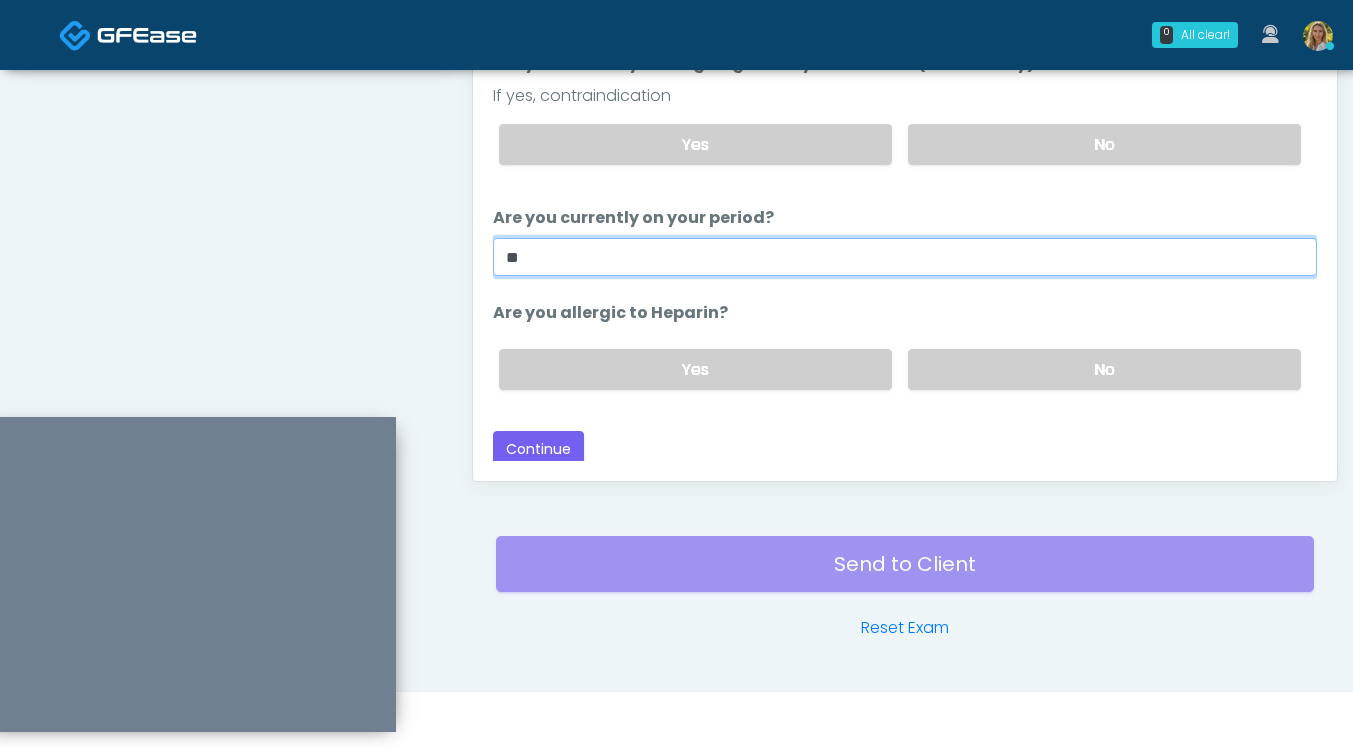 scroll, scrollTop: 127, scrollLeft: 0, axis: vertical 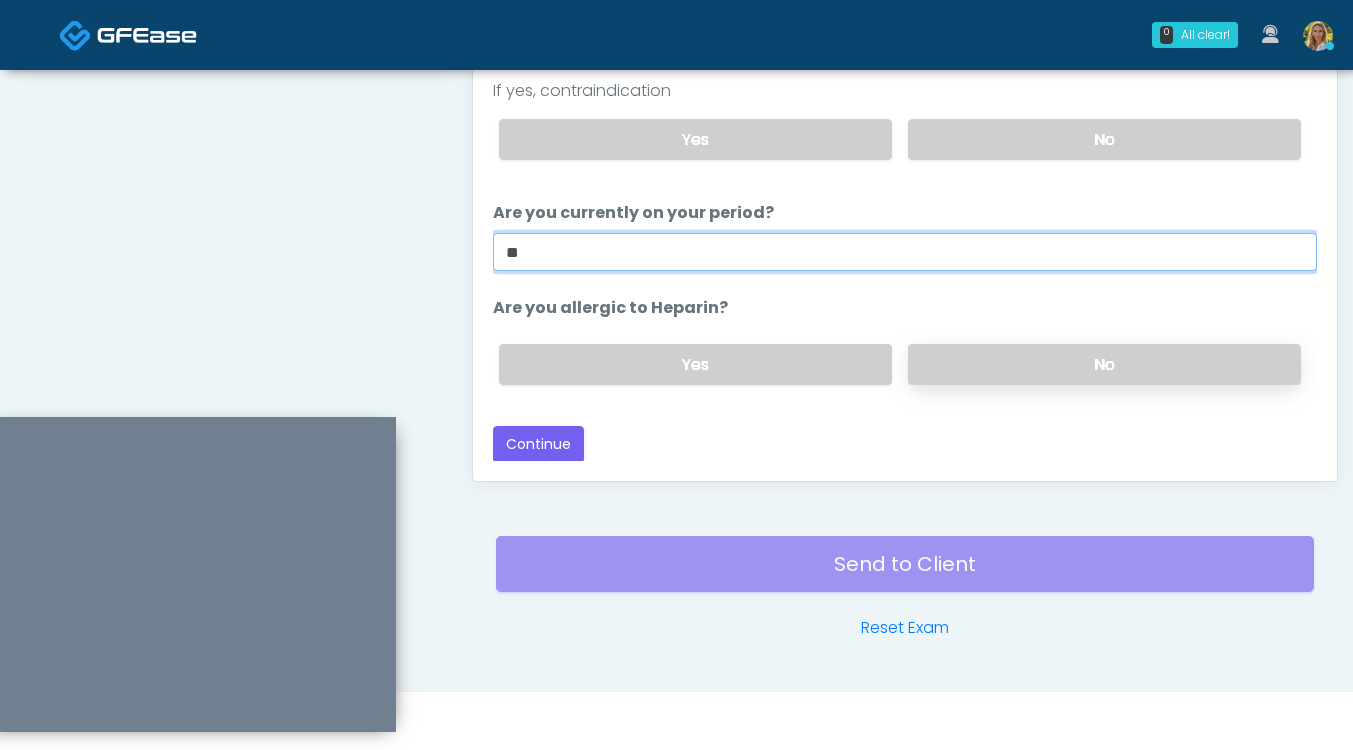type on "**" 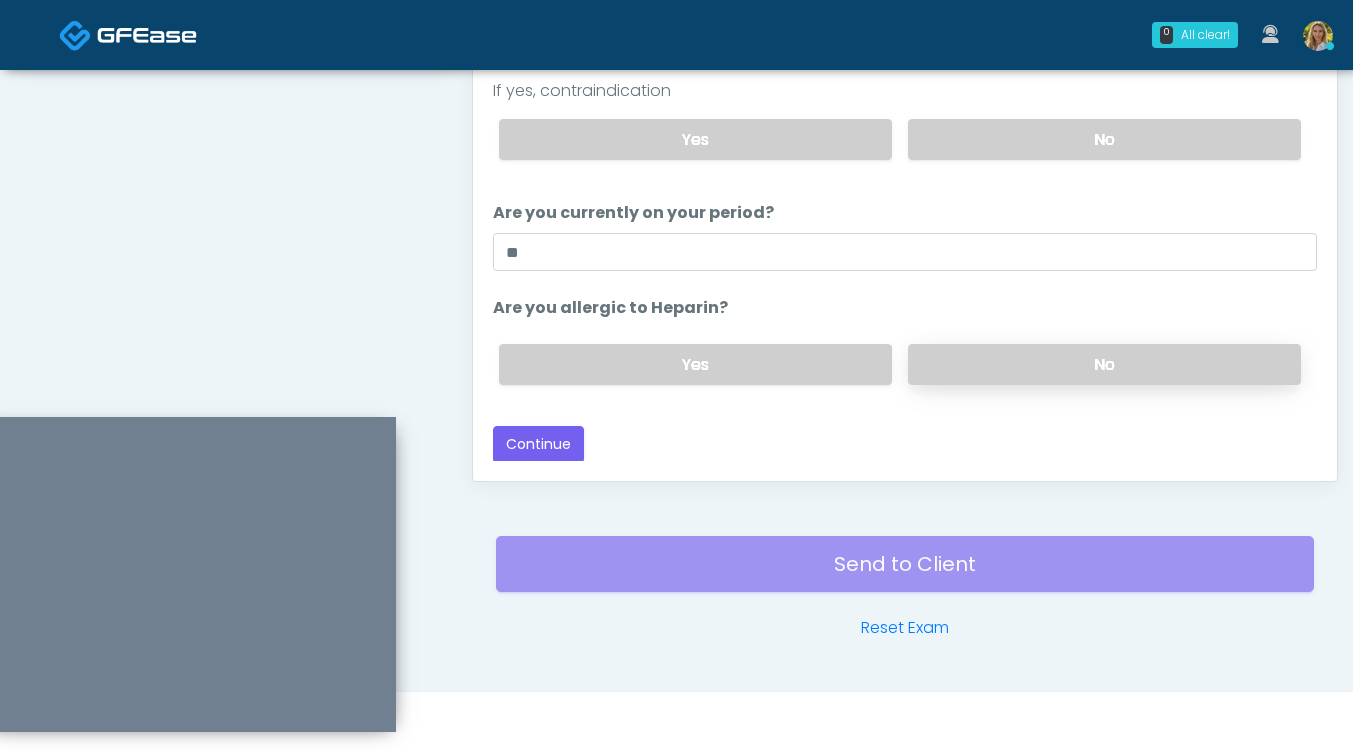 click on "No" at bounding box center (1104, 364) 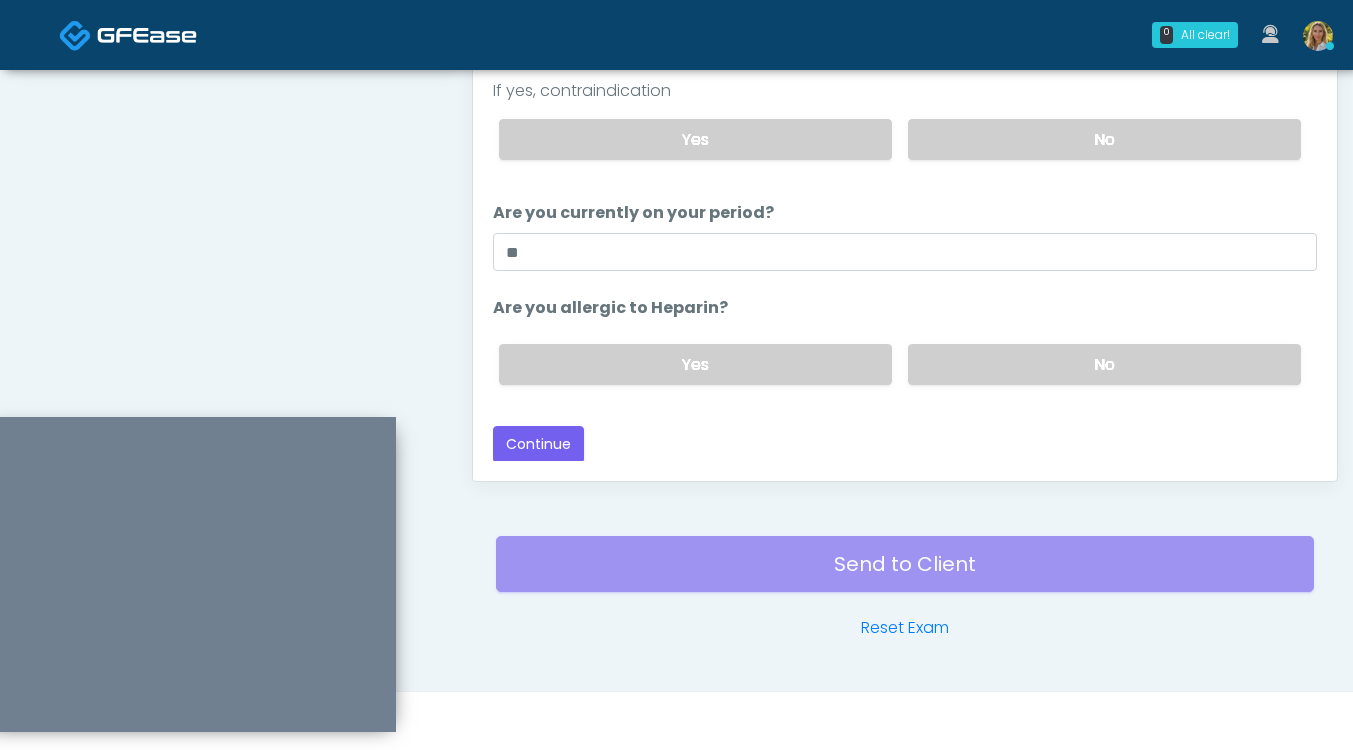 scroll, scrollTop: 0, scrollLeft: 0, axis: both 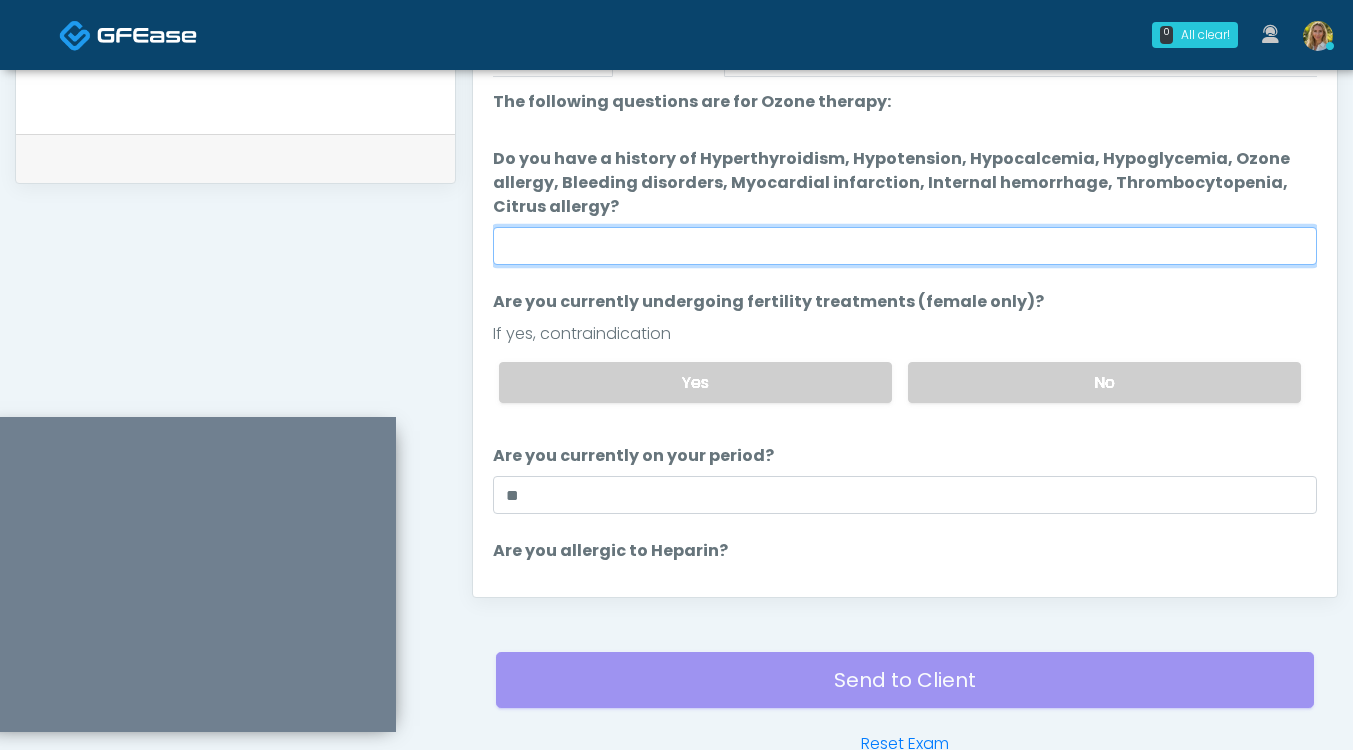 click on "Do you have a history of Hyperthyroidism, Hypotension, Hypocalcemia, Hypoglycemia, Ozone allergy, Bleeding disorders, Myocardial infarction, Internal hemorrhage, Thrombocytopenia, Citrus allergy?" at bounding box center [905, 246] 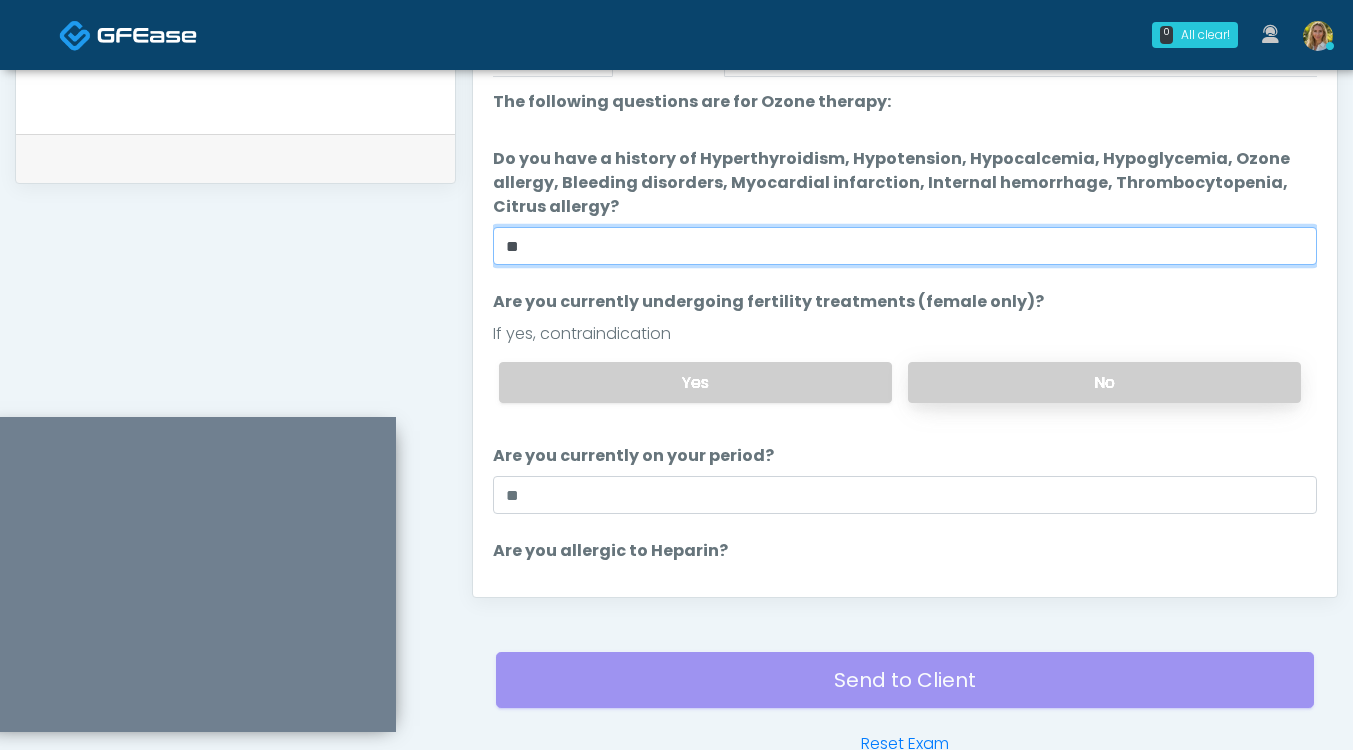 scroll, scrollTop: 127, scrollLeft: 0, axis: vertical 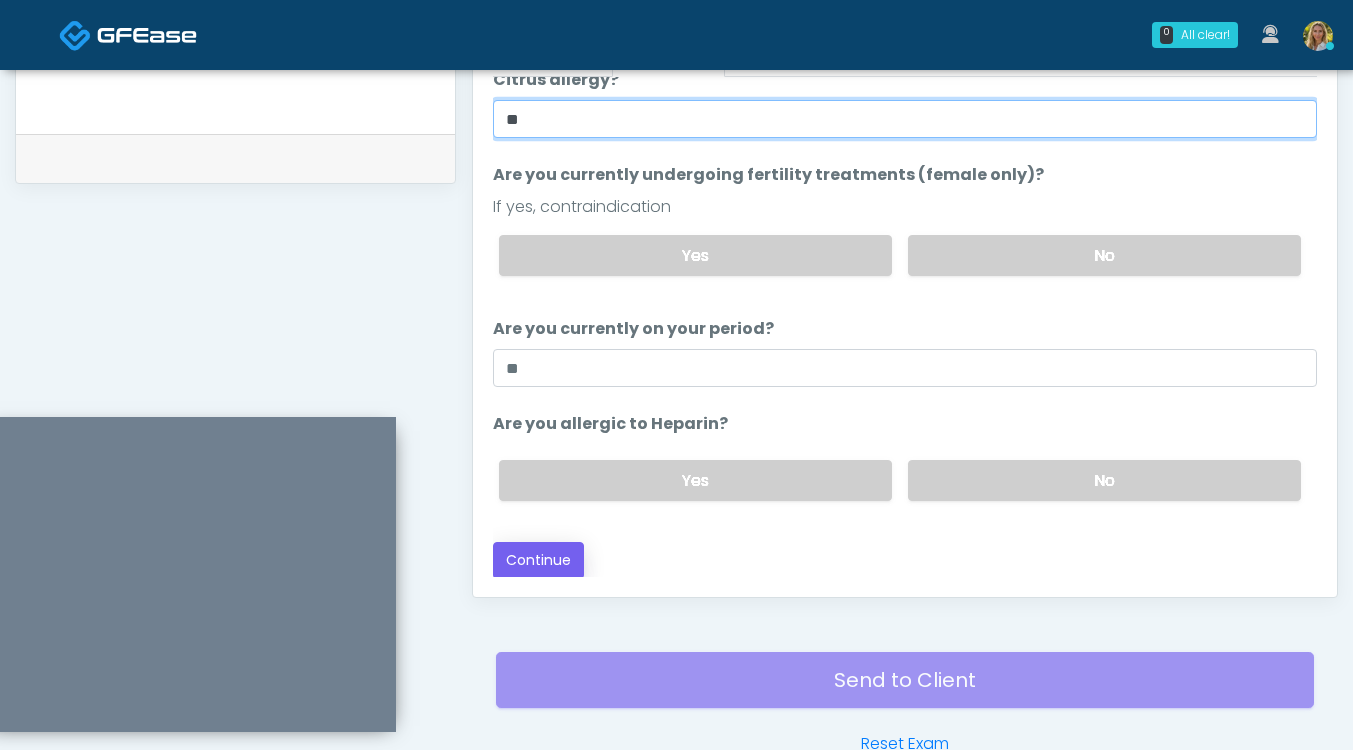 type on "**" 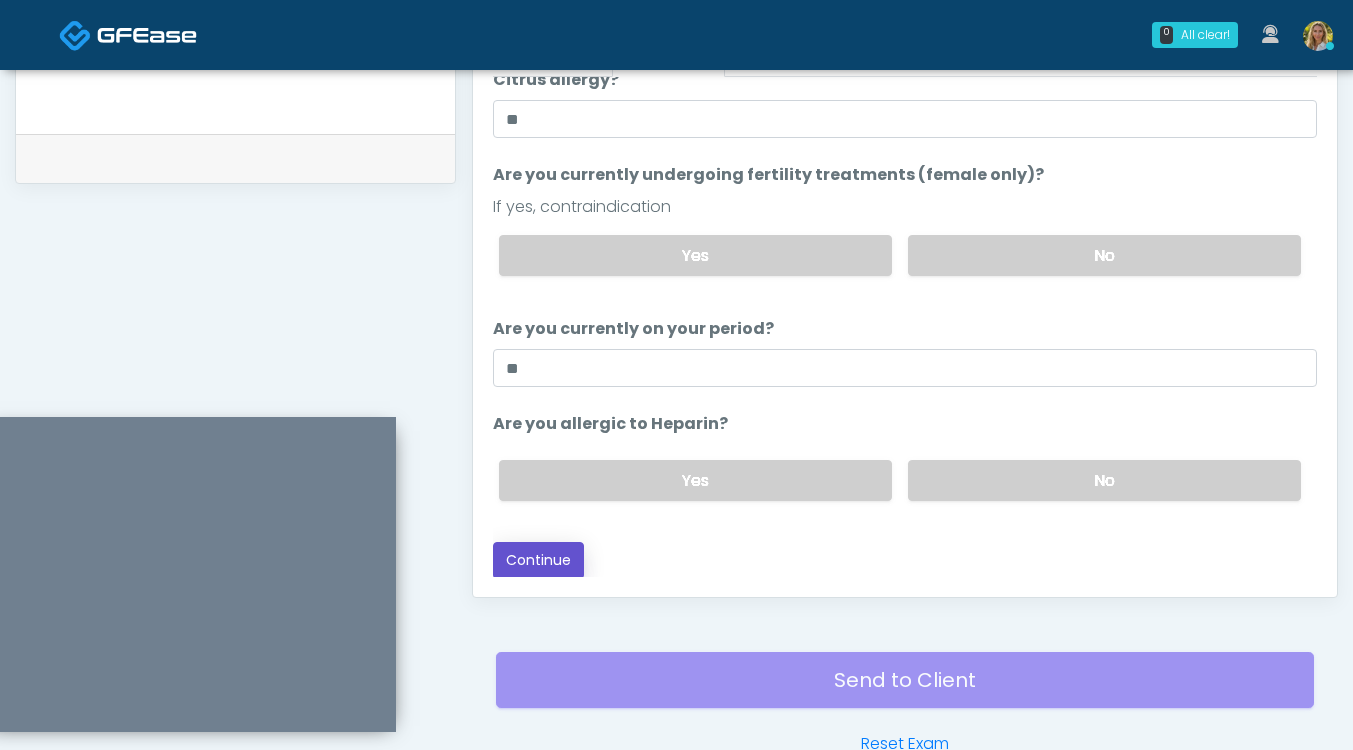 click on "Continue" at bounding box center [538, 560] 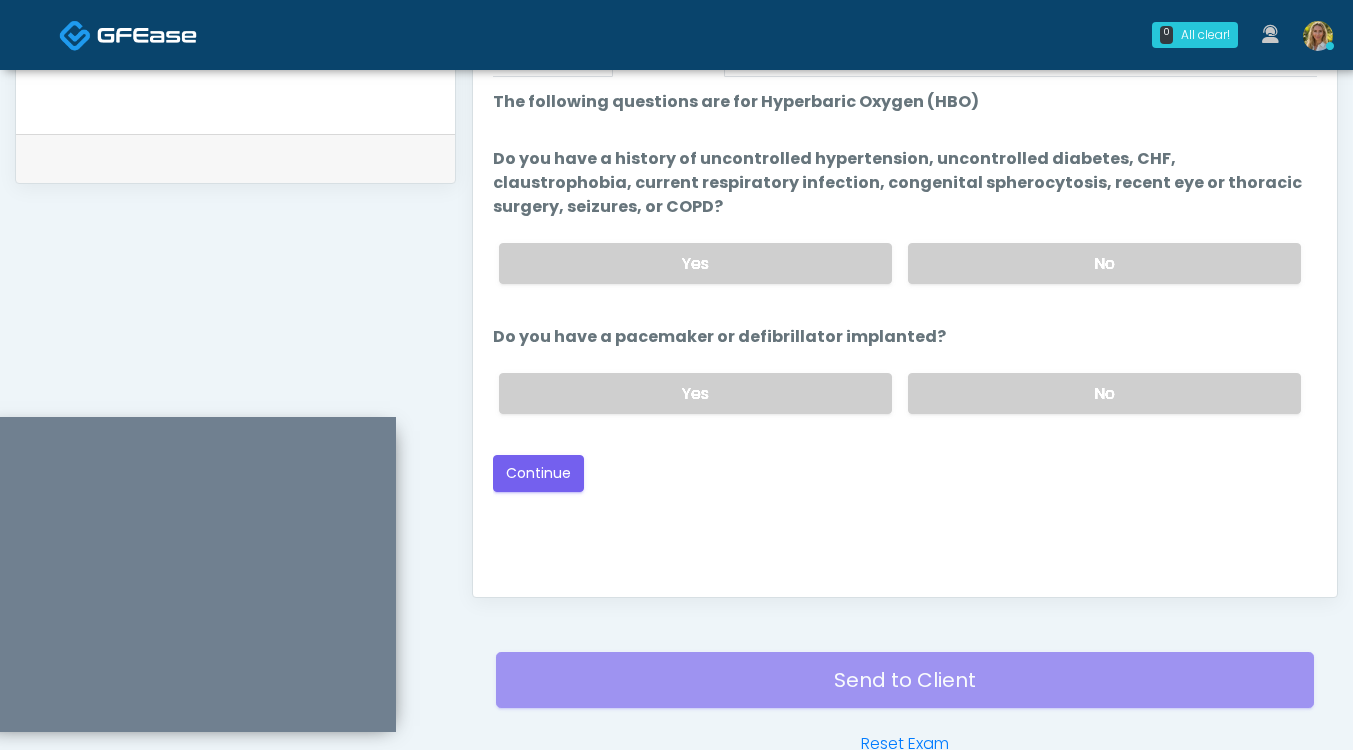 scroll, scrollTop: 1045, scrollLeft: 0, axis: vertical 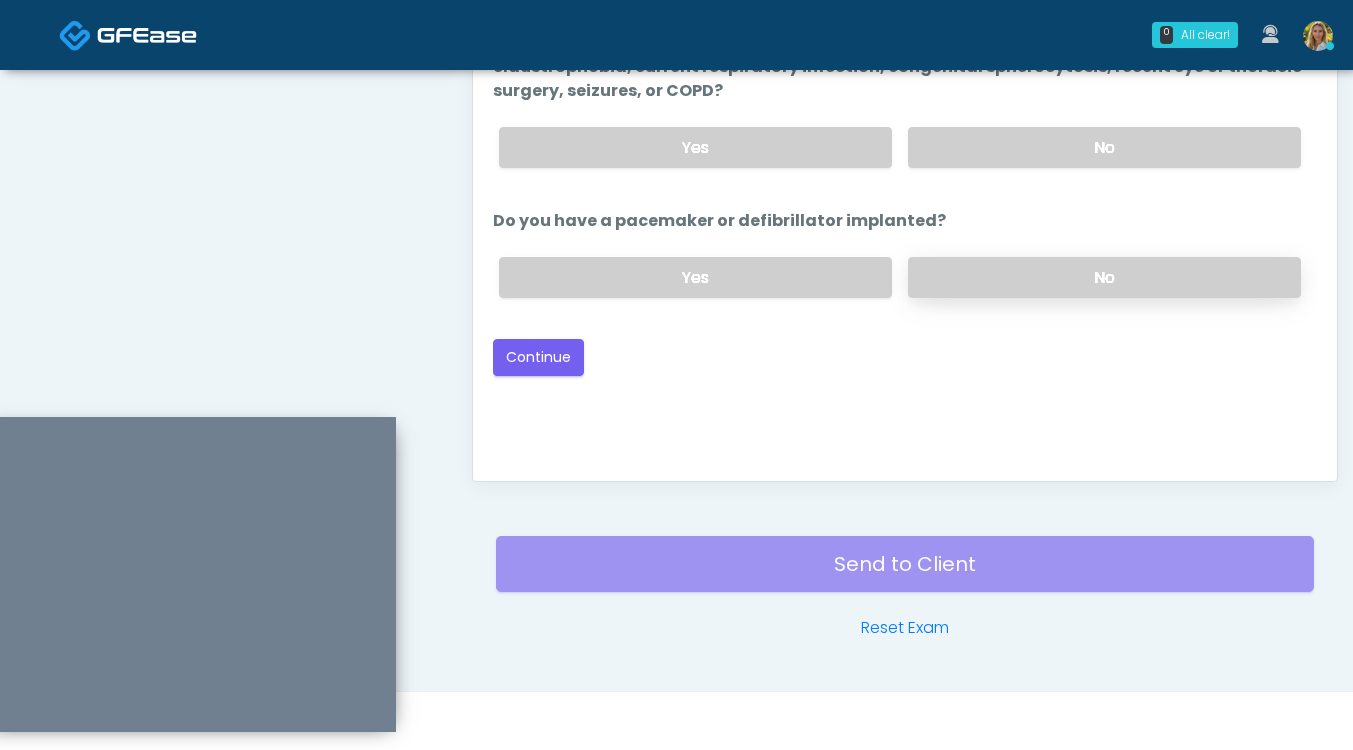 click on "No" at bounding box center (1104, 277) 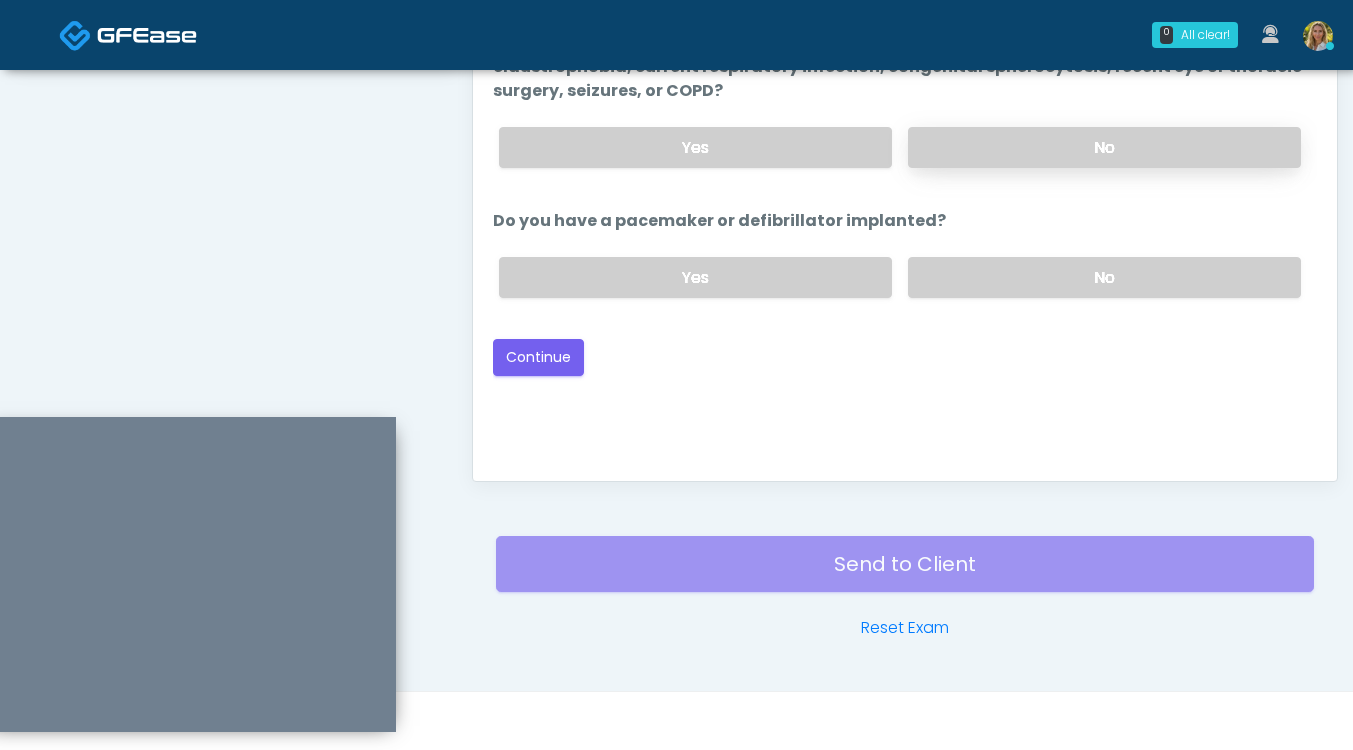 click on "No" at bounding box center (1104, 147) 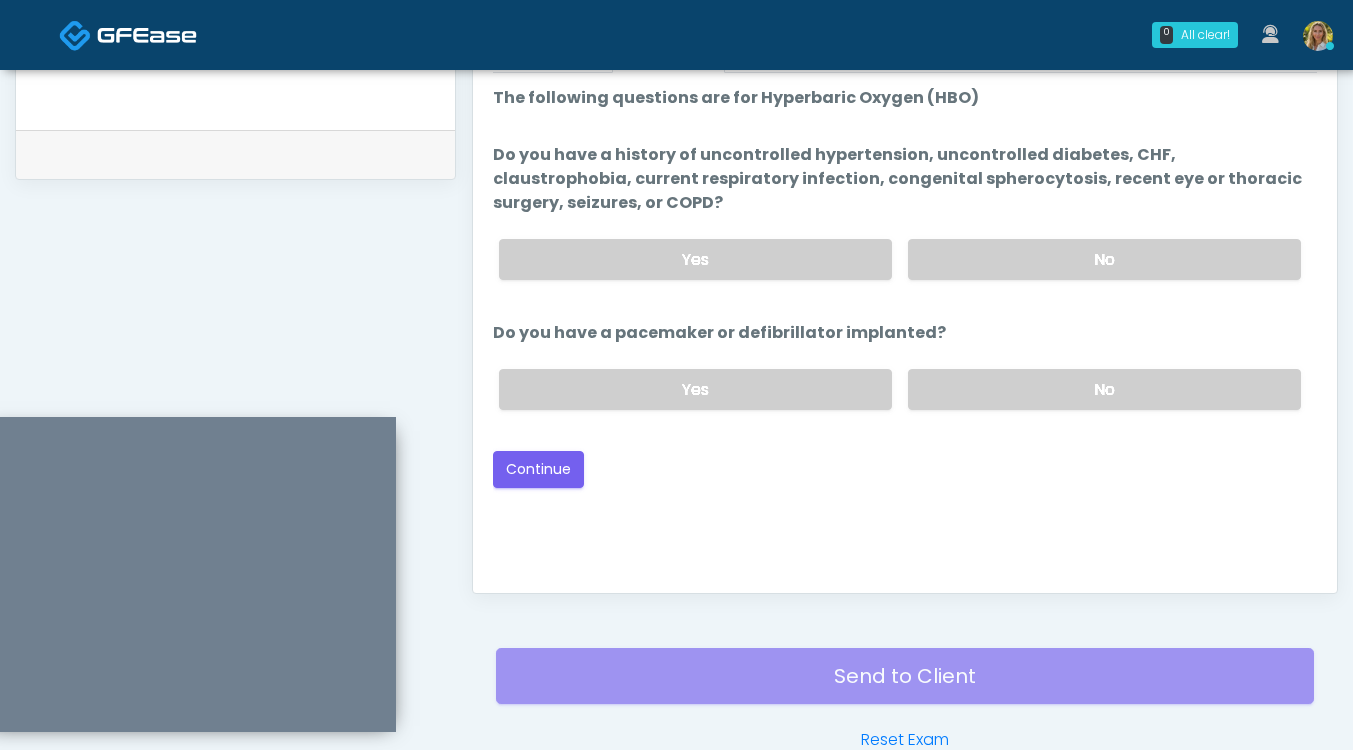 scroll, scrollTop: 957, scrollLeft: 0, axis: vertical 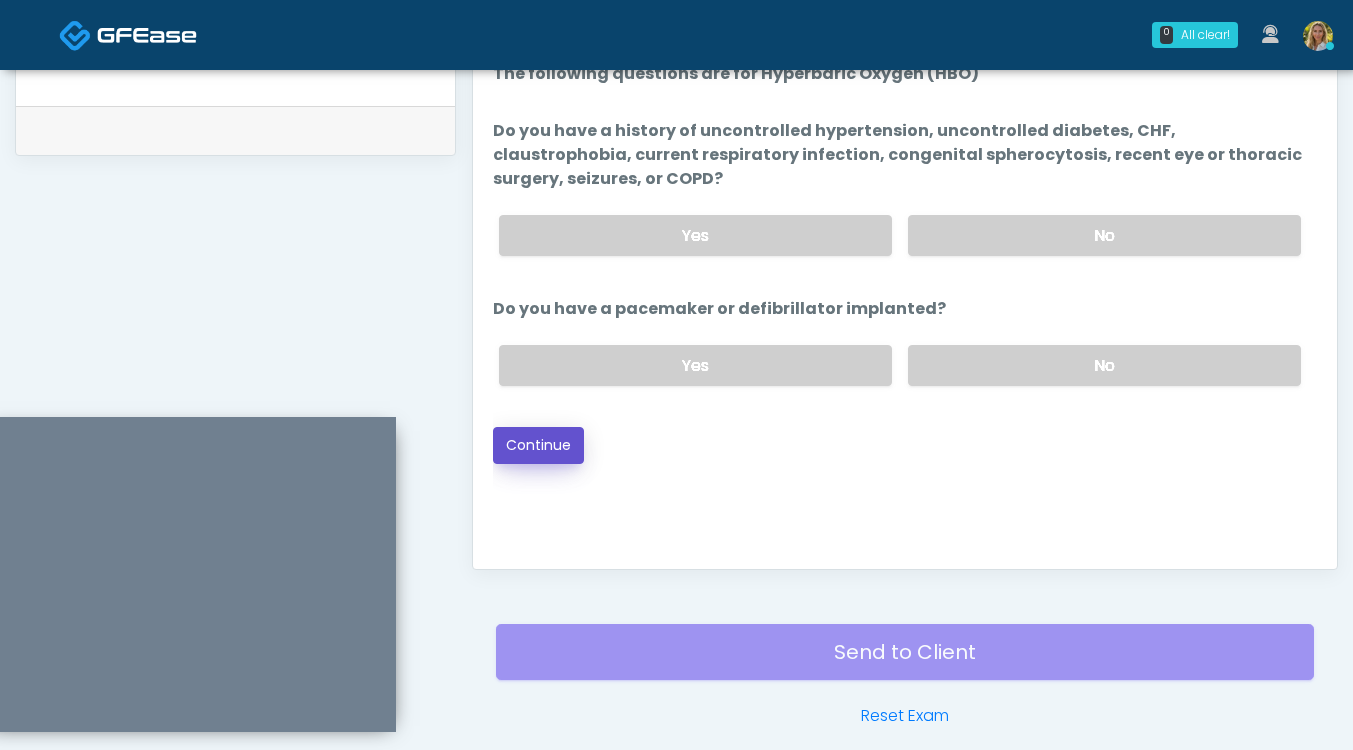 click on "Continue" at bounding box center (538, 445) 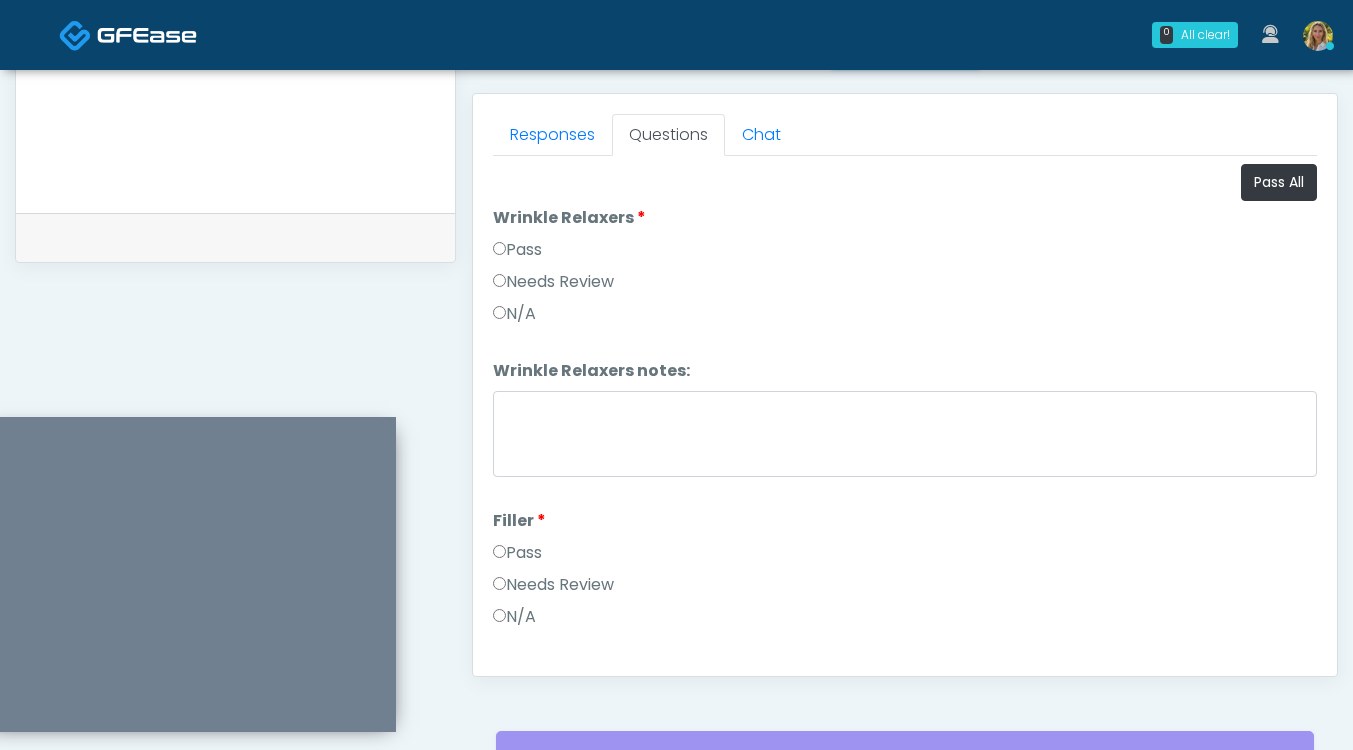 scroll, scrollTop: 842, scrollLeft: 0, axis: vertical 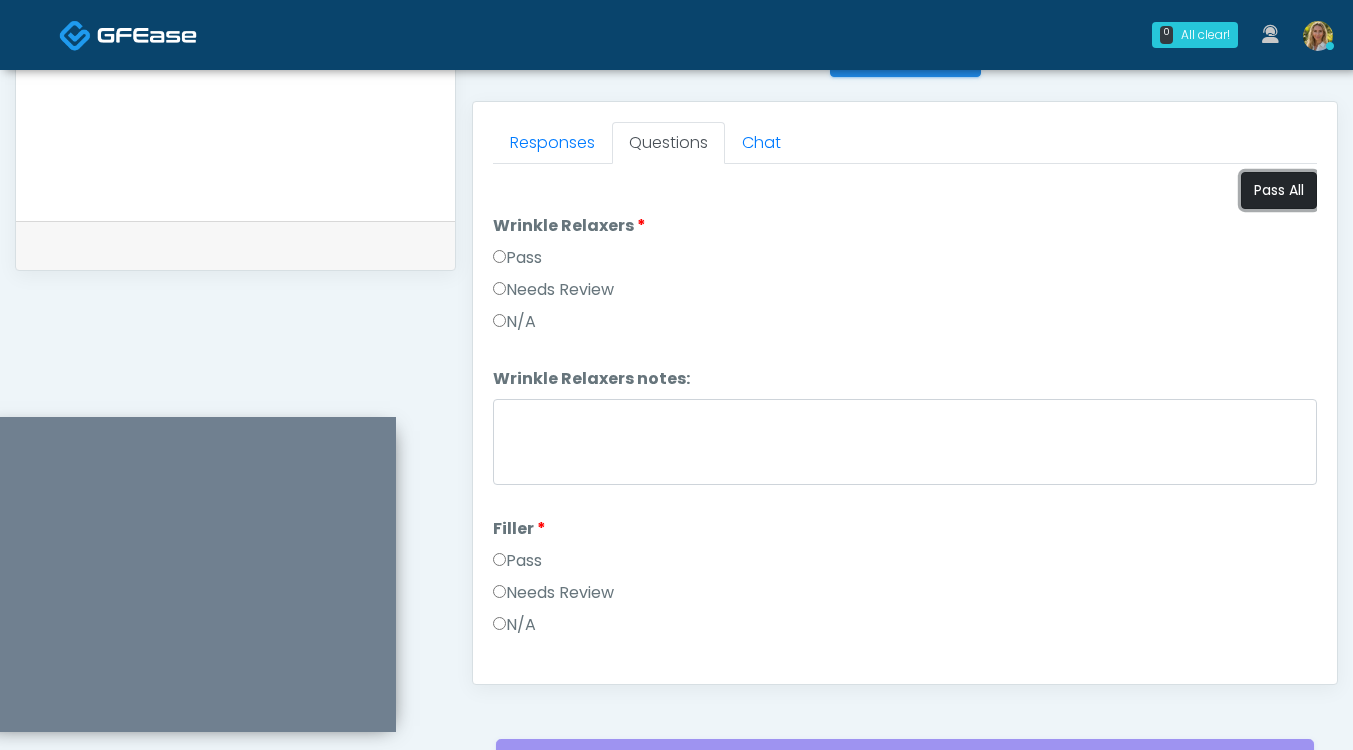 click on "Pass All" at bounding box center (1279, 190) 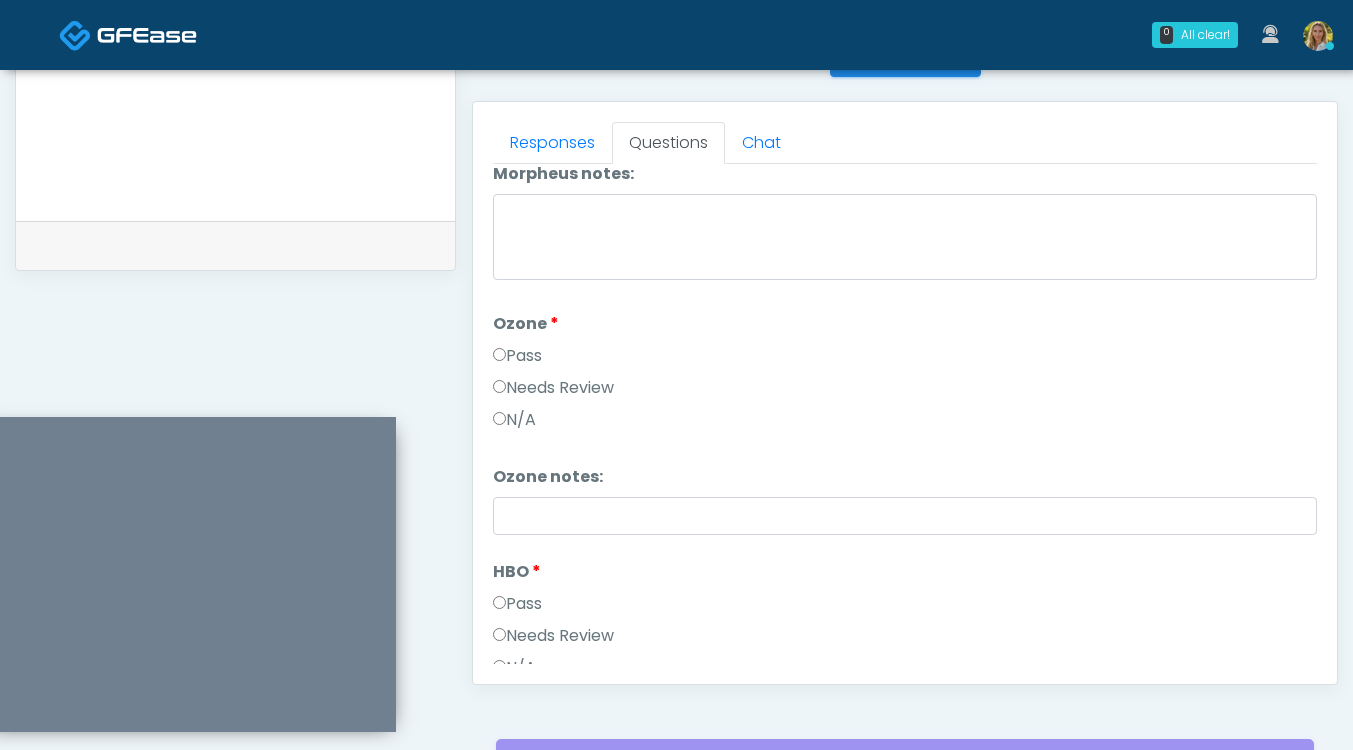 scroll, scrollTop: 2503, scrollLeft: 0, axis: vertical 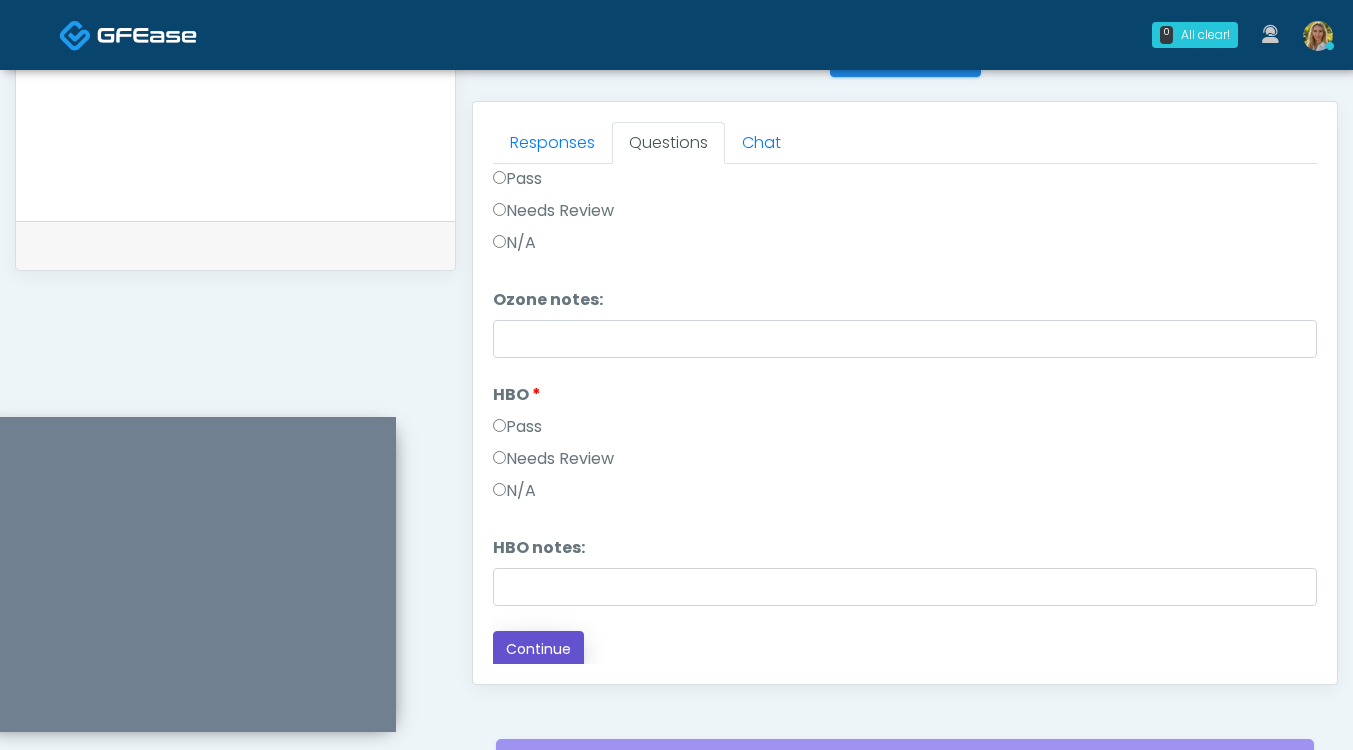 click on "Continue" at bounding box center (538, 649) 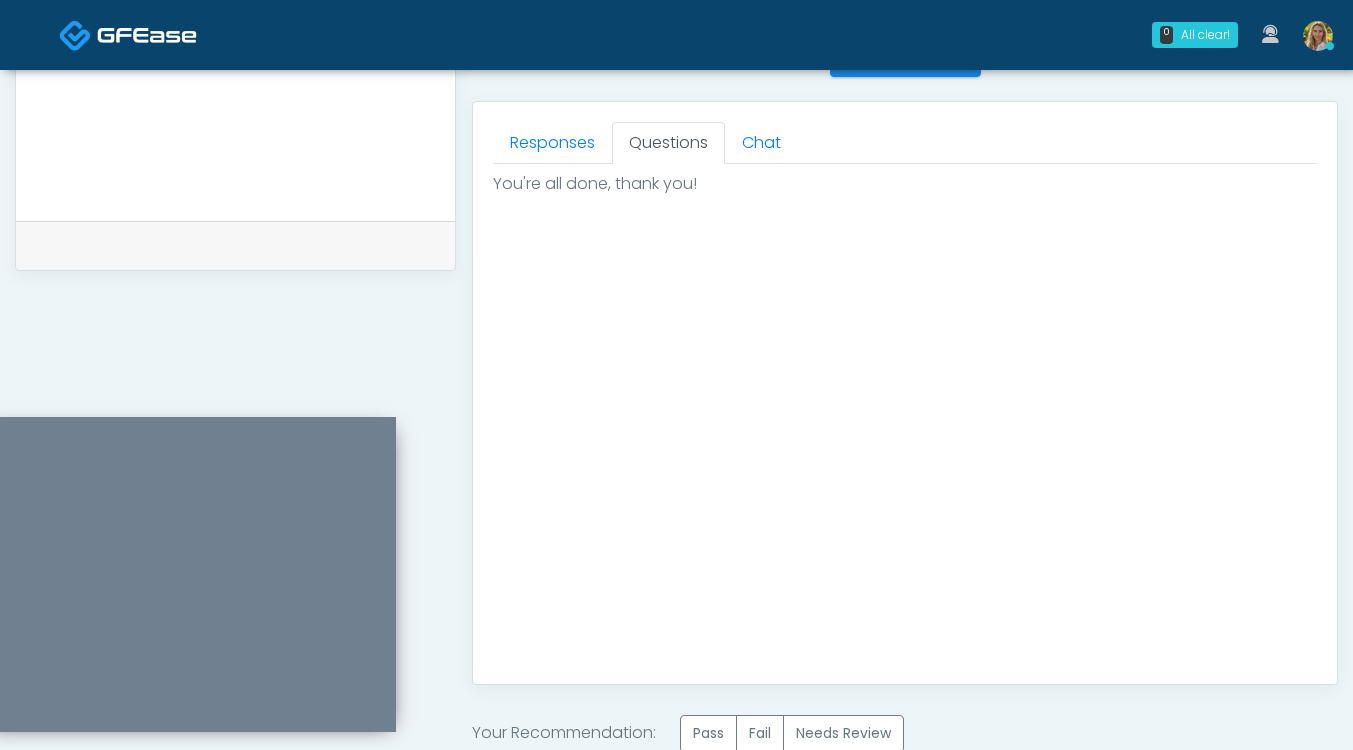 scroll, scrollTop: 0, scrollLeft: 0, axis: both 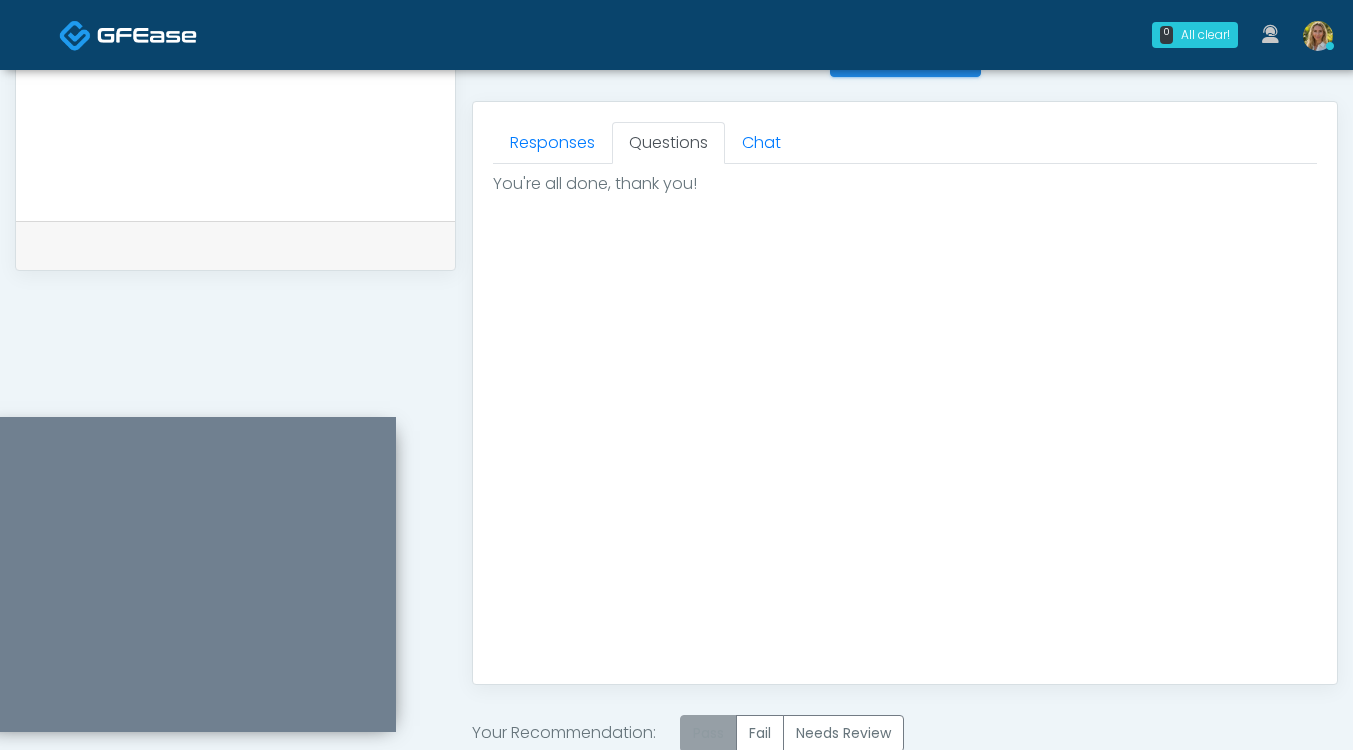 click on "Pass" at bounding box center (708, 733) 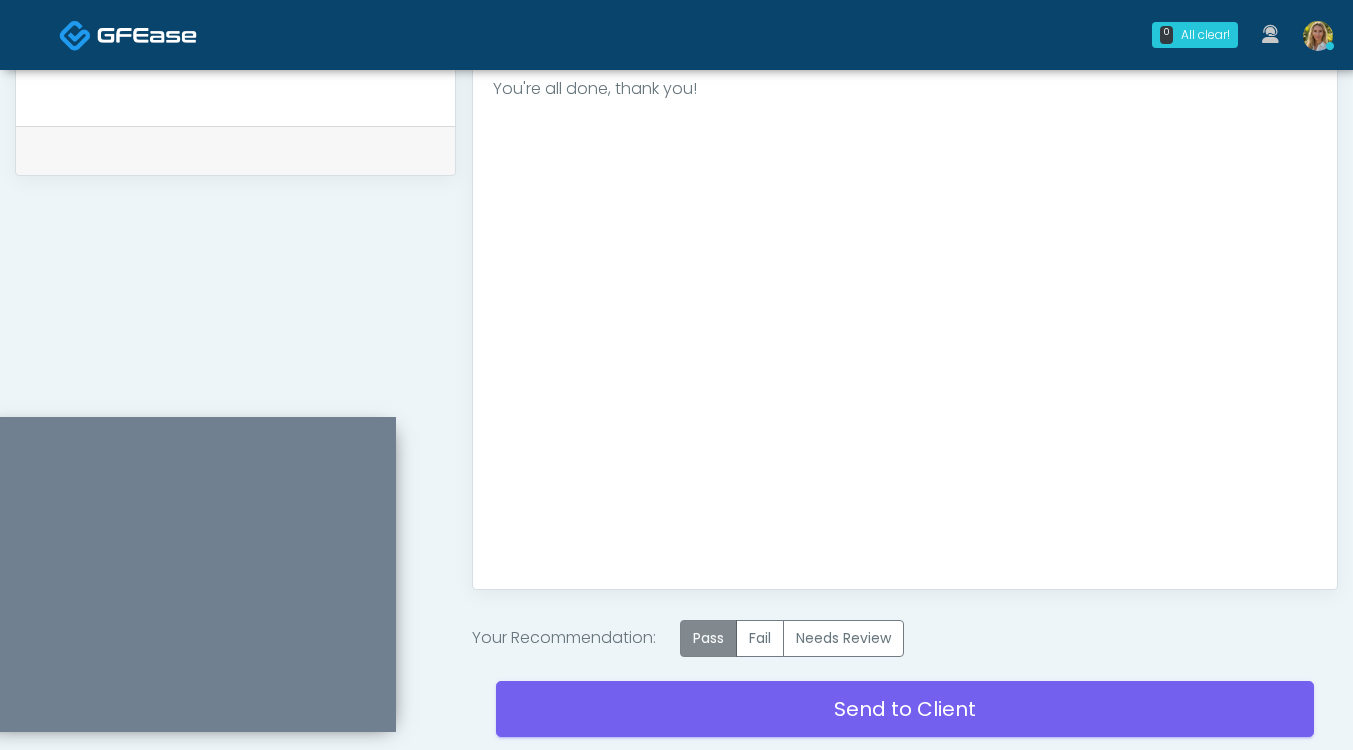 scroll, scrollTop: 941, scrollLeft: 0, axis: vertical 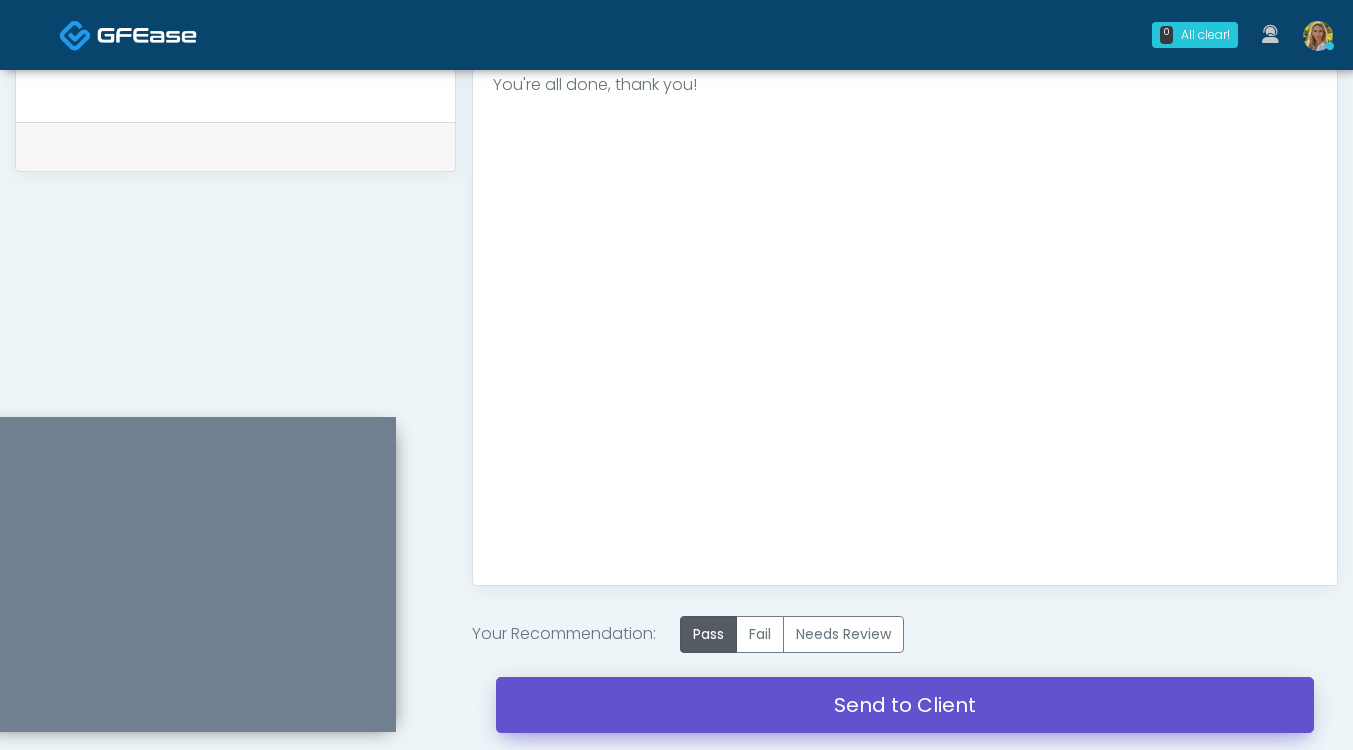 click on "Send to Client" at bounding box center [905, 705] 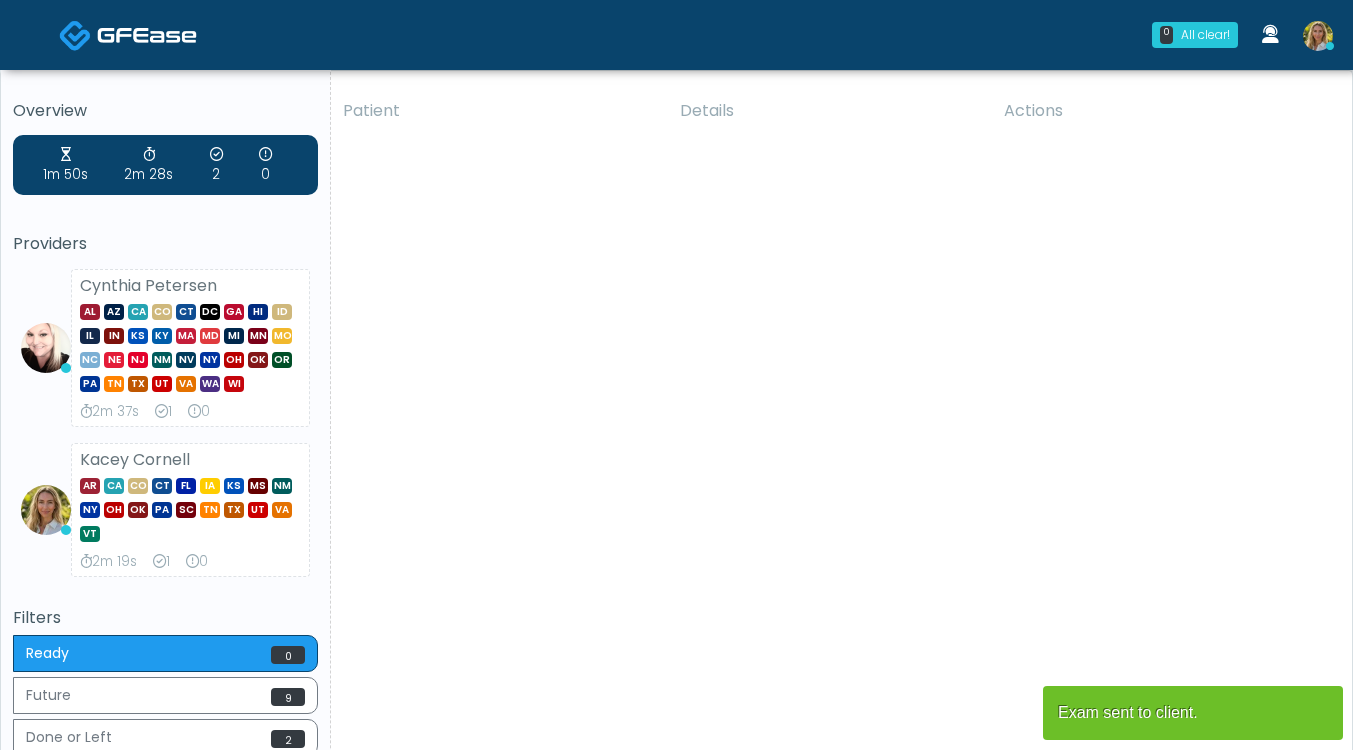 scroll, scrollTop: 0, scrollLeft: 0, axis: both 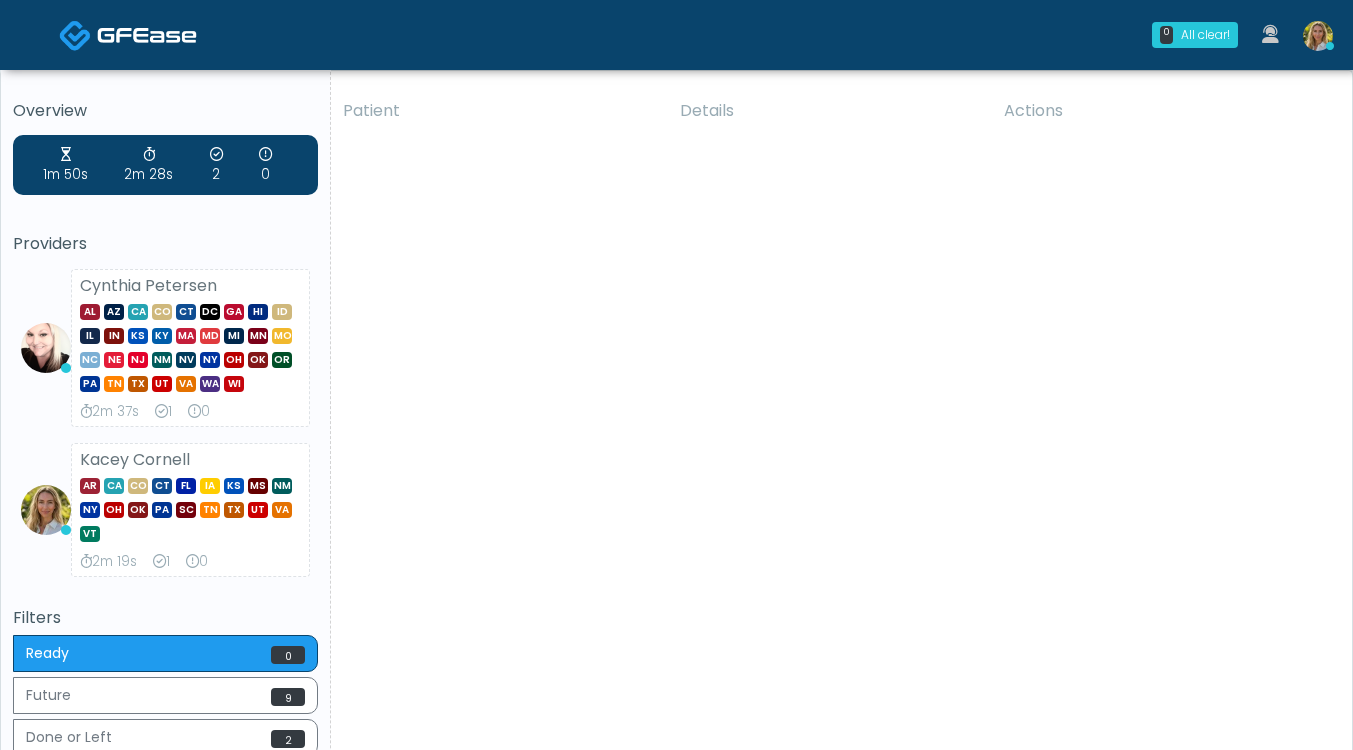 click on "Overview
1m 50s
2m 28s
2
0
Providers
[FIRST] [LAST]
AL
AZ
CA
CO
CT
DC
GA
HI
ID
IL
IN
KS
KY
MA
MD
MI
MN
MO
NC
NE" at bounding box center [676, 474] 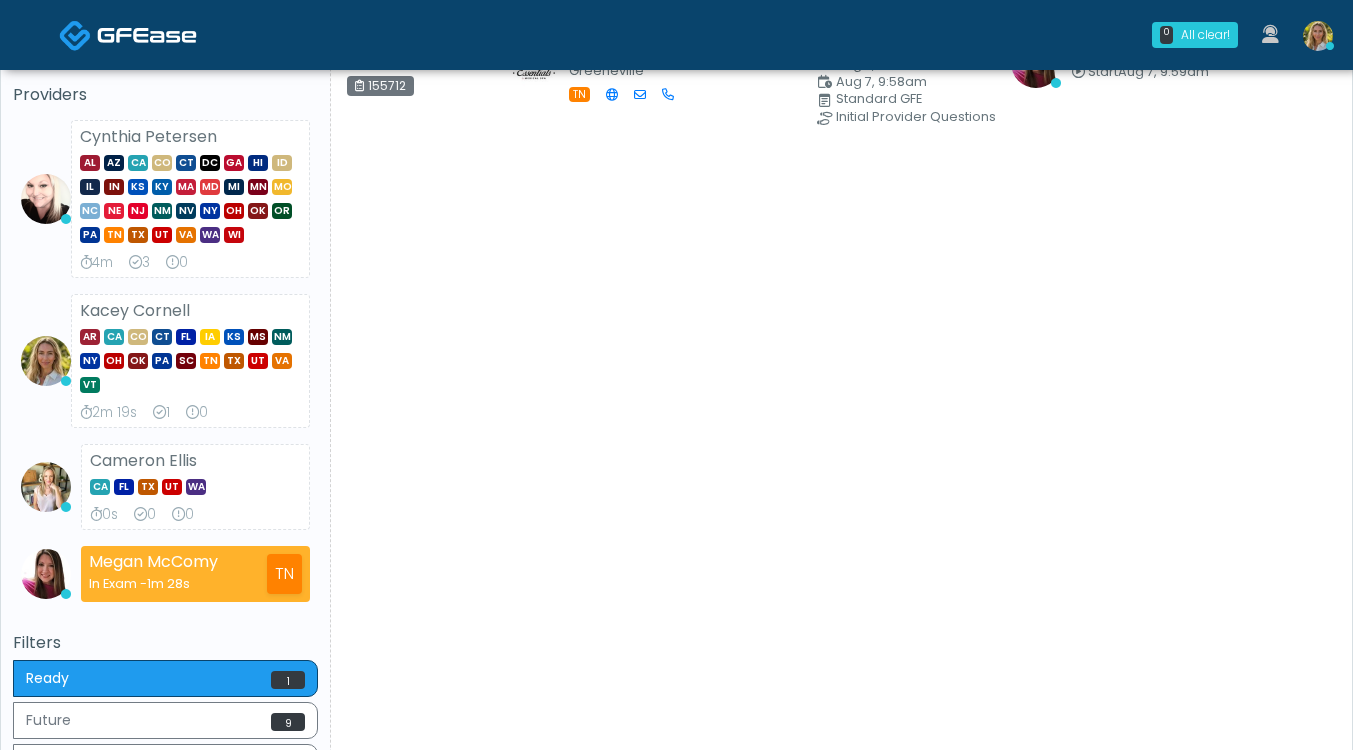 scroll, scrollTop: 167, scrollLeft: 0, axis: vertical 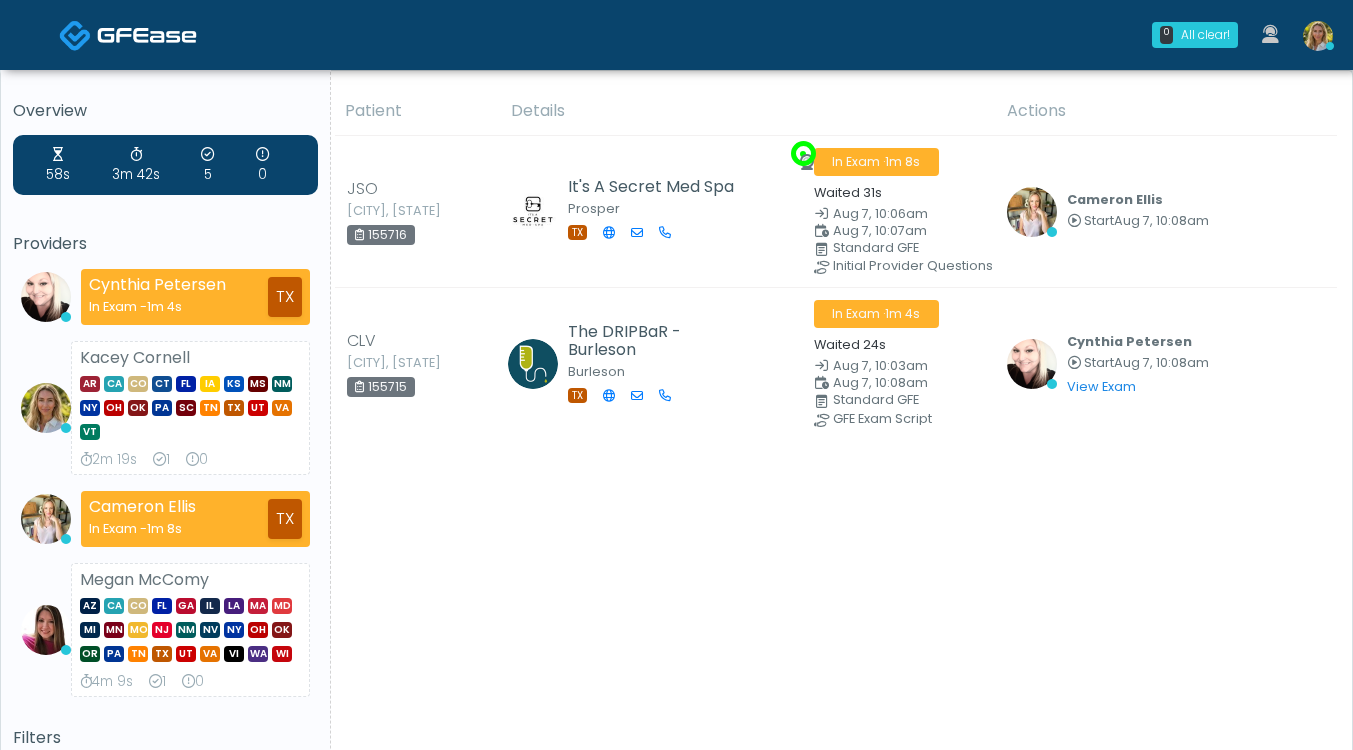 click on "Patient
Details
Actions
JSO
Portland, Texas
155716
It's A Secret Med Spa
Prosper
TX
In Exam
·  1m 8s
Waited 31s" at bounding box center [834, 542] 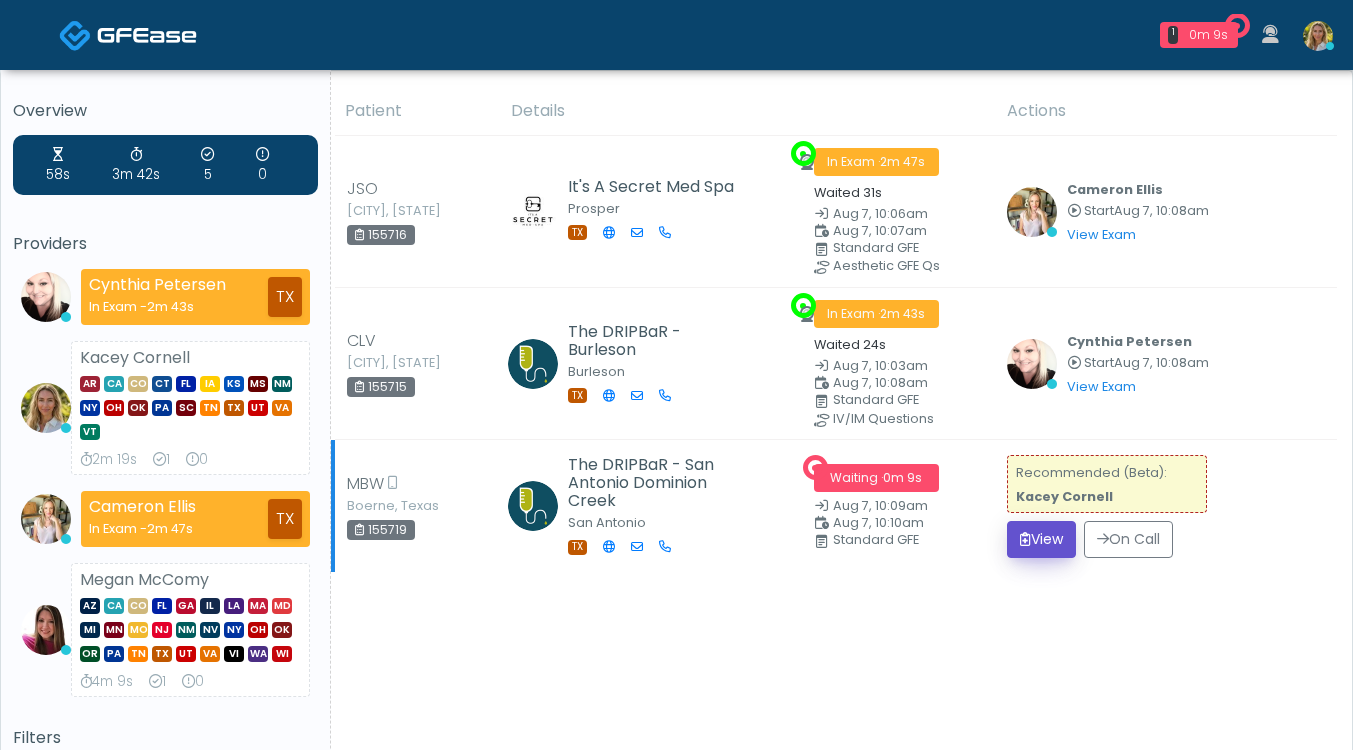 click on "View" at bounding box center (1041, 539) 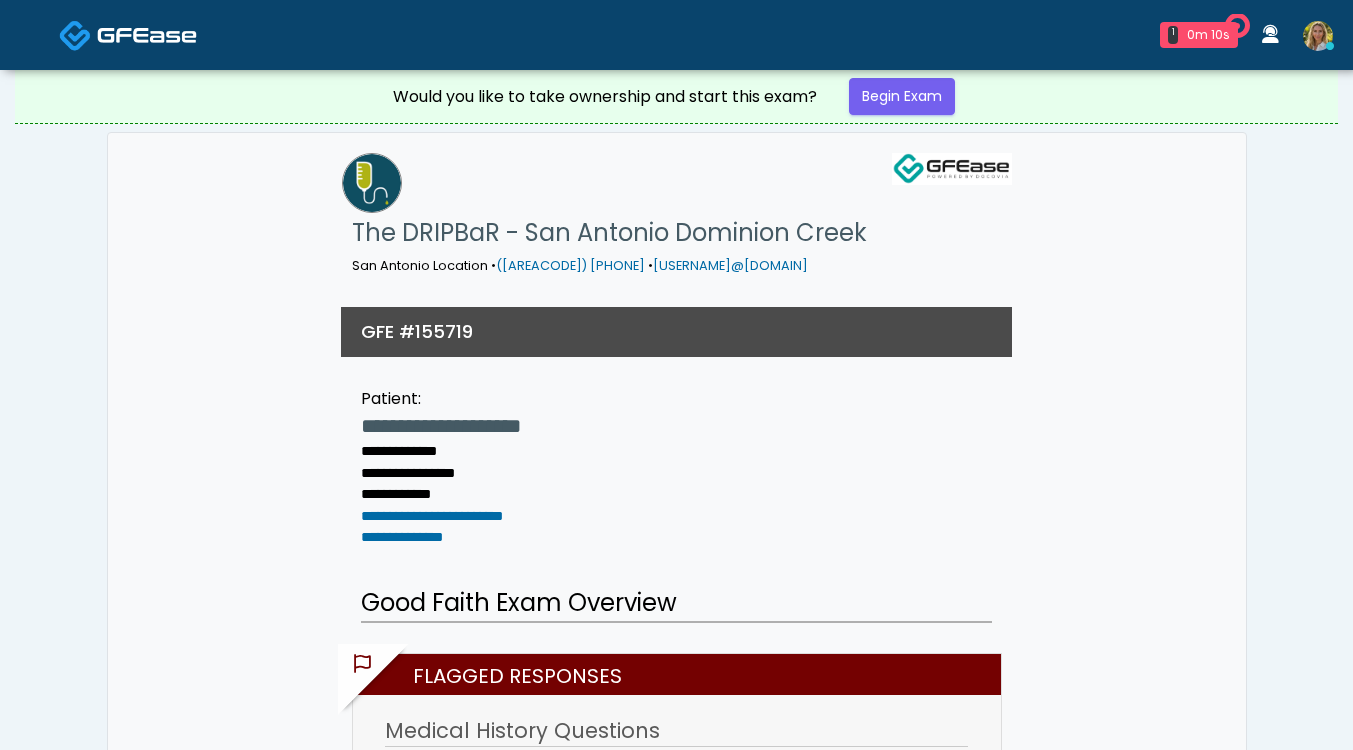 scroll, scrollTop: 0, scrollLeft: 0, axis: both 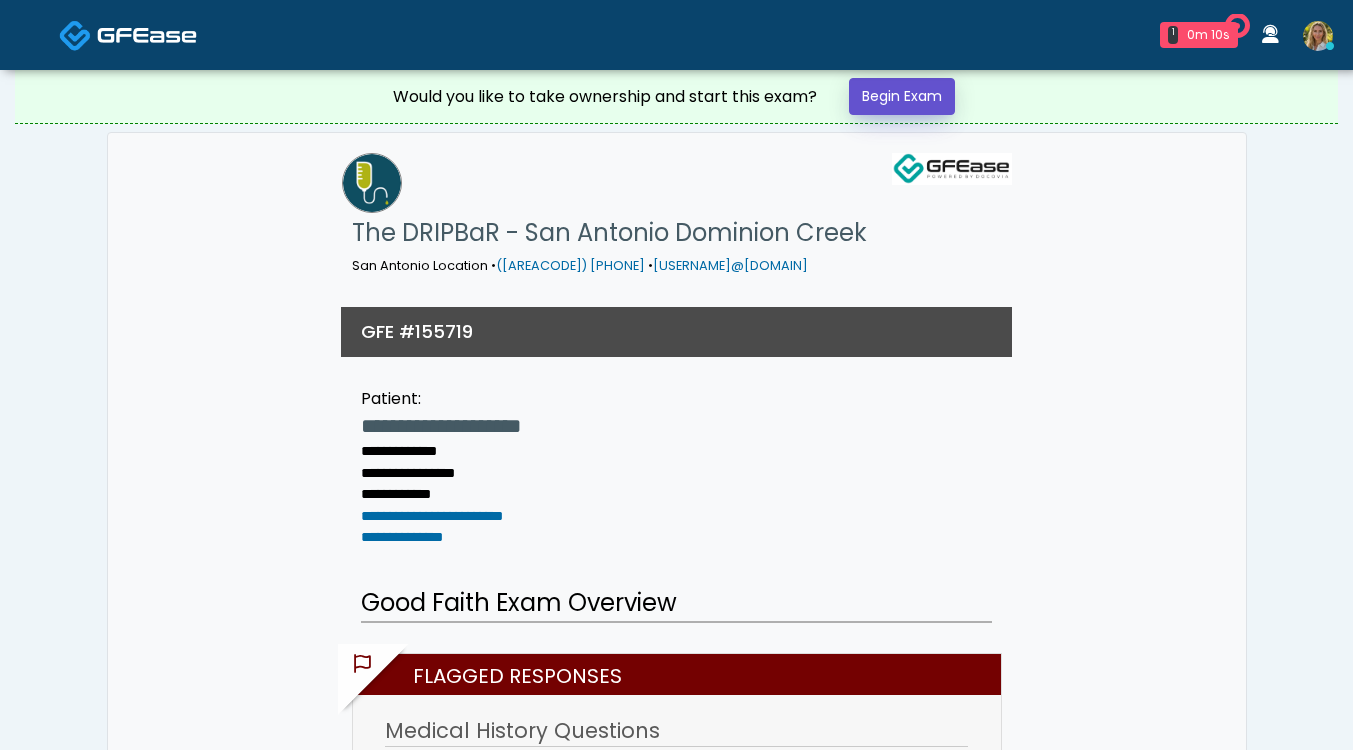 click on "Begin Exam" at bounding box center [902, 96] 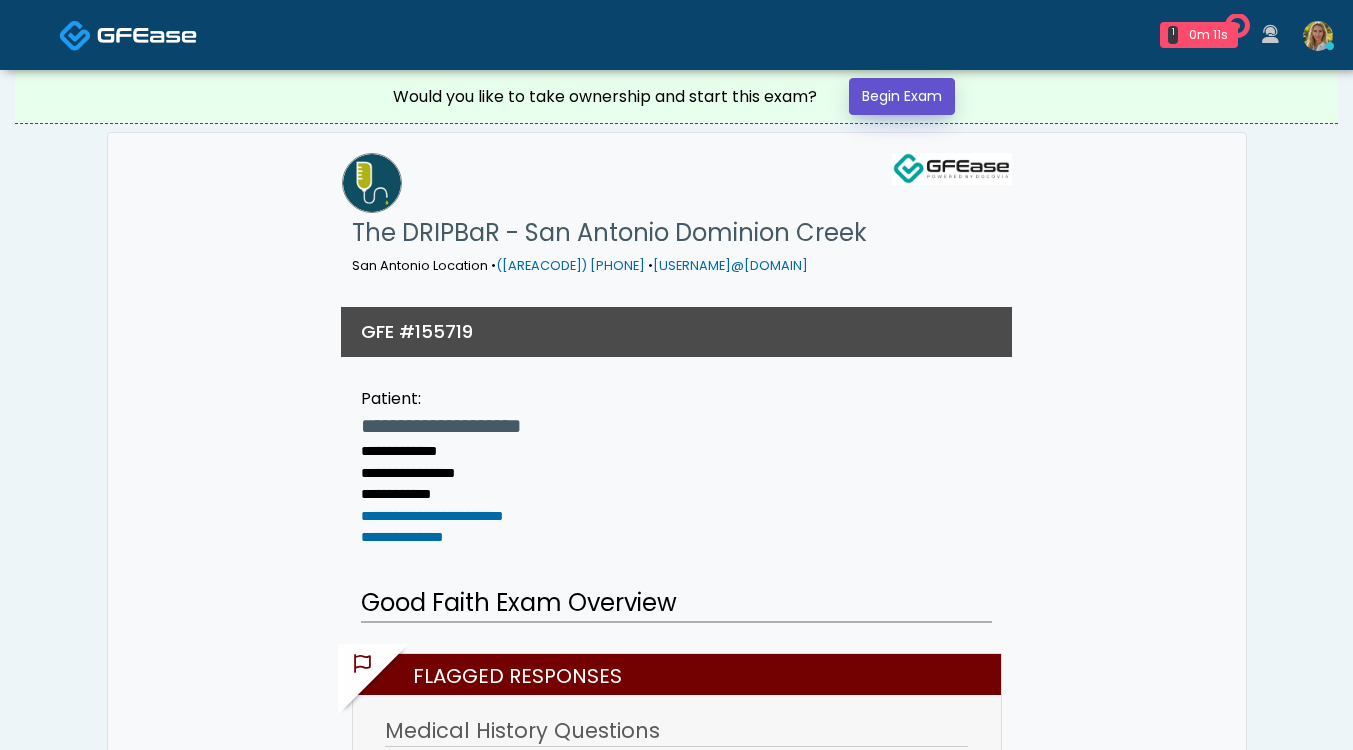 scroll, scrollTop: 0, scrollLeft: 0, axis: both 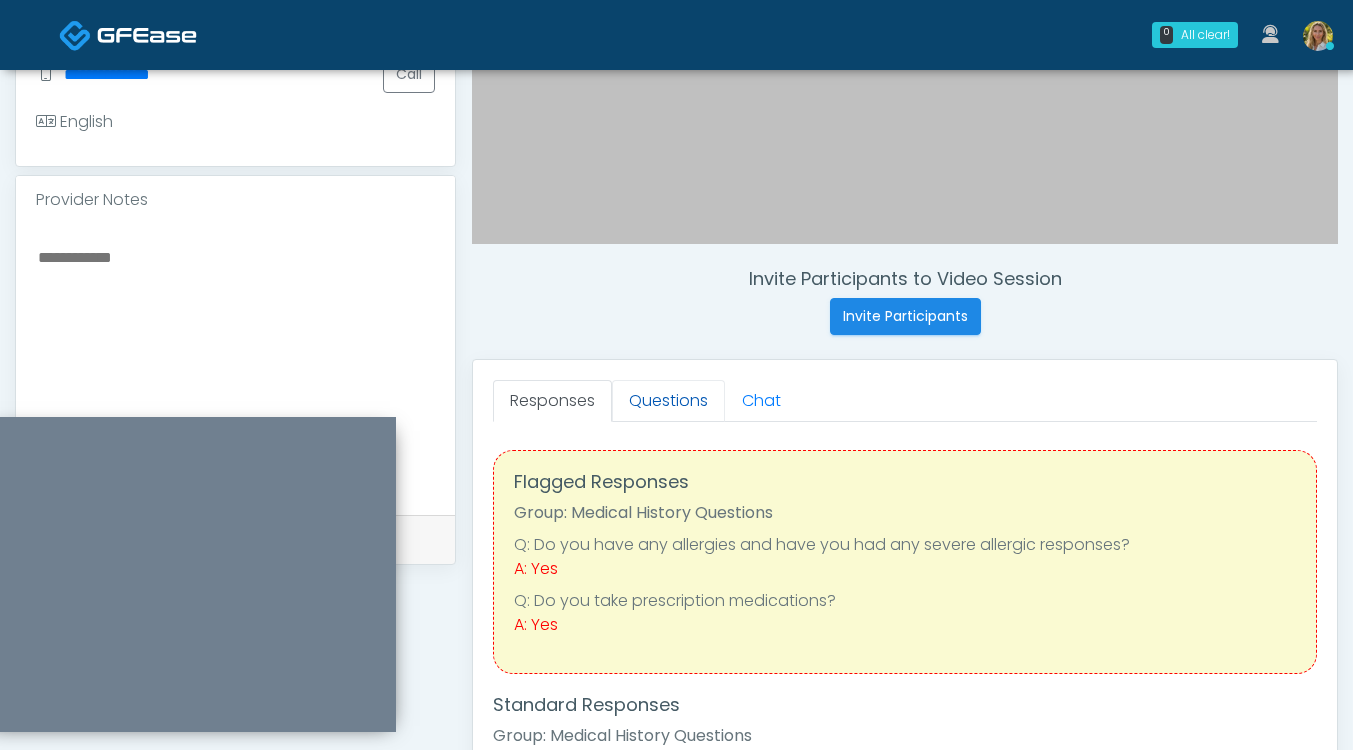 click on "Questions" at bounding box center [668, 401] 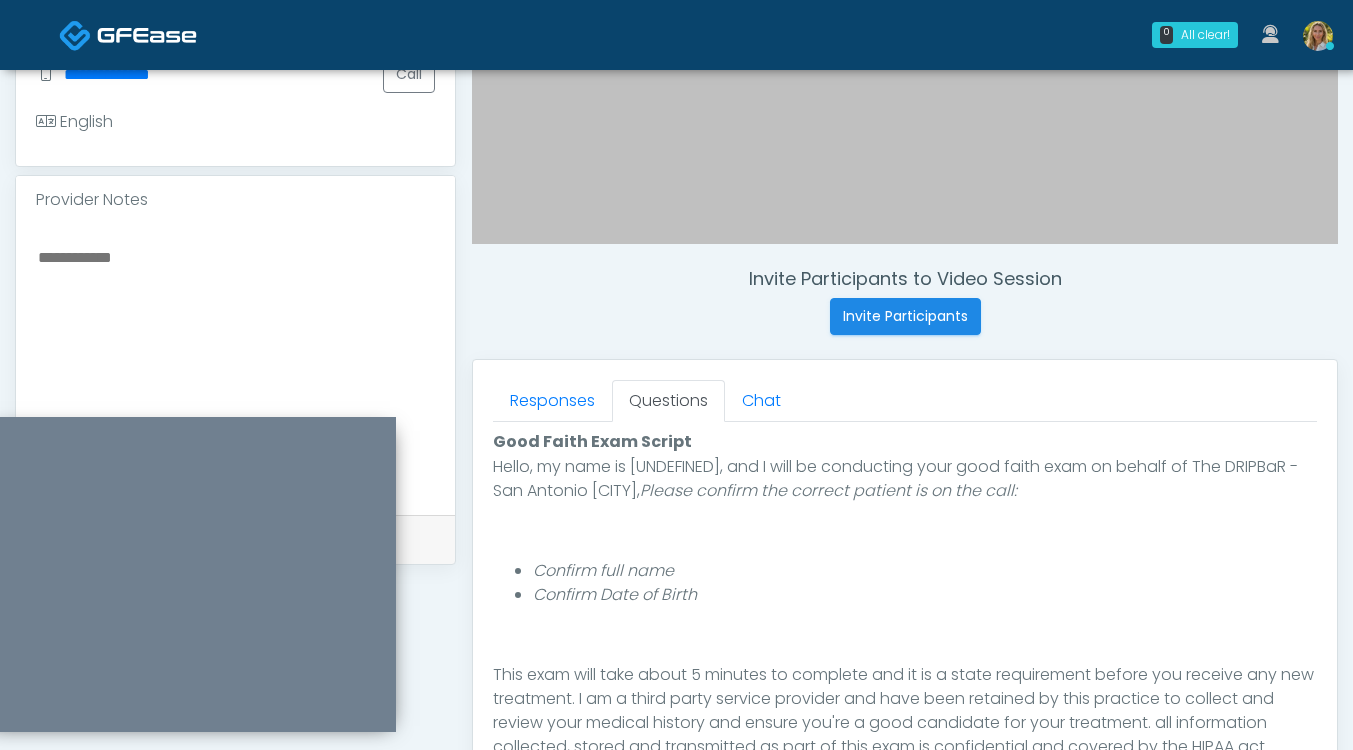 scroll, scrollTop: 208, scrollLeft: 0, axis: vertical 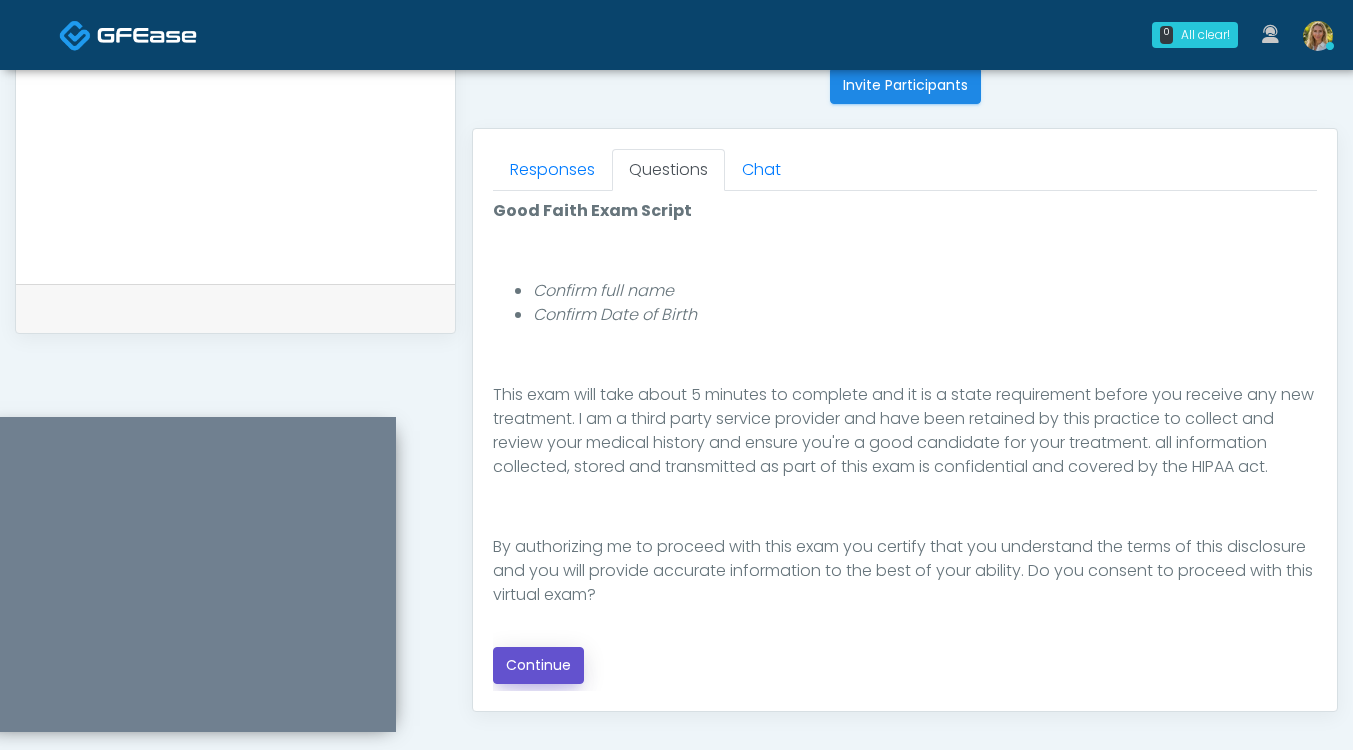 click on "Continue" at bounding box center [538, 665] 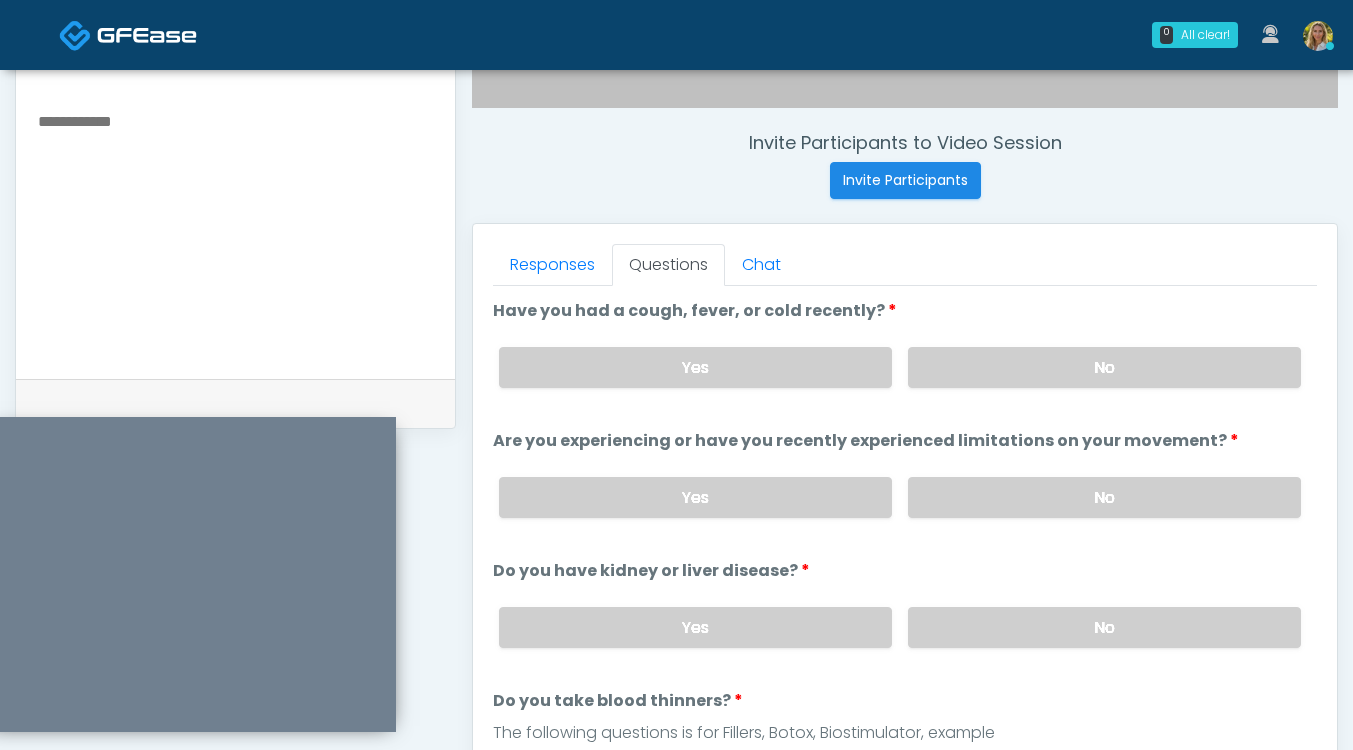 scroll, scrollTop: 711, scrollLeft: 0, axis: vertical 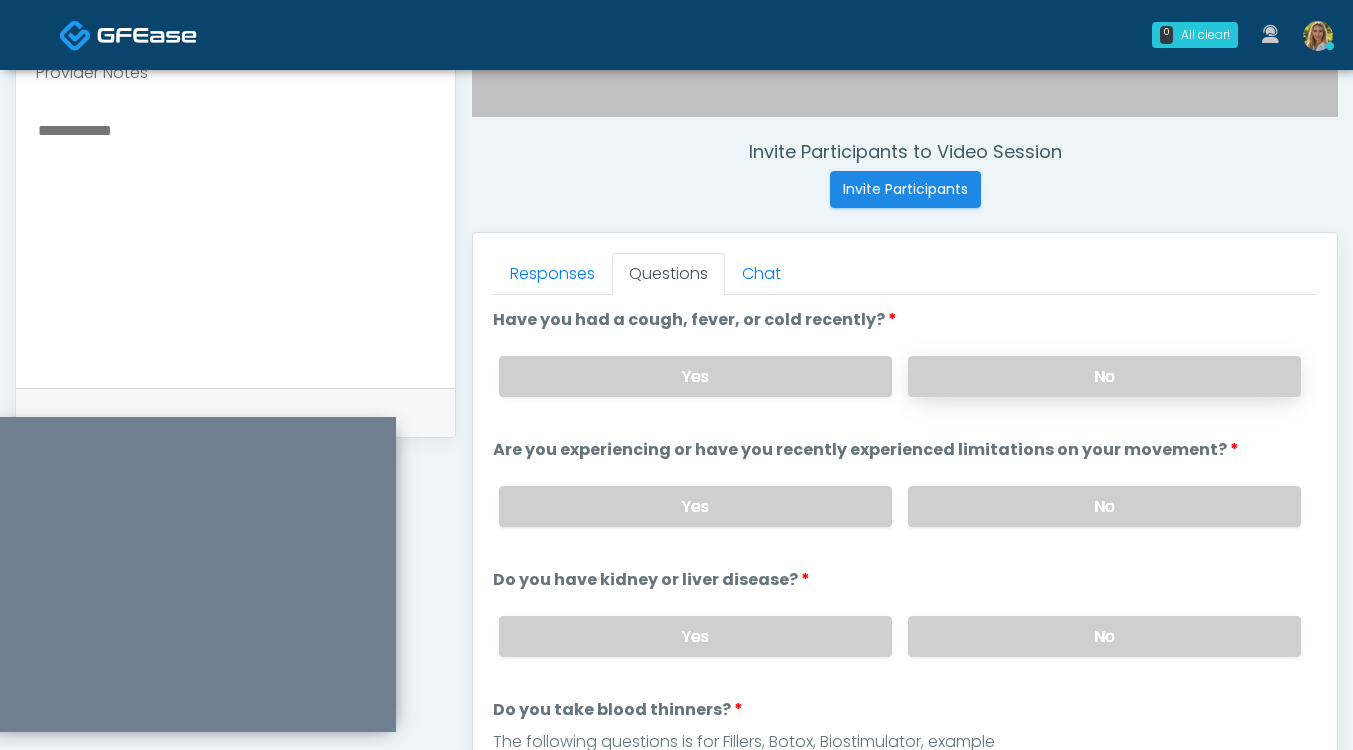 click on "No" at bounding box center [1104, 376] 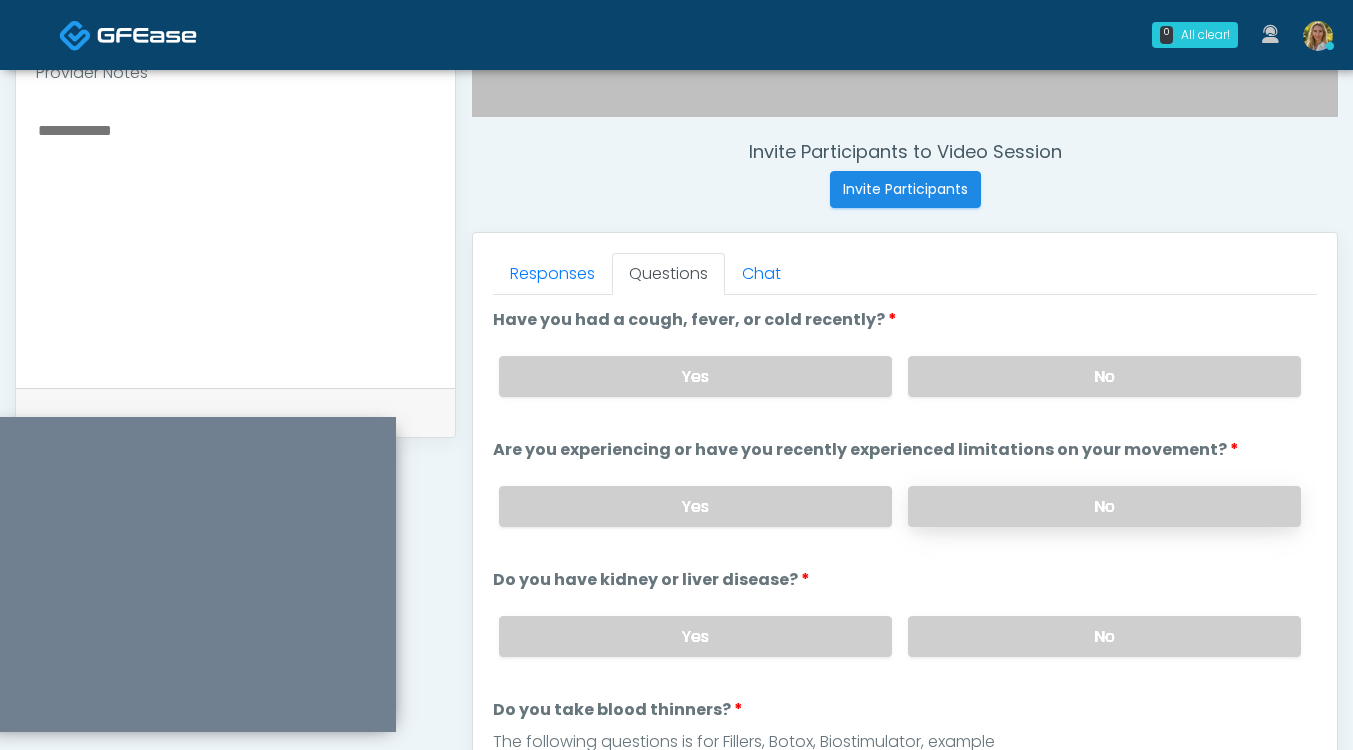 click on "No" at bounding box center [1104, 506] 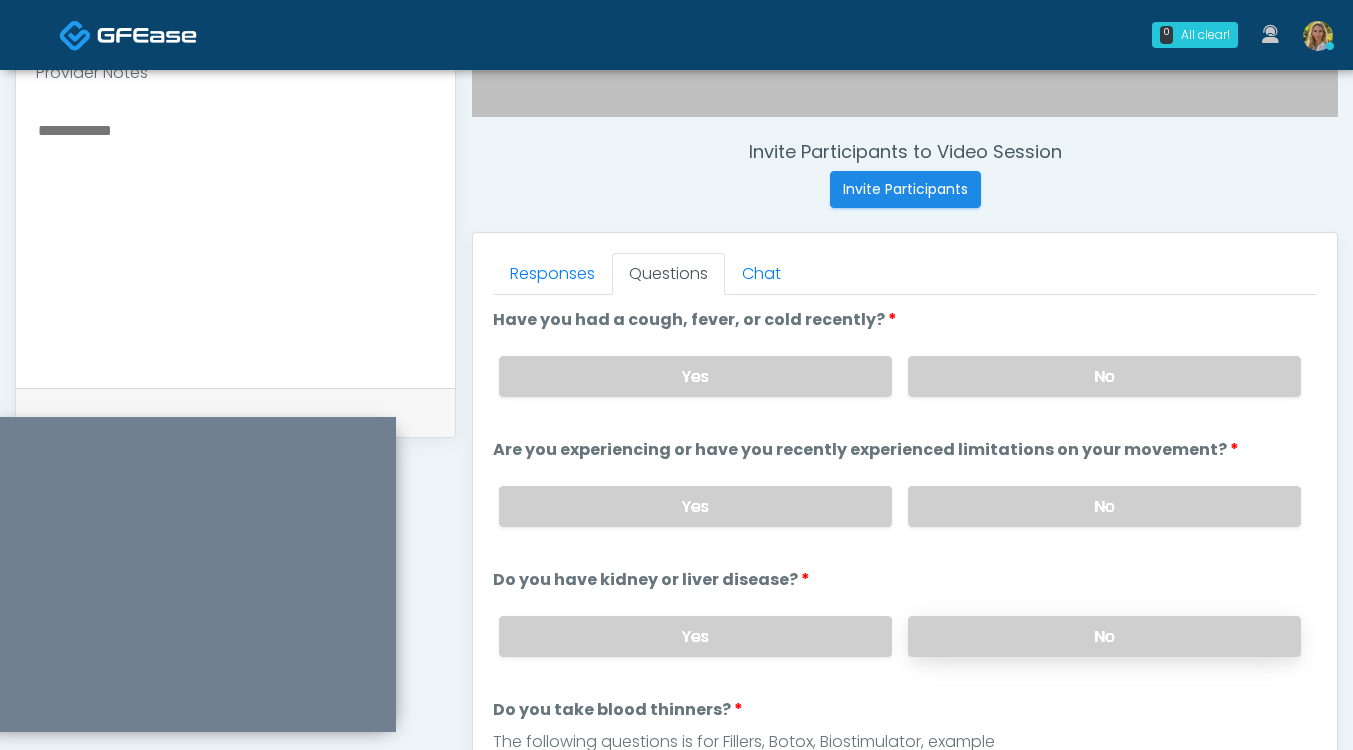 click on "No" at bounding box center (1104, 636) 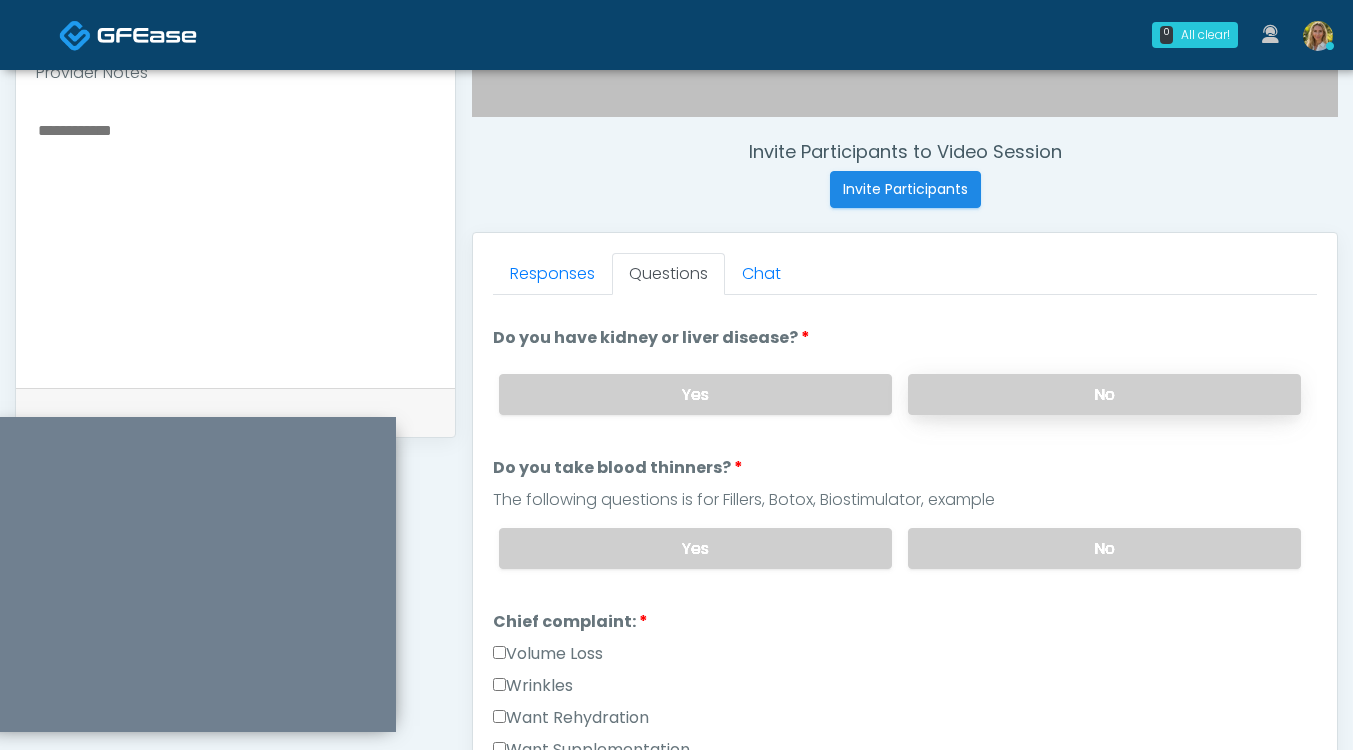 scroll, scrollTop: 246, scrollLeft: 0, axis: vertical 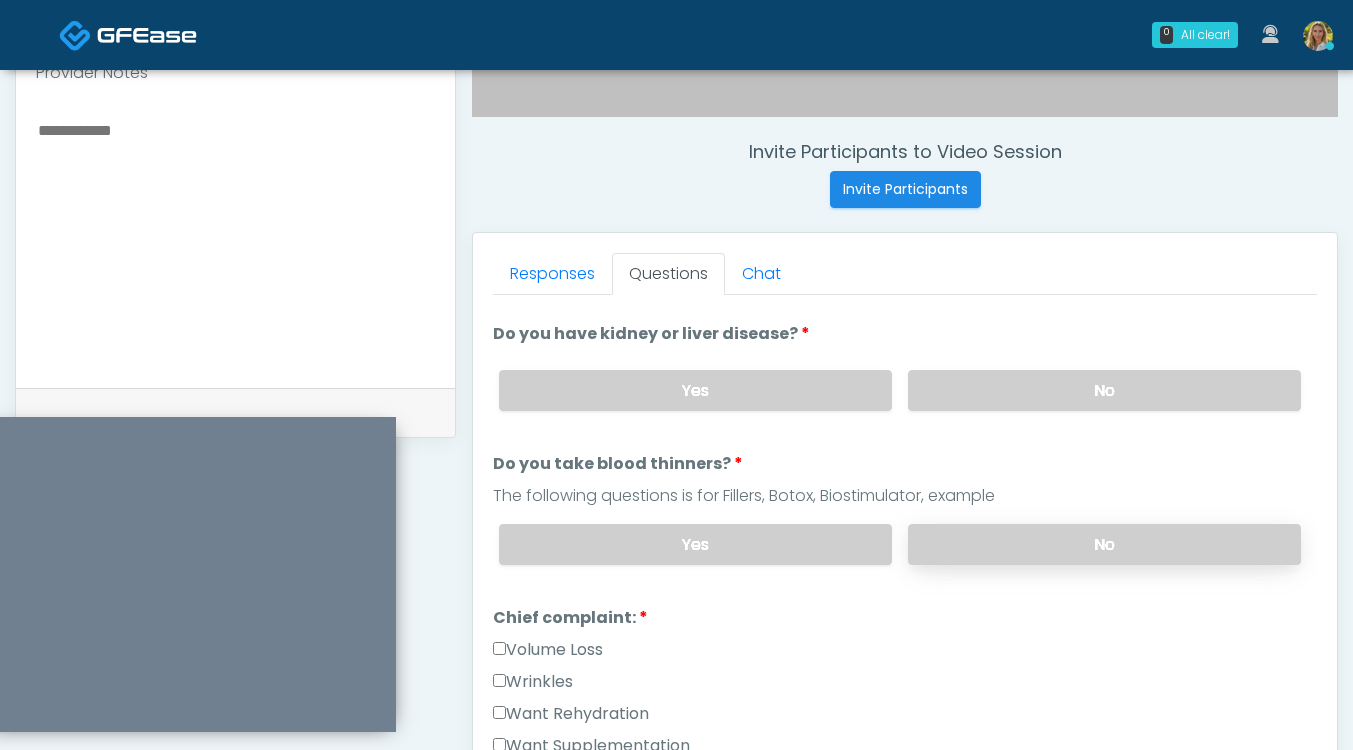 click on "No" at bounding box center (1104, 544) 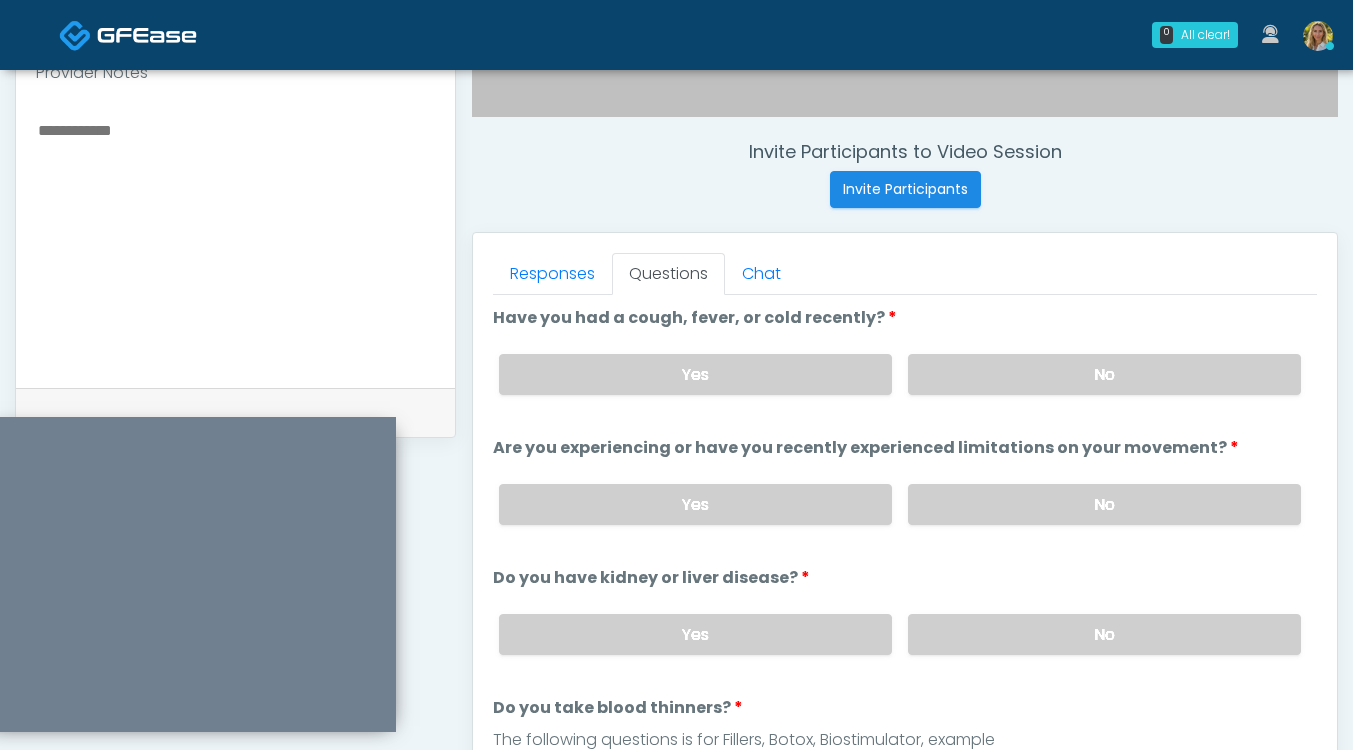scroll, scrollTop: 0, scrollLeft: 0, axis: both 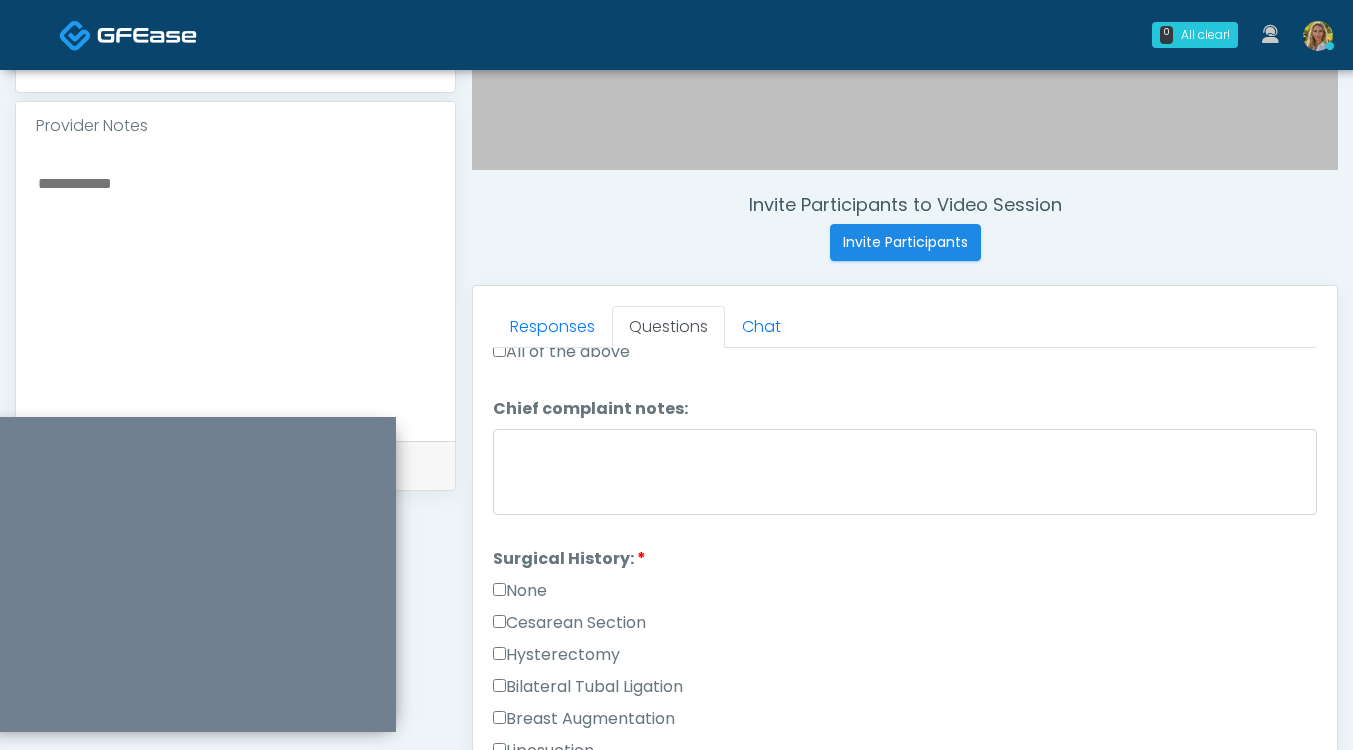 click on "None" at bounding box center (520, 591) 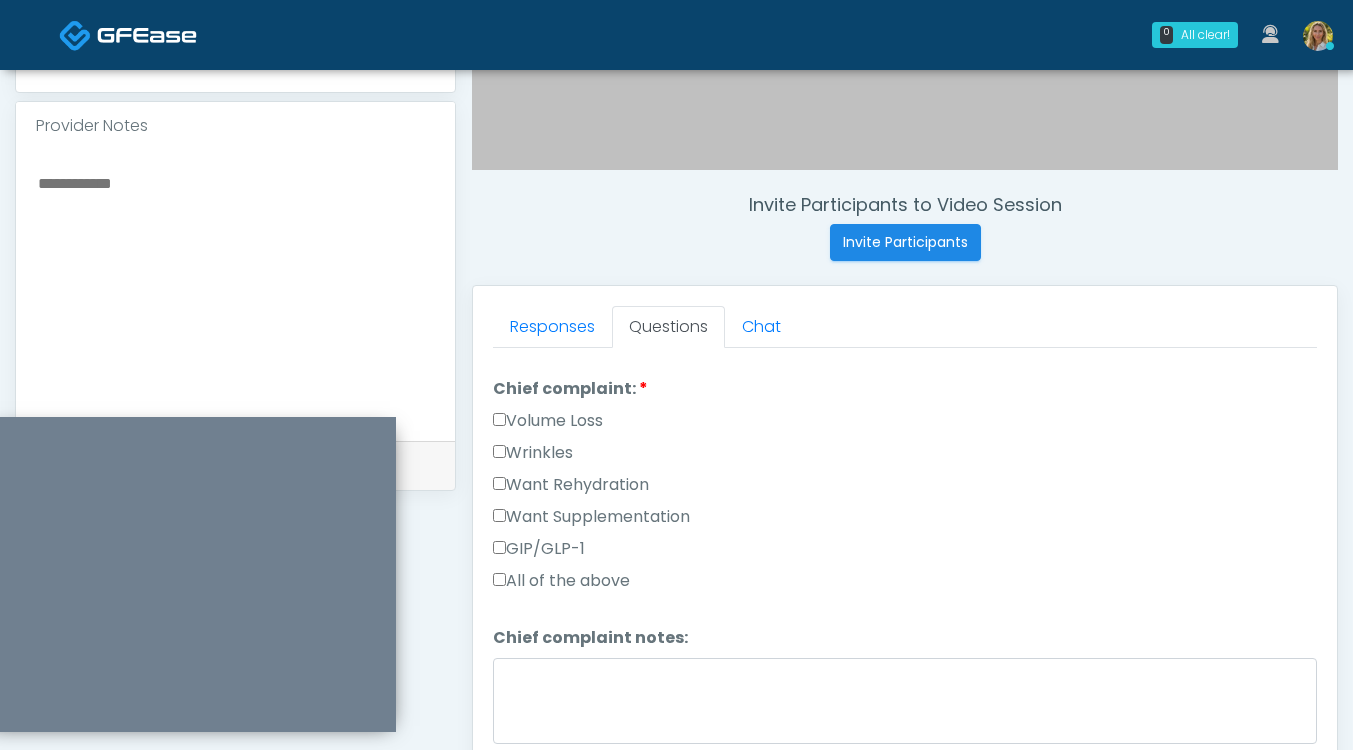 scroll, scrollTop: 519, scrollLeft: 0, axis: vertical 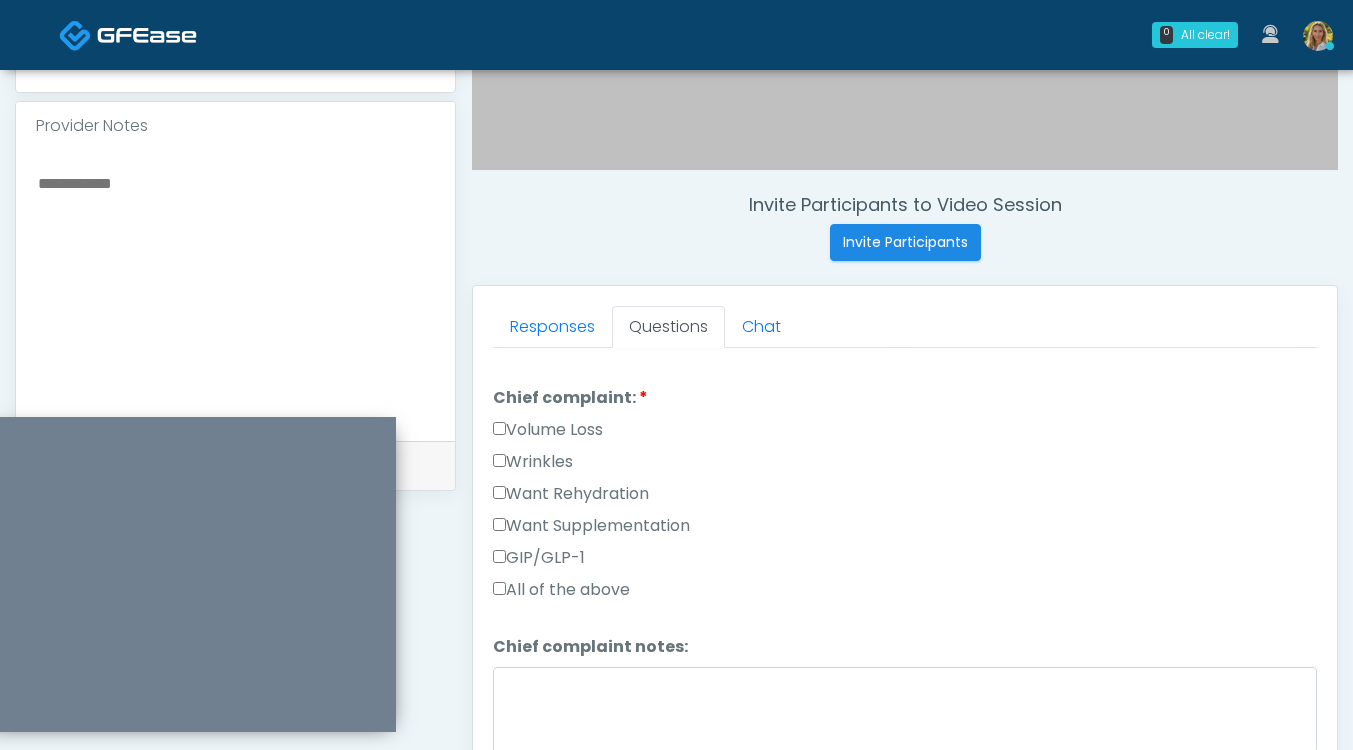 click on "Want Rehydration" at bounding box center [571, 494] 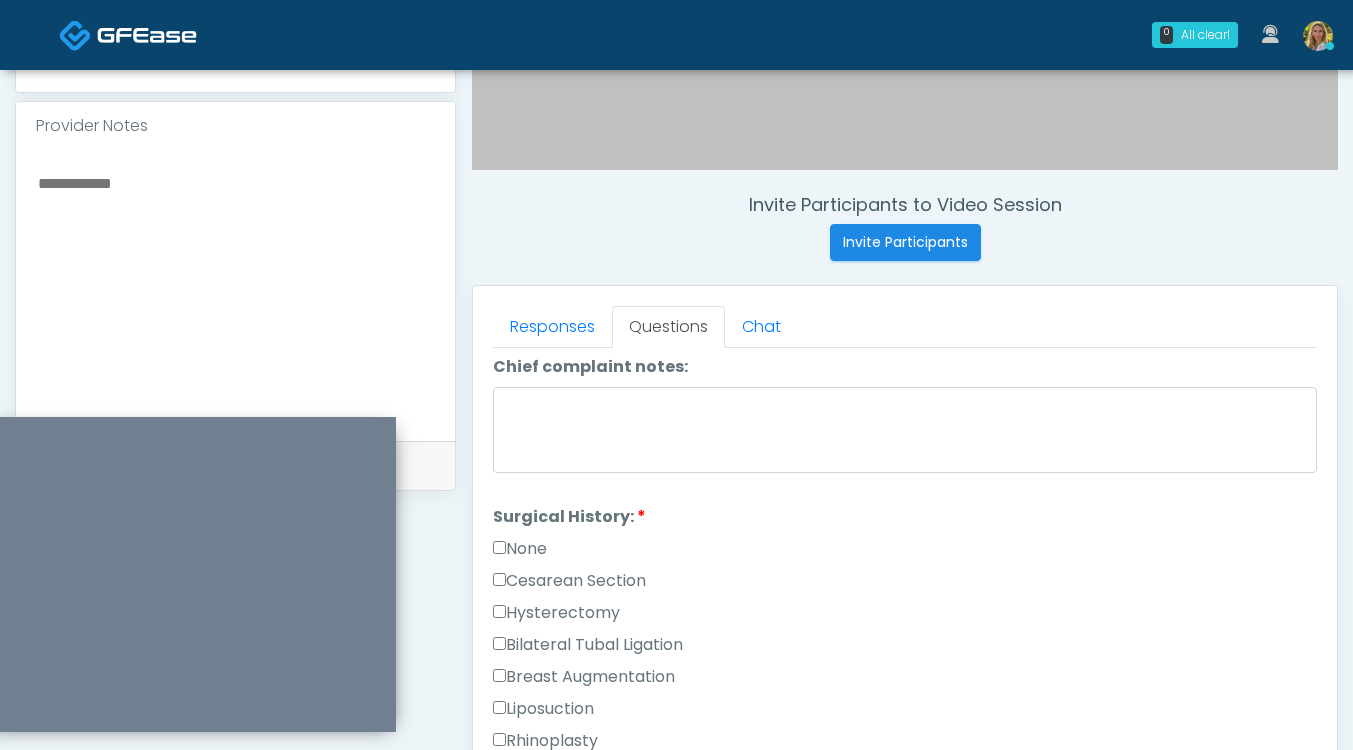 click on "None" at bounding box center [520, 549] 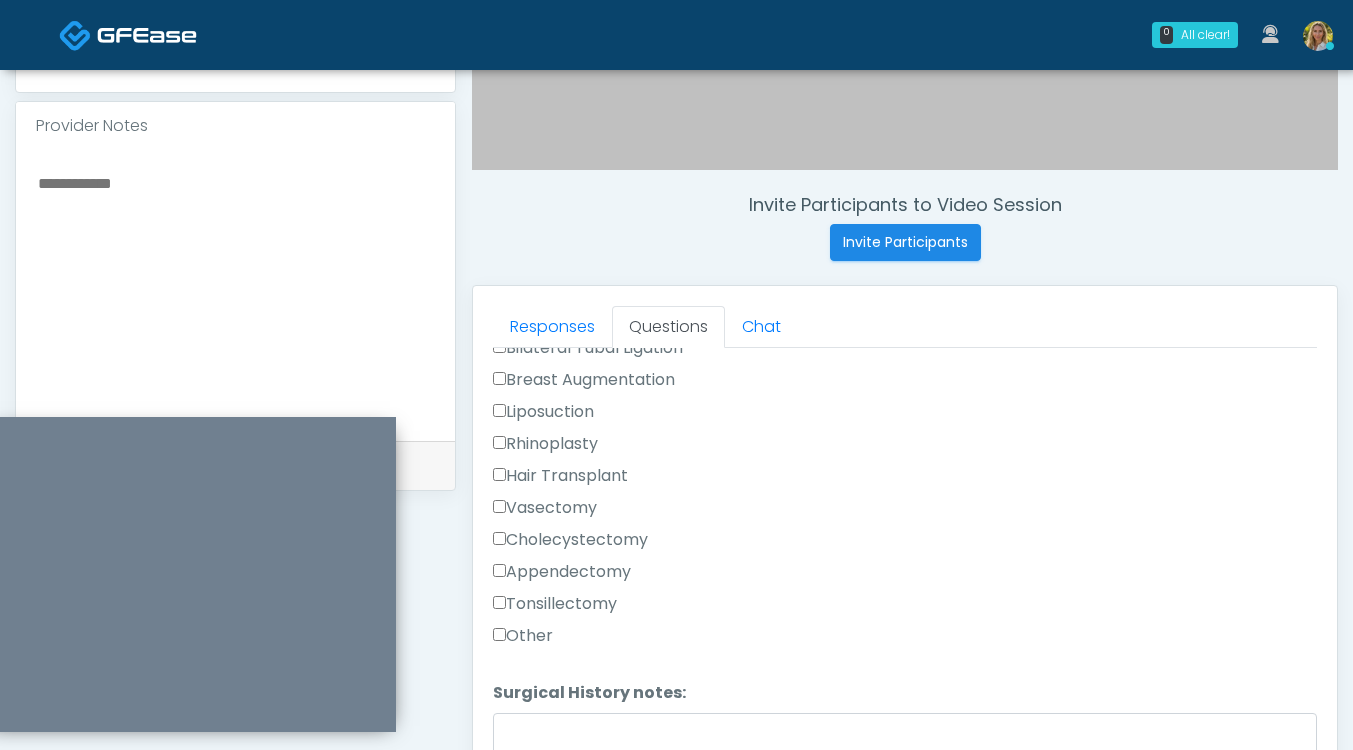 scroll, scrollTop: 1111, scrollLeft: 0, axis: vertical 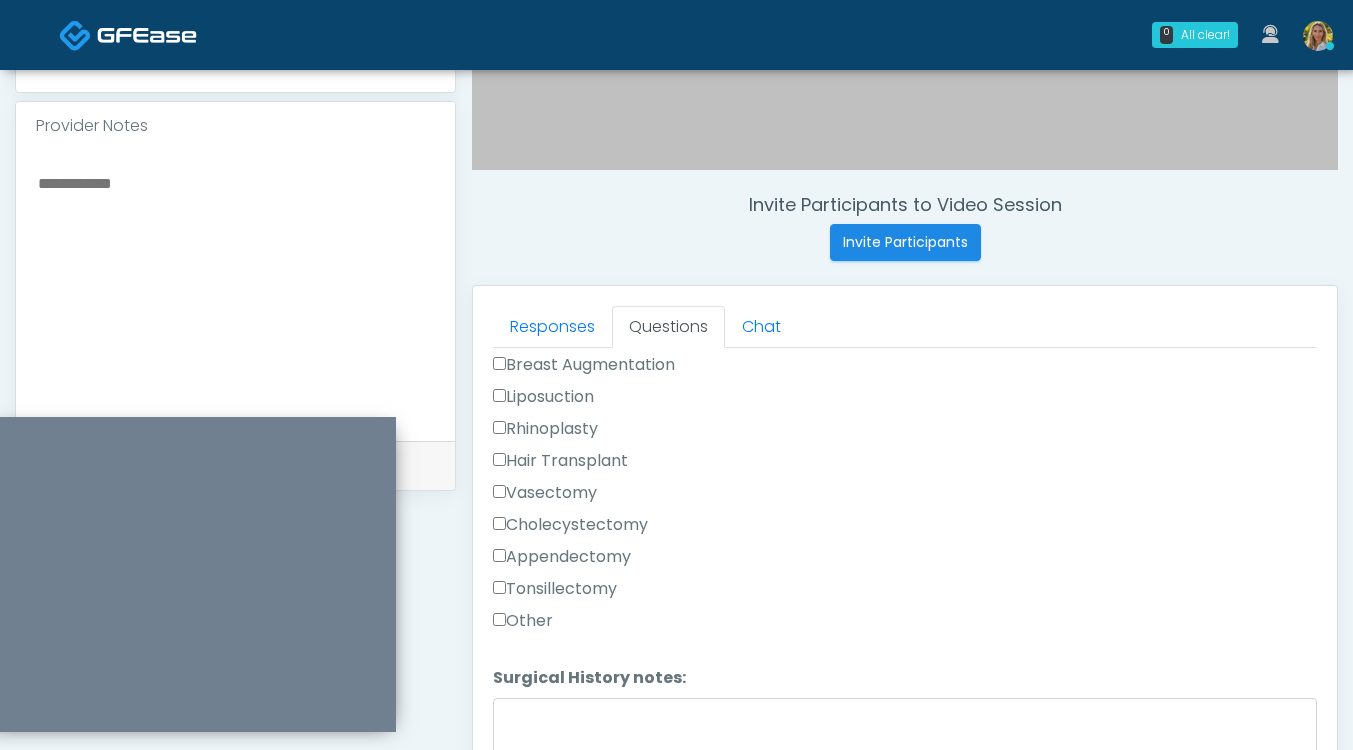 click on "Other" at bounding box center [523, 621] 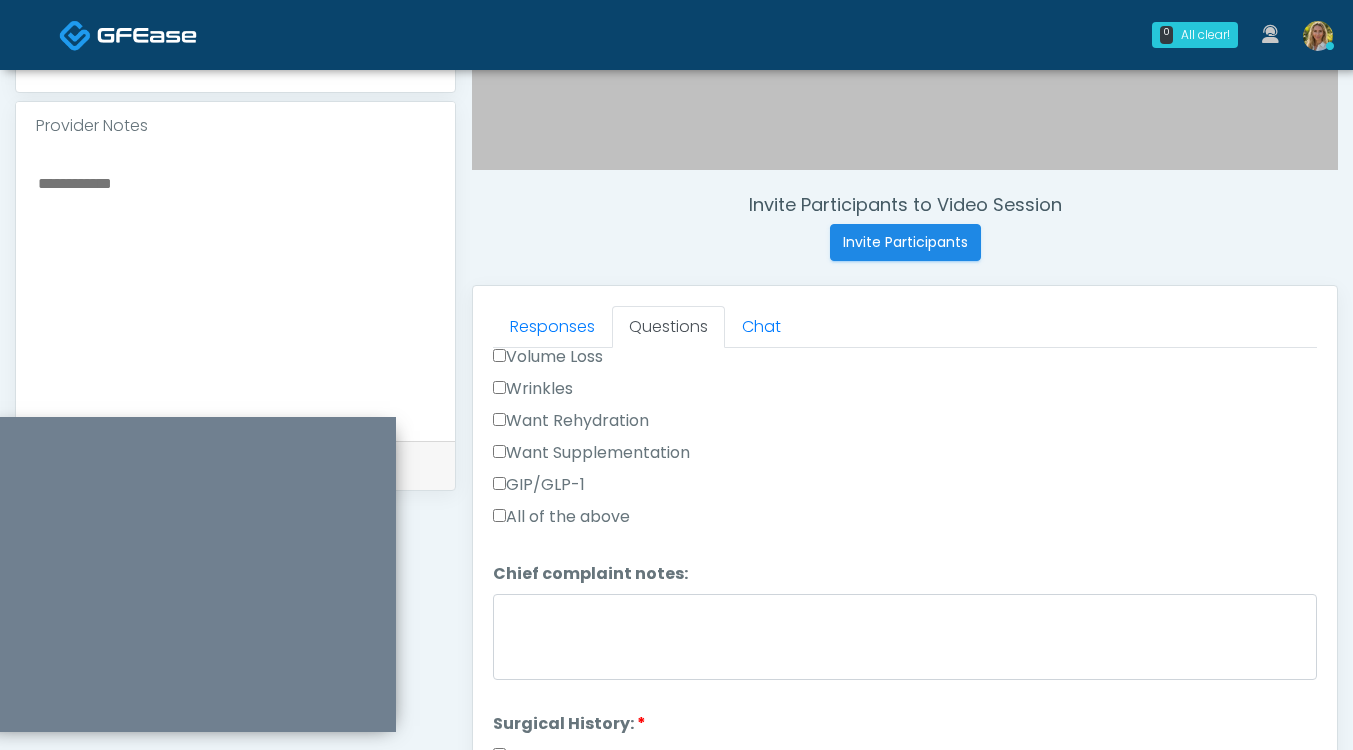scroll, scrollTop: 1111, scrollLeft: 0, axis: vertical 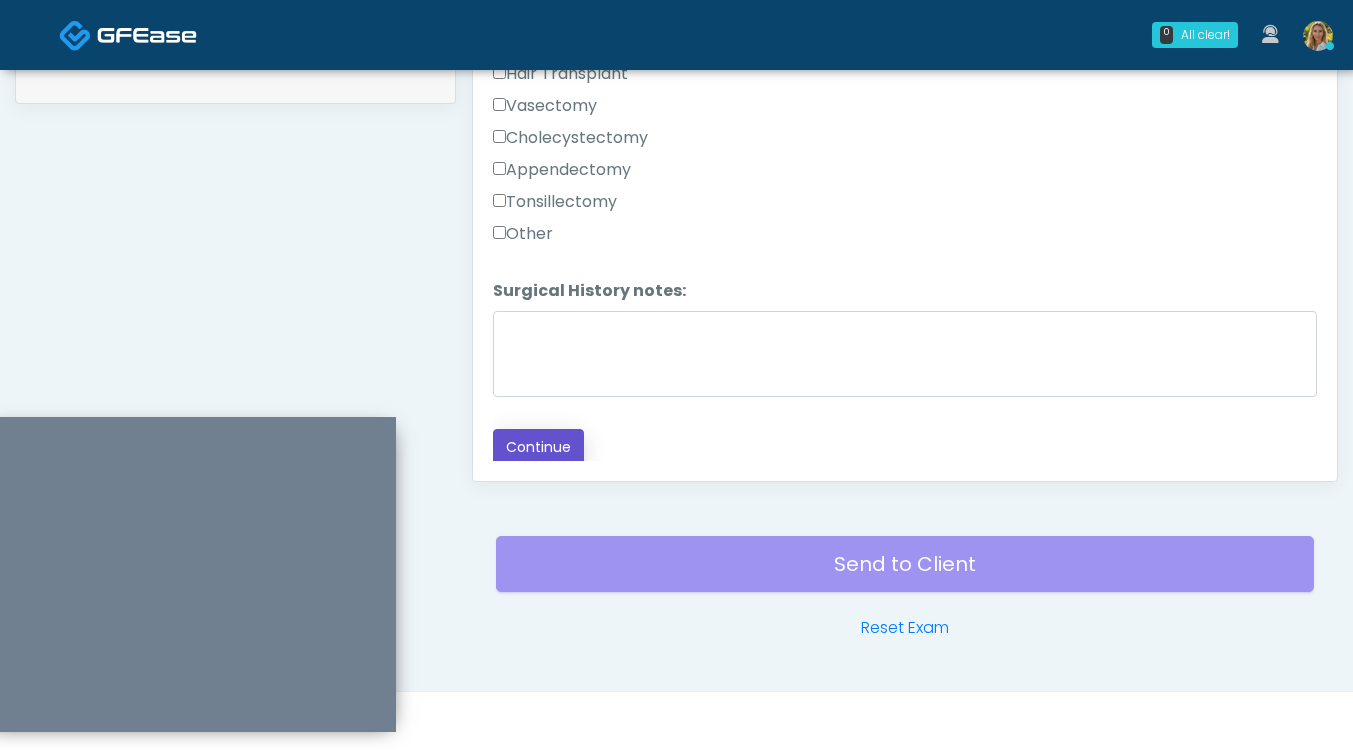 click on "Continue" at bounding box center [538, 447] 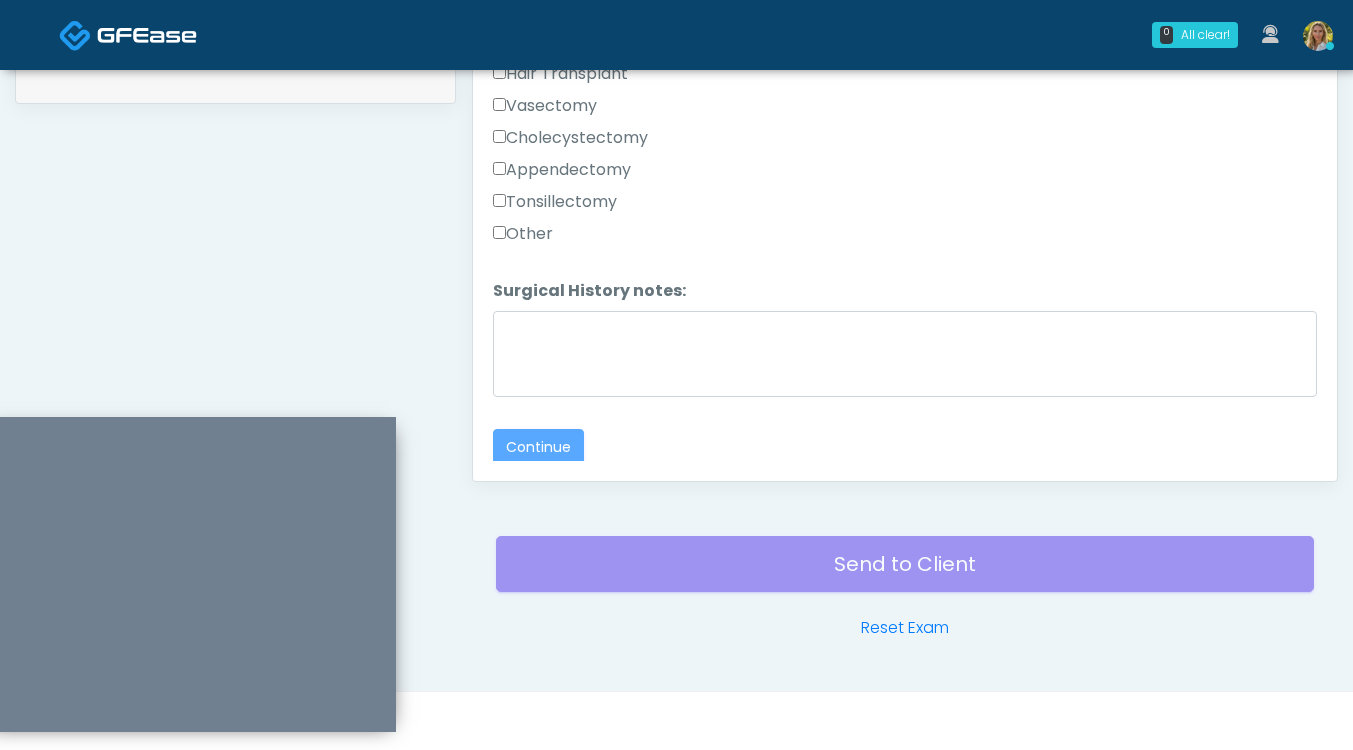 scroll, scrollTop: 0, scrollLeft: 0, axis: both 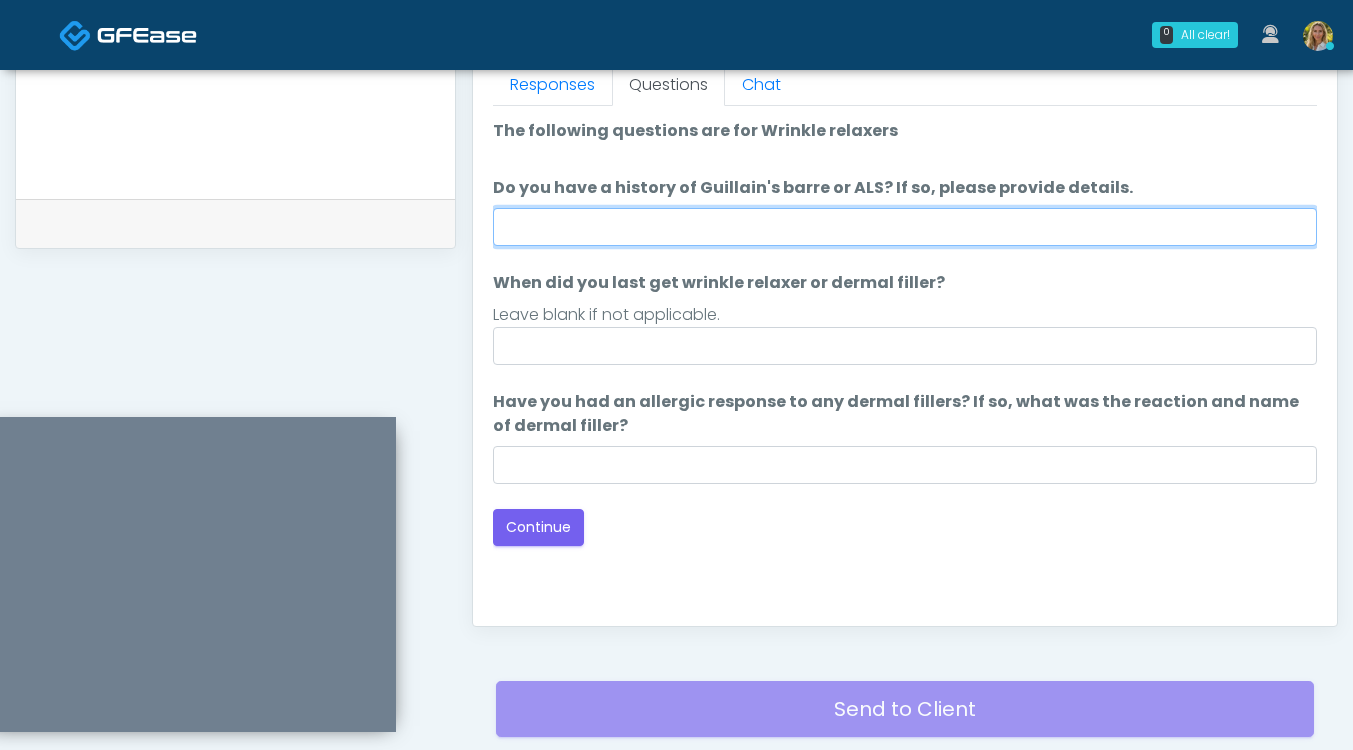 click on "Do you have a history of Guillain's barre or ALS? If so, please provide details." at bounding box center [905, 227] 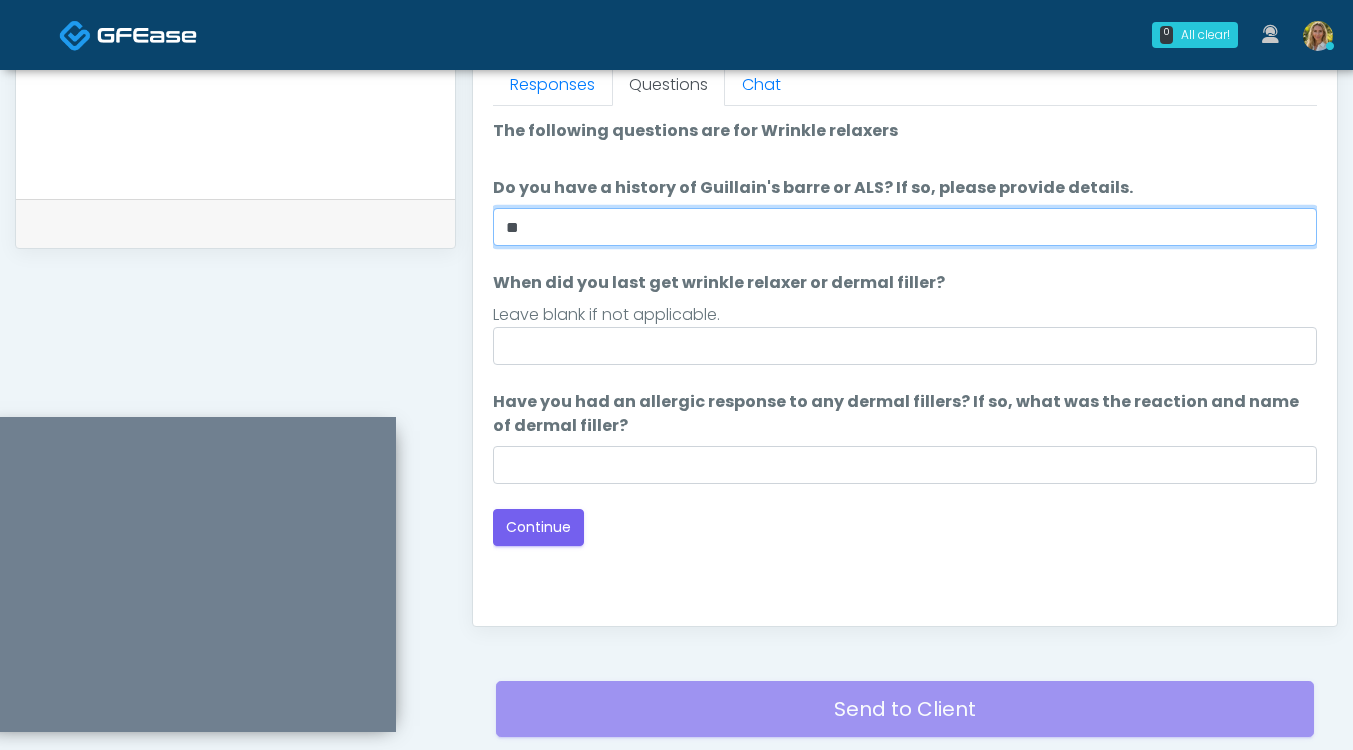 type on "**" 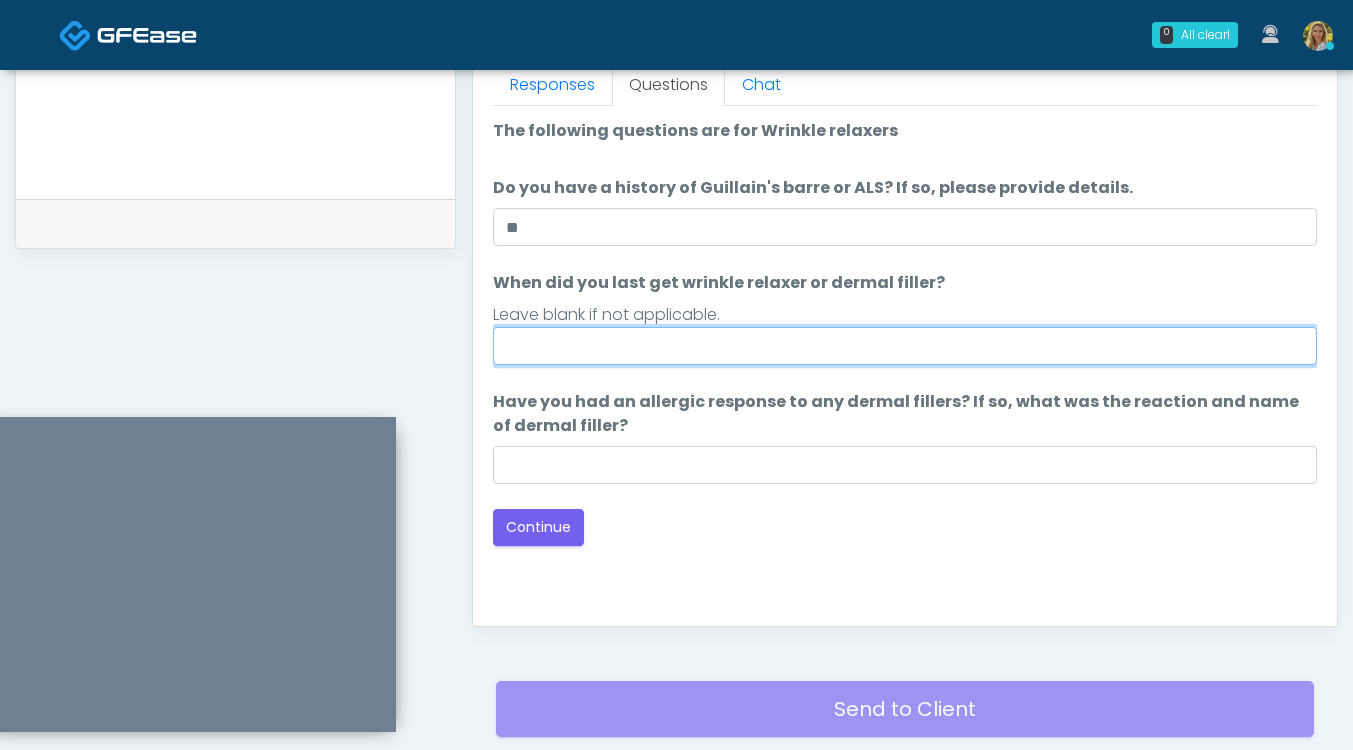 click on "When did you last get wrinkle relaxer or dermal filler?" at bounding box center [905, 346] 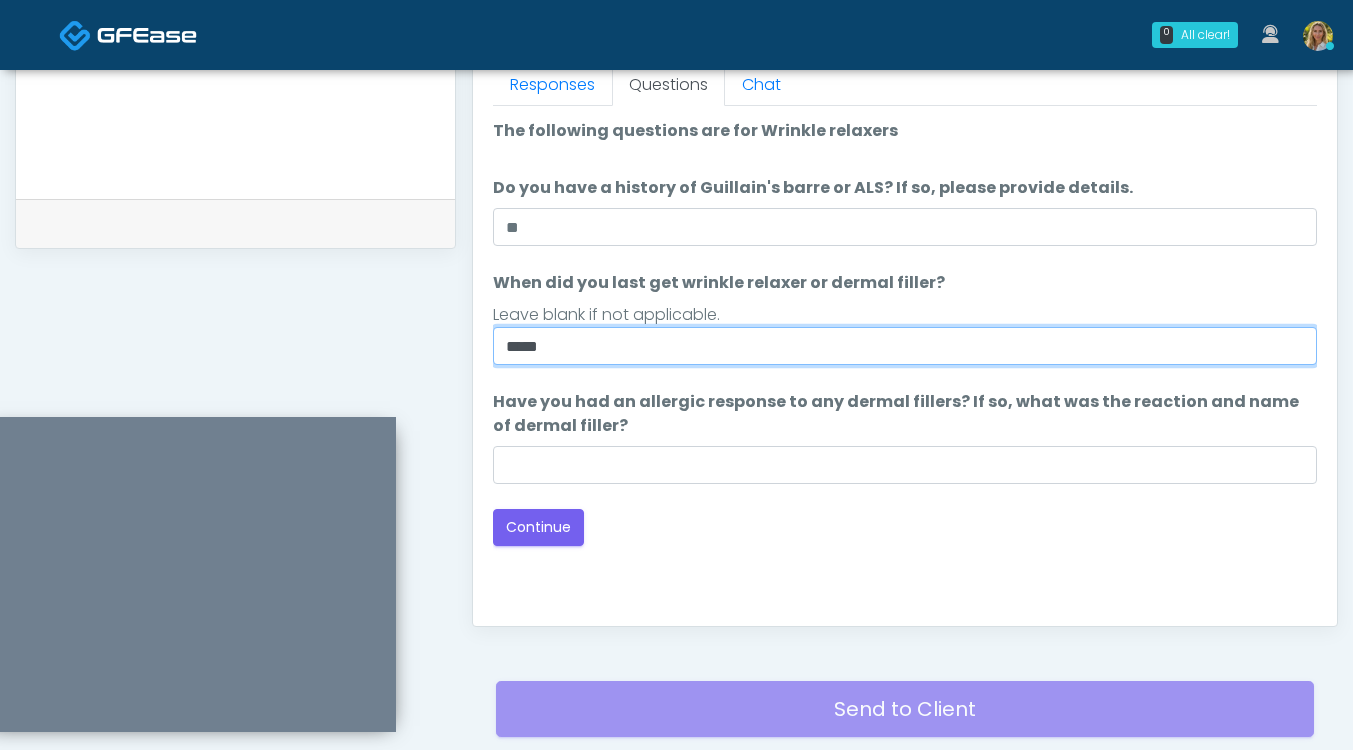 type on "*****" 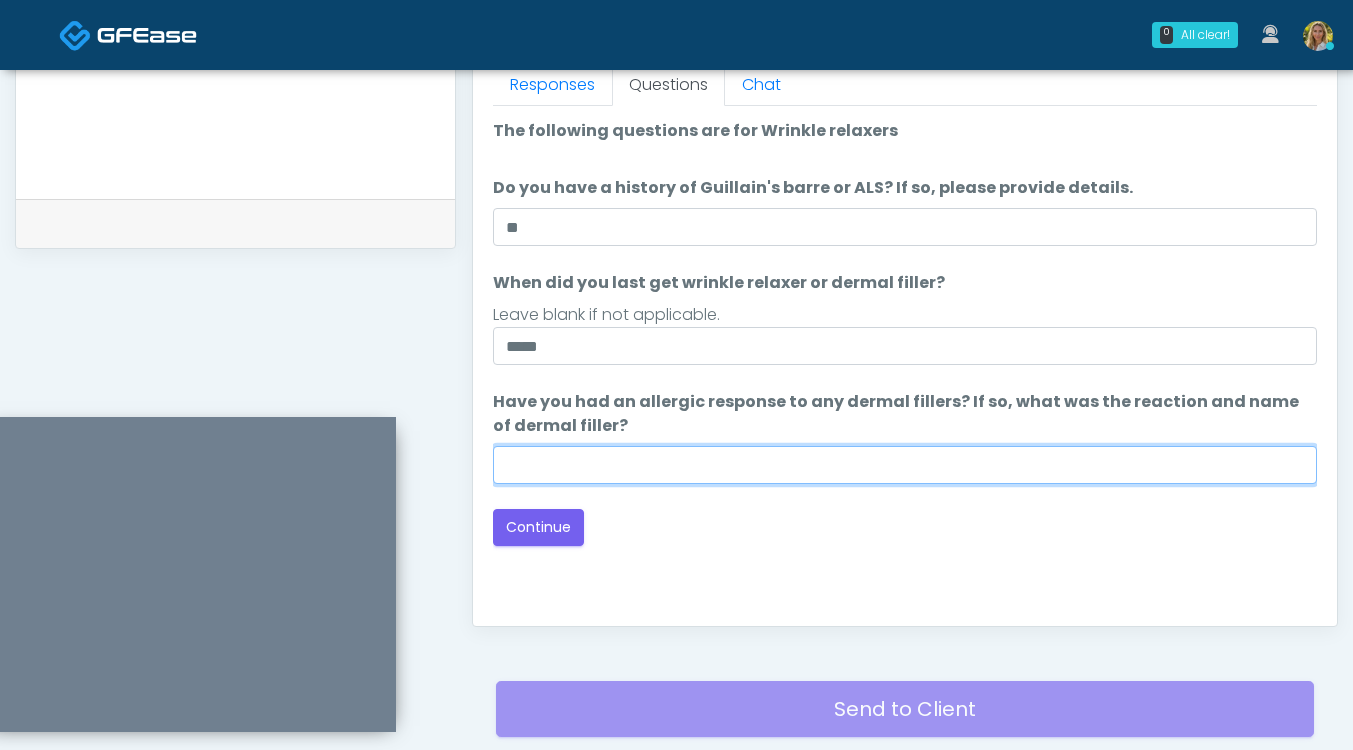 click on "Have you had an allergic response to any dermal fillers? If so, what was the reaction and name of dermal filler?" at bounding box center (905, 465) 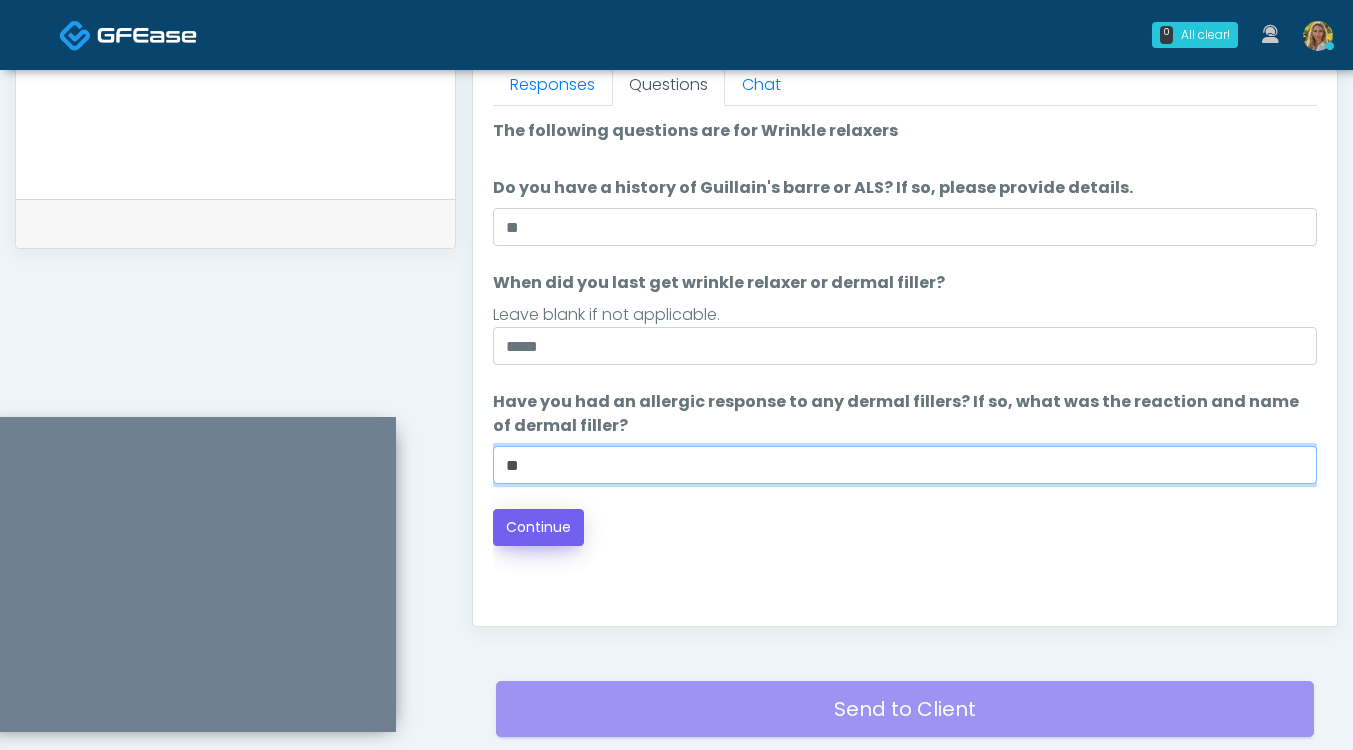 type on "**" 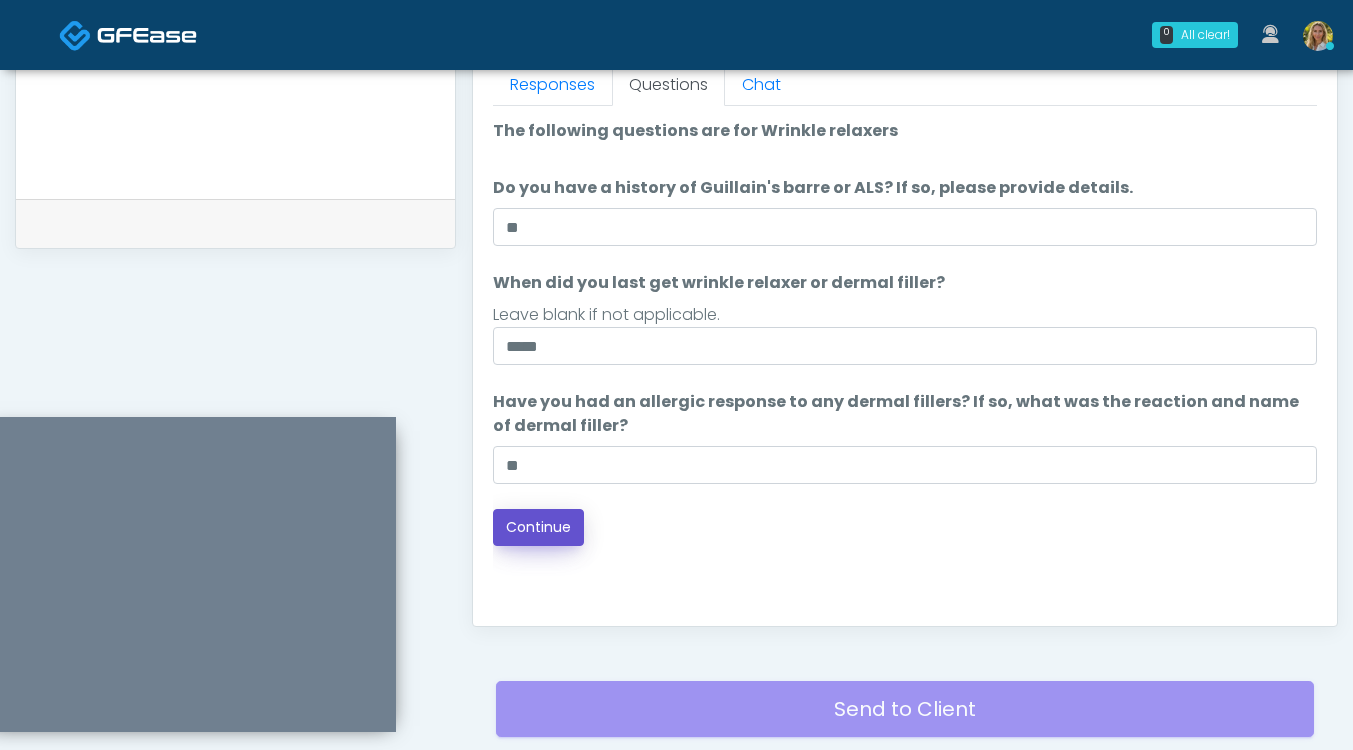 click on "Continue" at bounding box center [538, 527] 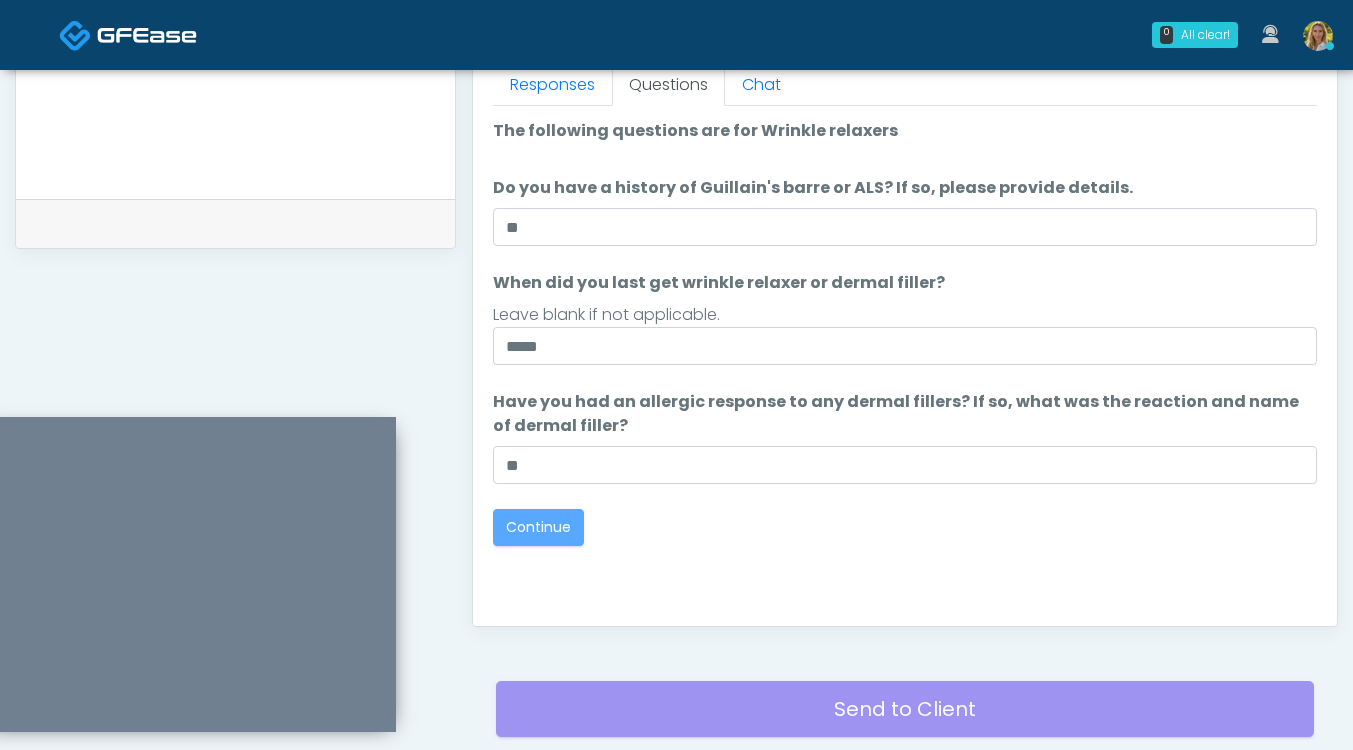 scroll, scrollTop: 1045, scrollLeft: 0, axis: vertical 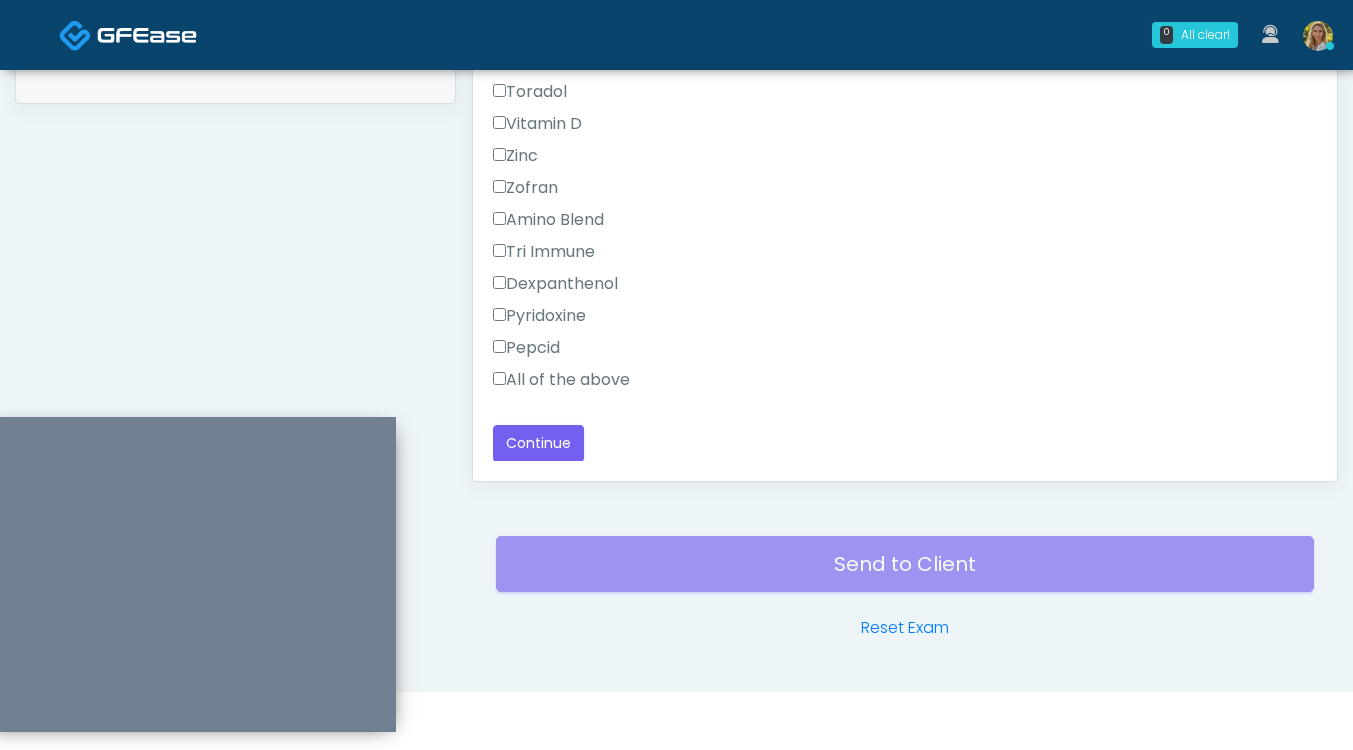 click on "All of the above" at bounding box center (561, 380) 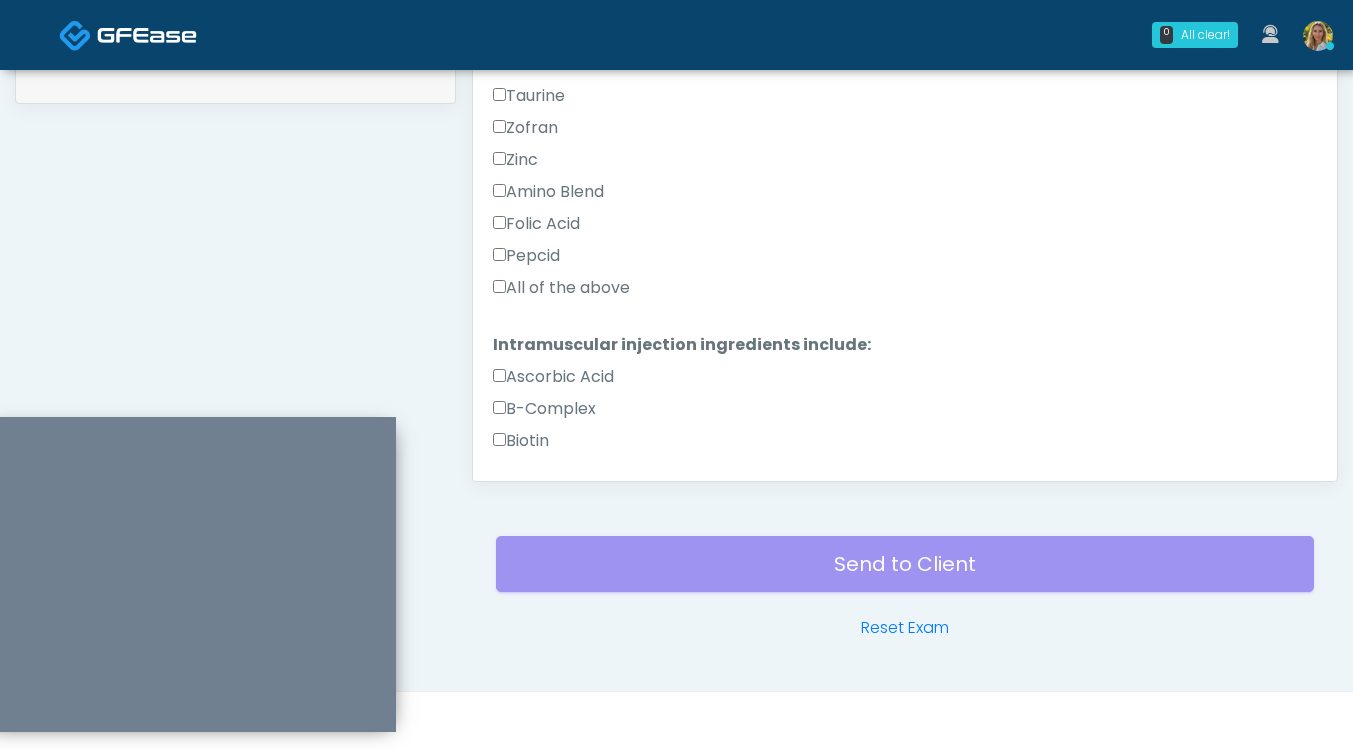 click on "All of the above" at bounding box center (561, 288) 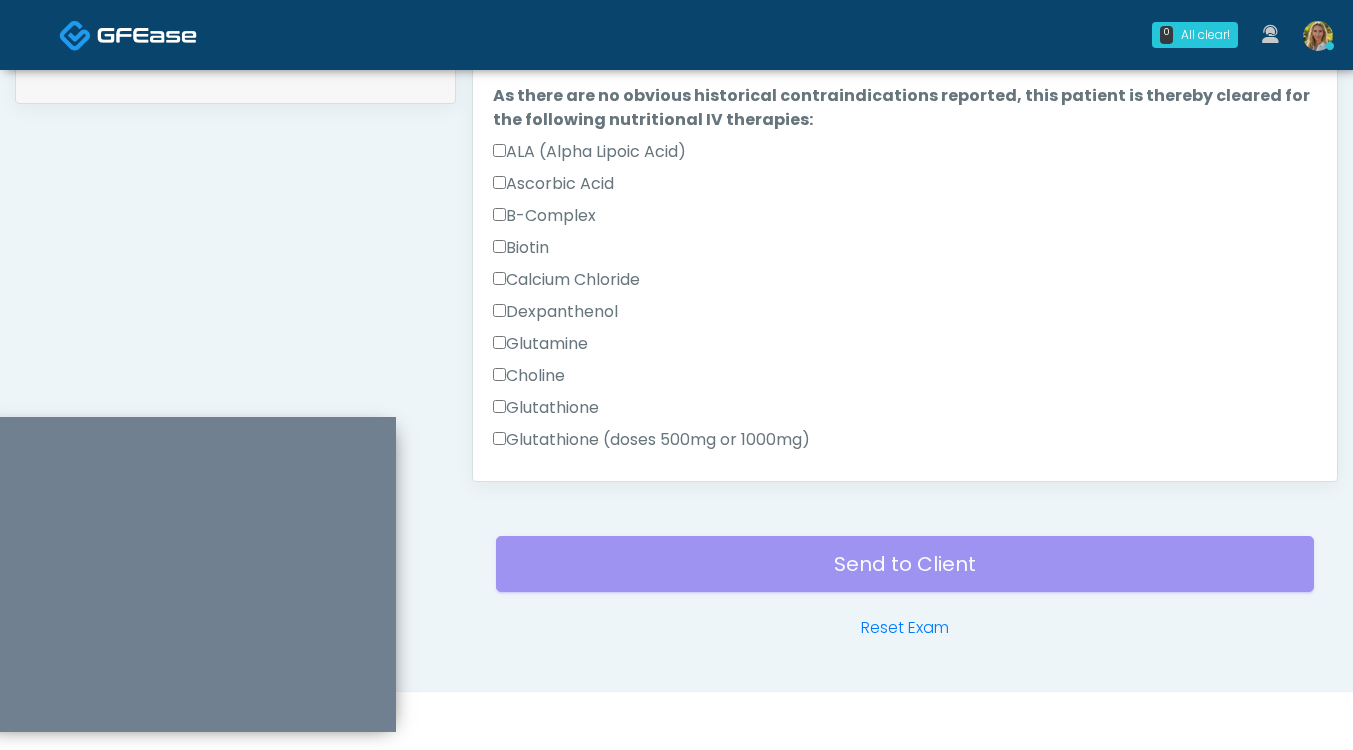 scroll, scrollTop: 0, scrollLeft: 0, axis: both 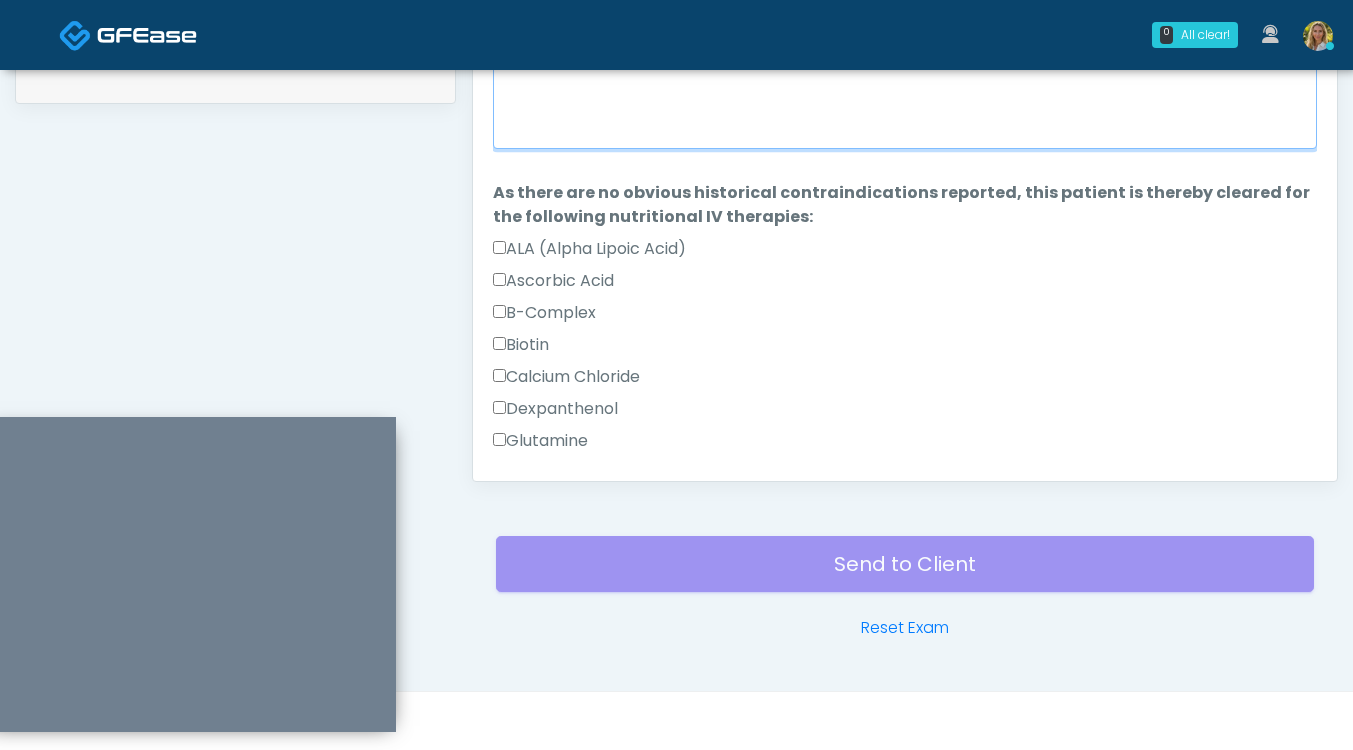click on "When did you last get an IV or IM?" at bounding box center [905, 106] 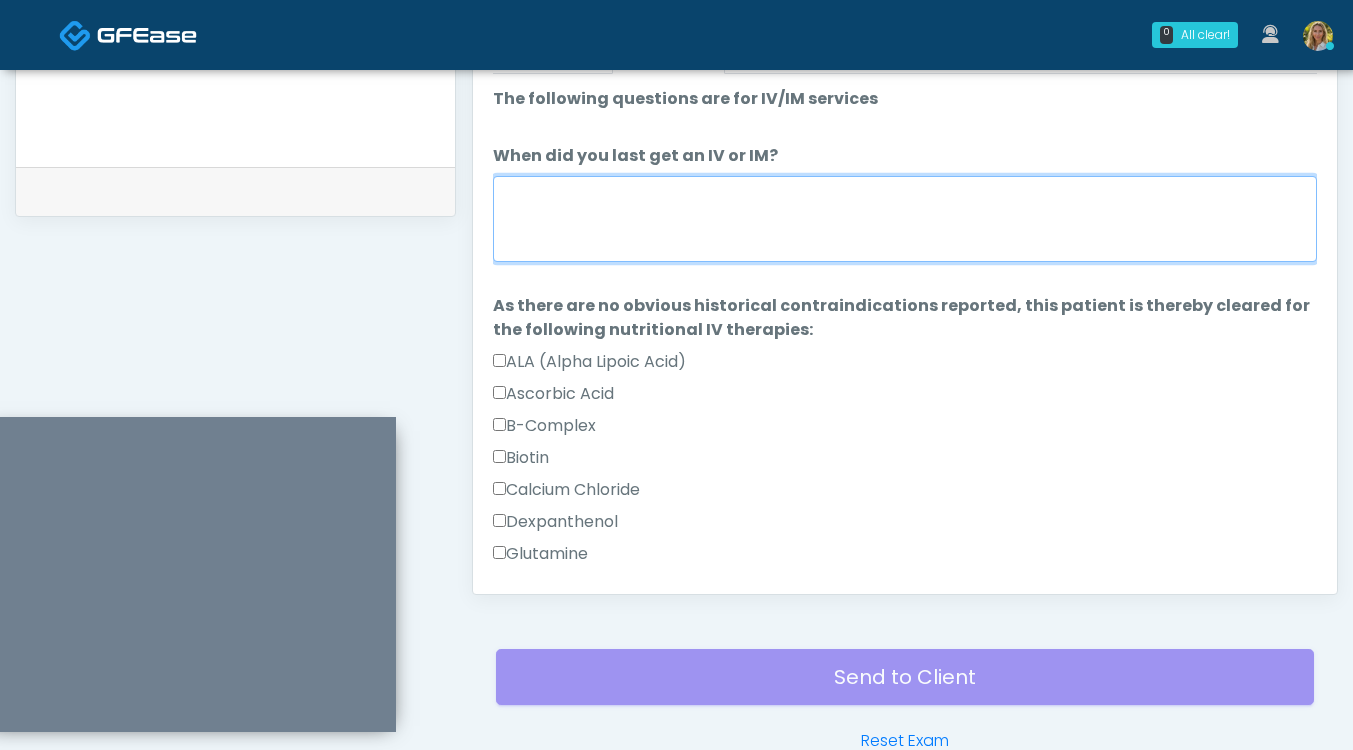 scroll, scrollTop: 918, scrollLeft: 0, axis: vertical 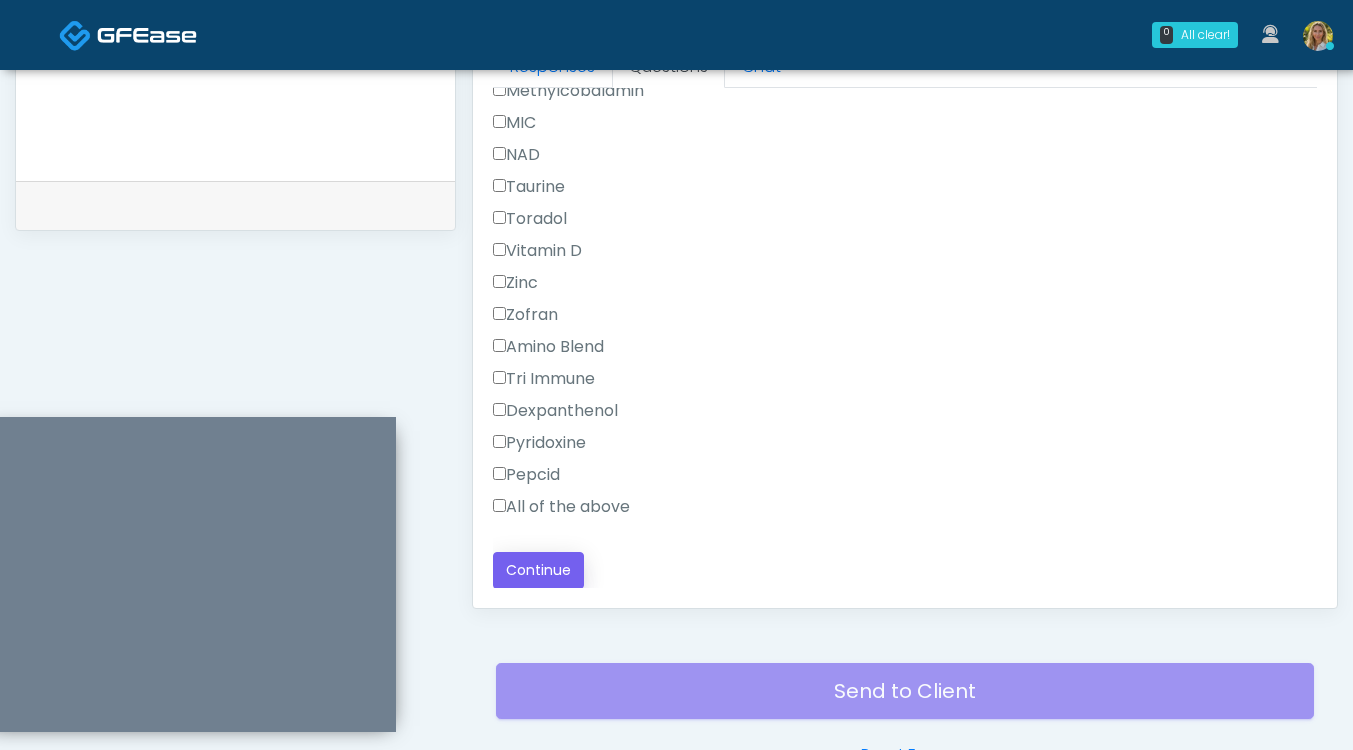 type on "***" 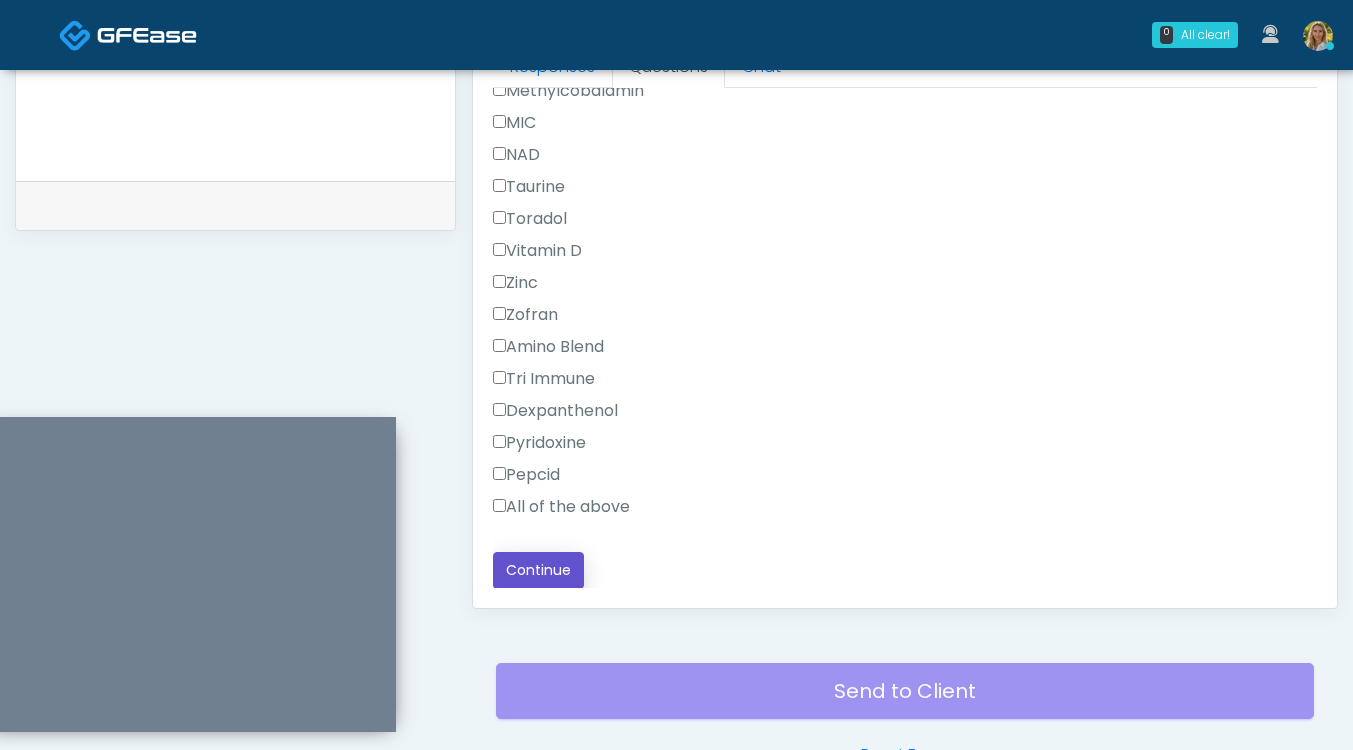 click on "Continue" at bounding box center [538, 570] 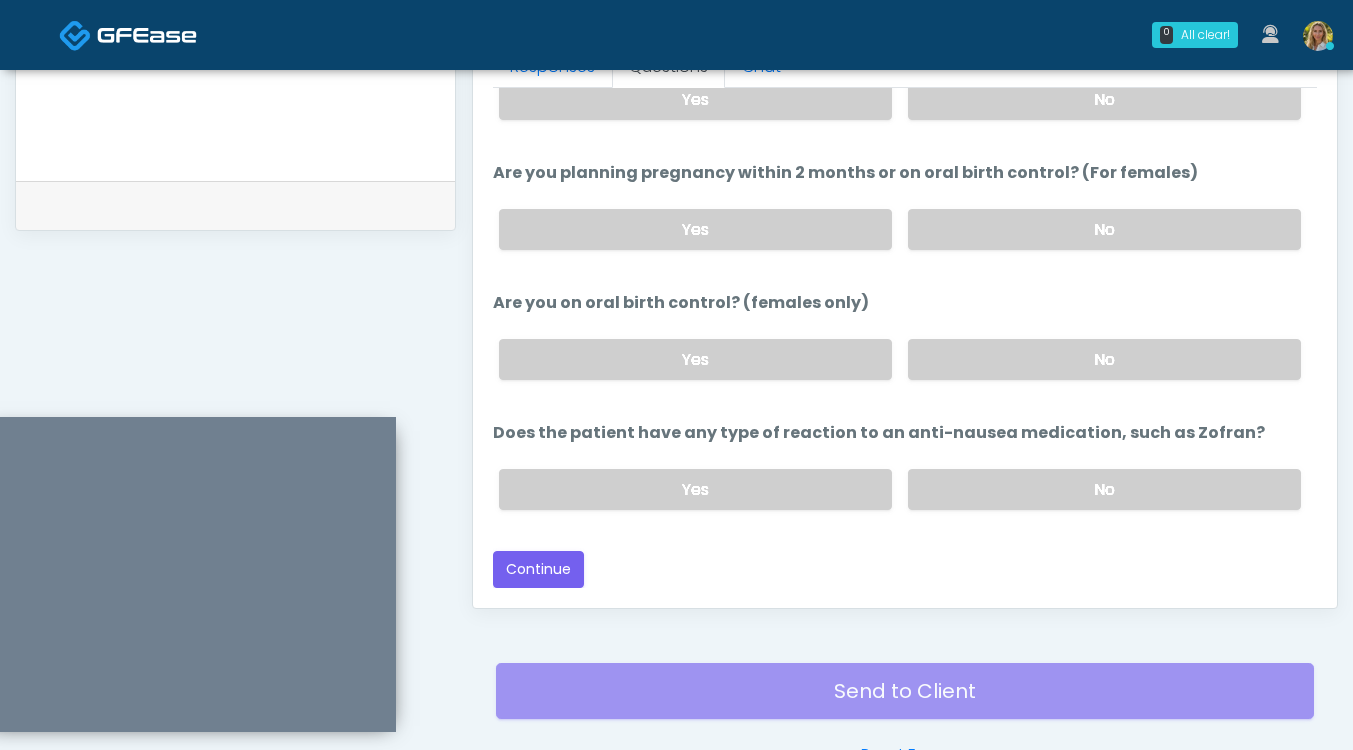 scroll, scrollTop: 1045, scrollLeft: 0, axis: vertical 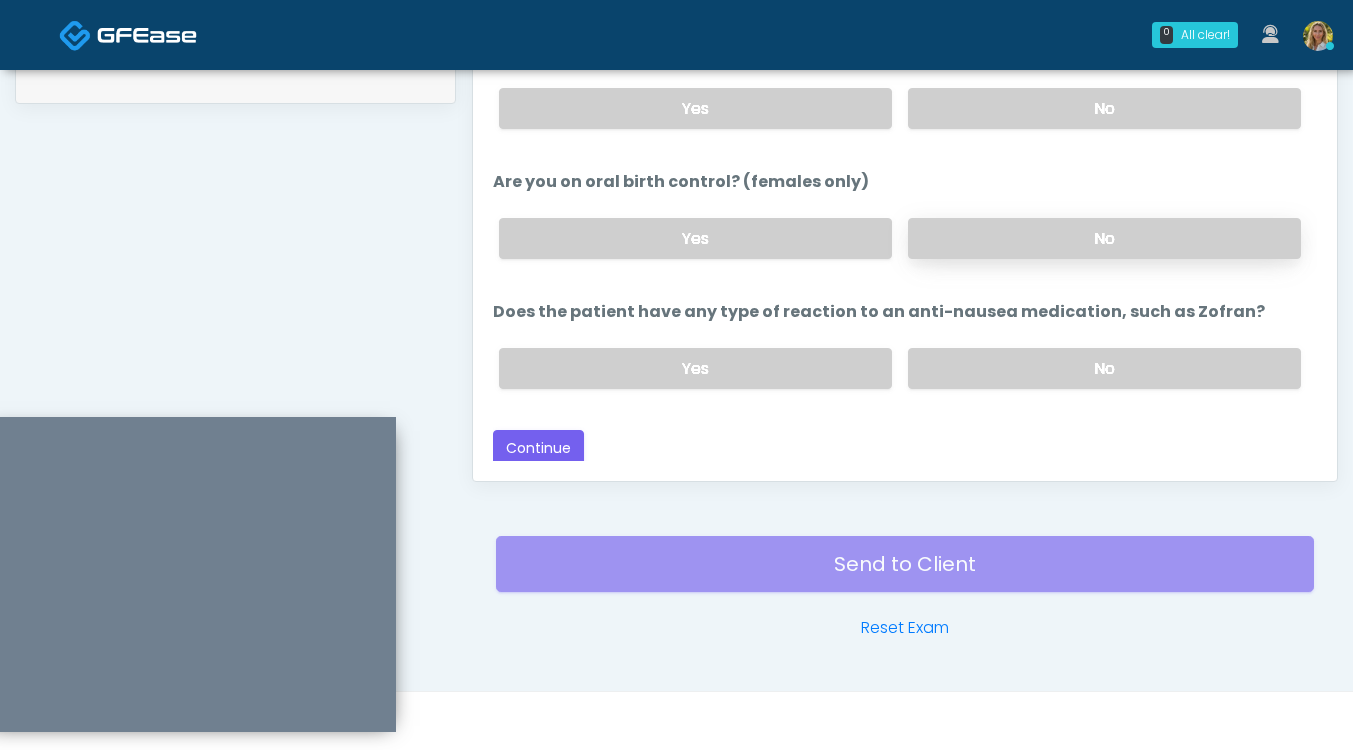 click on "No" at bounding box center [1104, 238] 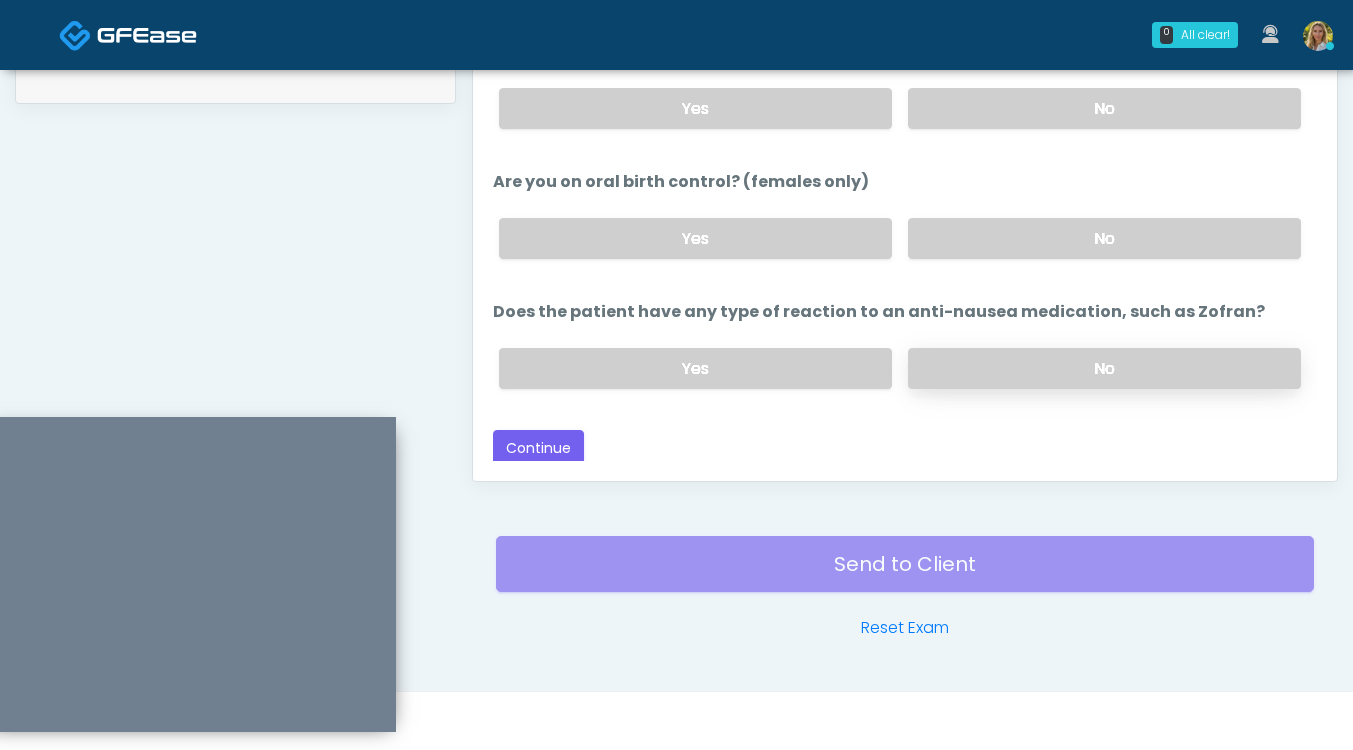 click on "No" at bounding box center (1104, 368) 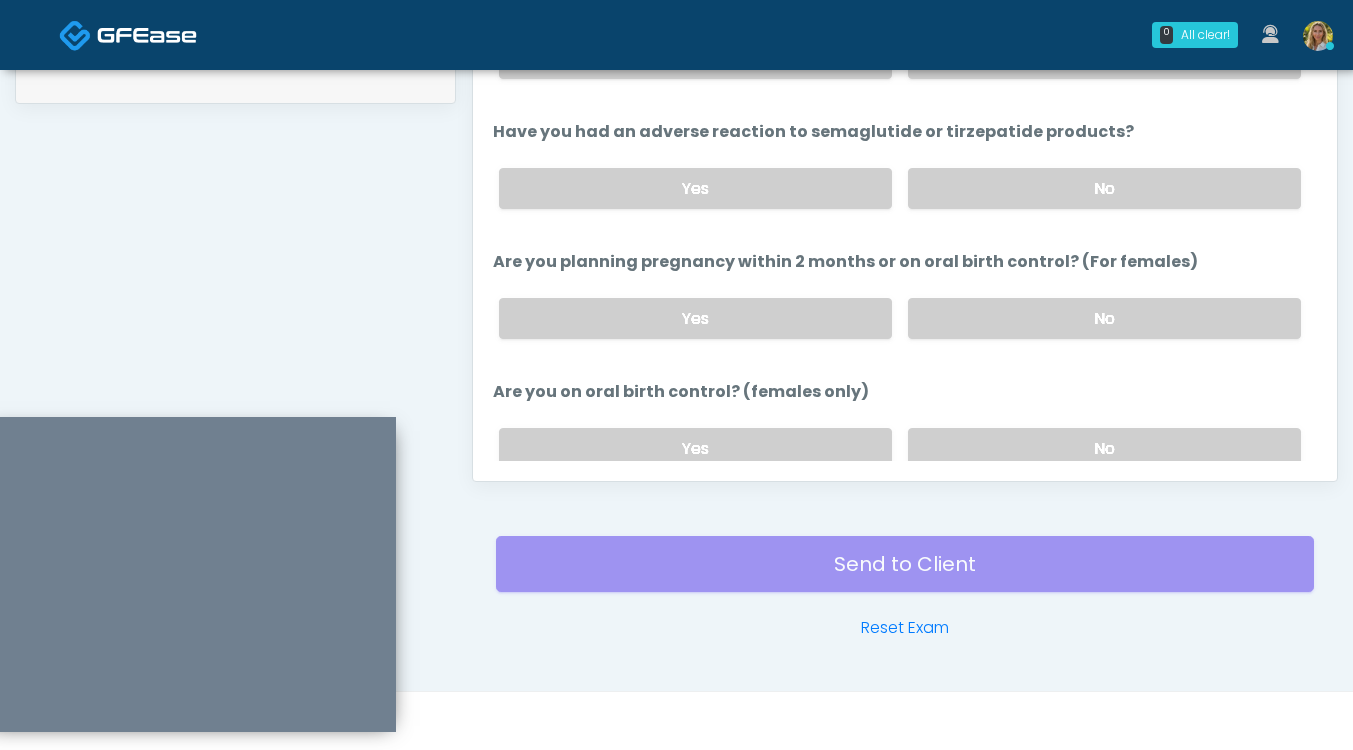 scroll, scrollTop: 895, scrollLeft: 0, axis: vertical 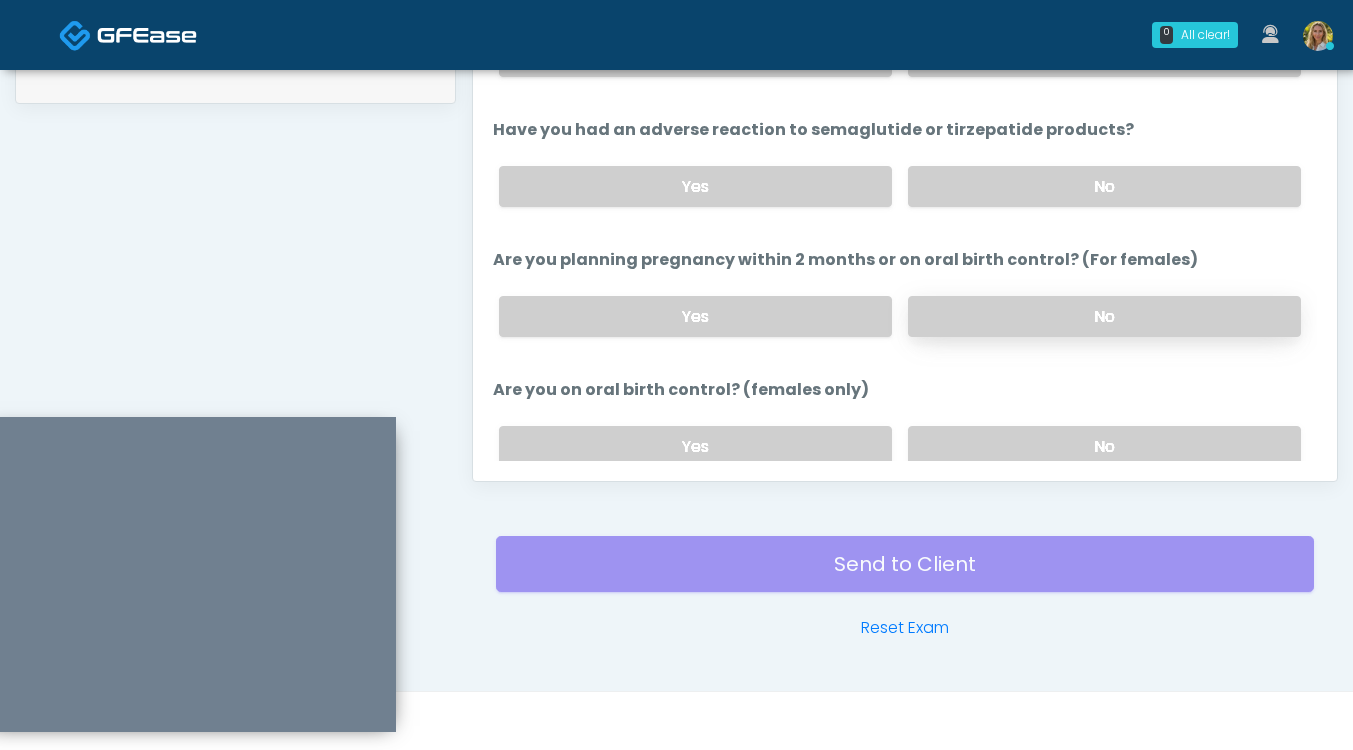 click on "No" at bounding box center (1104, 316) 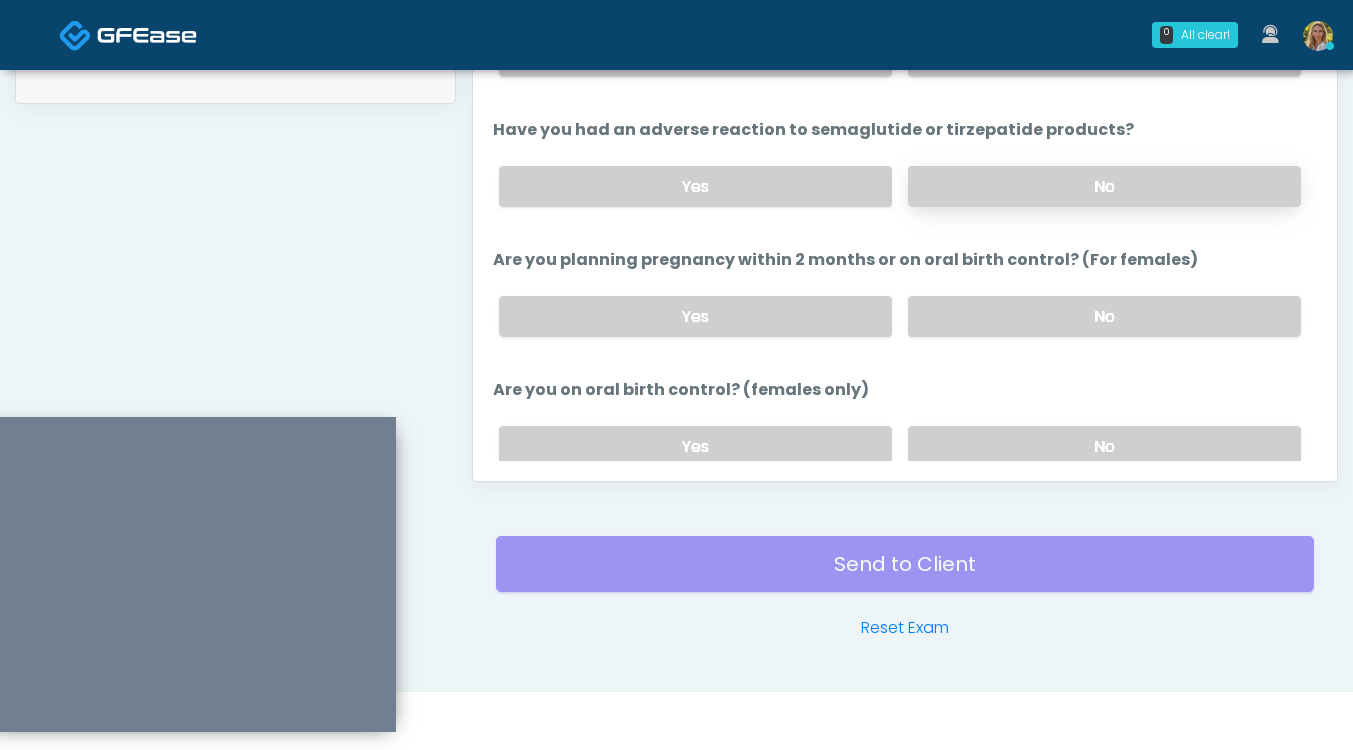click on "No" at bounding box center (1104, 186) 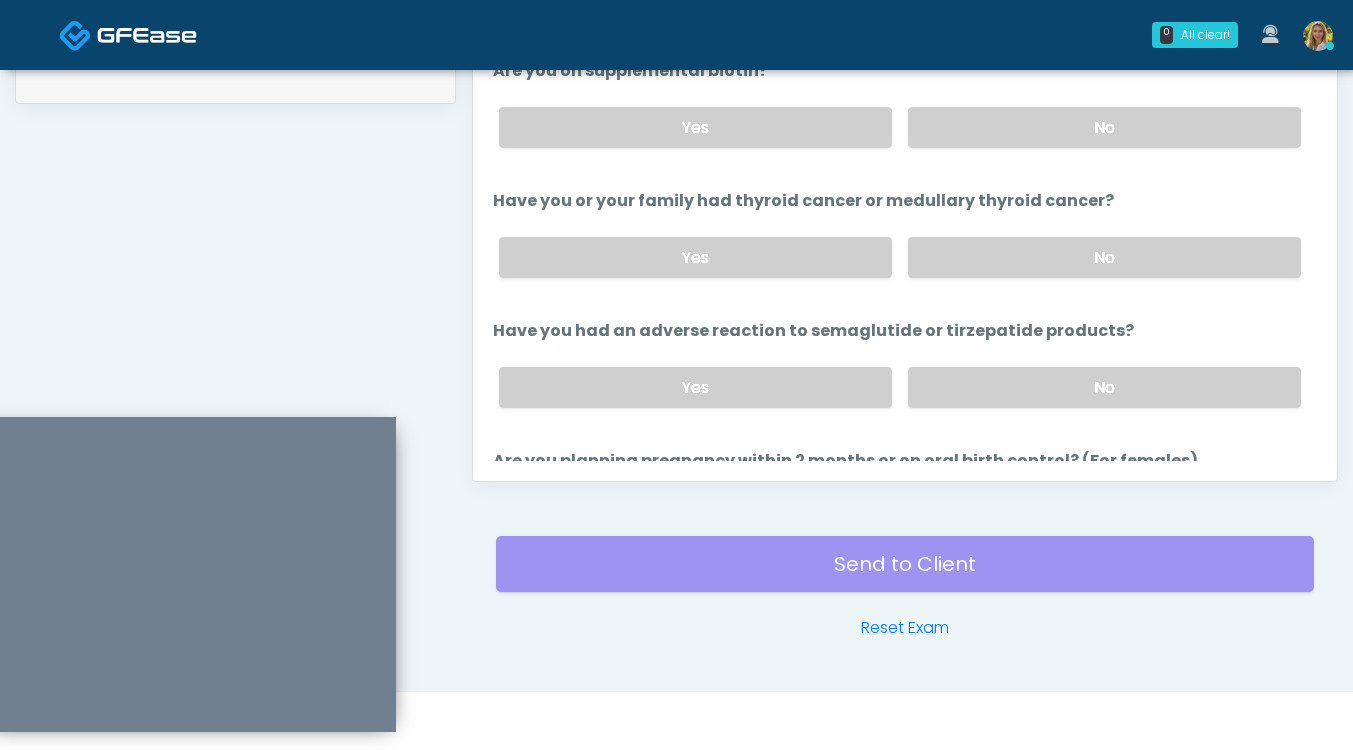 scroll, scrollTop: 687, scrollLeft: 0, axis: vertical 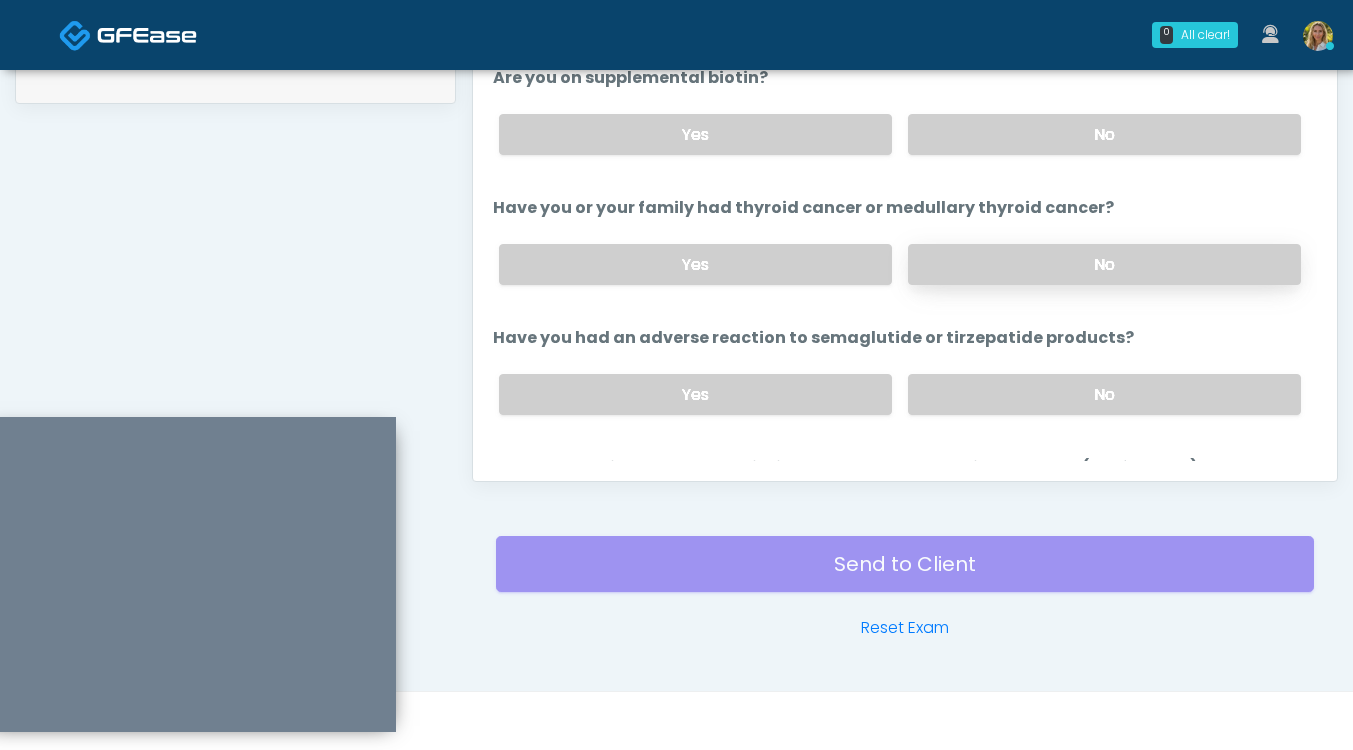 click on "No" at bounding box center (1104, 264) 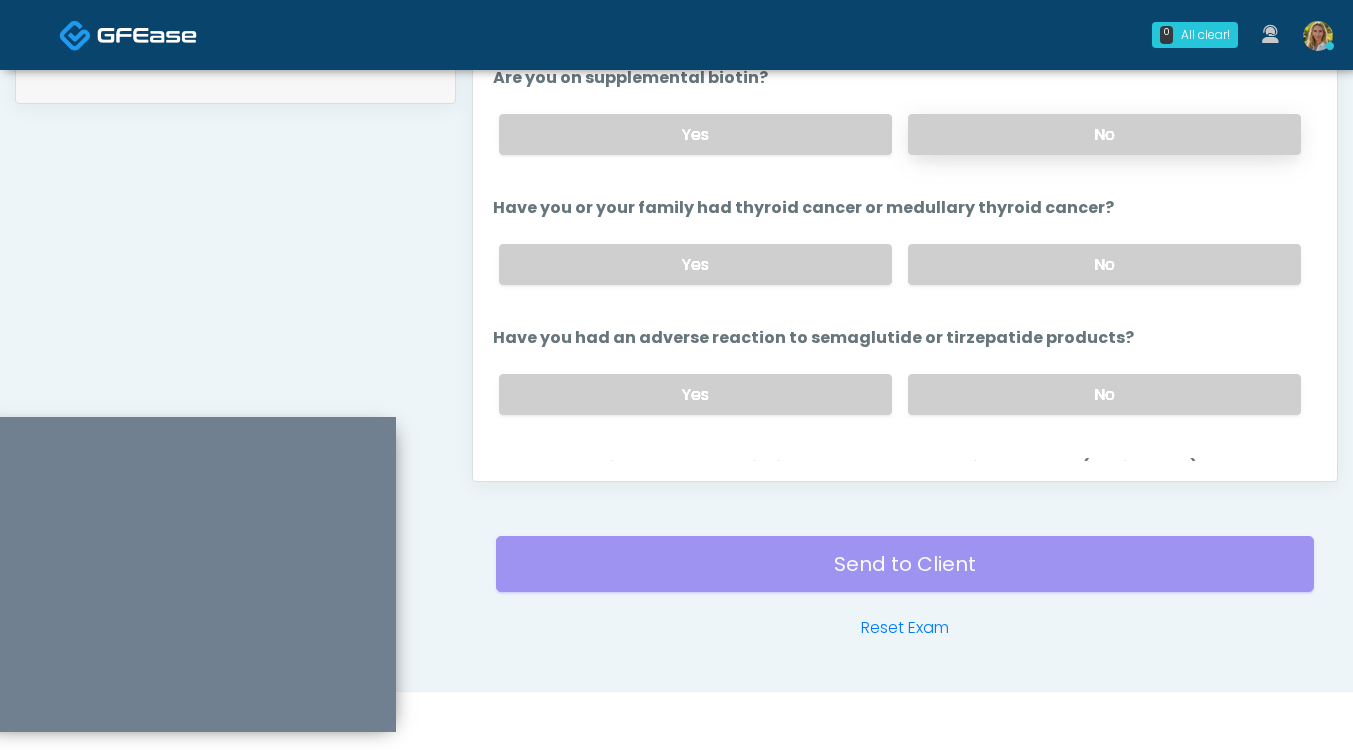 click on "No" at bounding box center [1104, 134] 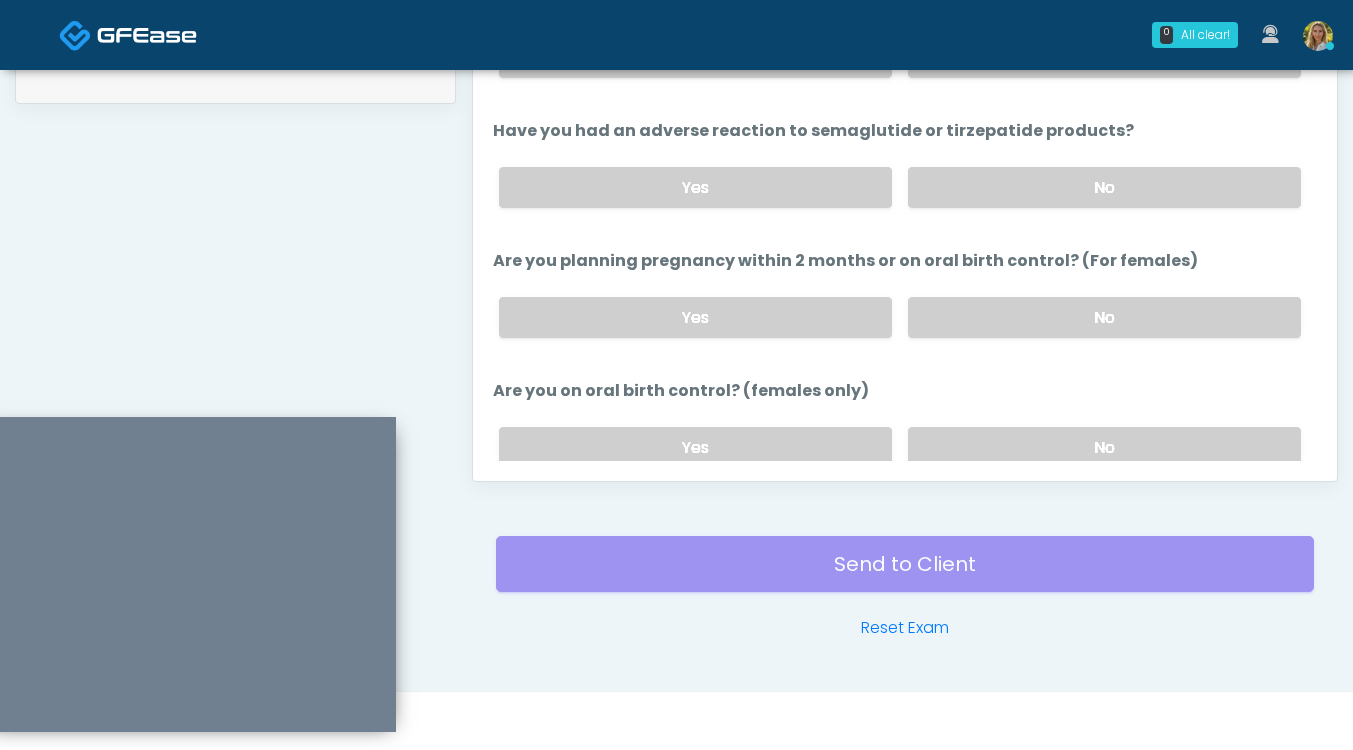 scroll, scrollTop: 961, scrollLeft: 0, axis: vertical 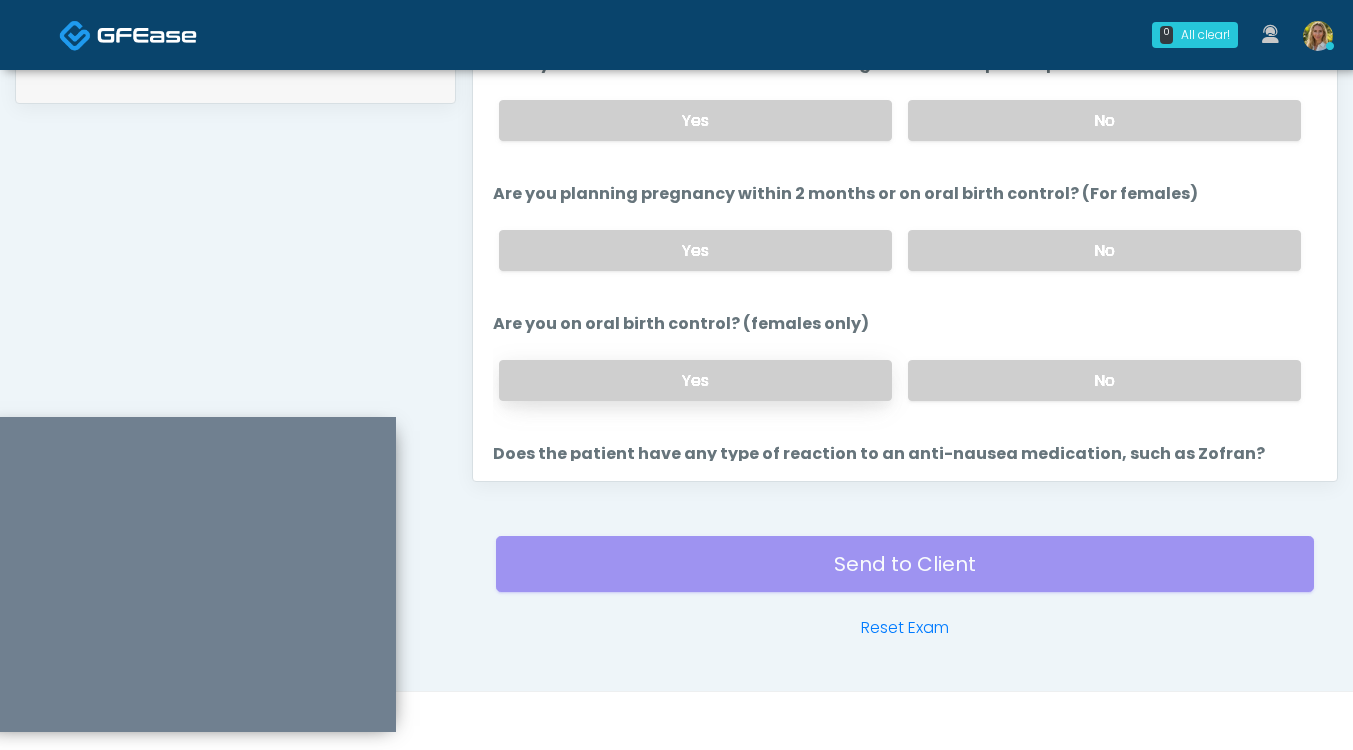 click on "Yes" at bounding box center (695, 380) 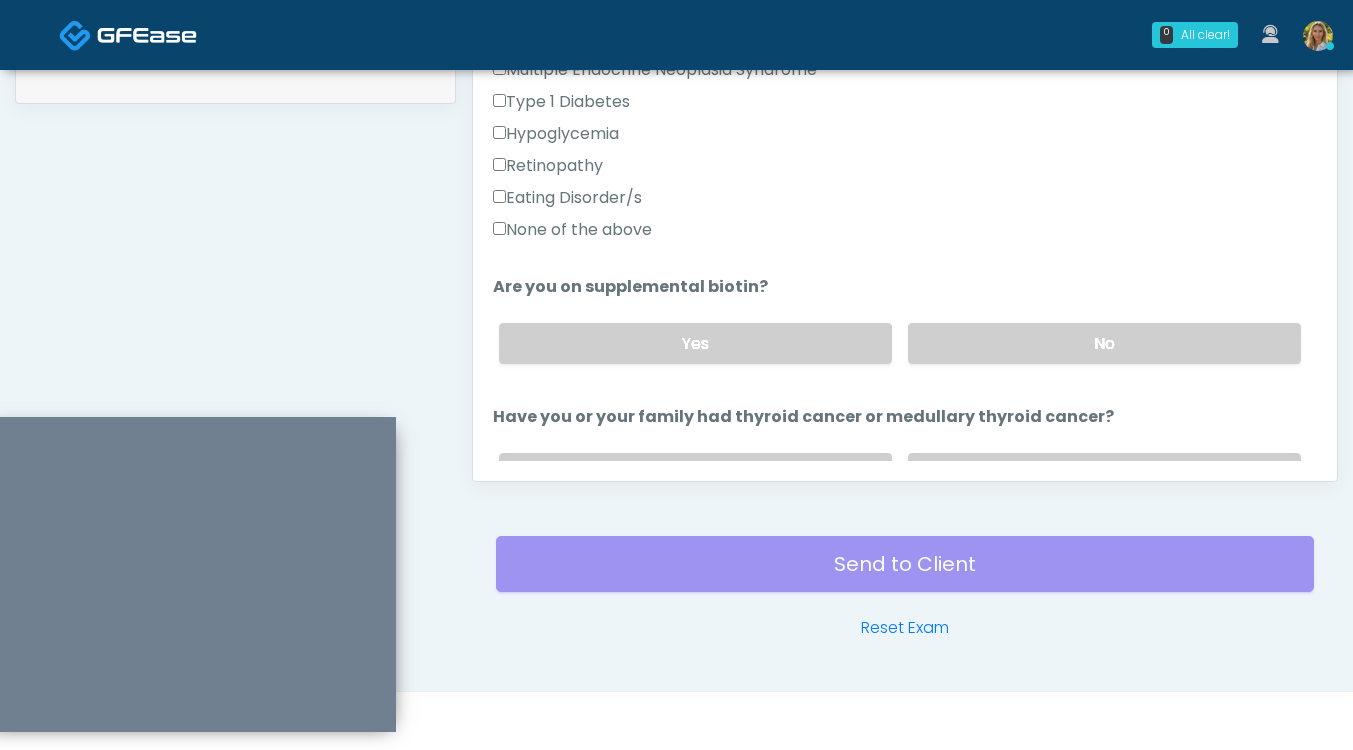 scroll, scrollTop: 484, scrollLeft: 0, axis: vertical 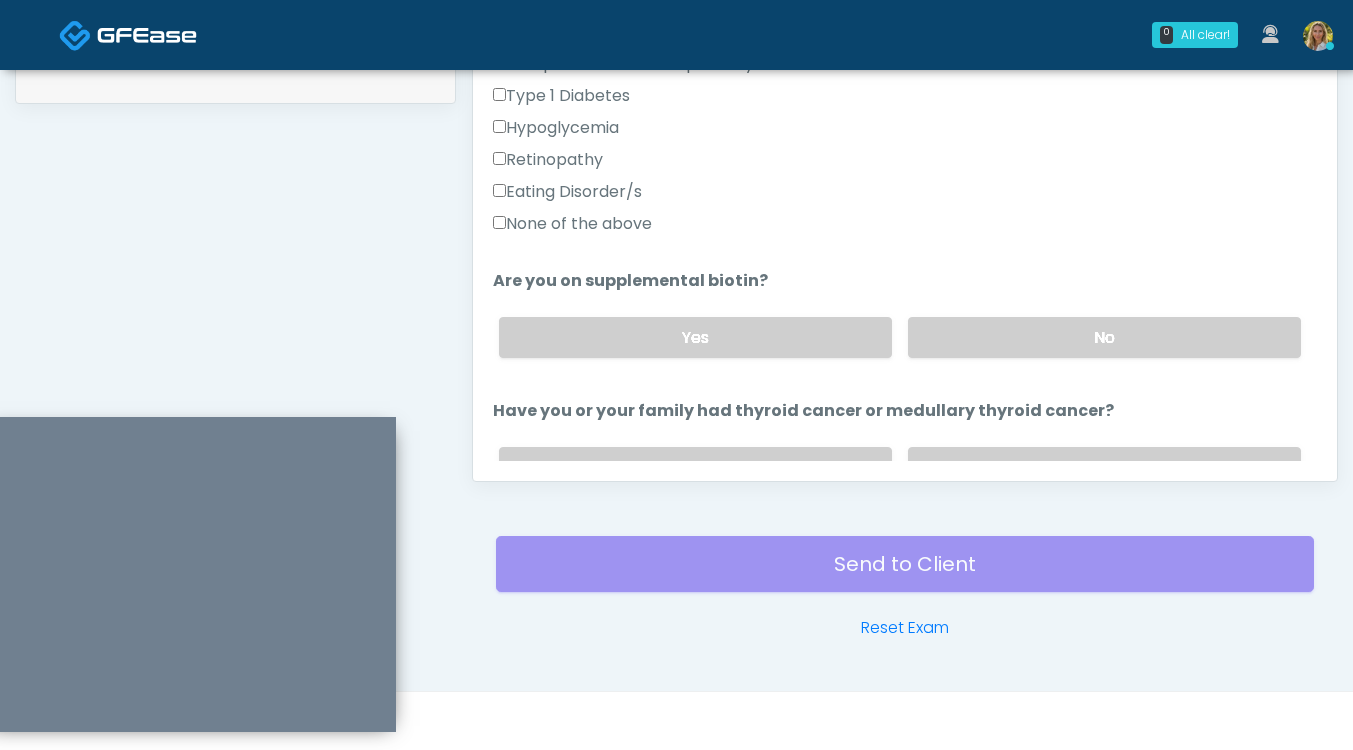 click on "None of the above" at bounding box center (572, 224) 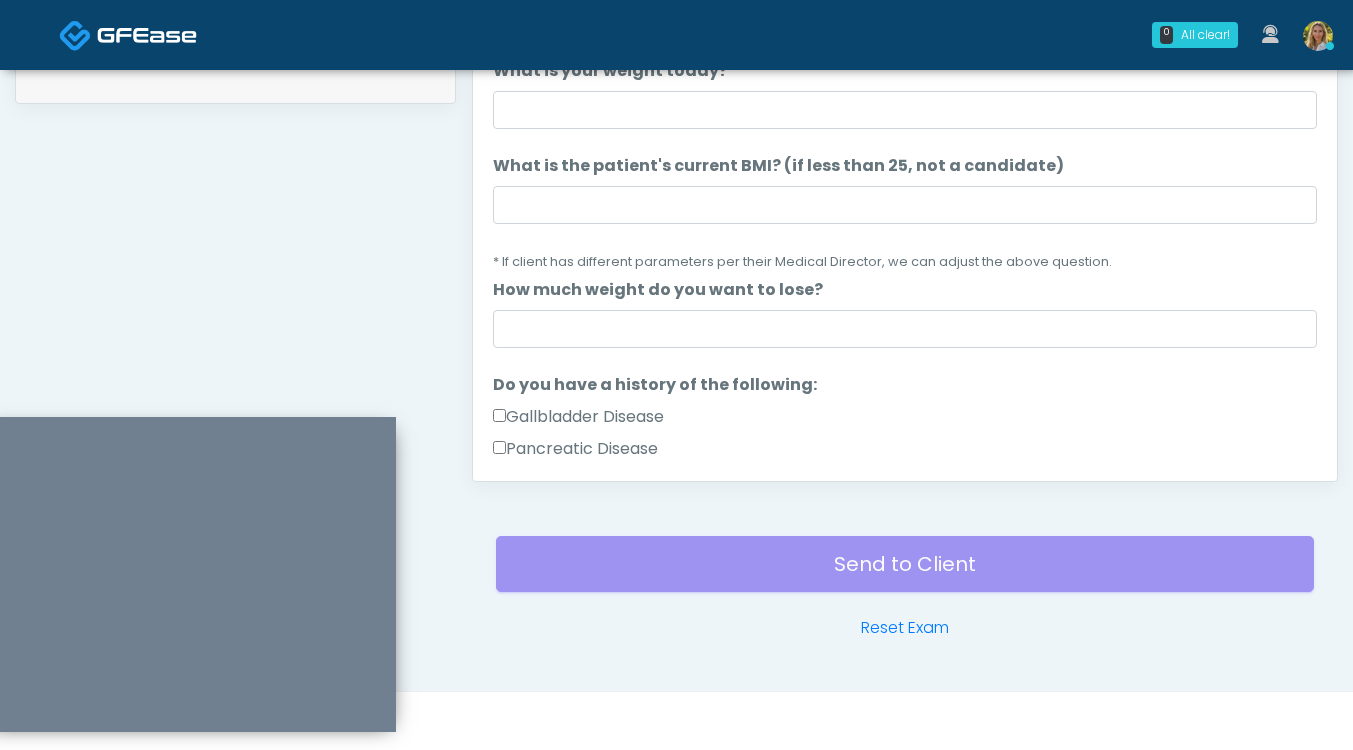 scroll, scrollTop: 59, scrollLeft: 0, axis: vertical 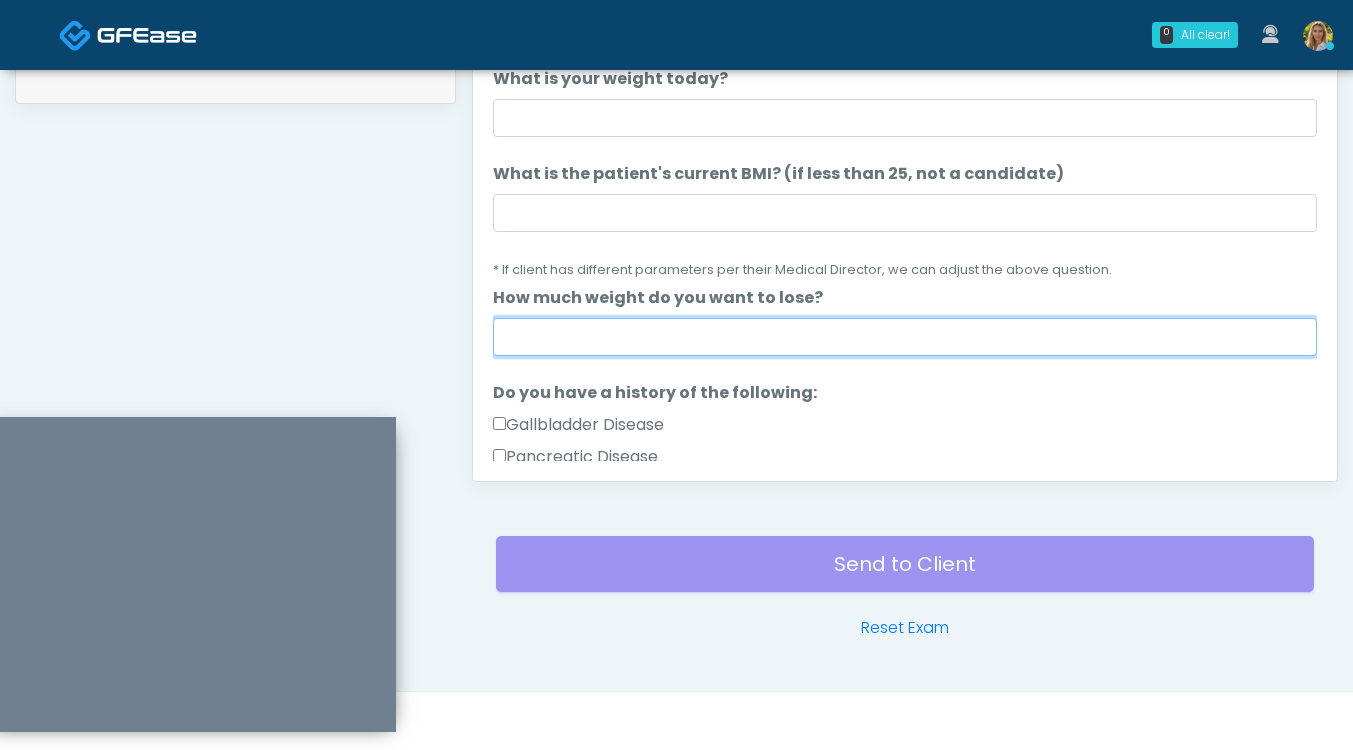 click on "How much weight do you want to lose?" at bounding box center [905, 337] 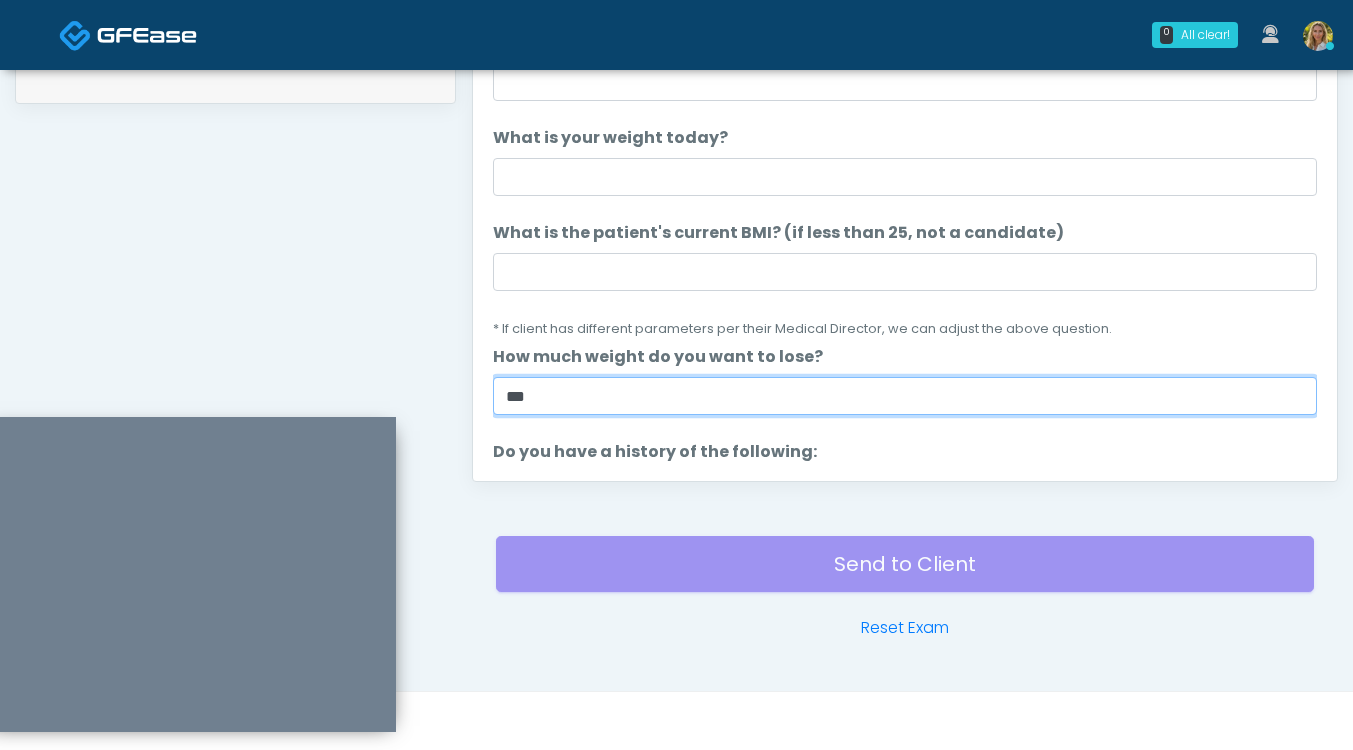 scroll, scrollTop: 1, scrollLeft: 0, axis: vertical 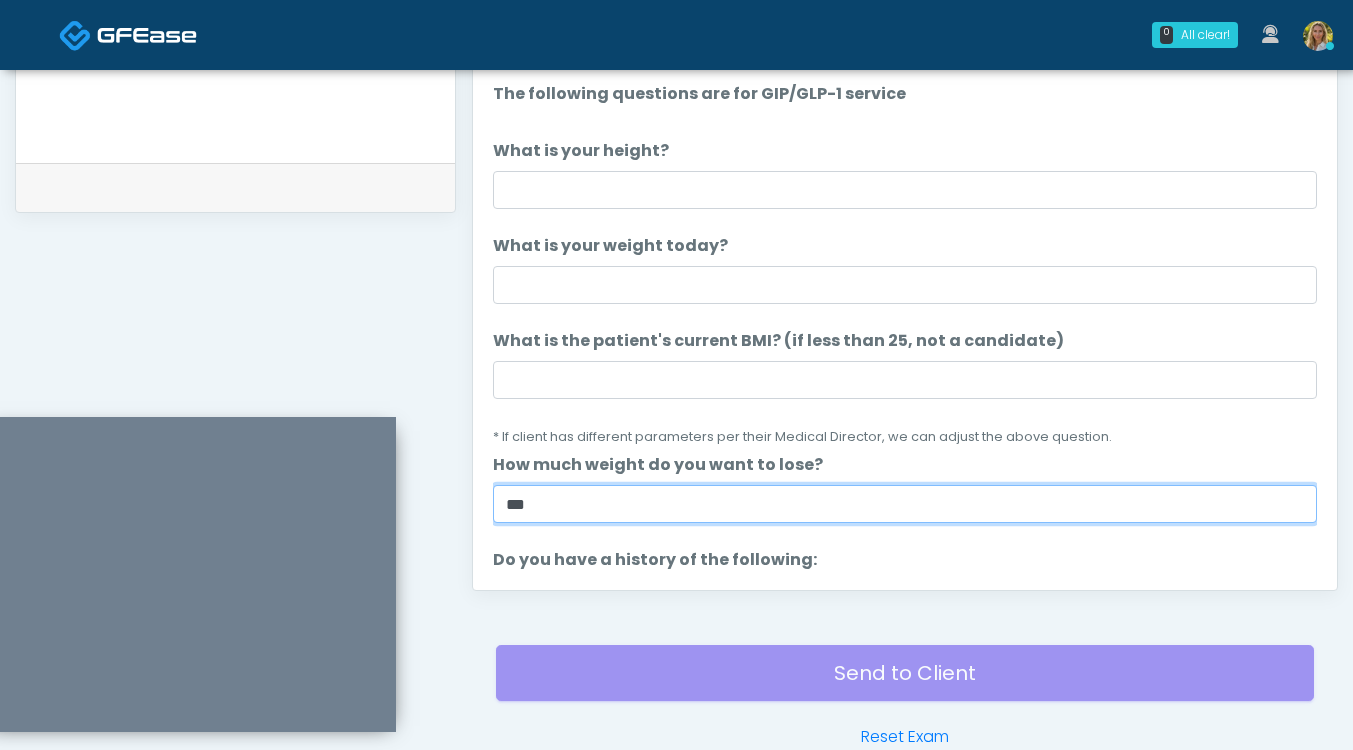 type on "**" 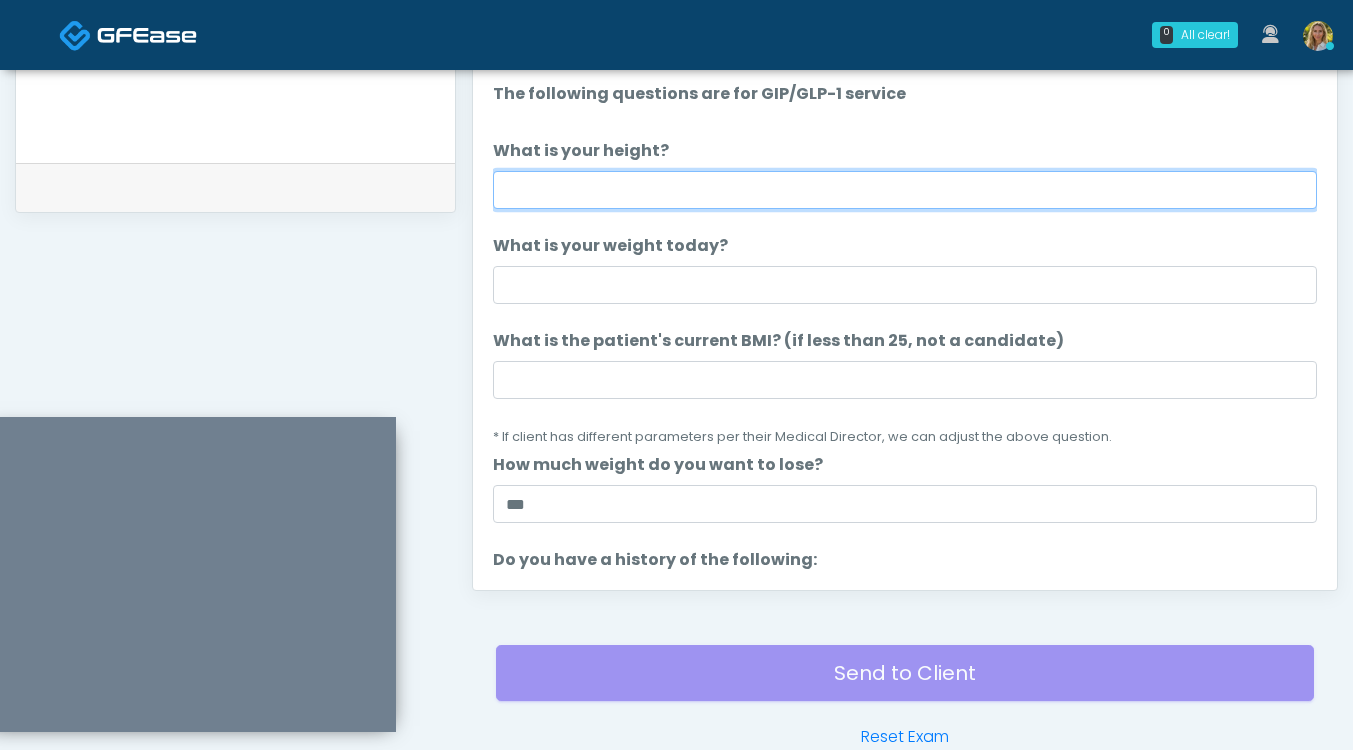 click on "What is your height?" at bounding box center [905, 190] 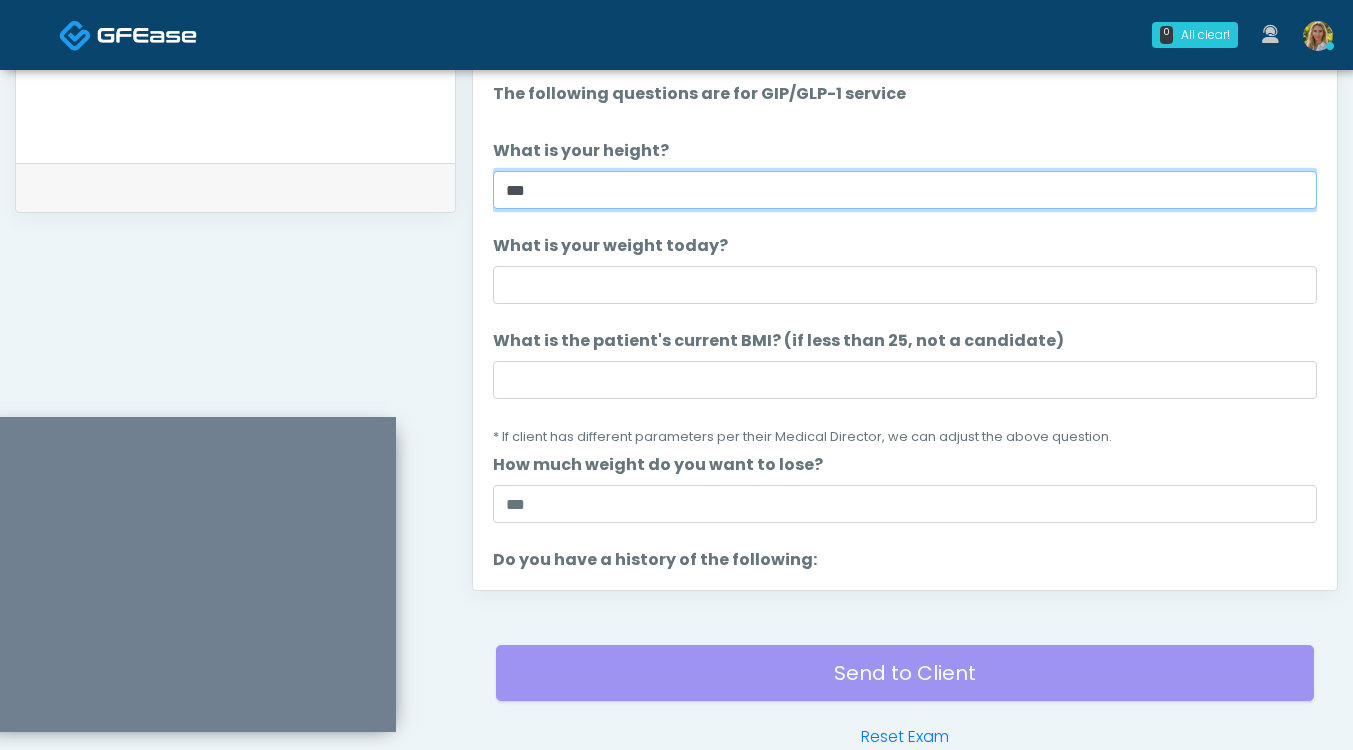 type on "***" 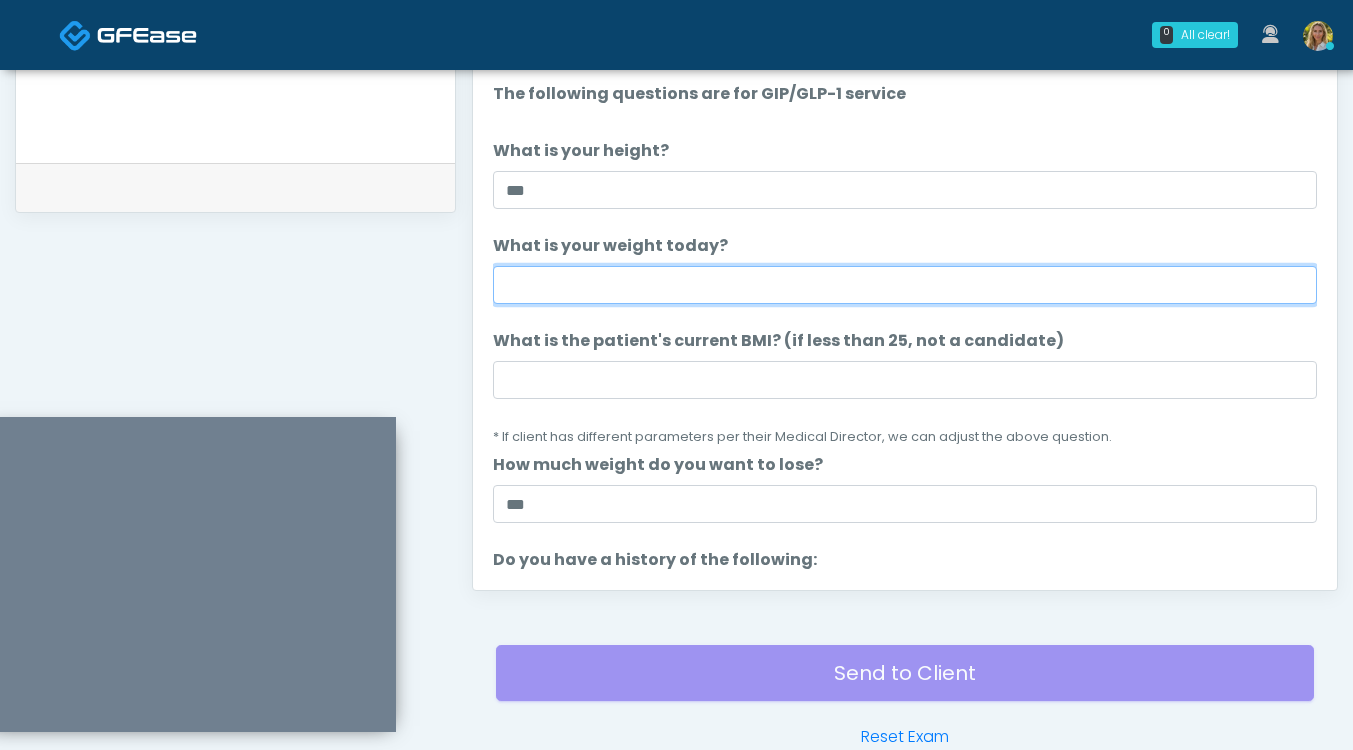 click on "What is your weight today?" at bounding box center [905, 285] 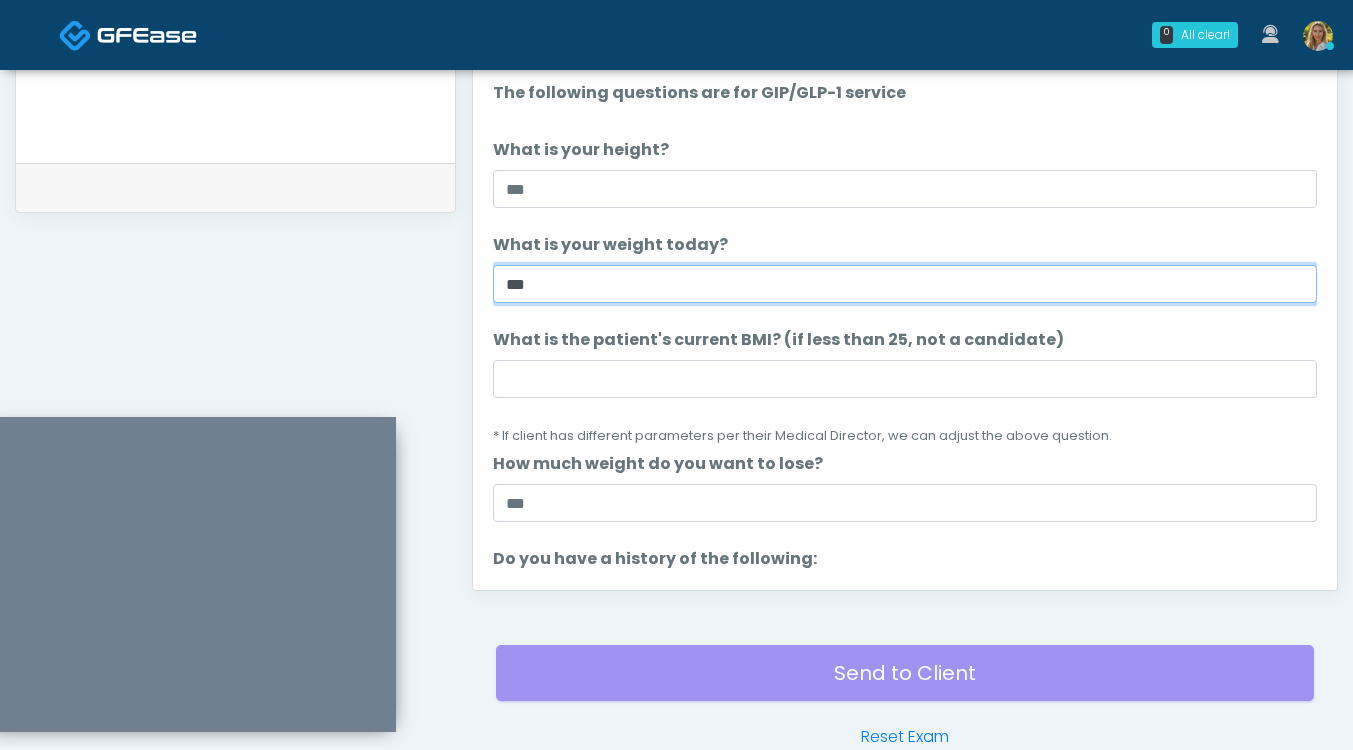 scroll, scrollTop: 0, scrollLeft: 0, axis: both 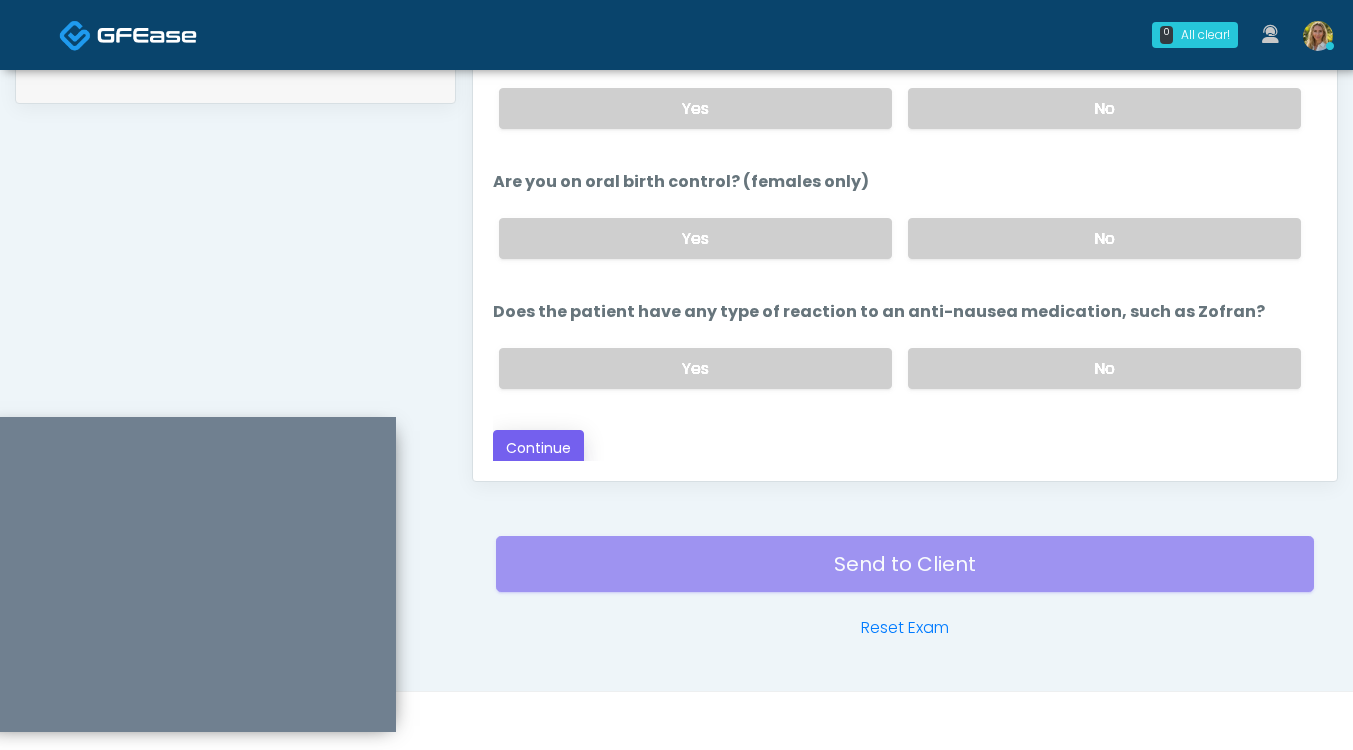 type on "***" 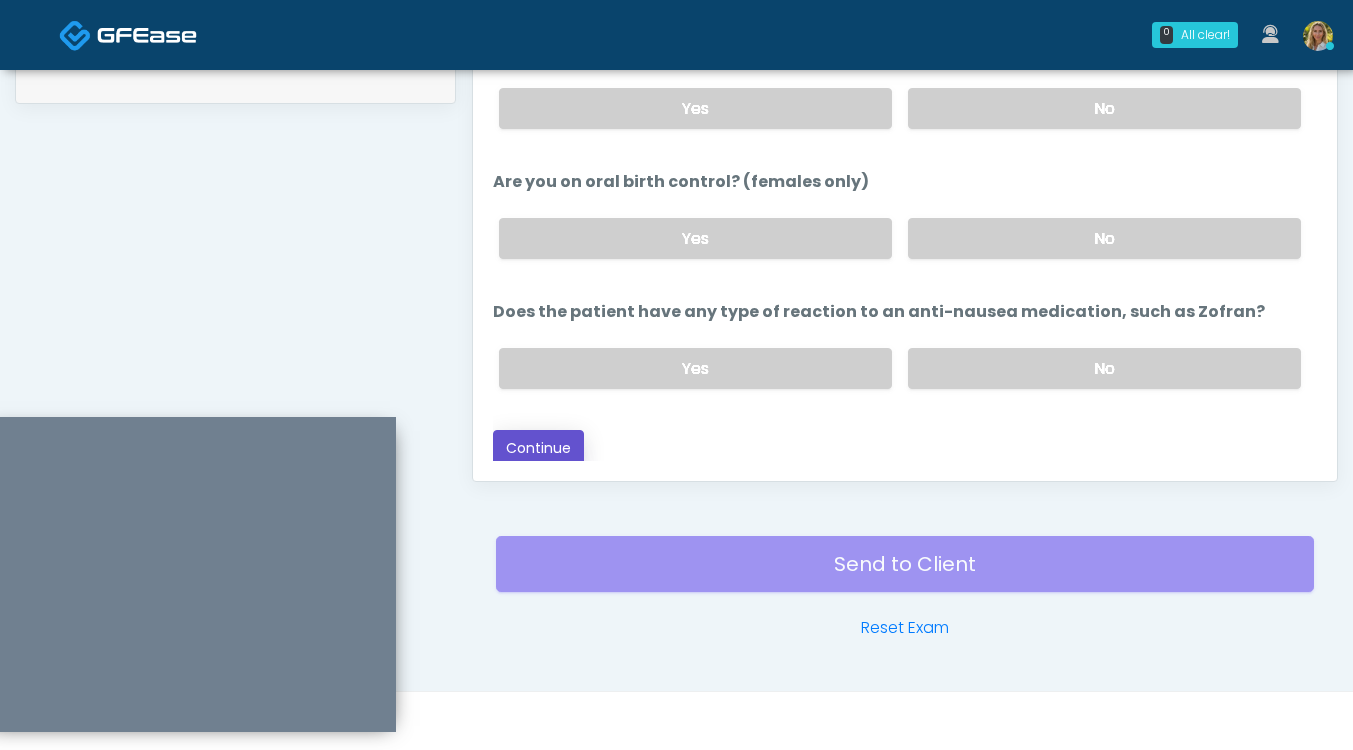 click on "Continue" at bounding box center (538, 448) 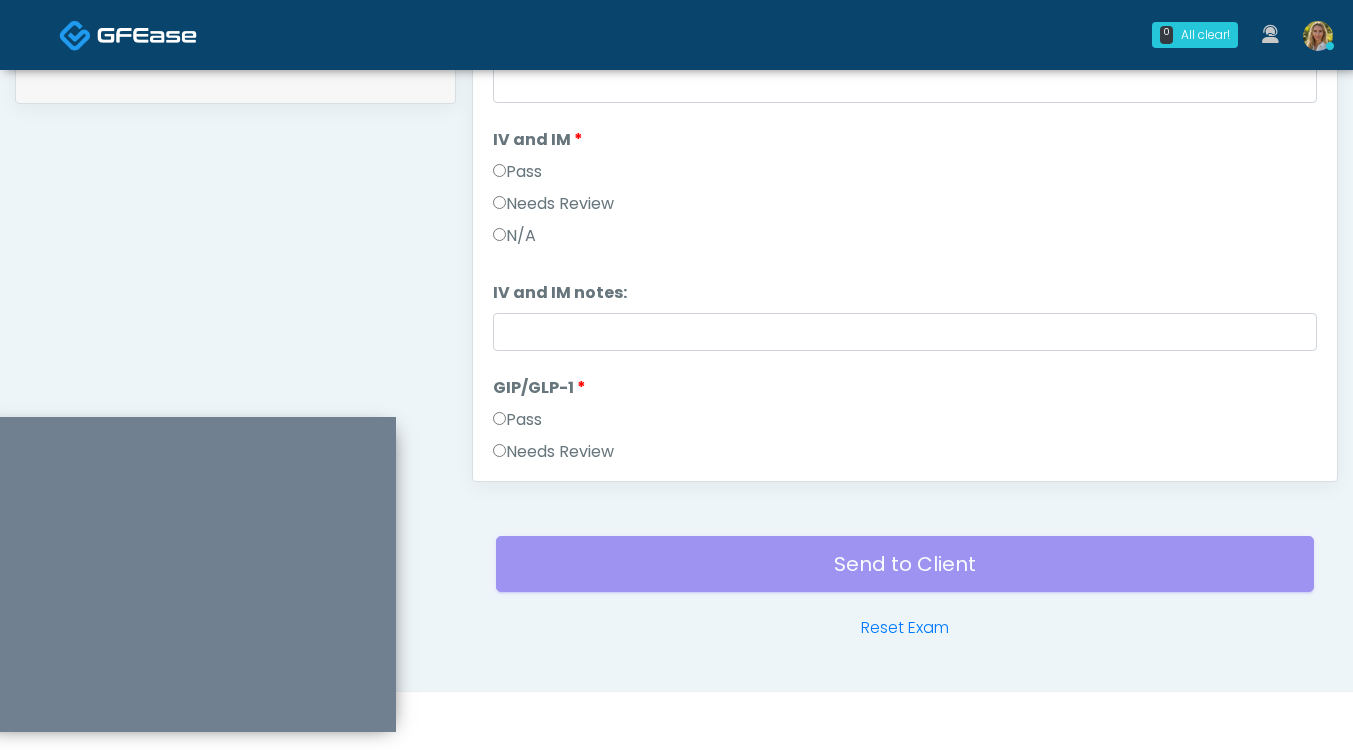 scroll, scrollTop: 0, scrollLeft: 0, axis: both 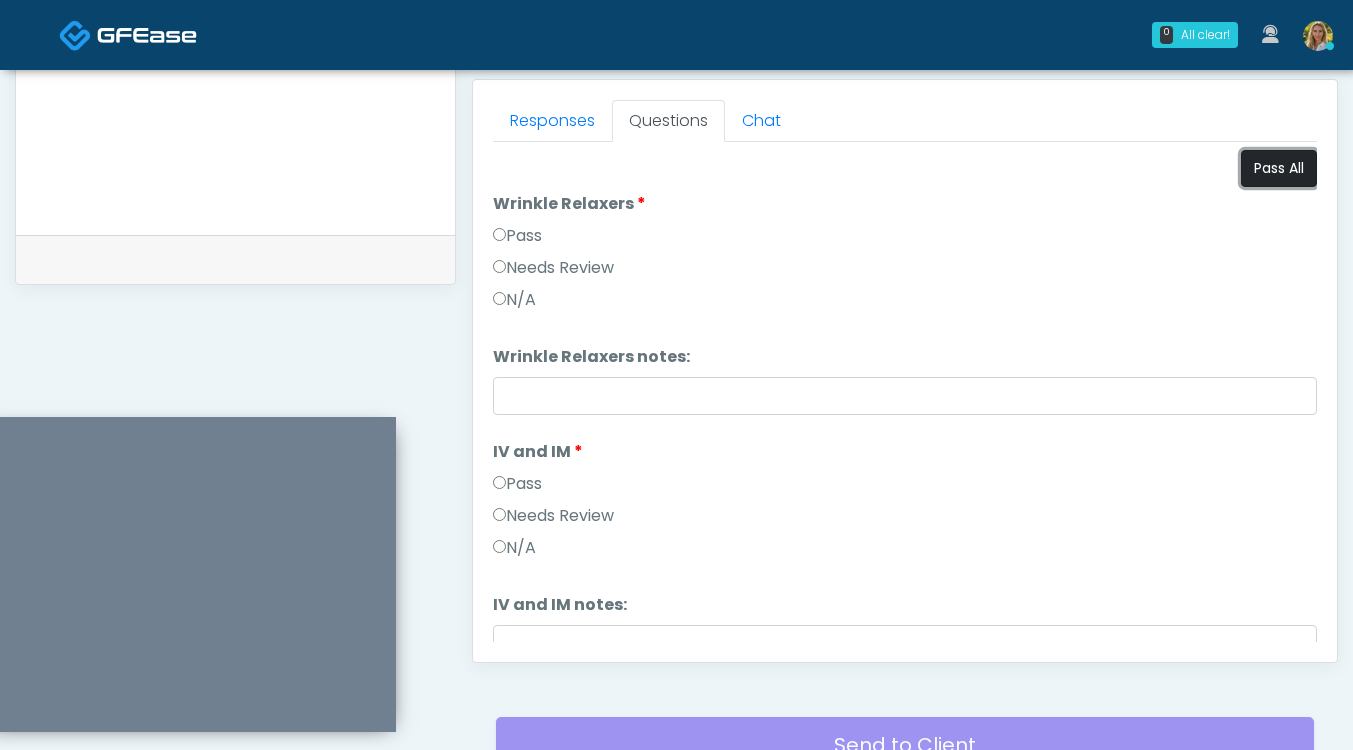 click on "Pass All" at bounding box center [1279, 168] 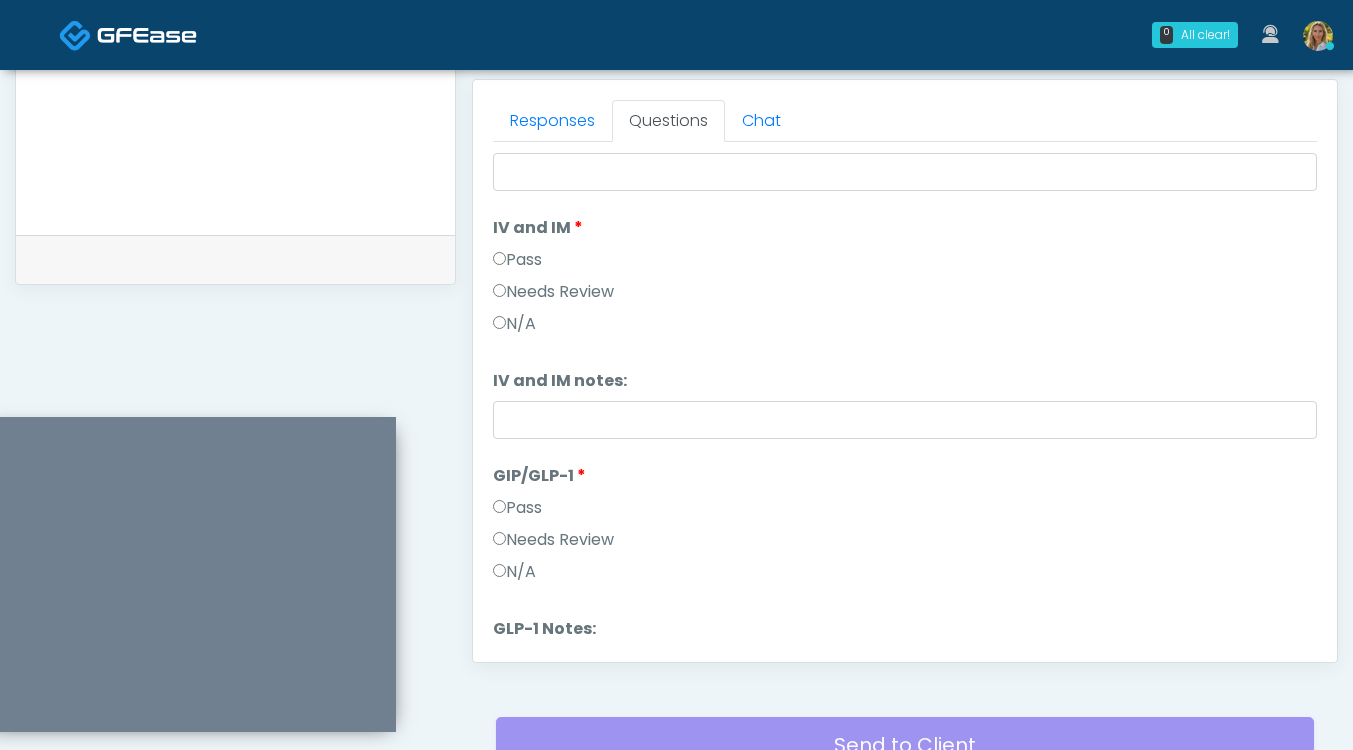 scroll, scrollTop: 331, scrollLeft: 0, axis: vertical 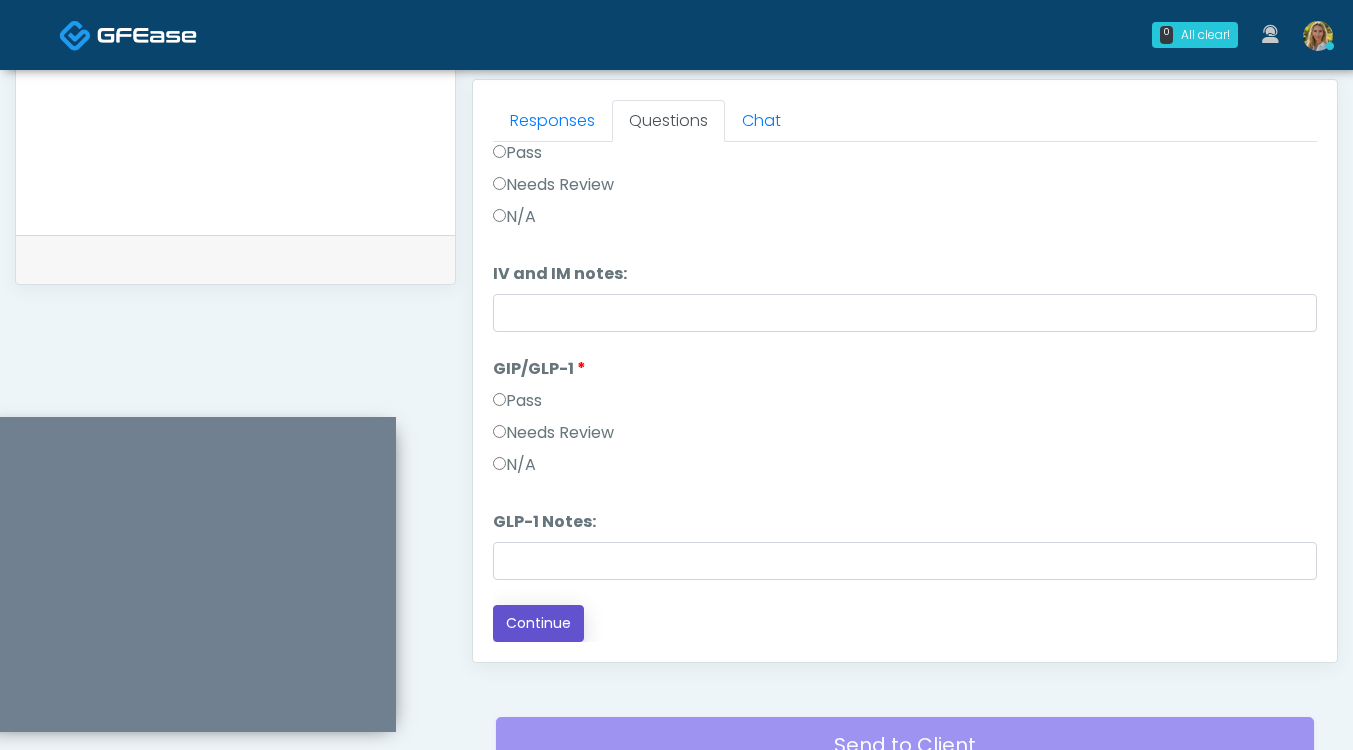 click on "Continue" at bounding box center (538, 623) 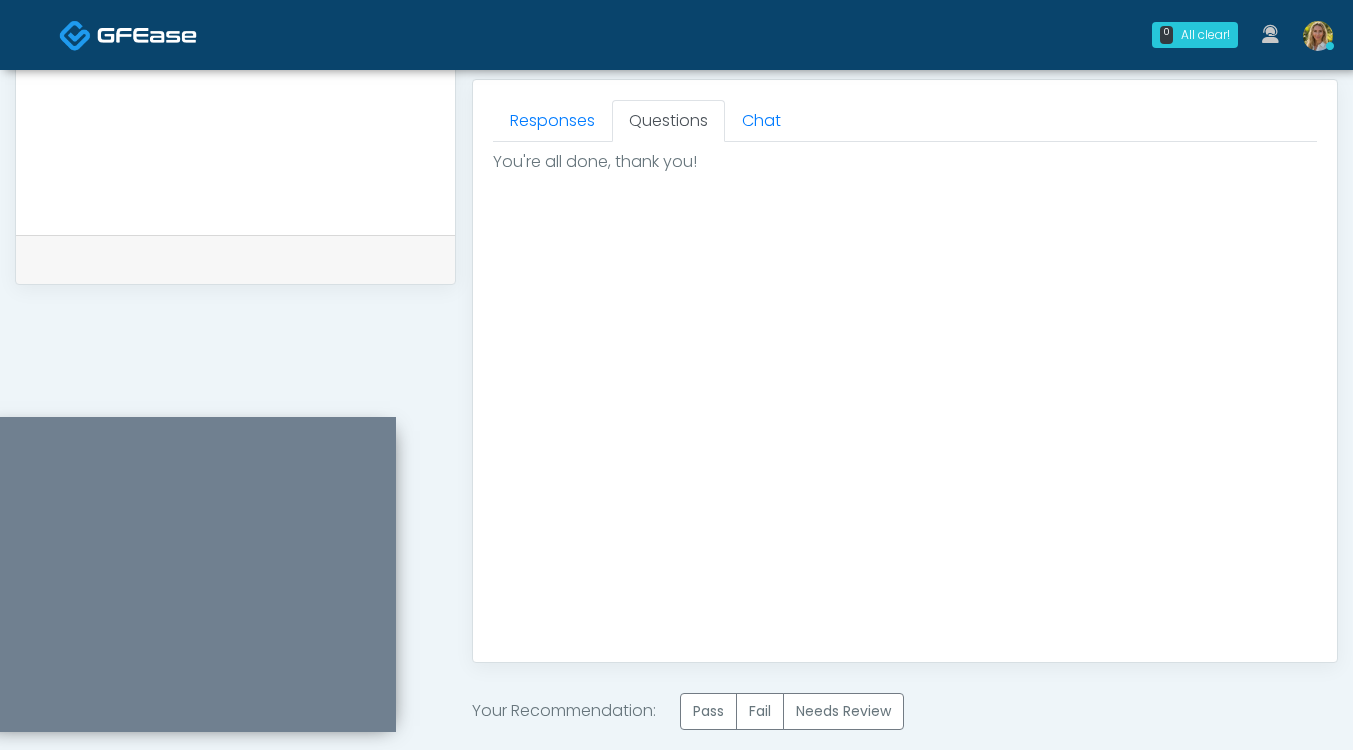 scroll, scrollTop: 0, scrollLeft: 0, axis: both 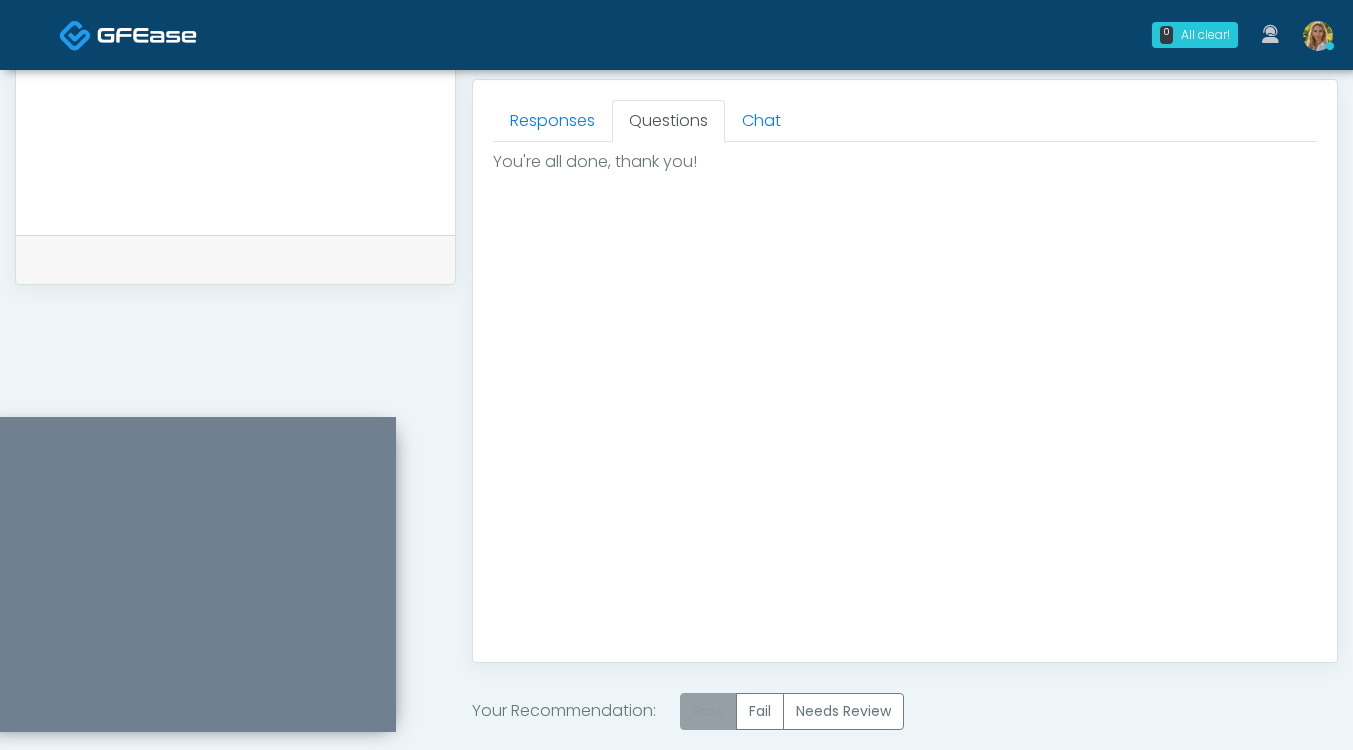 click on "Pass" at bounding box center [708, 711] 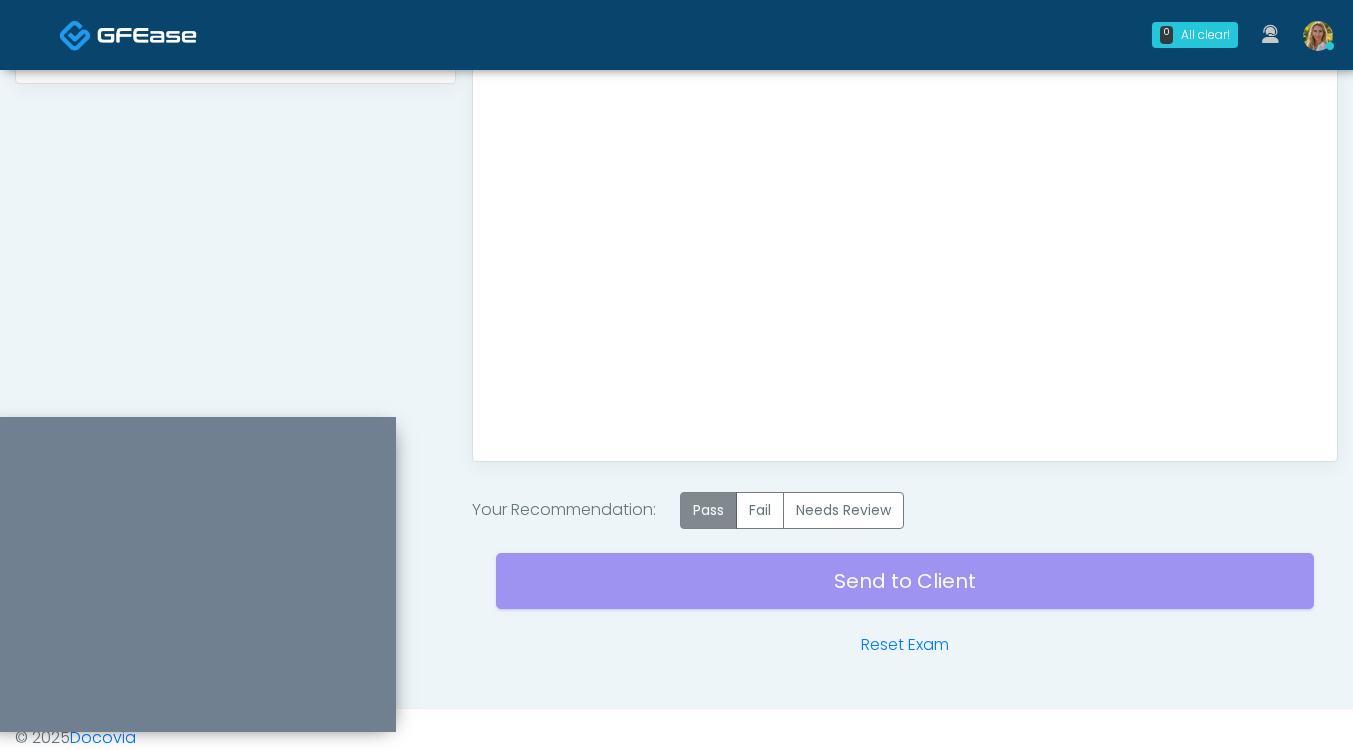 scroll, scrollTop: 1082, scrollLeft: 0, axis: vertical 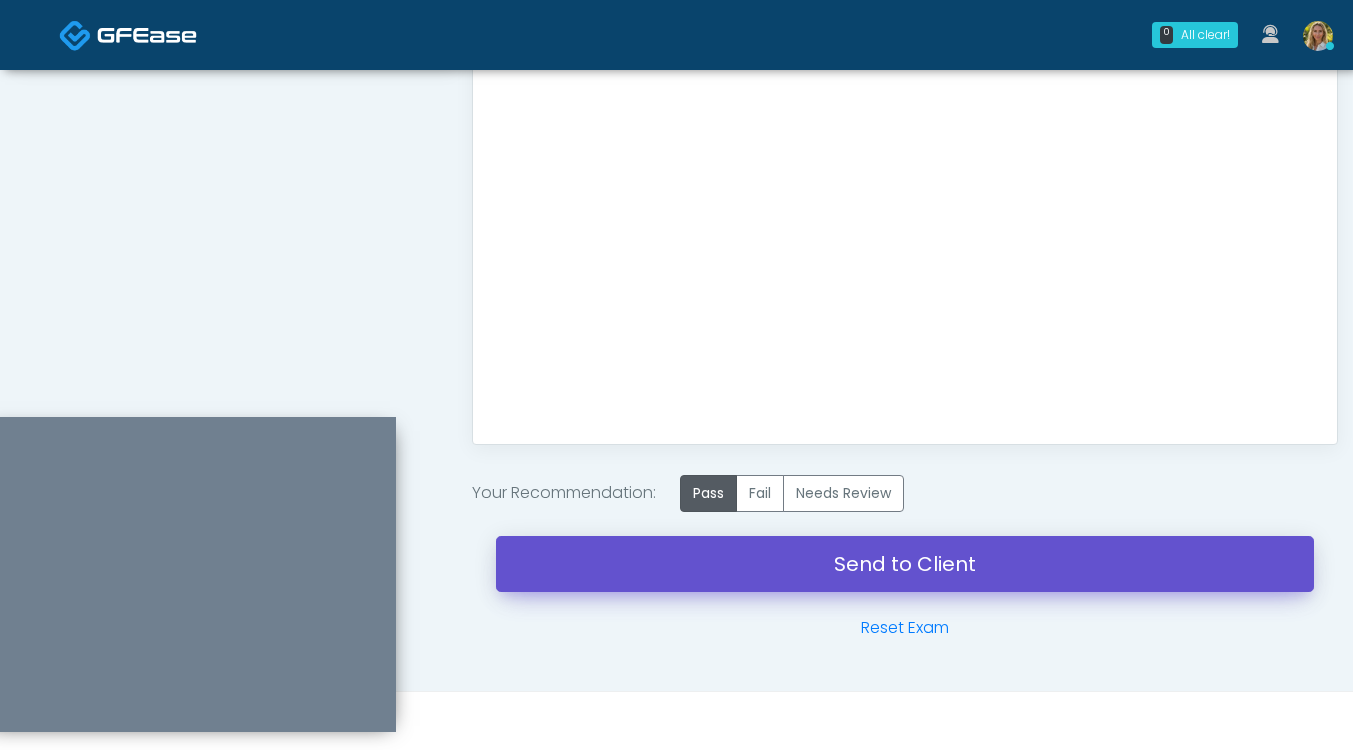 click on "Send to Client" at bounding box center [905, 564] 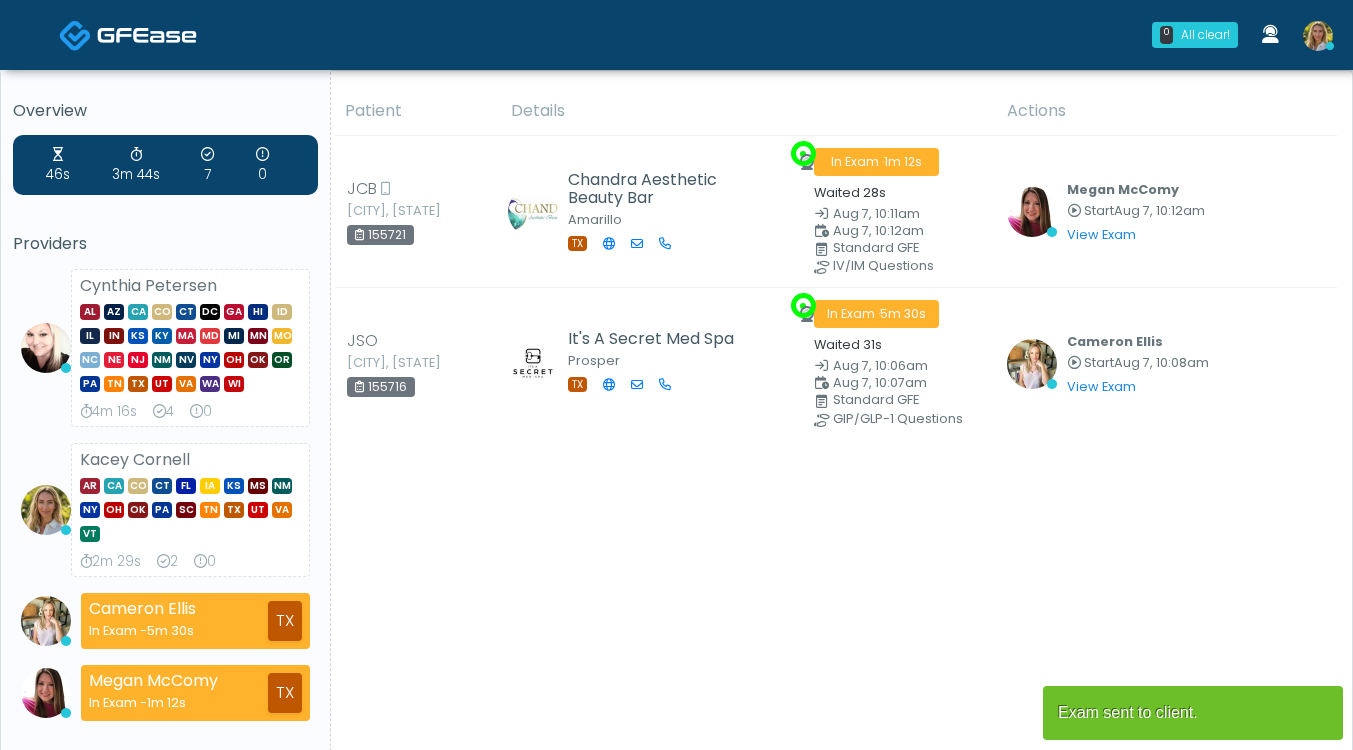 scroll, scrollTop: 0, scrollLeft: 0, axis: both 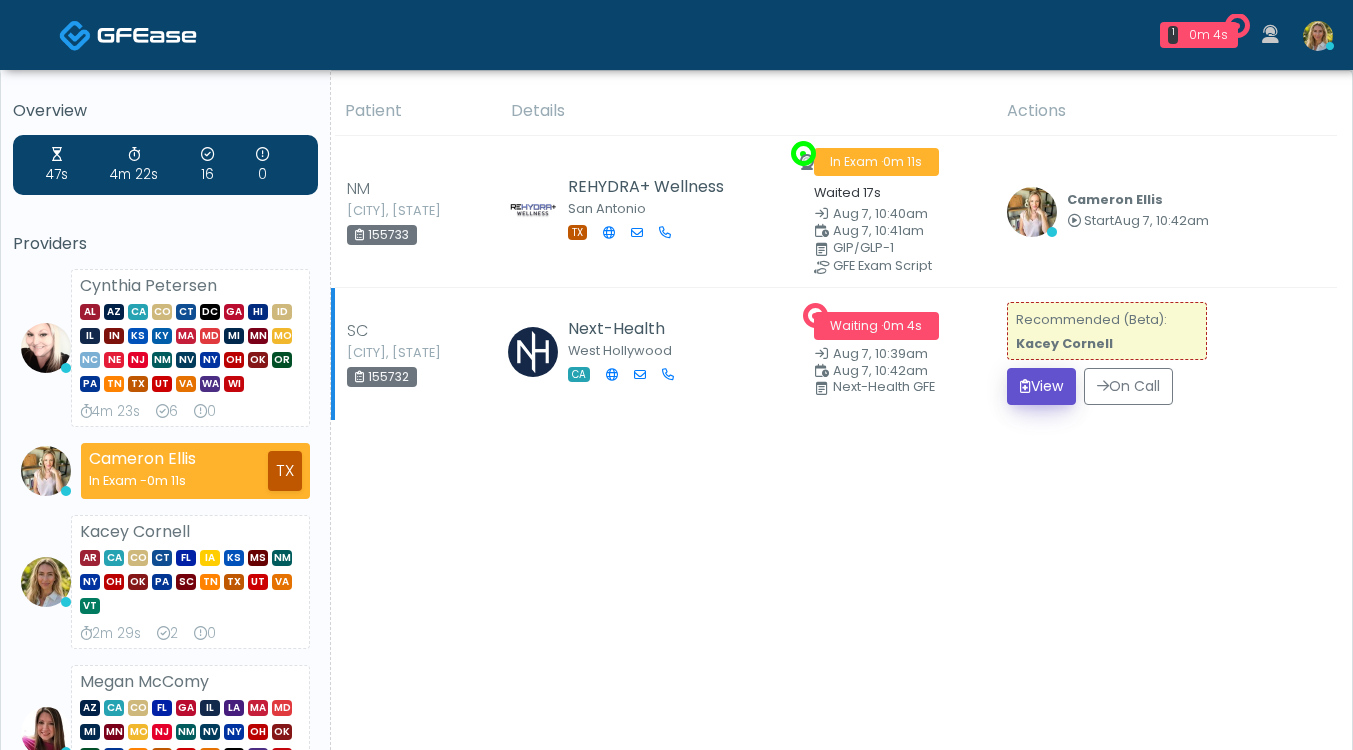 click on "View" at bounding box center [1041, 386] 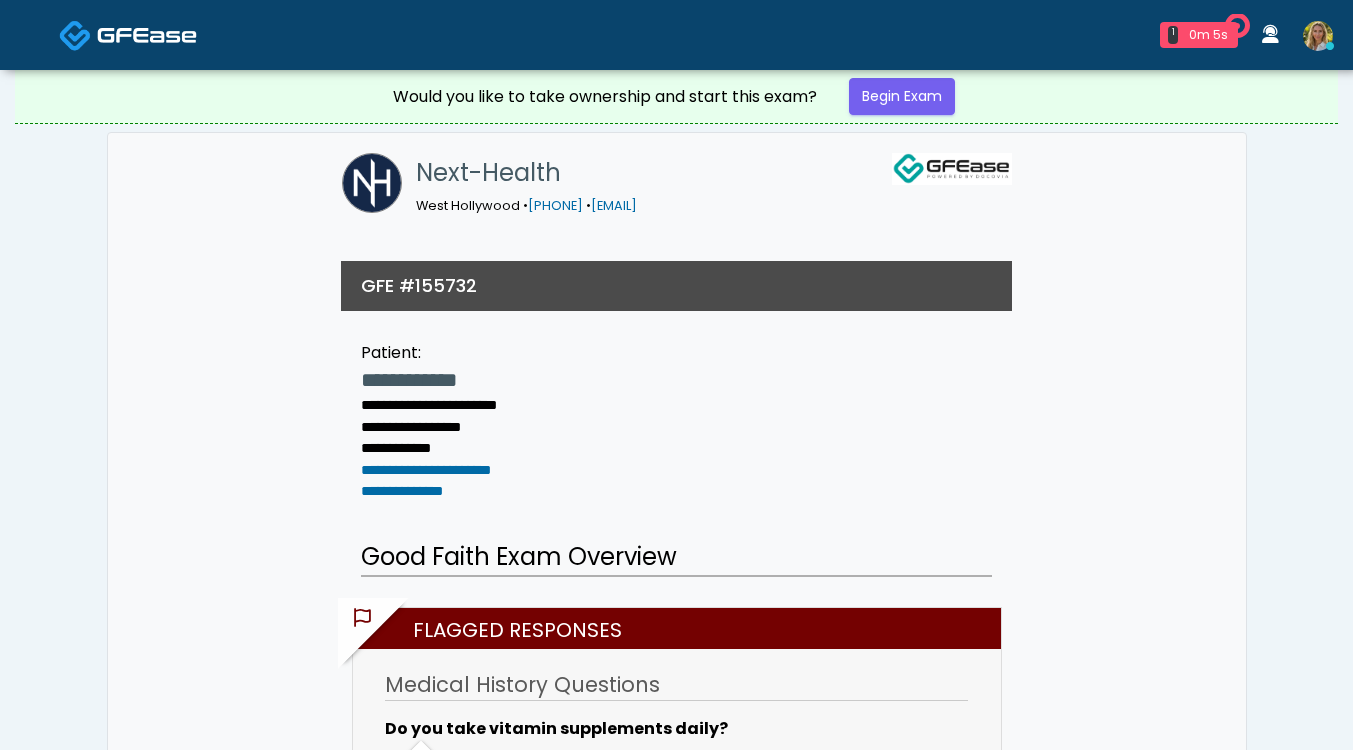 scroll, scrollTop: 0, scrollLeft: 0, axis: both 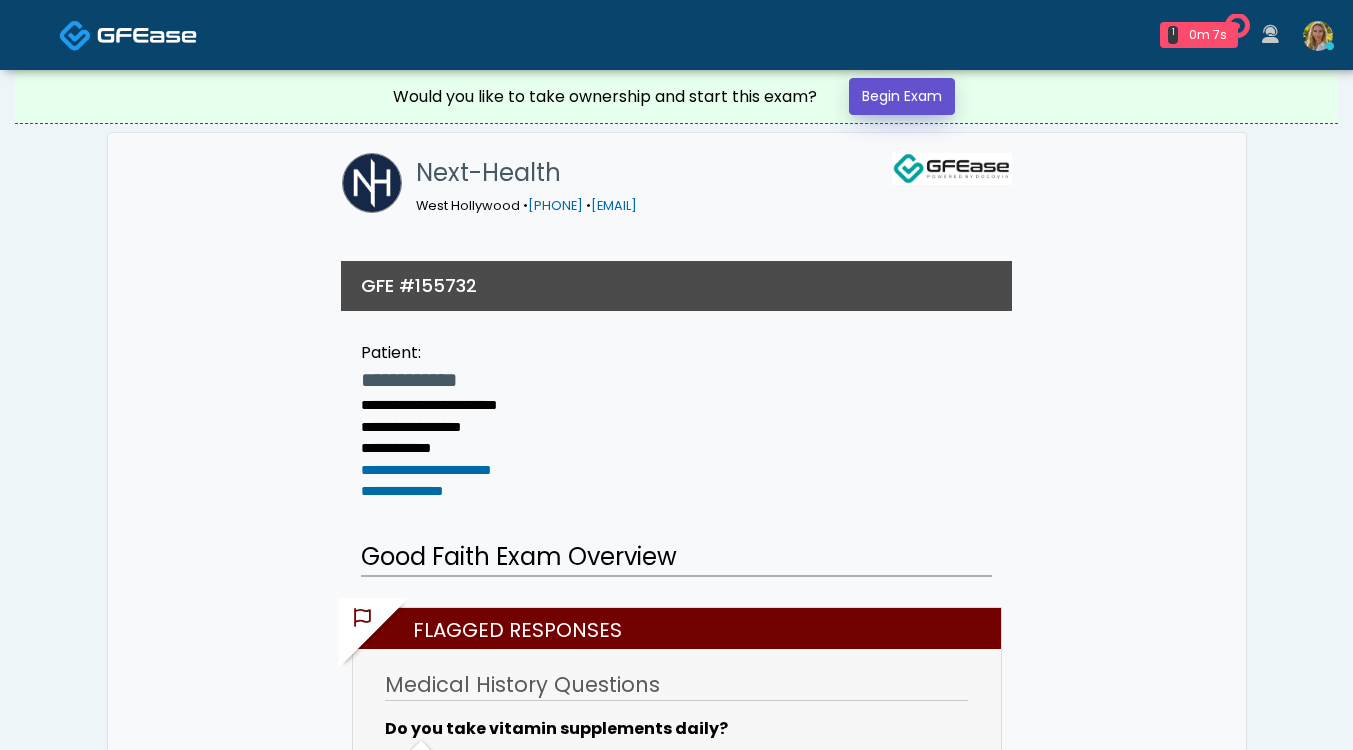 click on "Begin Exam" at bounding box center (902, 96) 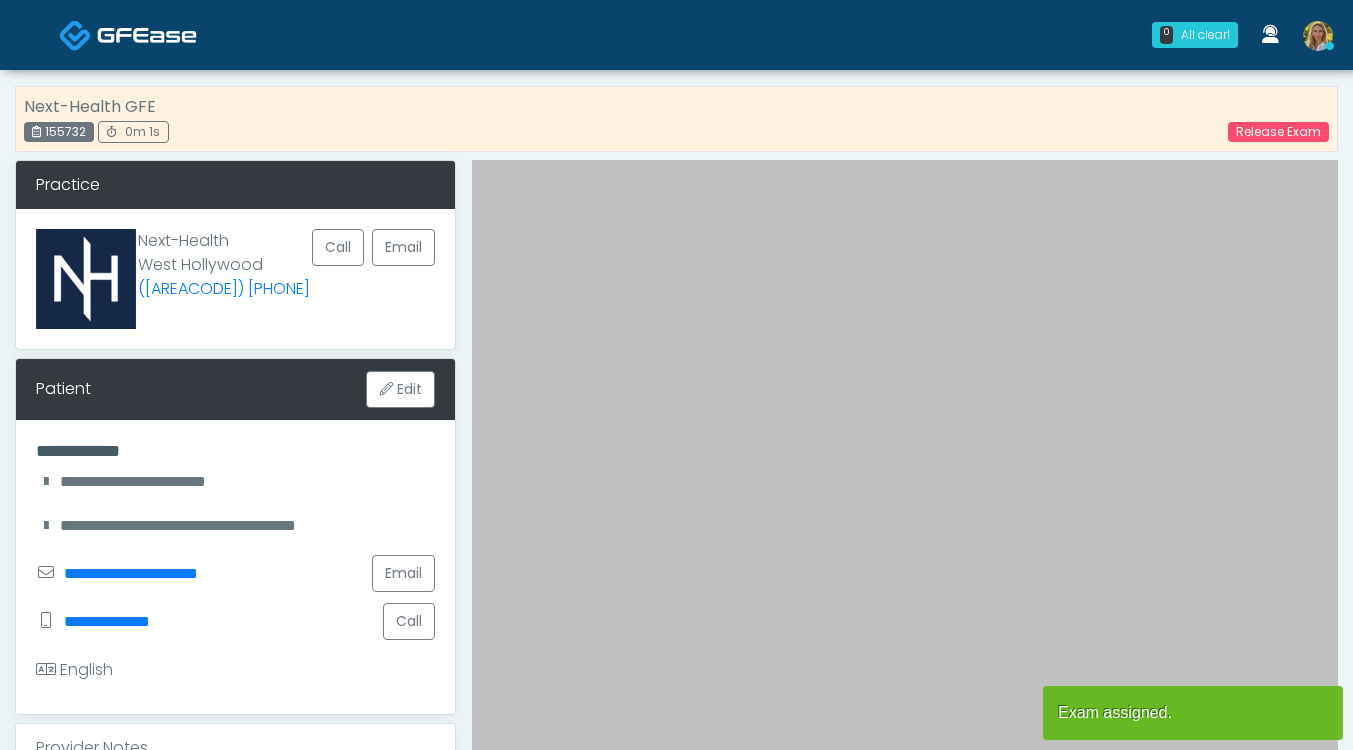 scroll, scrollTop: 0, scrollLeft: 0, axis: both 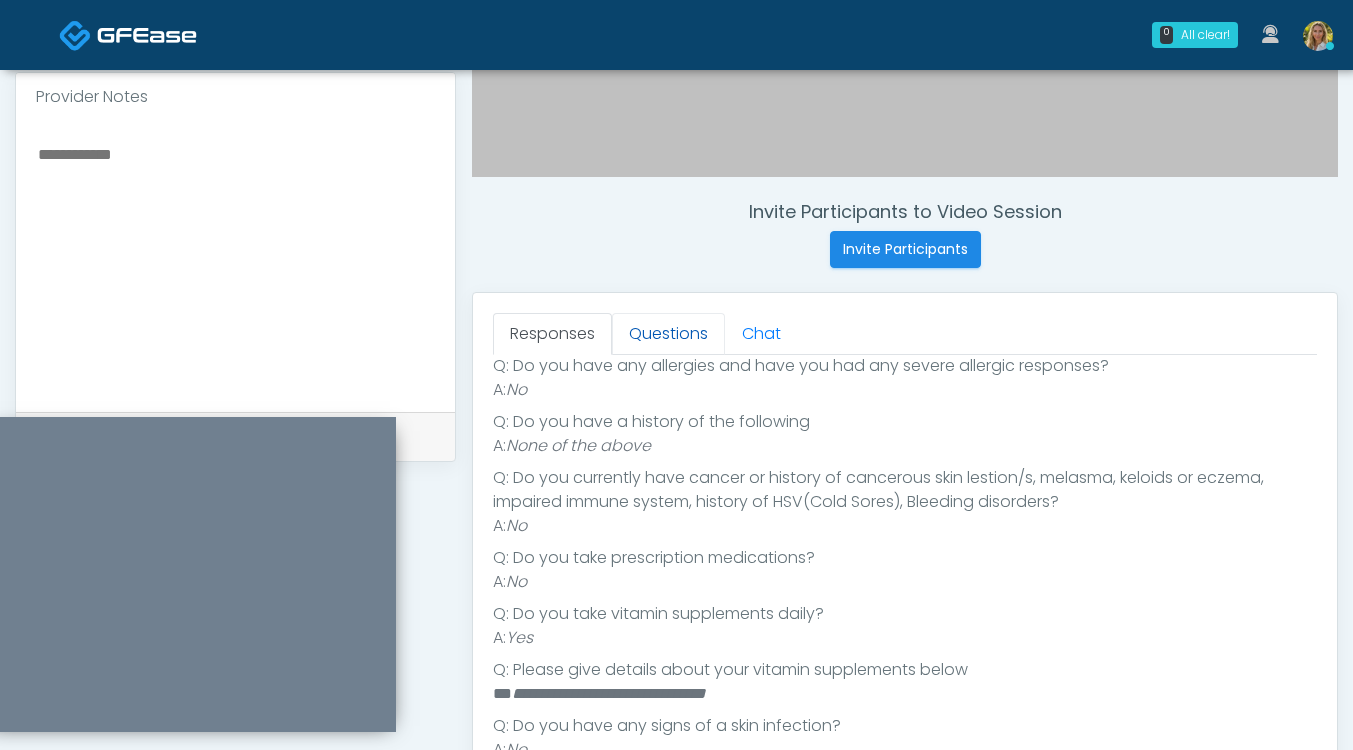 click on "Questions" at bounding box center (668, 334) 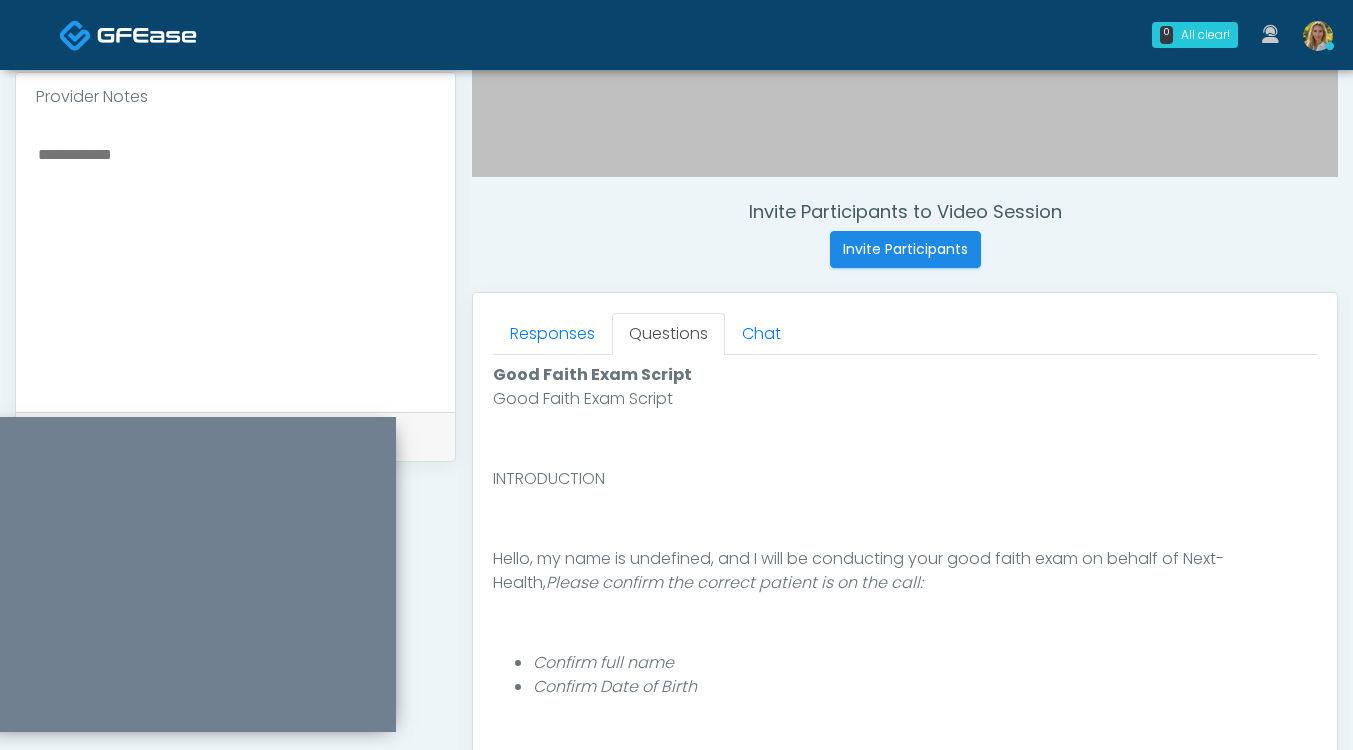 scroll, scrollTop: 360, scrollLeft: 0, axis: vertical 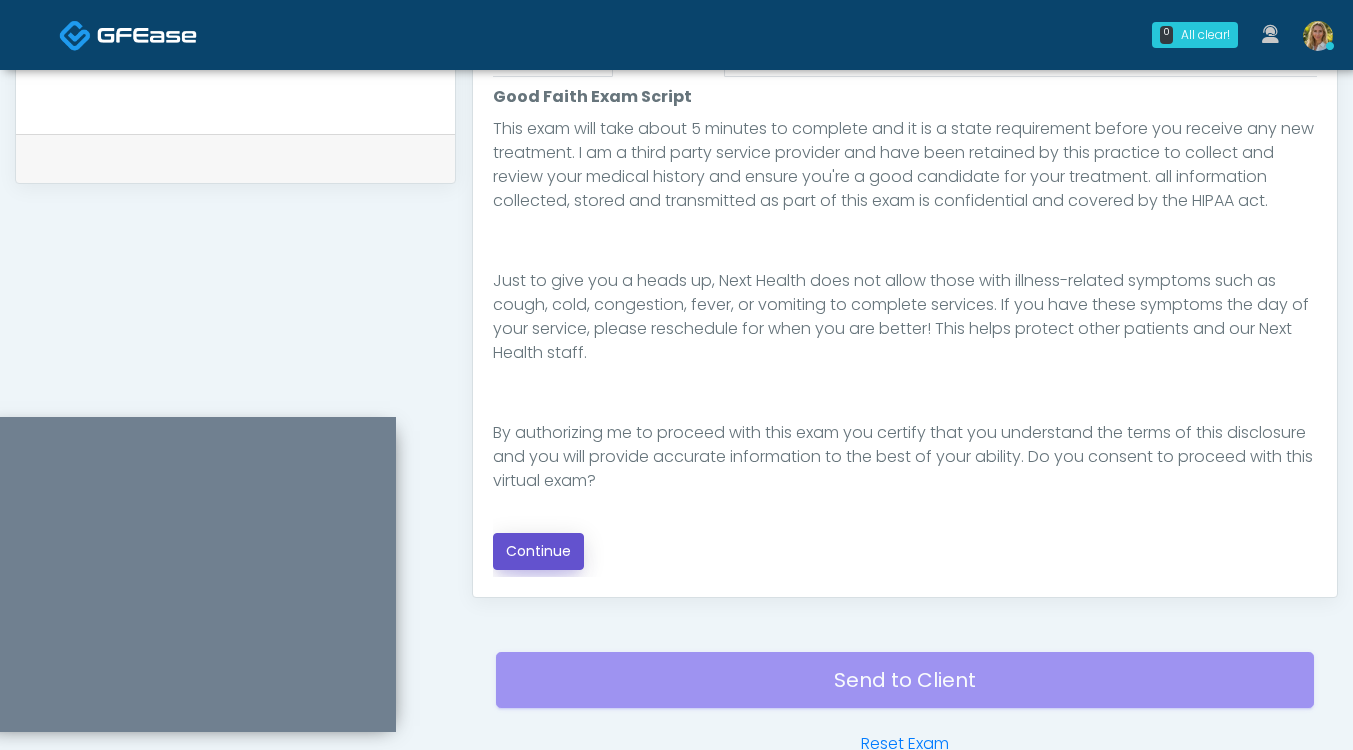 click on "Continue" at bounding box center (538, 551) 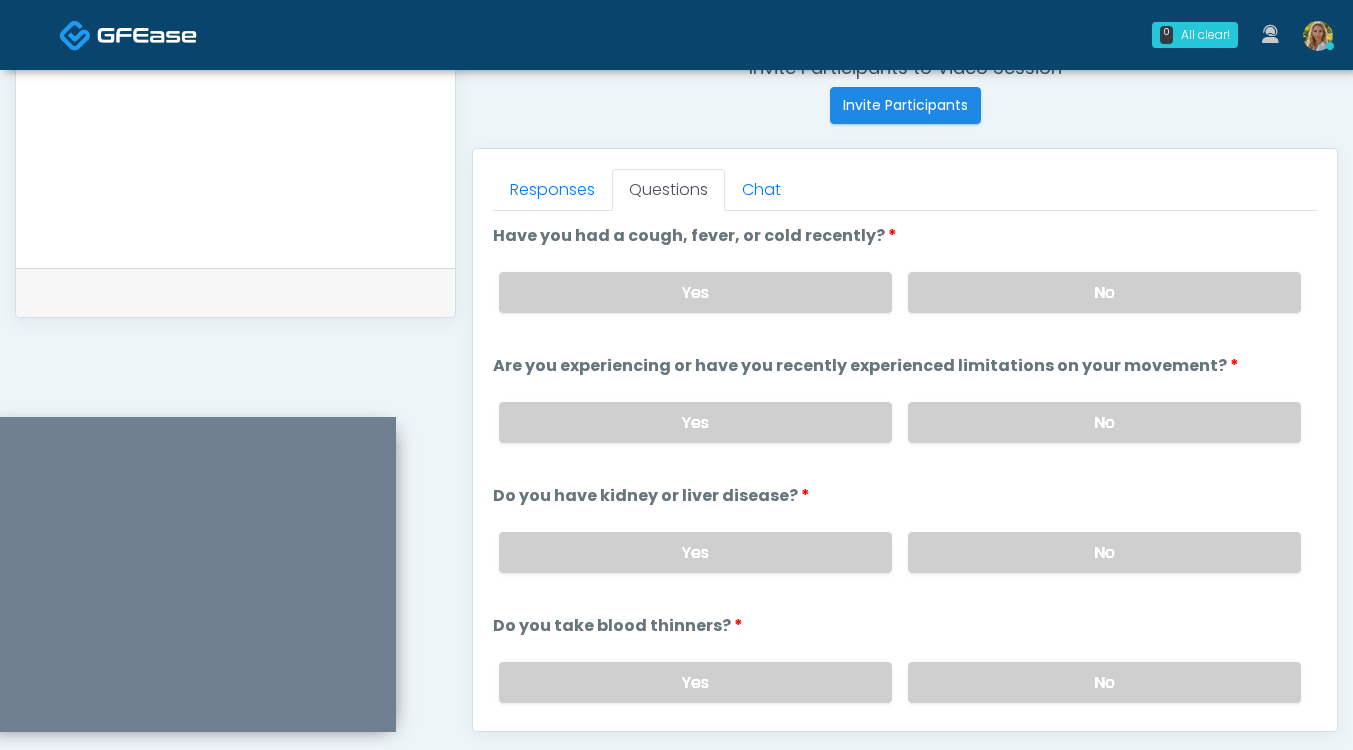 scroll, scrollTop: 790, scrollLeft: 0, axis: vertical 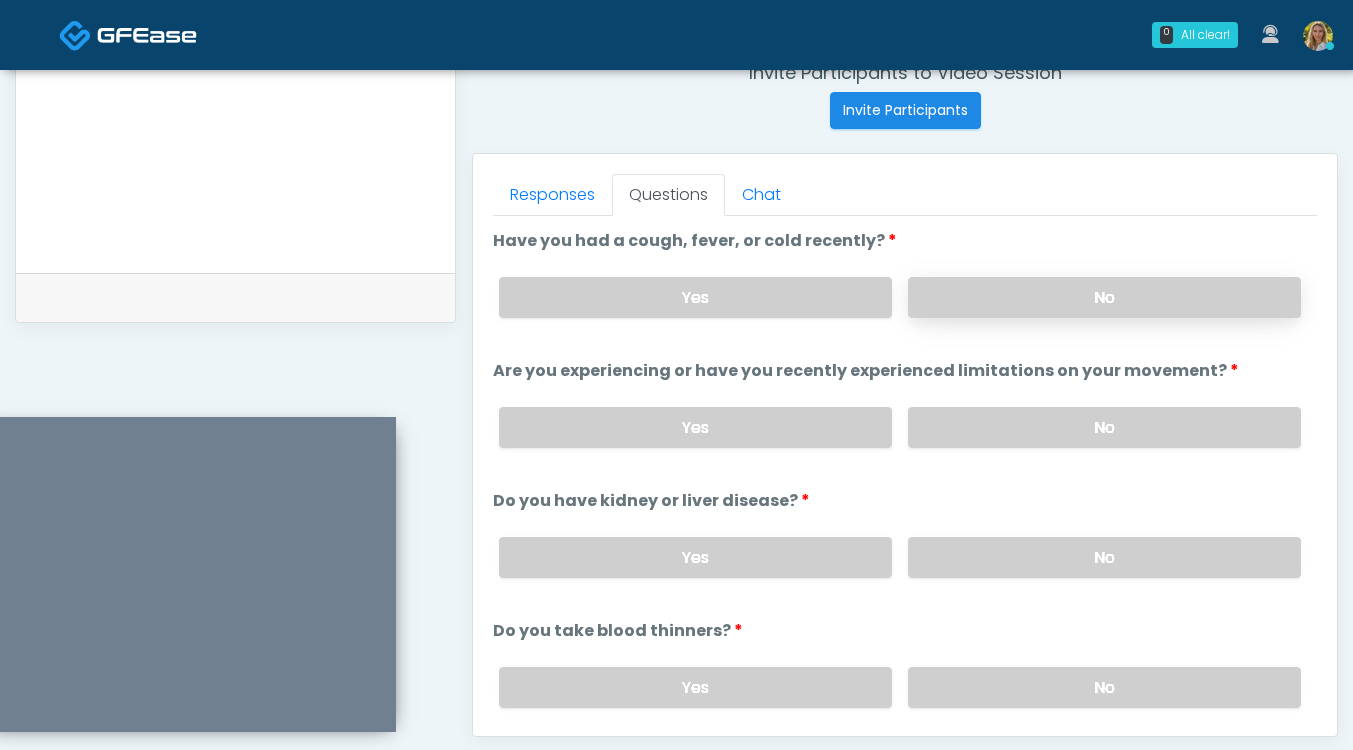 click on "No" at bounding box center [1104, 297] 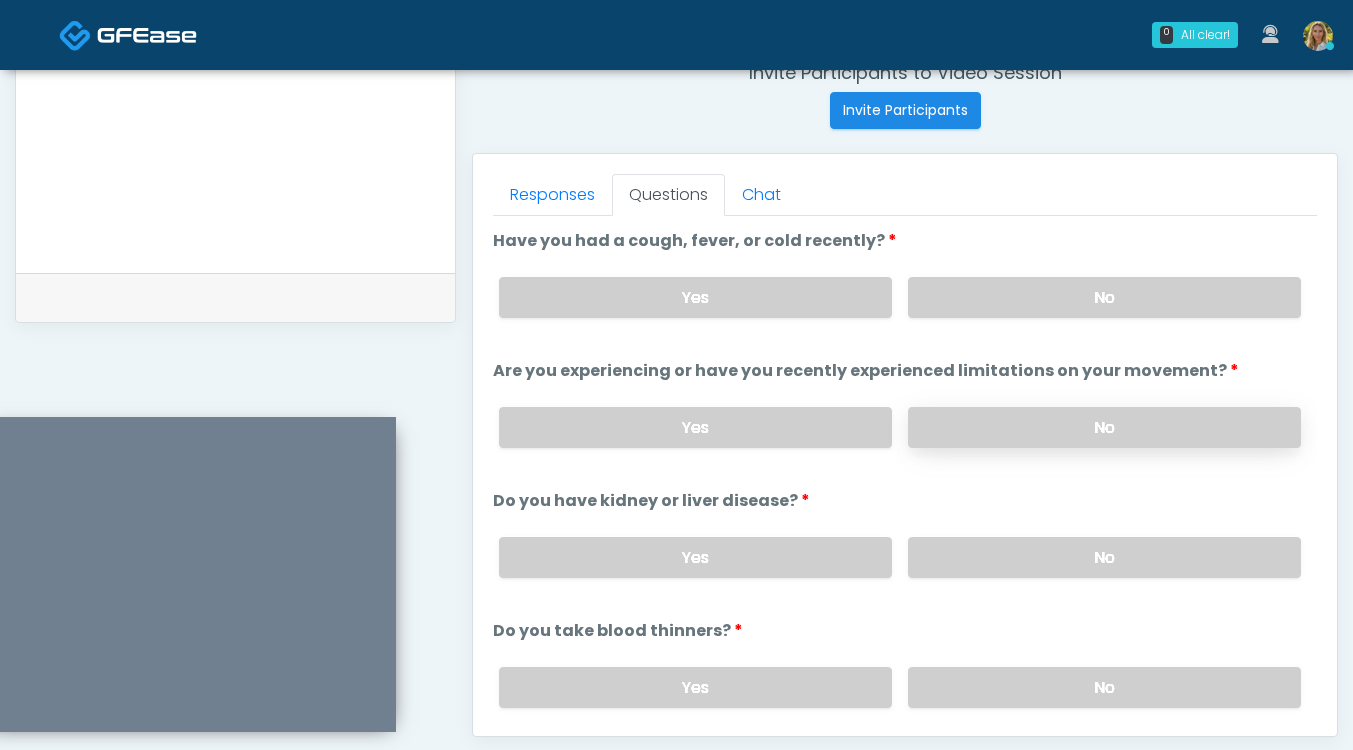 click on "No" at bounding box center [1104, 427] 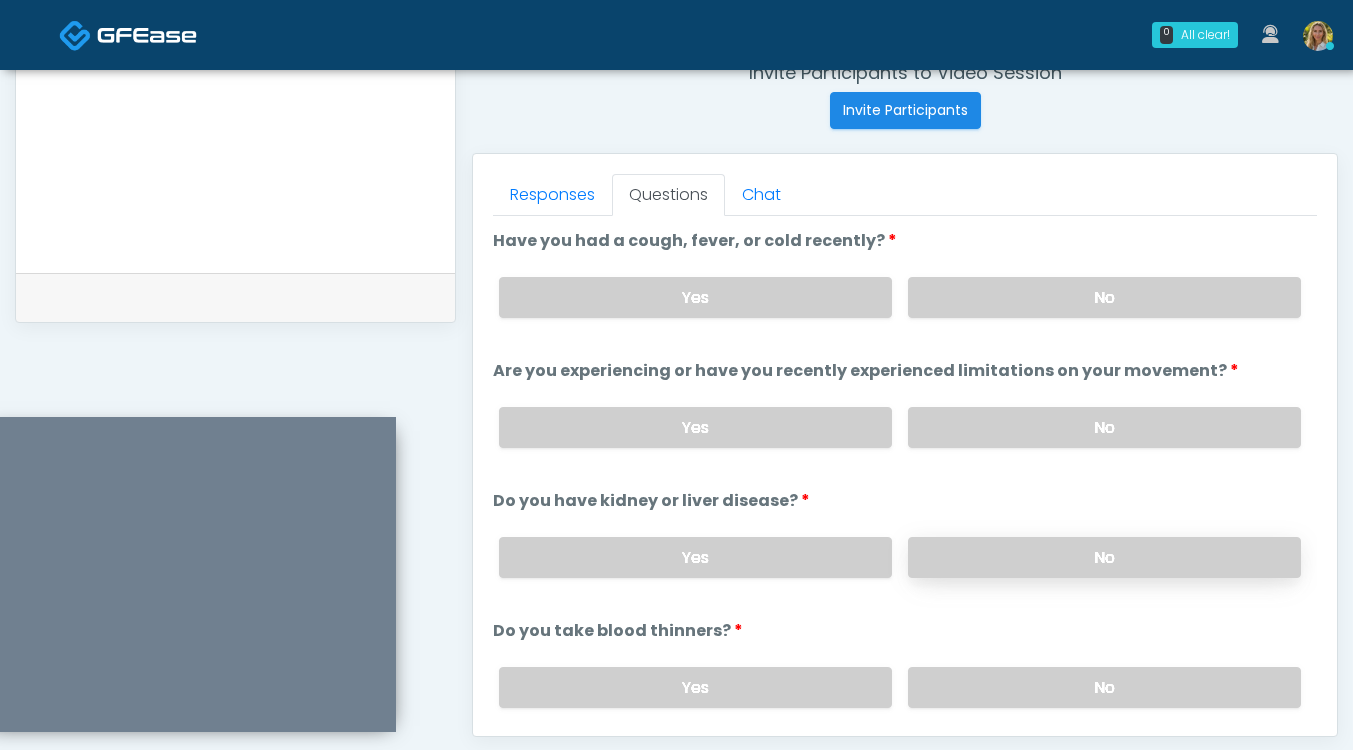 click on "No" at bounding box center [1104, 557] 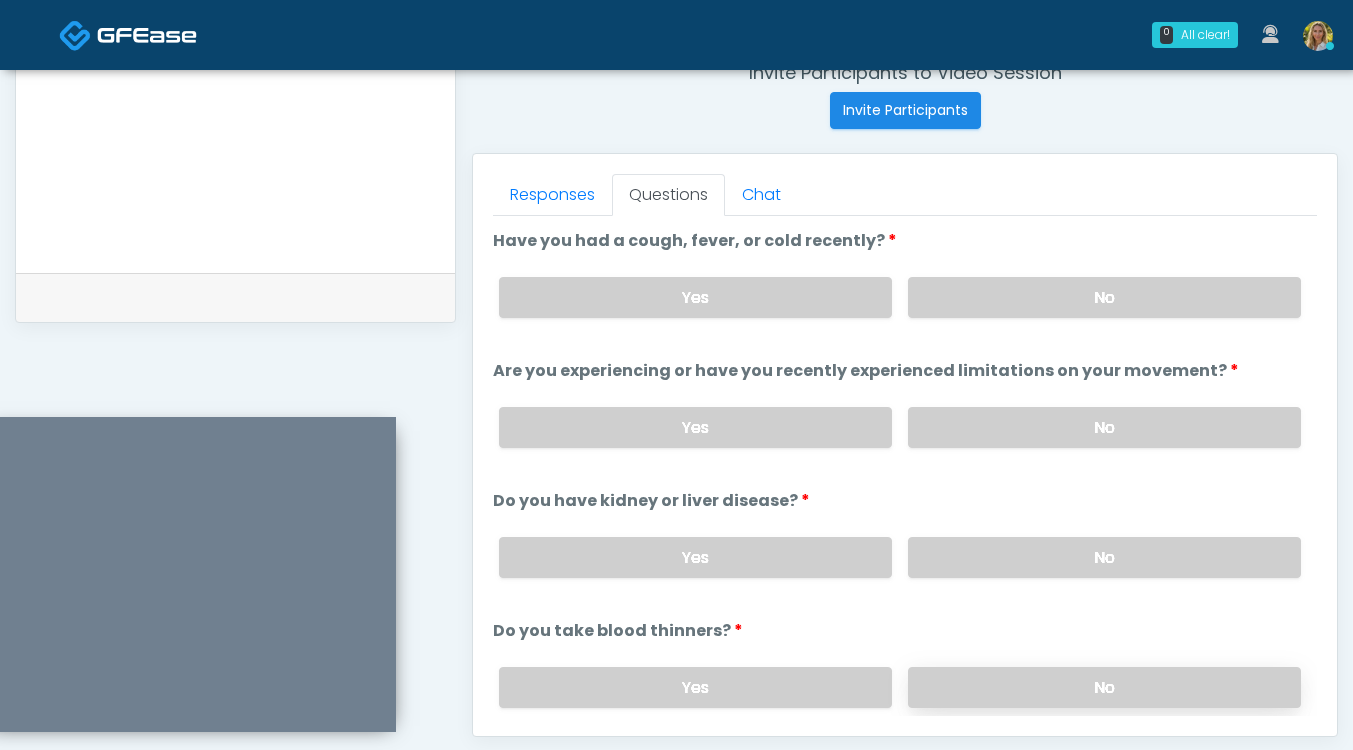 click on "No" at bounding box center (1104, 687) 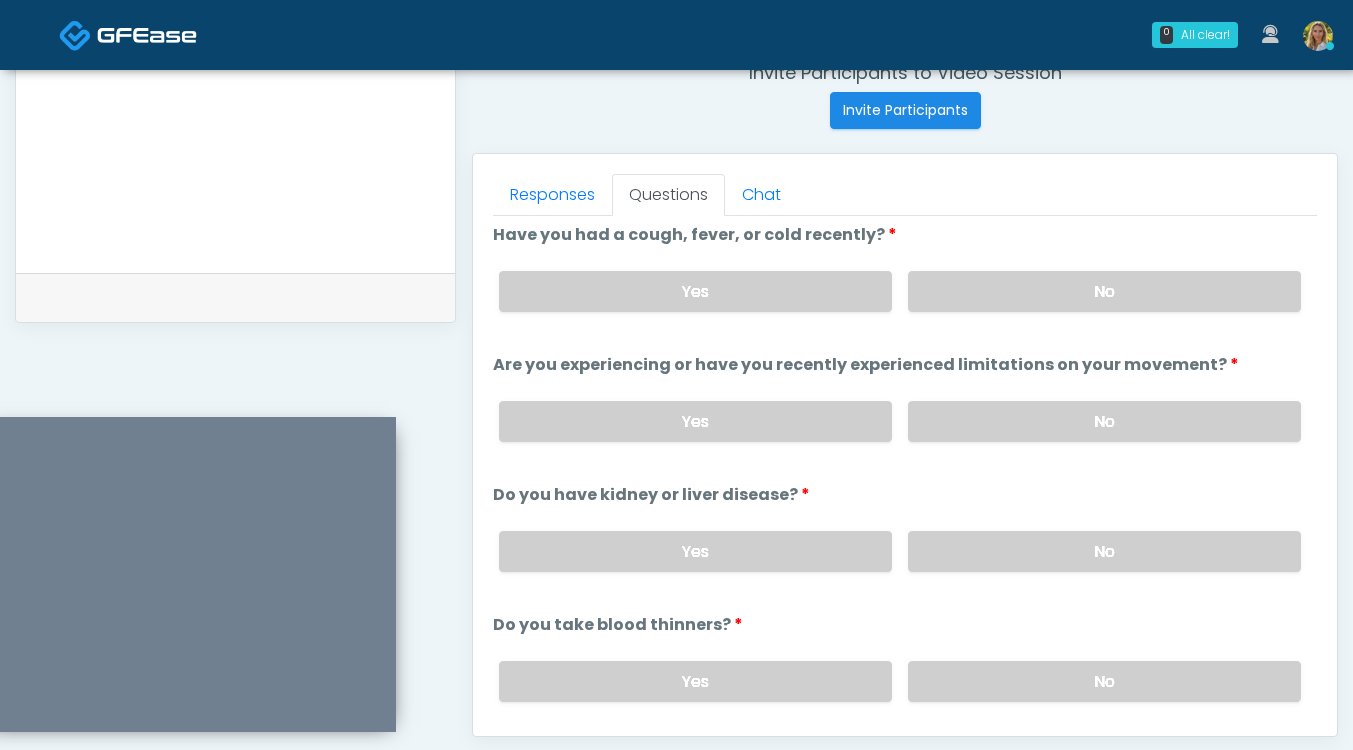 scroll, scrollTop: 0, scrollLeft: 0, axis: both 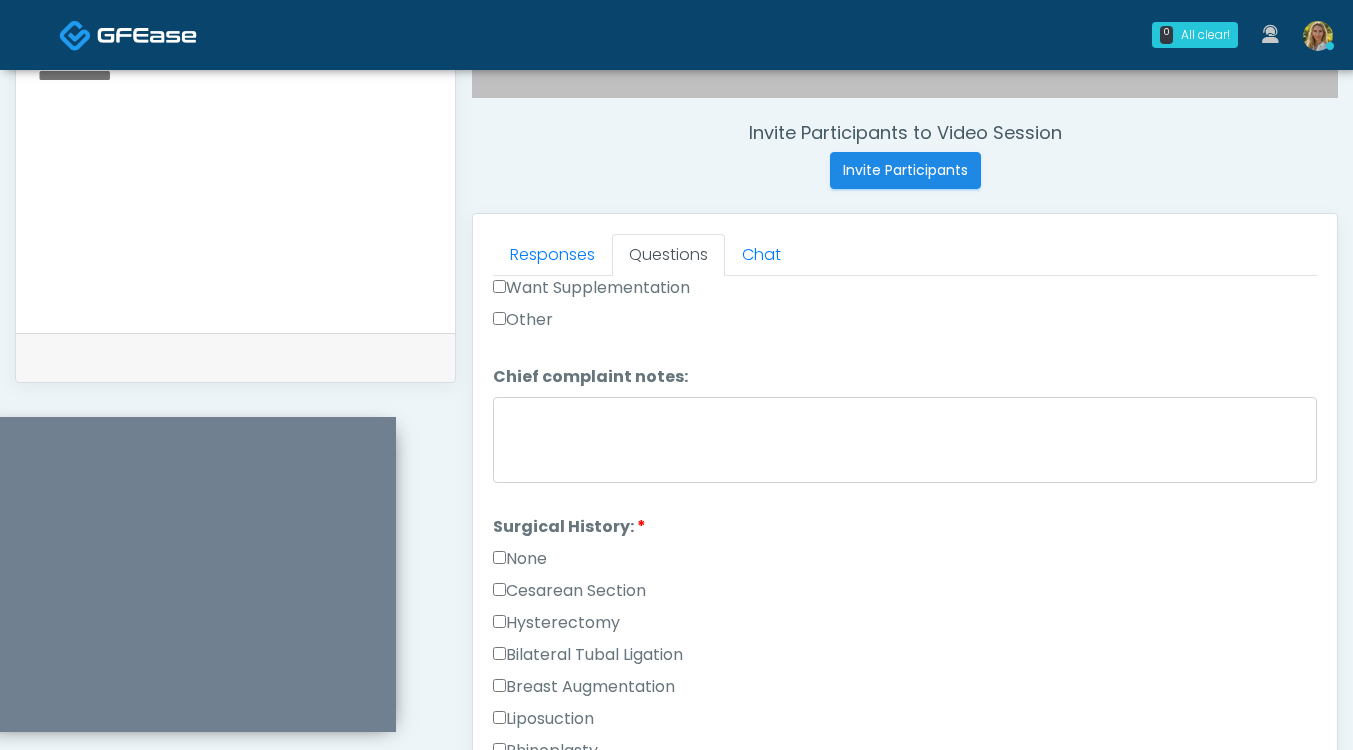 click on "None" at bounding box center (520, 559) 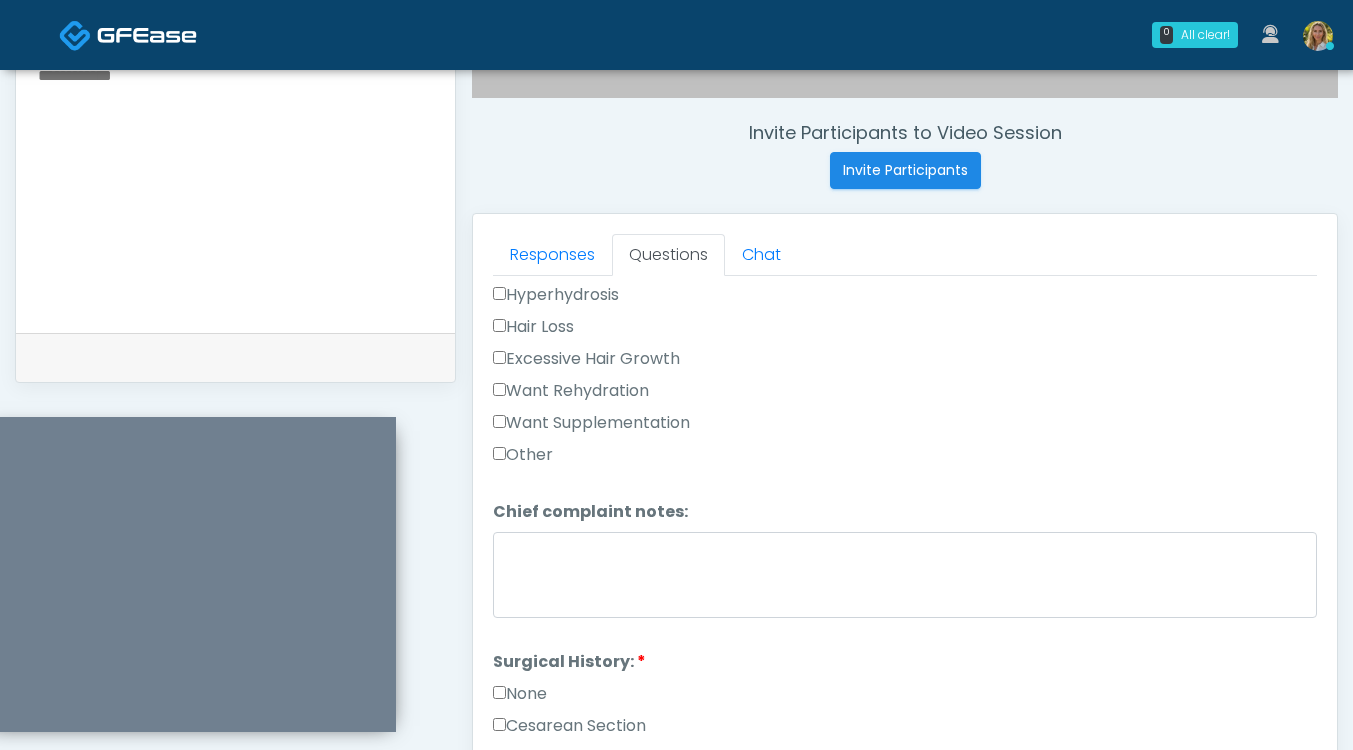 scroll, scrollTop: 723, scrollLeft: 0, axis: vertical 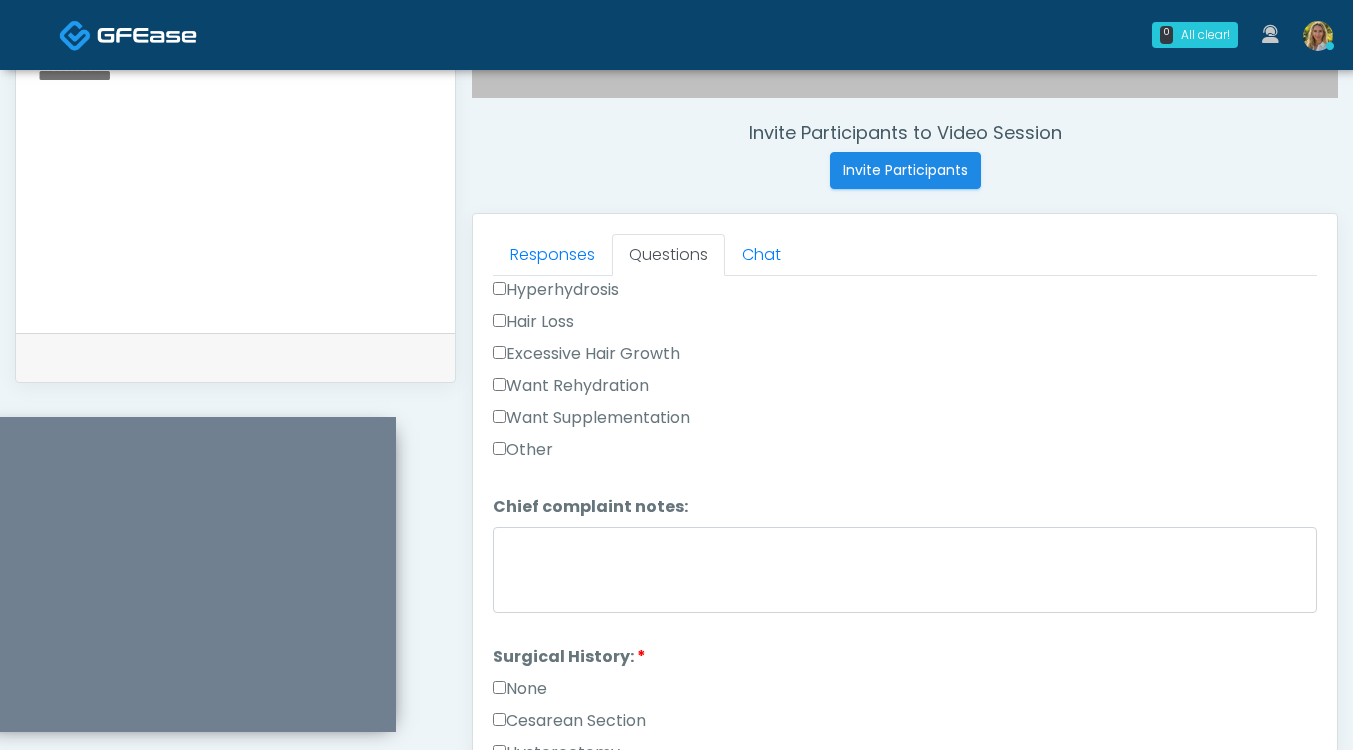 click on "Want Rehydration" at bounding box center (571, 386) 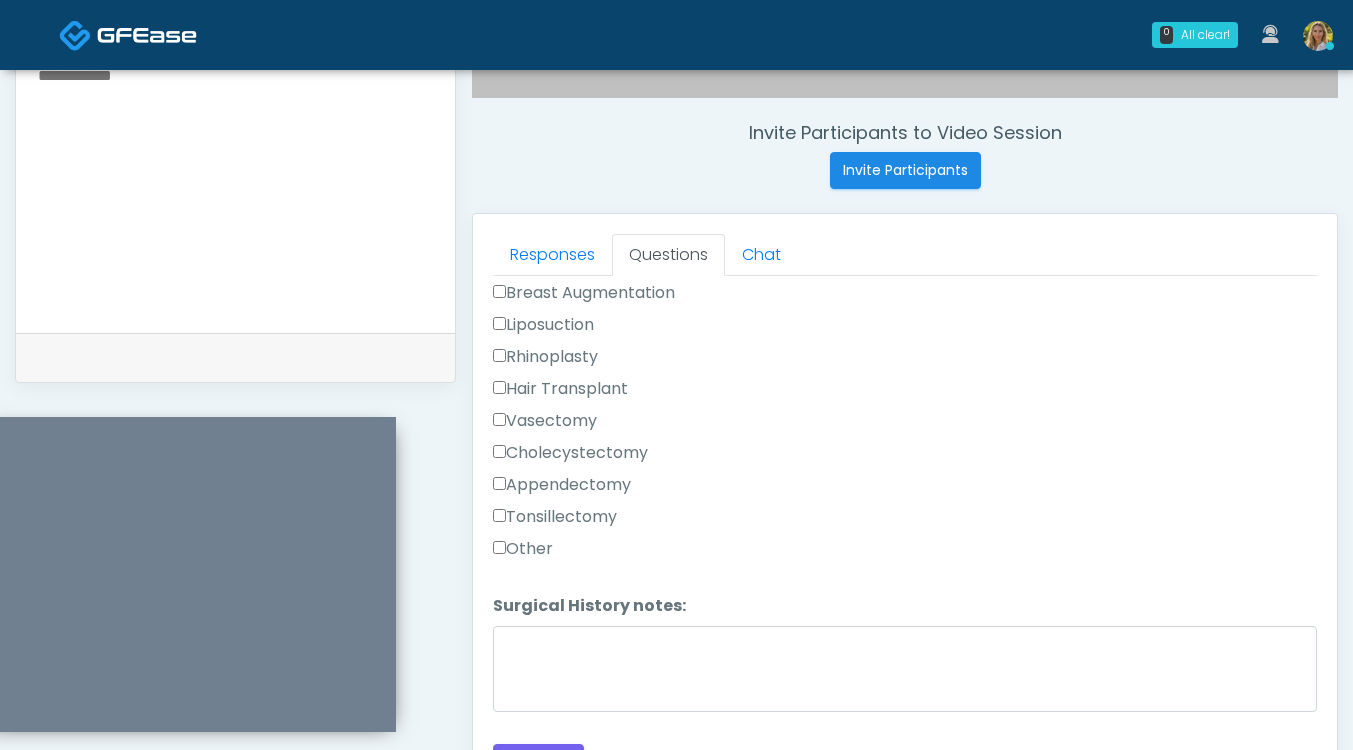 scroll, scrollTop: 1045, scrollLeft: 0, axis: vertical 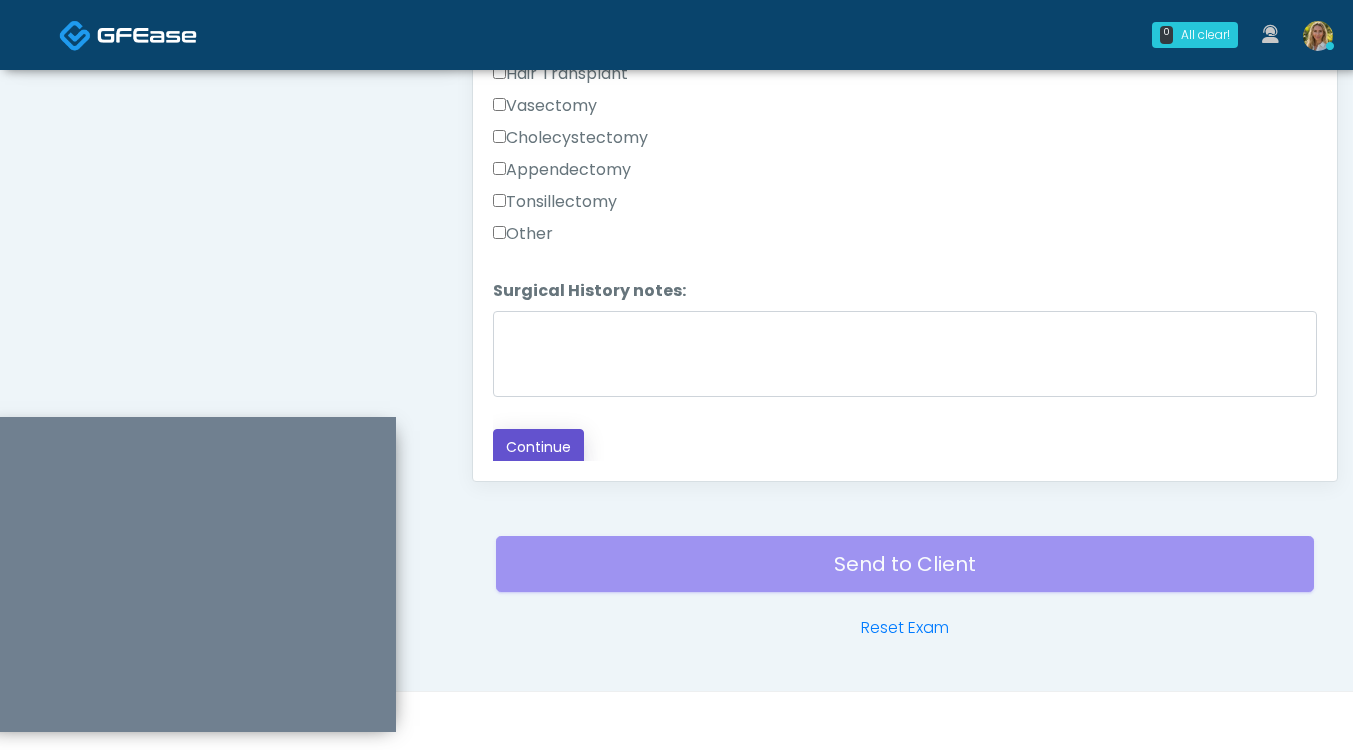 click on "Continue" at bounding box center (538, 447) 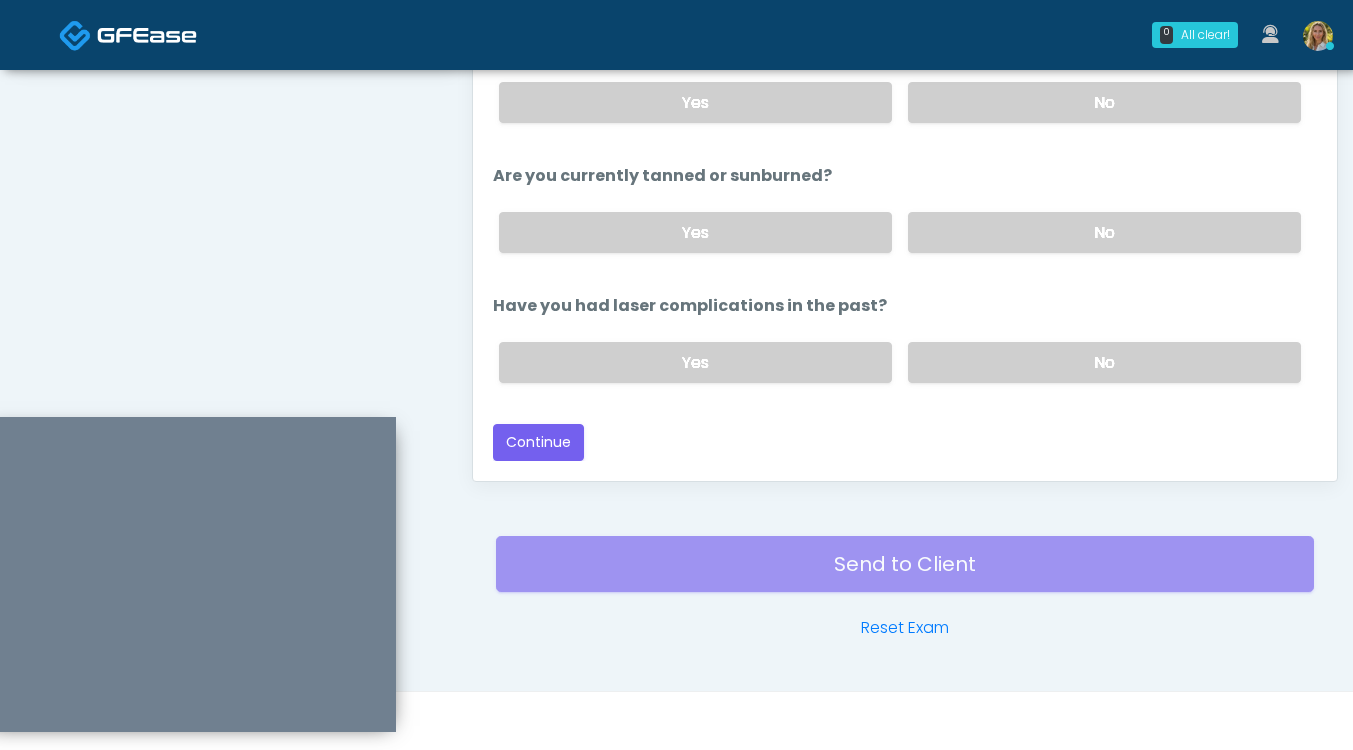 scroll, scrollTop: 232, scrollLeft: 0, axis: vertical 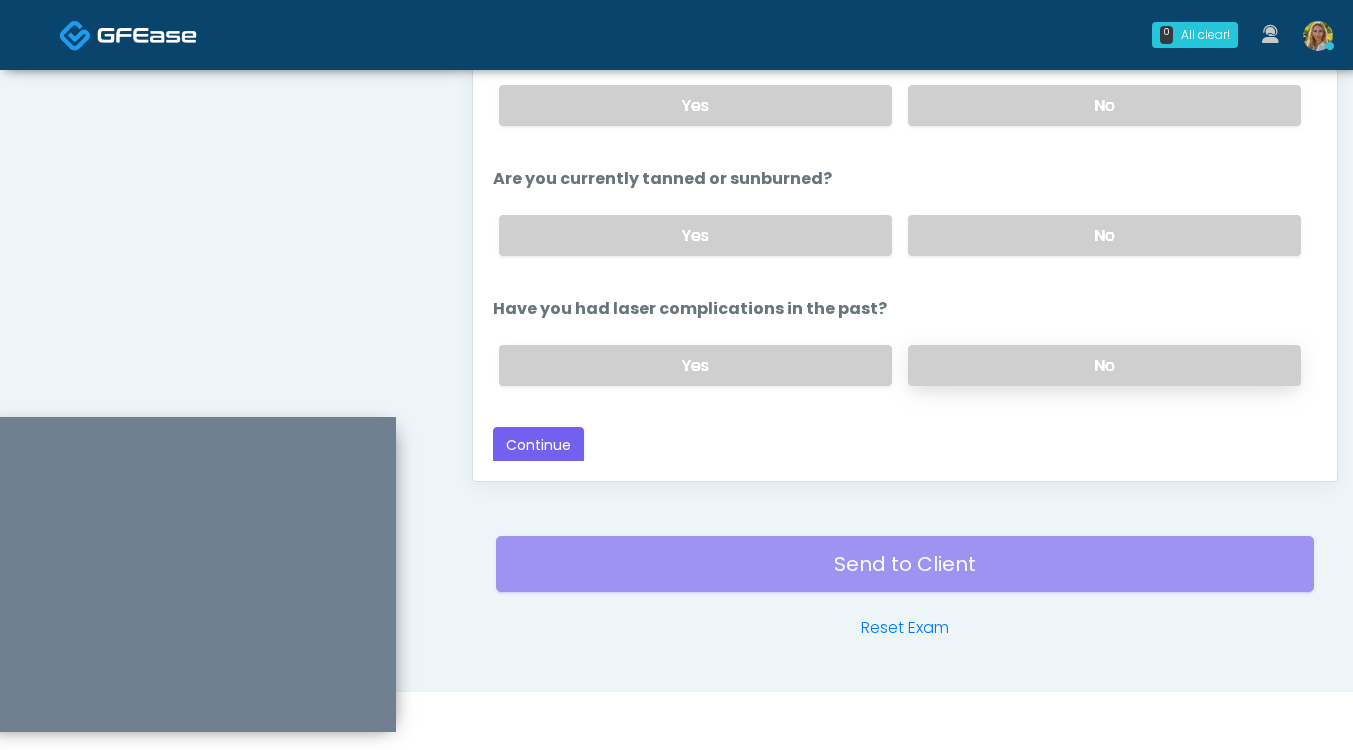 click on "No" at bounding box center [1104, 365] 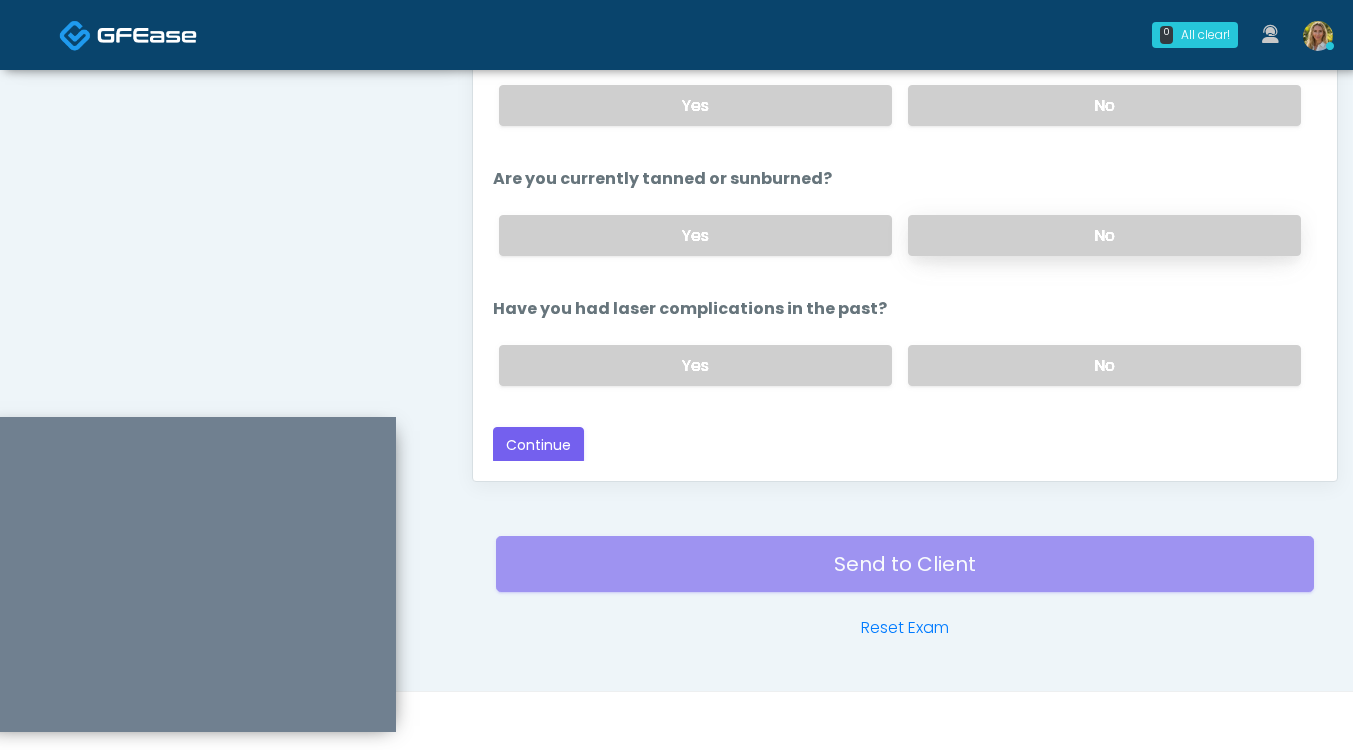 click on "No" at bounding box center [1104, 235] 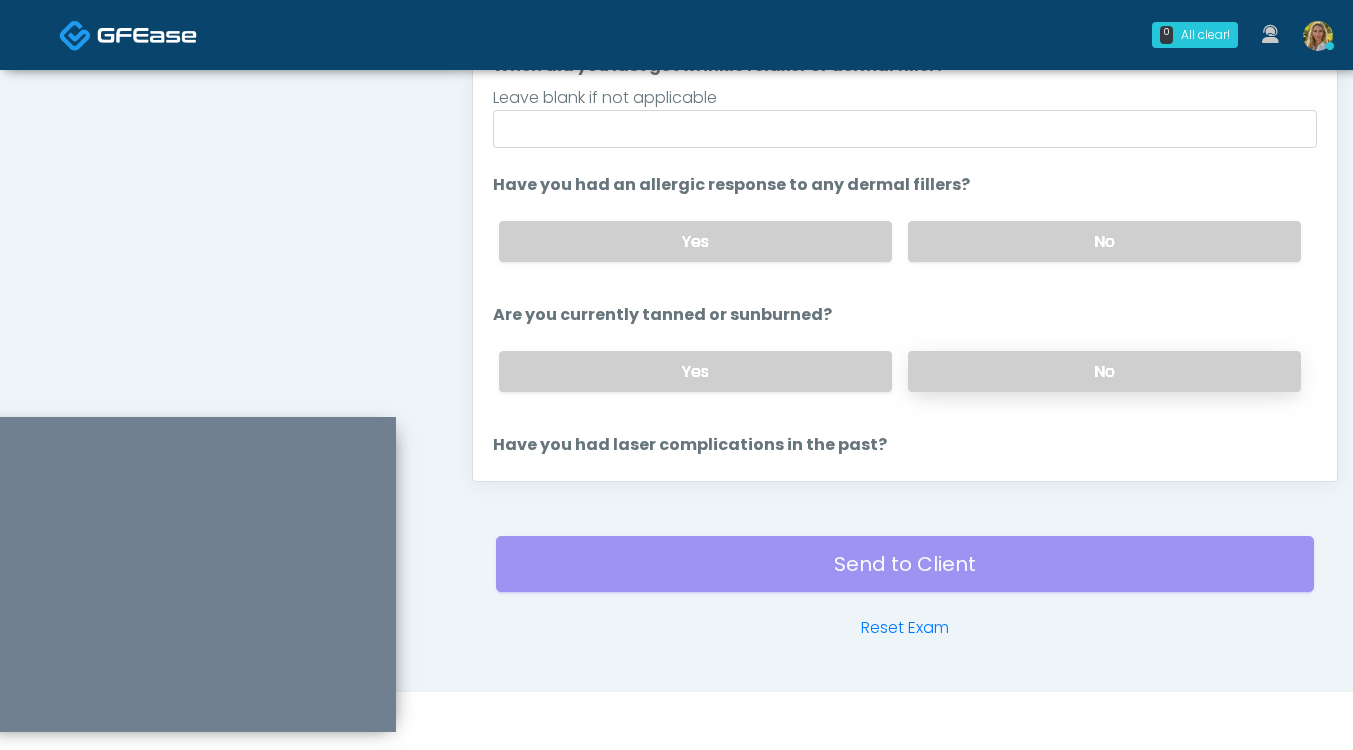 click on "No" at bounding box center [1104, 241] 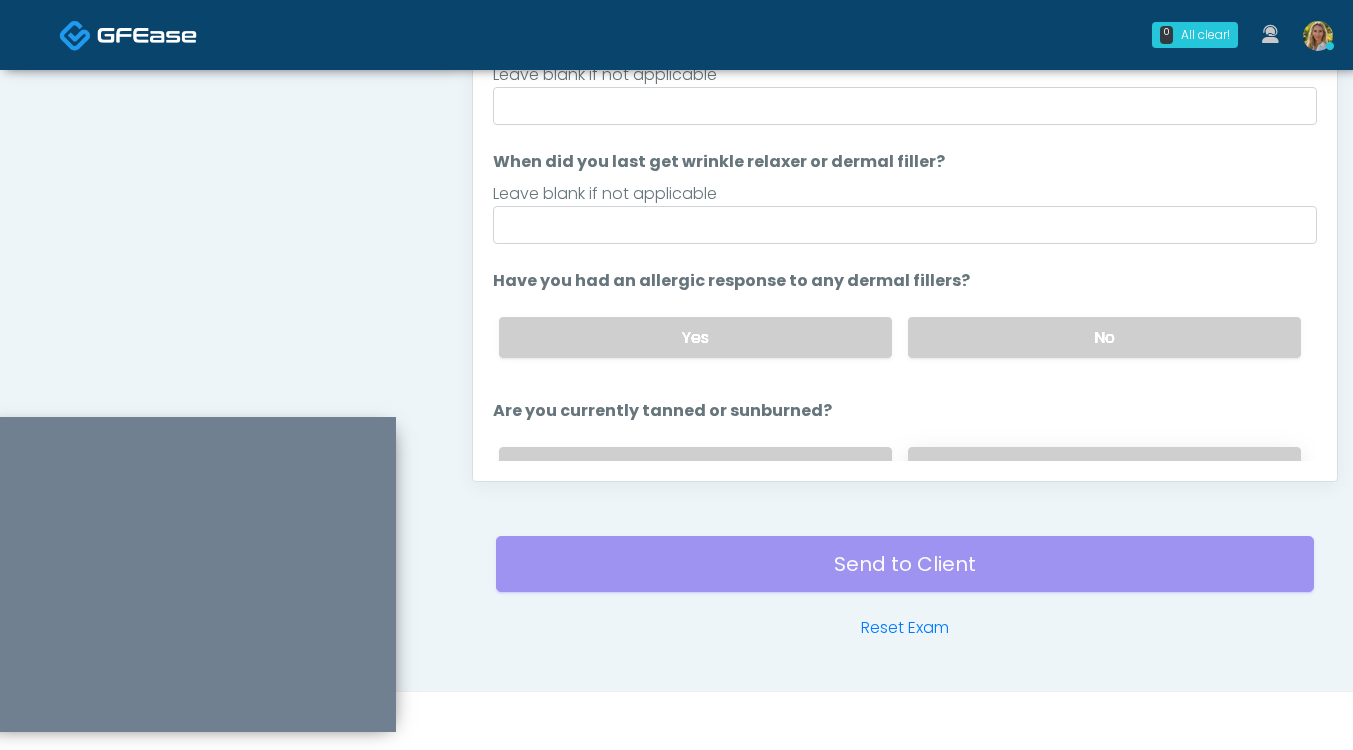 scroll, scrollTop: 6, scrollLeft: 0, axis: vertical 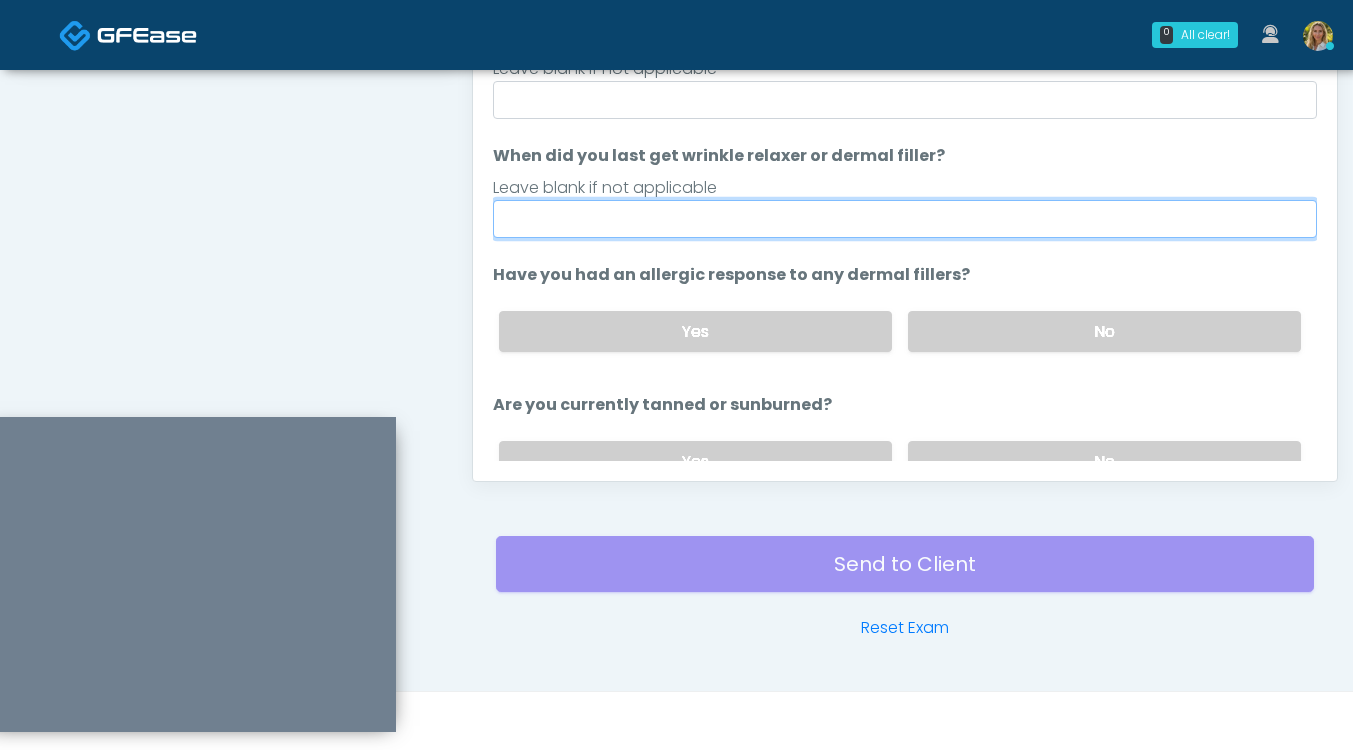 click on "When did you last get wrinkle relaxer or dermal filler?" at bounding box center (905, 219) 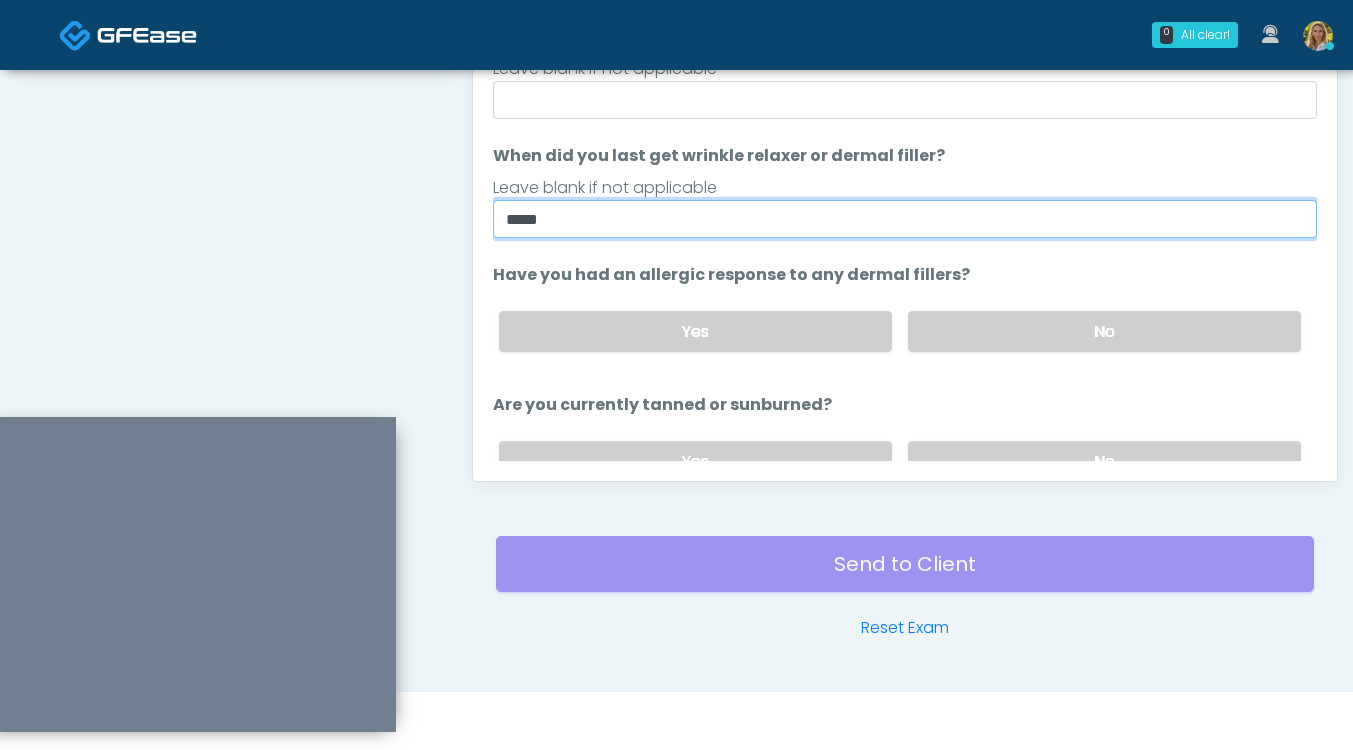 type on "*****" 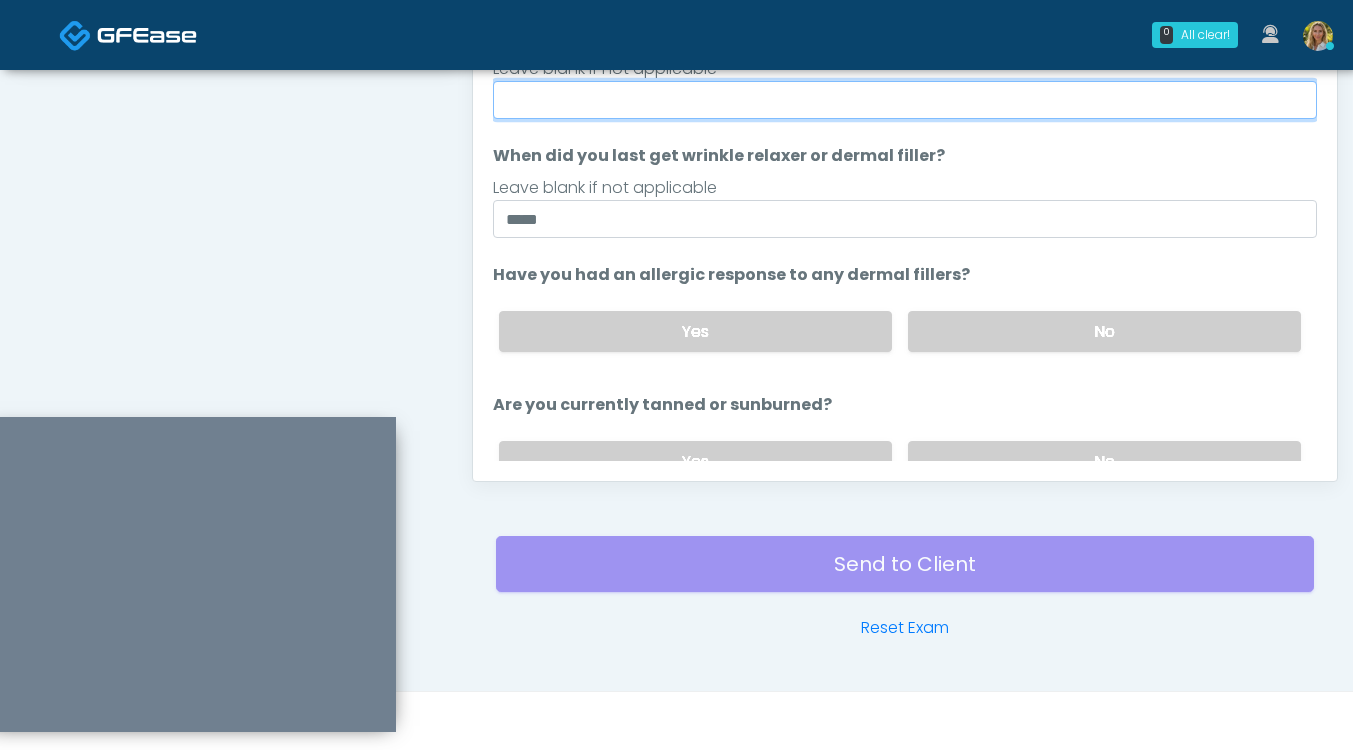 click on "Do you have a history of Guillain's barre or ALS? If so, please provide details." at bounding box center (905, 100) 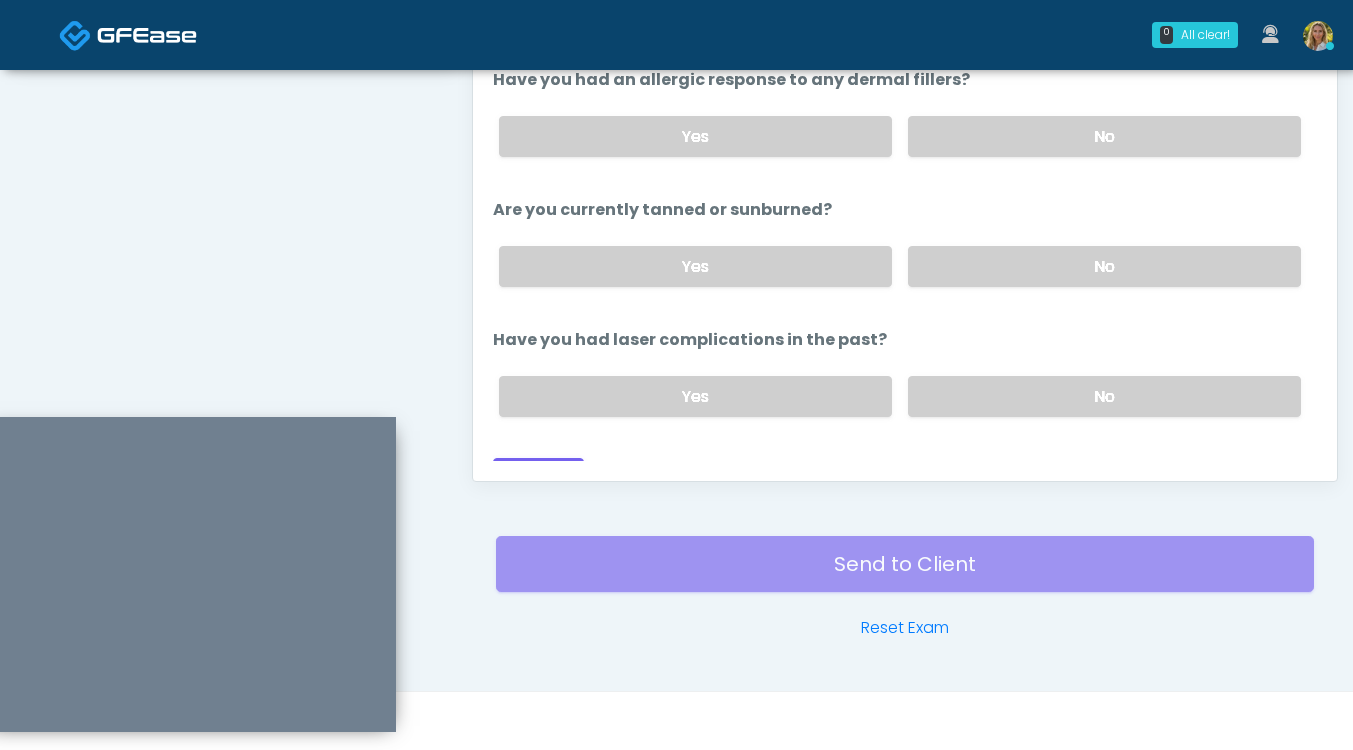 scroll, scrollTop: 232, scrollLeft: 0, axis: vertical 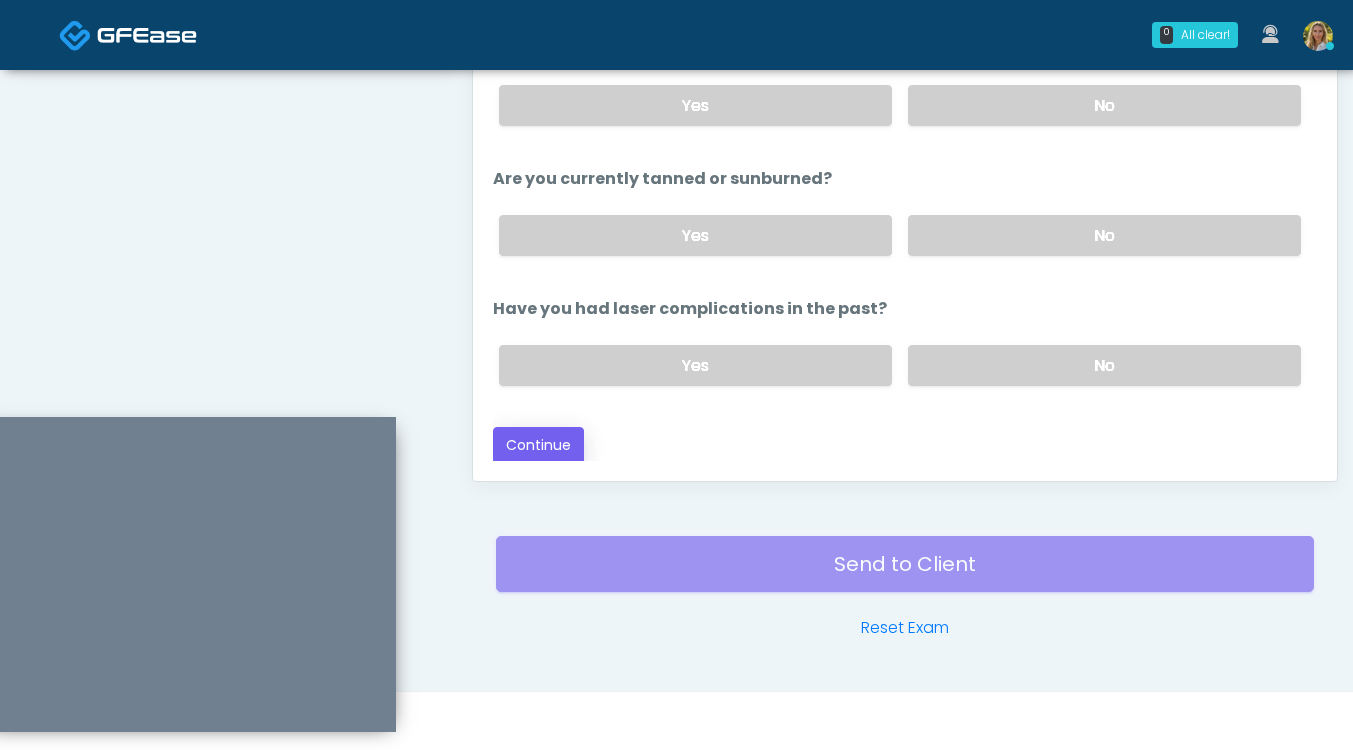 type on "**" 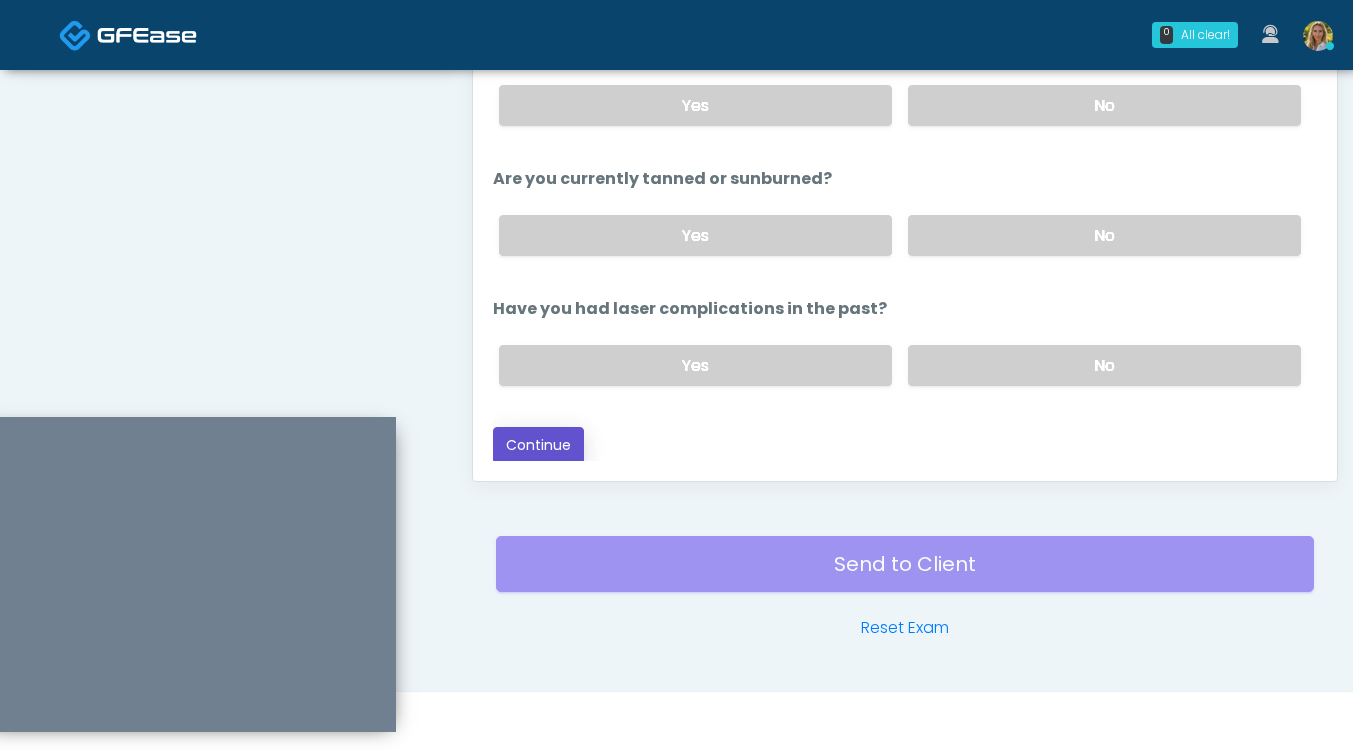 click on "Continue" at bounding box center [538, 445] 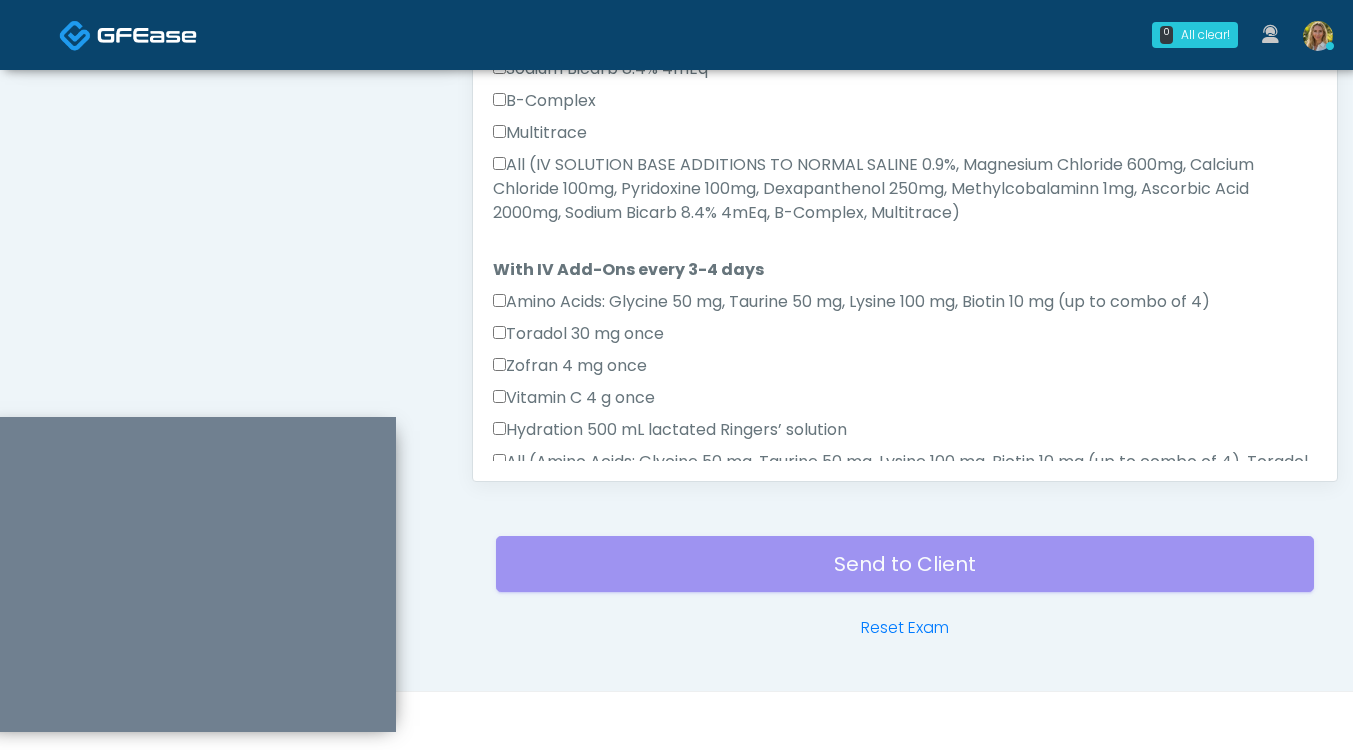 scroll, scrollTop: 1255, scrollLeft: 0, axis: vertical 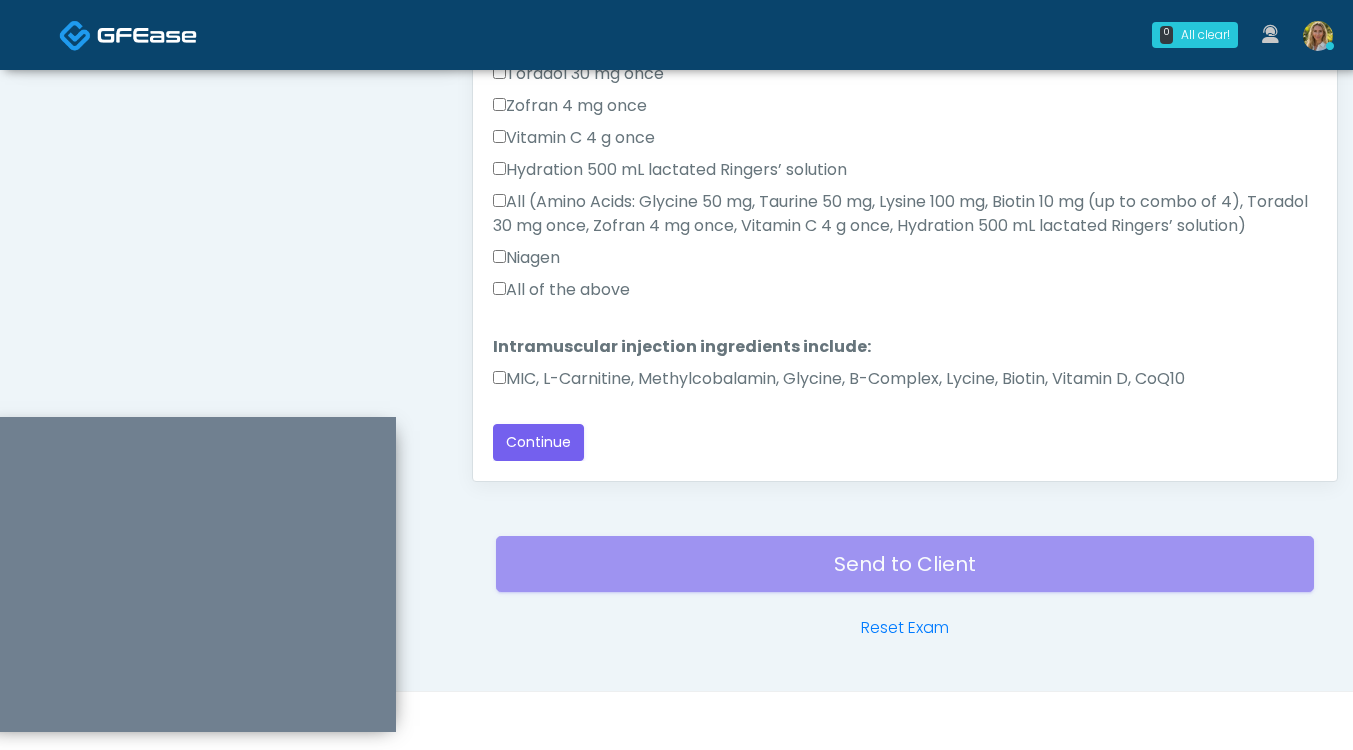 click on "MIC, L-Carnitine, Methylcobalamin, Glycine, B-Complex, Lycine, Biotin, Vitamin D, CoQ10" at bounding box center [905, 383] 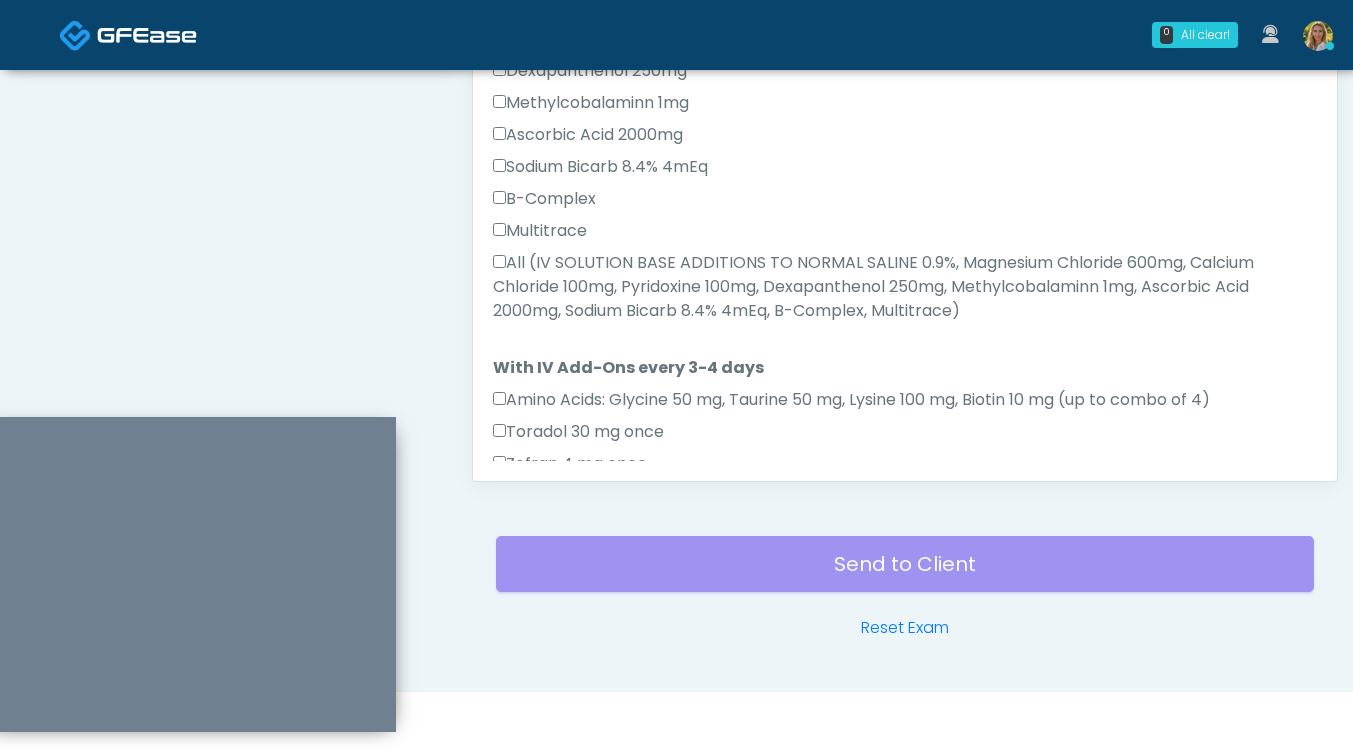 scroll, scrollTop: 880, scrollLeft: 0, axis: vertical 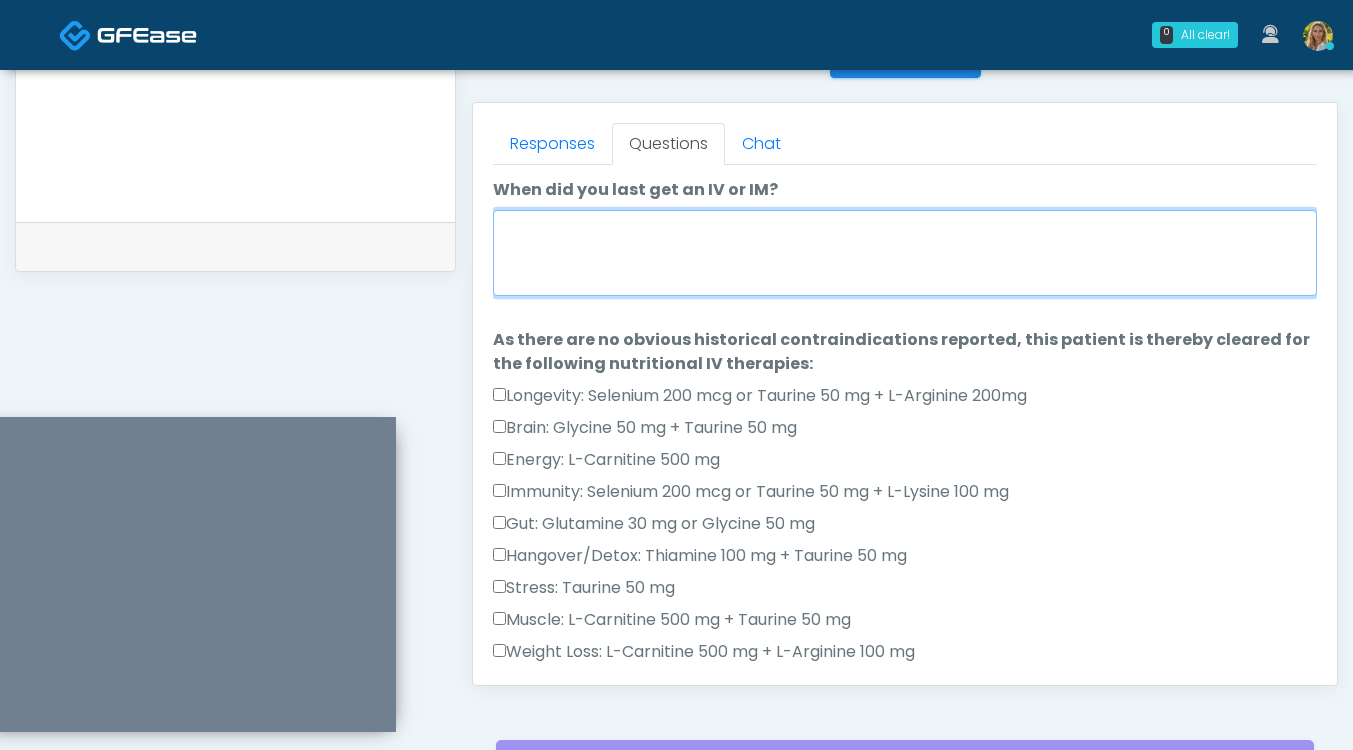 click on "When did you last get an IV or IM?" at bounding box center [905, 253] 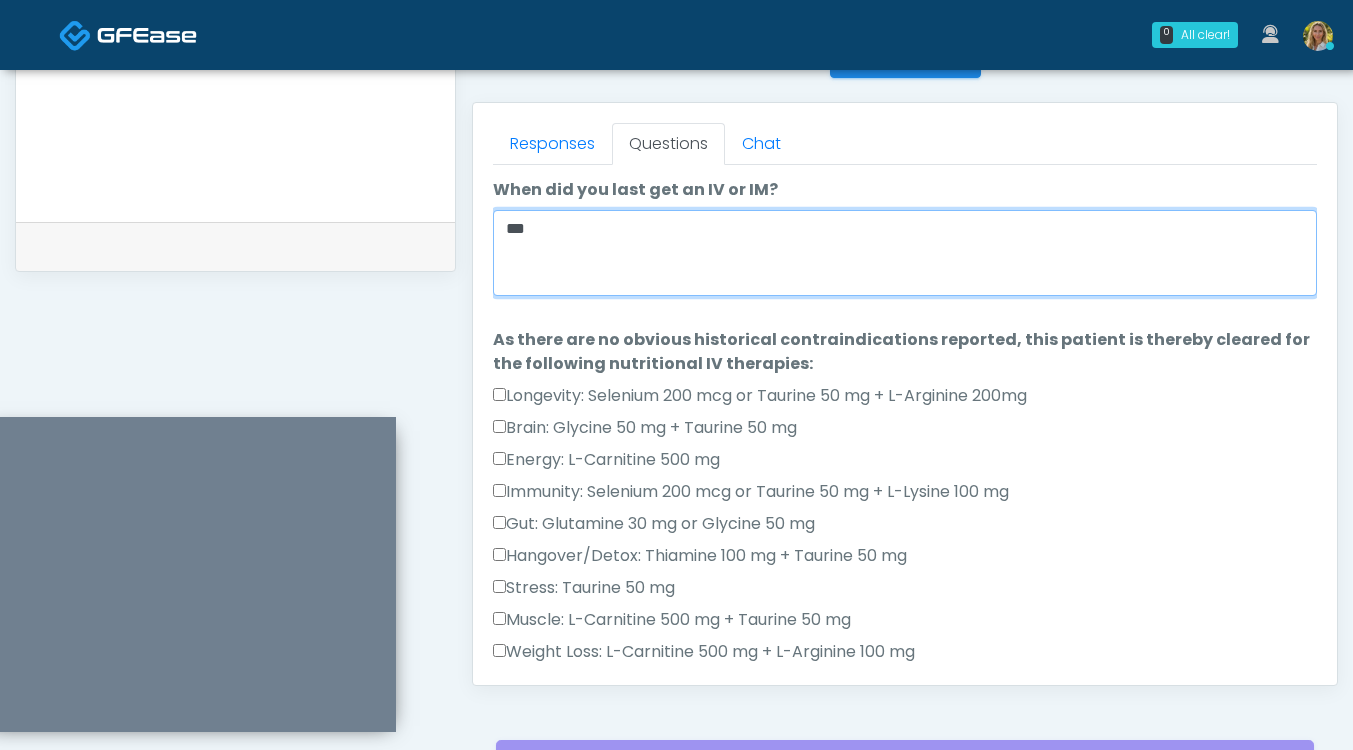 scroll, scrollTop: 1255, scrollLeft: 0, axis: vertical 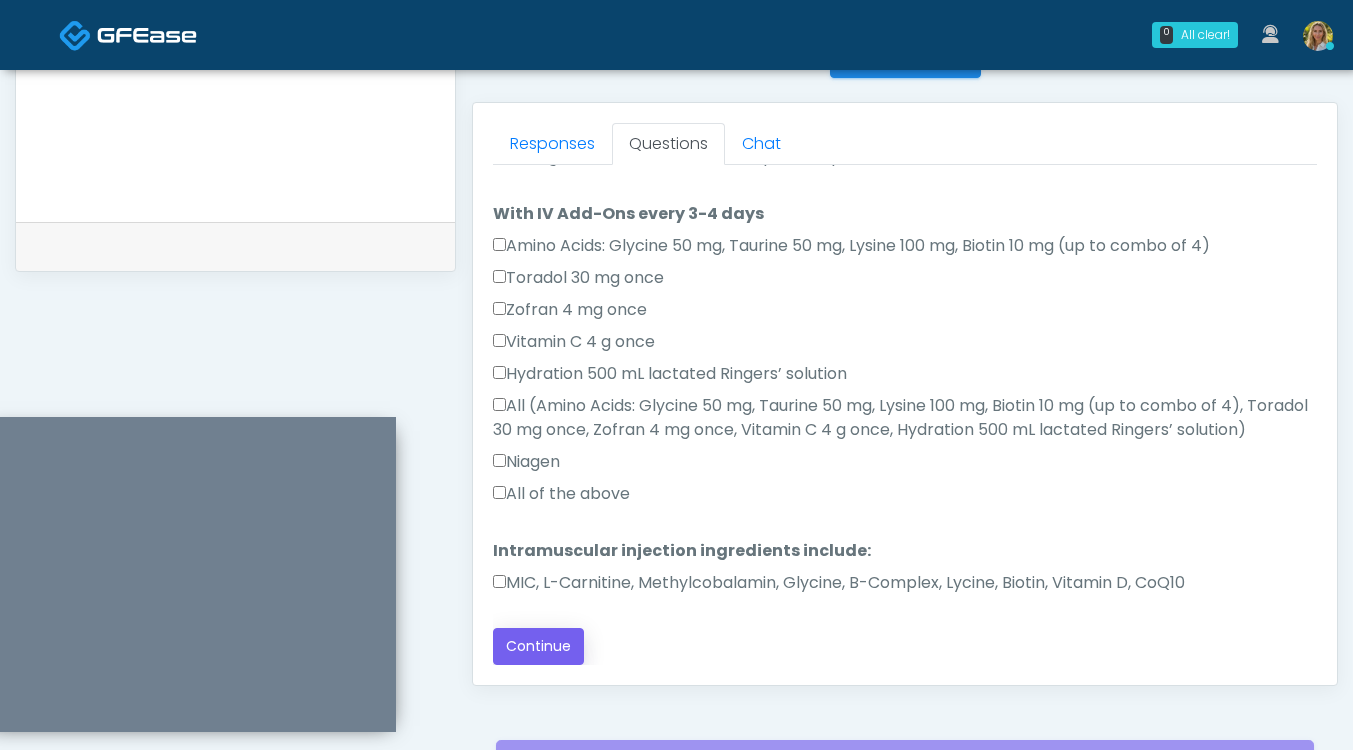 type on "***" 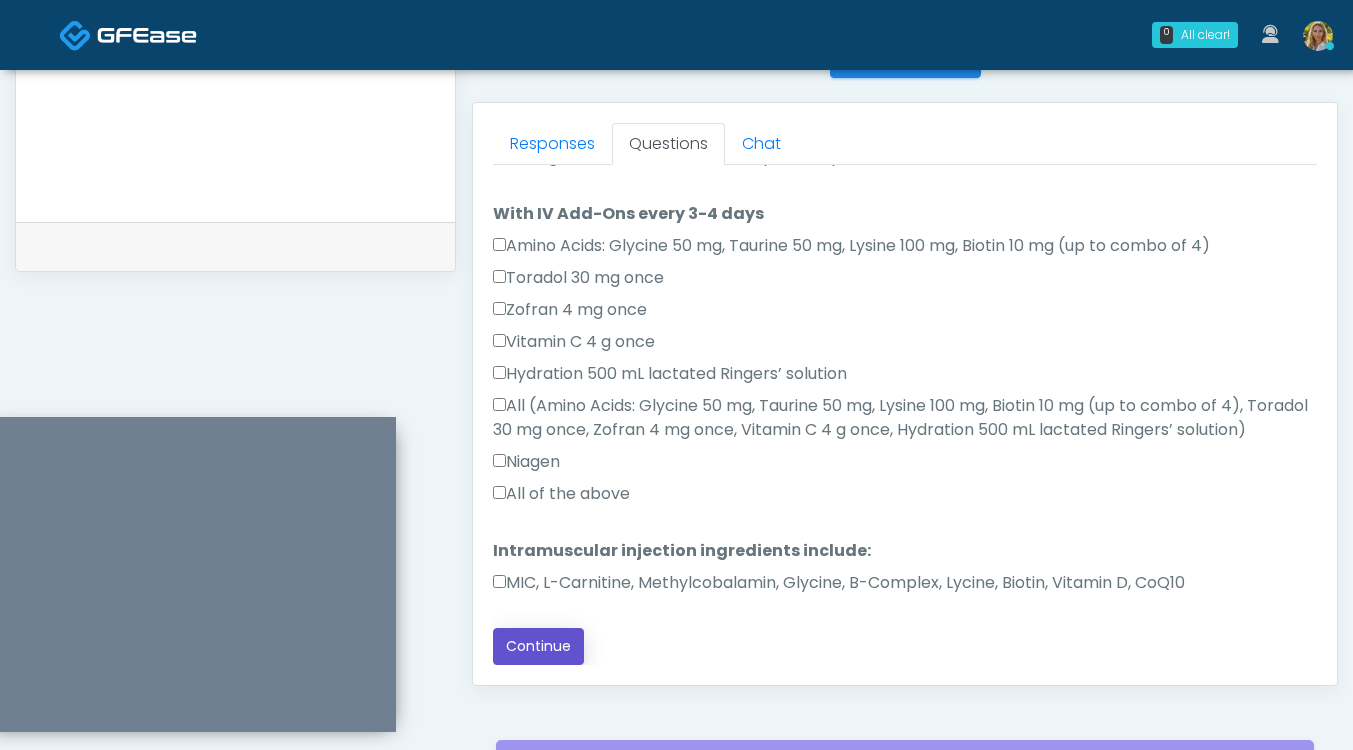 click on "Continue" at bounding box center (538, 646) 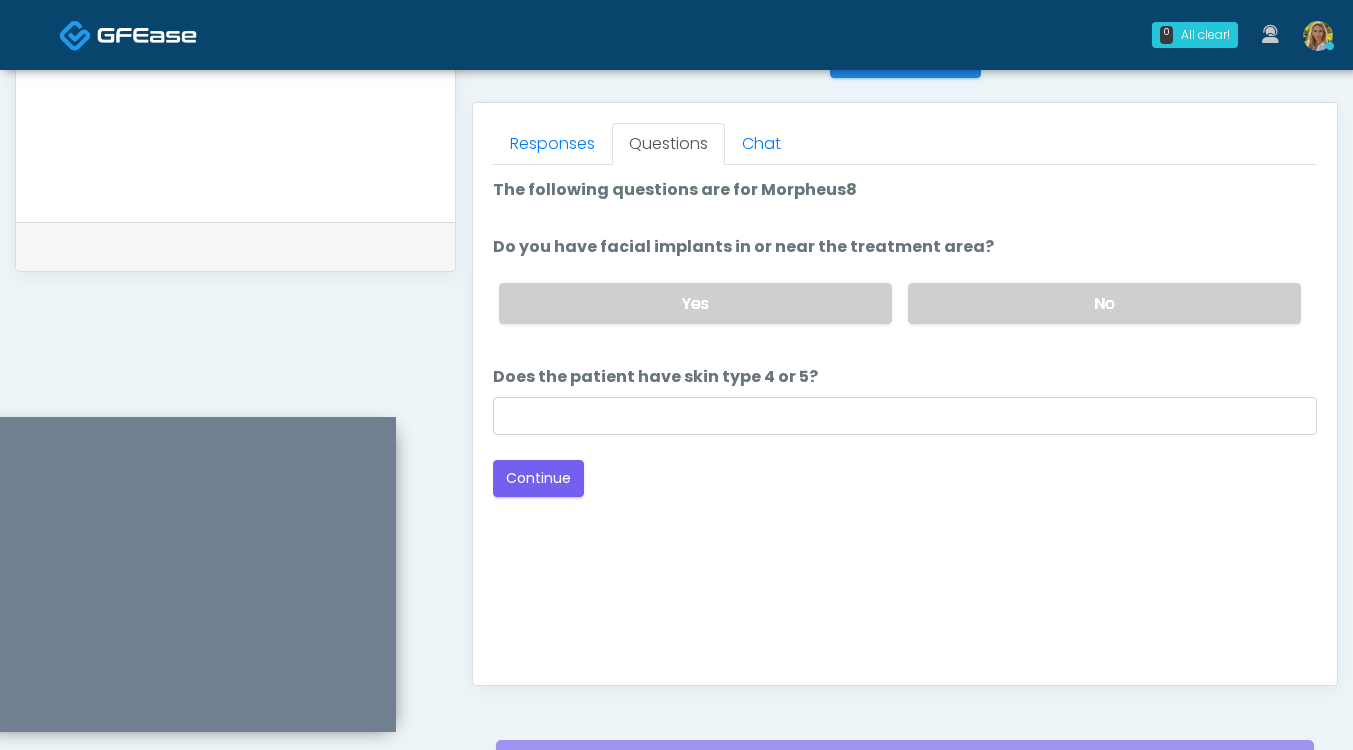 scroll, scrollTop: 1045, scrollLeft: 0, axis: vertical 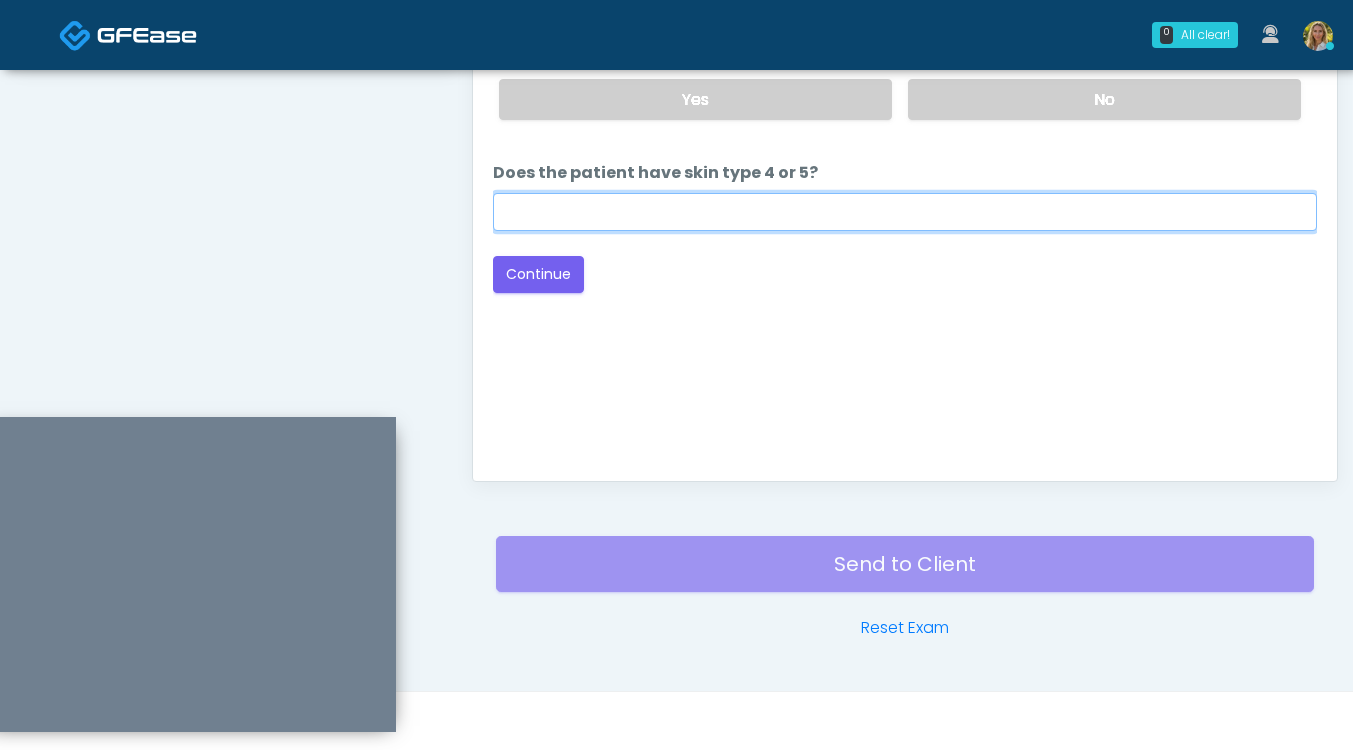 click on "Does the patient have skin type 4 or 5?" at bounding box center (905, 212) 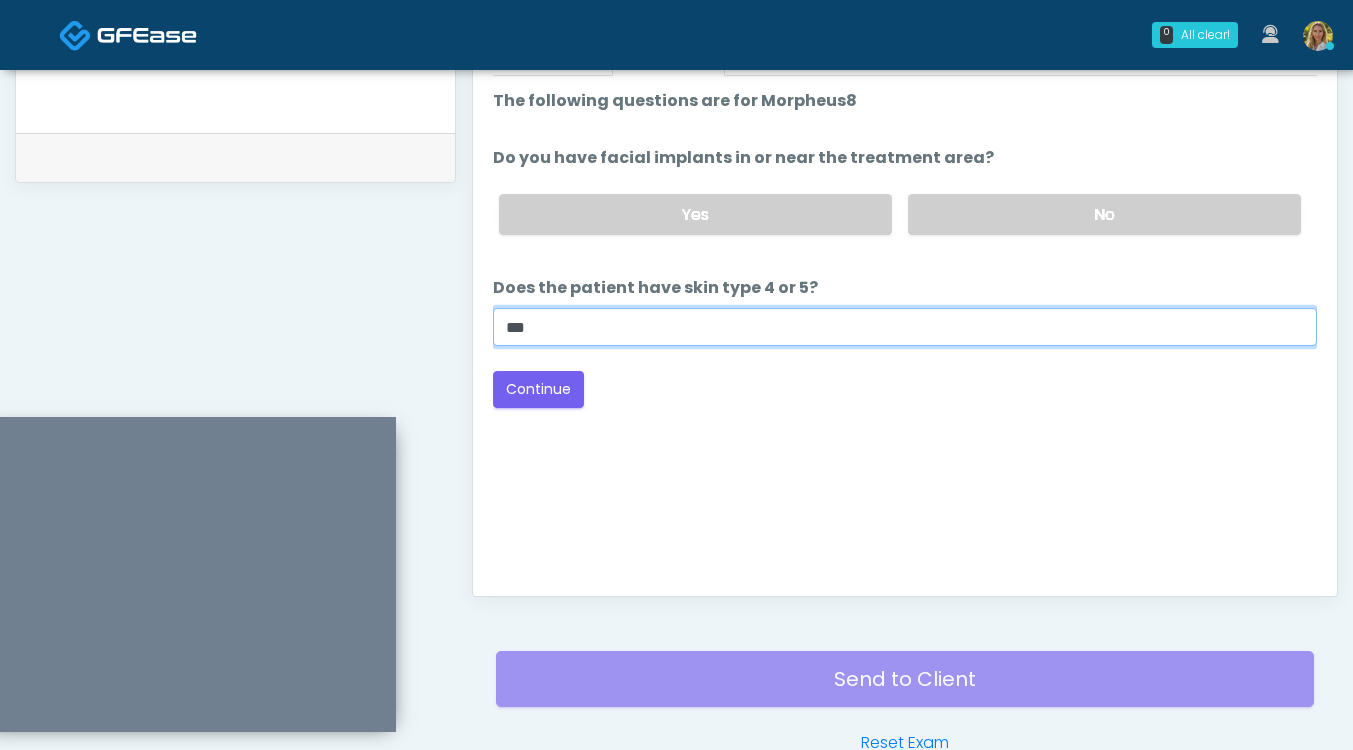 scroll, scrollTop: 929, scrollLeft: 0, axis: vertical 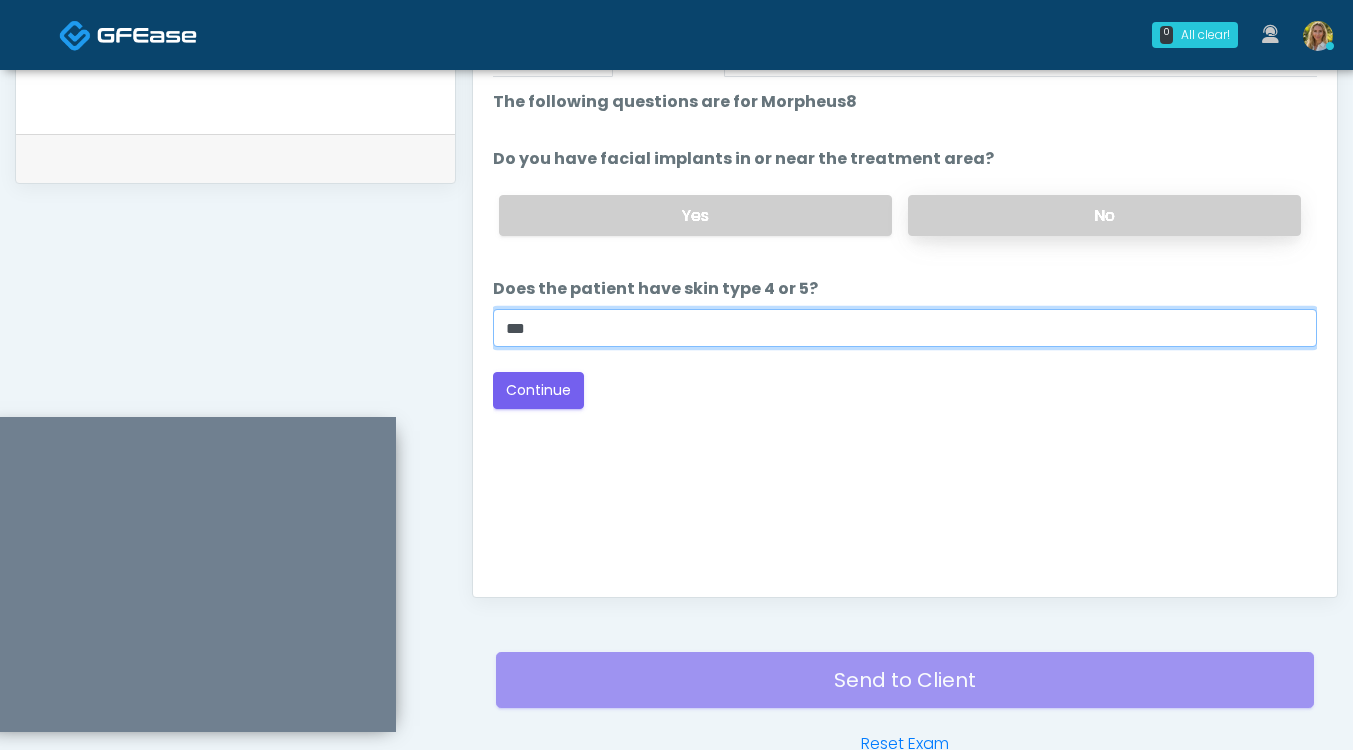 type on "***" 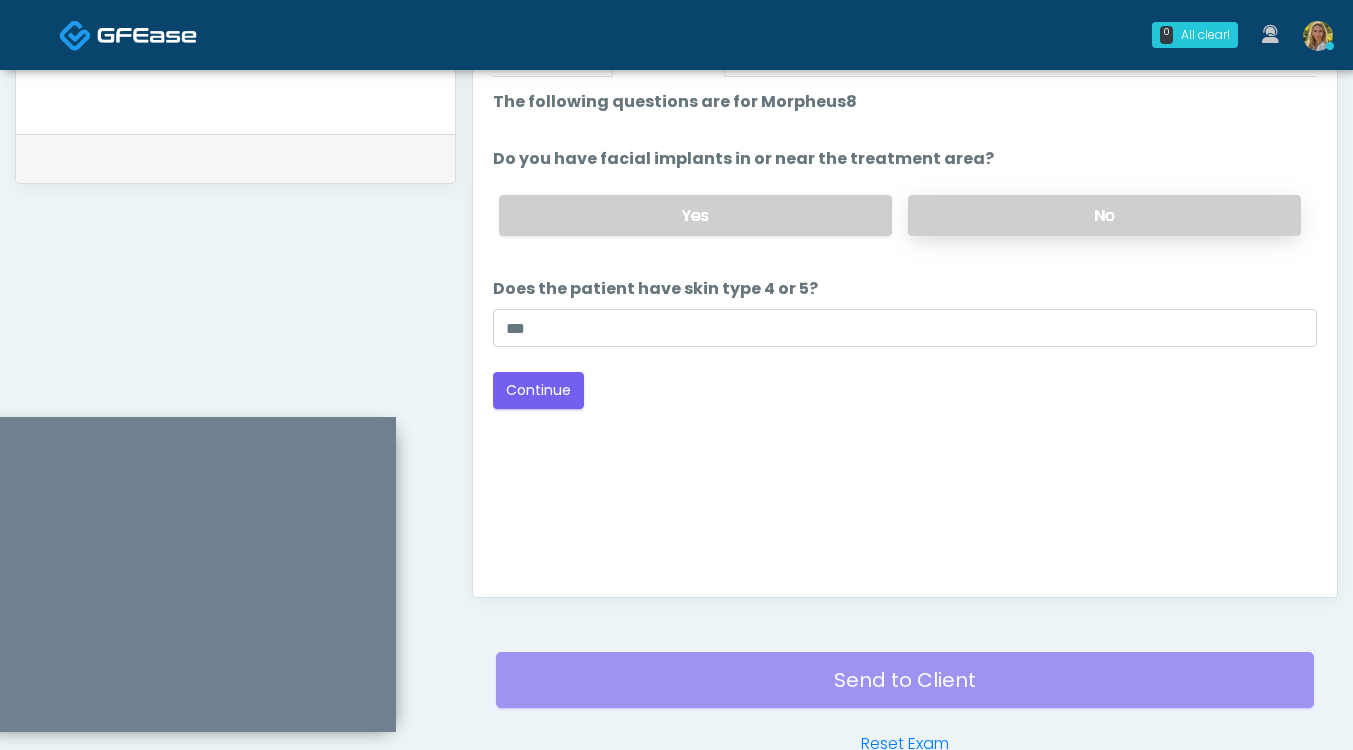 click on "No" at bounding box center [1104, 215] 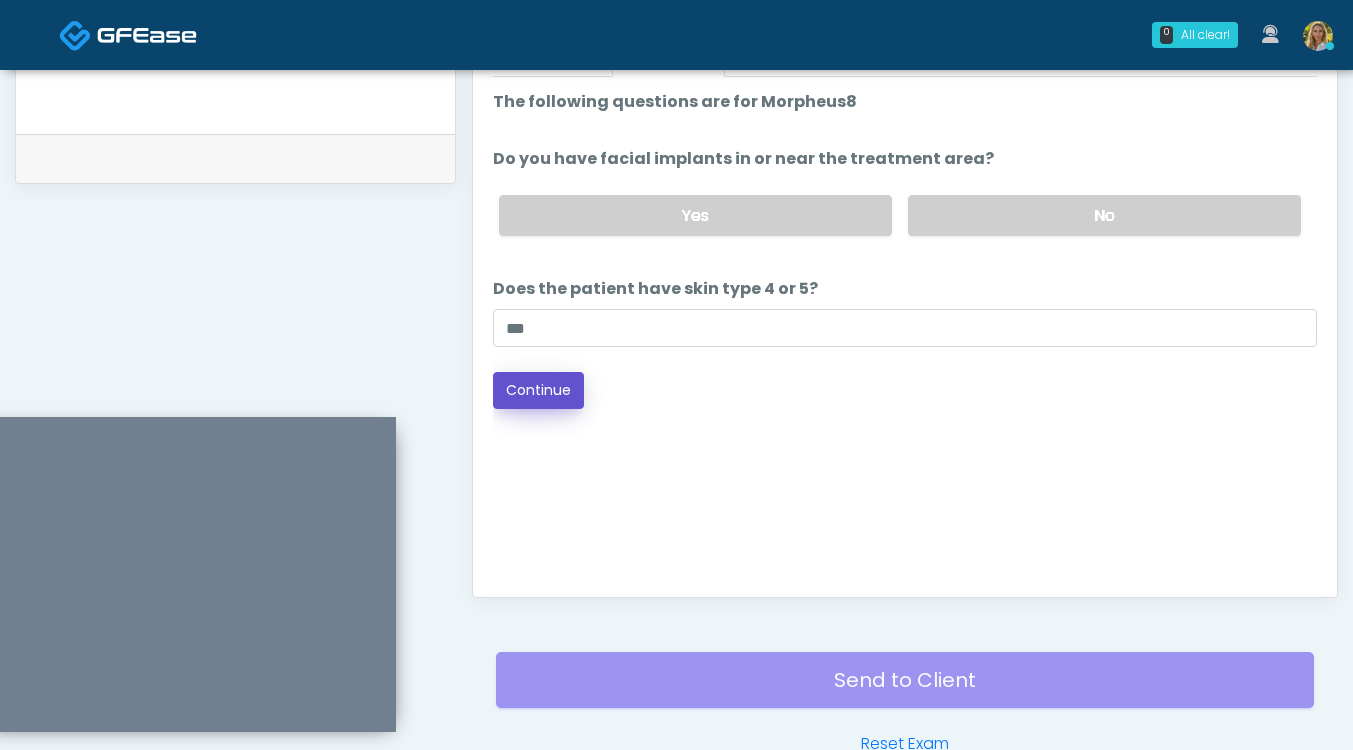 click on "Continue" at bounding box center [538, 390] 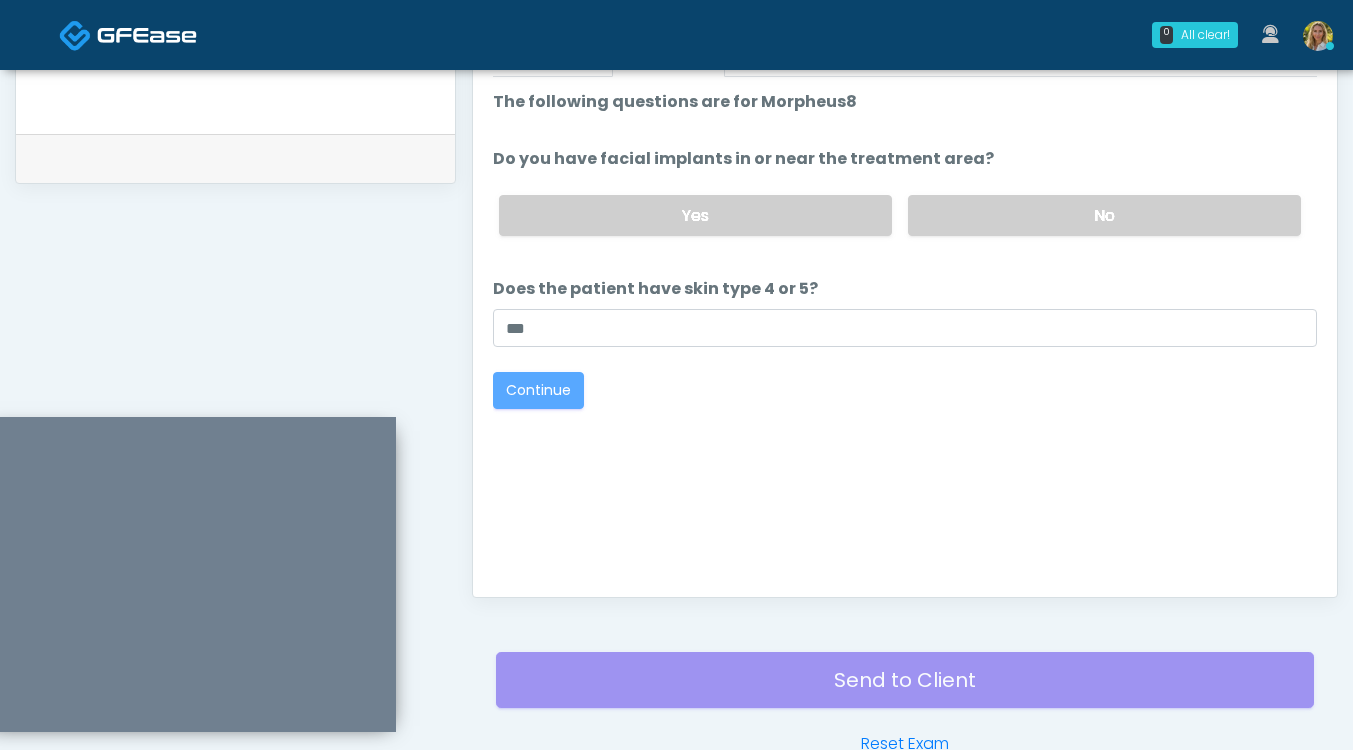 scroll, scrollTop: 1045, scrollLeft: 0, axis: vertical 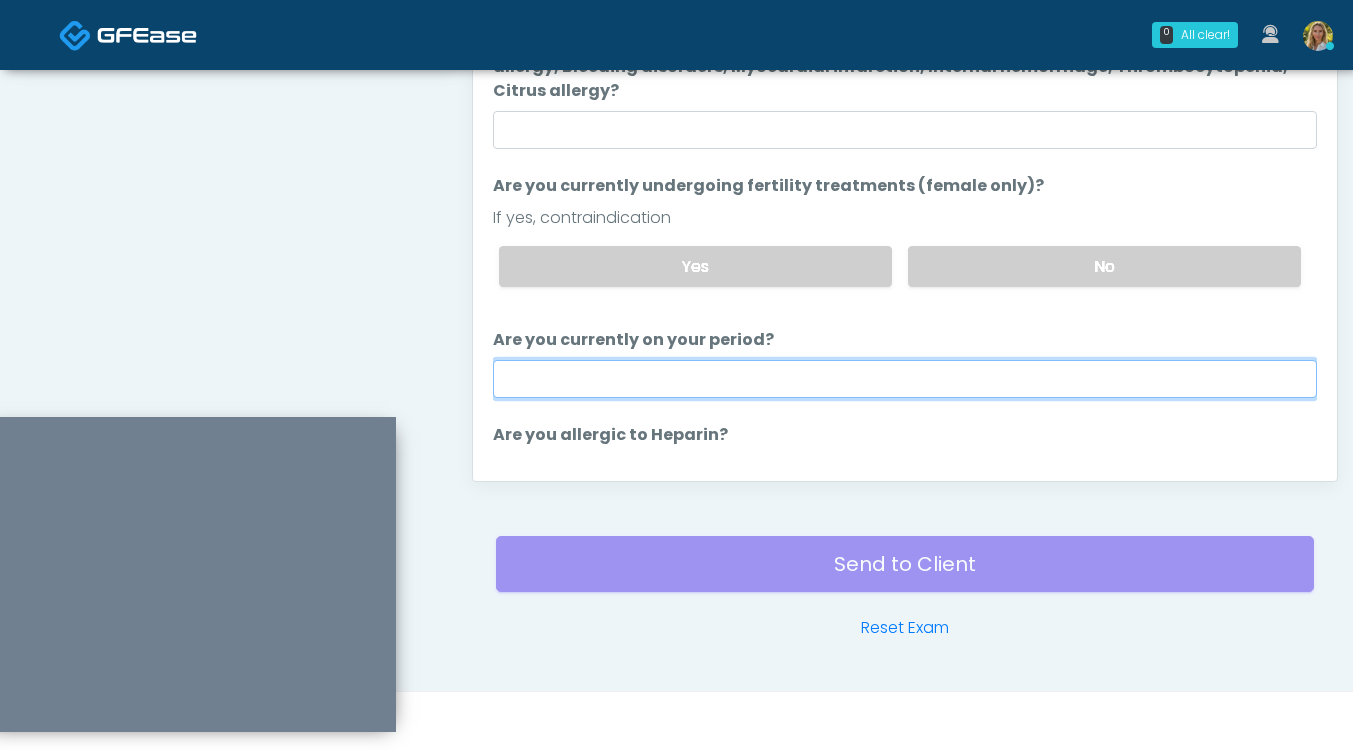 click on "Are you currently on your period?" at bounding box center [905, 379] 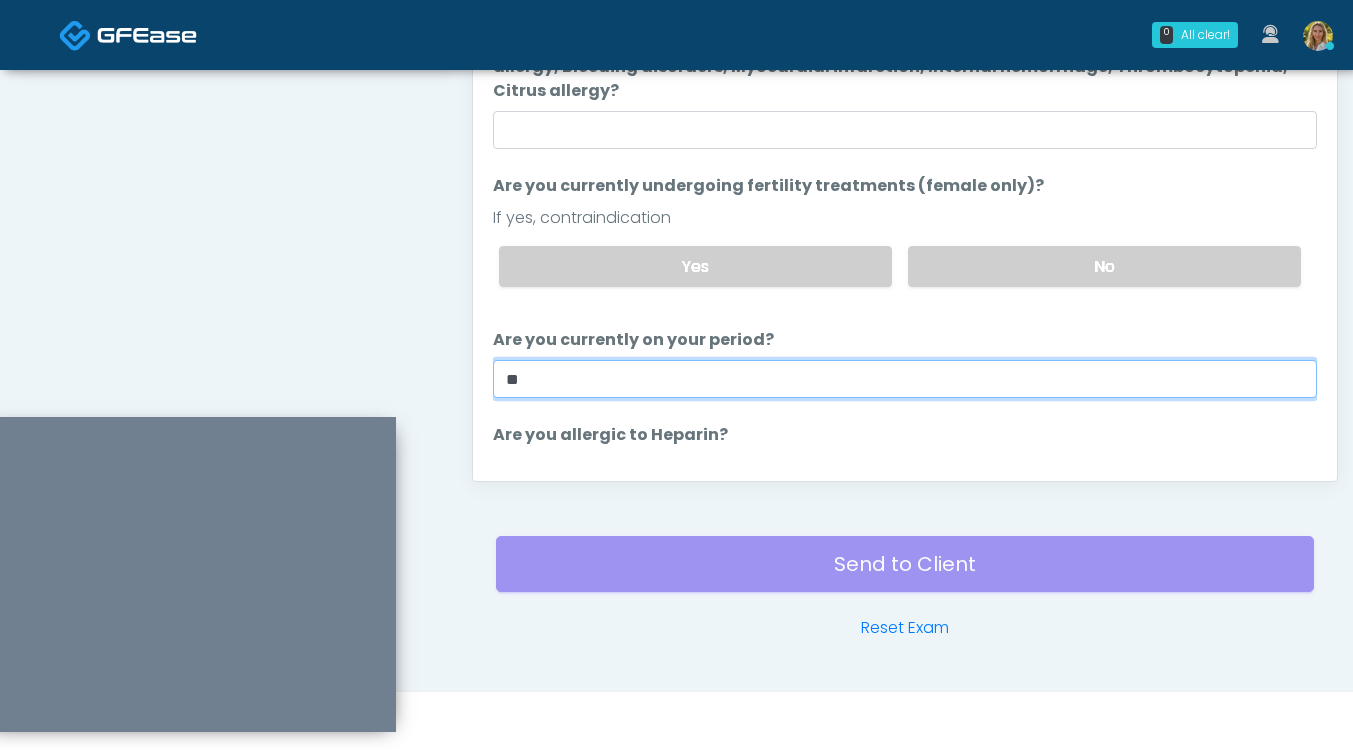 scroll, scrollTop: 127, scrollLeft: 0, axis: vertical 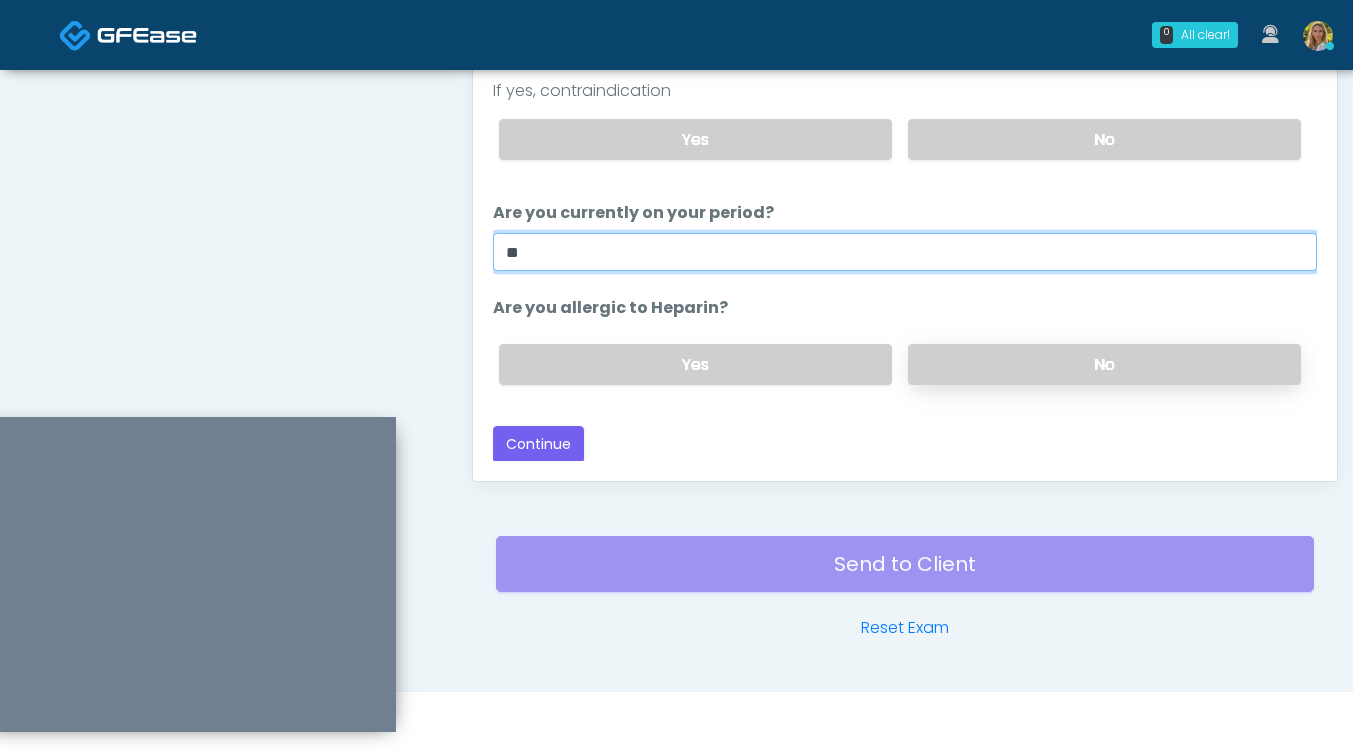 type on "**" 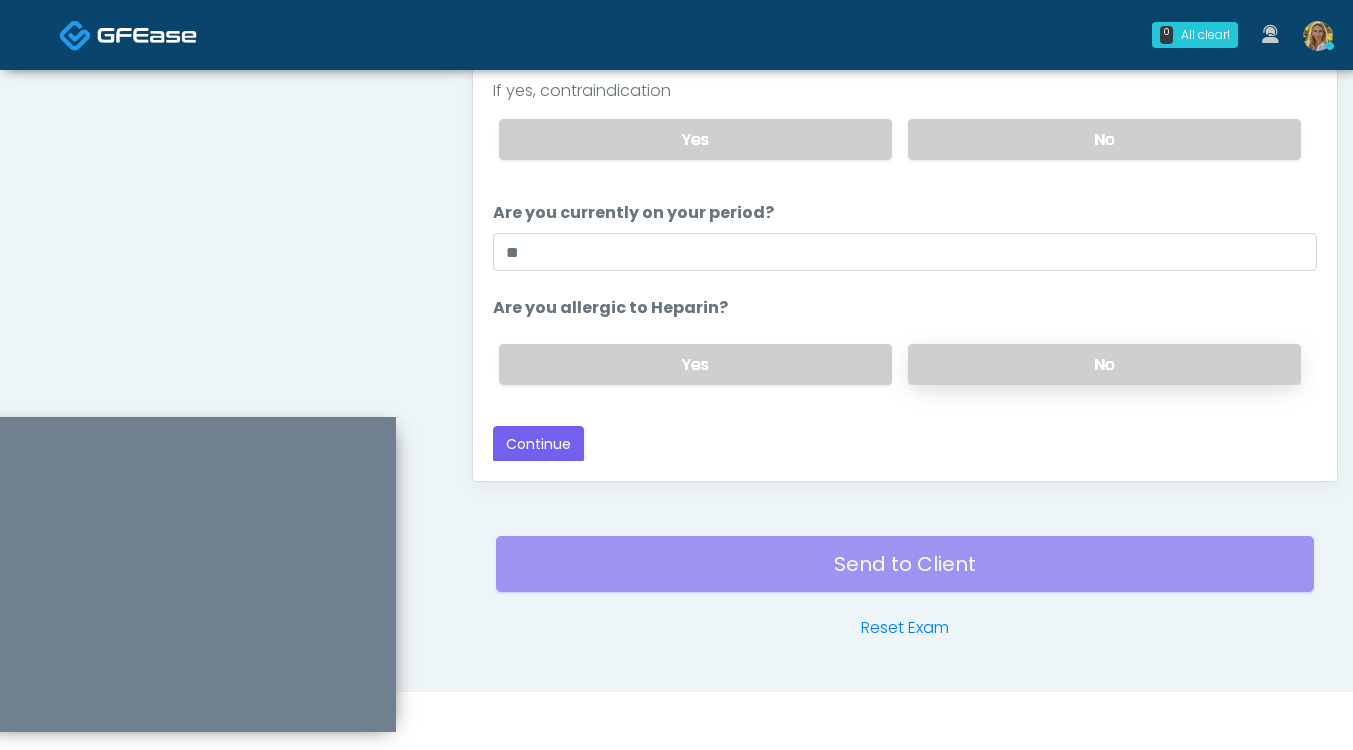 click on "No" at bounding box center (1104, 364) 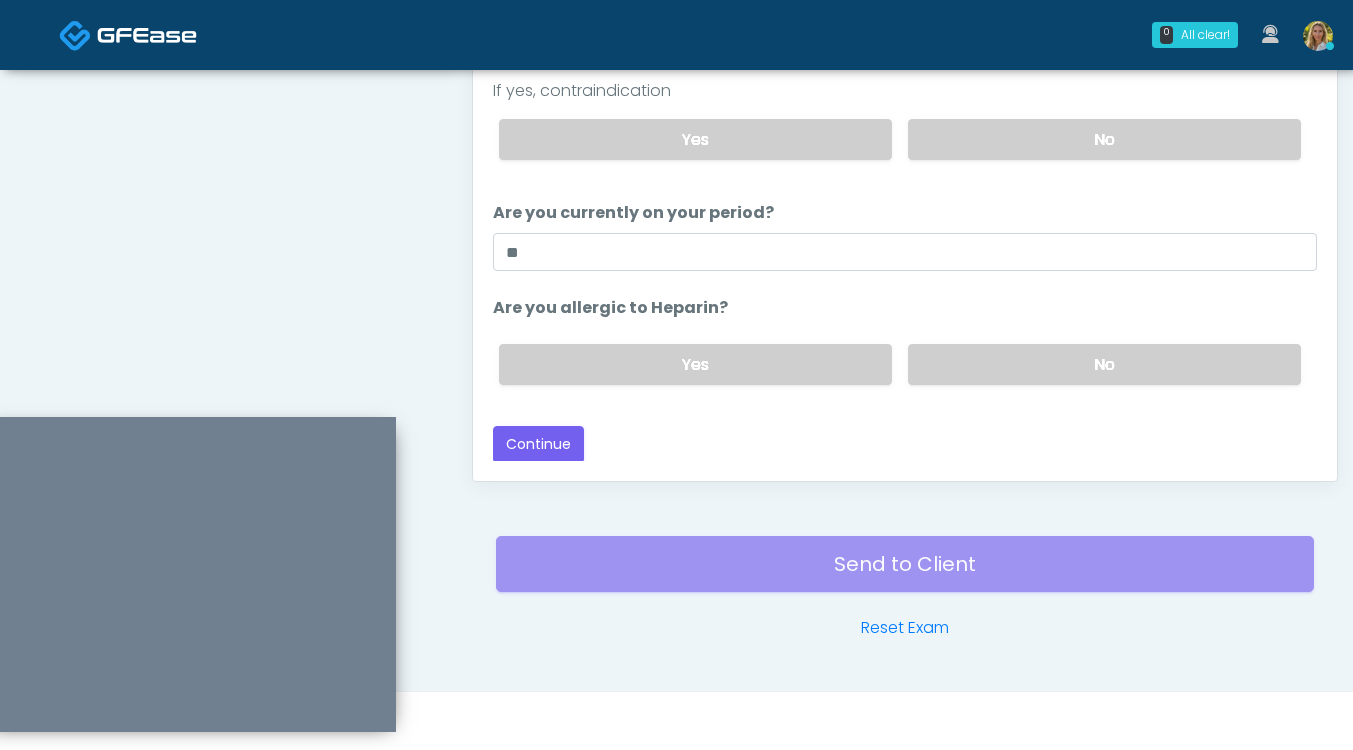 scroll, scrollTop: 51, scrollLeft: 0, axis: vertical 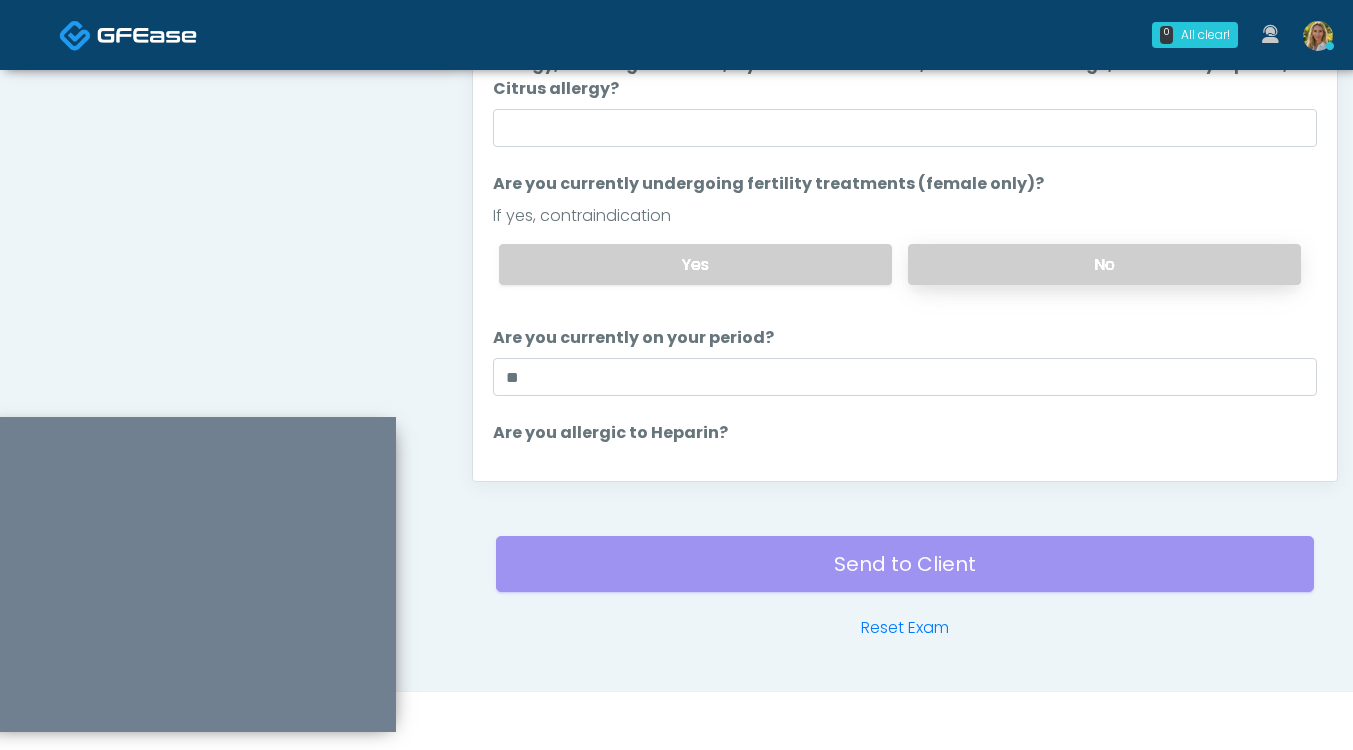 click on "No" at bounding box center [1104, 264] 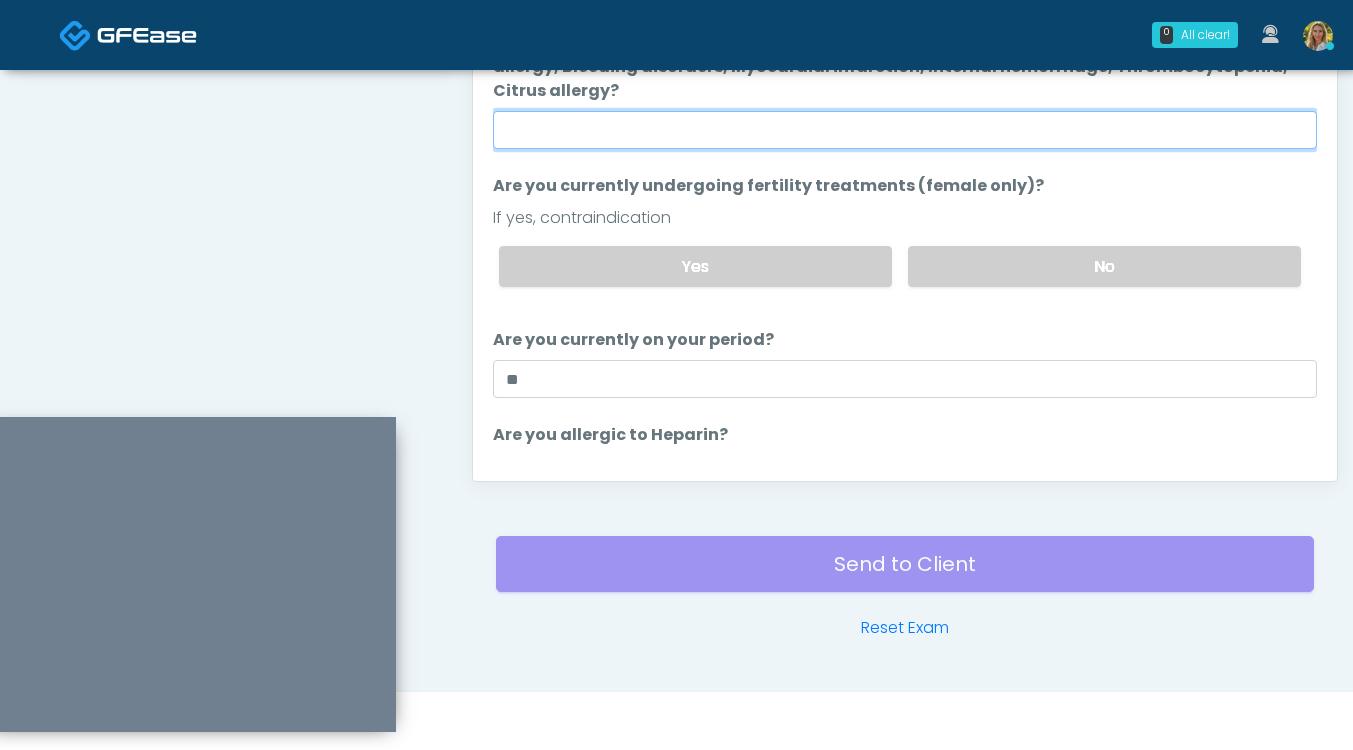 click on "Do you have a history of Hyperthyroidism, Hypotension, Hypocalcemia, Hypoglycemia, Ozone allergy, Bleeding disorders, Myocardial infarction, Internal hemorrhage, Thrombocytopenia, Citrus allergy?" at bounding box center [905, 130] 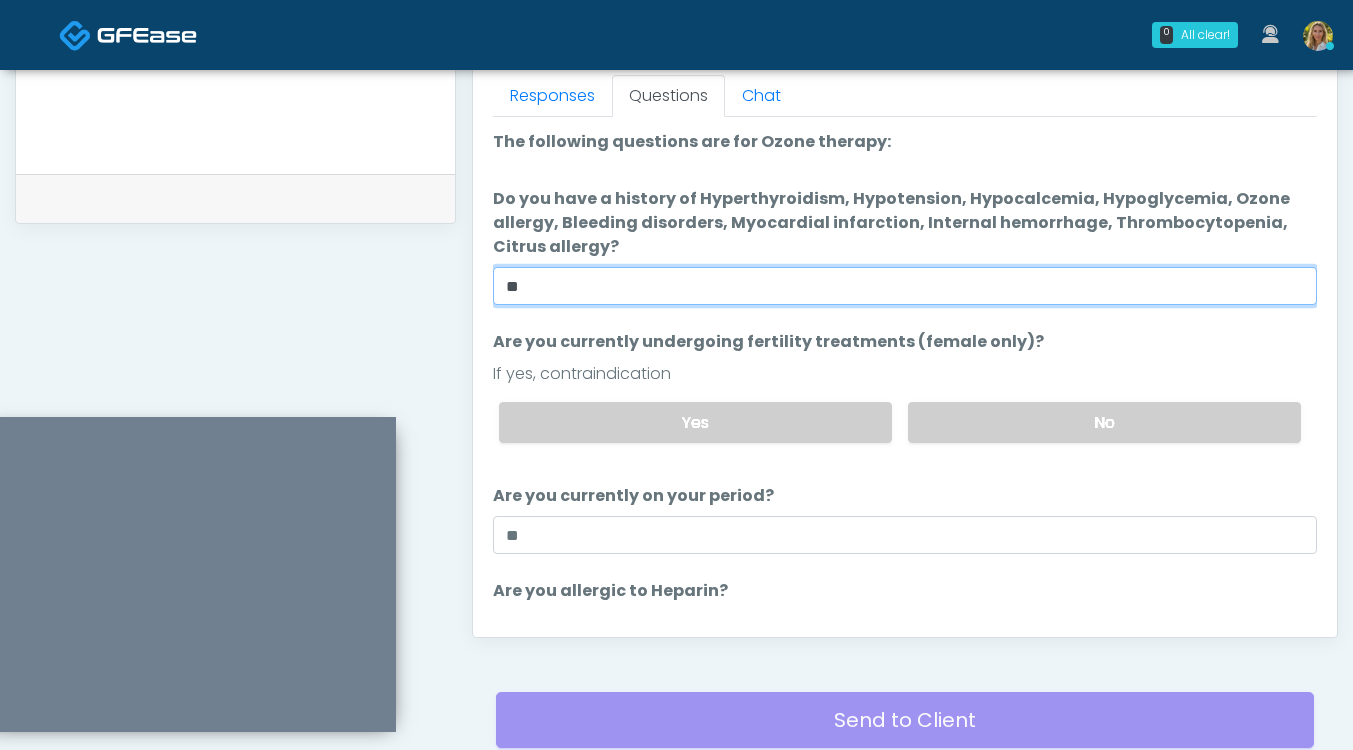scroll, scrollTop: 127, scrollLeft: 0, axis: vertical 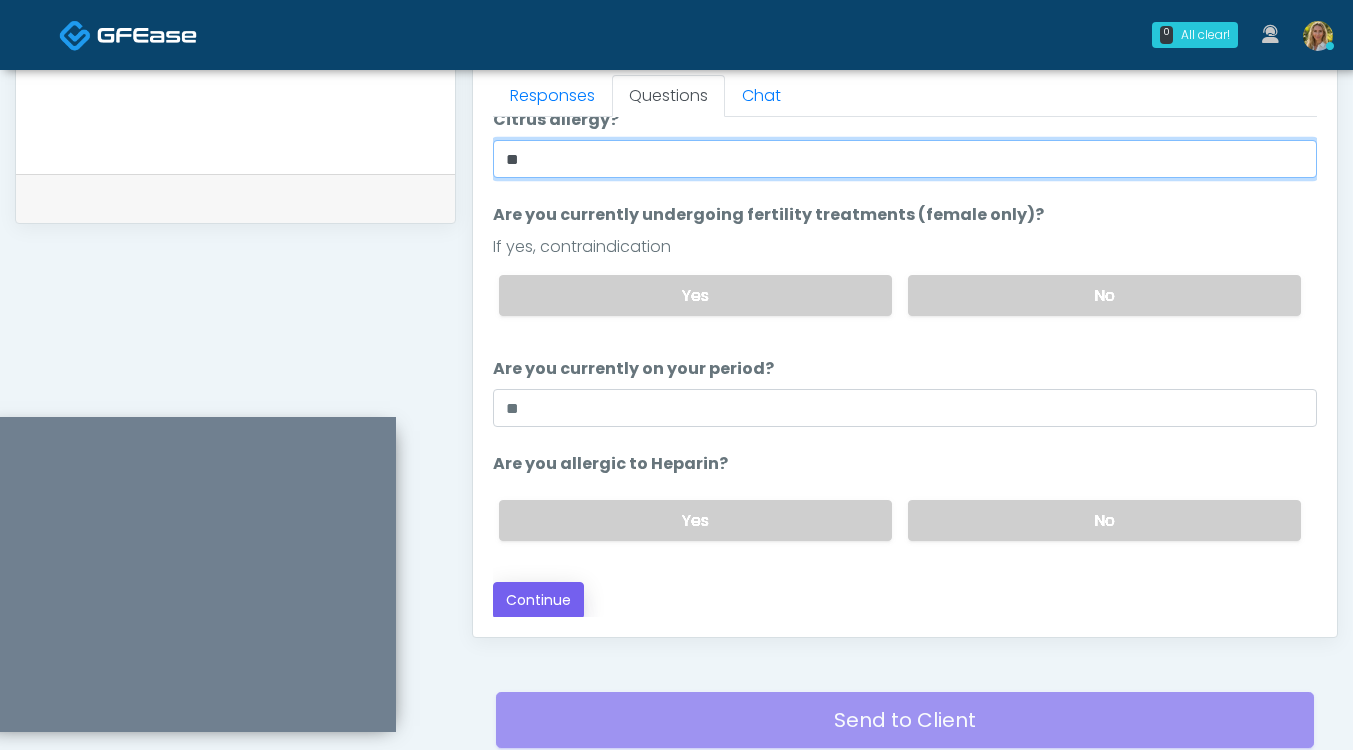 type on "**" 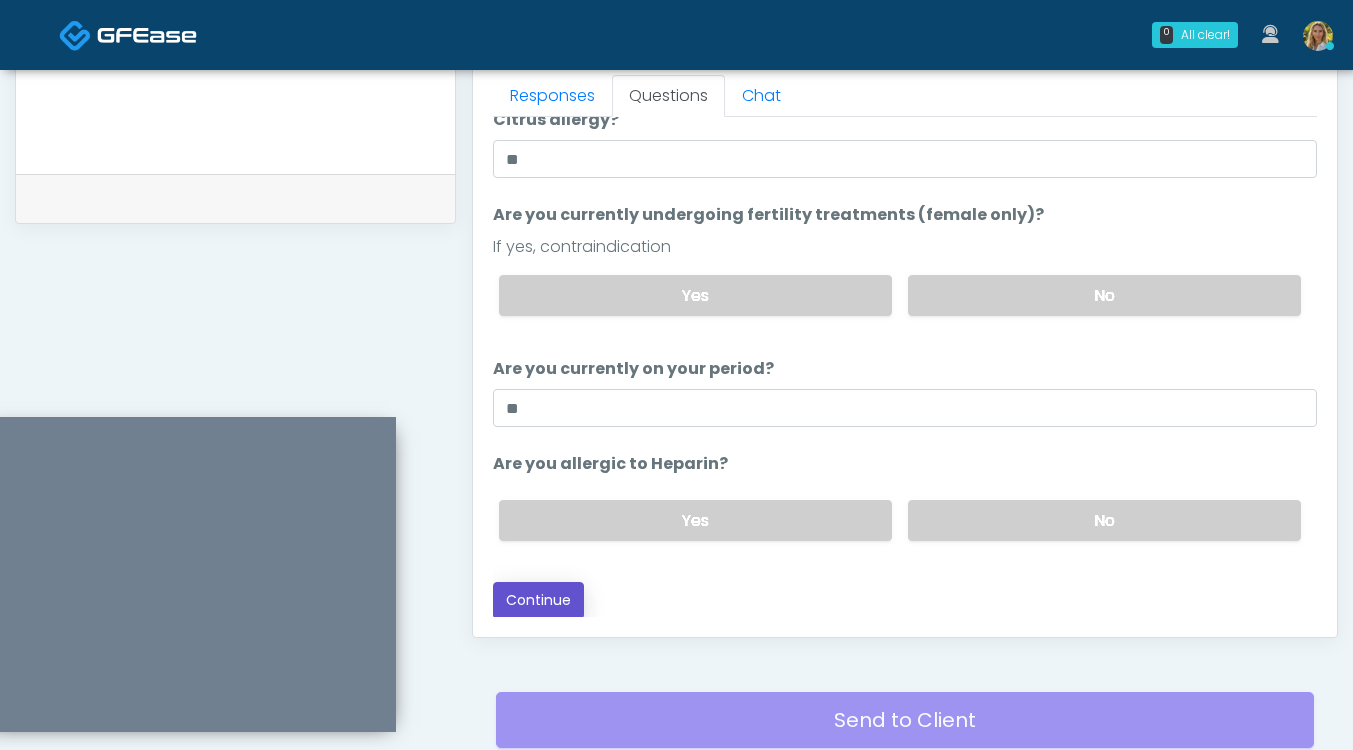 click on "Continue" at bounding box center [538, 600] 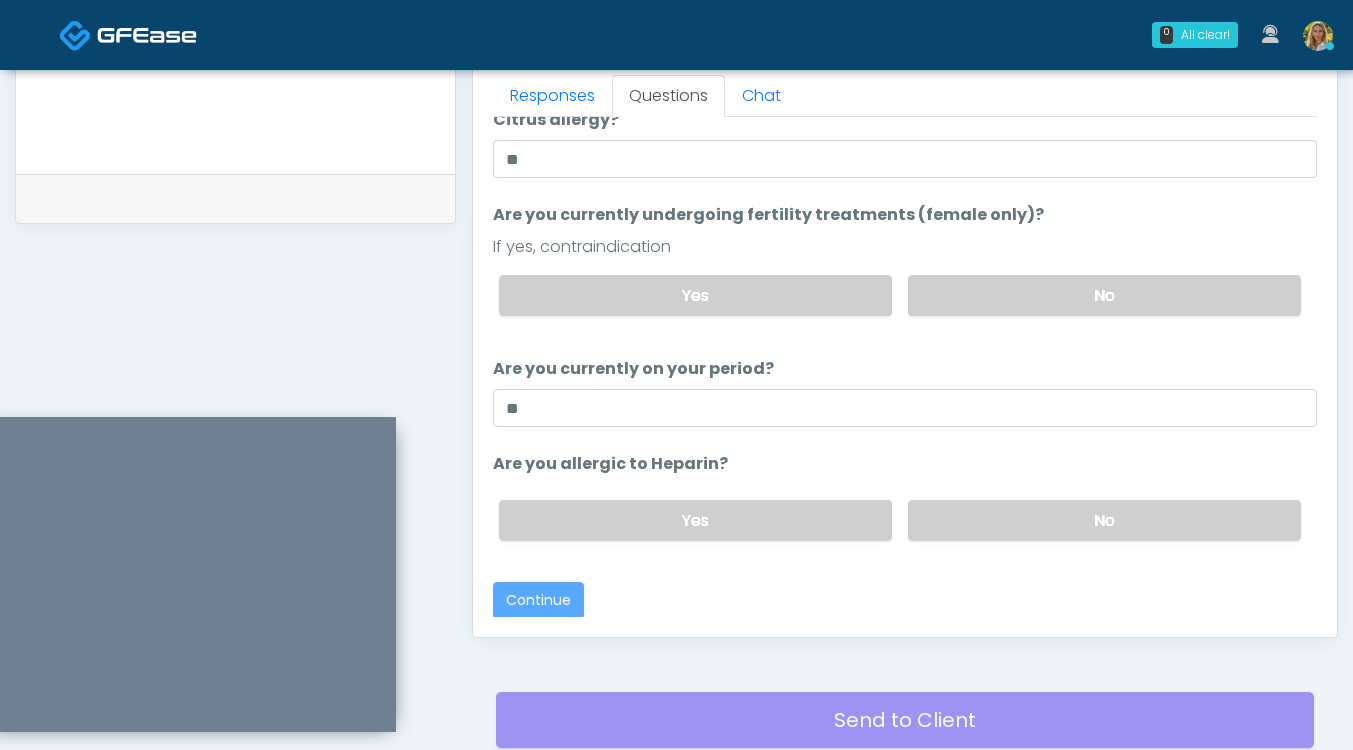 scroll, scrollTop: 1045, scrollLeft: 0, axis: vertical 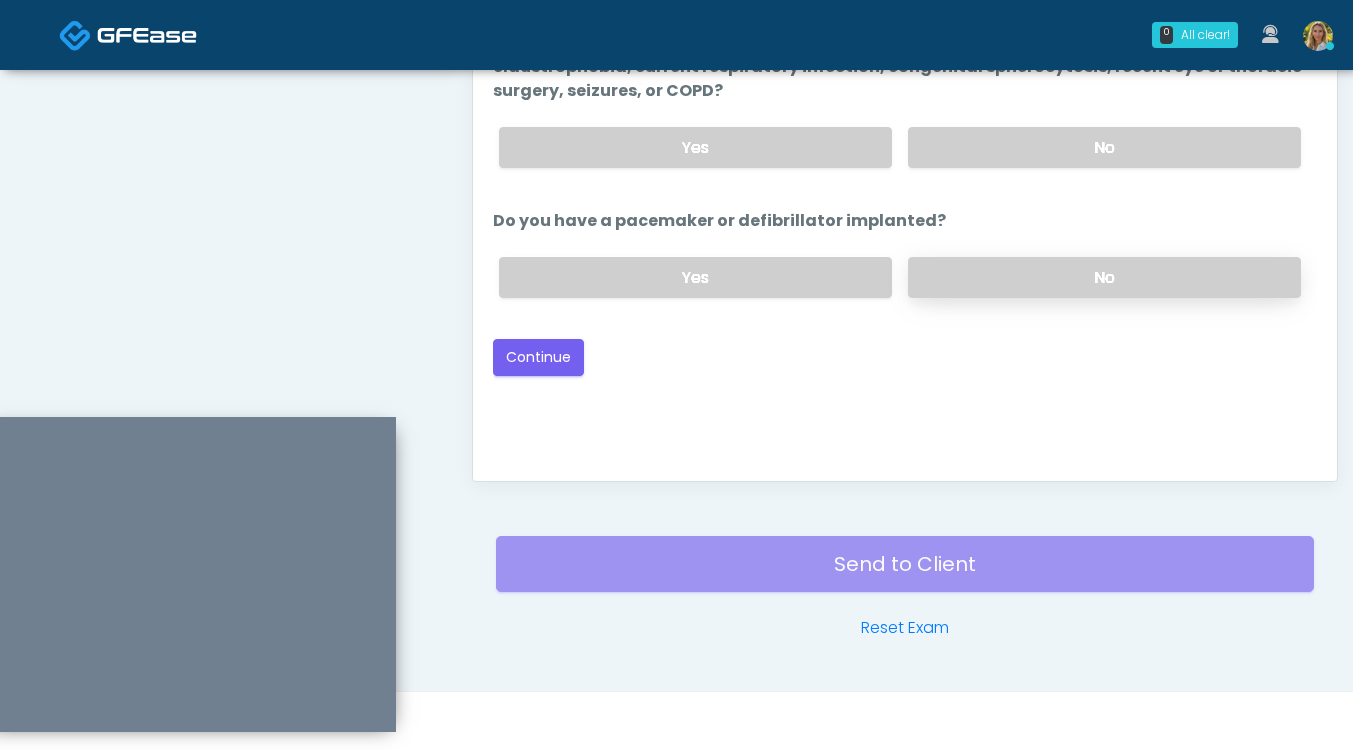 click on "No" at bounding box center [1104, 277] 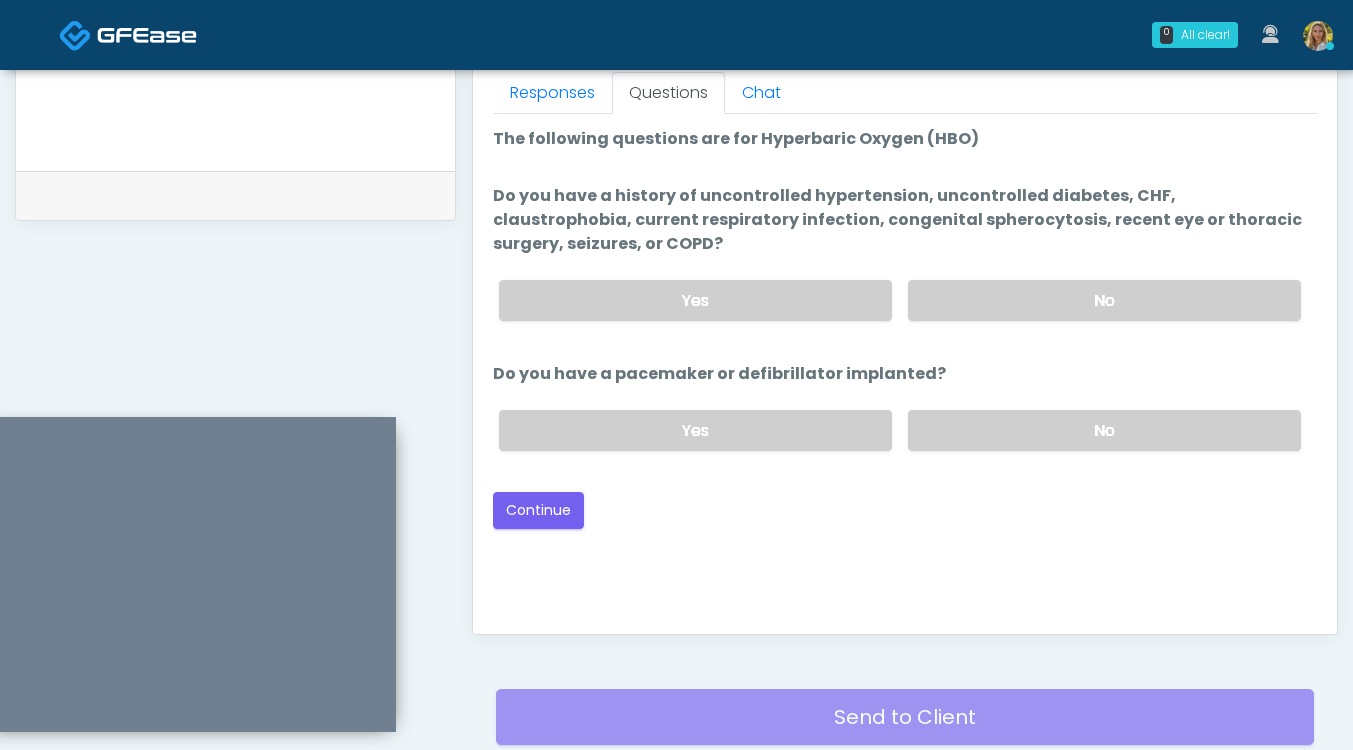 scroll, scrollTop: 881, scrollLeft: 0, axis: vertical 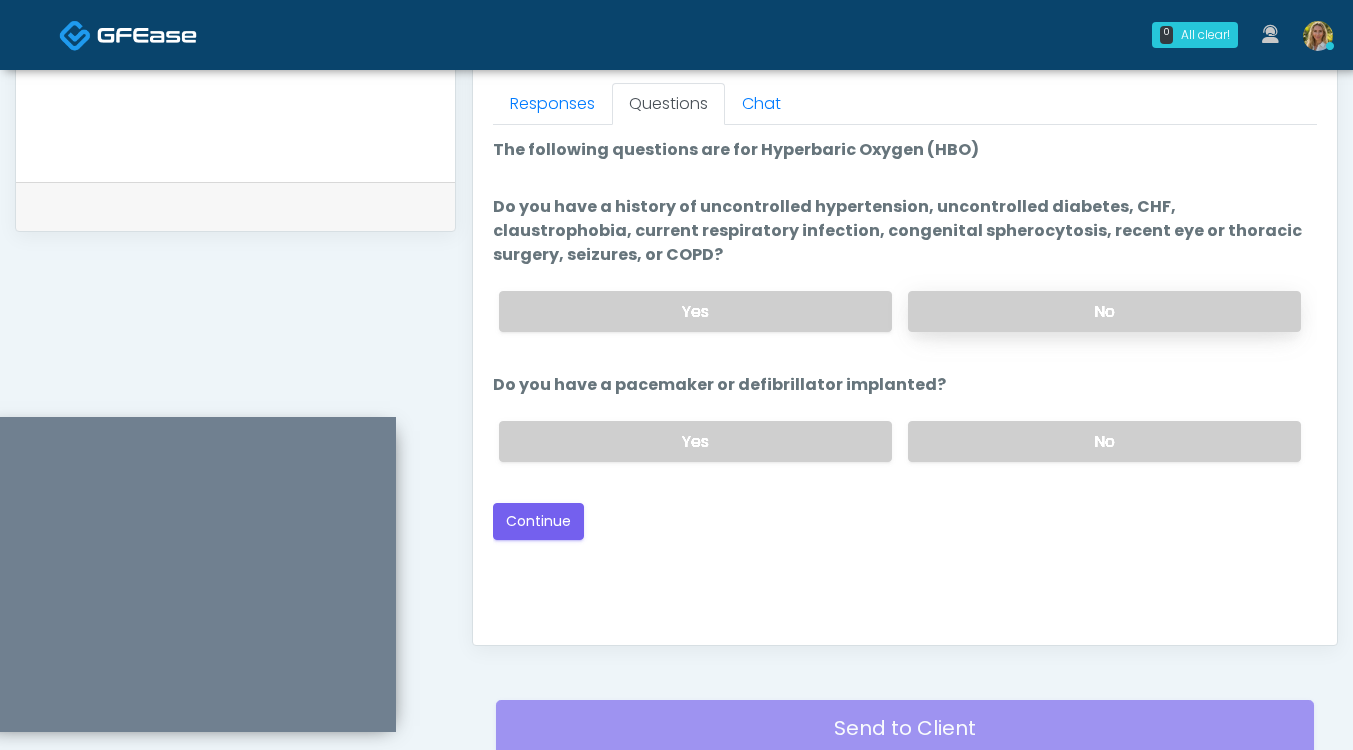 click on "No" at bounding box center [1104, 311] 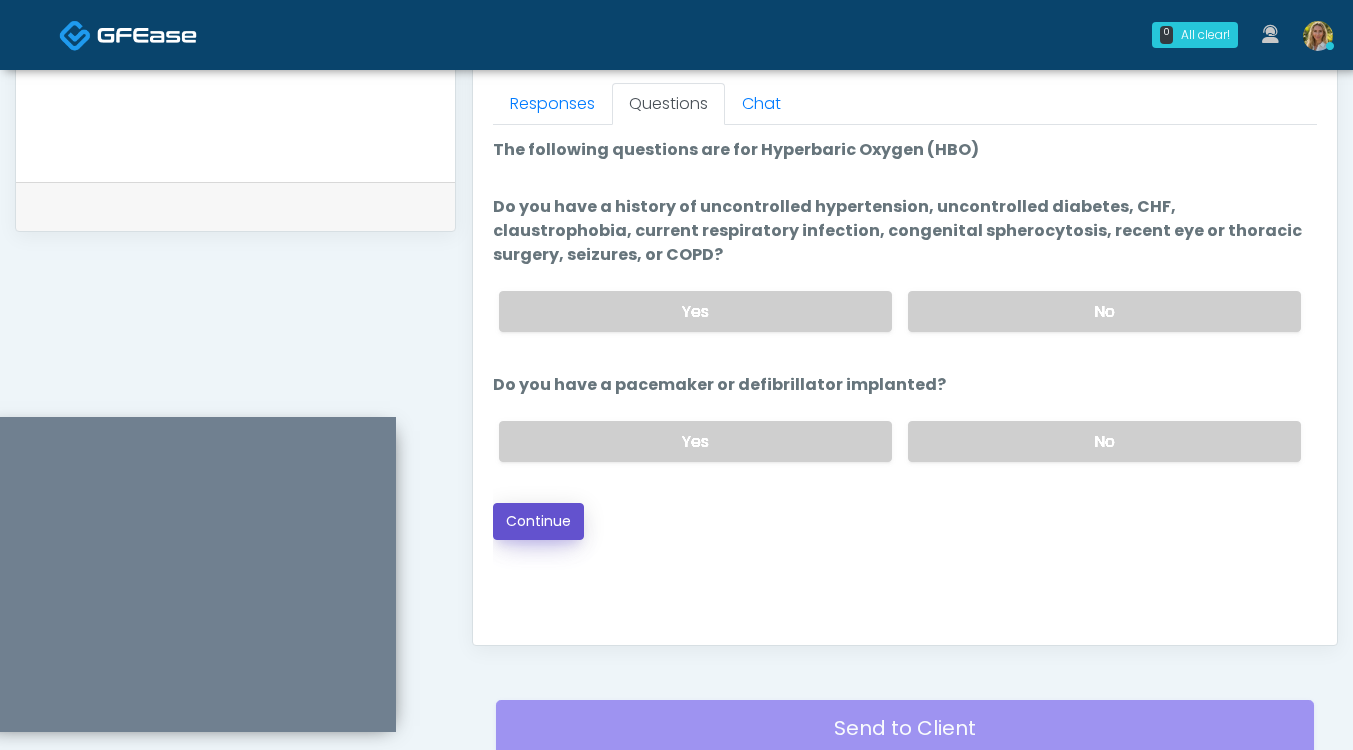 click on "Continue" at bounding box center (538, 521) 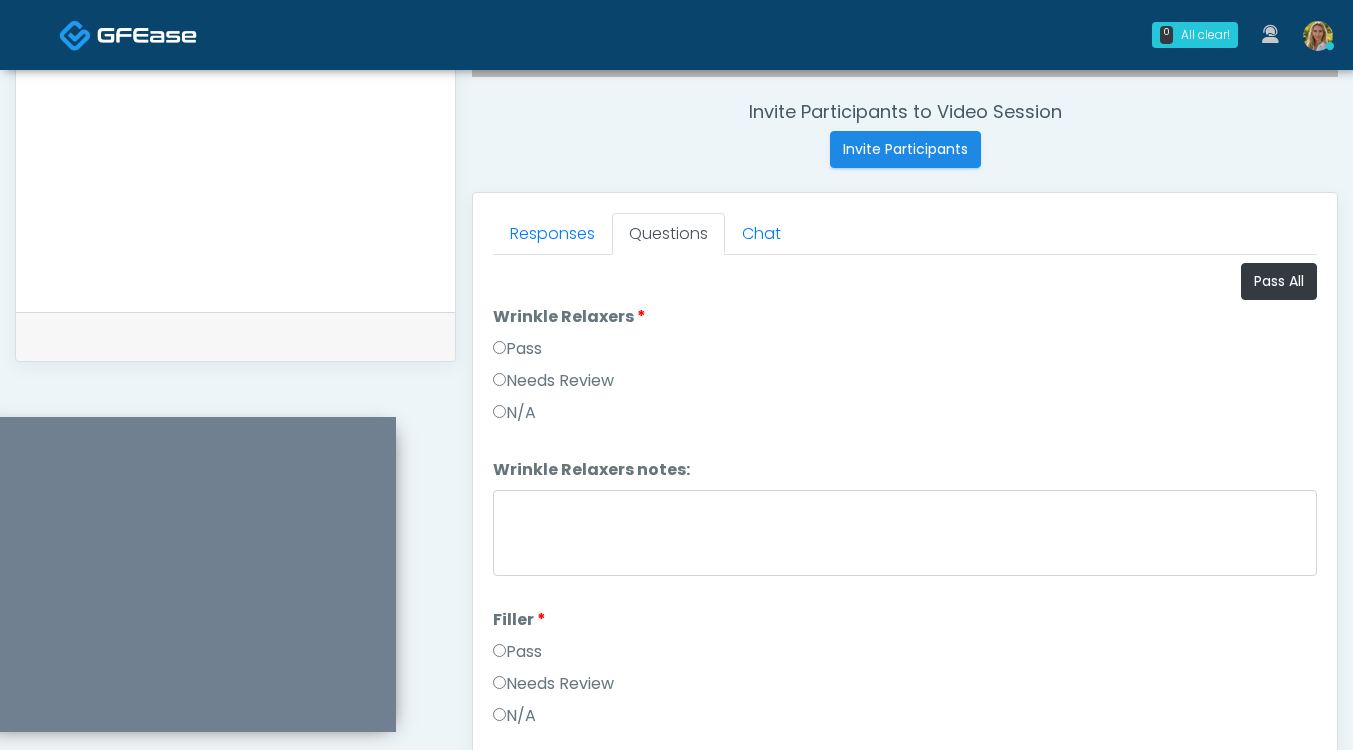 scroll, scrollTop: 784, scrollLeft: 0, axis: vertical 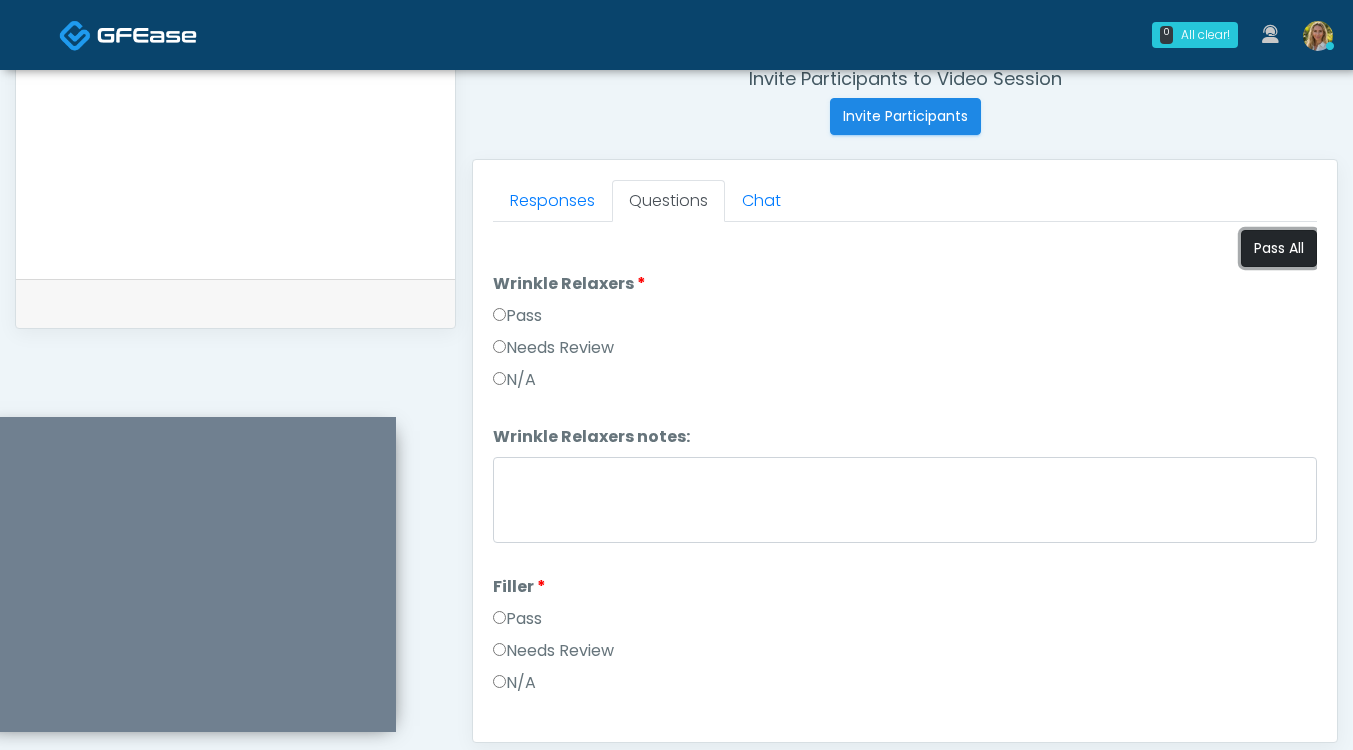 click on "Pass All" at bounding box center (1279, 248) 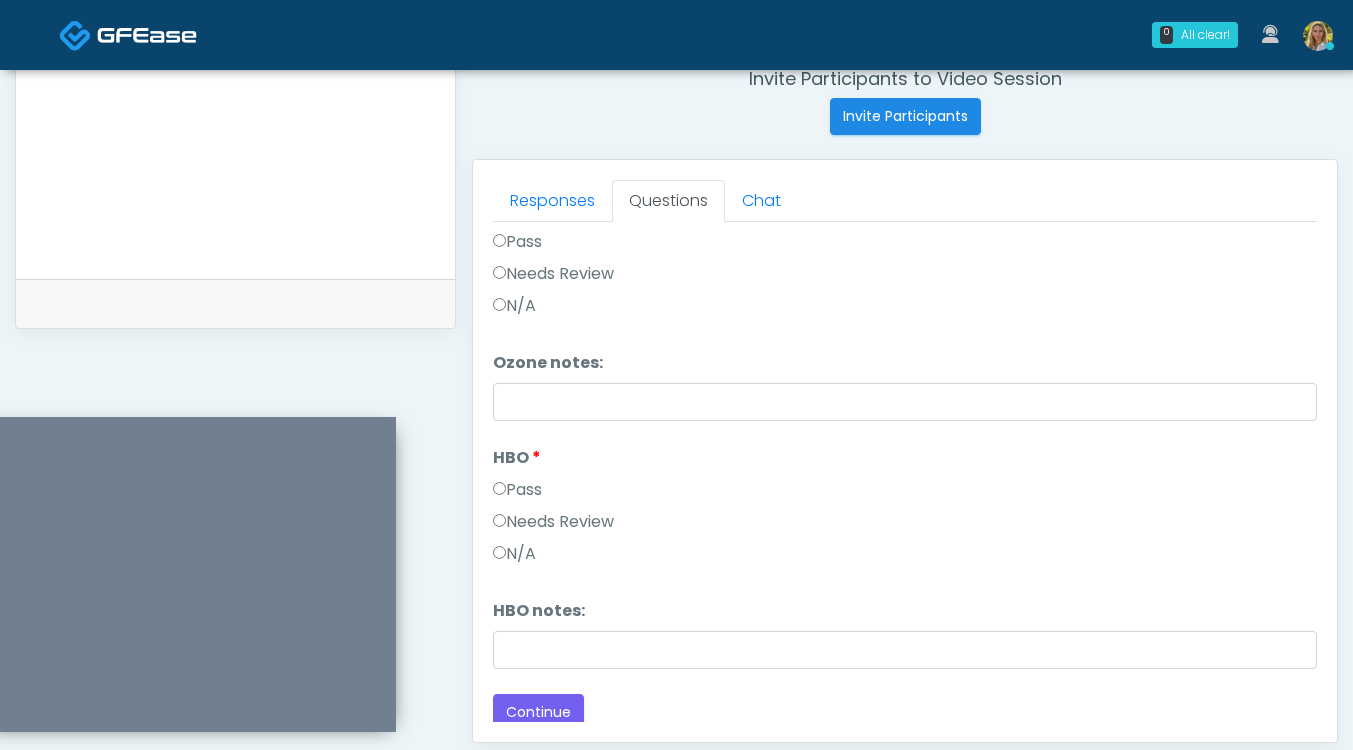 scroll, scrollTop: 2503, scrollLeft: 0, axis: vertical 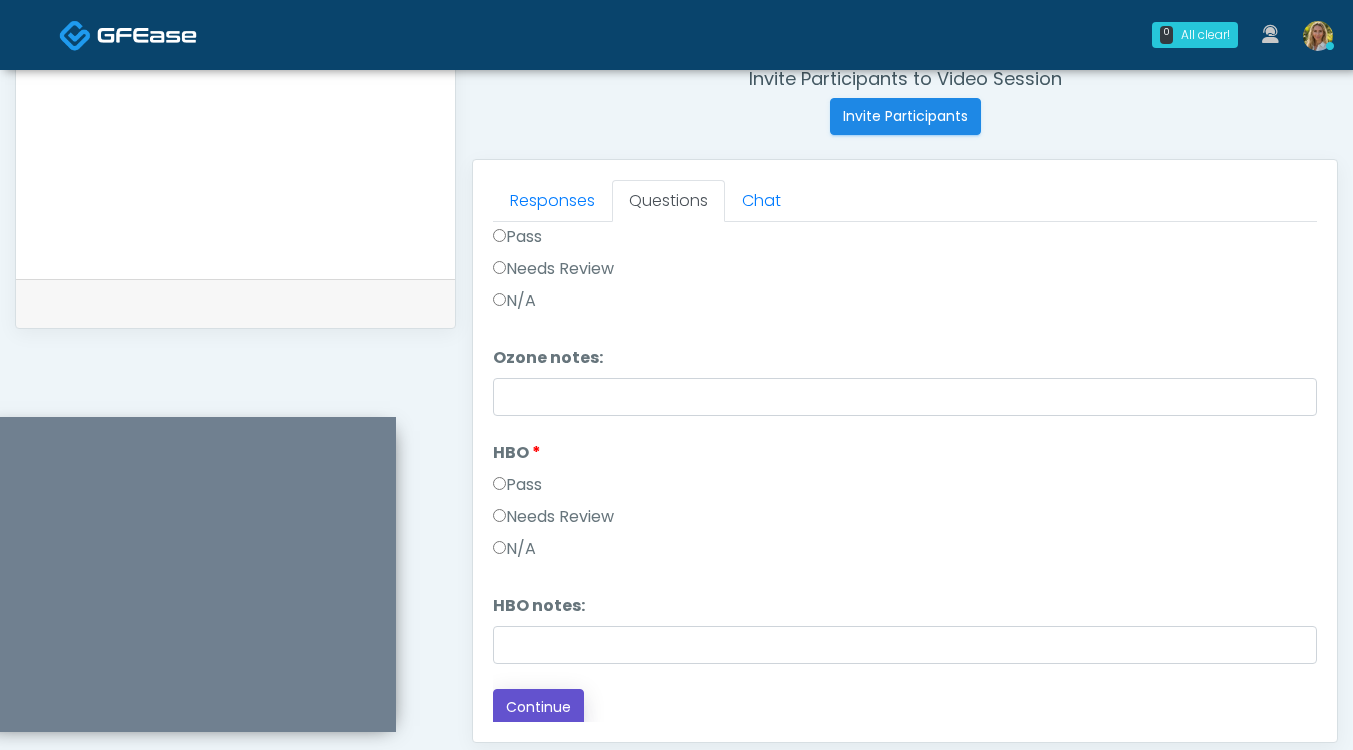 click on "Continue" at bounding box center [538, 707] 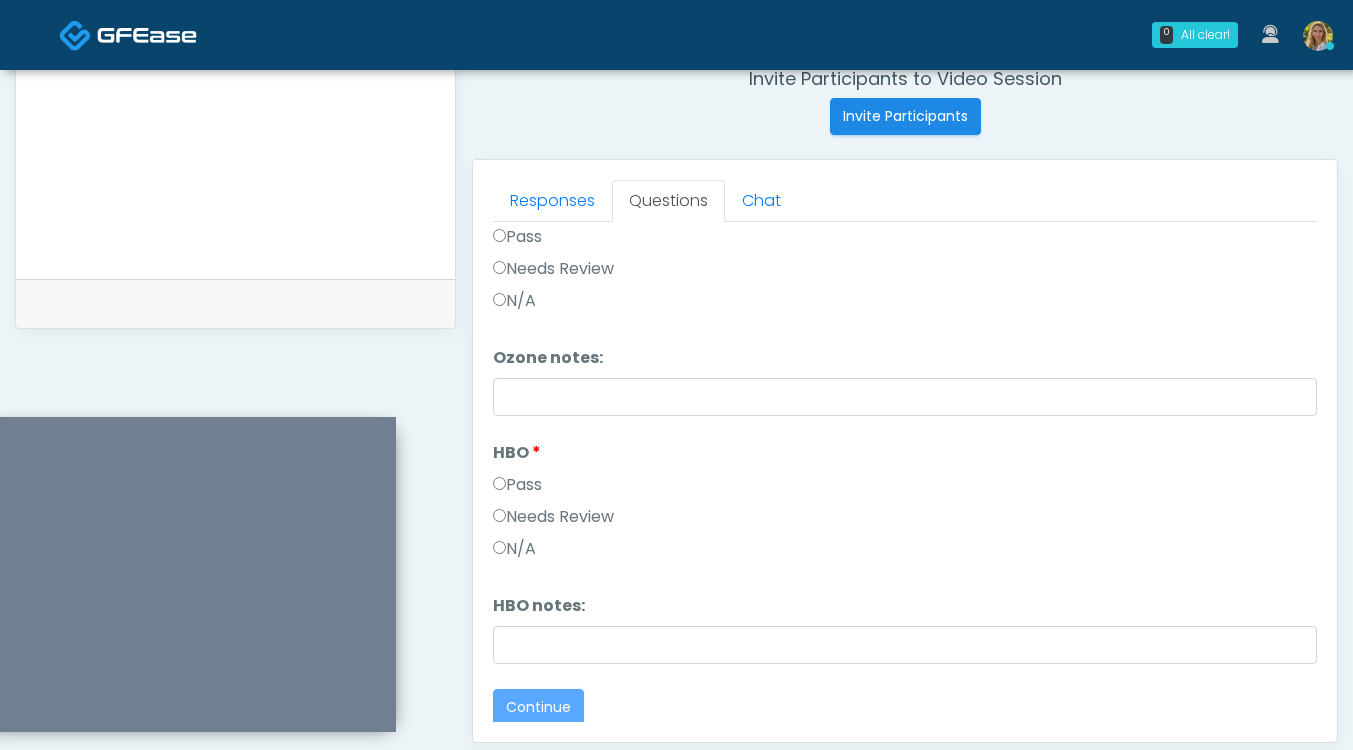 scroll, scrollTop: 0, scrollLeft: 0, axis: both 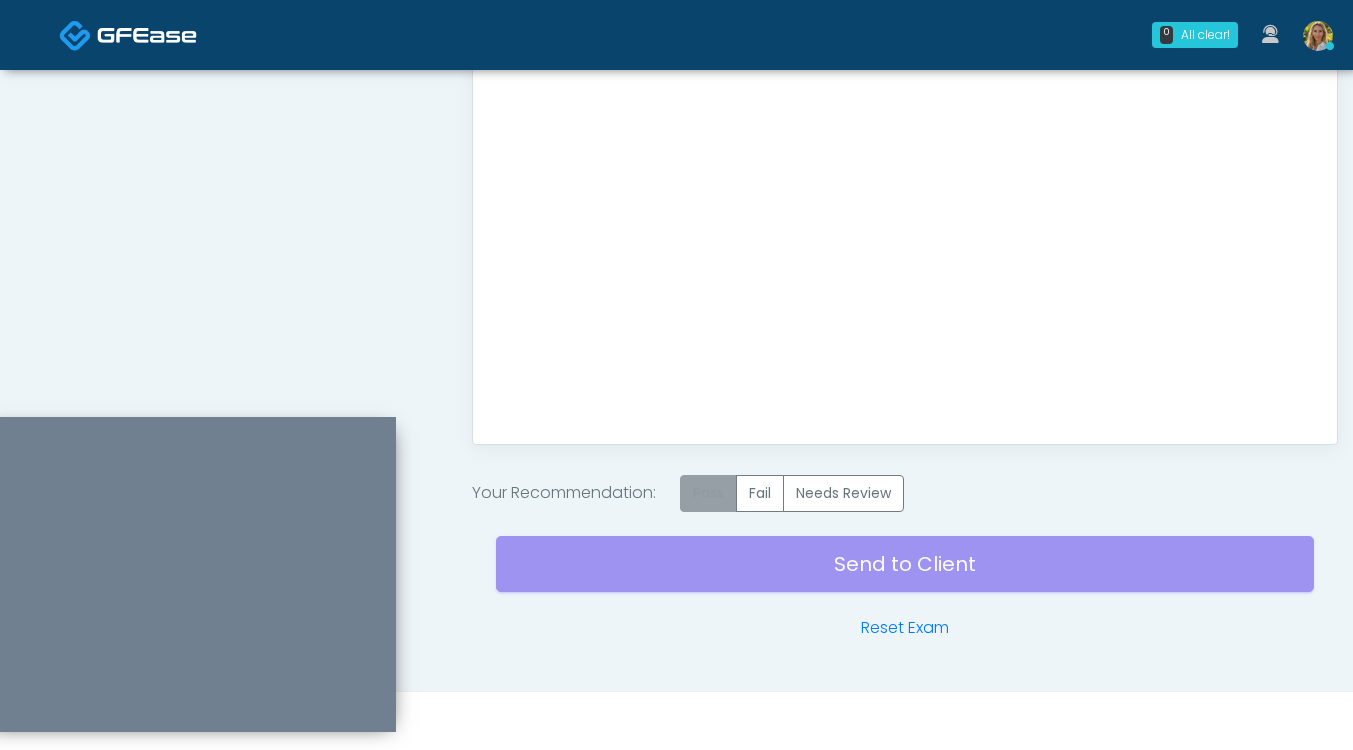 click on "Pass" at bounding box center (708, 493) 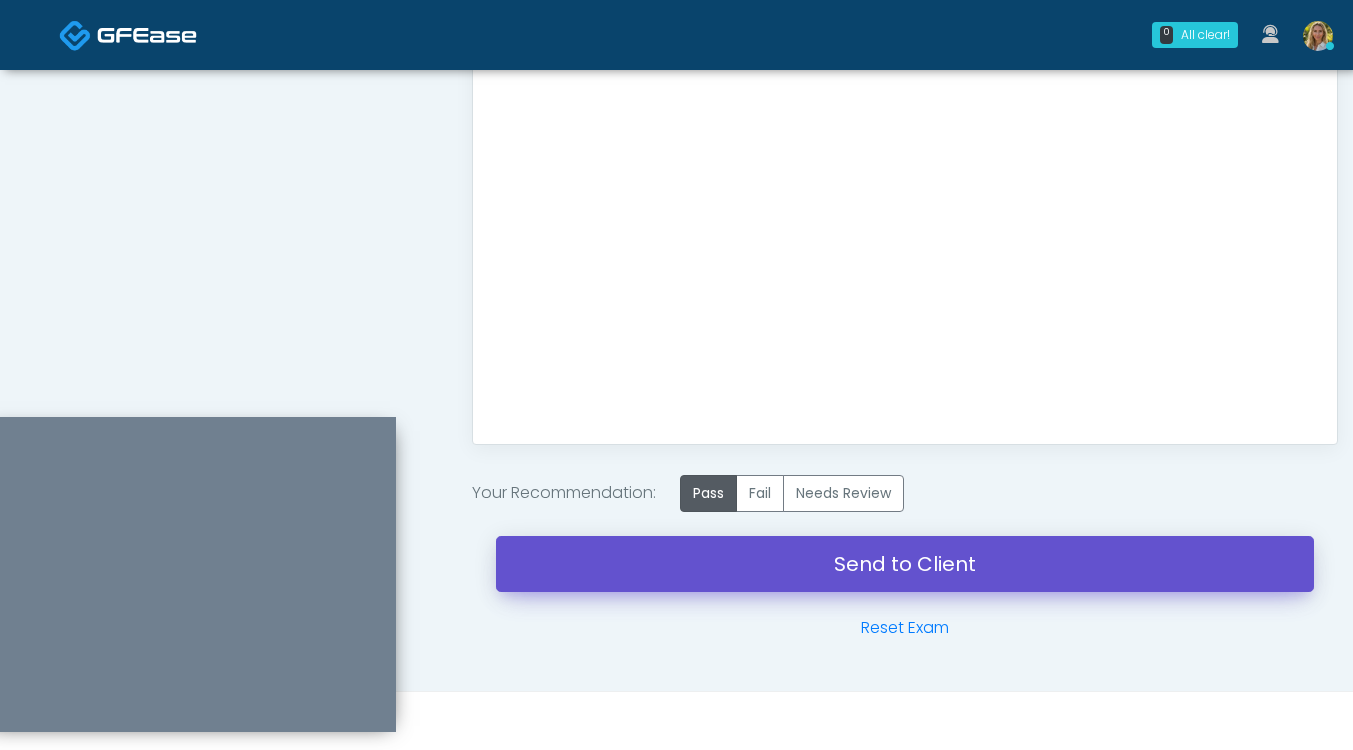 click on "Send to Client" at bounding box center [905, 564] 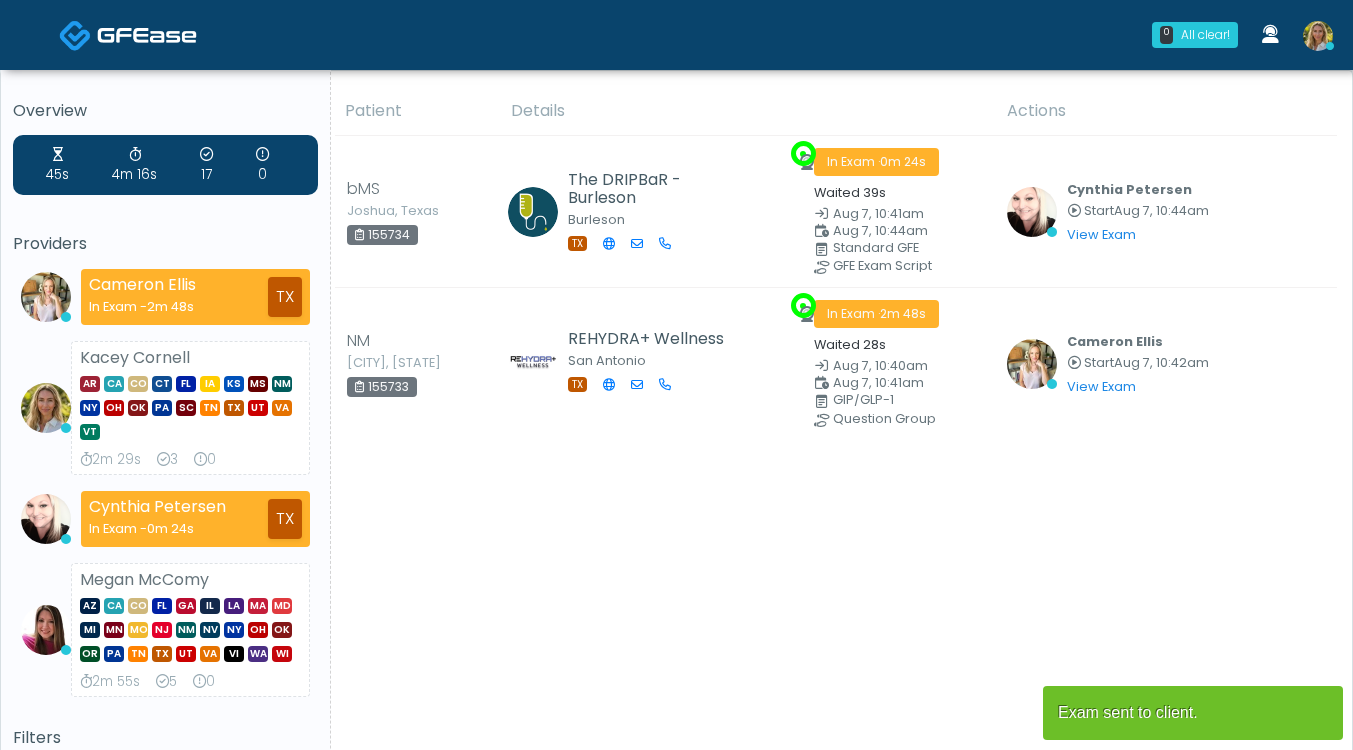 scroll, scrollTop: 0, scrollLeft: 0, axis: both 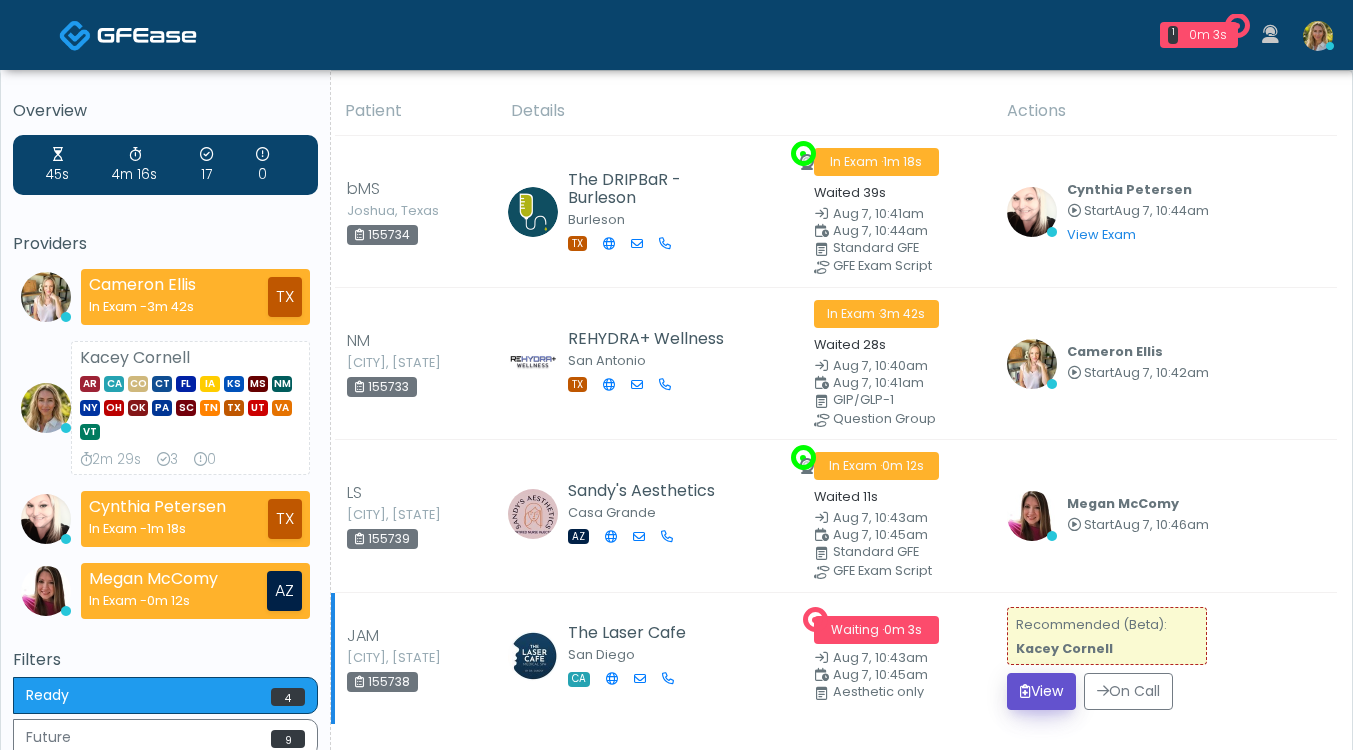 click on "View" at bounding box center (1041, 691) 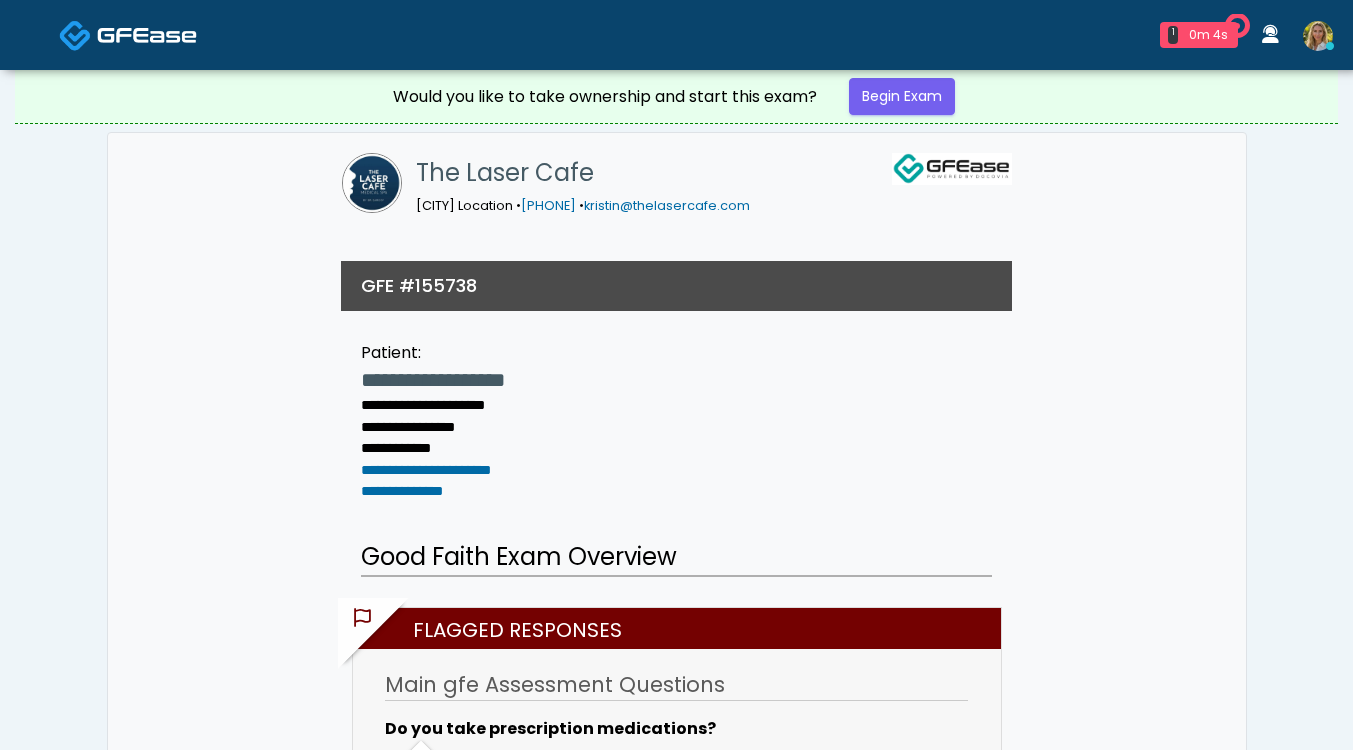 scroll, scrollTop: 0, scrollLeft: 0, axis: both 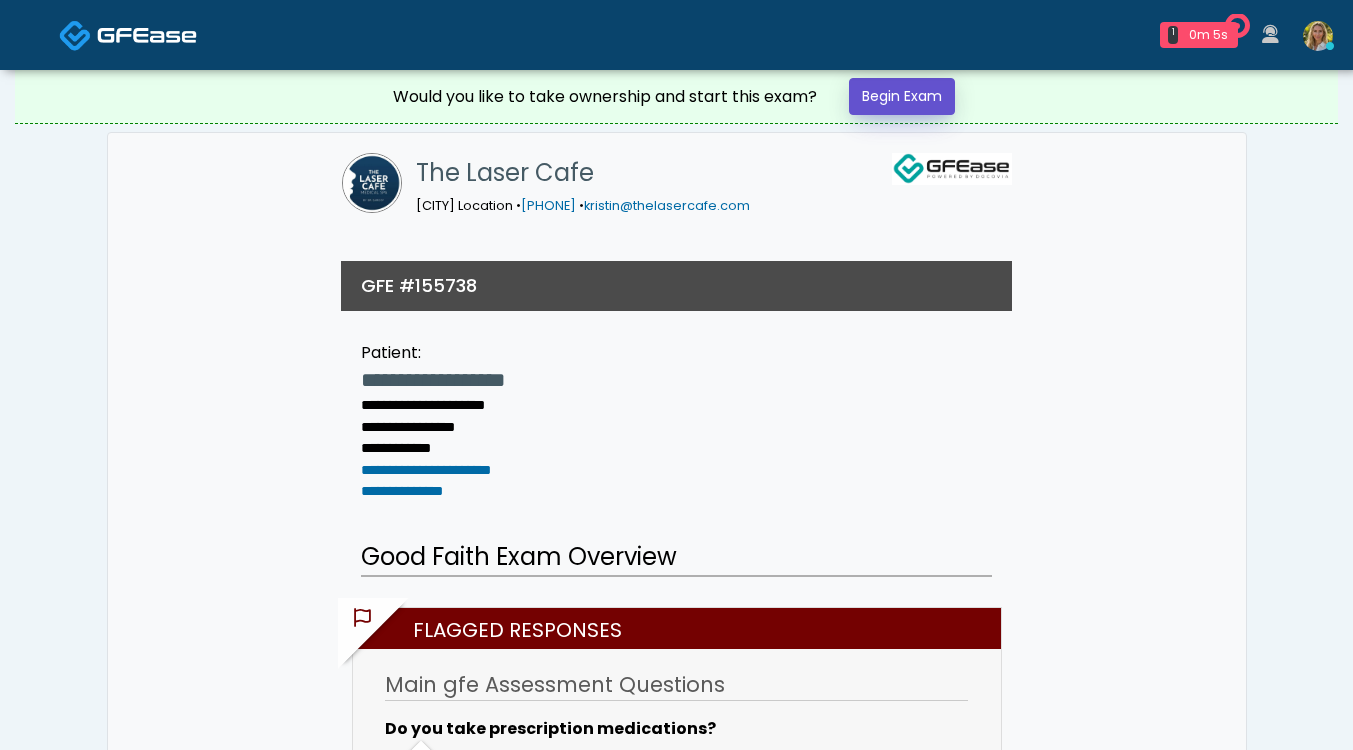click on "Begin Exam" at bounding box center (902, 96) 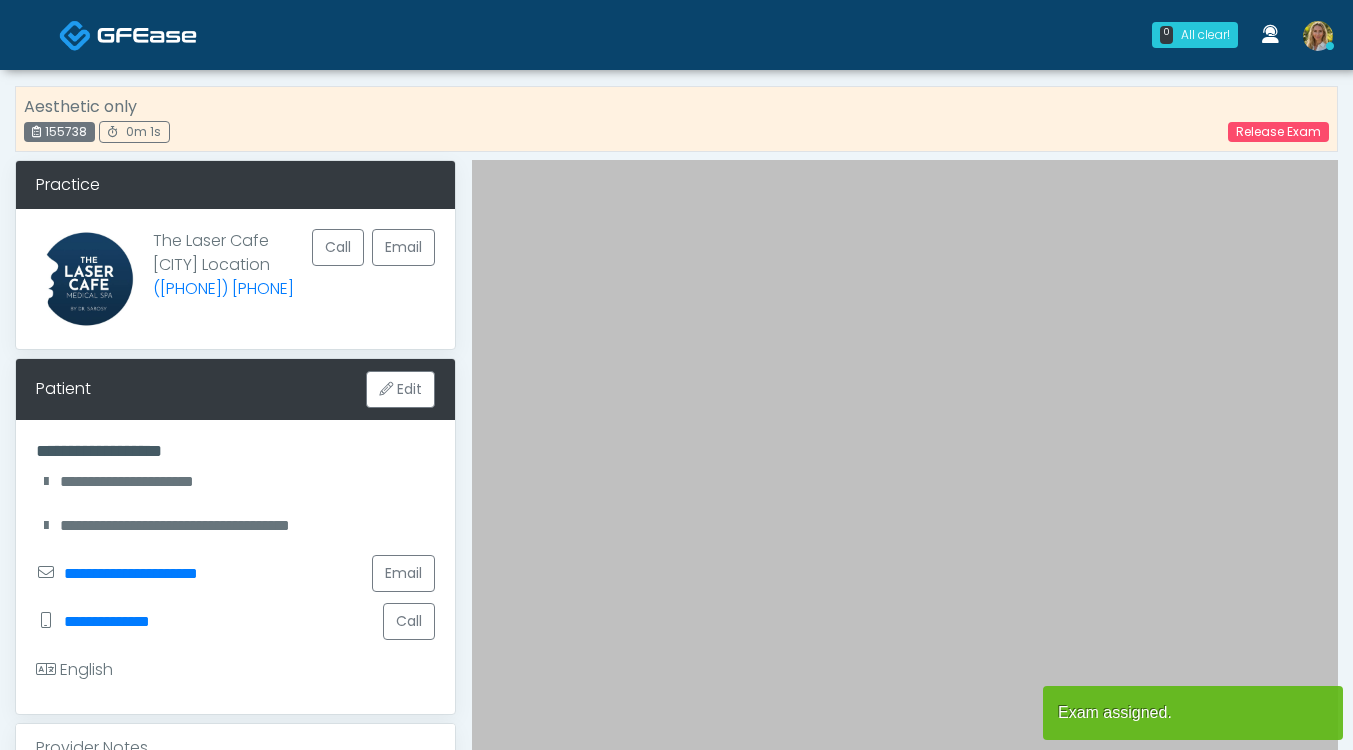scroll, scrollTop: 0, scrollLeft: 0, axis: both 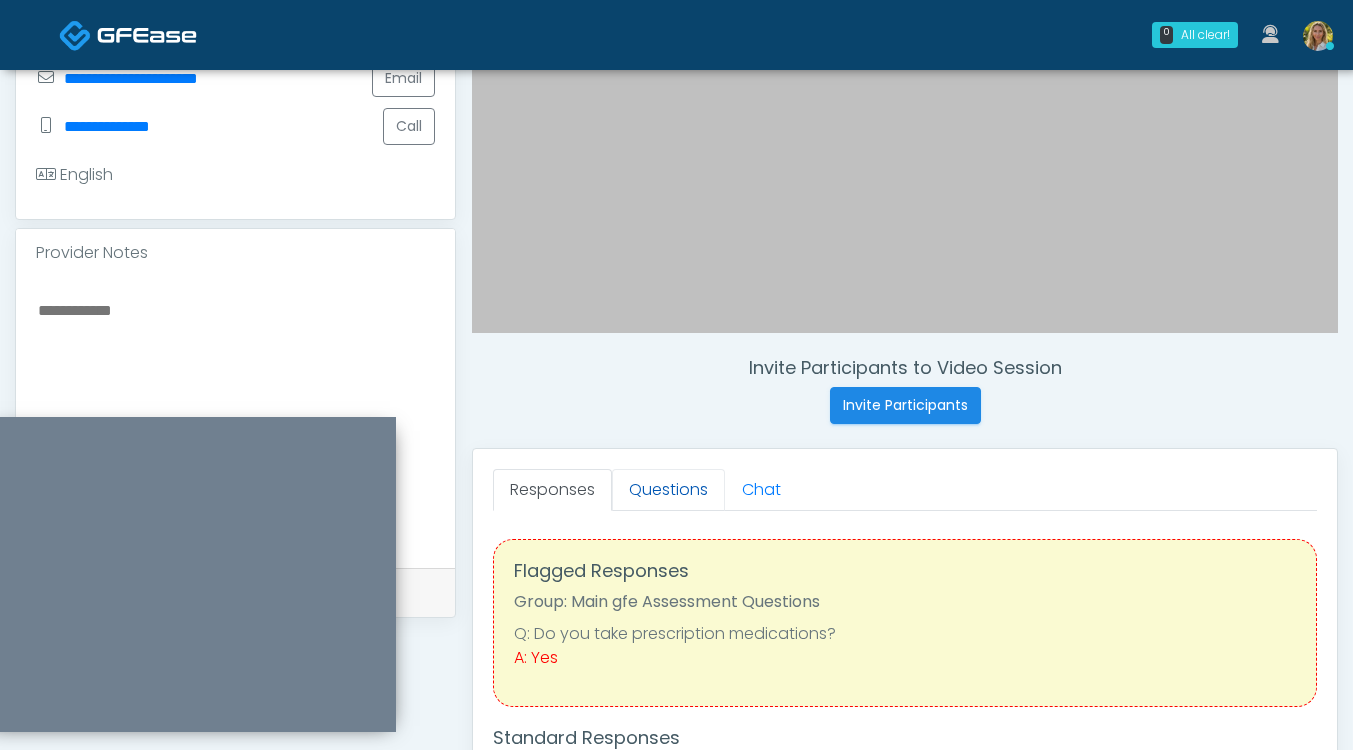 click on "Questions" at bounding box center [668, 490] 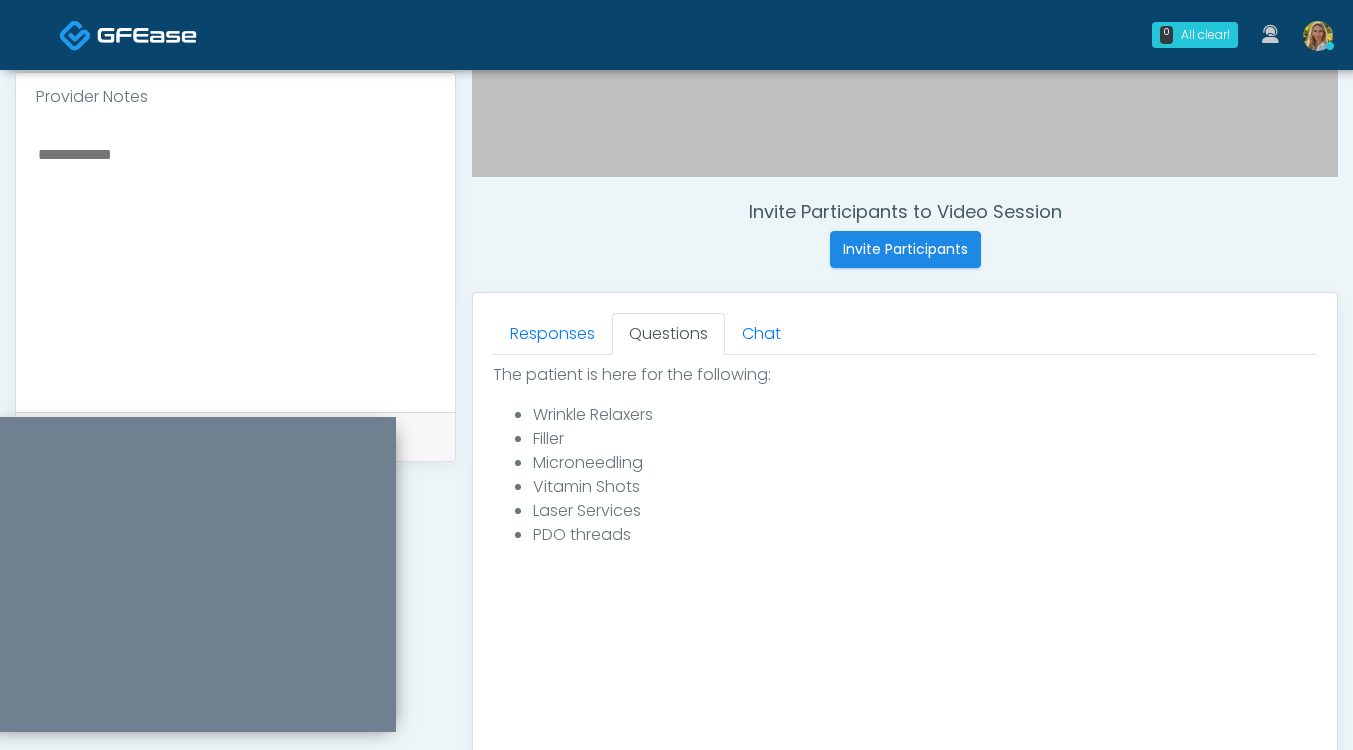 scroll, scrollTop: 833, scrollLeft: 0, axis: vertical 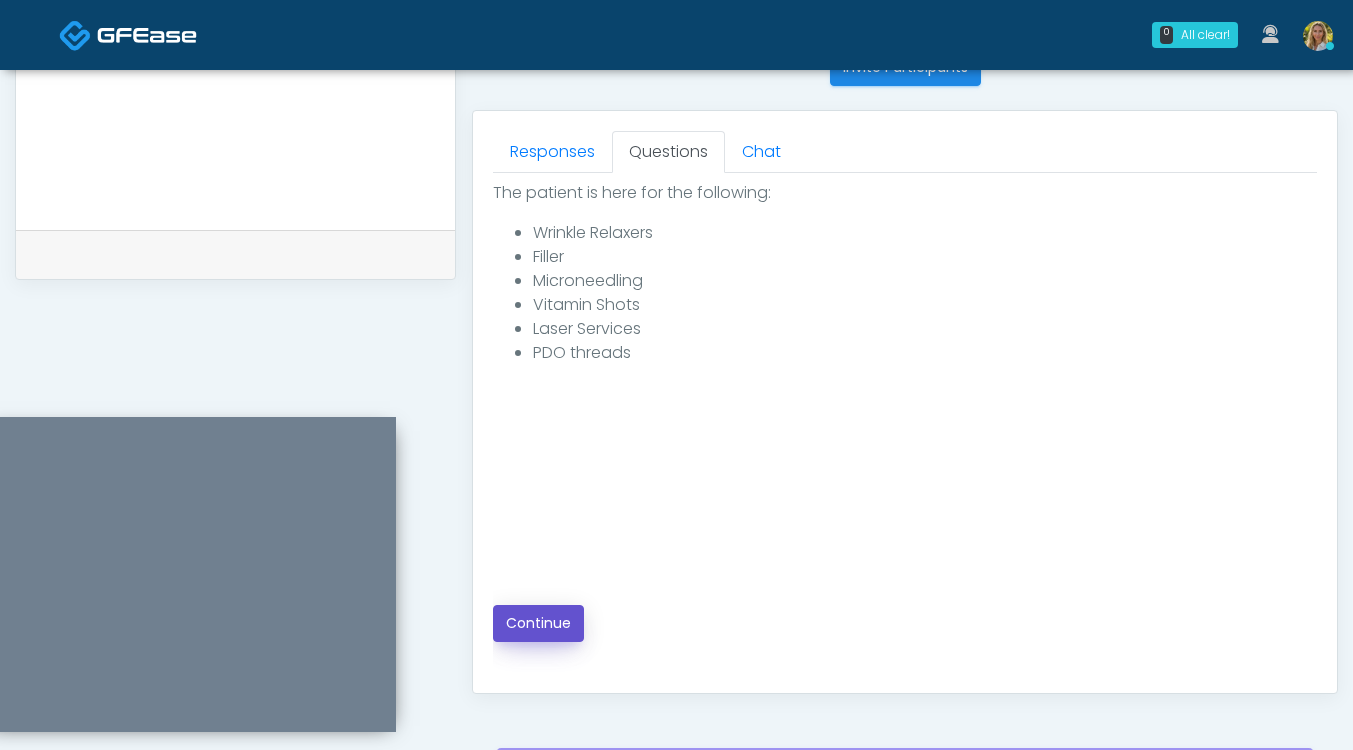 click on "Continue" at bounding box center (538, 623) 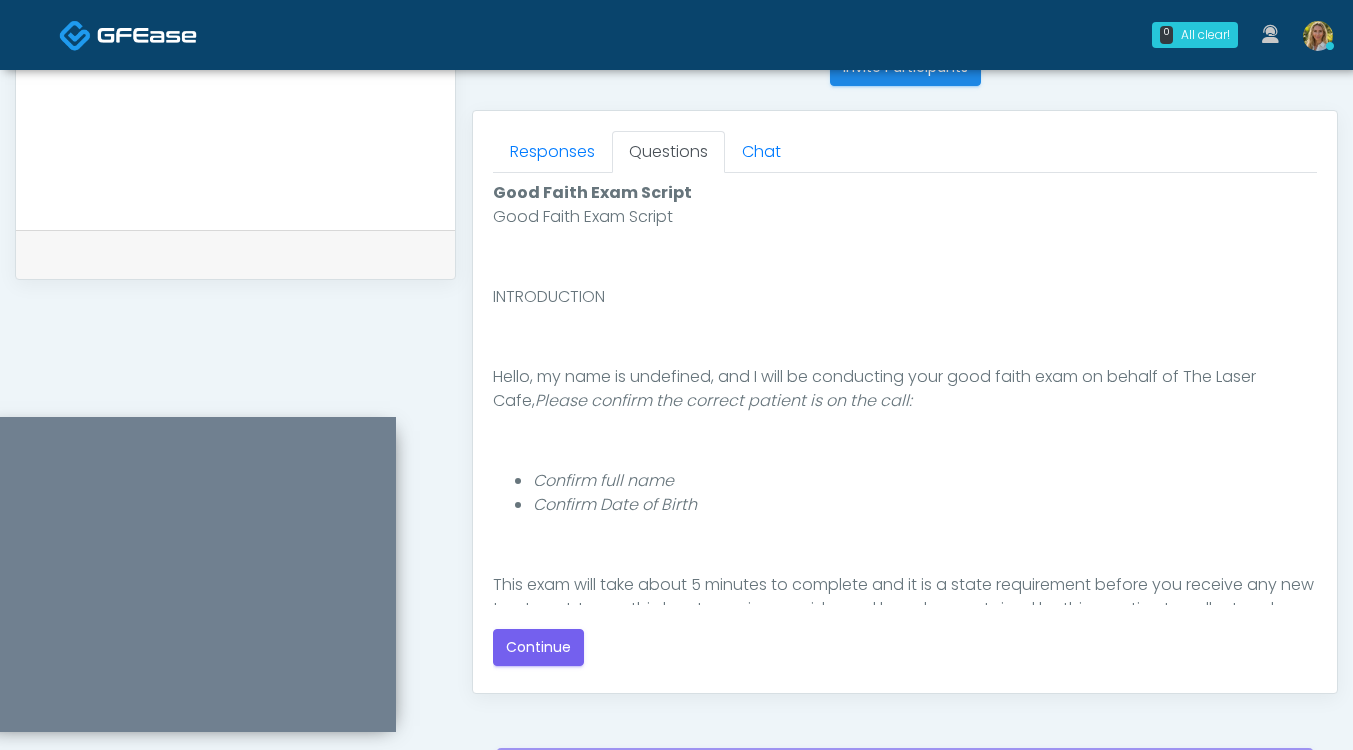 scroll, scrollTop: 126, scrollLeft: 0, axis: vertical 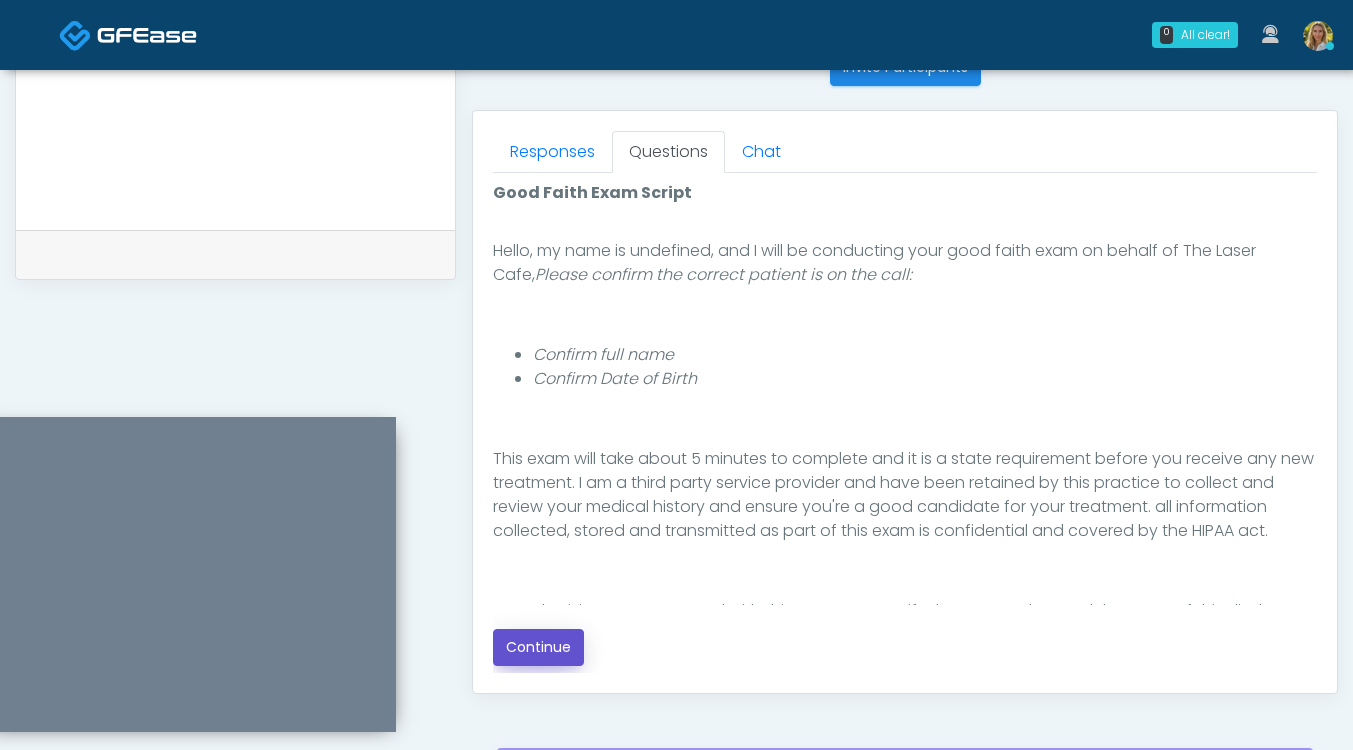 click on "Continue" at bounding box center [538, 647] 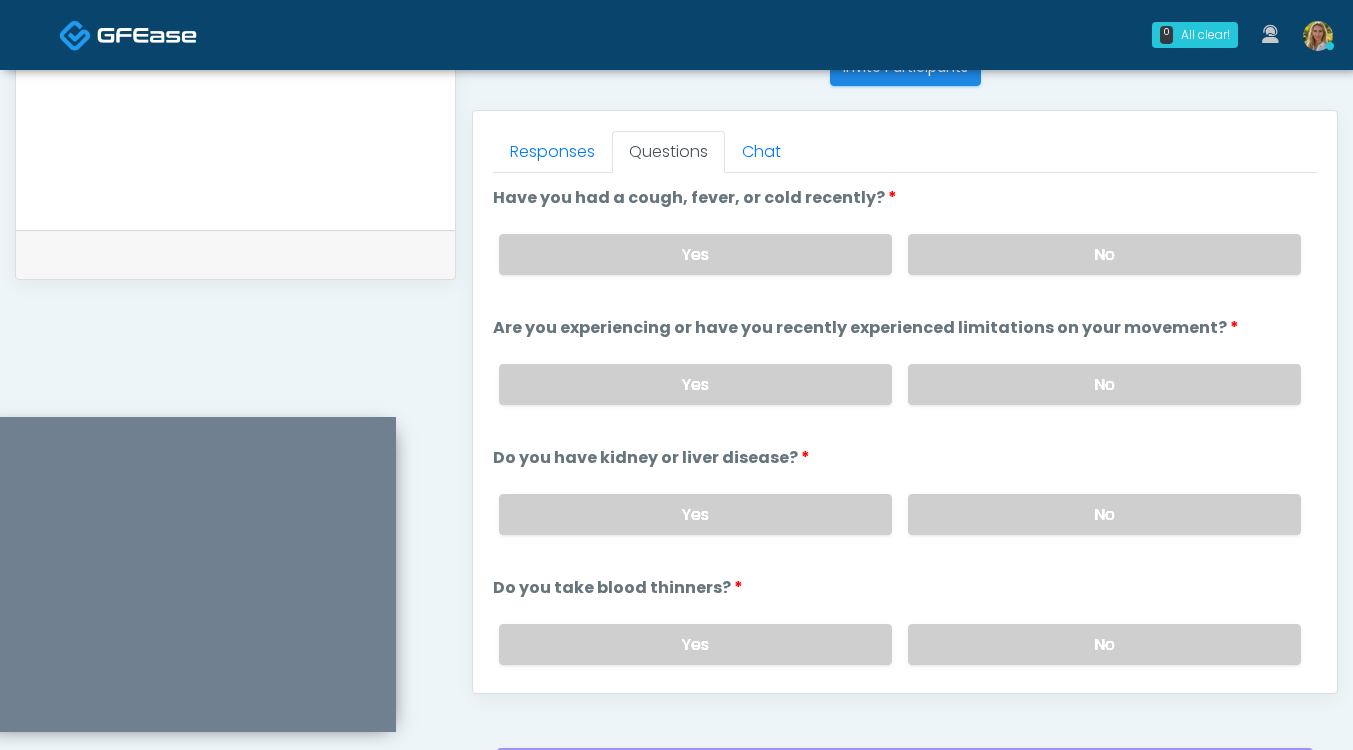 scroll, scrollTop: 1045, scrollLeft: 0, axis: vertical 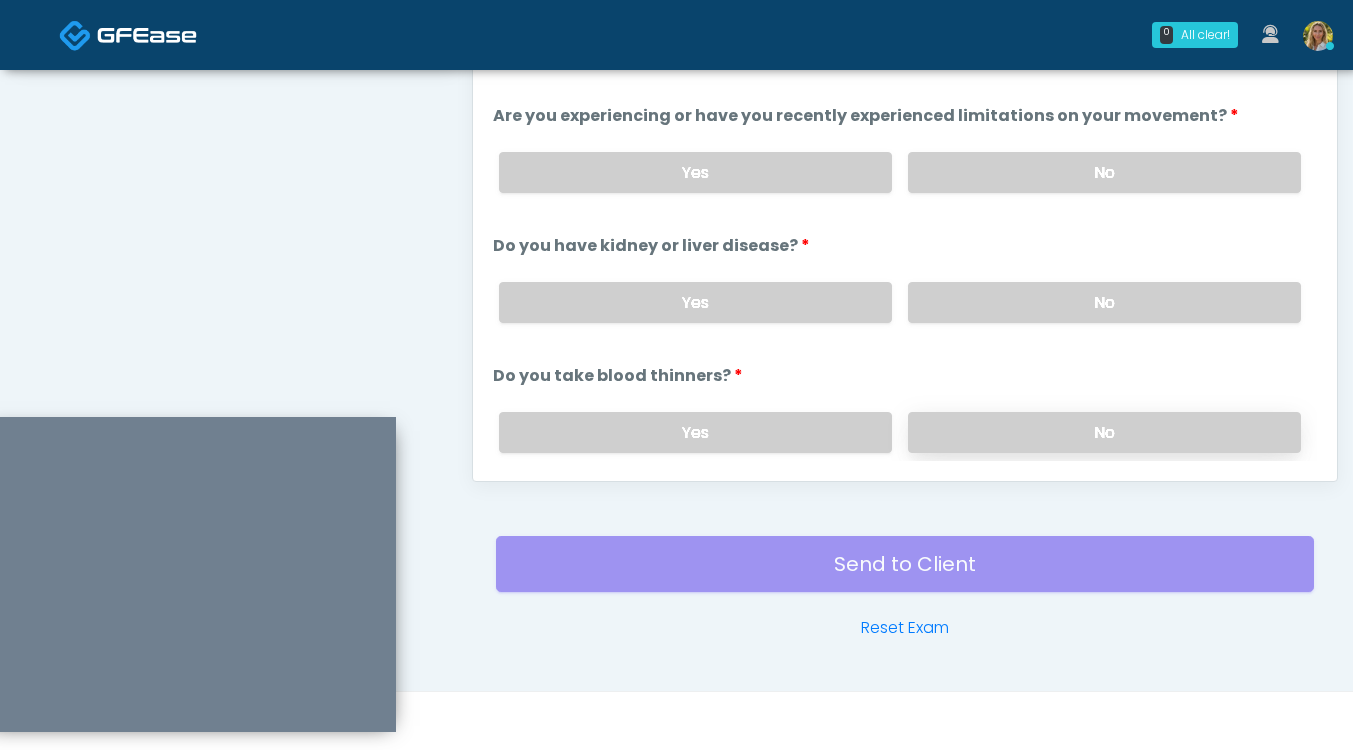 click on "No" at bounding box center (1104, 432) 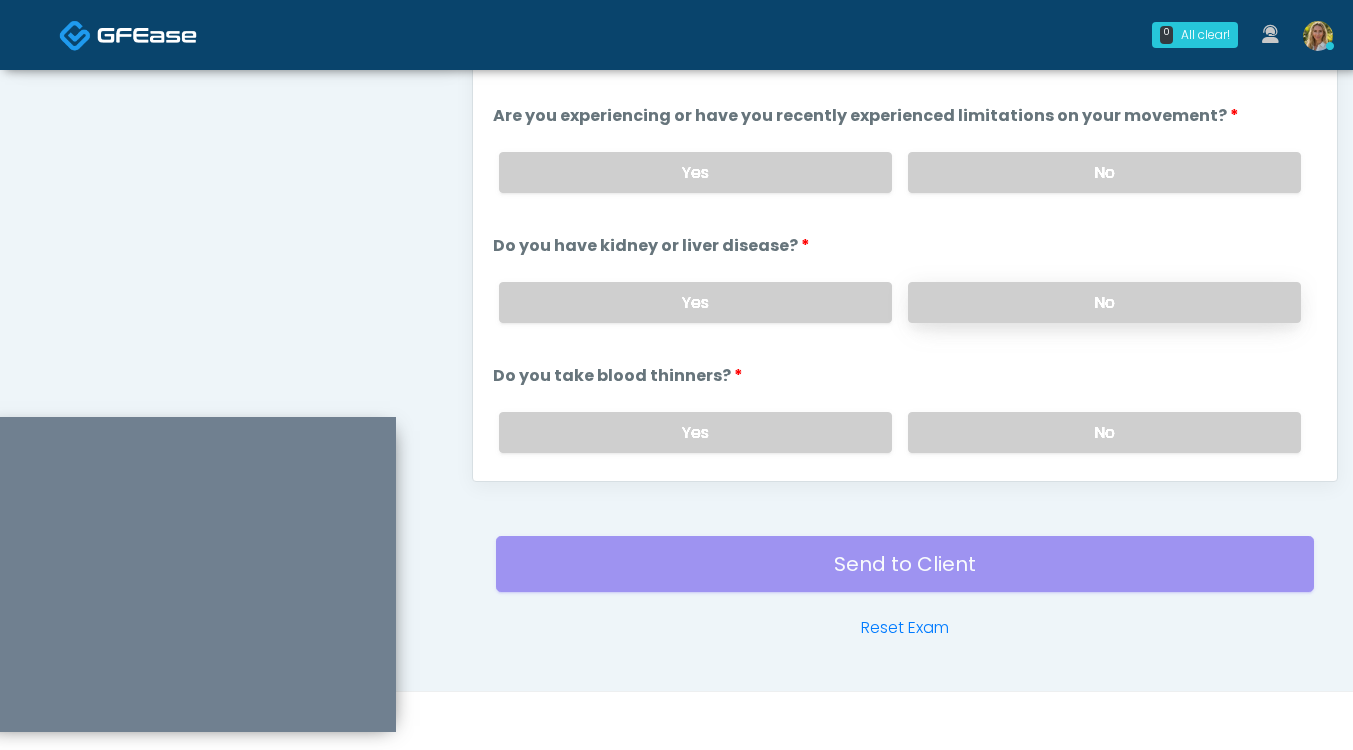 click on "No" at bounding box center (1104, 302) 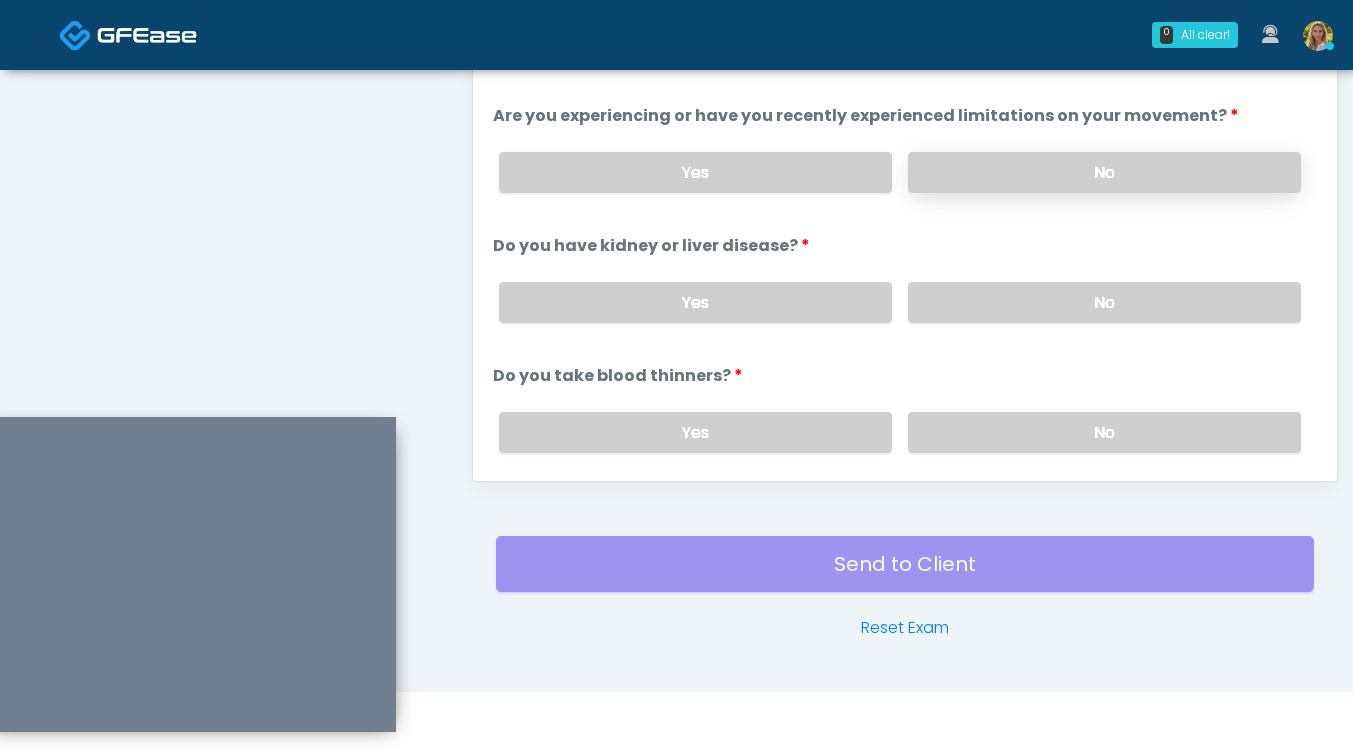 click on "No" at bounding box center (1104, 172) 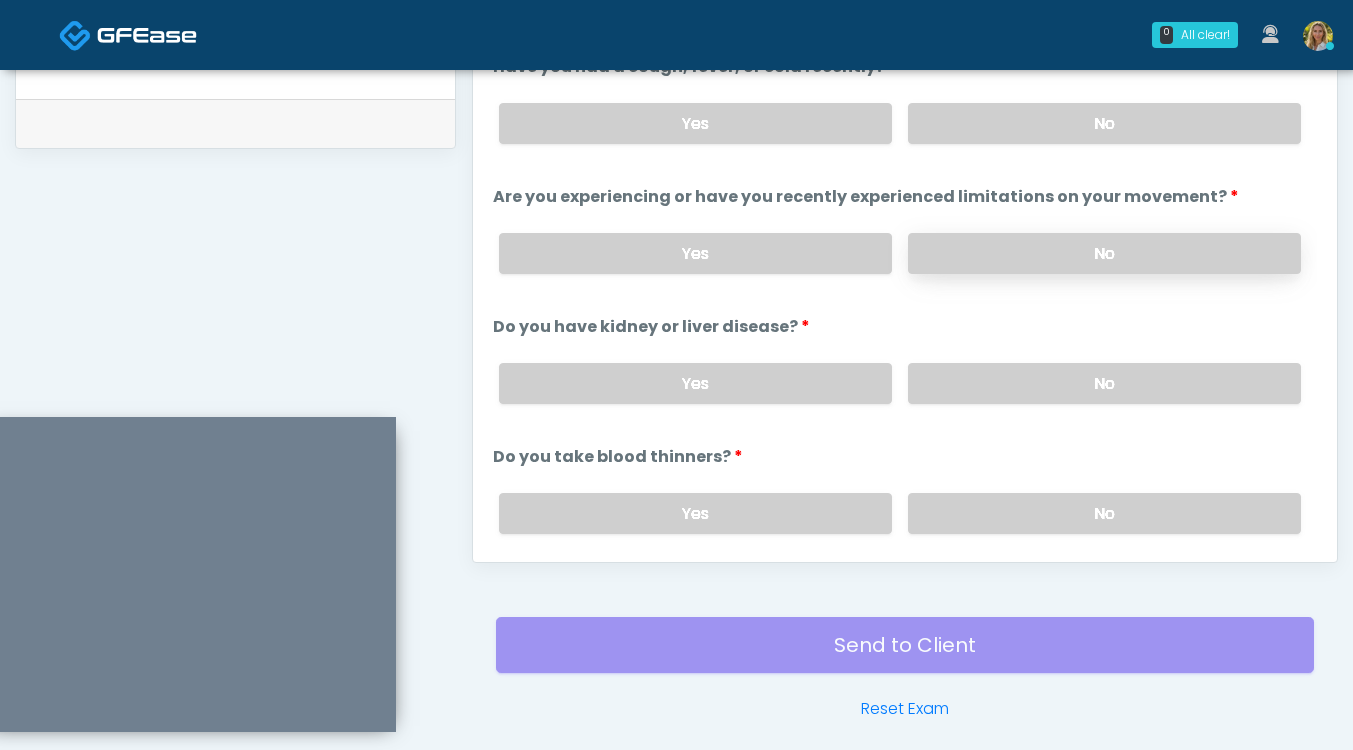 scroll, scrollTop: 947, scrollLeft: 0, axis: vertical 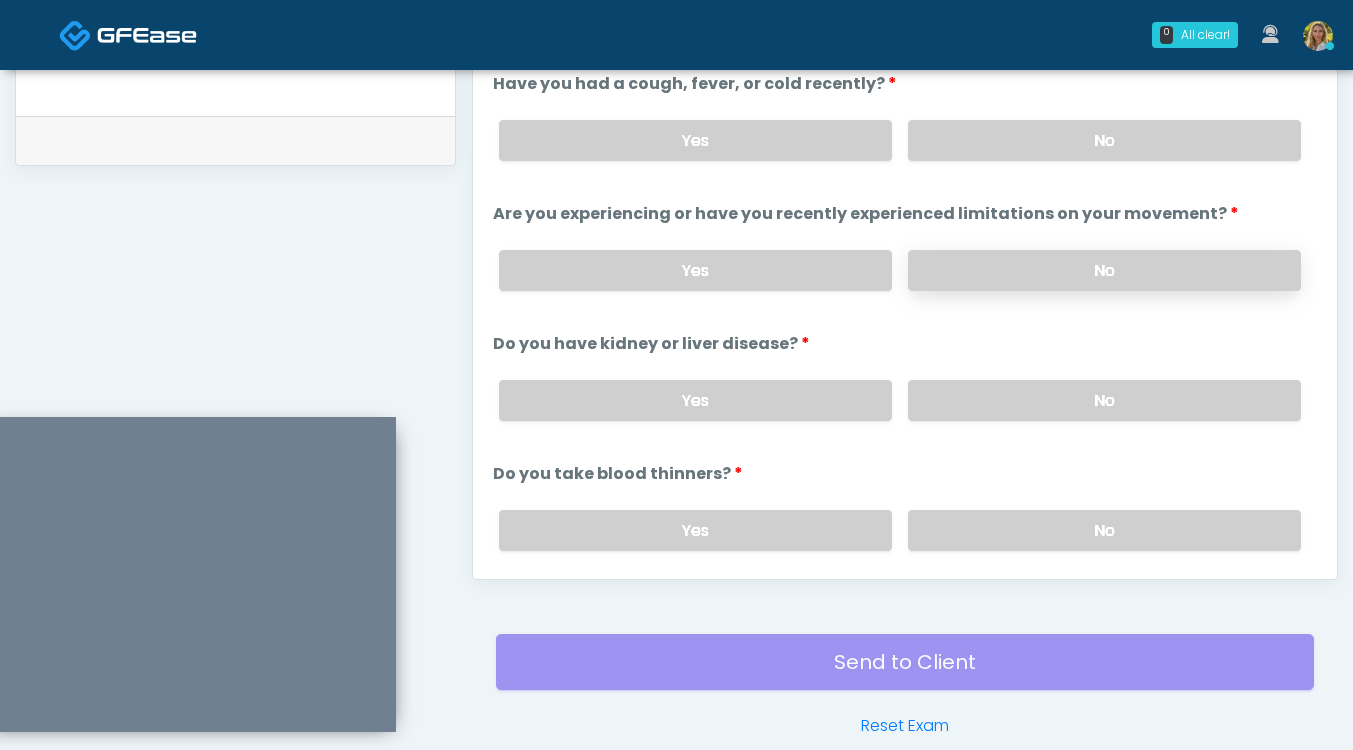 click on "No" at bounding box center (1104, 140) 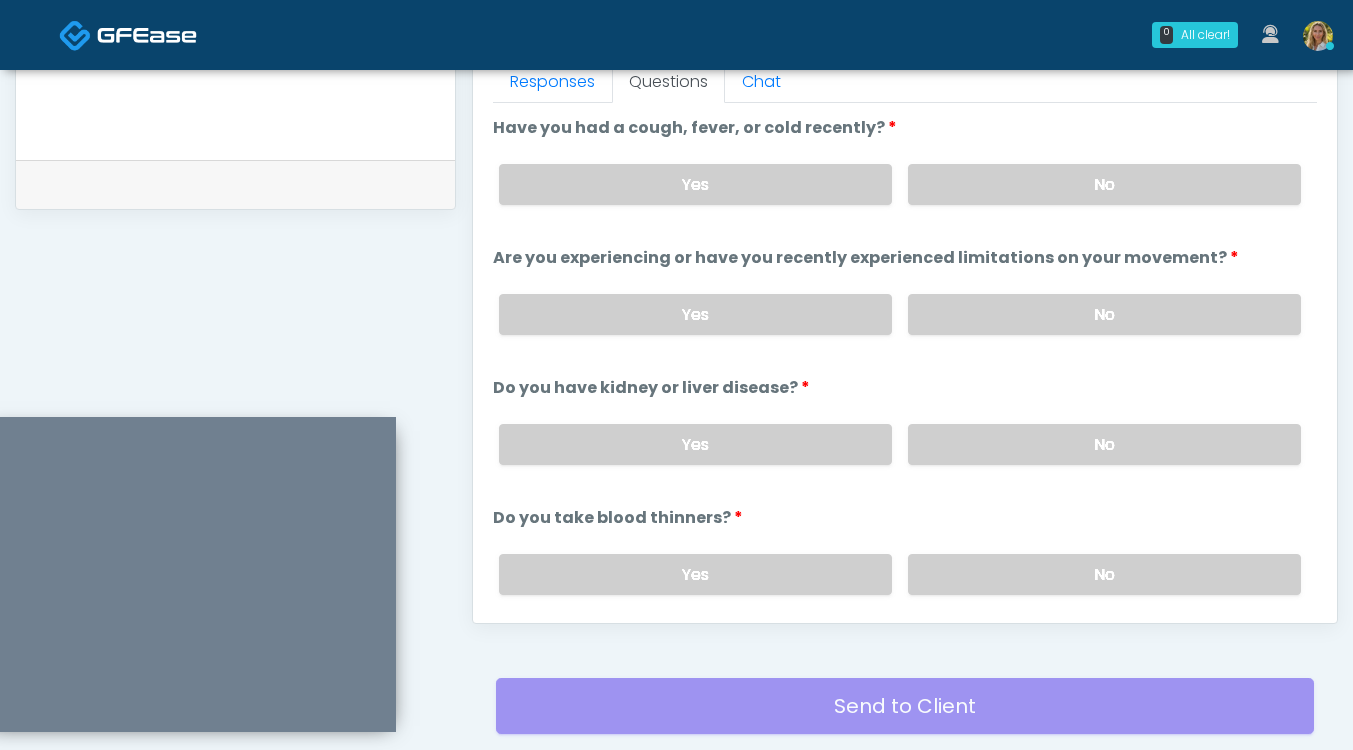 scroll, scrollTop: 889, scrollLeft: 0, axis: vertical 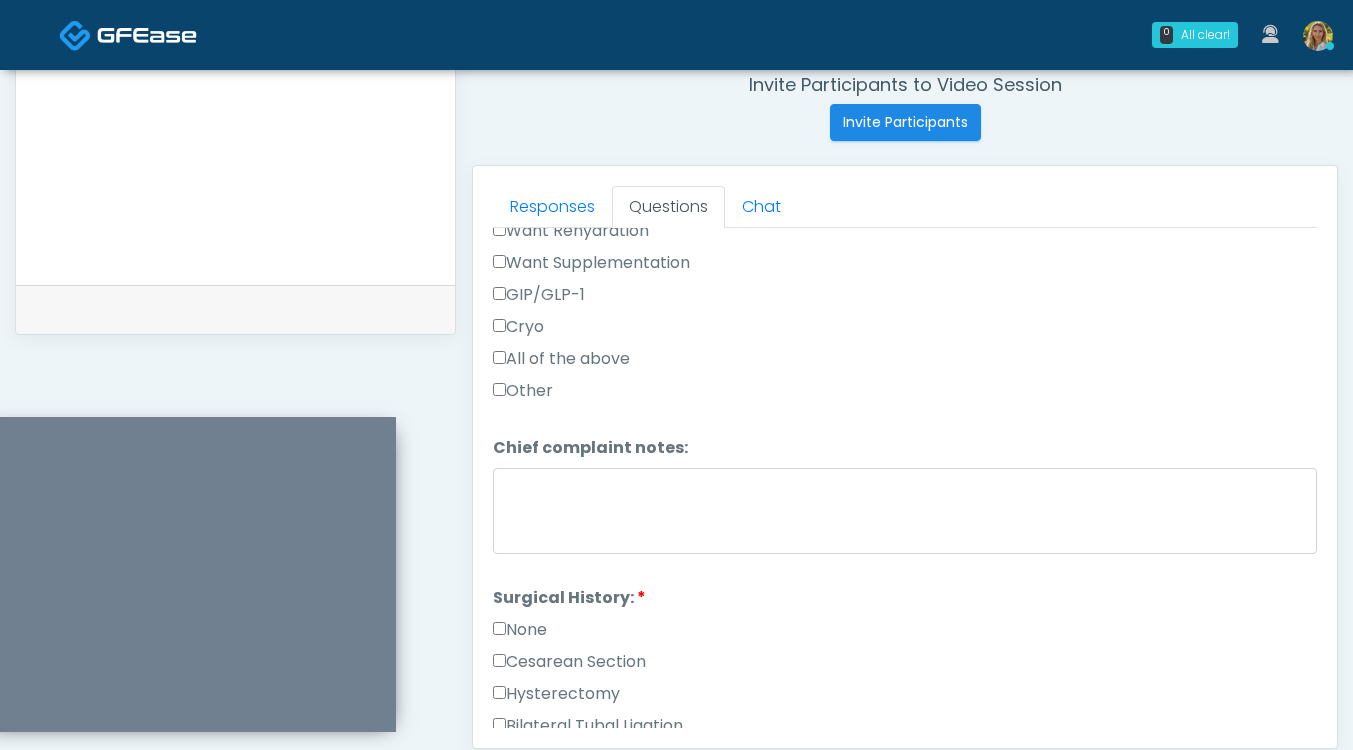 click on "None" at bounding box center (520, 630) 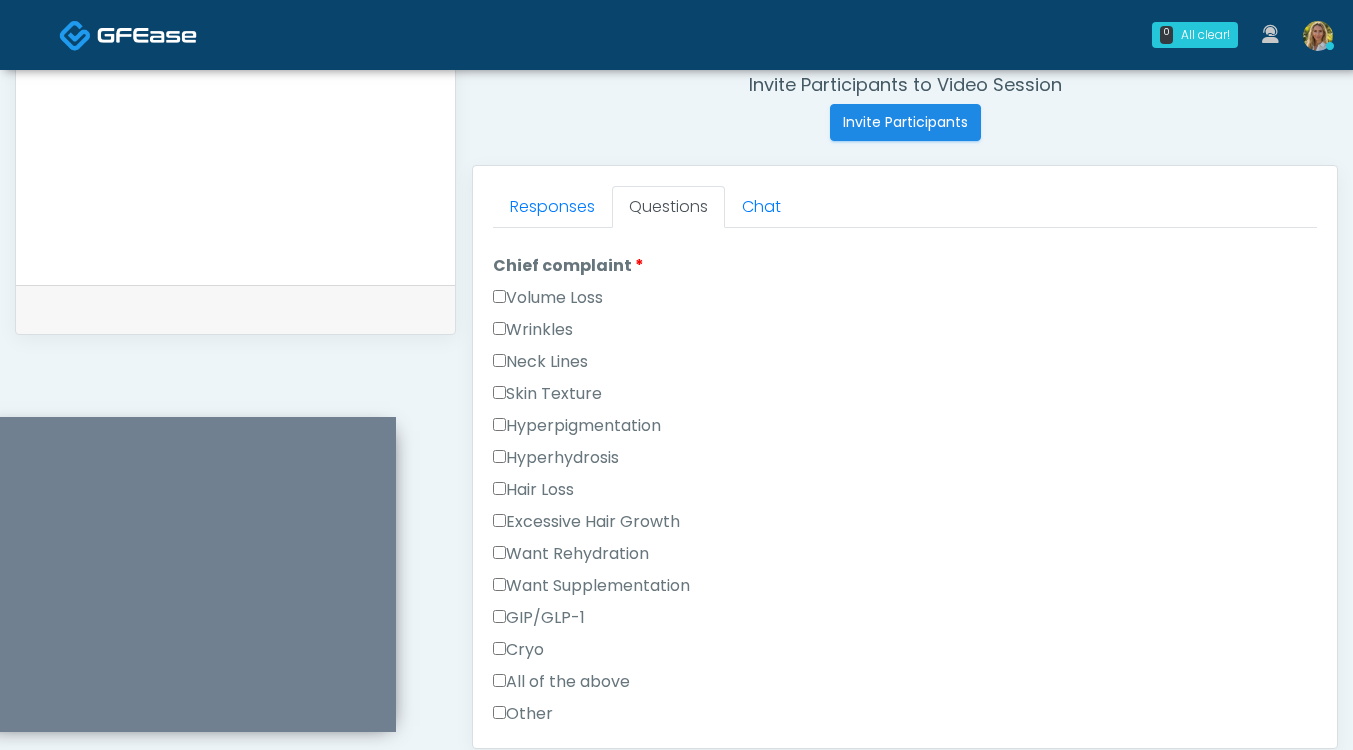 scroll, scrollTop: 575, scrollLeft: 0, axis: vertical 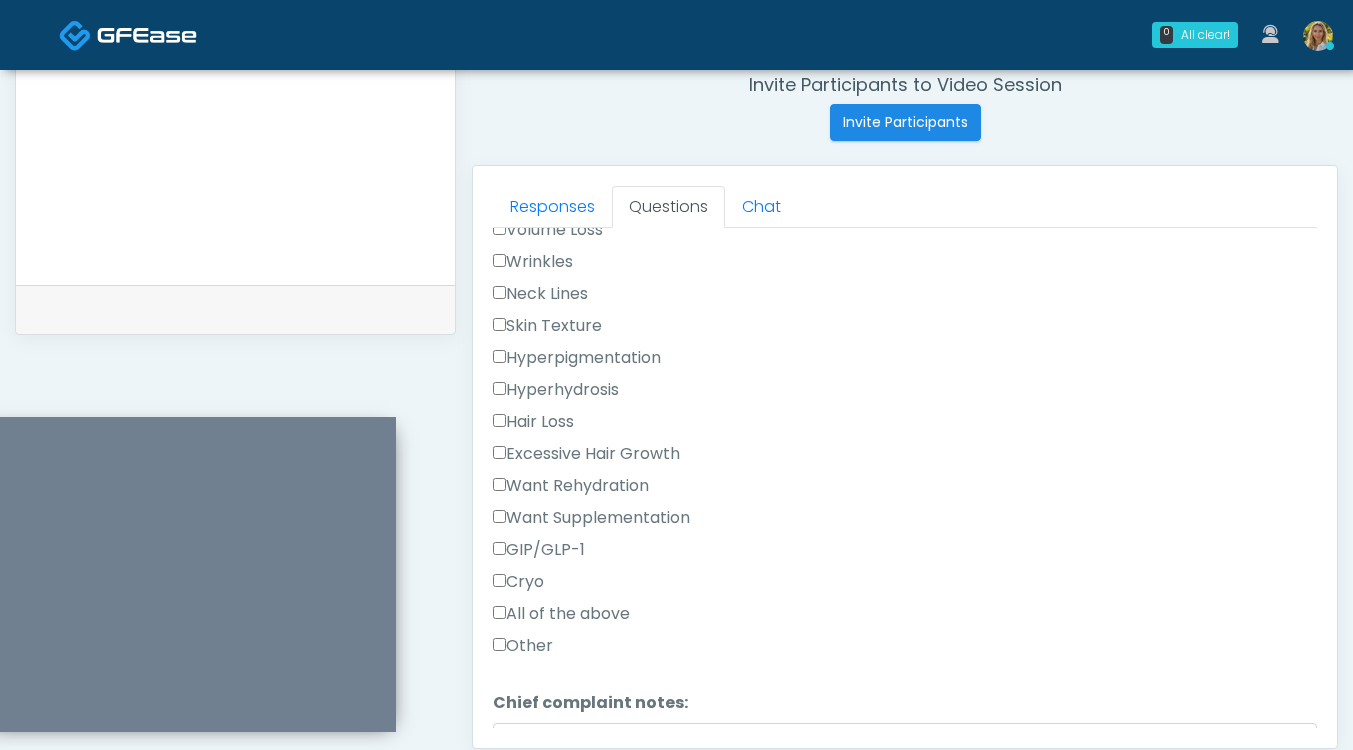click on "Other" at bounding box center (523, 646) 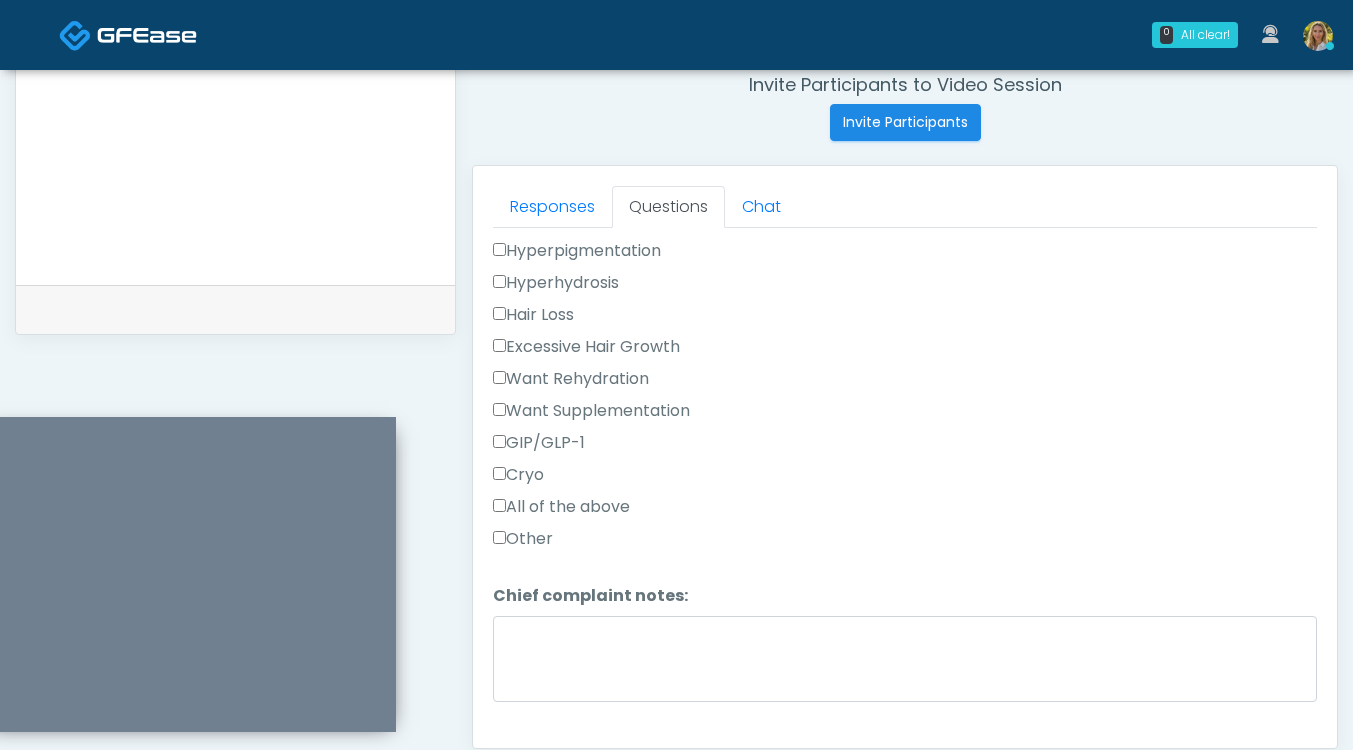 scroll, scrollTop: 686, scrollLeft: 0, axis: vertical 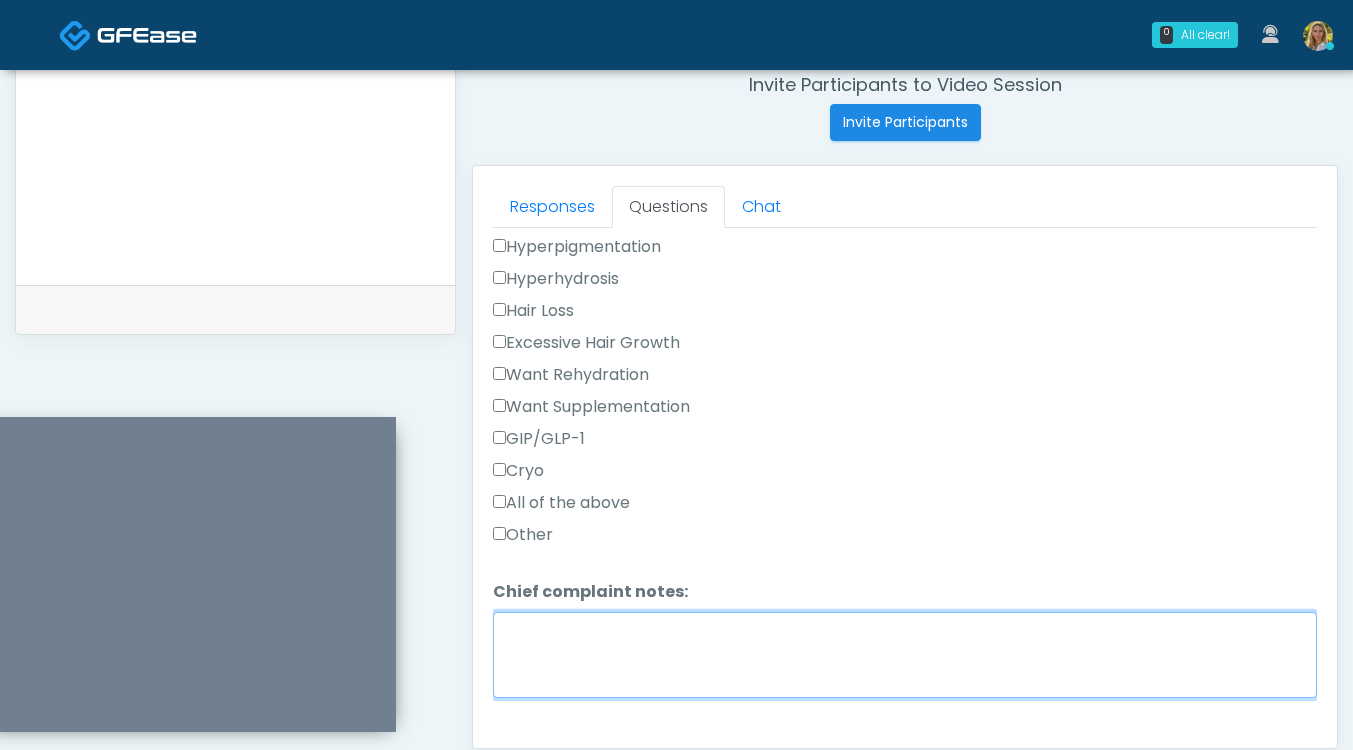 click on "Chief complaint notes:" at bounding box center (905, 655) 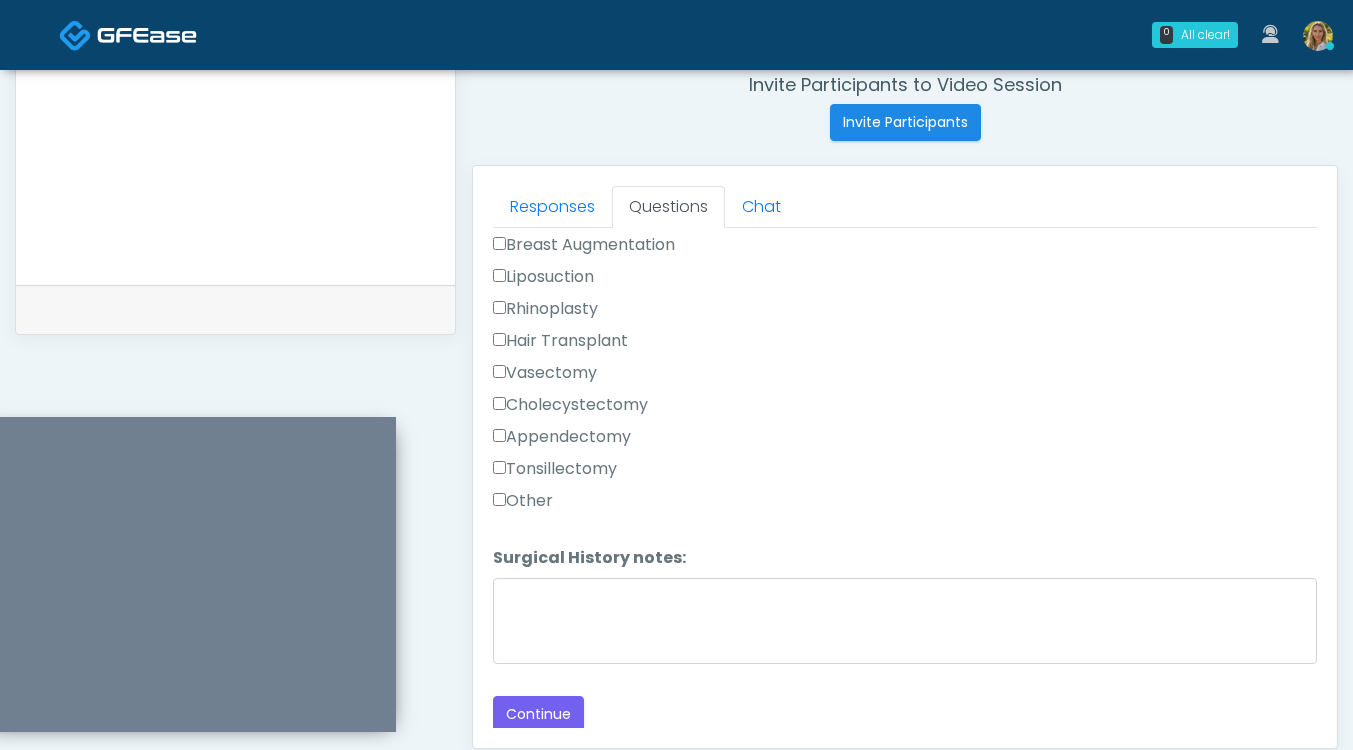 scroll, scrollTop: 1342, scrollLeft: 0, axis: vertical 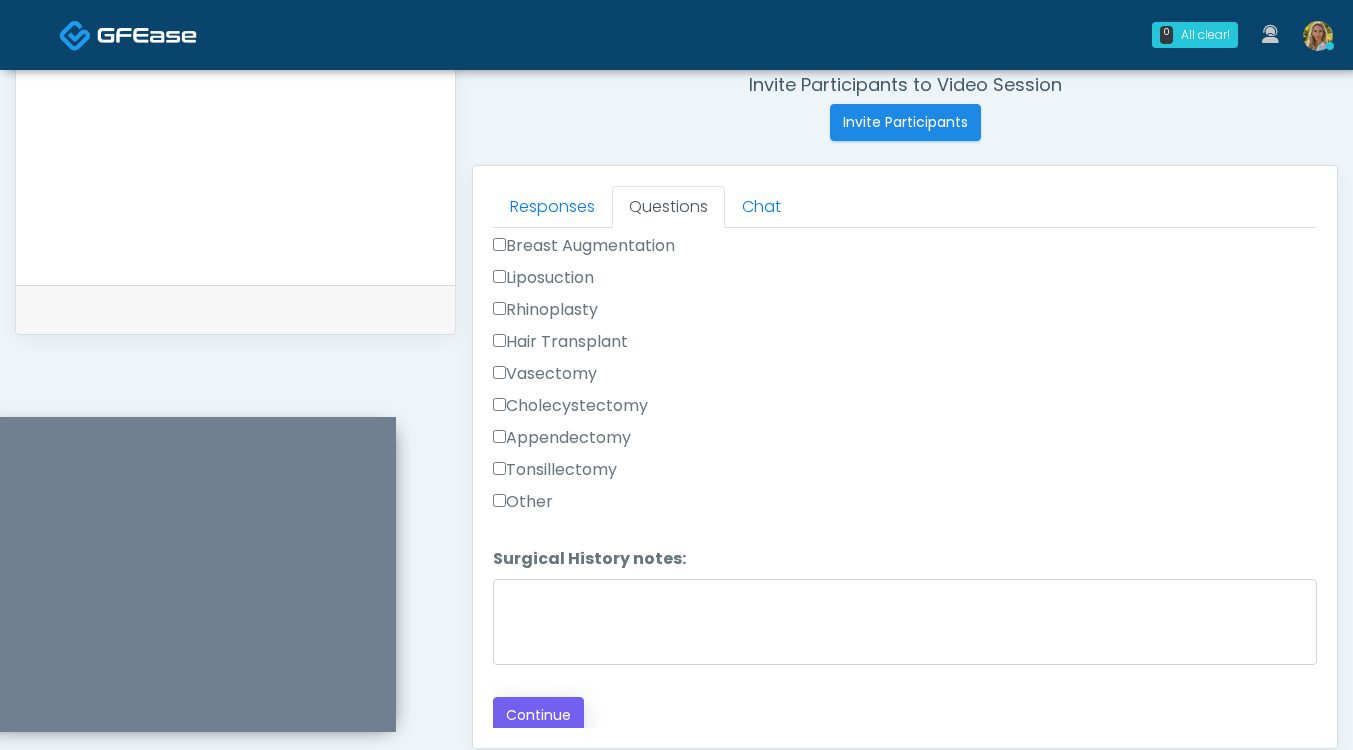 type on "***" 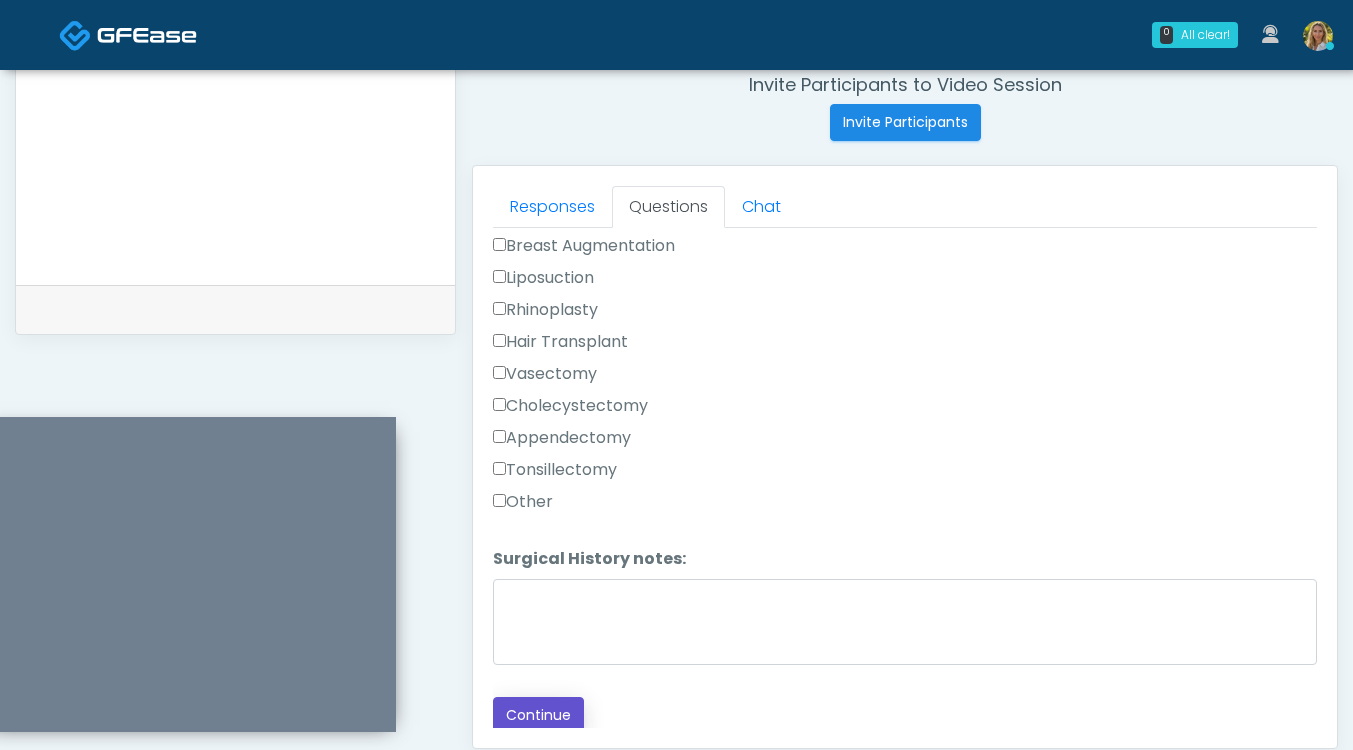 click on "Continue" at bounding box center [538, 715] 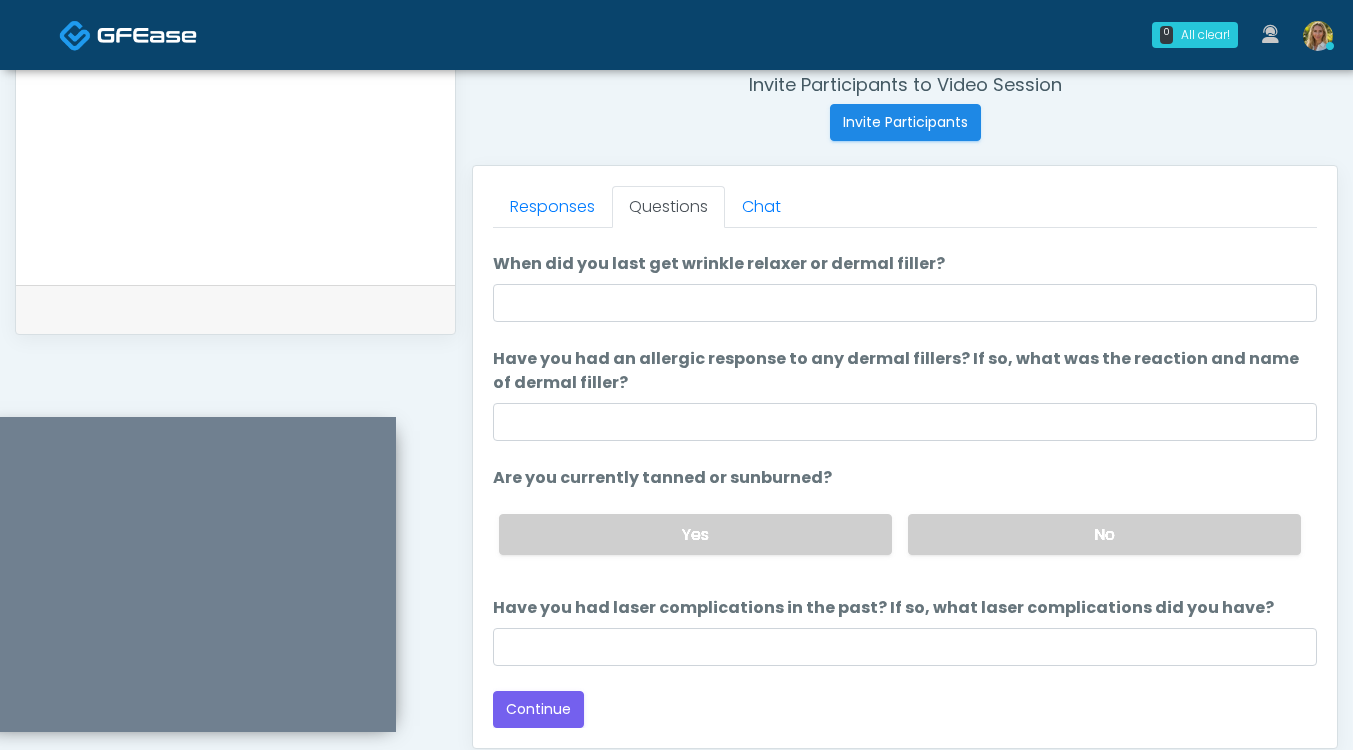 scroll, scrollTop: 140, scrollLeft: 0, axis: vertical 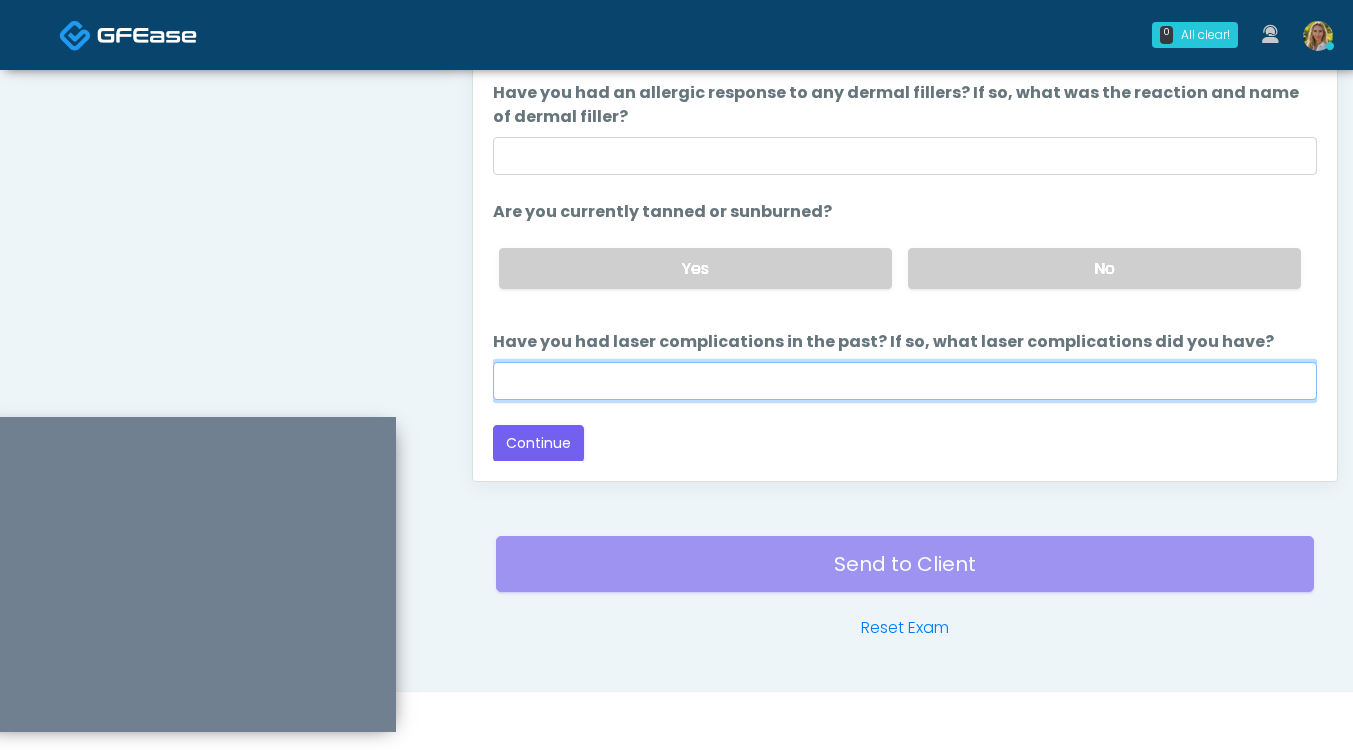 click on "Have you had laser complications in the past? If so, what laser complications did you have?" at bounding box center [905, 381] 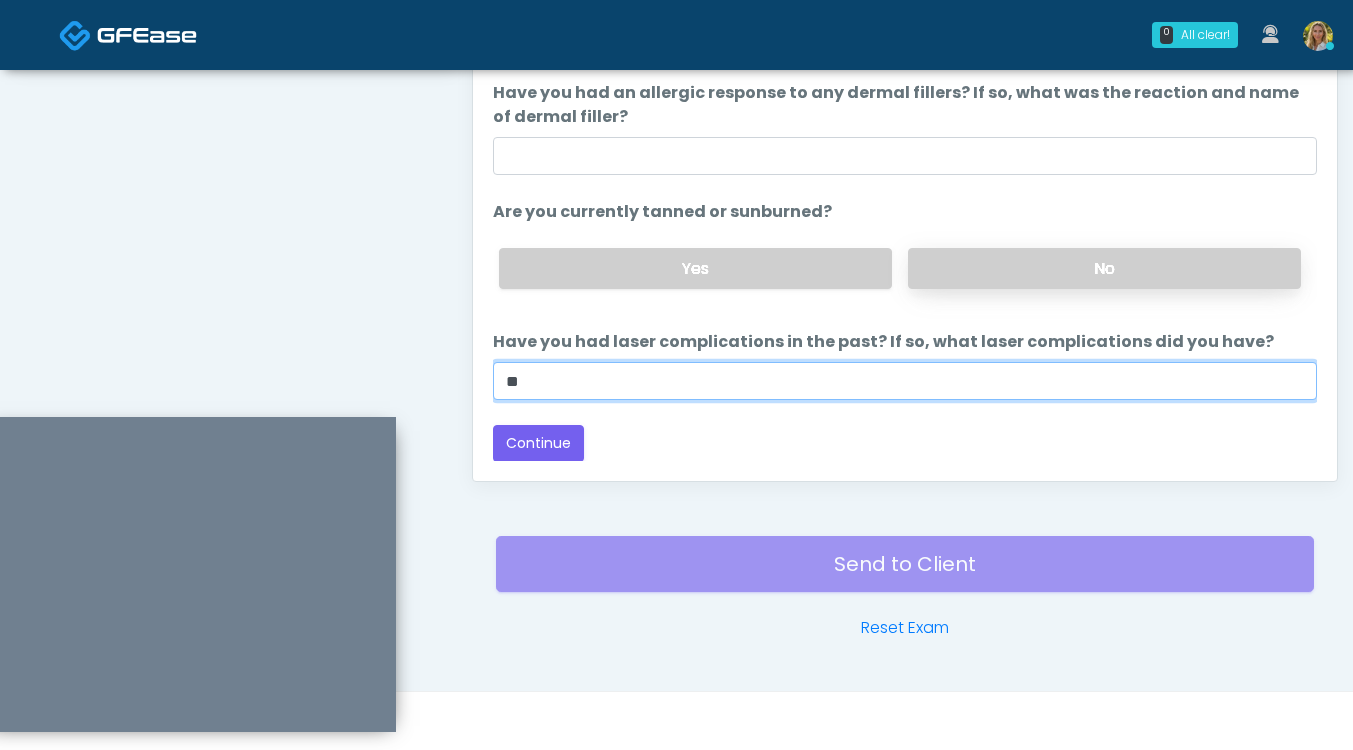 type on "**" 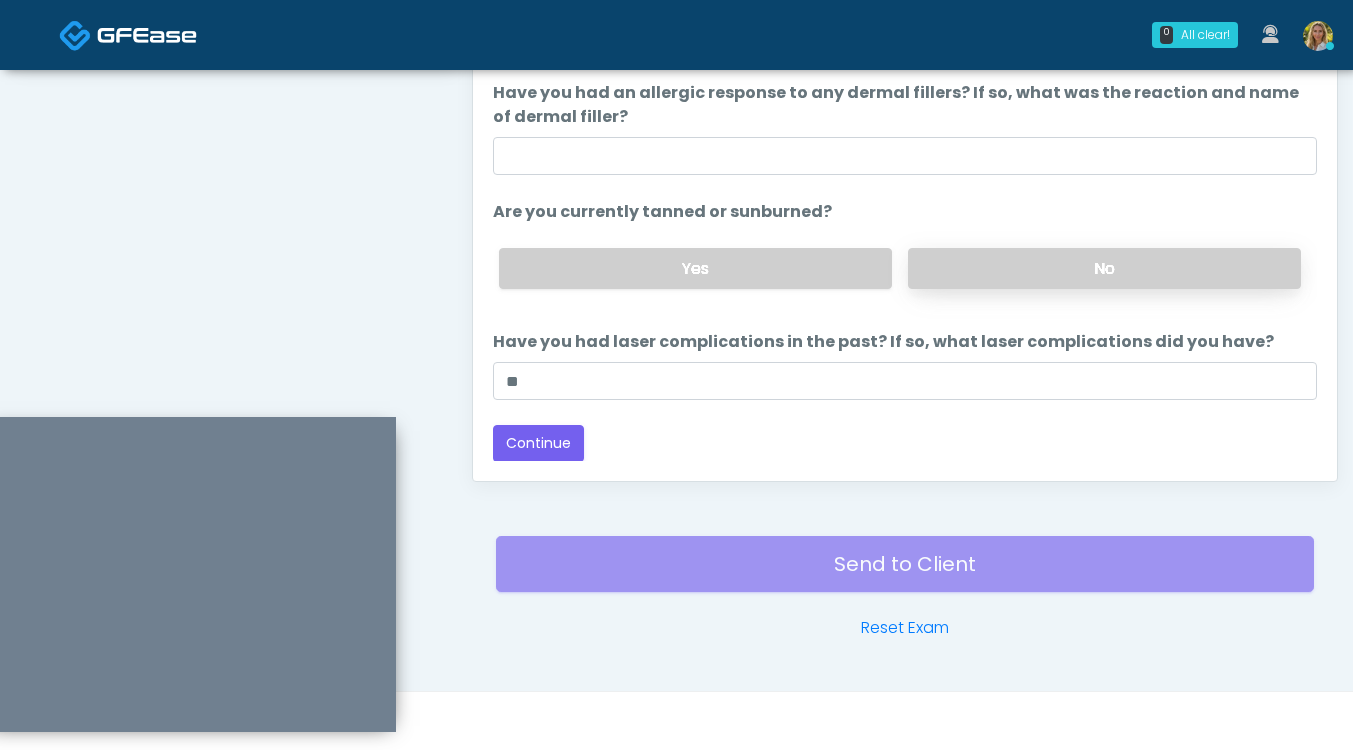 click on "No" at bounding box center [1104, 268] 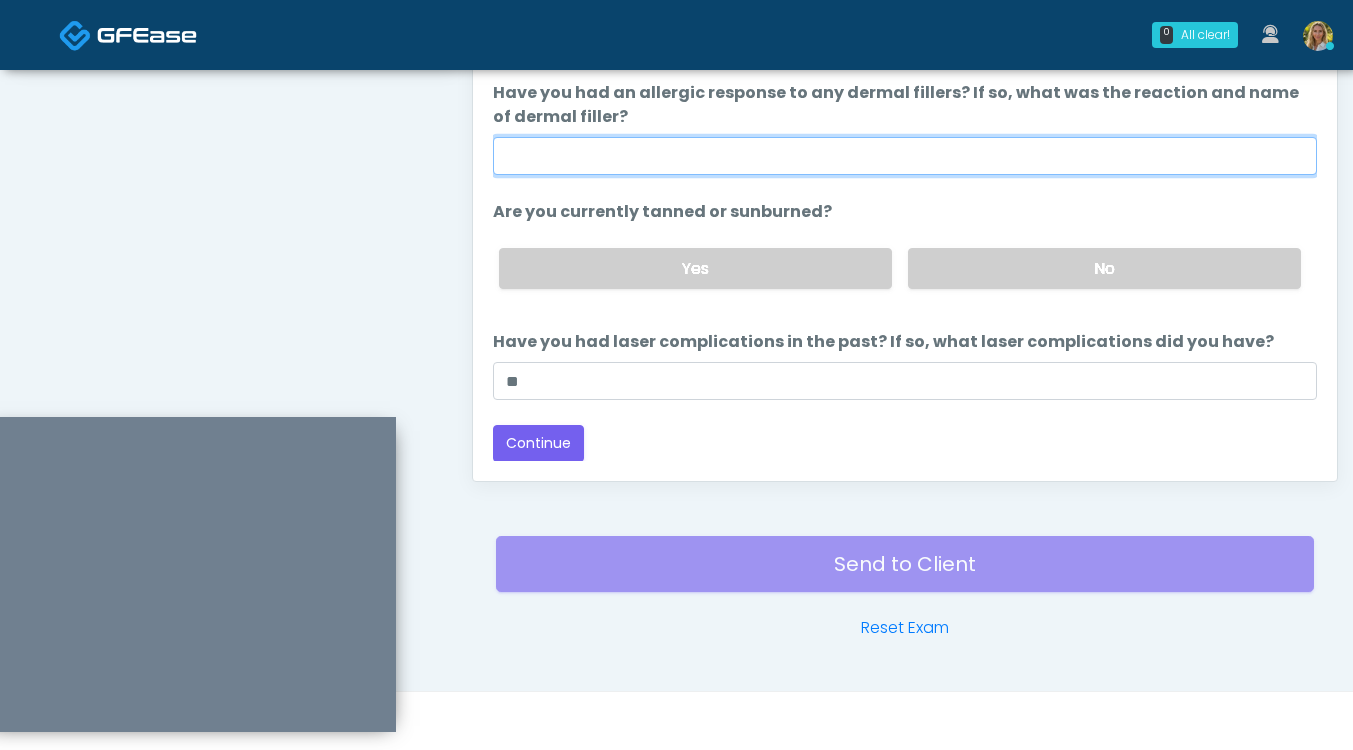click on "Have you had an allergic response to any dermal fillers? If so, what was the reaction and name of dermal filler?" at bounding box center (905, 156) 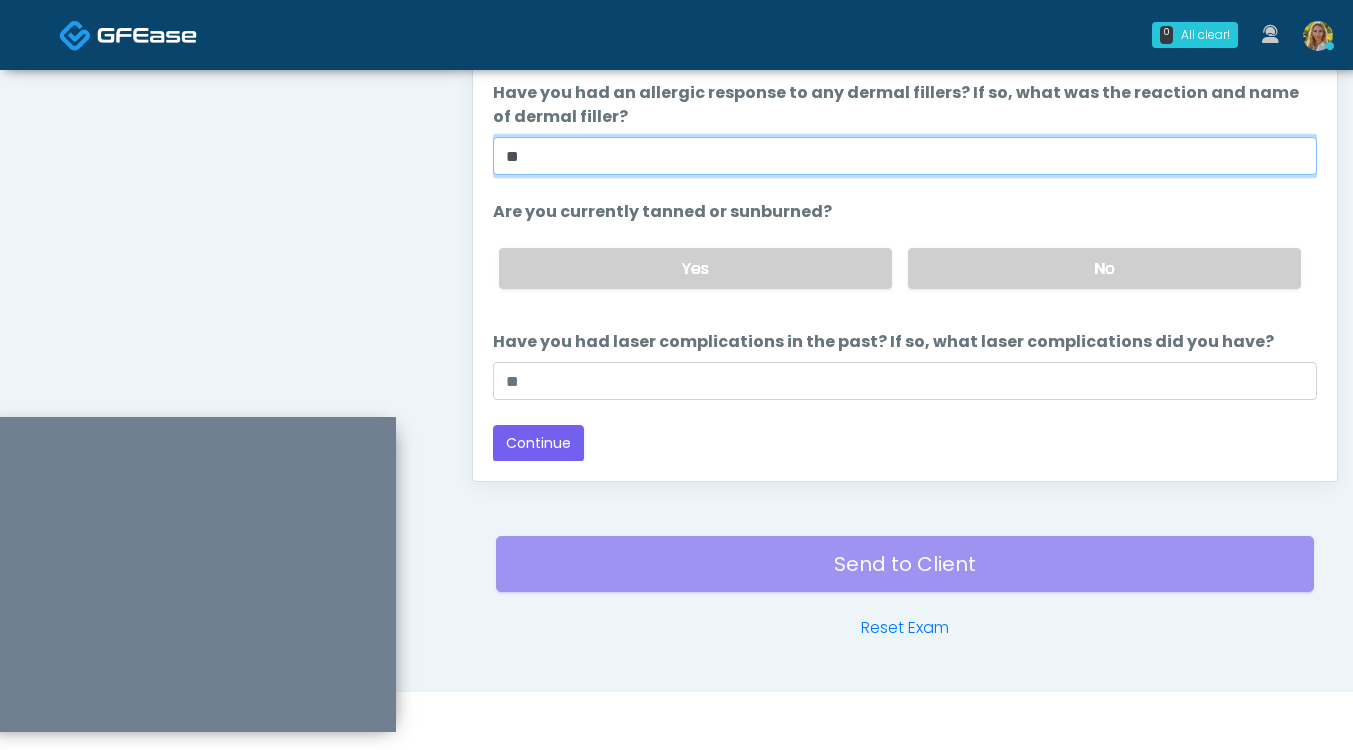scroll, scrollTop: 0, scrollLeft: 0, axis: both 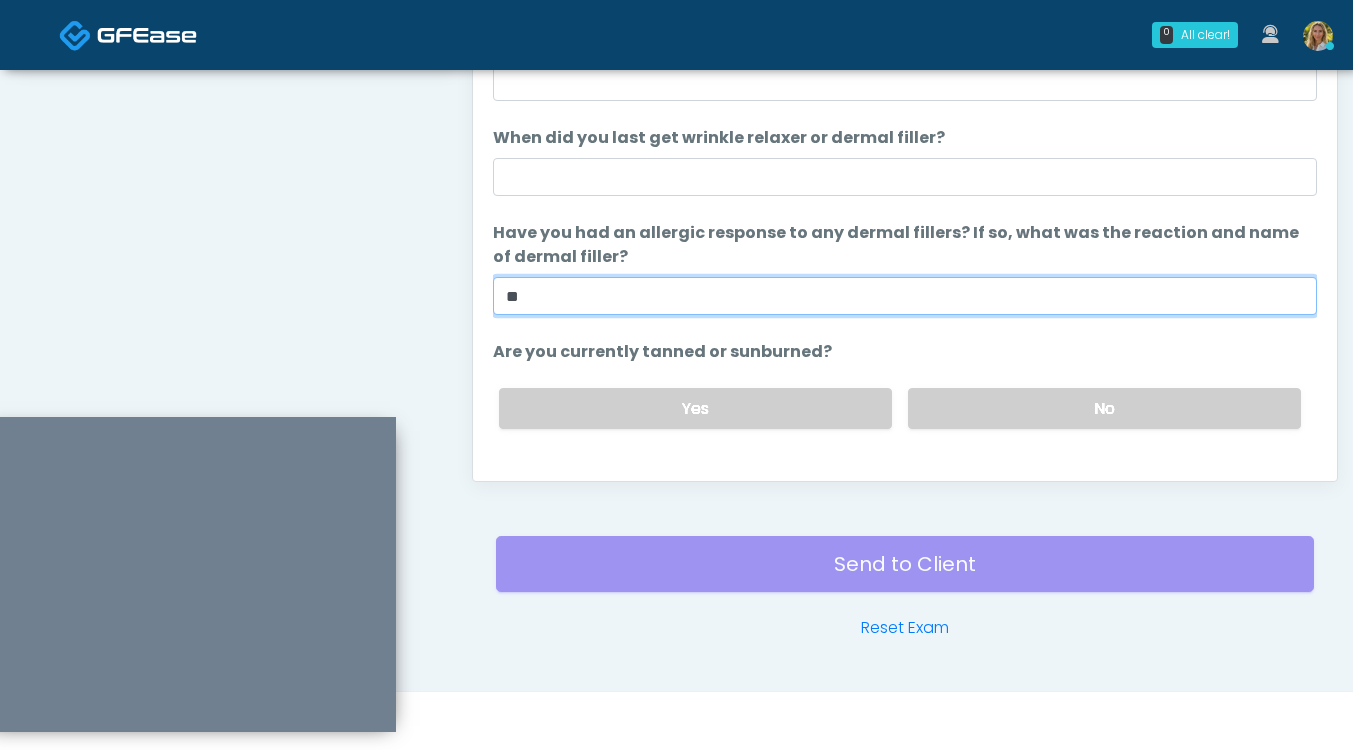 type on "**" 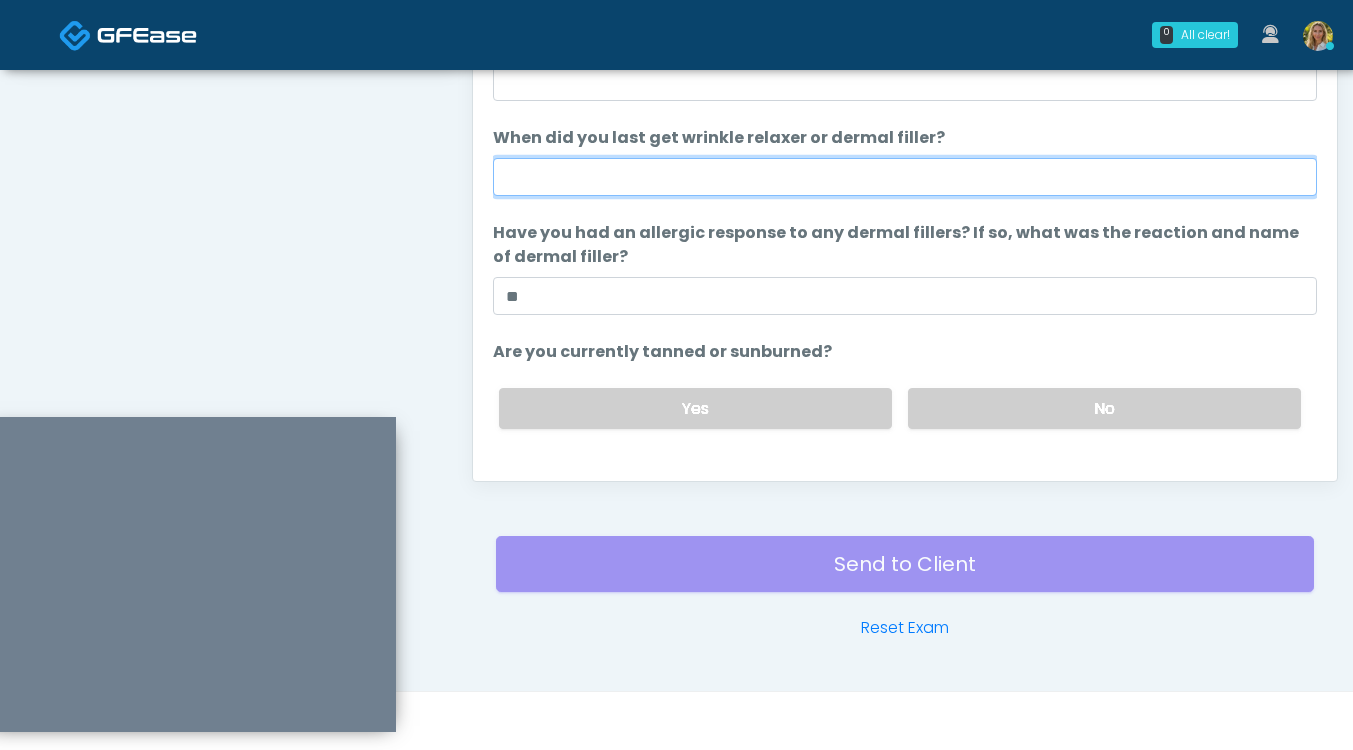 click on "When did you last get wrinkle relaxer or dermal filler?" at bounding box center (905, 177) 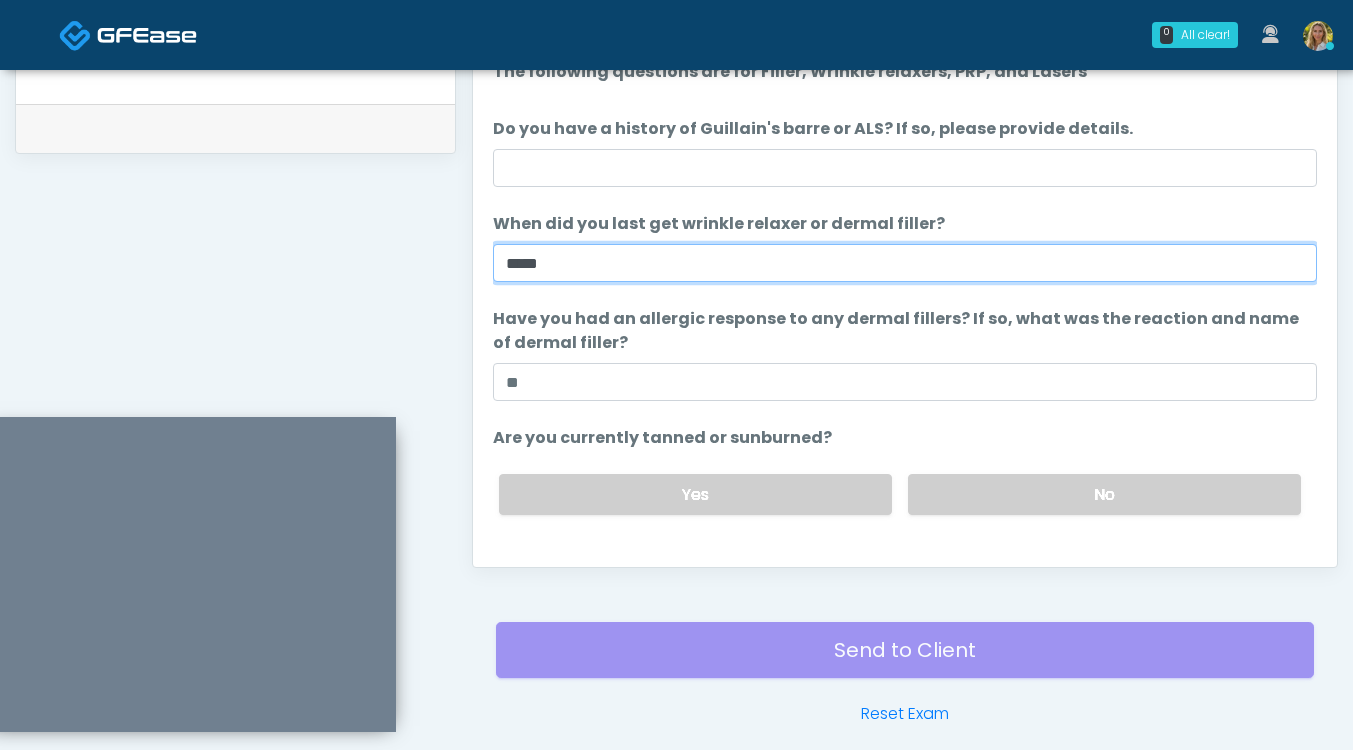scroll, scrollTop: 941, scrollLeft: 0, axis: vertical 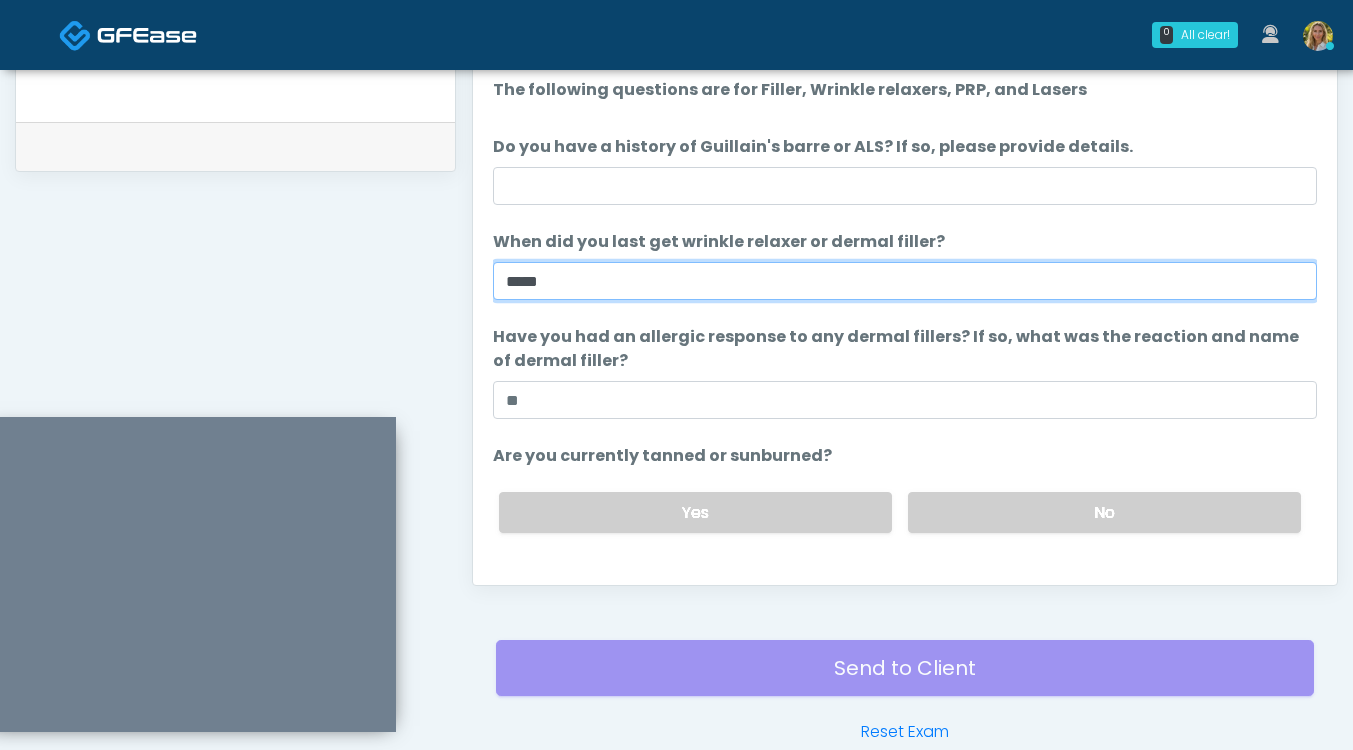 type on "*****" 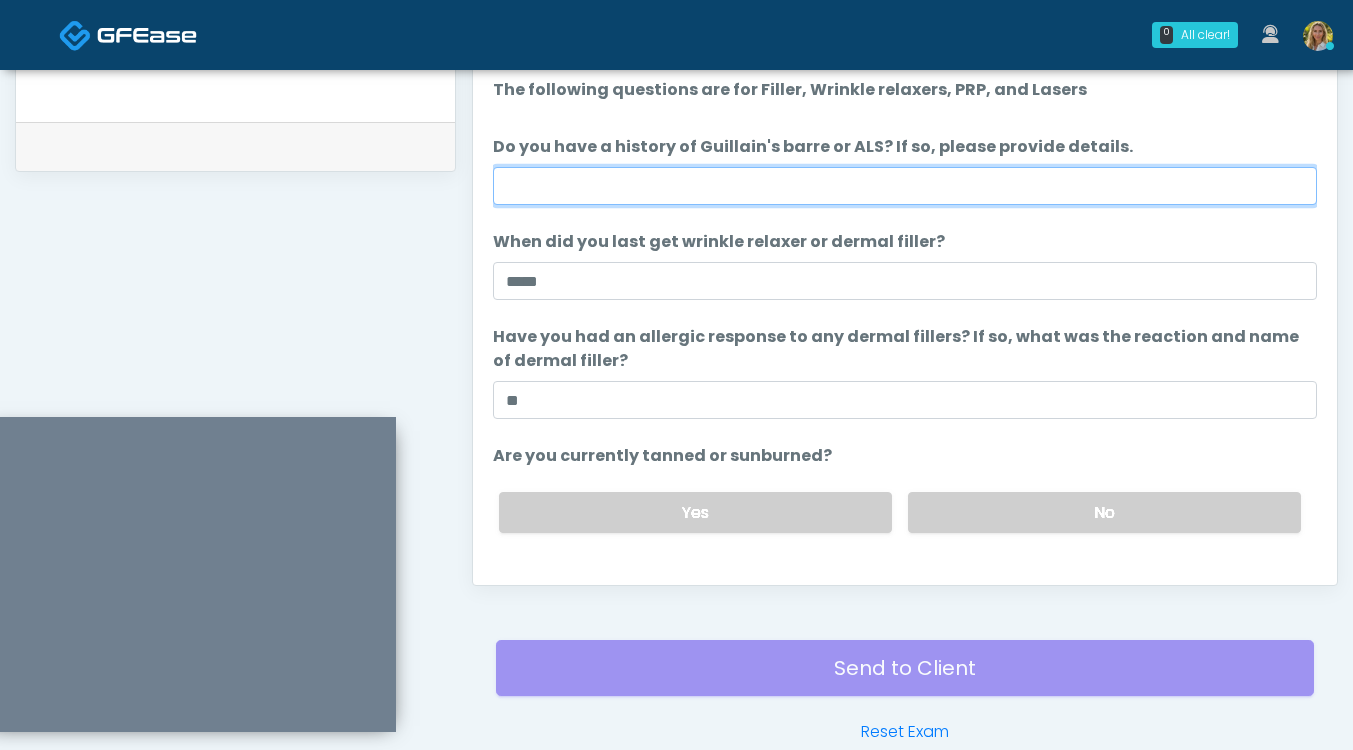 click on "Do you have a history of Guillain's barre or ALS? If so, please provide details." at bounding box center (905, 186) 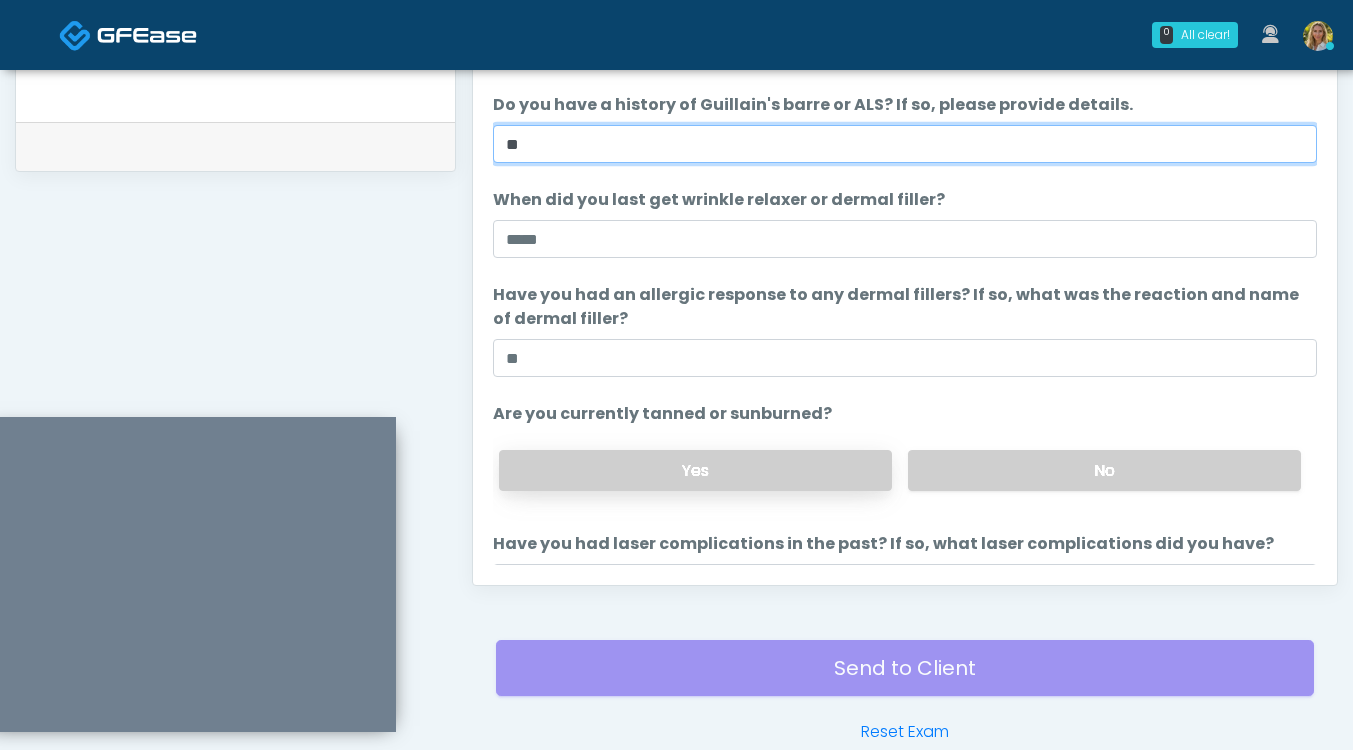 scroll, scrollTop: 140, scrollLeft: 0, axis: vertical 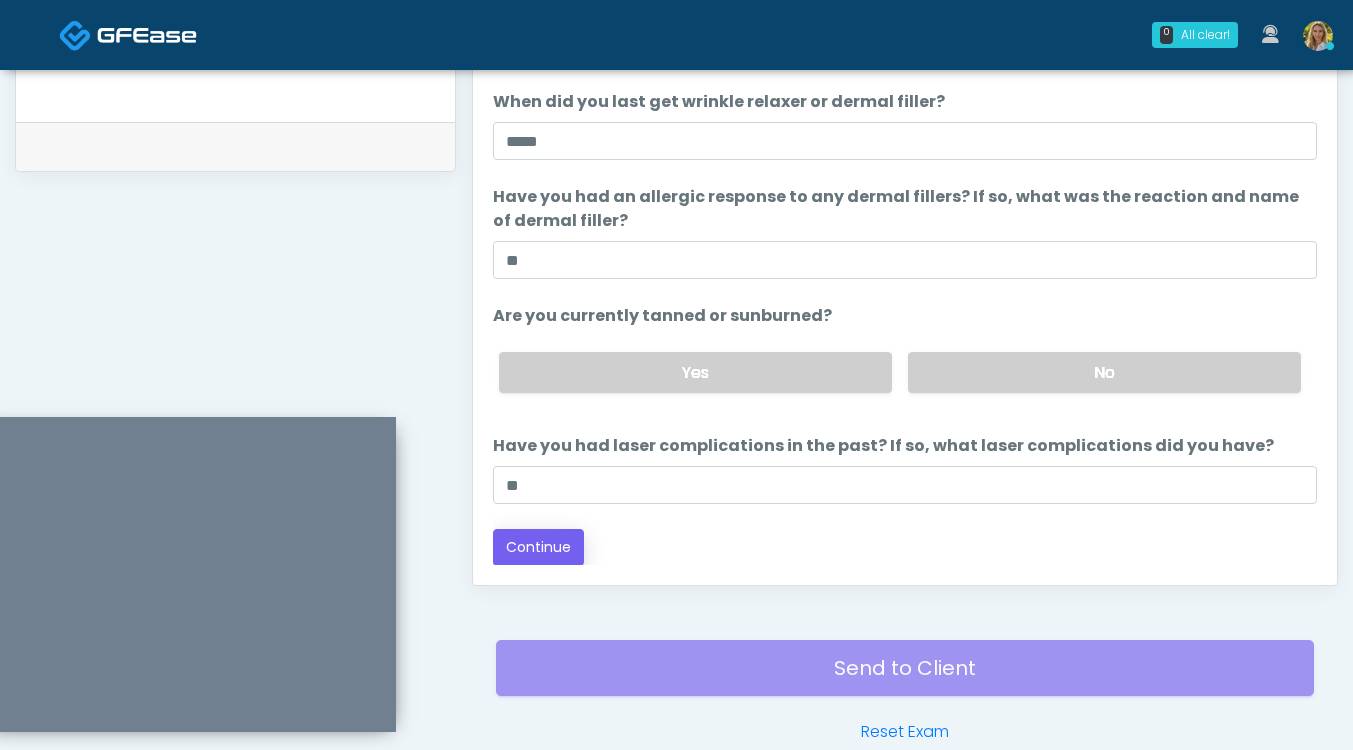 type on "**" 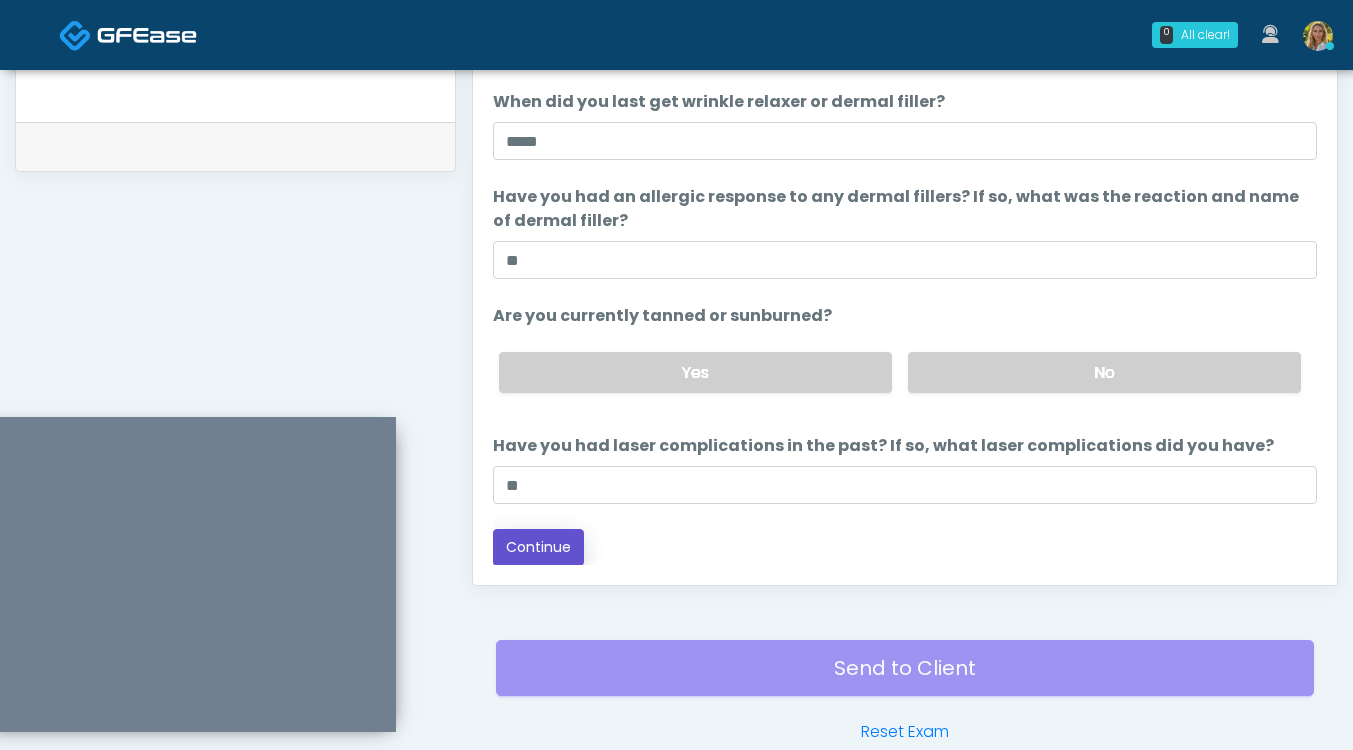 click on "Continue" at bounding box center (538, 547) 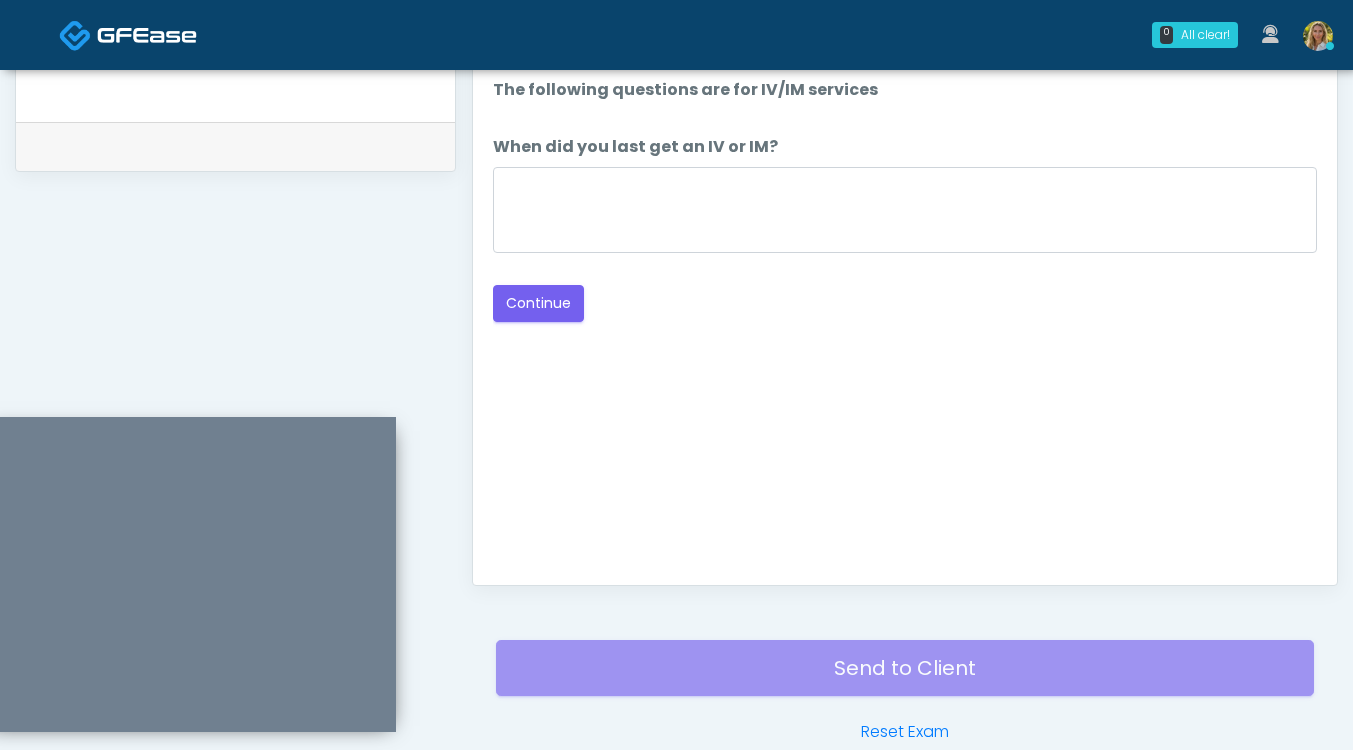 scroll, scrollTop: 1045, scrollLeft: 0, axis: vertical 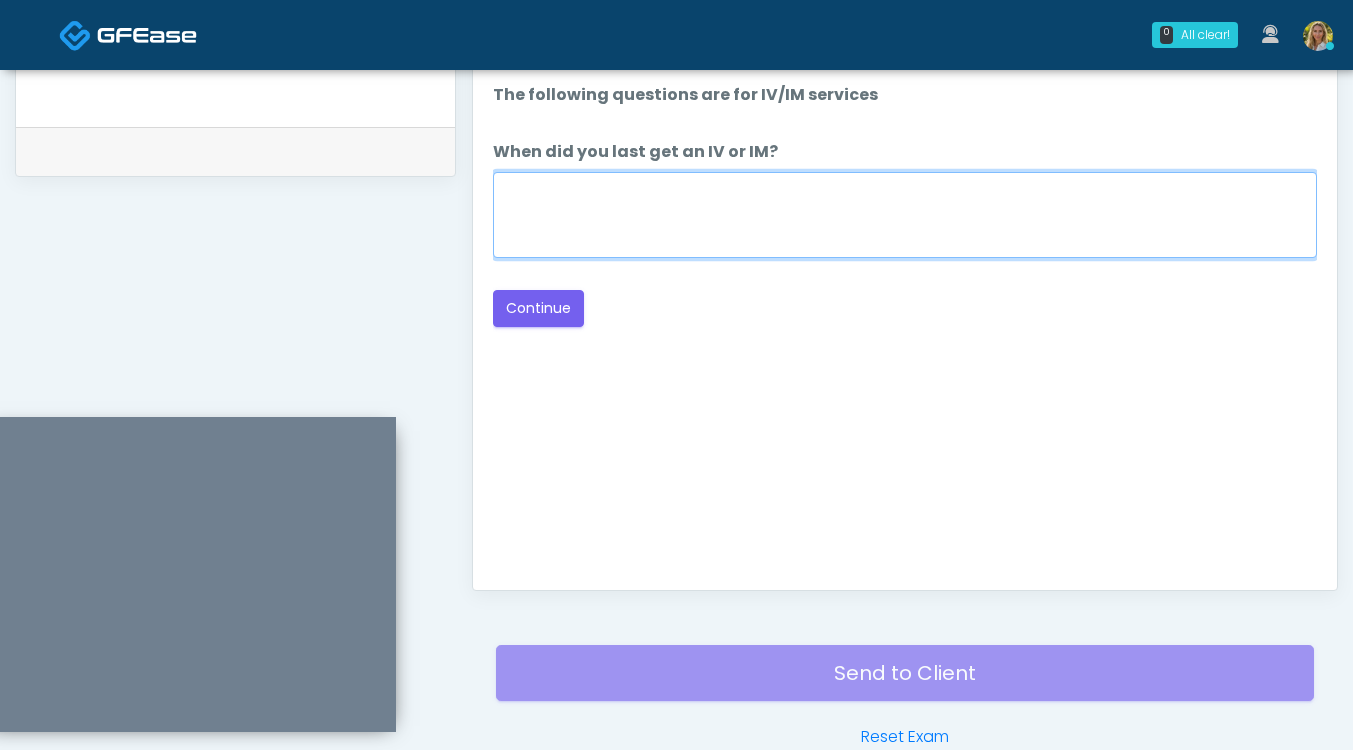 click on "When did you last get an IV or IM?" at bounding box center [905, 215] 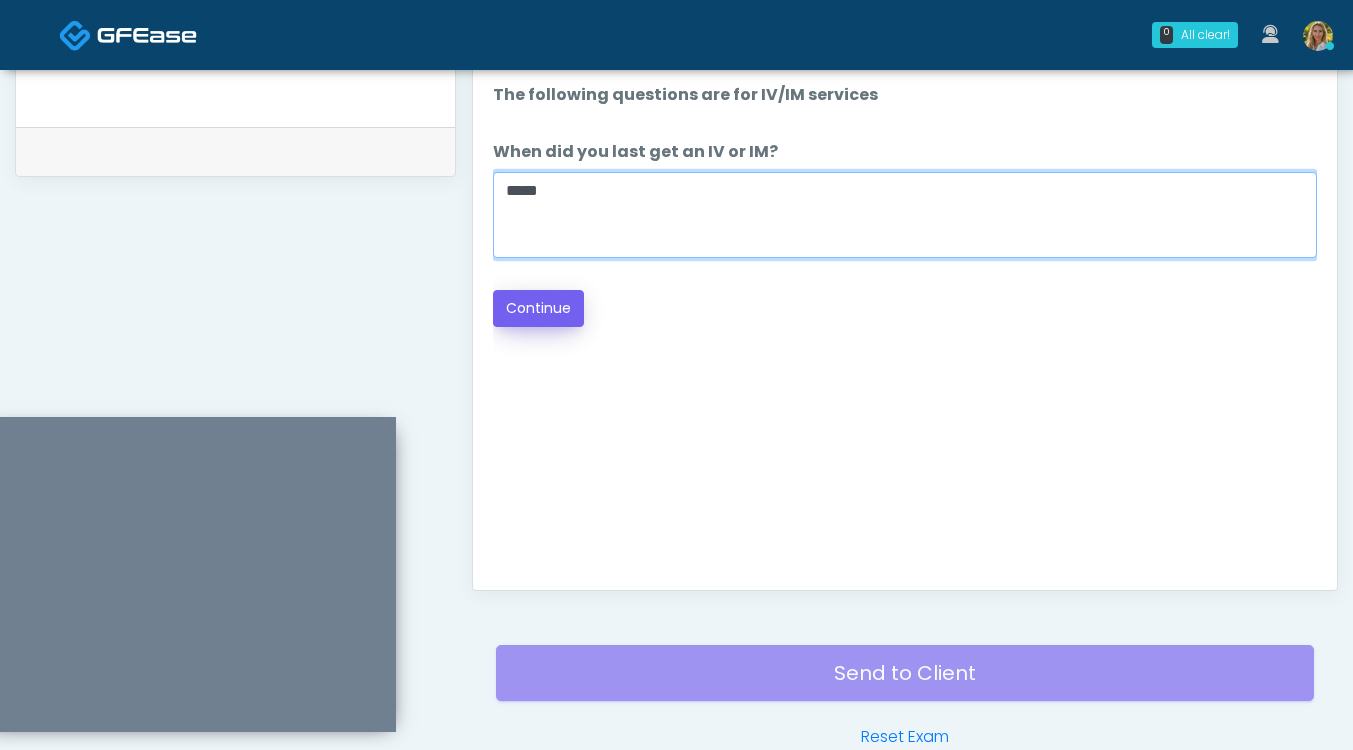 type on "*****" 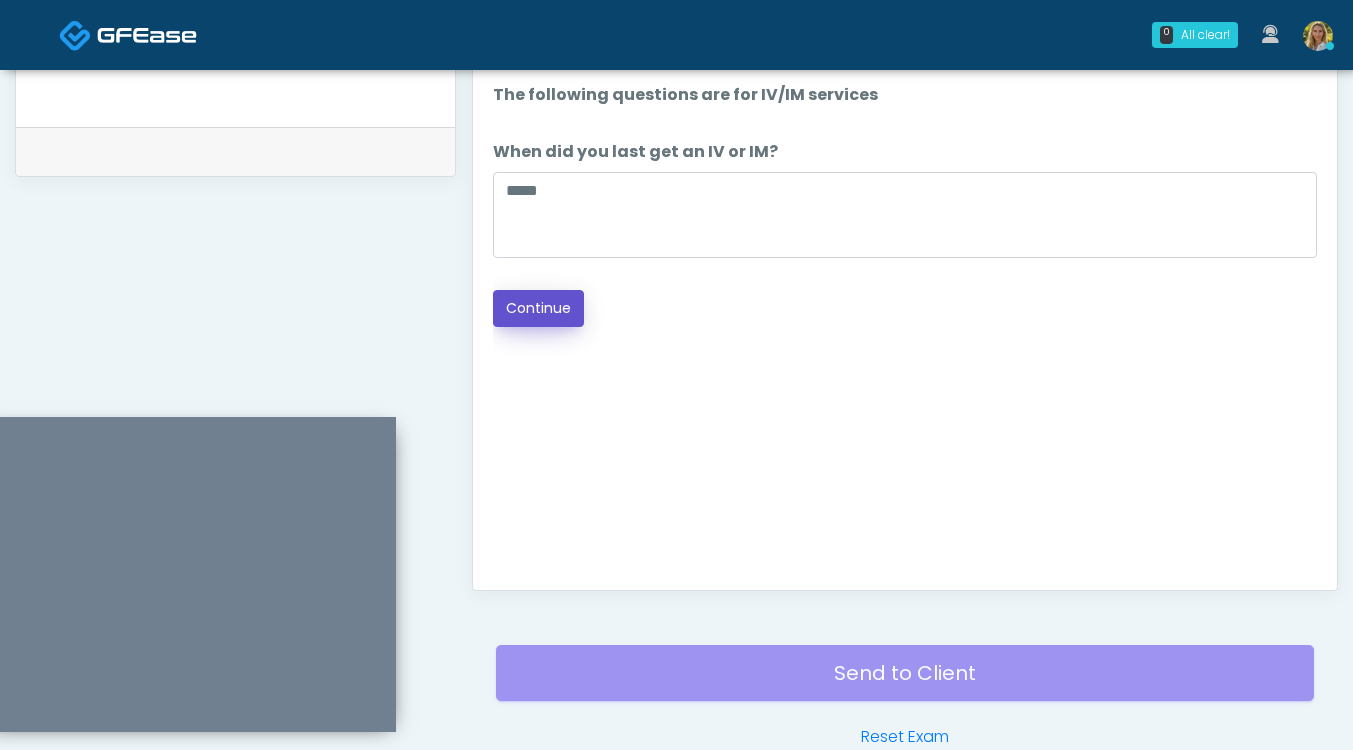 click on "Continue" at bounding box center (538, 308) 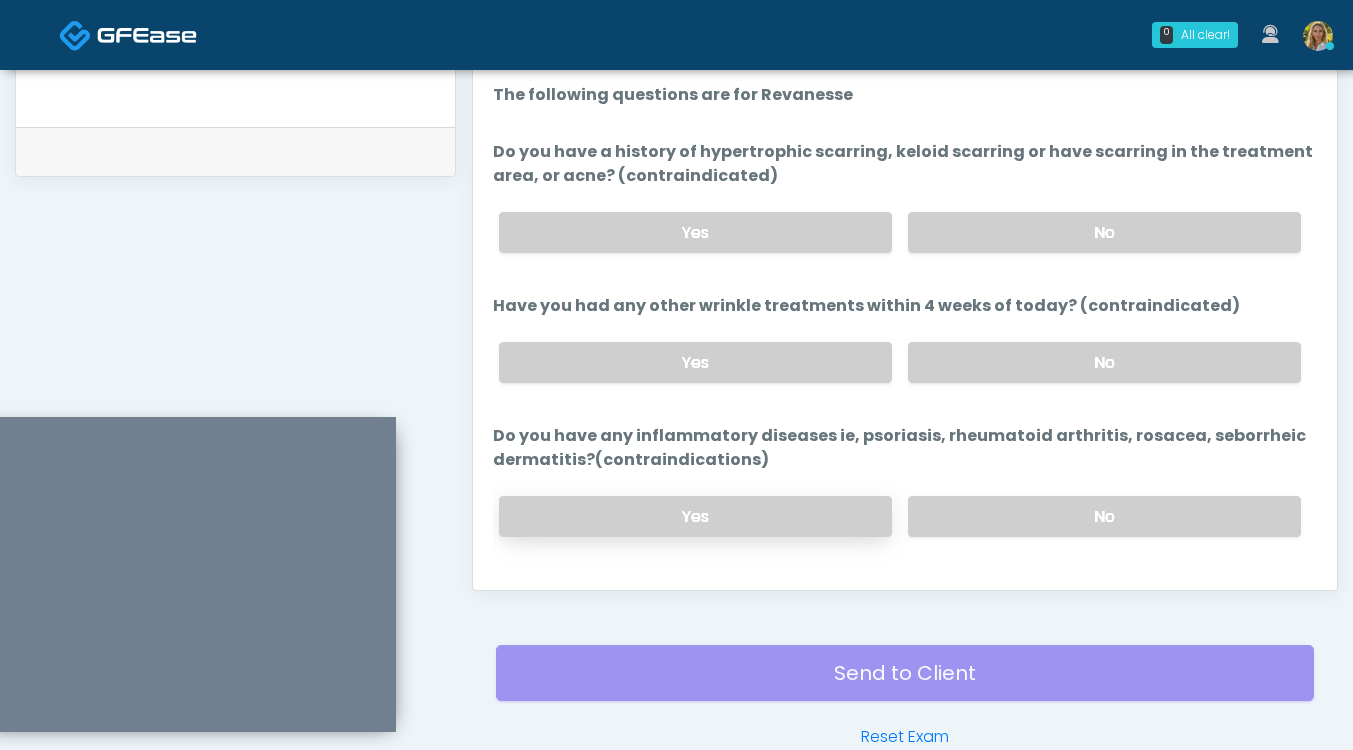 scroll, scrollTop: 1045, scrollLeft: 0, axis: vertical 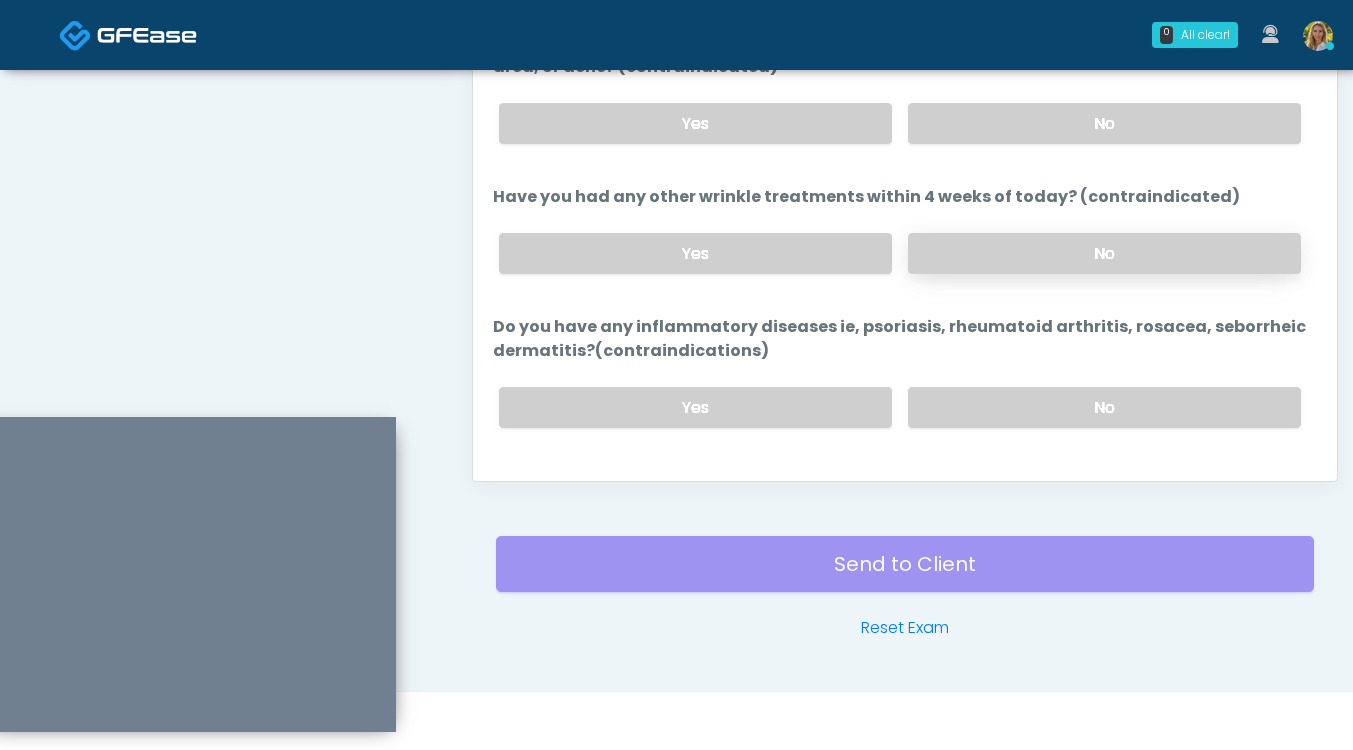 click on "No" at bounding box center (1104, 253) 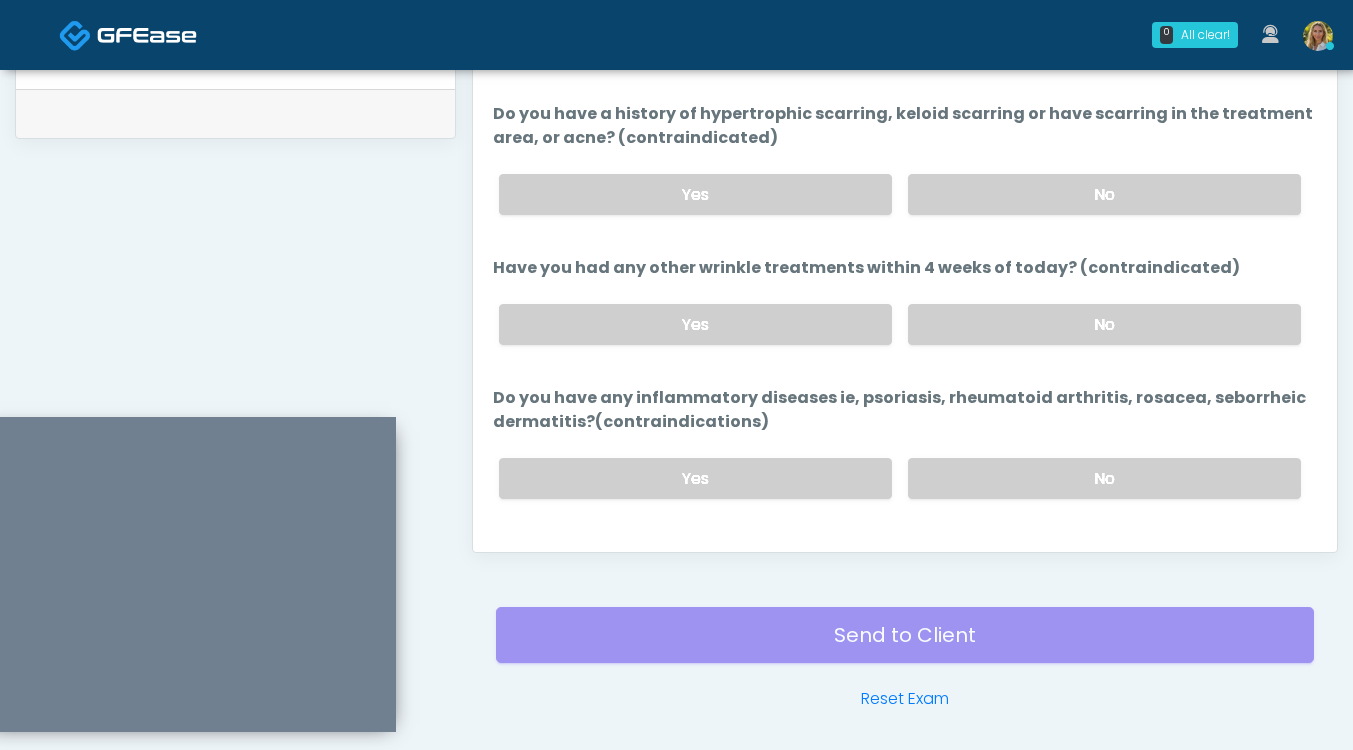scroll, scrollTop: 956, scrollLeft: 0, axis: vertical 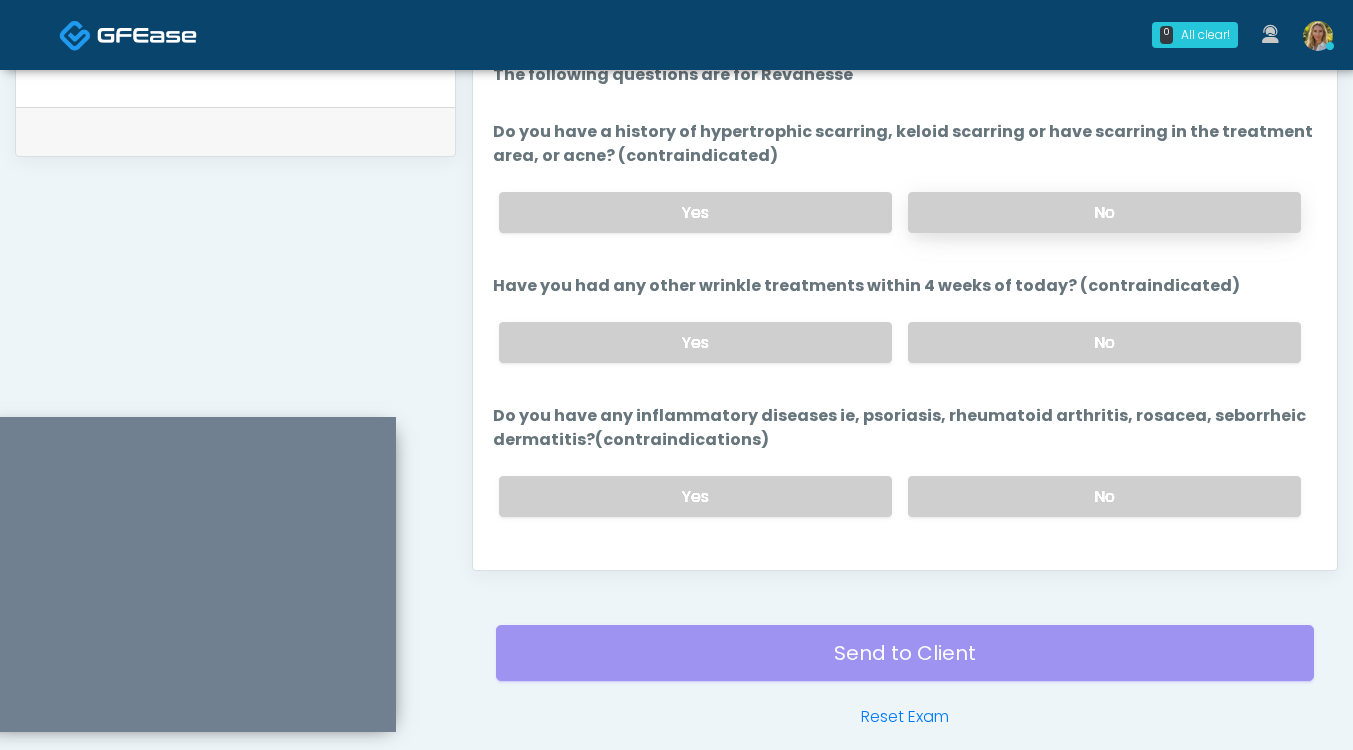 click on "No" at bounding box center (1104, 212) 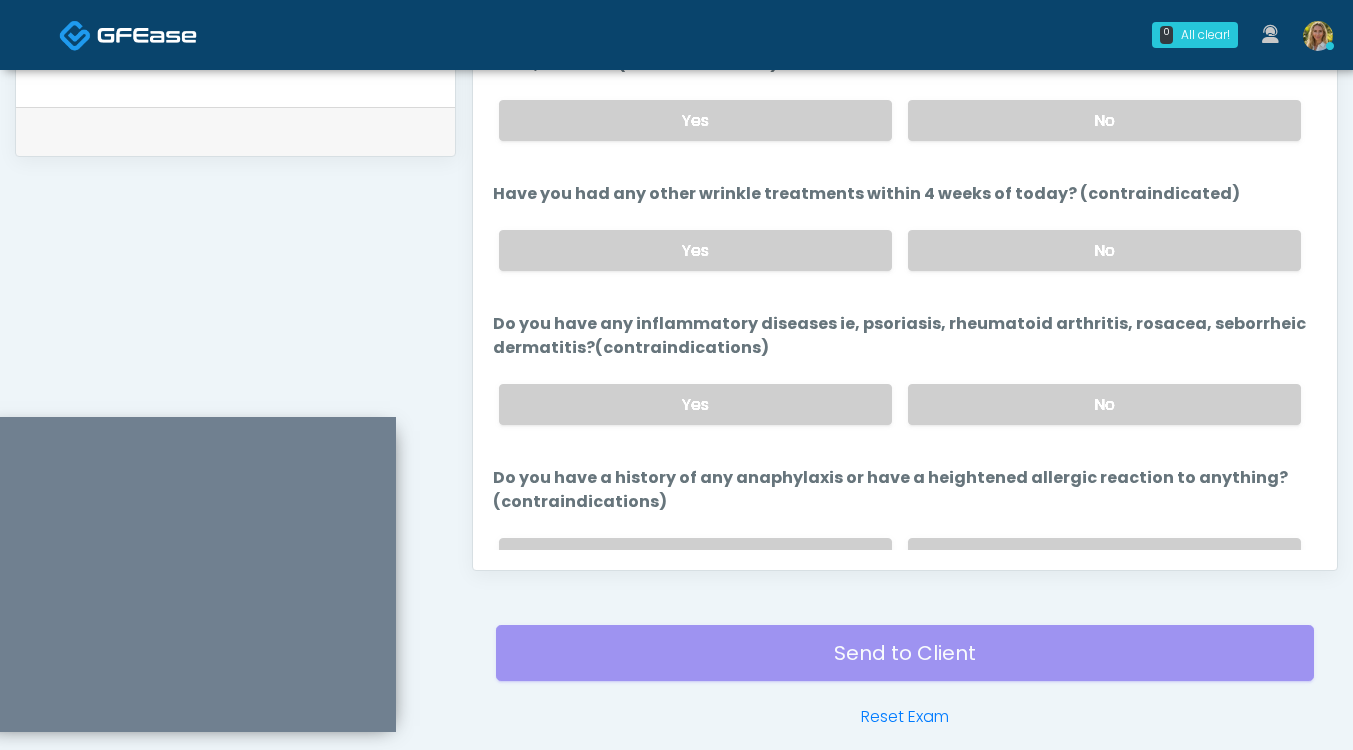 scroll, scrollTop: 94, scrollLeft: 0, axis: vertical 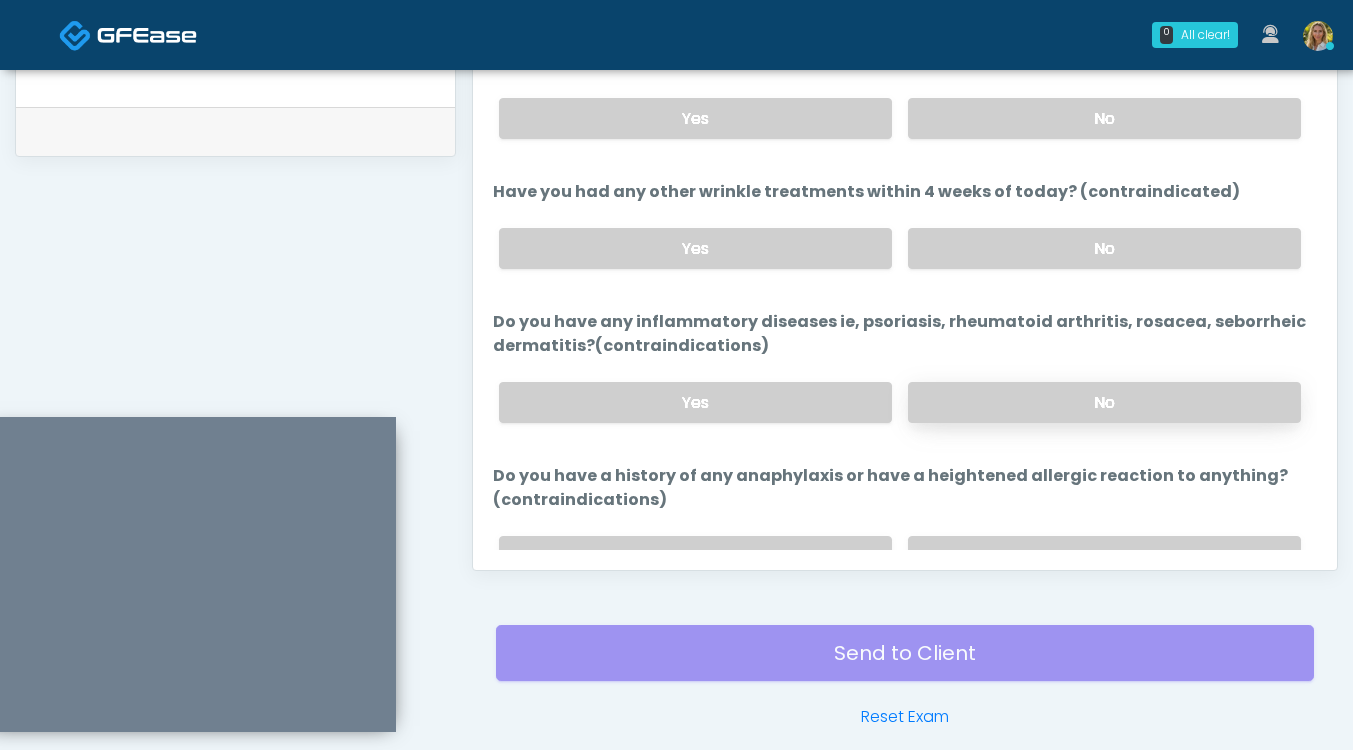 click on "No" at bounding box center (1104, 402) 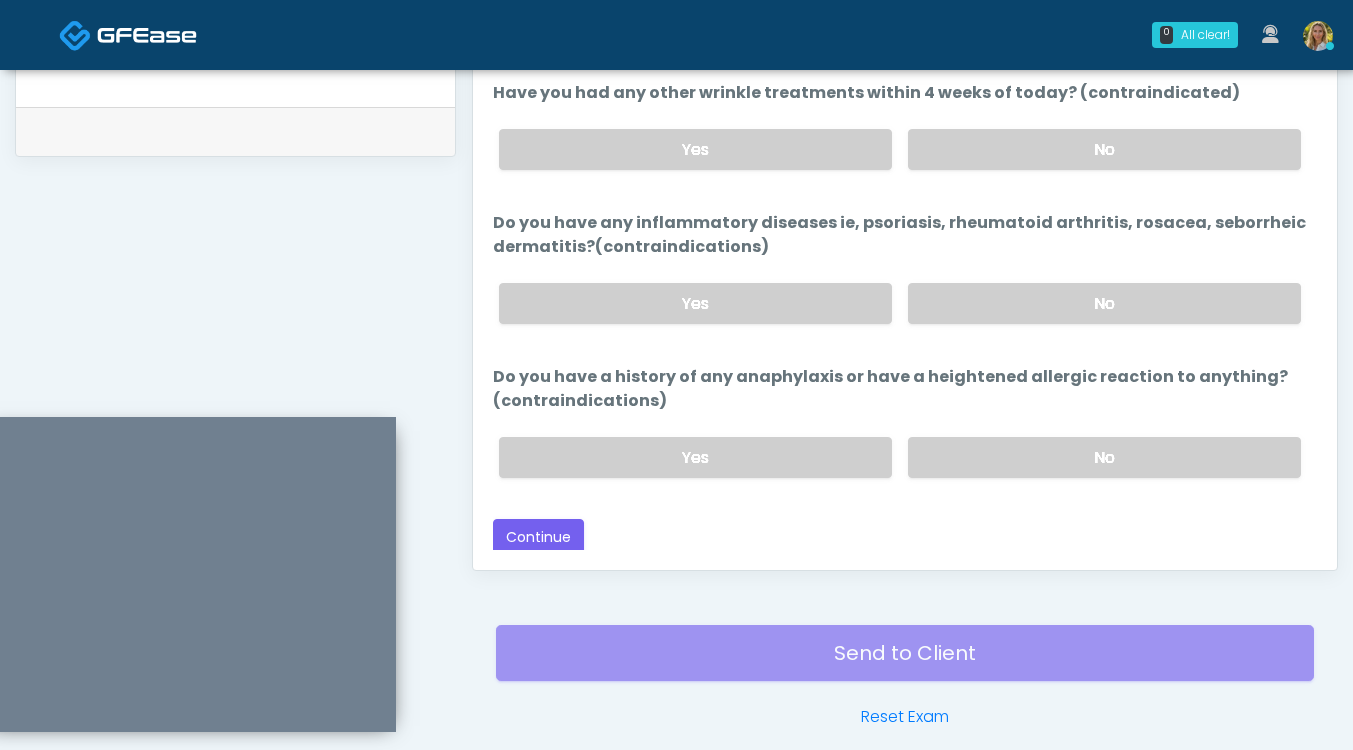 scroll, scrollTop: 195, scrollLeft: 0, axis: vertical 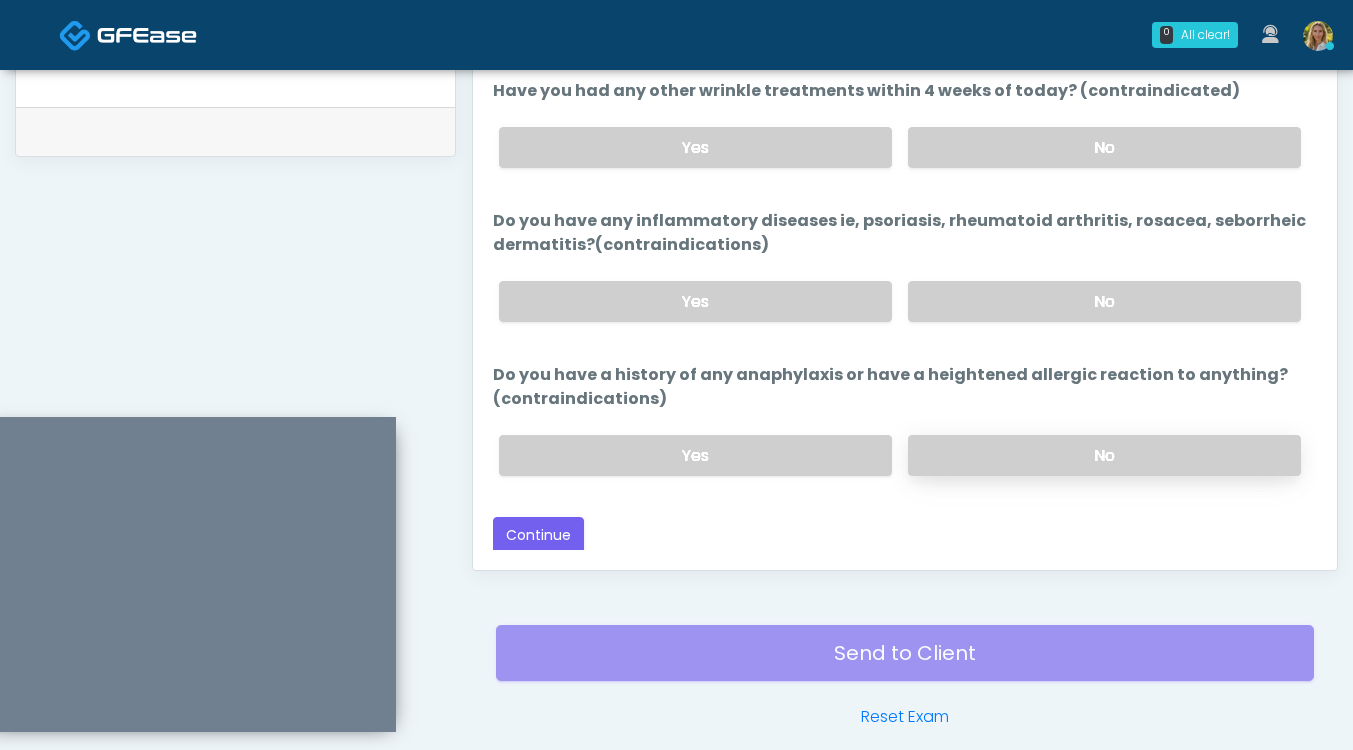 click on "No" at bounding box center [1104, 455] 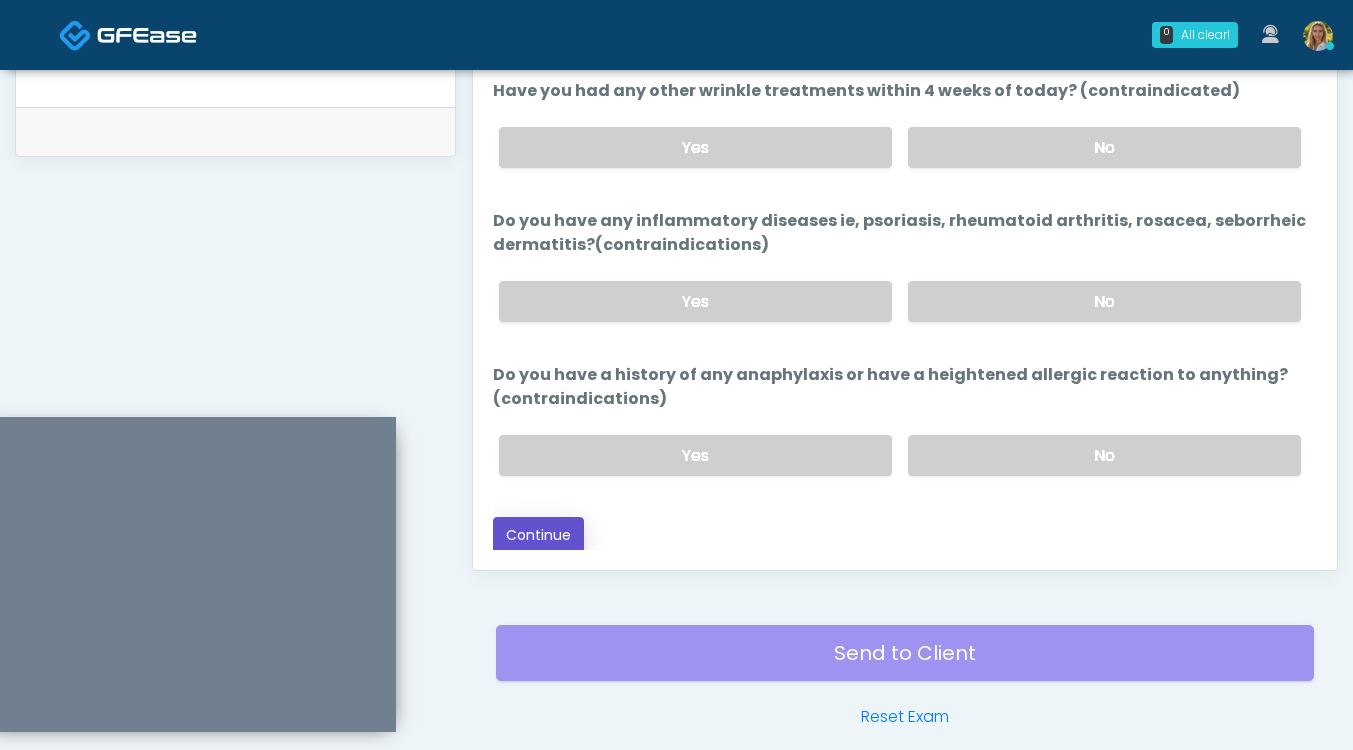 click on "Continue" at bounding box center [538, 535] 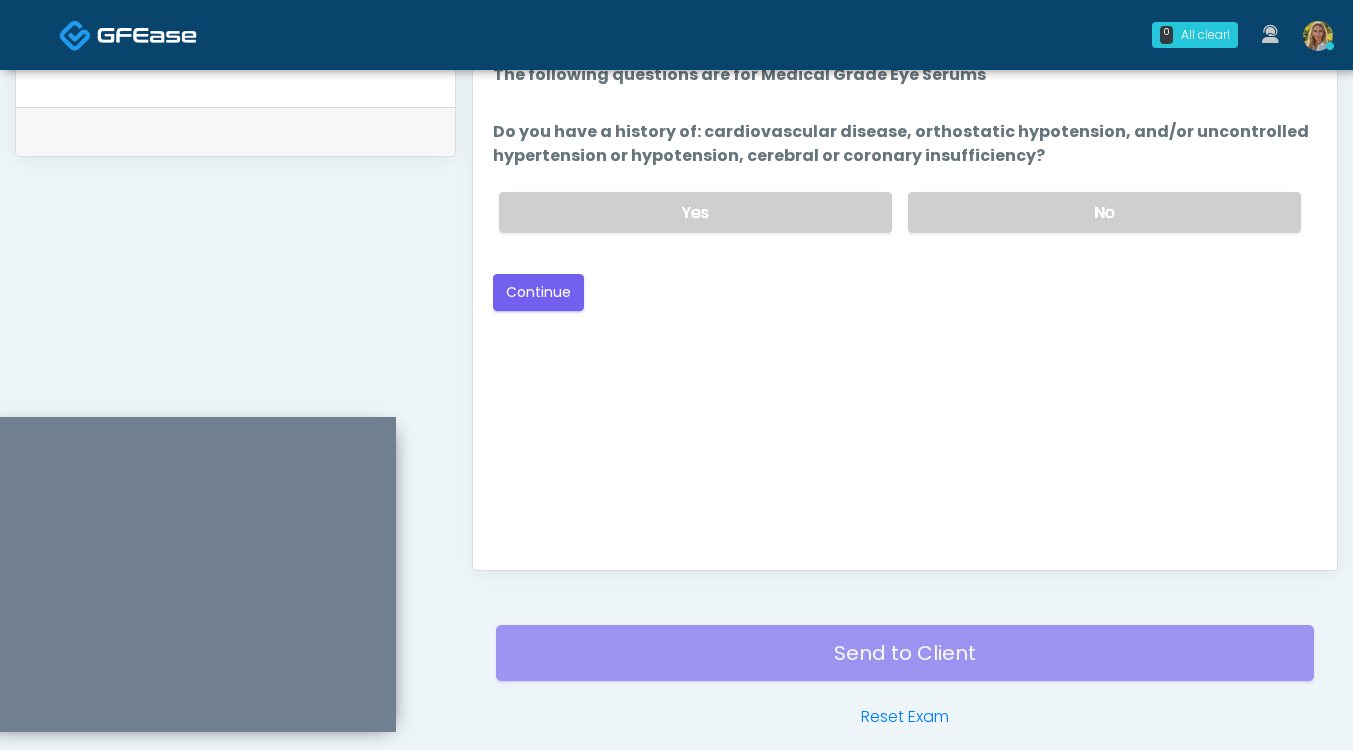 scroll, scrollTop: 1045, scrollLeft: 0, axis: vertical 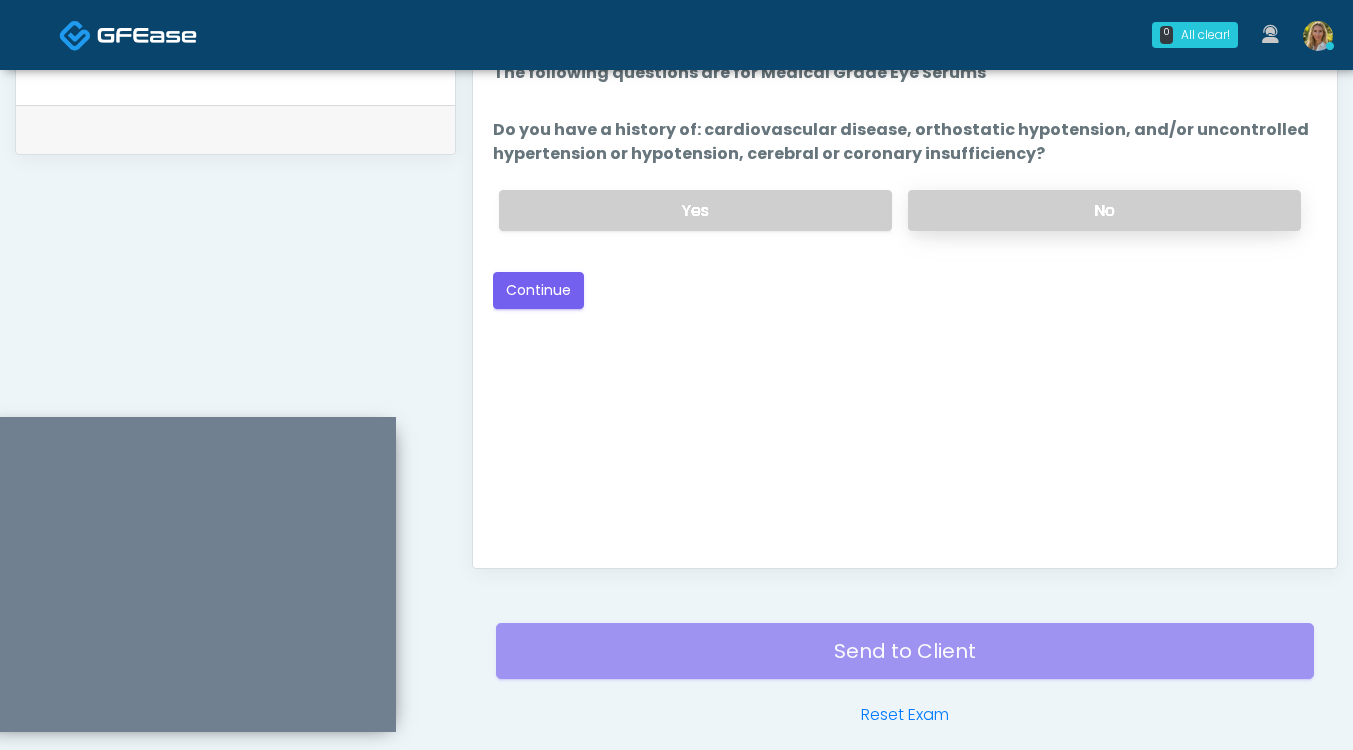 click on "No" at bounding box center [1104, 210] 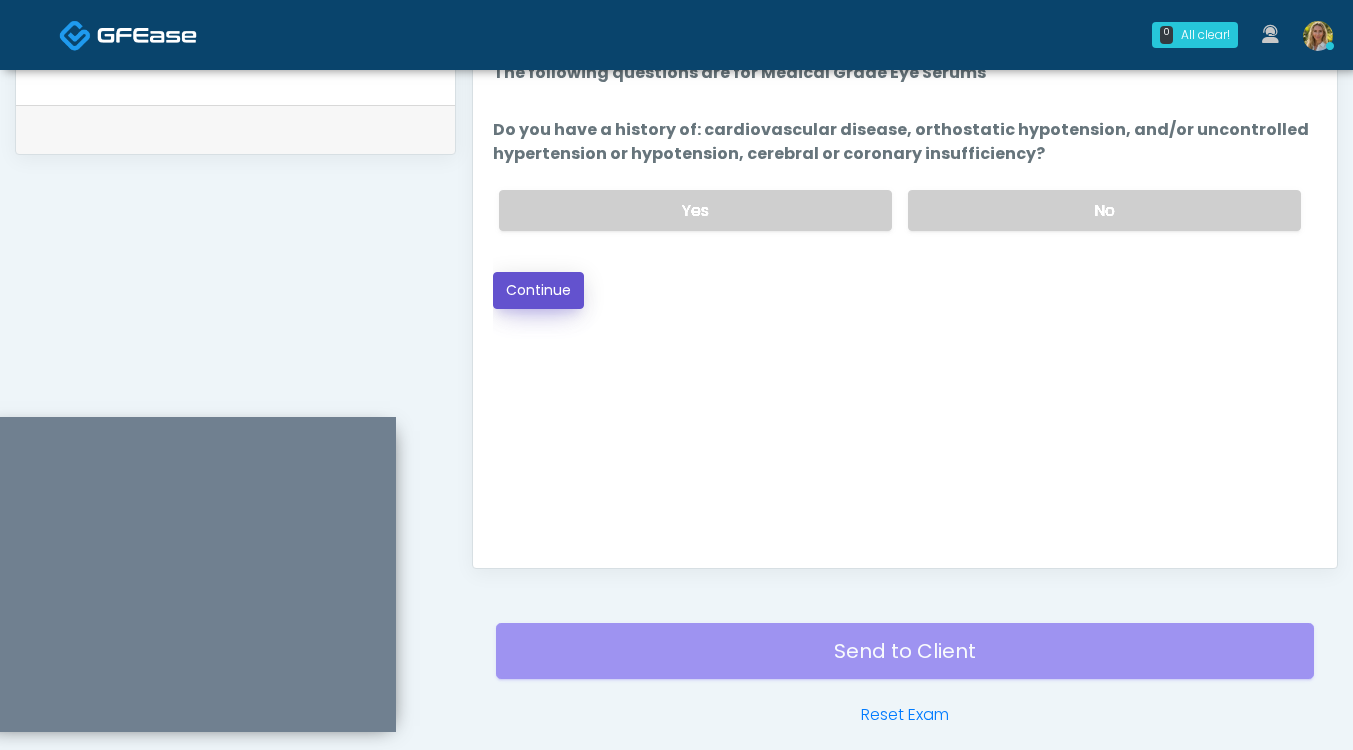 click on "Continue" at bounding box center [538, 290] 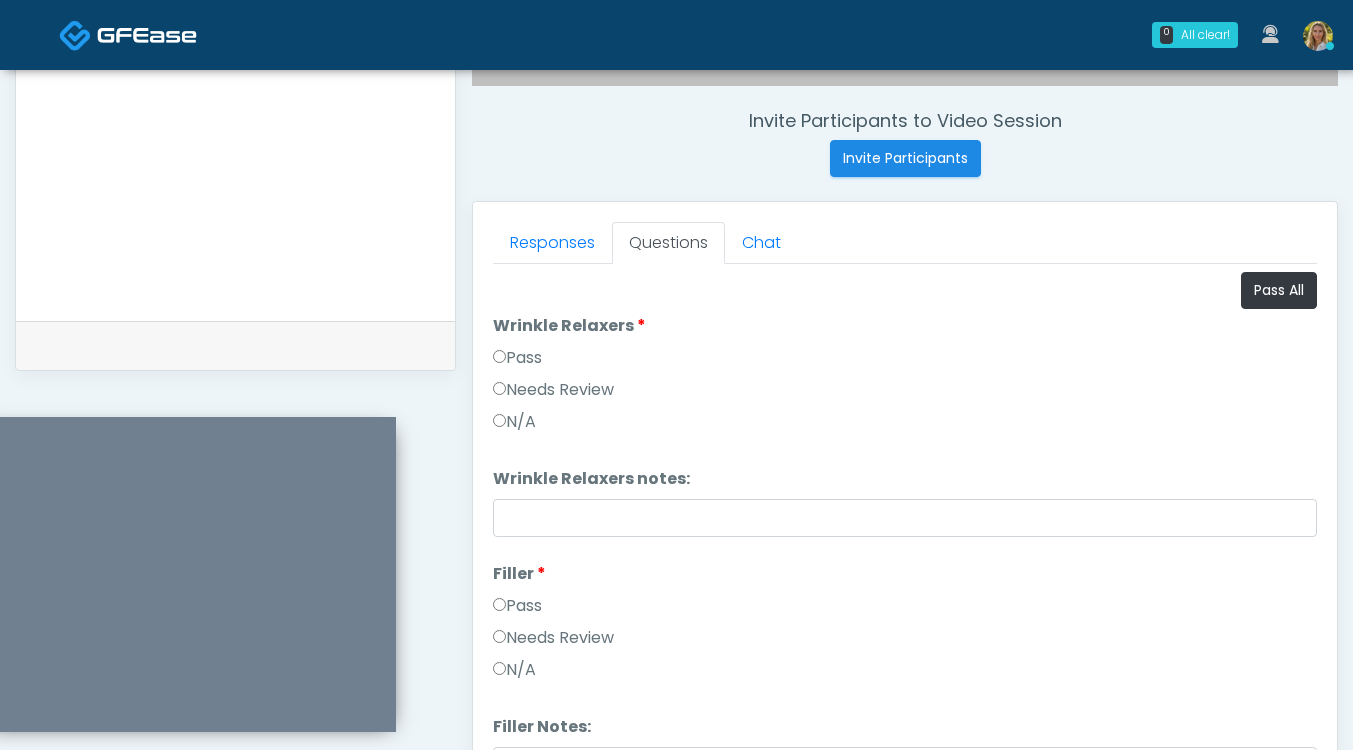 scroll, scrollTop: 736, scrollLeft: 0, axis: vertical 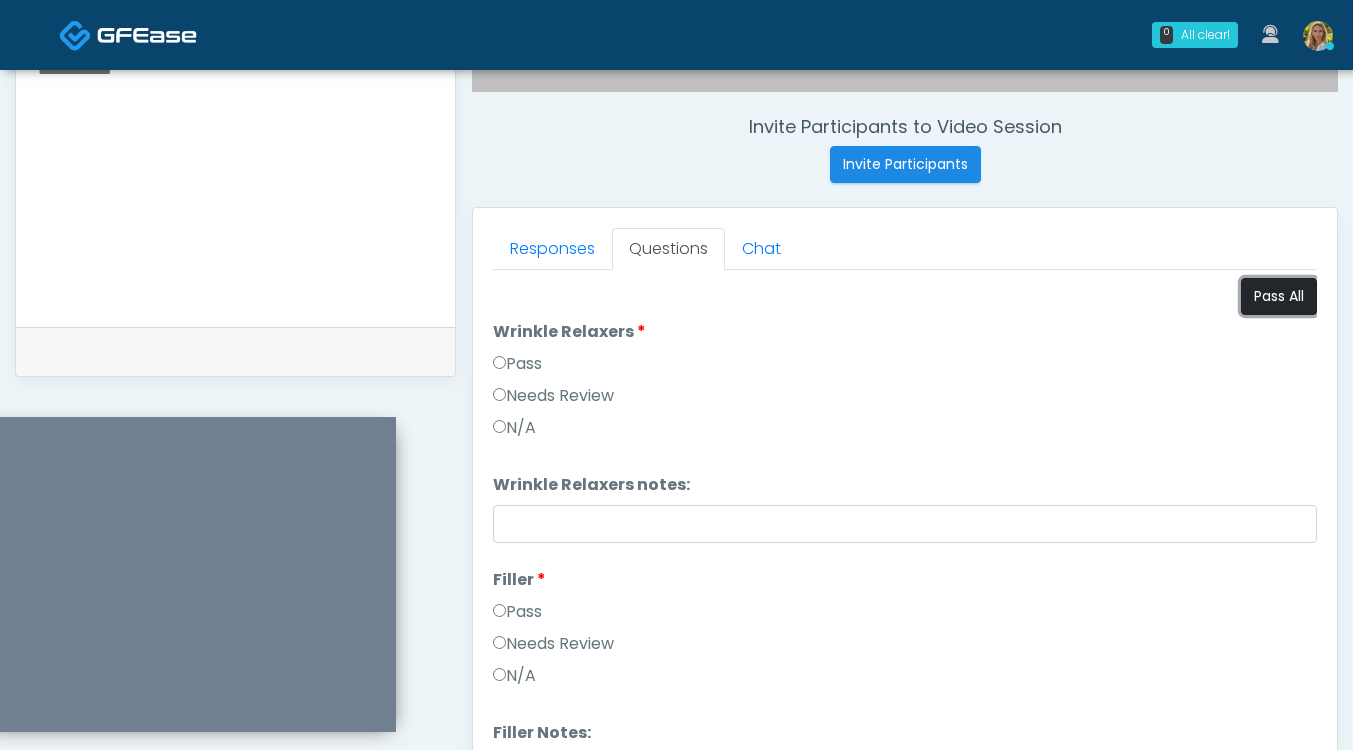 click on "Pass All" at bounding box center [1279, 296] 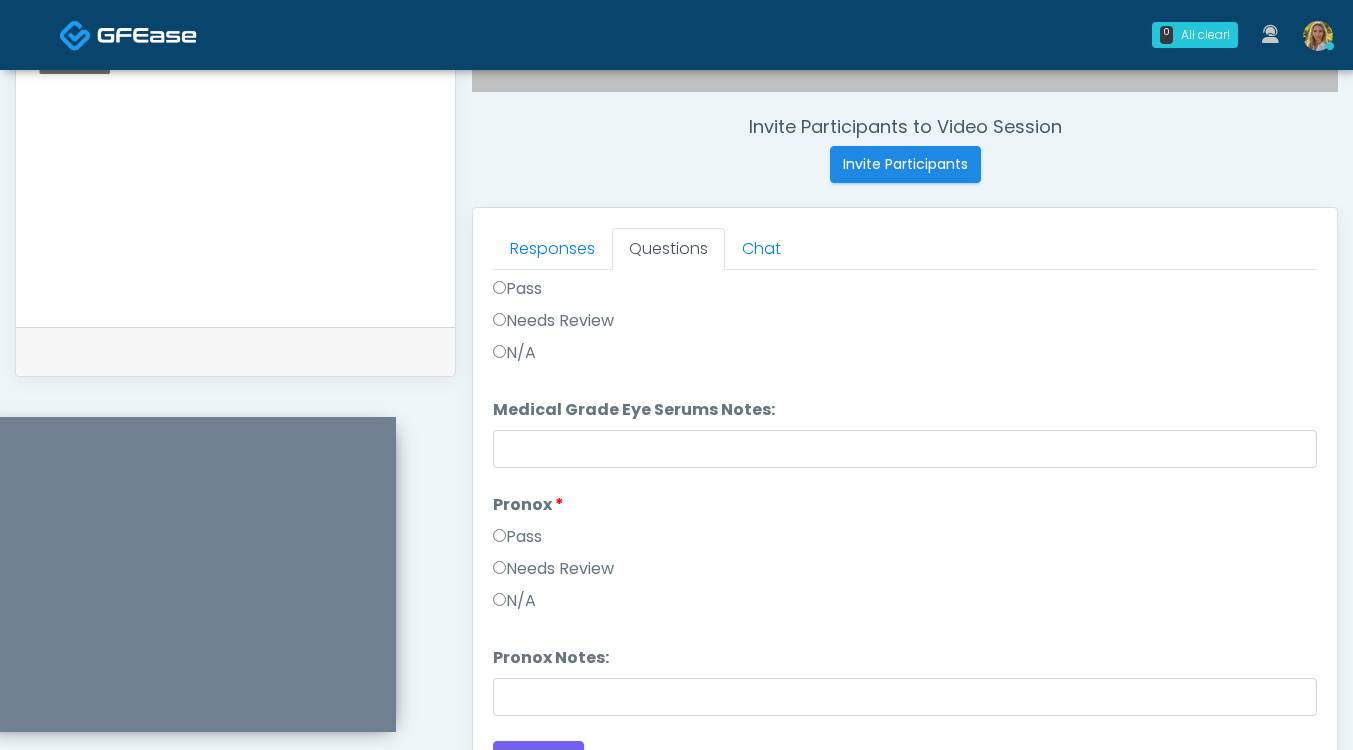 scroll, scrollTop: 1571, scrollLeft: 0, axis: vertical 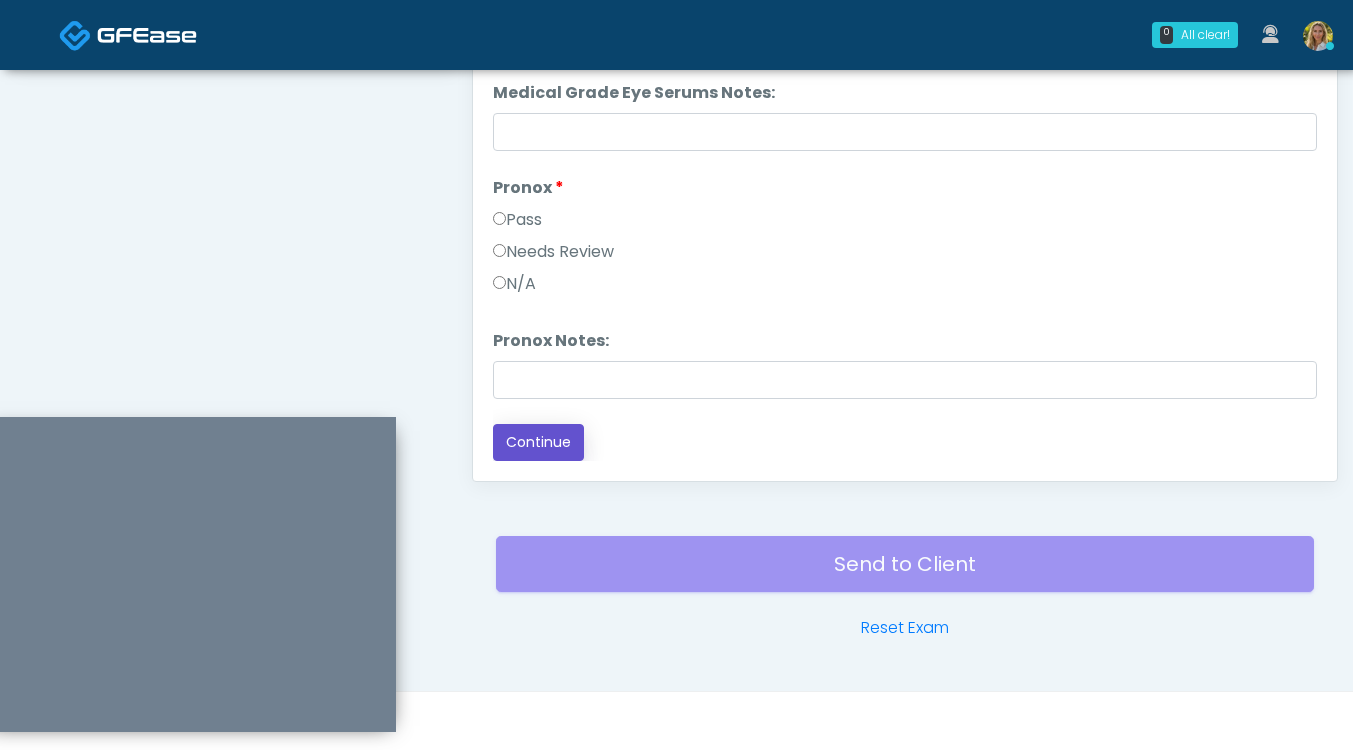 click on "Continue" at bounding box center [538, 442] 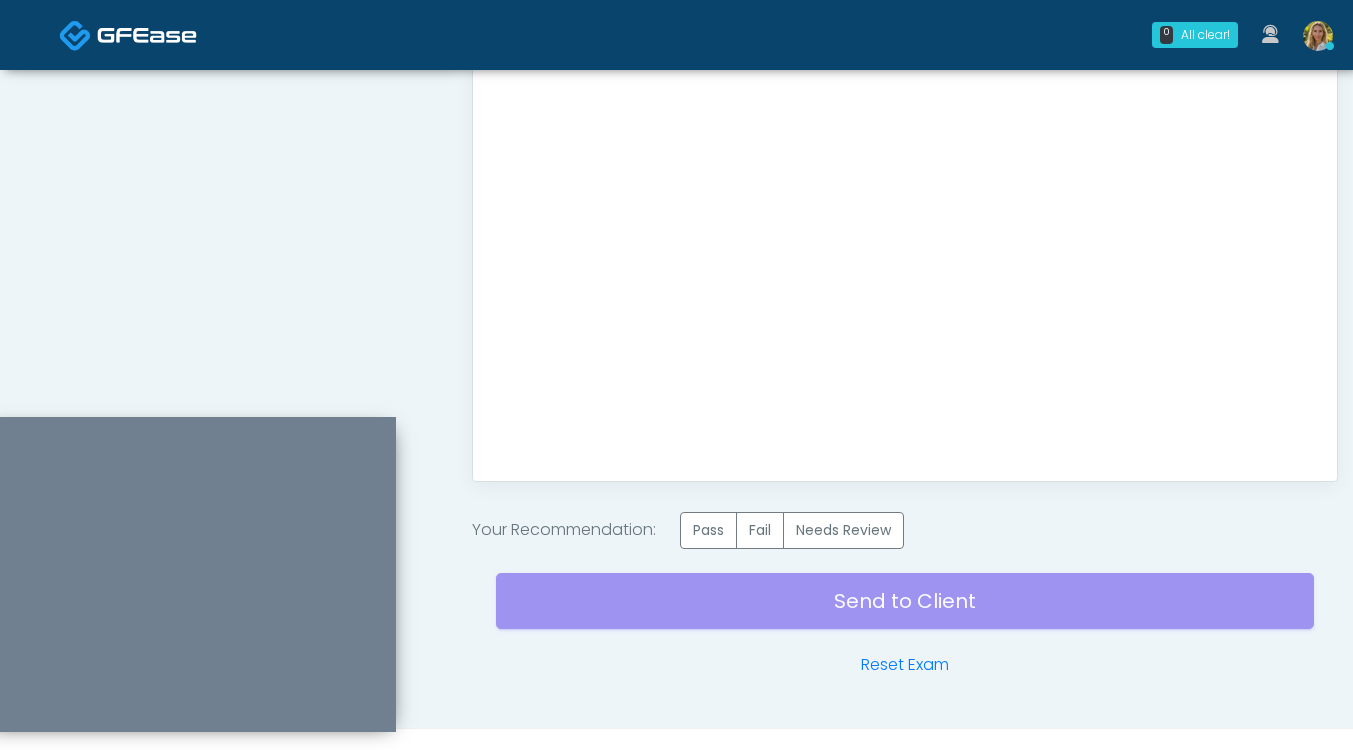 scroll, scrollTop: 0, scrollLeft: 0, axis: both 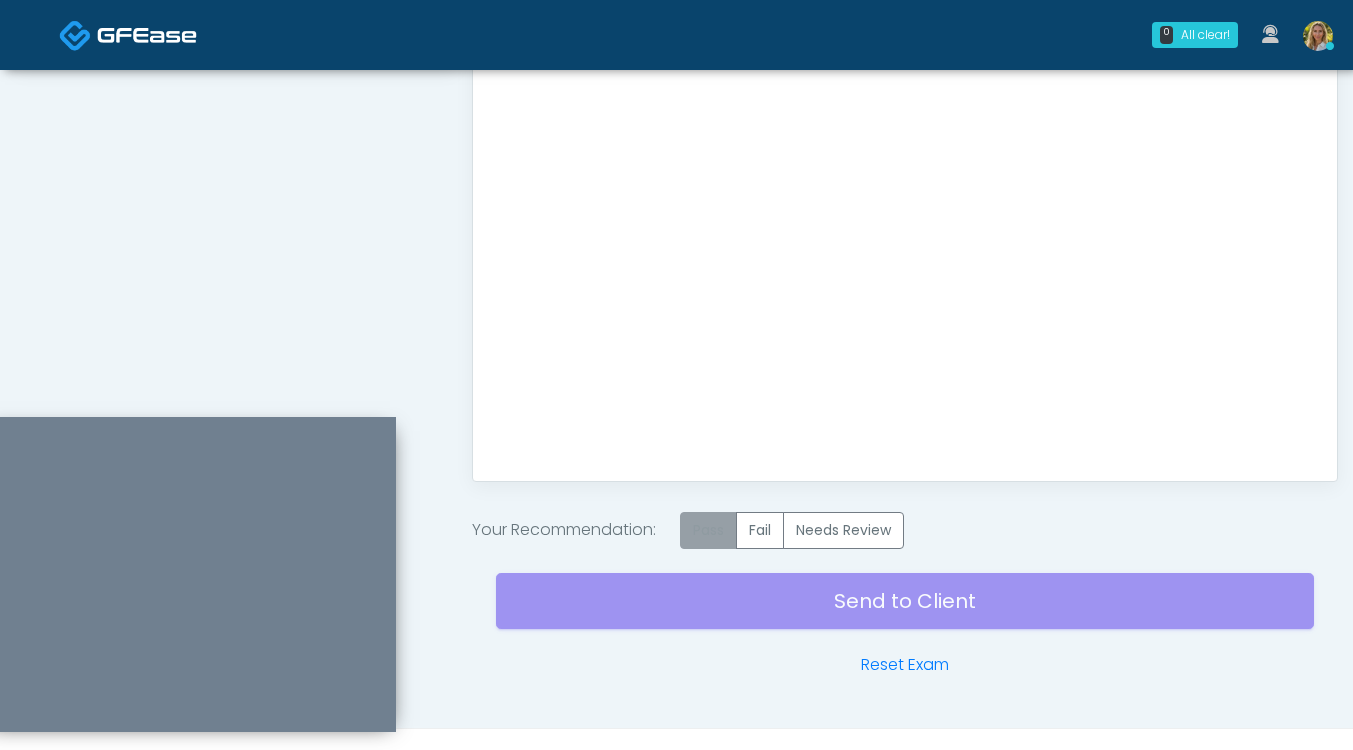 click on "Pass" at bounding box center (708, 530) 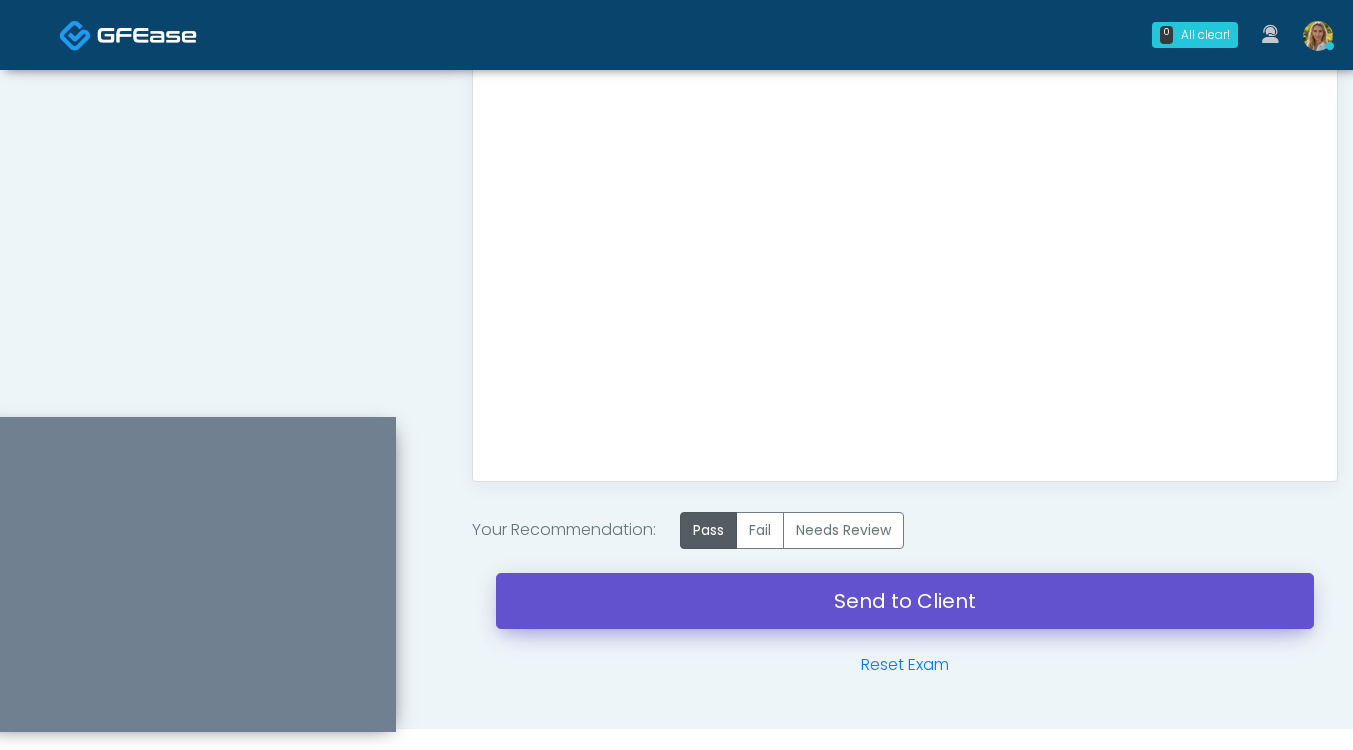 click on "Send to Client" at bounding box center [905, 601] 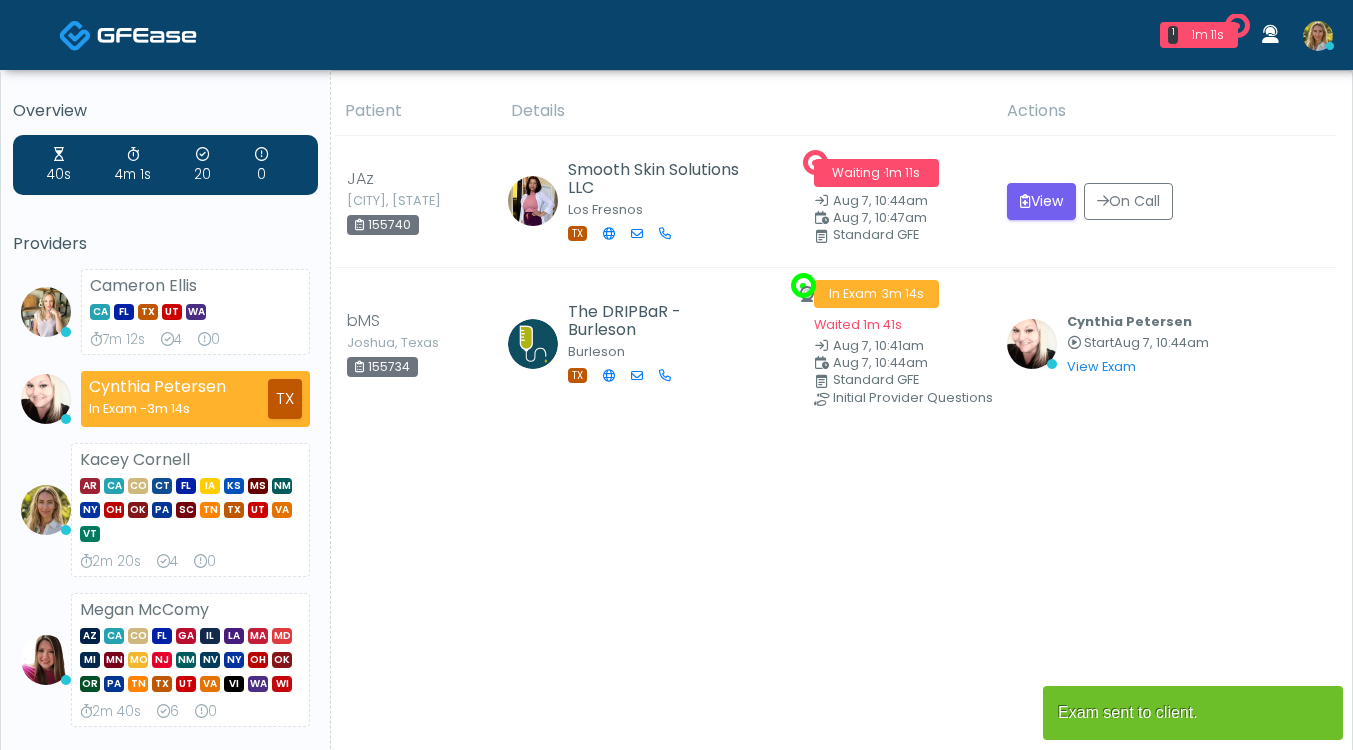 scroll, scrollTop: 0, scrollLeft: 0, axis: both 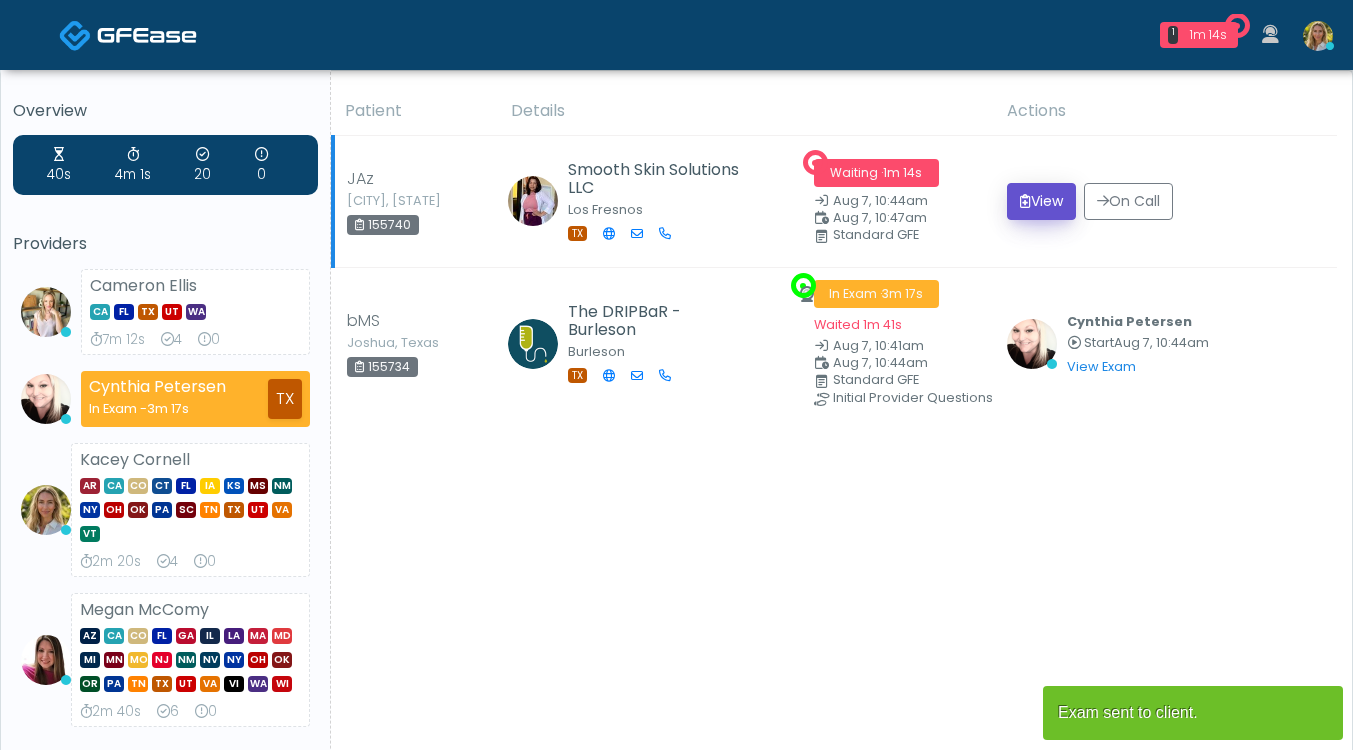 click on "View" at bounding box center [1041, 201] 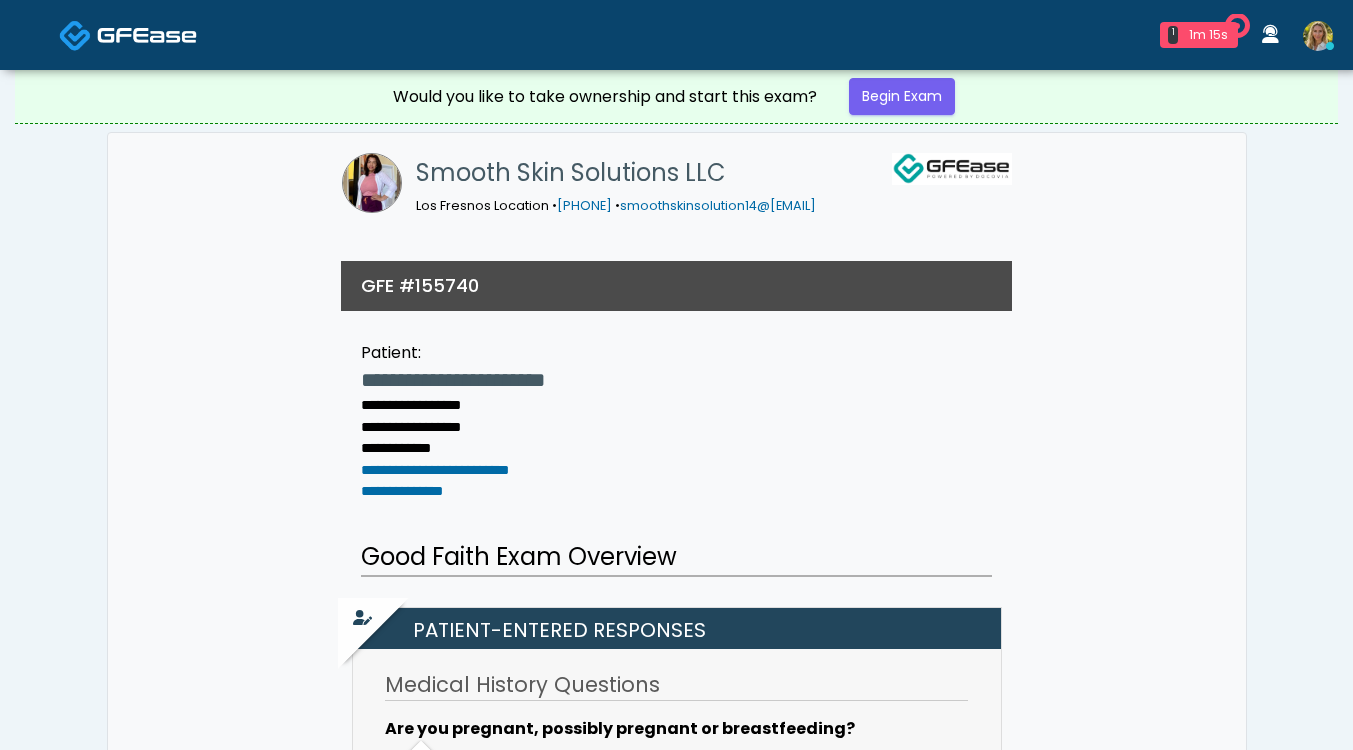scroll, scrollTop: 0, scrollLeft: 0, axis: both 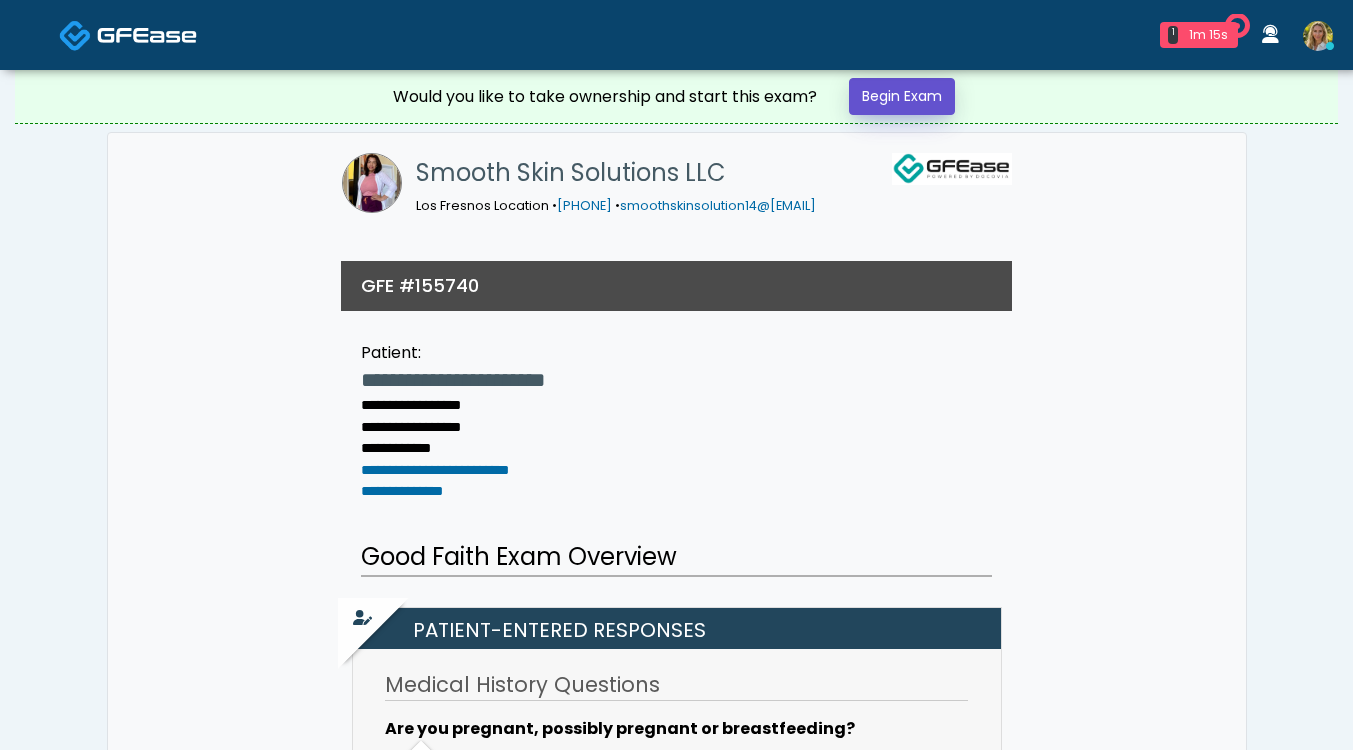 click on "Begin Exam" at bounding box center [902, 96] 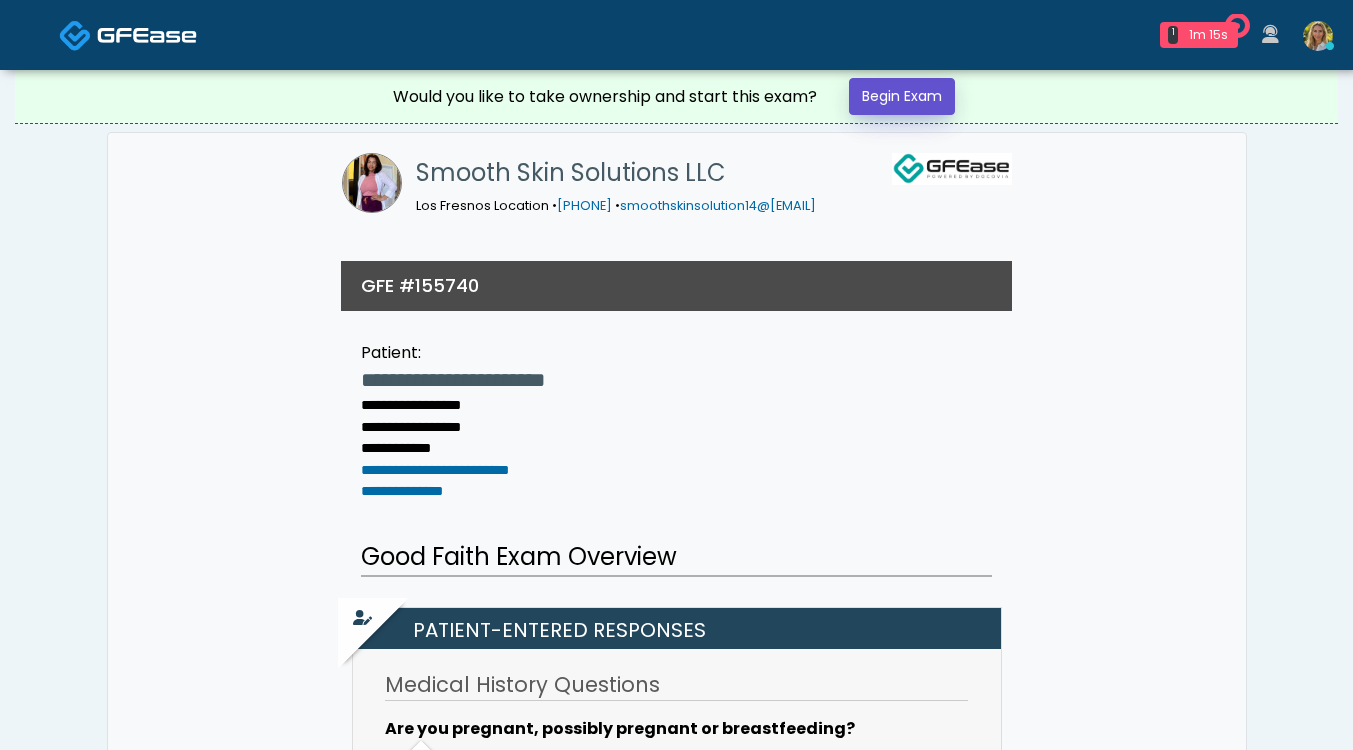 scroll, scrollTop: 0, scrollLeft: 0, axis: both 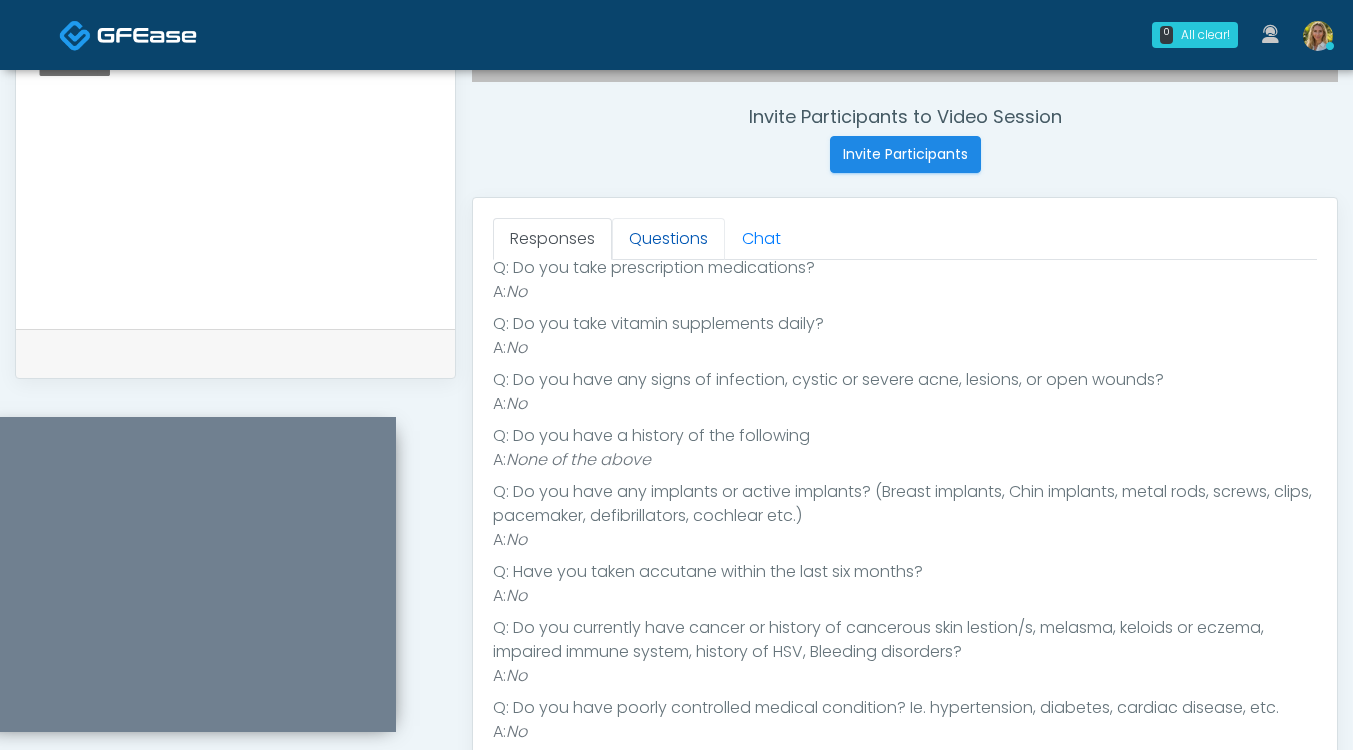 click on "Questions" at bounding box center [668, 239] 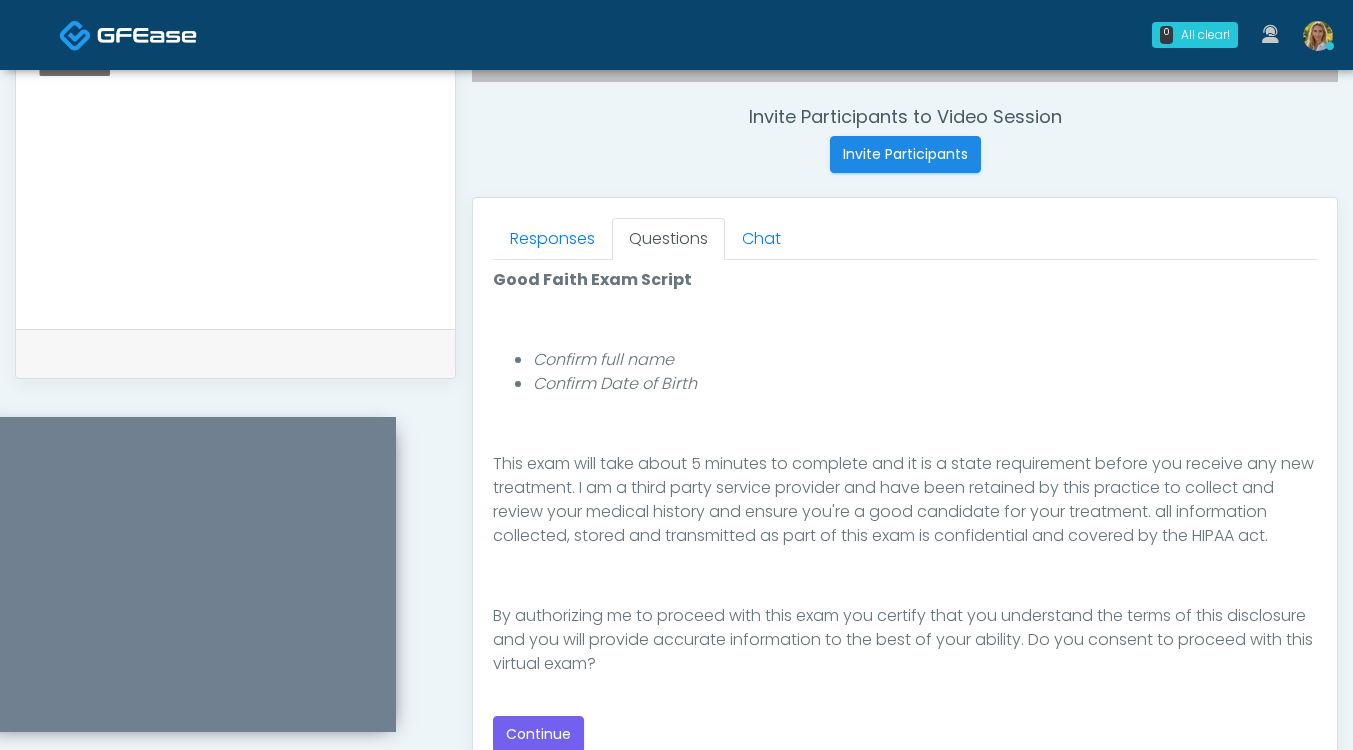 scroll, scrollTop: 199, scrollLeft: 0, axis: vertical 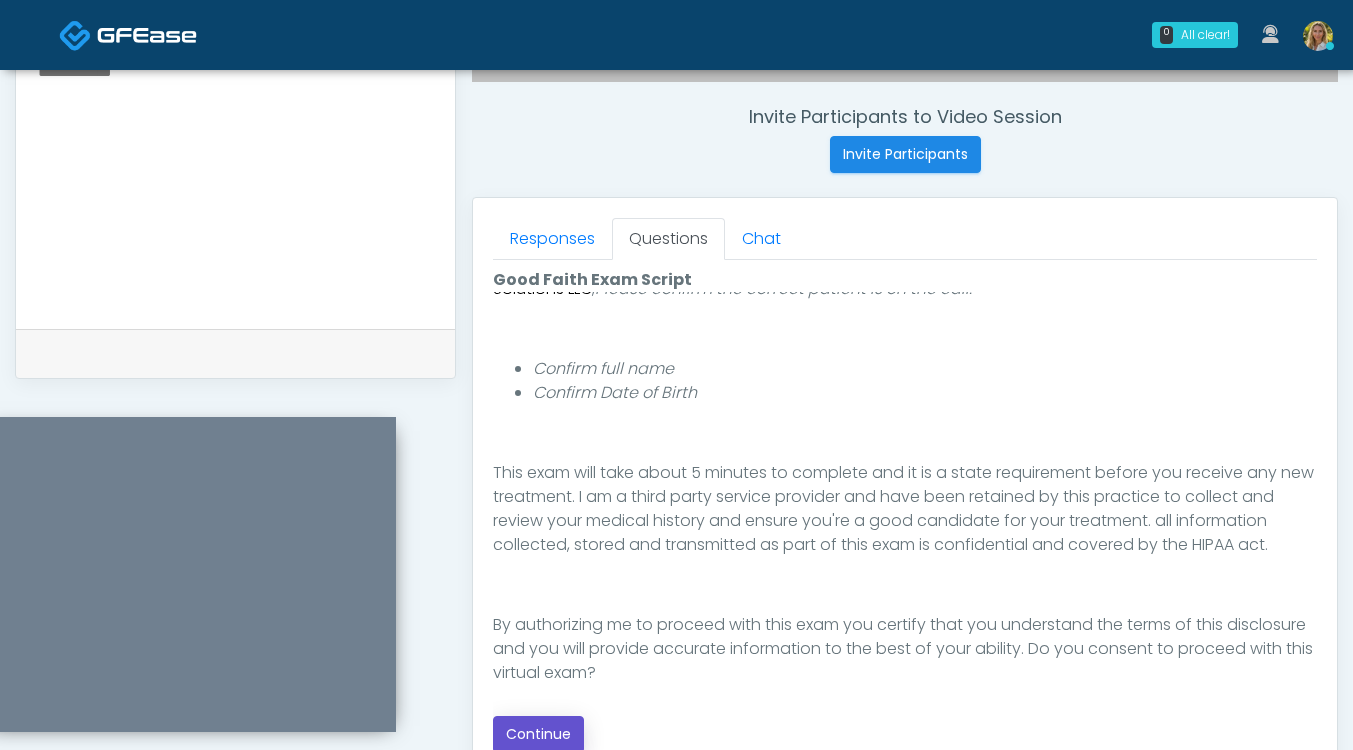 click on "Continue" at bounding box center [538, 734] 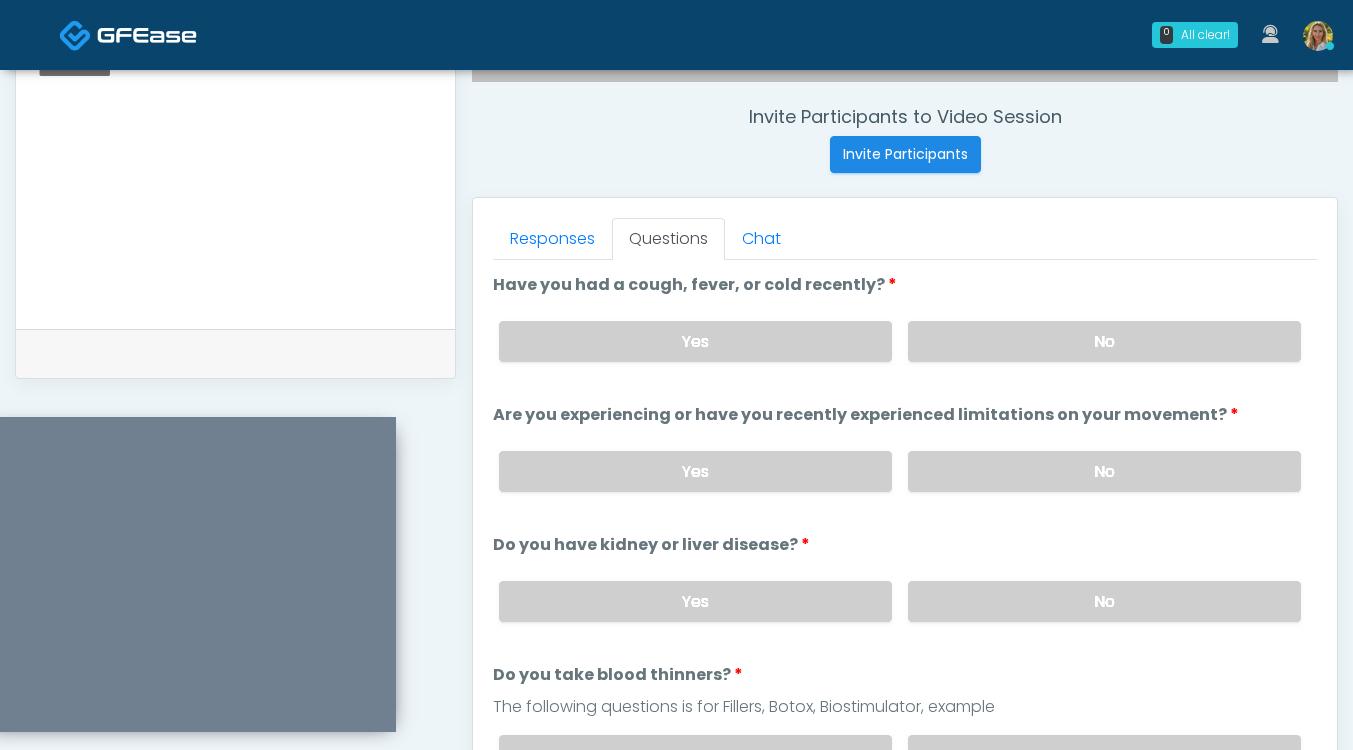 scroll, scrollTop: 1045, scrollLeft: 0, axis: vertical 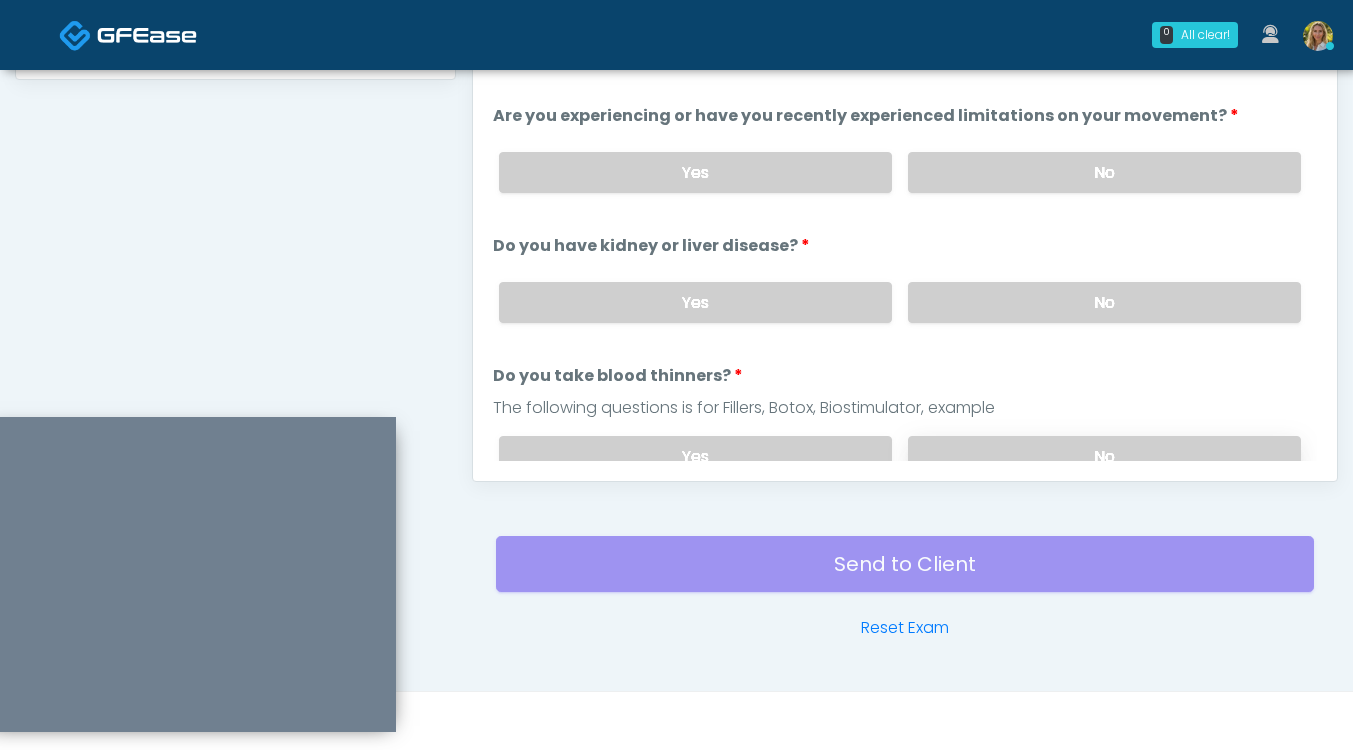 click on "No" at bounding box center [1104, 456] 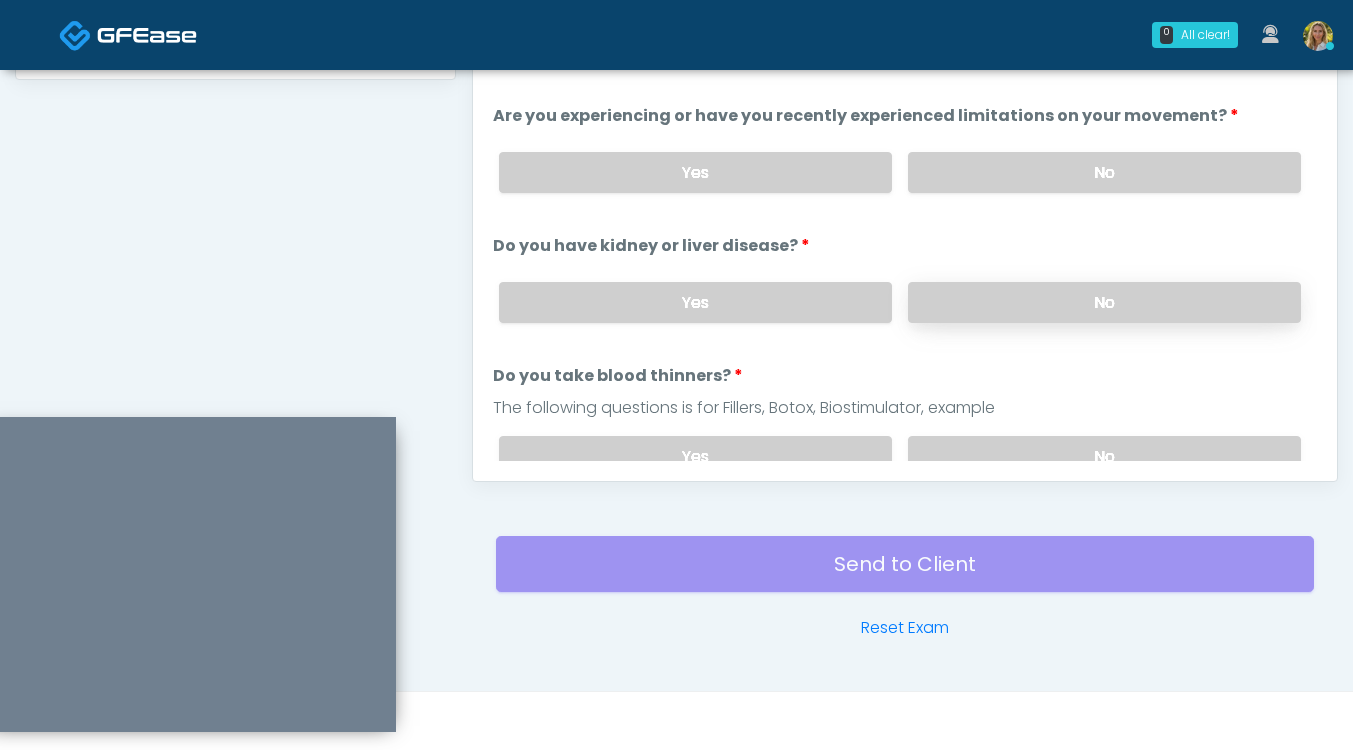 click on "No" at bounding box center (1104, 302) 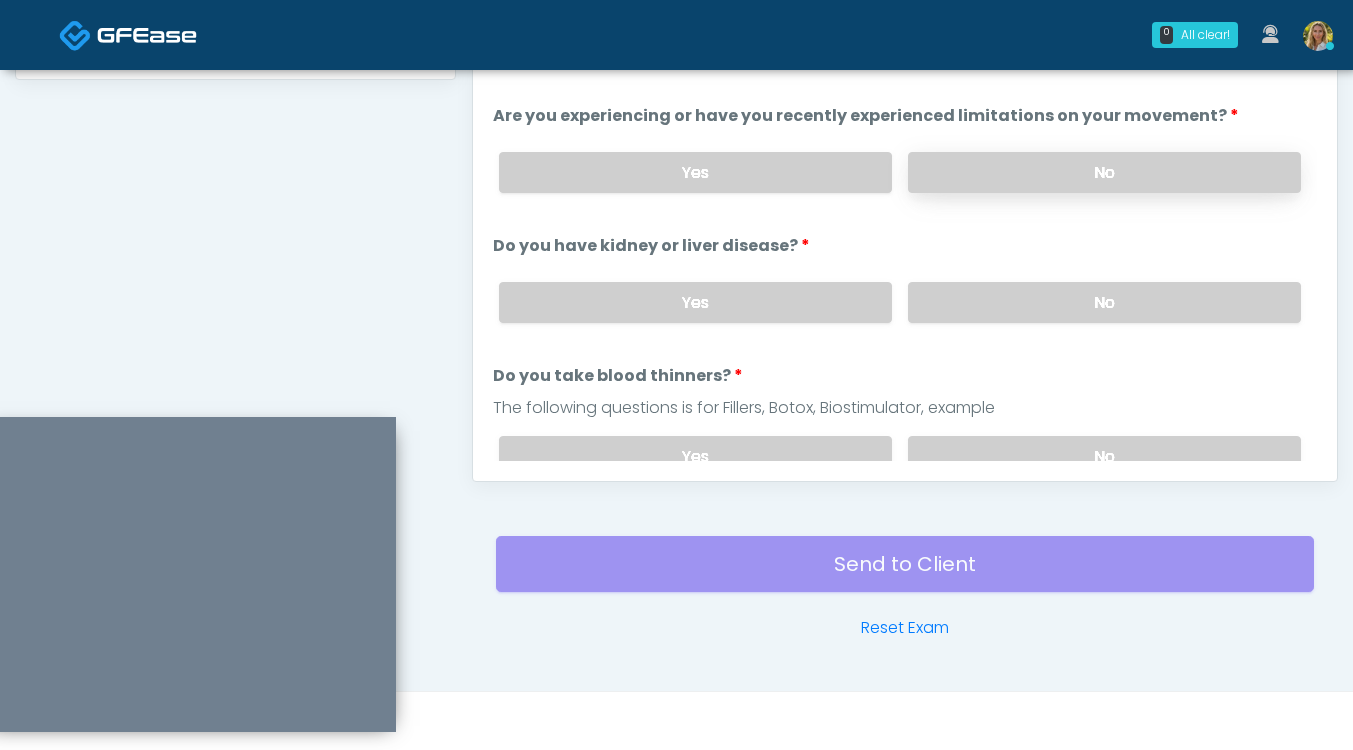 click on "No" at bounding box center (1104, 172) 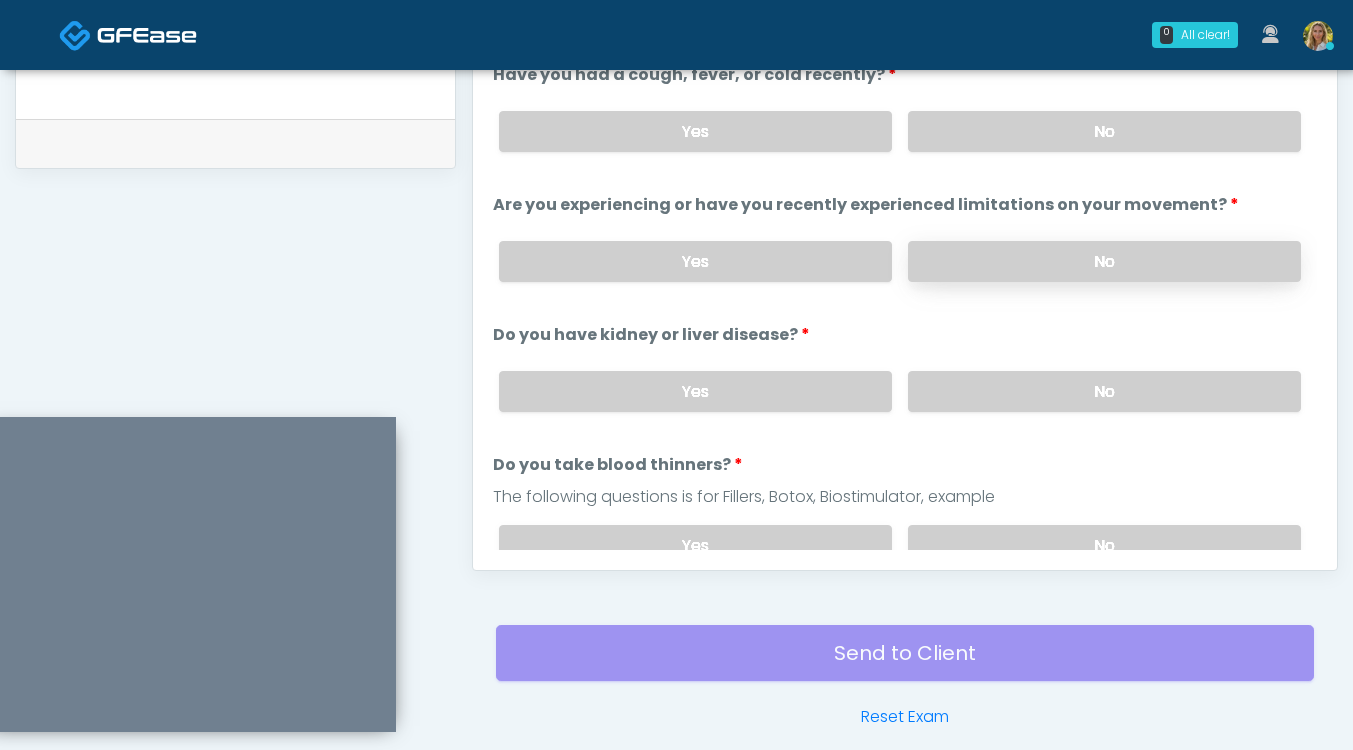 scroll, scrollTop: 943, scrollLeft: 0, axis: vertical 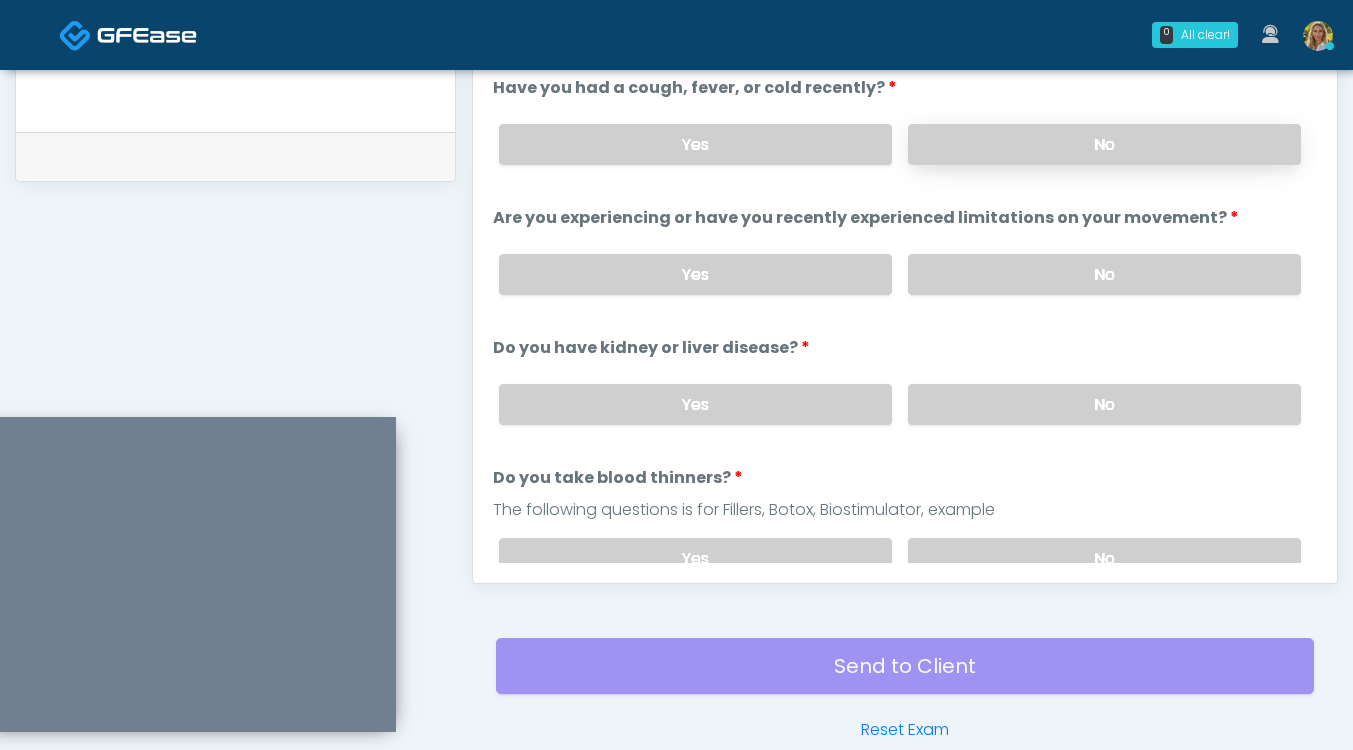 click on "No" at bounding box center (1104, 144) 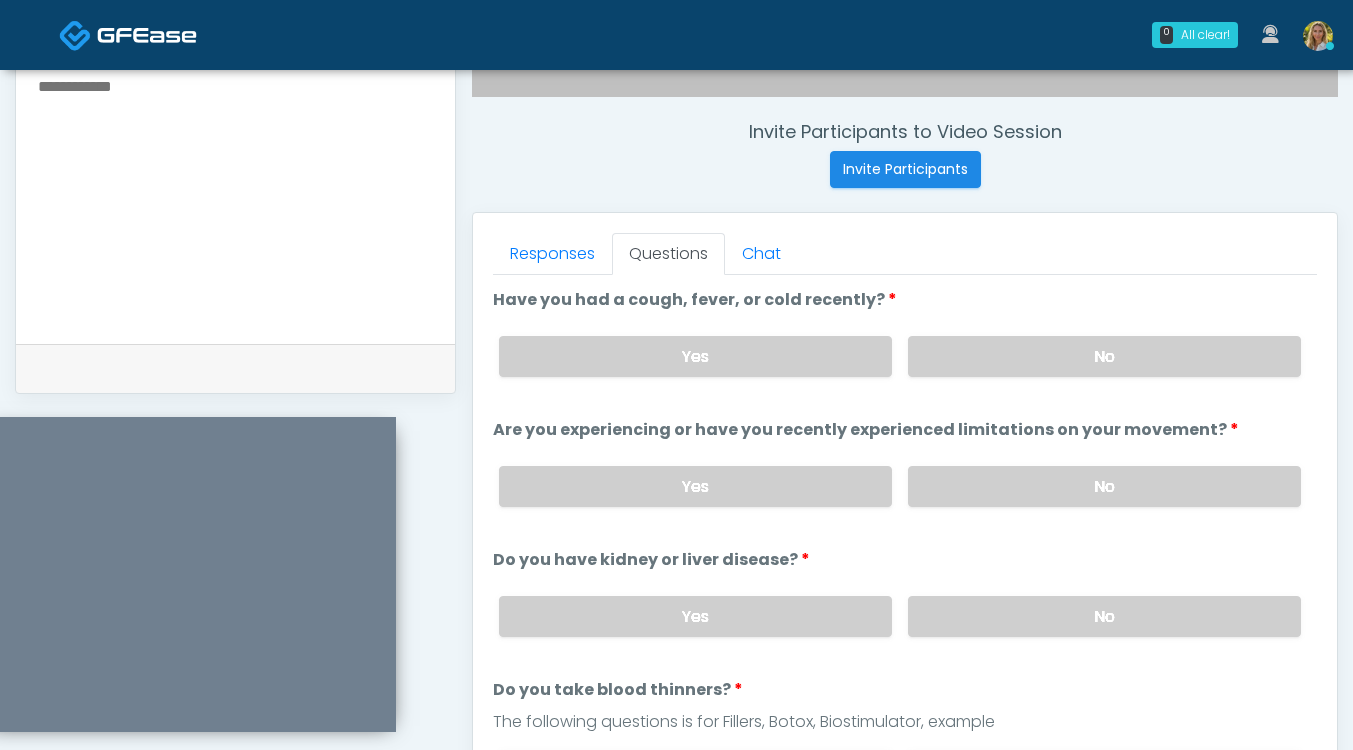 scroll, scrollTop: 730, scrollLeft: 0, axis: vertical 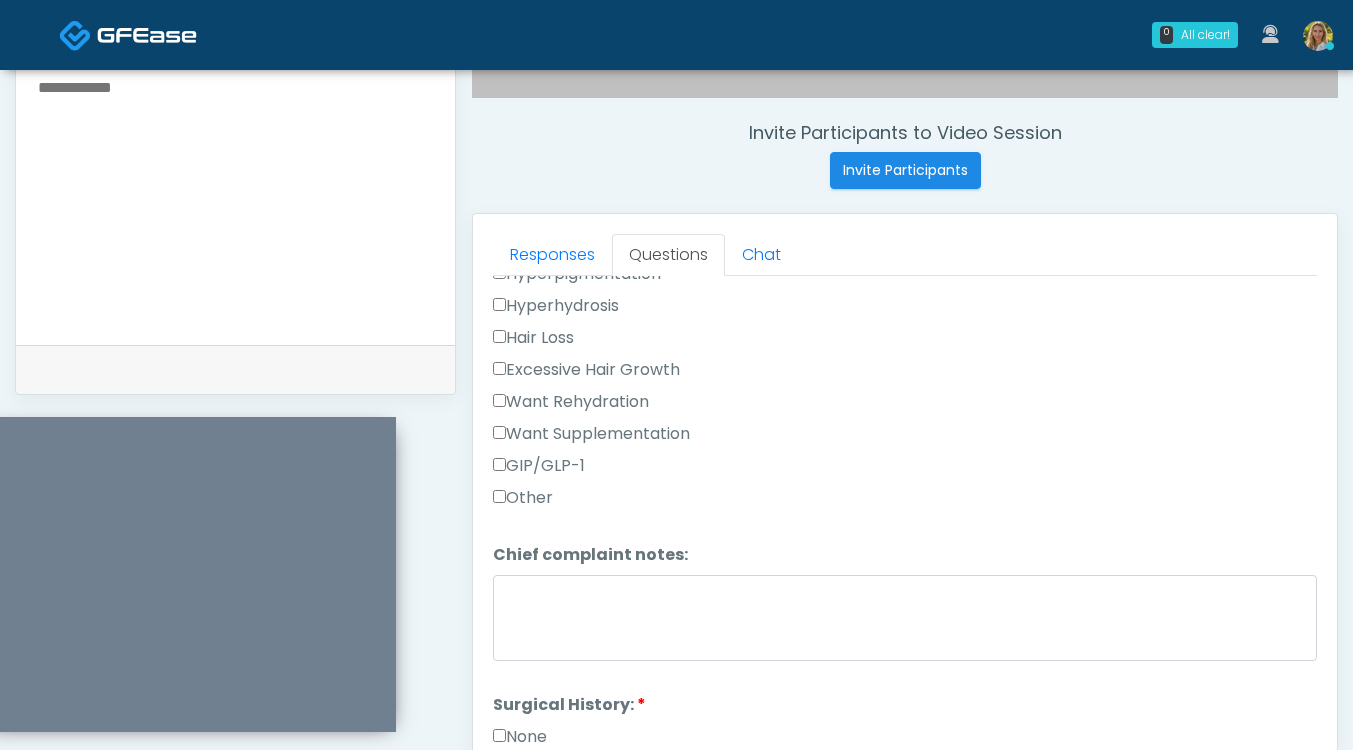 click on "None" at bounding box center [520, 737] 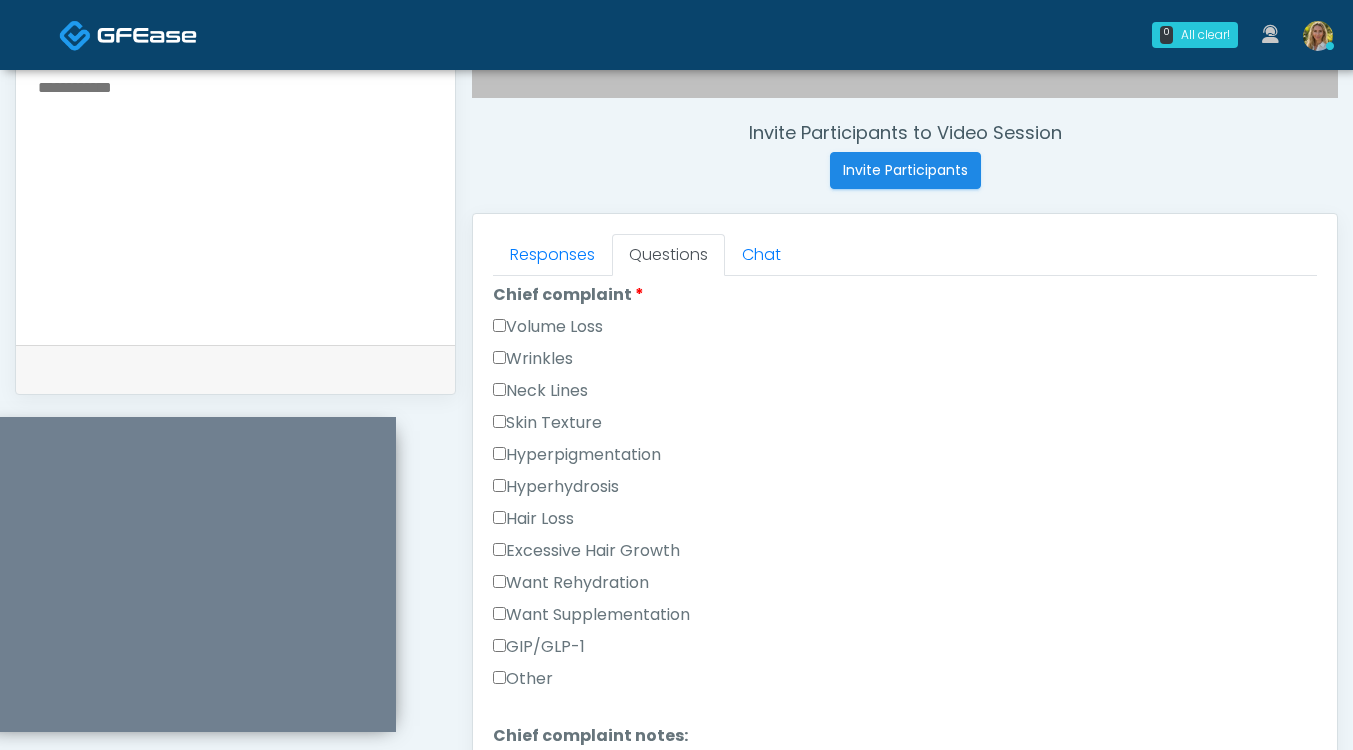 scroll, scrollTop: 560, scrollLeft: 0, axis: vertical 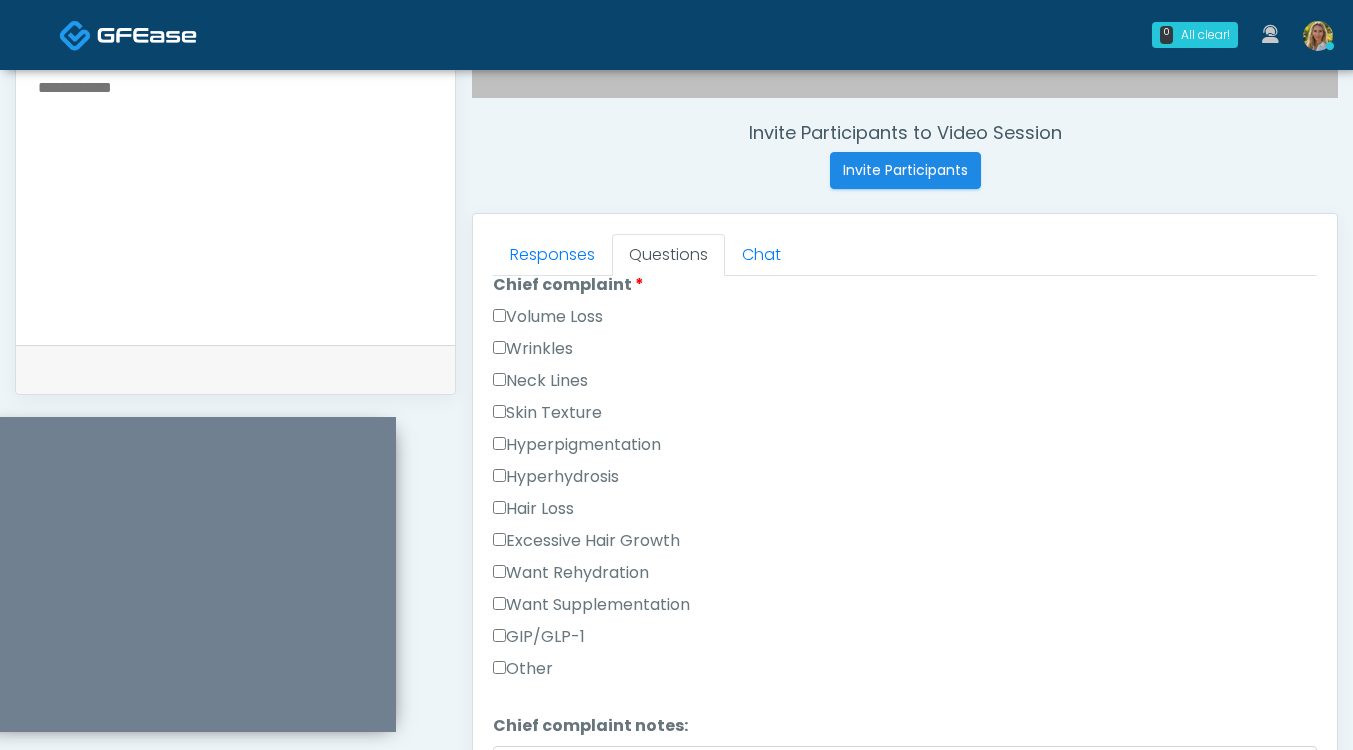 click on "Other" at bounding box center [523, 669] 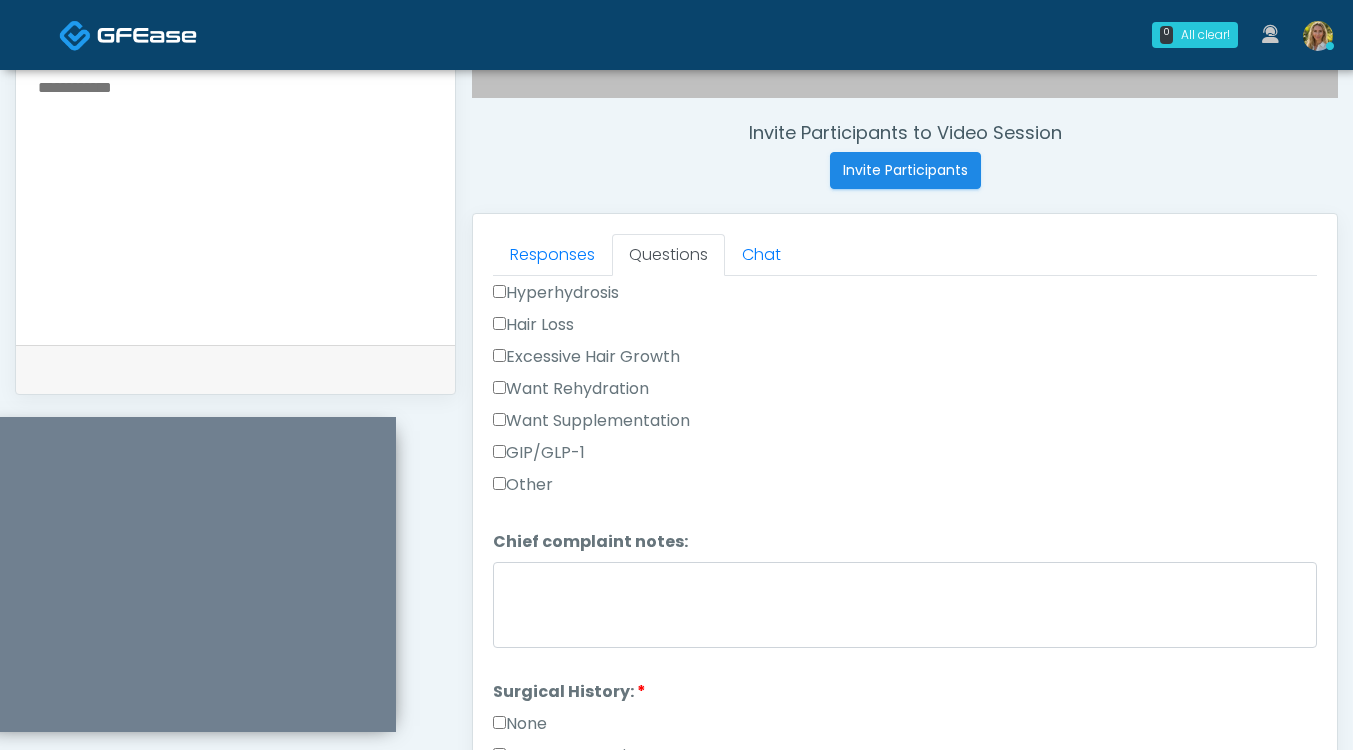 scroll, scrollTop: 761, scrollLeft: 0, axis: vertical 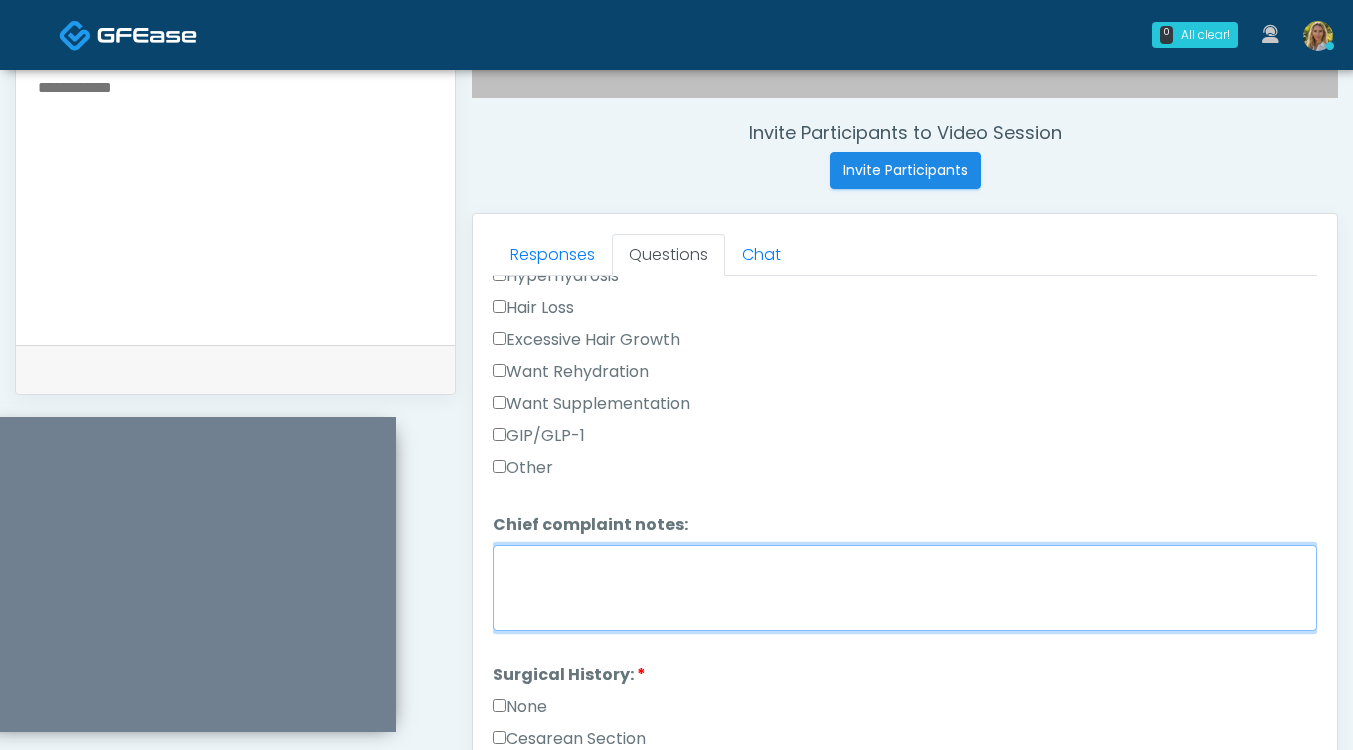click on "Chief complaint notes:" at bounding box center (905, 588) 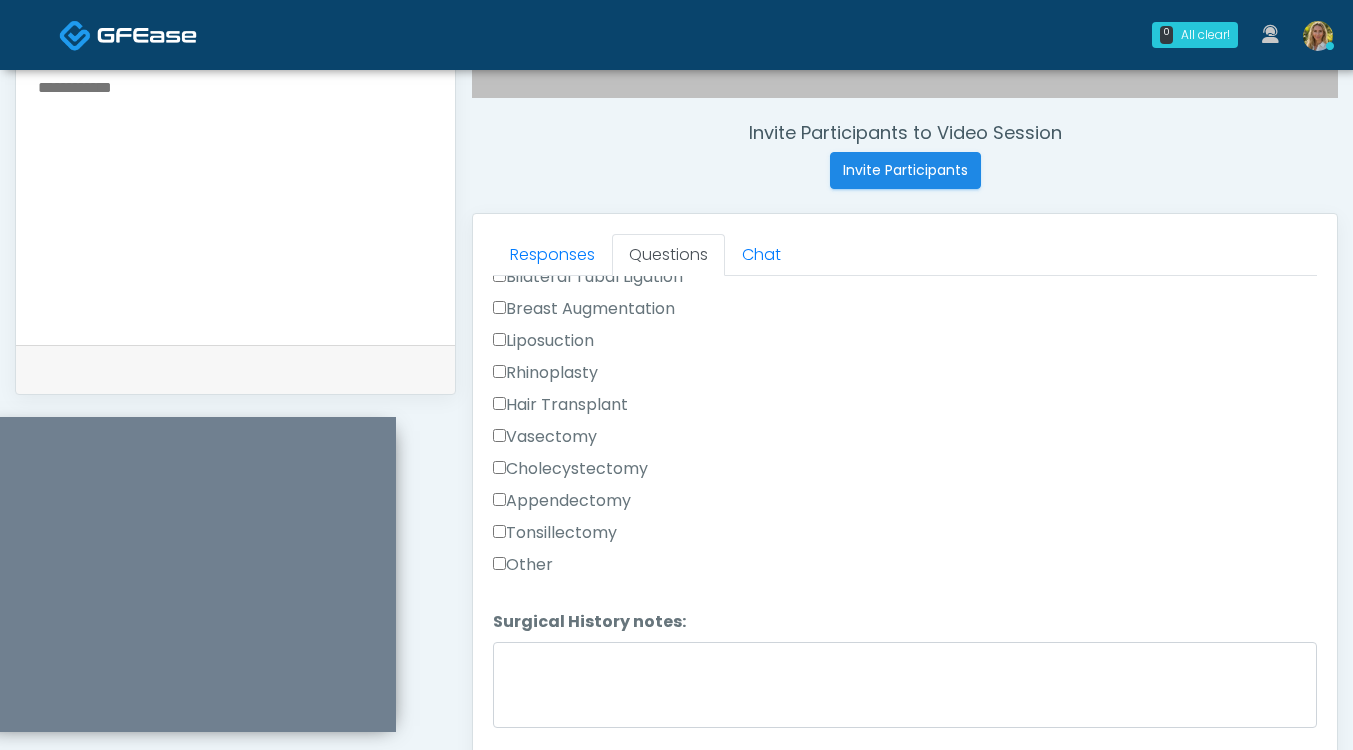 scroll, scrollTop: 1303, scrollLeft: 0, axis: vertical 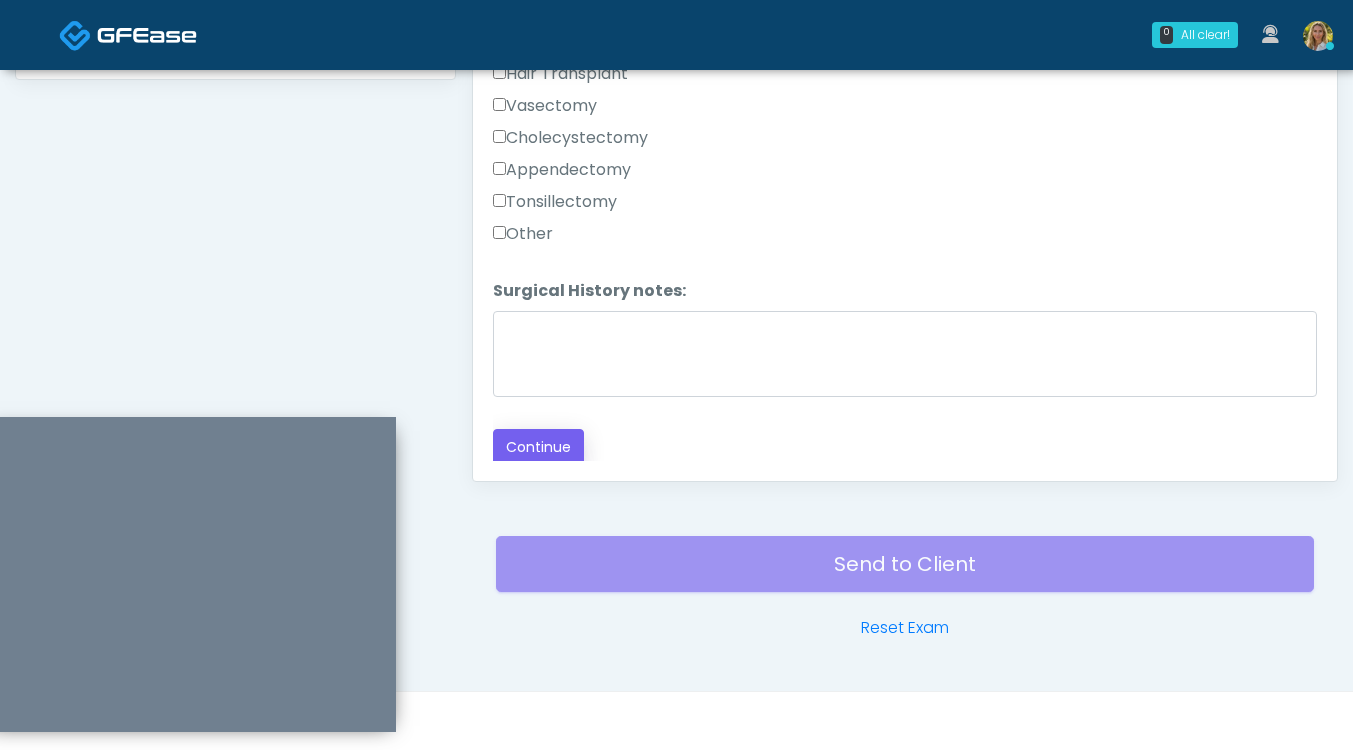 type on "**********" 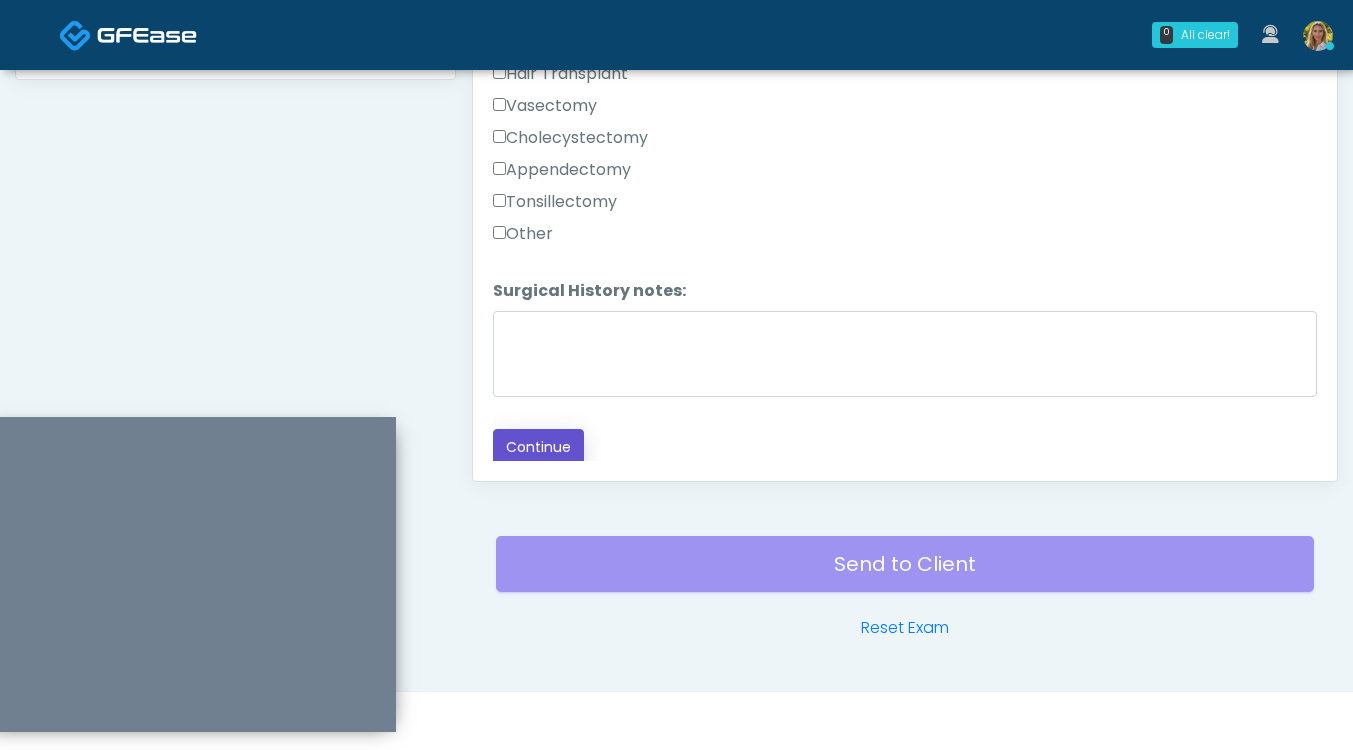 click on "Continue" at bounding box center (538, 447) 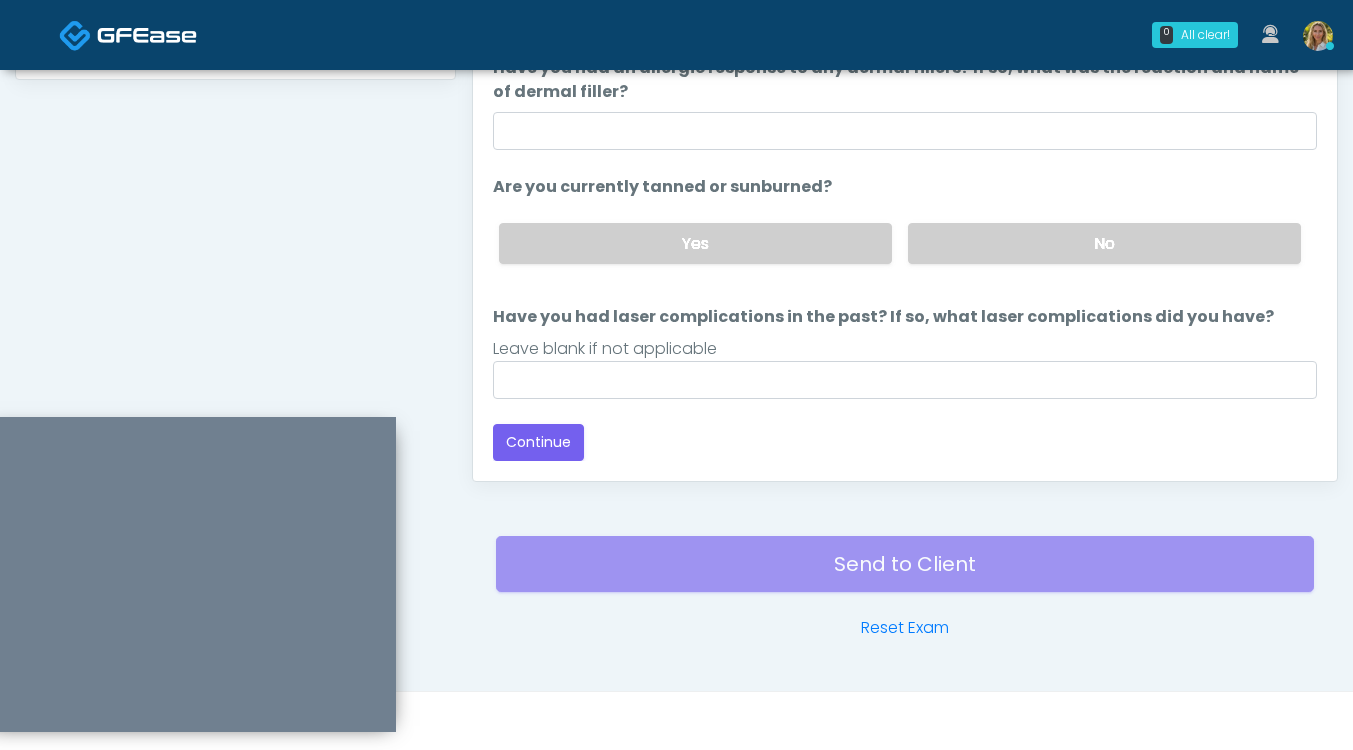 scroll, scrollTop: 188, scrollLeft: 0, axis: vertical 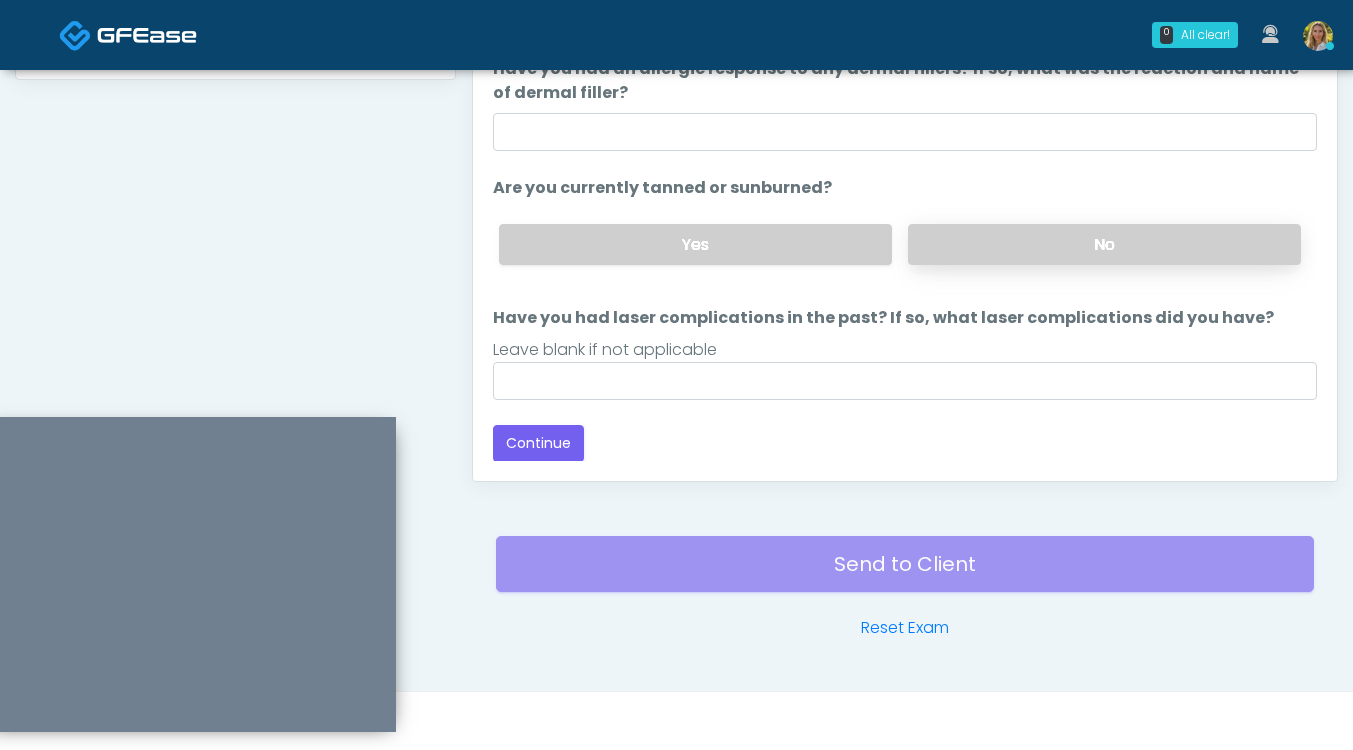 click on "No" at bounding box center [1104, 244] 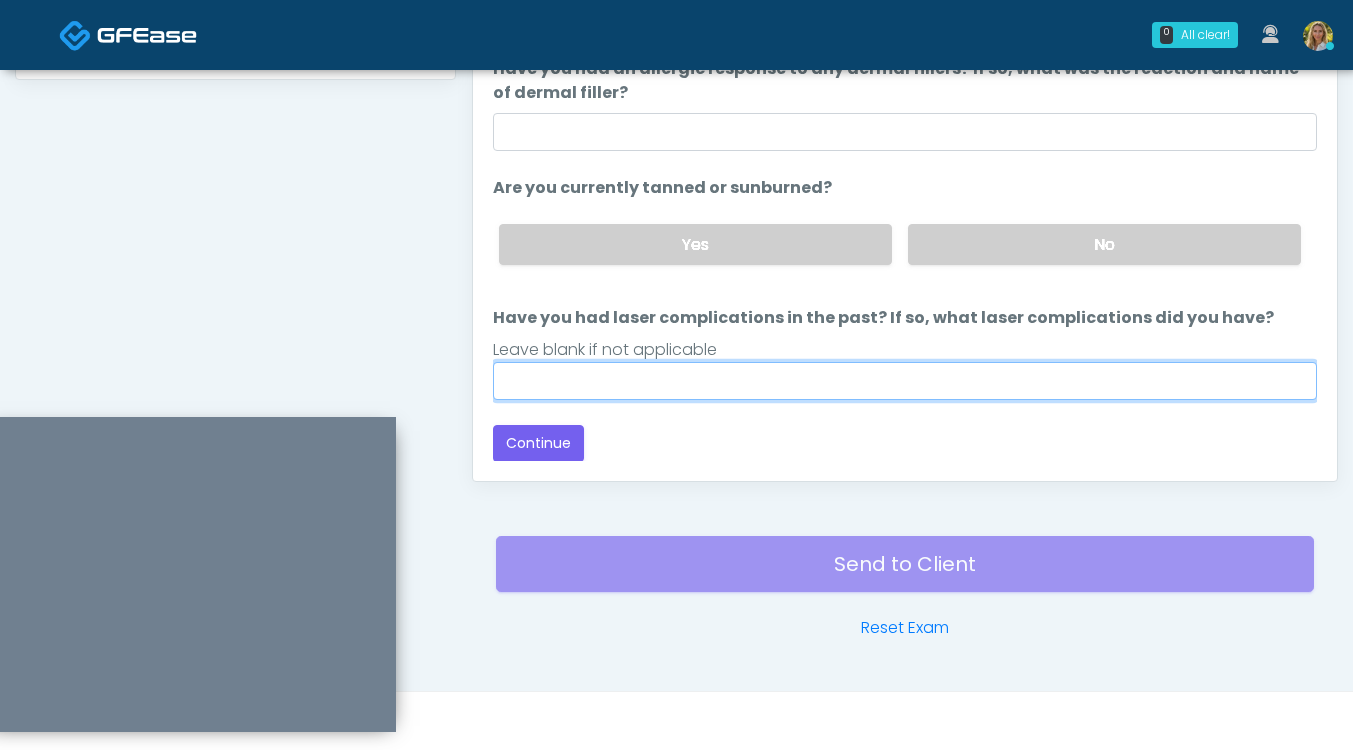 click on "Have you had laser complications in the past? If so, what laser complications did you have?" at bounding box center [905, 381] 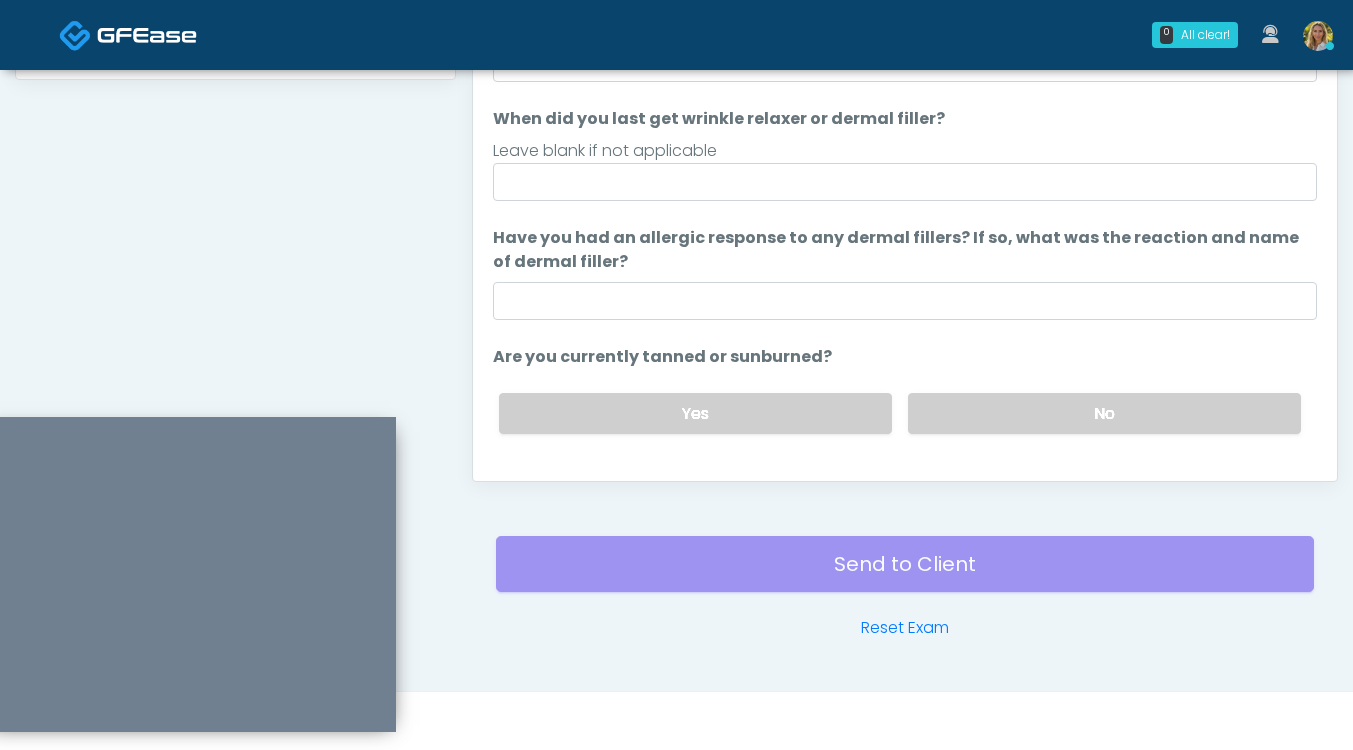scroll, scrollTop: 2, scrollLeft: 0, axis: vertical 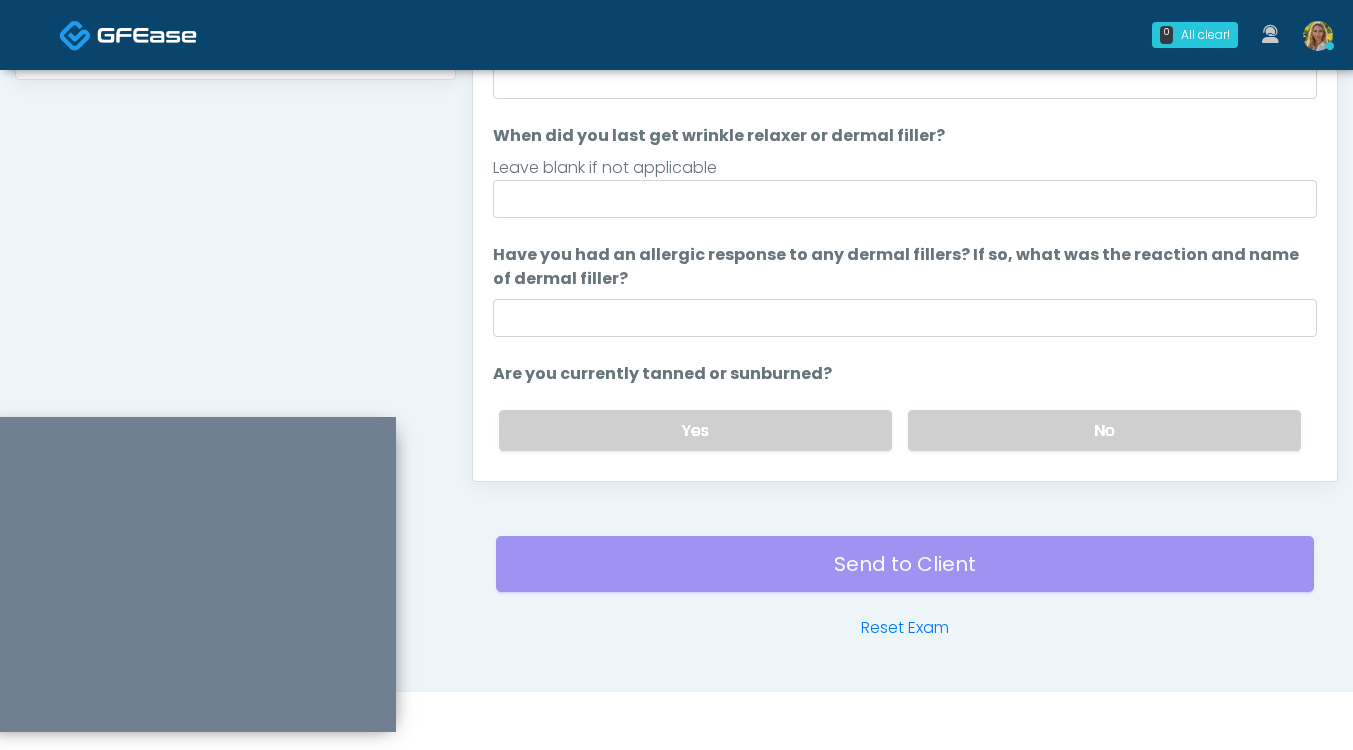 type on "**" 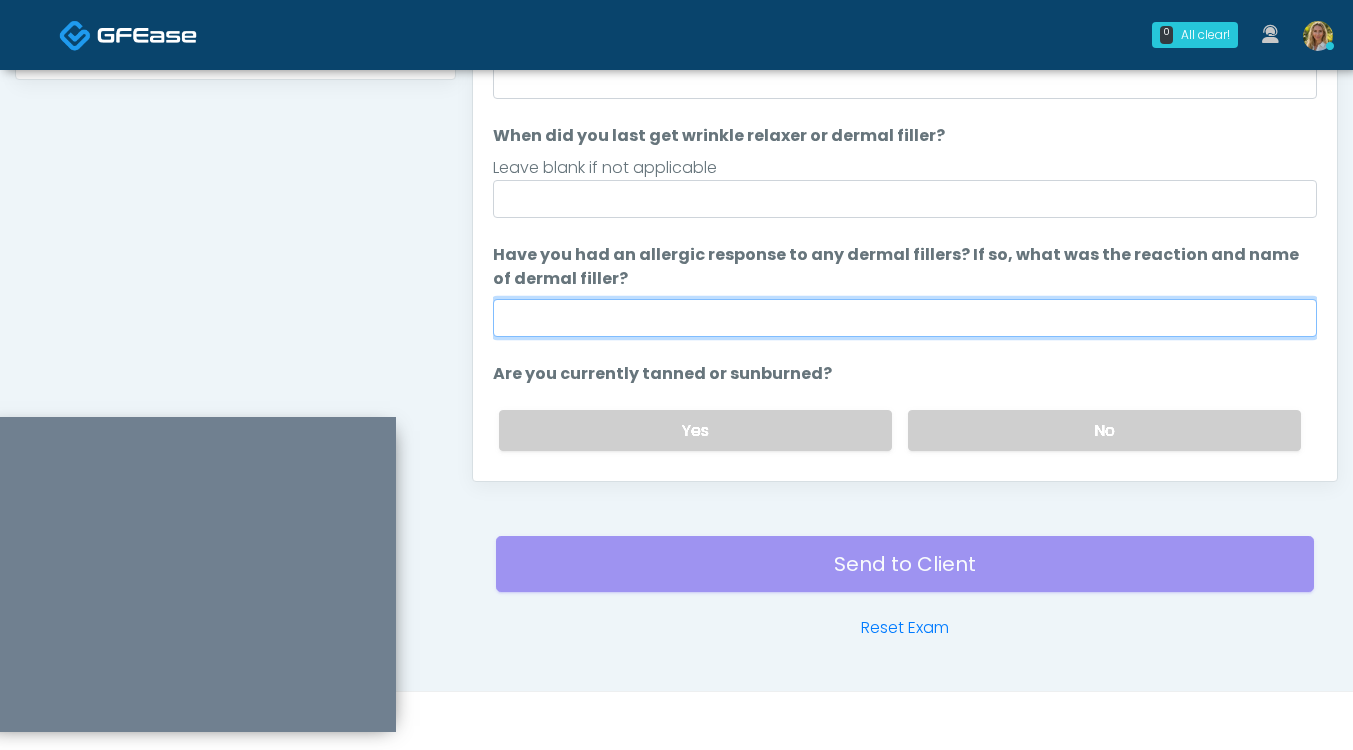 click on "Have you had an allergic response to any dermal fillers? If so, what was the reaction and name of dermal filler?" at bounding box center [905, 318] 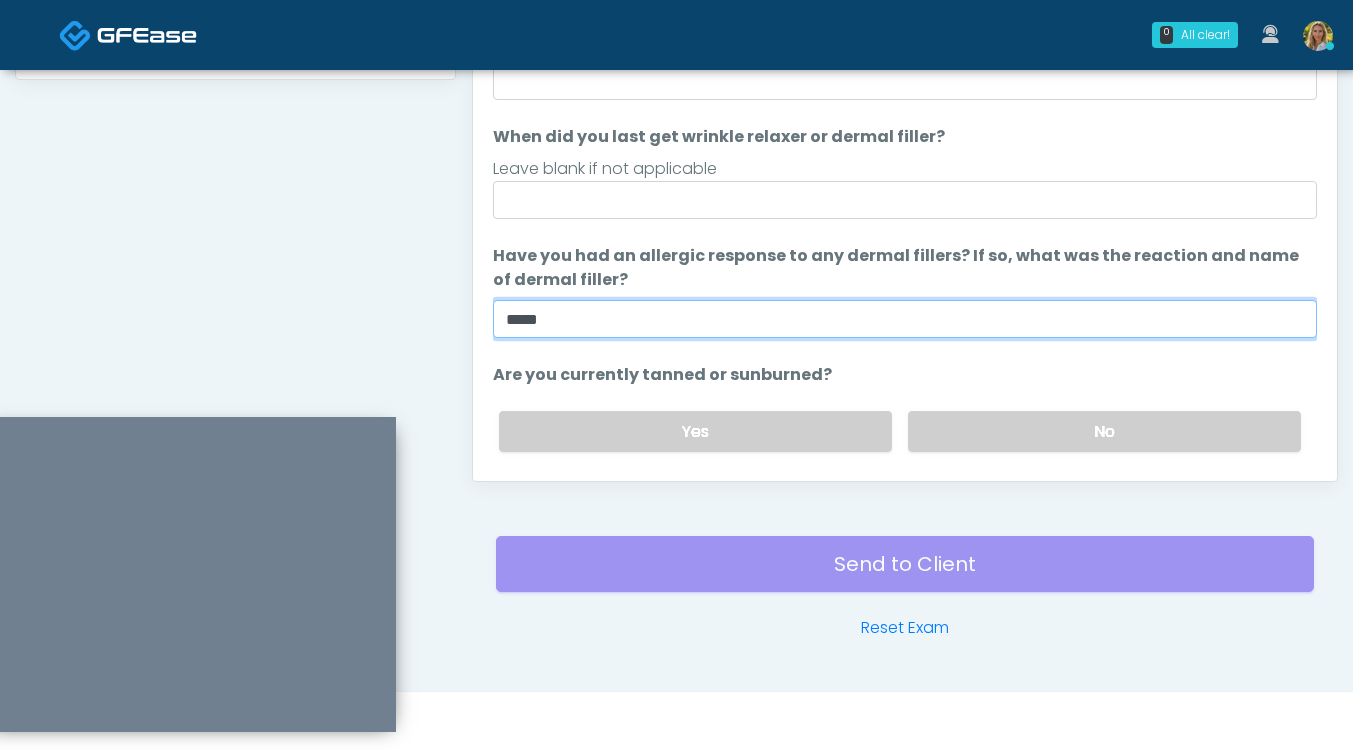 scroll, scrollTop: 0, scrollLeft: 0, axis: both 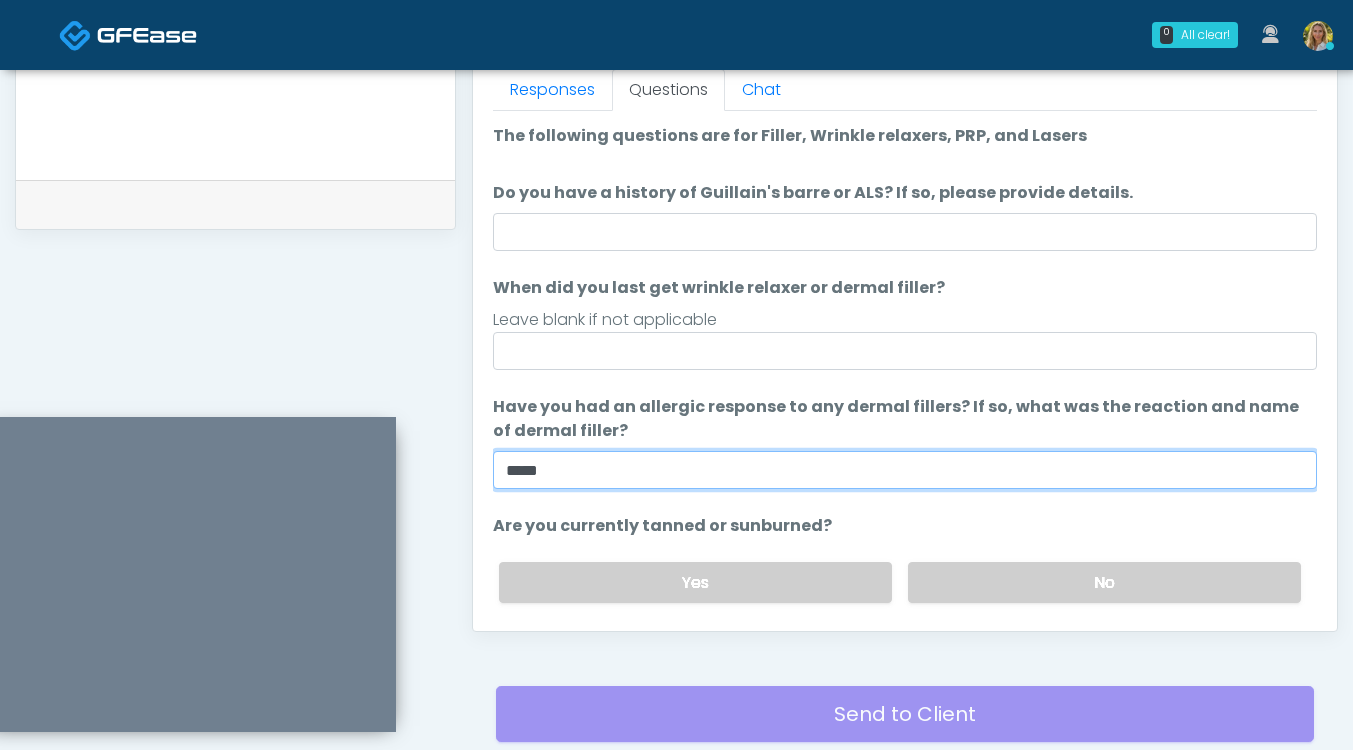 type on "*****" 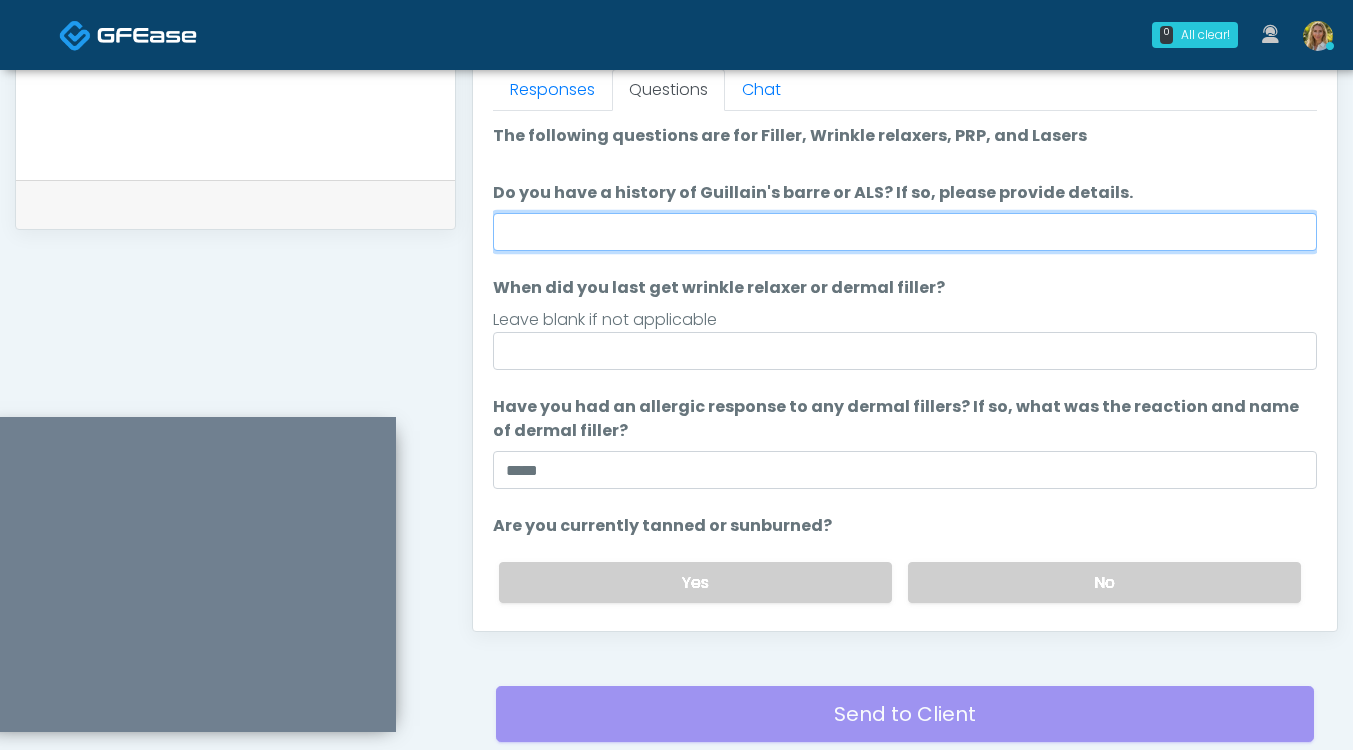 click on "Do you have a history of Guillain's barre or ALS? If so, please provide details." at bounding box center (905, 232) 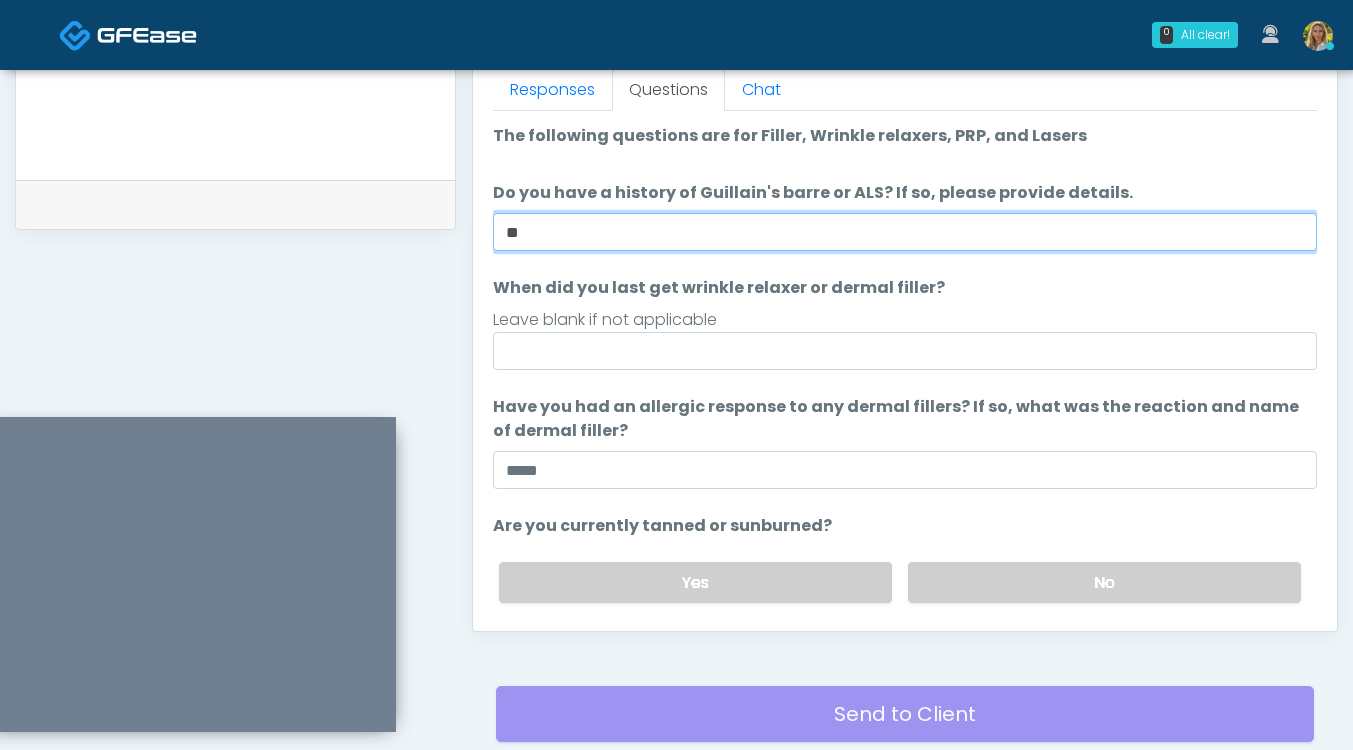 type on "**" 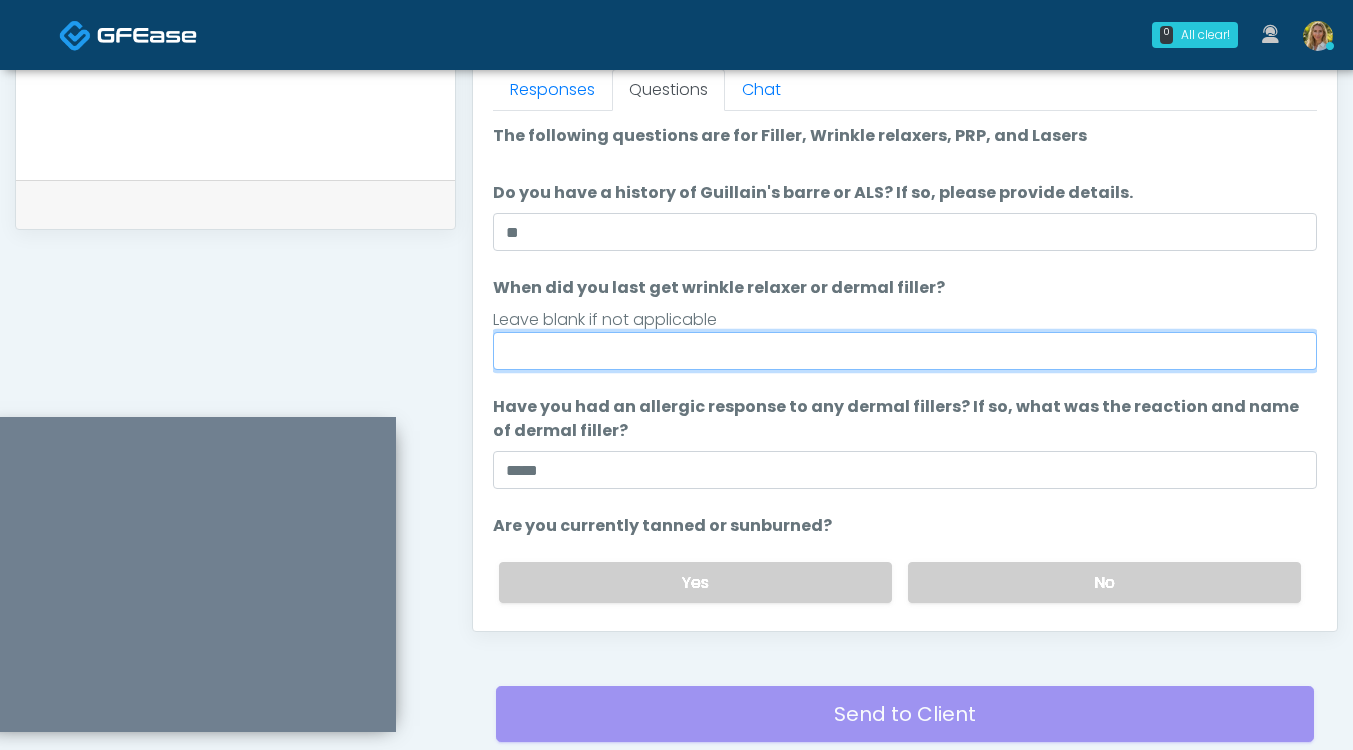 click on "When did you last get wrinkle relaxer or dermal filler?" at bounding box center (905, 351) 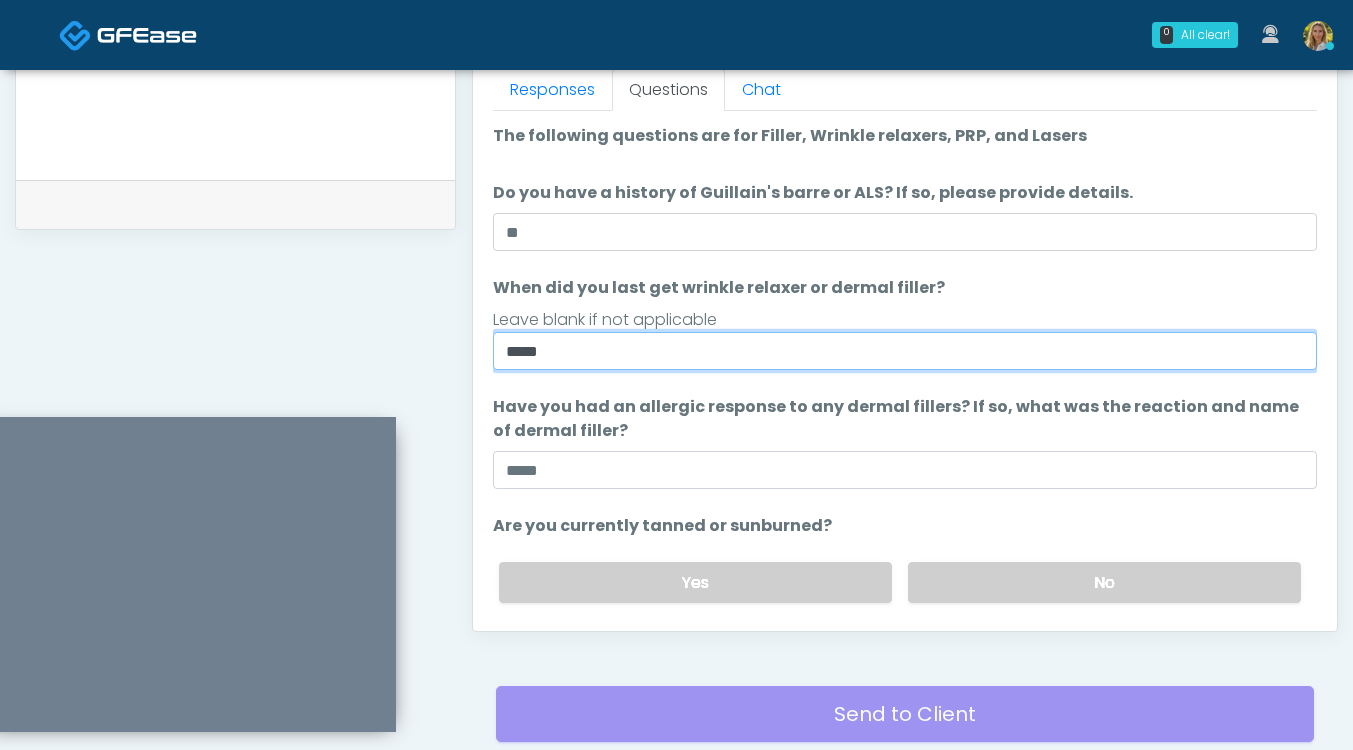 type on "*****" 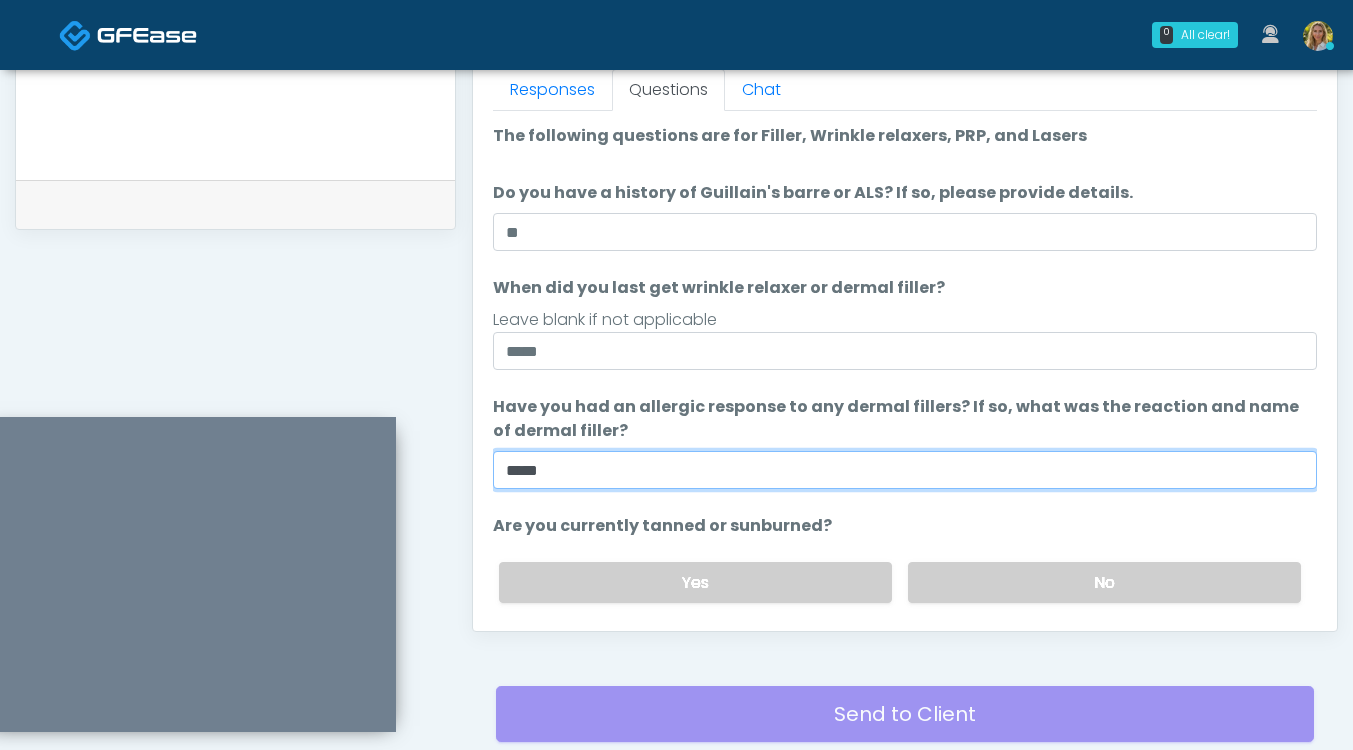 drag, startPoint x: 507, startPoint y: 460, endPoint x: 407, endPoint y: 440, distance: 101.98039 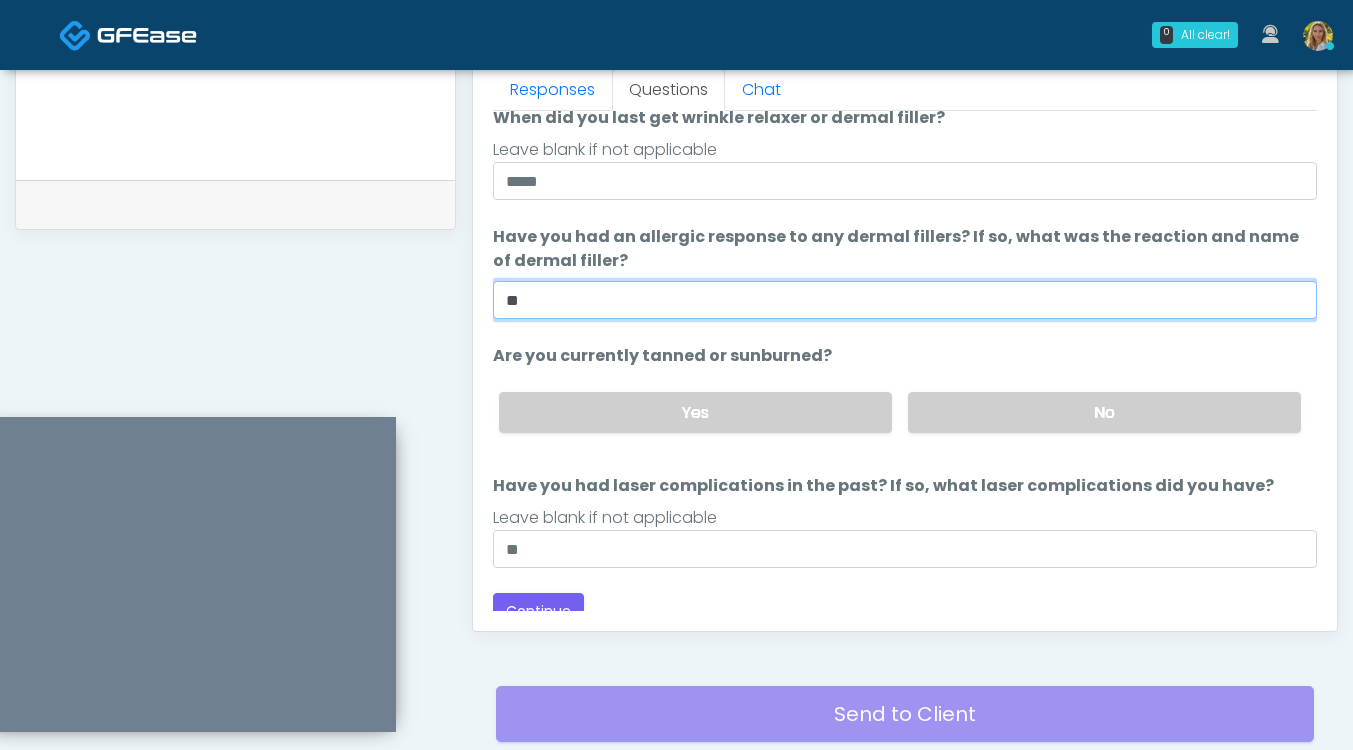 scroll, scrollTop: 188, scrollLeft: 0, axis: vertical 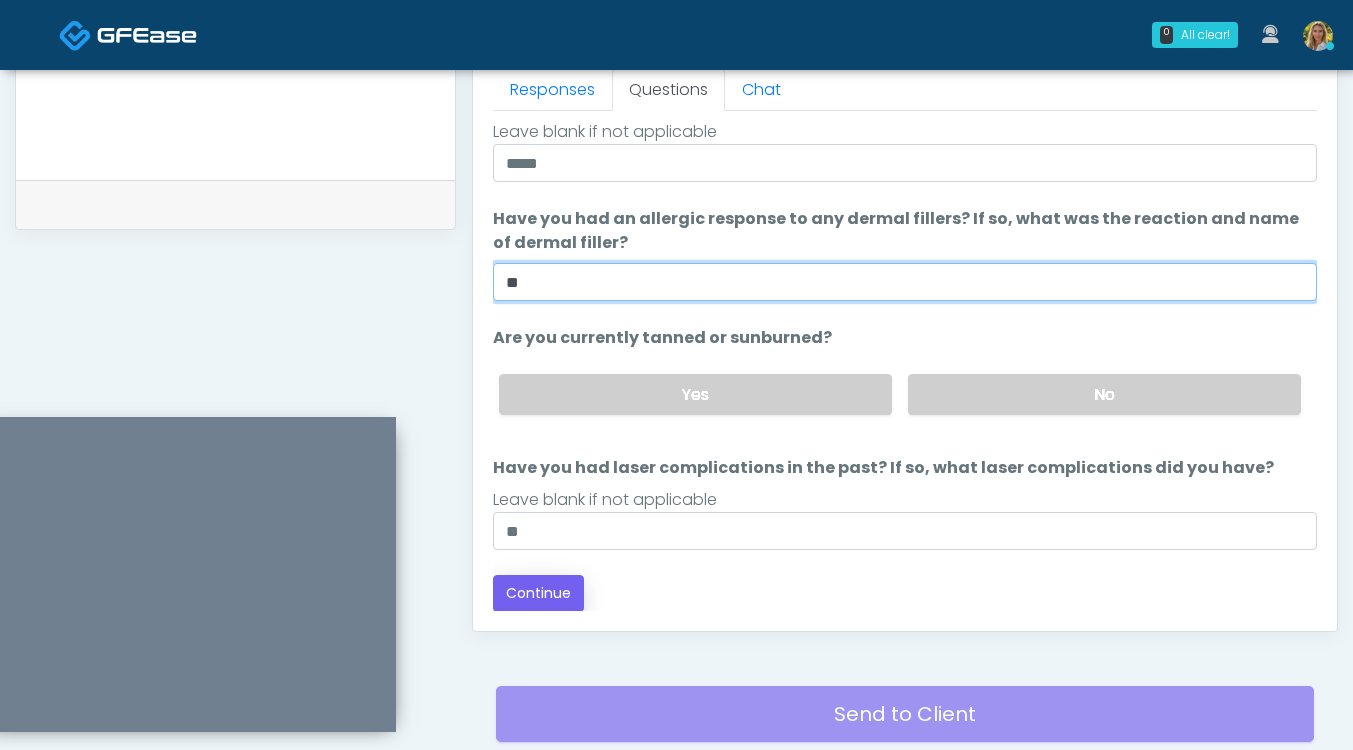 type on "**" 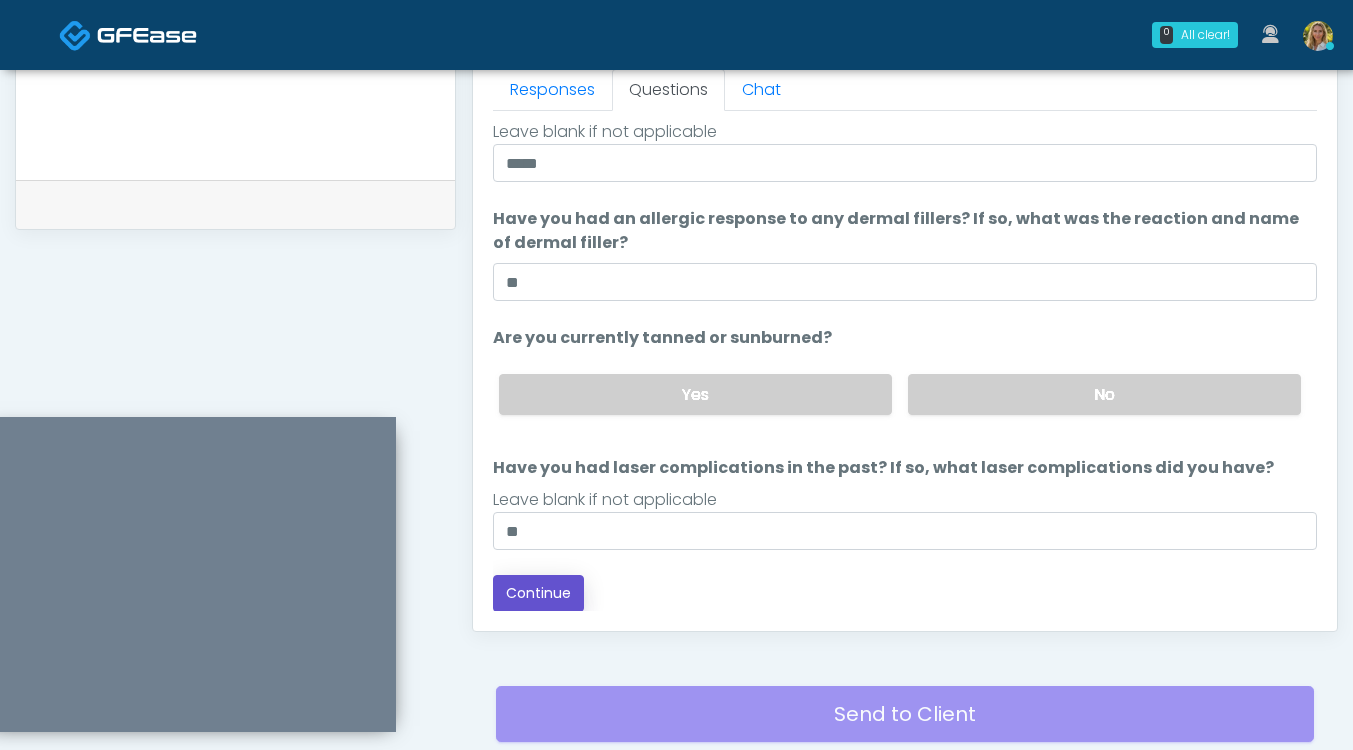 click on "Continue" at bounding box center (538, 593) 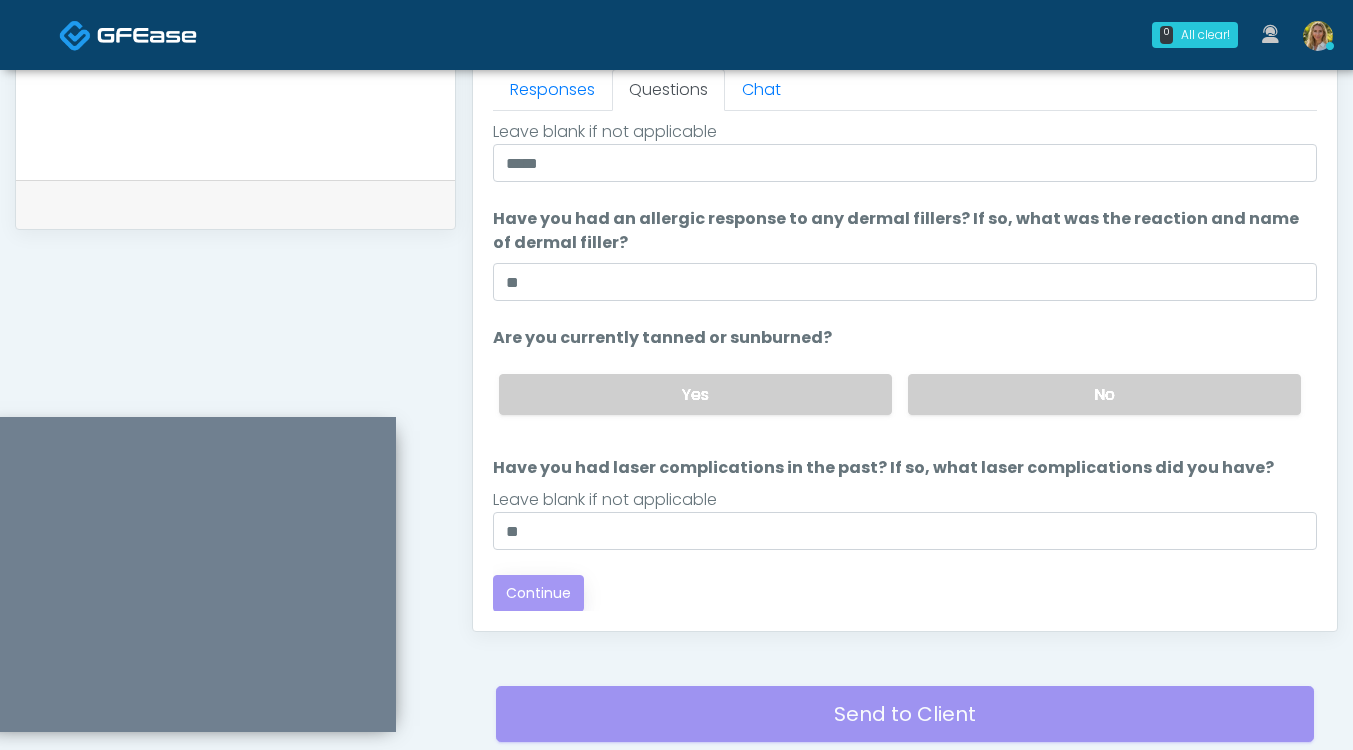 scroll, scrollTop: 1045, scrollLeft: 0, axis: vertical 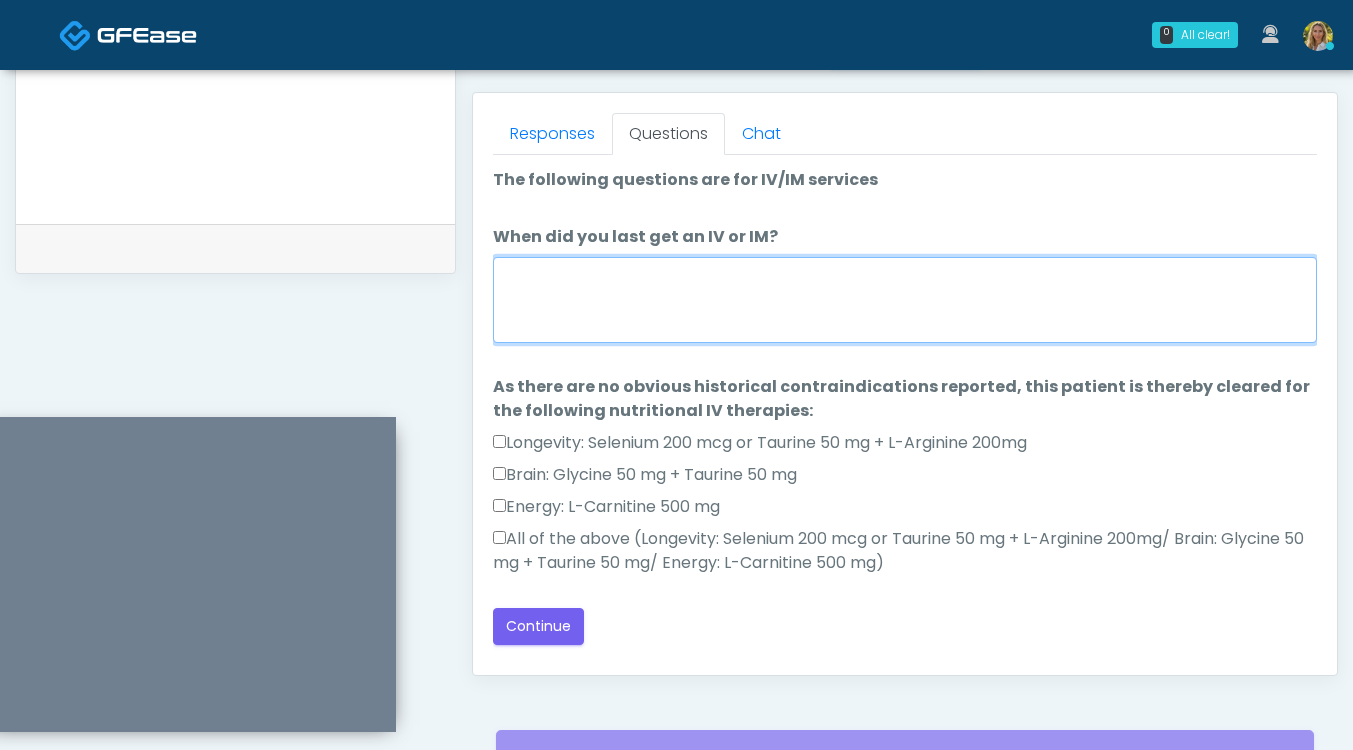 click on "When did you last get an IV or IM?" at bounding box center [905, 300] 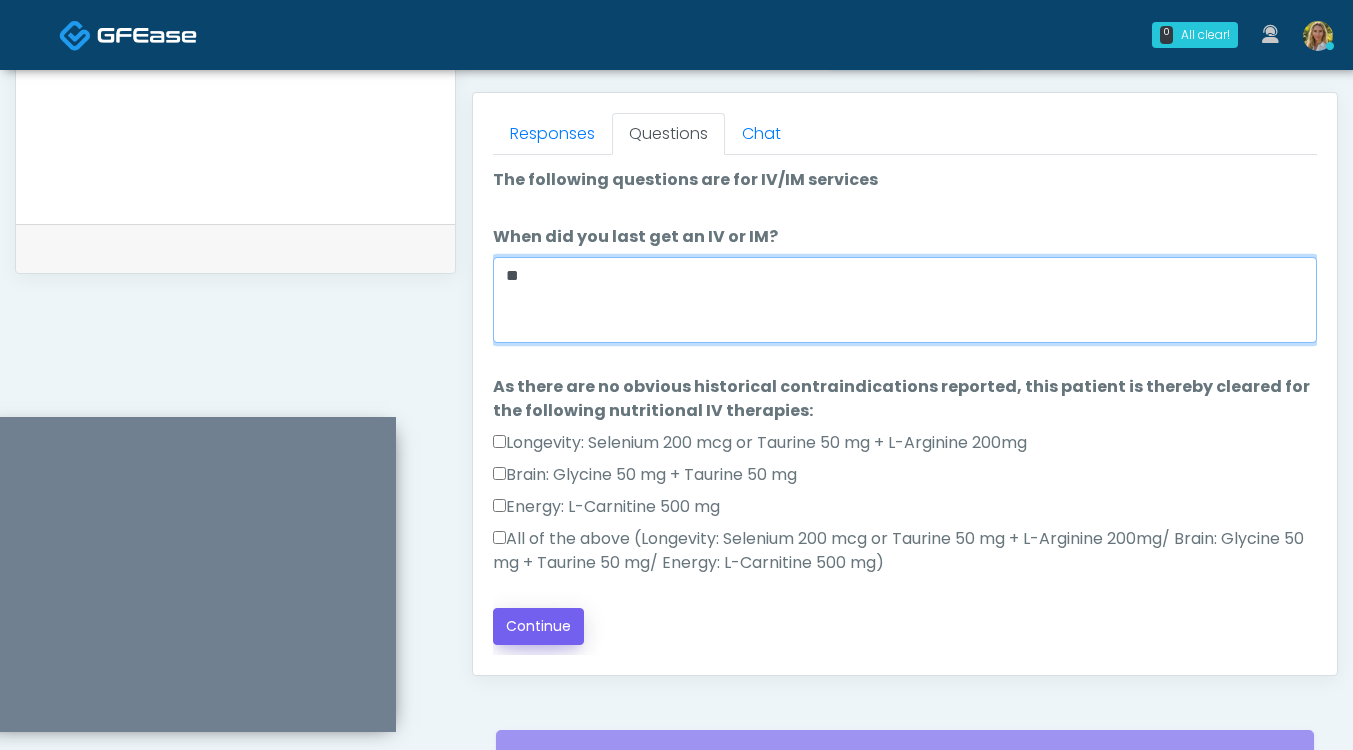 type on "**" 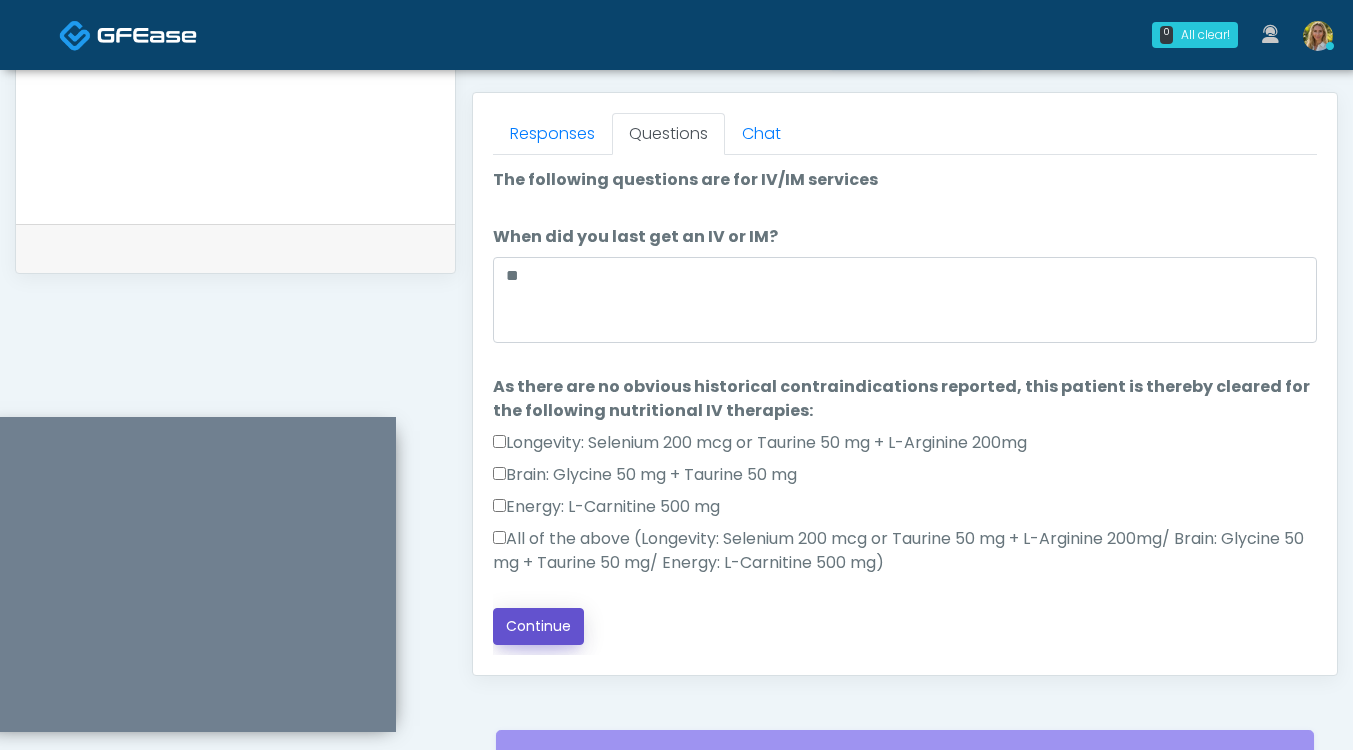 click on "Continue" at bounding box center (538, 626) 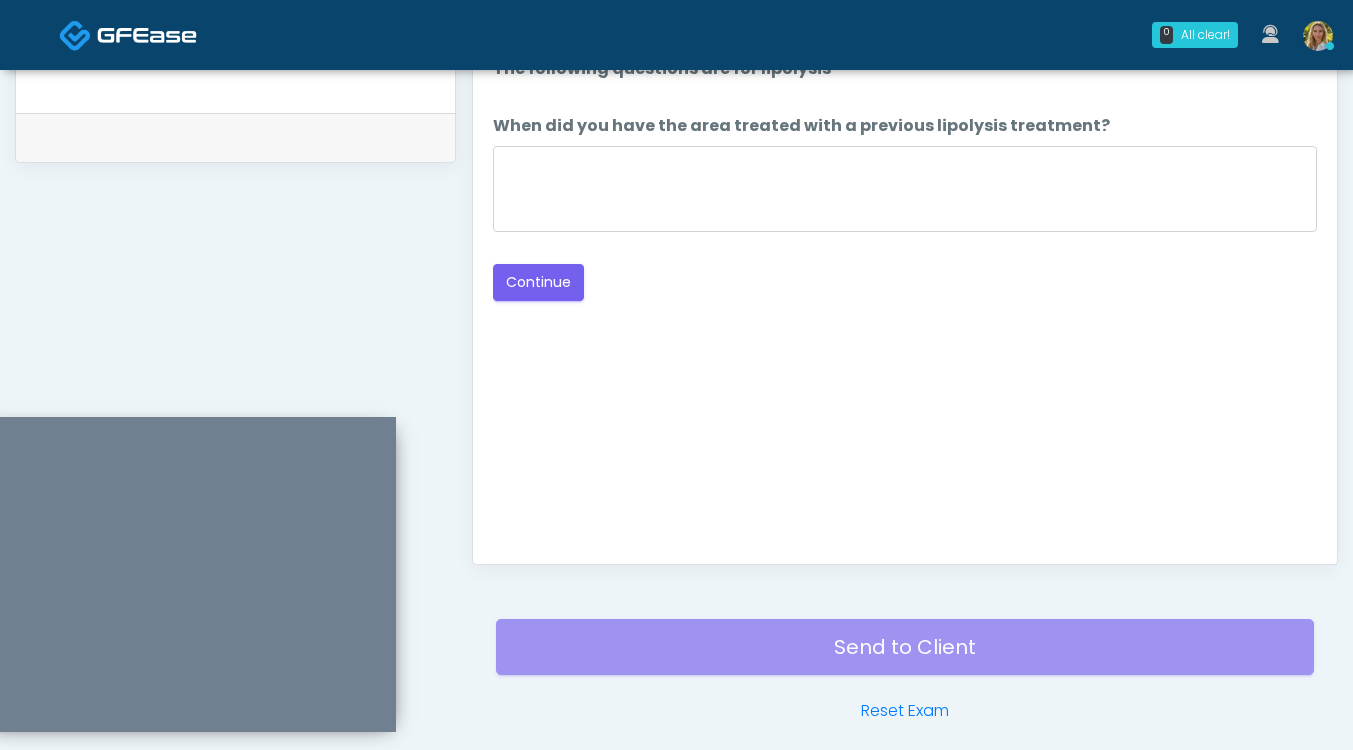 scroll, scrollTop: 922, scrollLeft: 0, axis: vertical 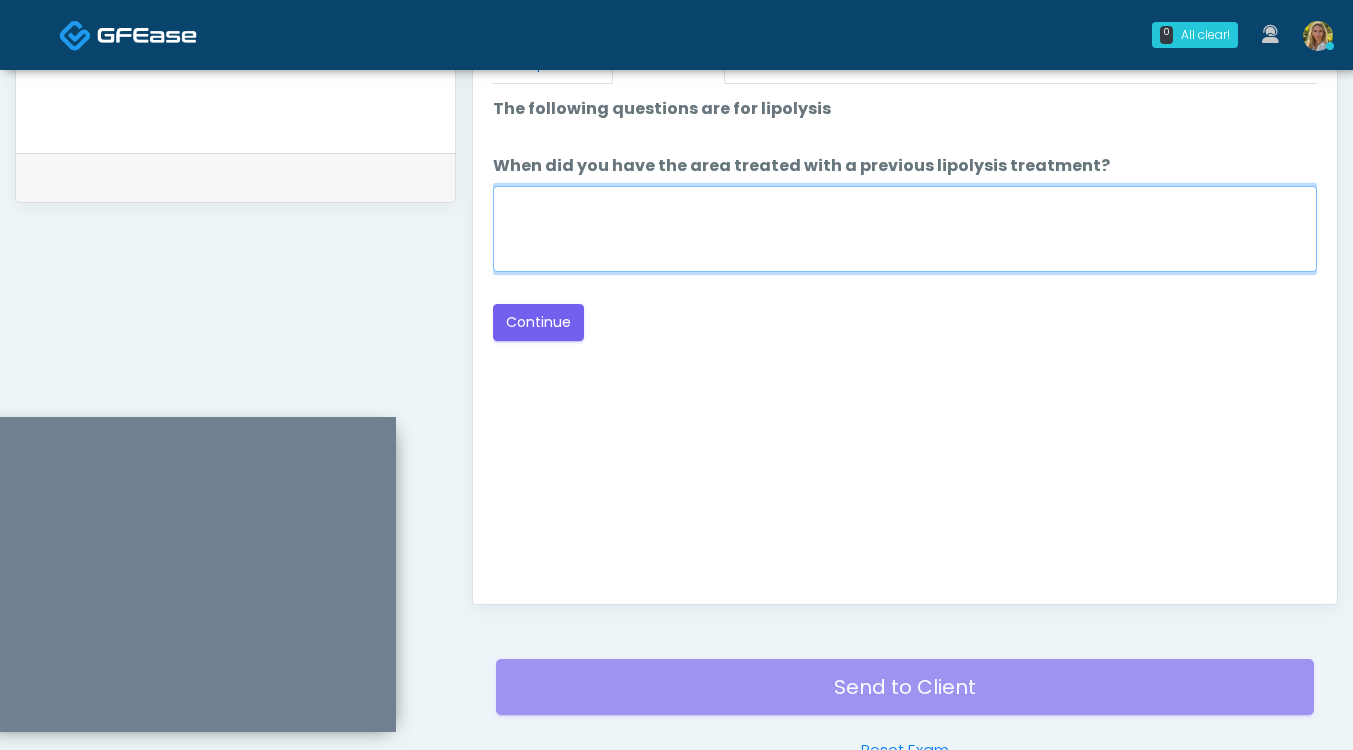 click on "When did you have the area treated with a previous lipolysis treatment?" at bounding box center [905, 229] 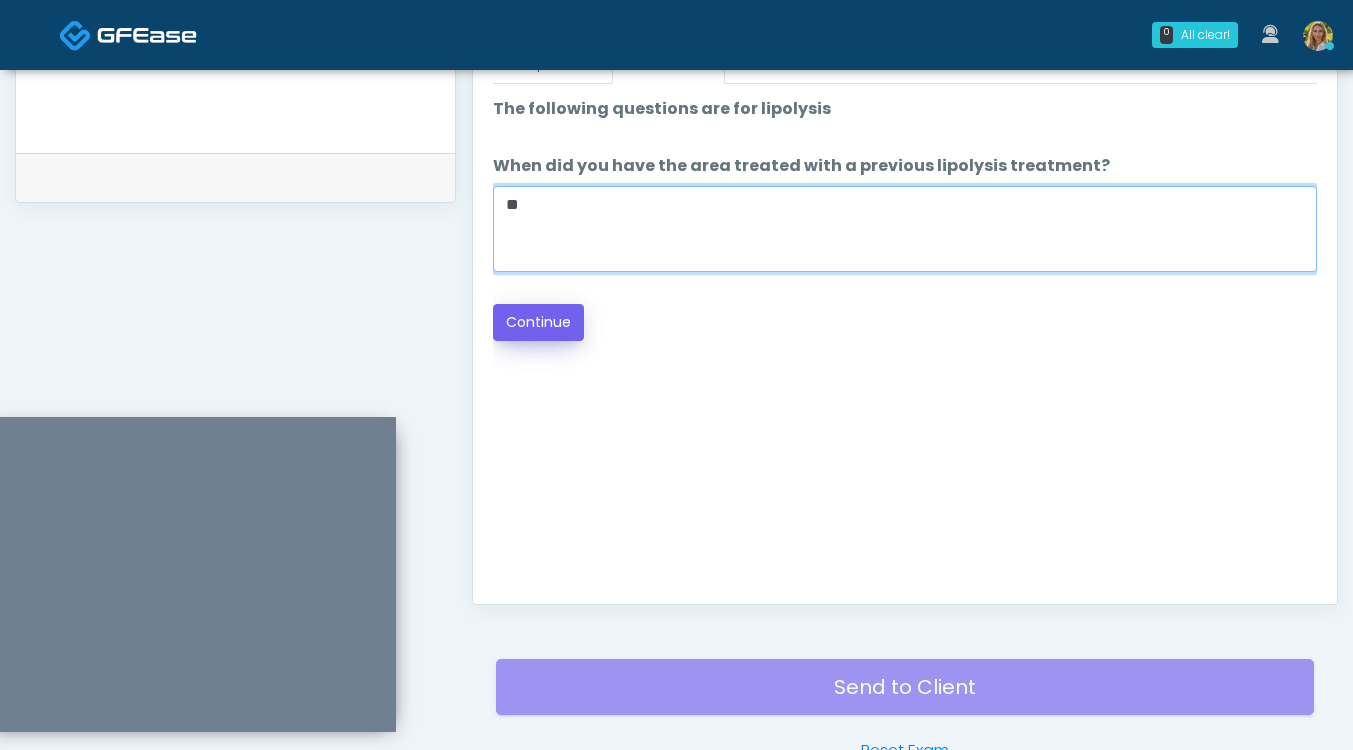 type on "**" 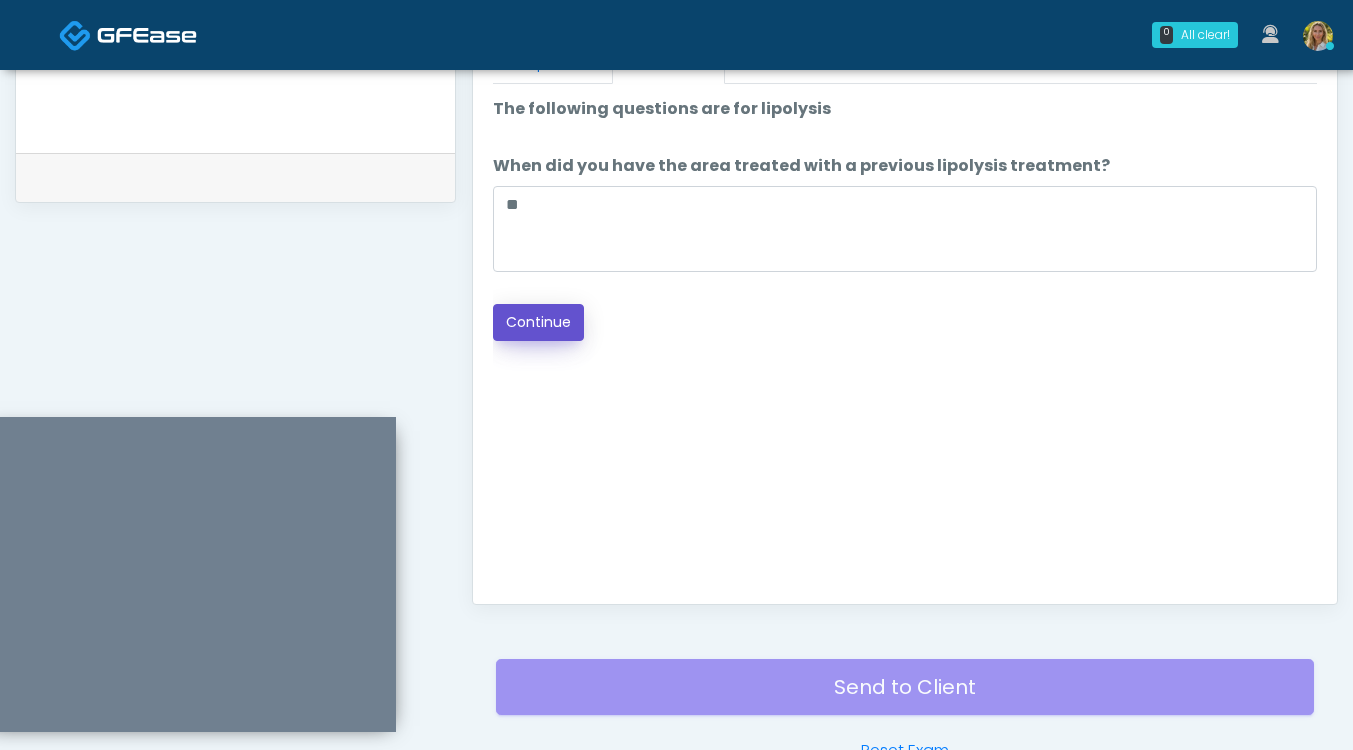 click on "Continue" at bounding box center (538, 322) 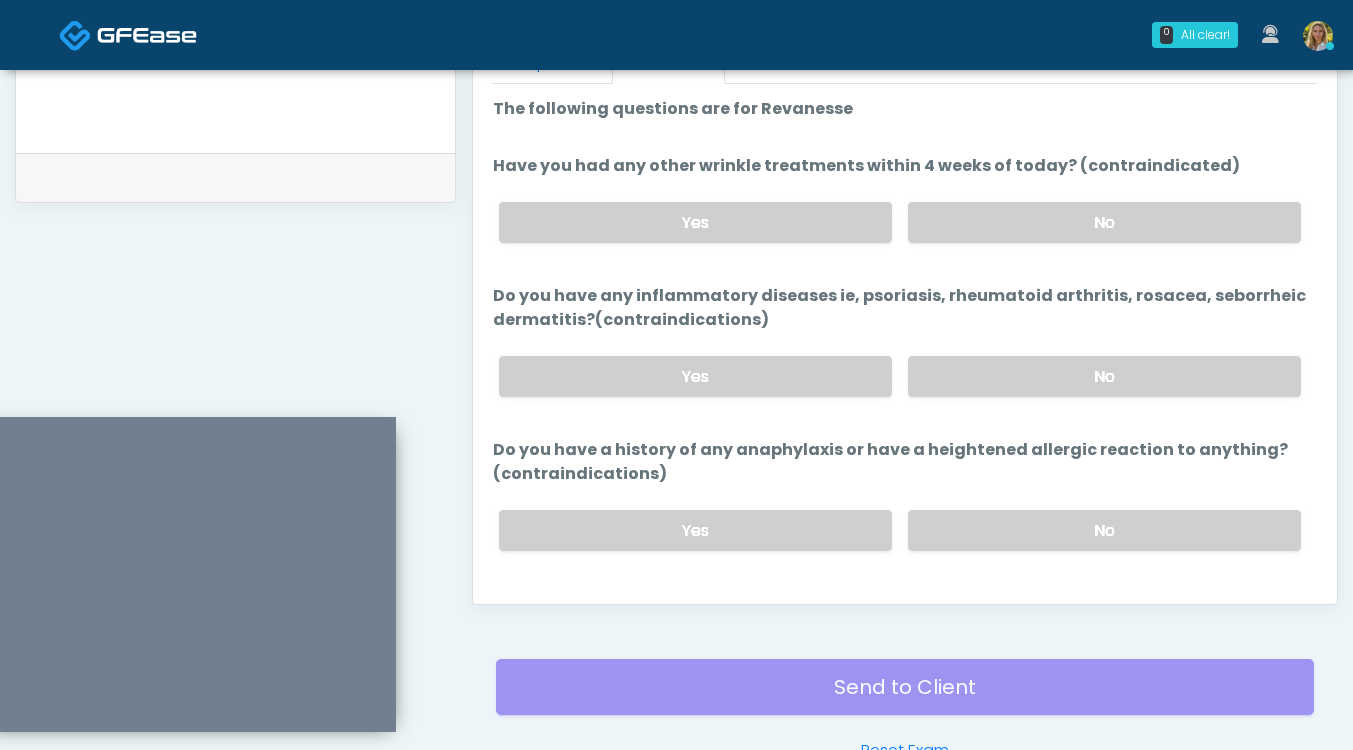 scroll, scrollTop: 1045, scrollLeft: 0, axis: vertical 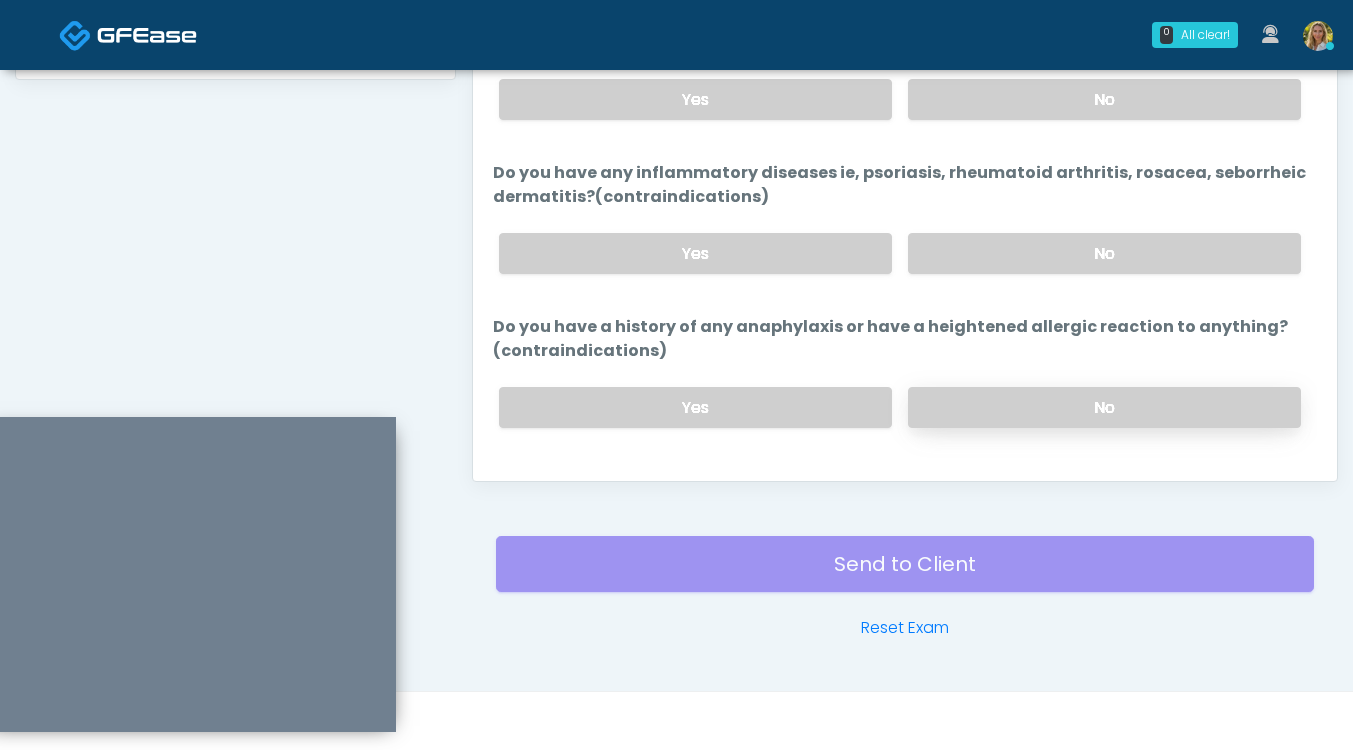 click on "No" at bounding box center [1104, 407] 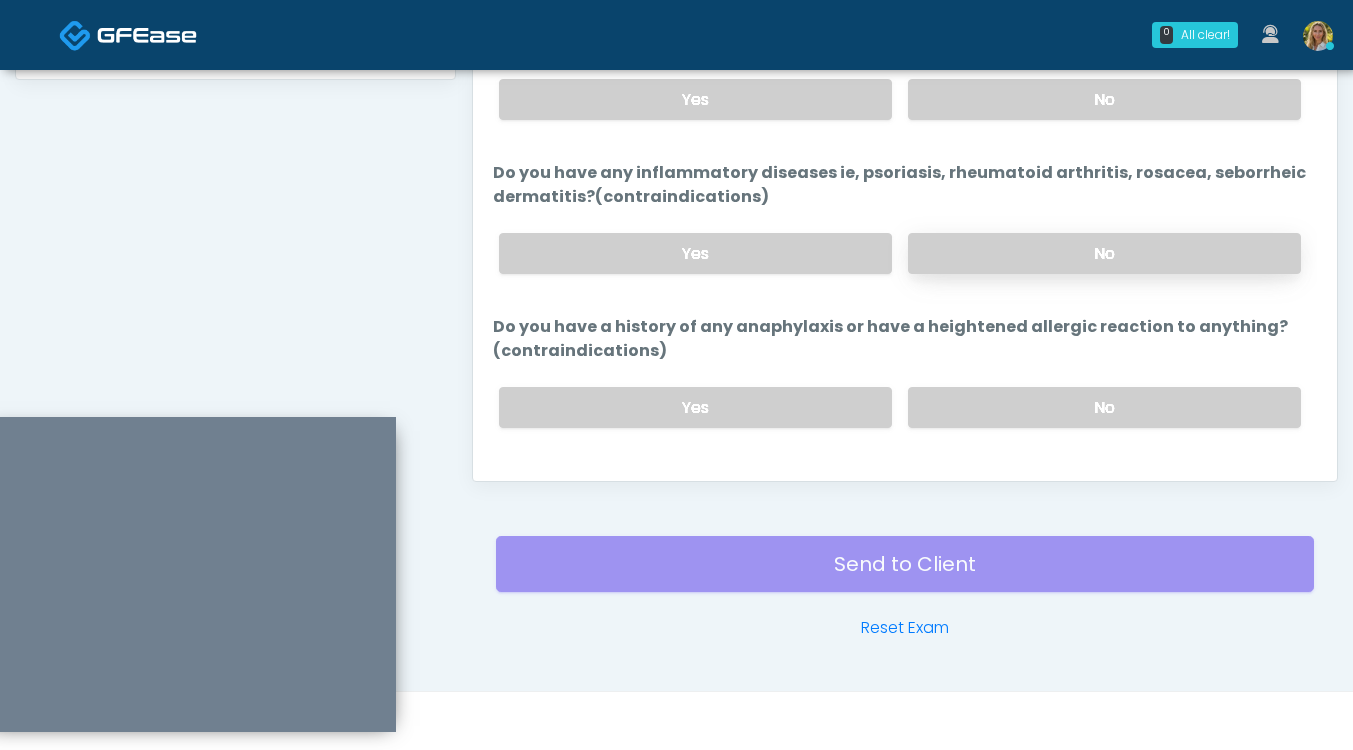 click on "No" at bounding box center (1104, 253) 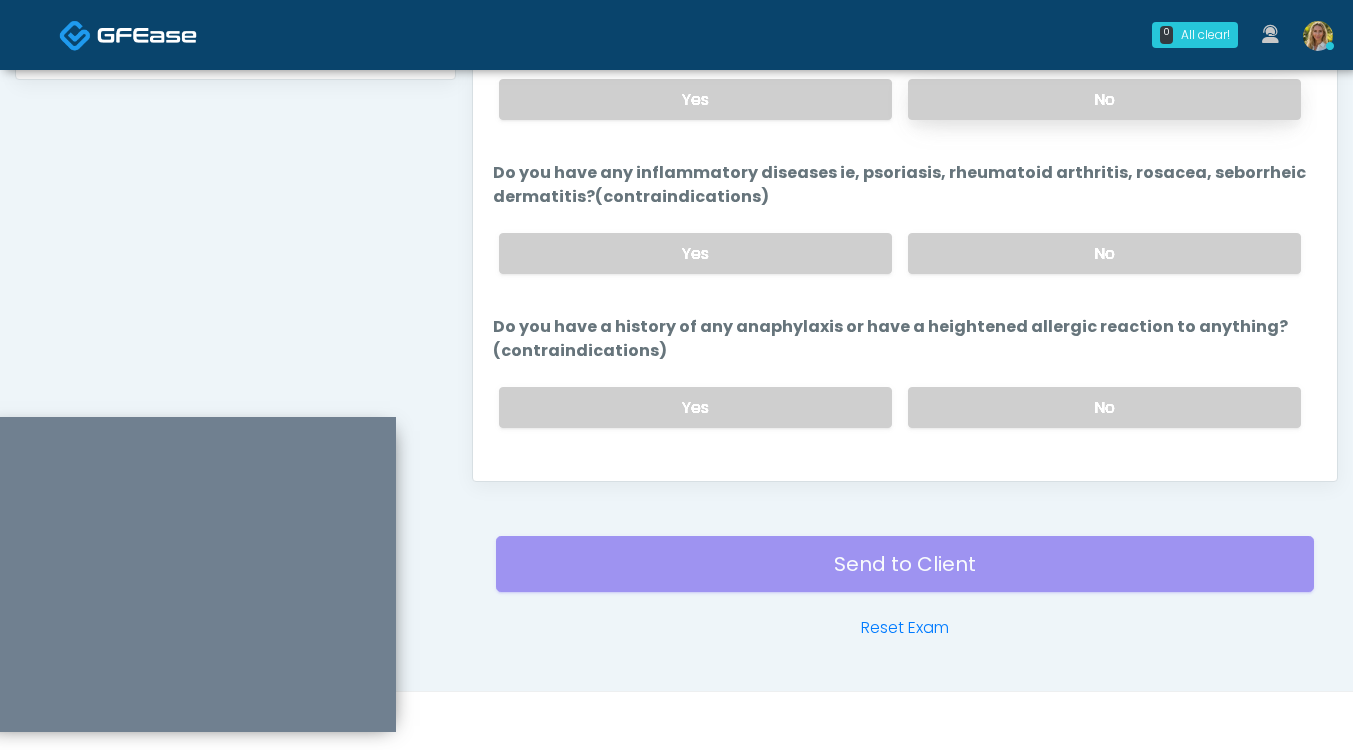click on "No" at bounding box center [1104, 99] 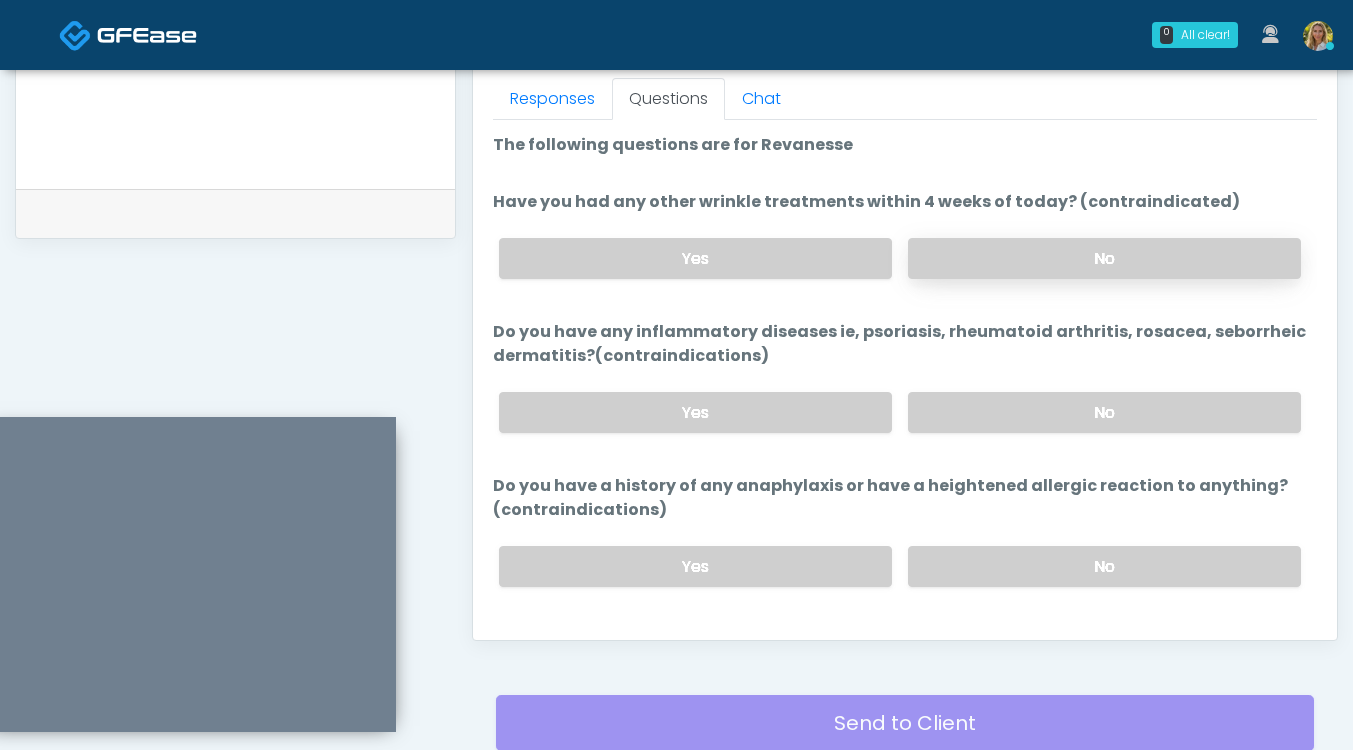 scroll, scrollTop: 888, scrollLeft: 0, axis: vertical 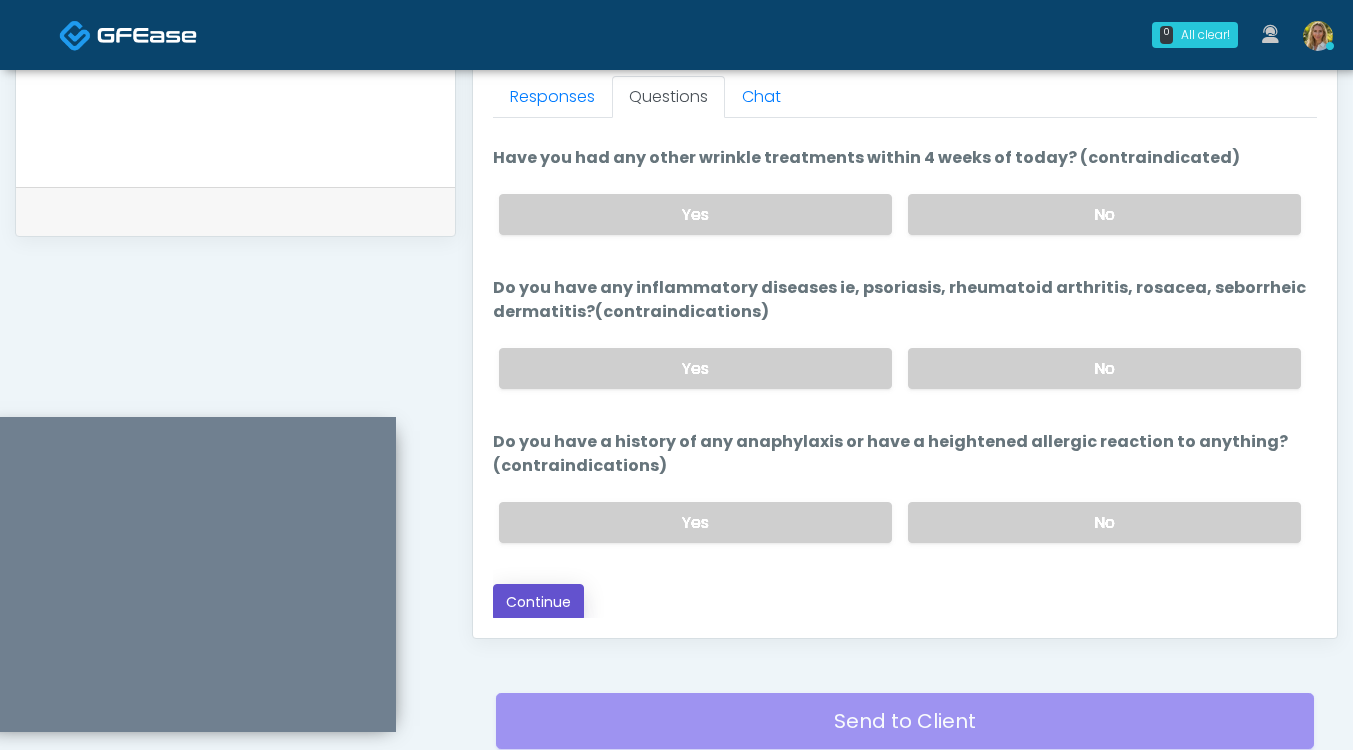 click on "Continue" at bounding box center (538, 602) 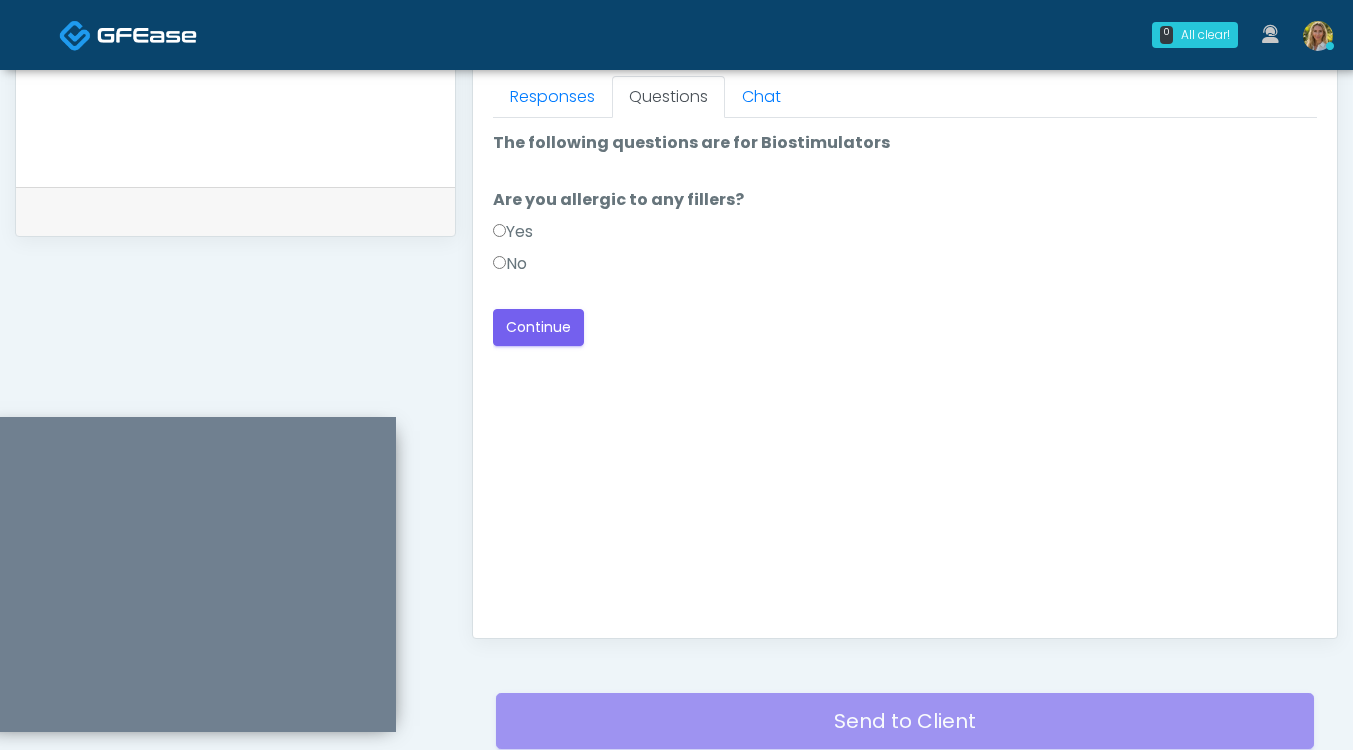 scroll, scrollTop: 1045, scrollLeft: 0, axis: vertical 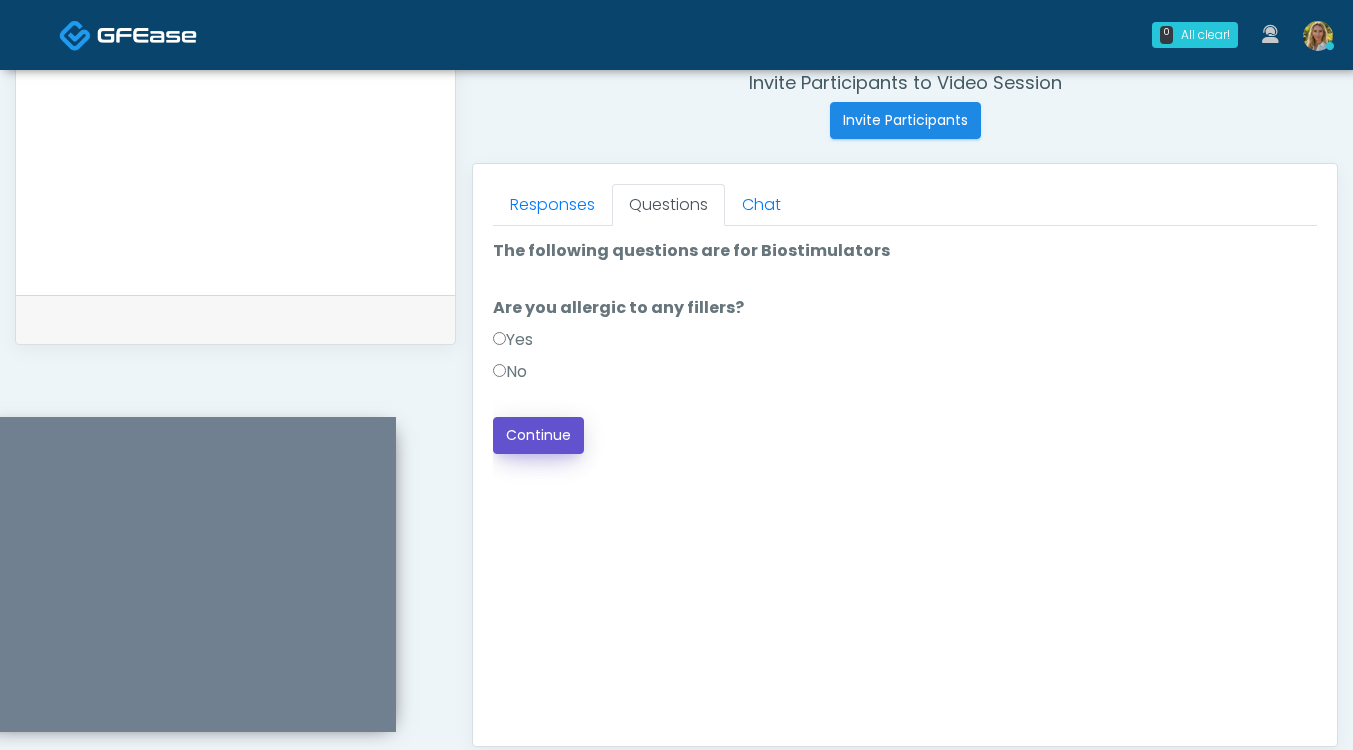 click on "Continue" at bounding box center [538, 435] 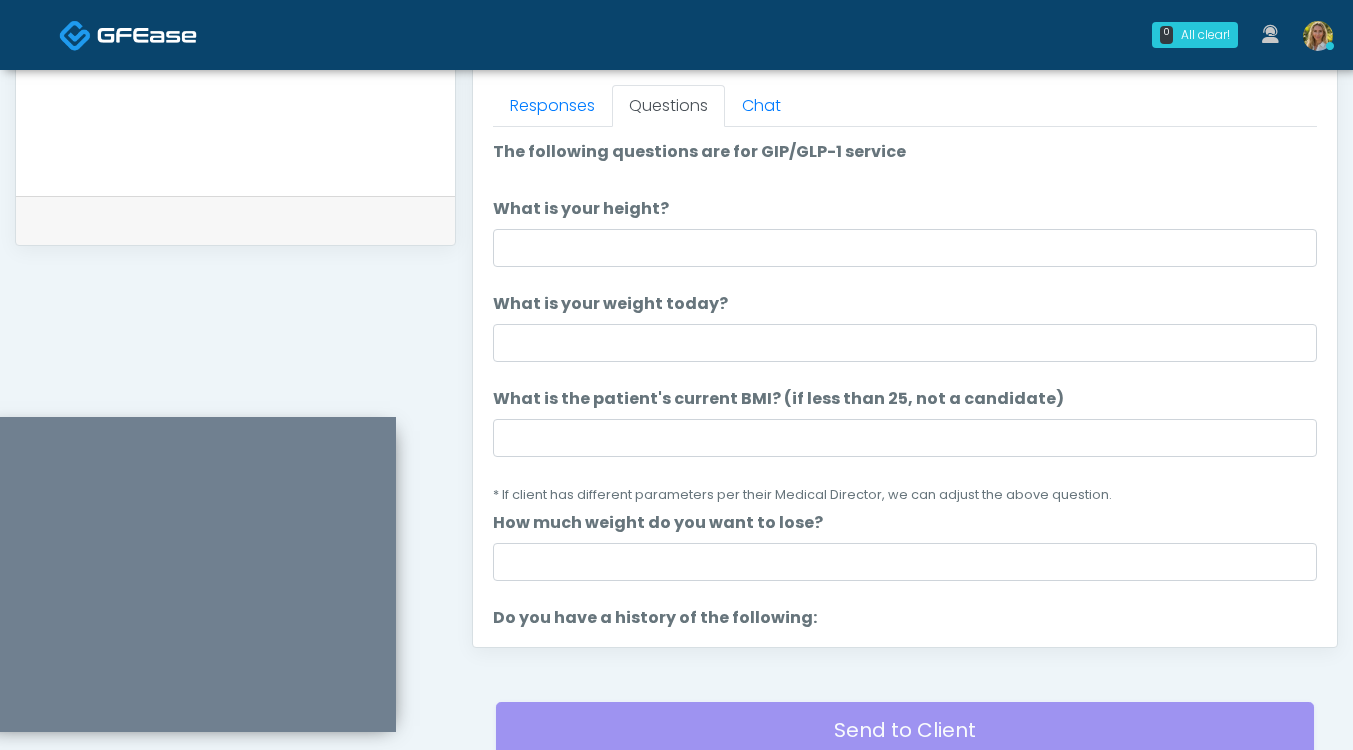 scroll, scrollTop: 859, scrollLeft: 0, axis: vertical 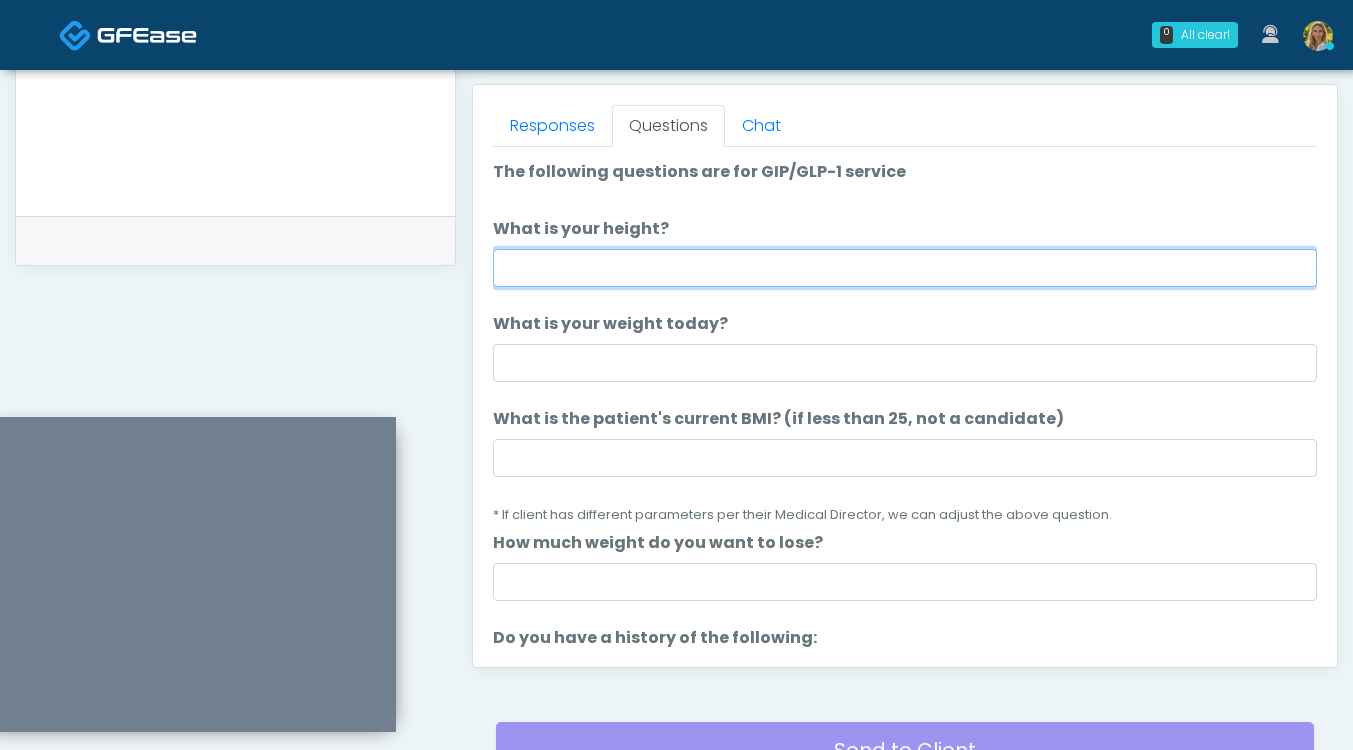 click on "What is your height?" at bounding box center (905, 268) 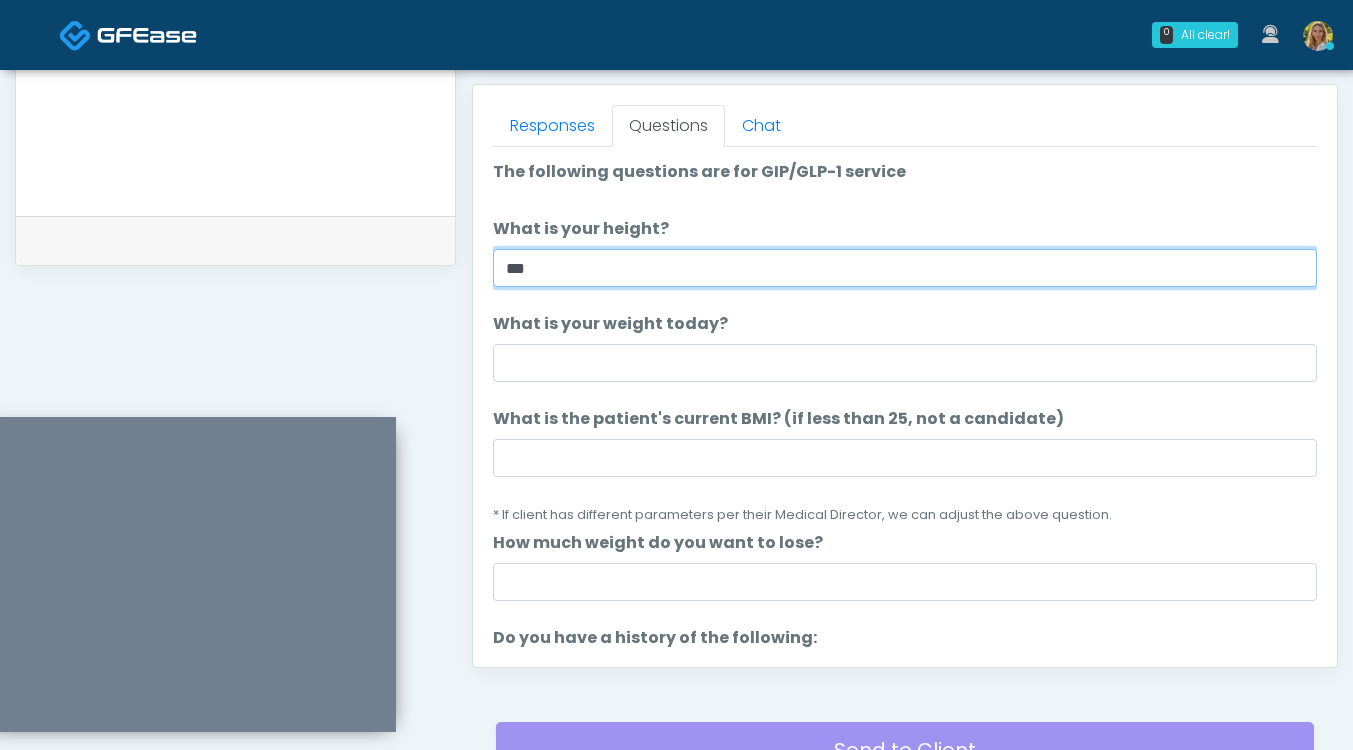 type on "***" 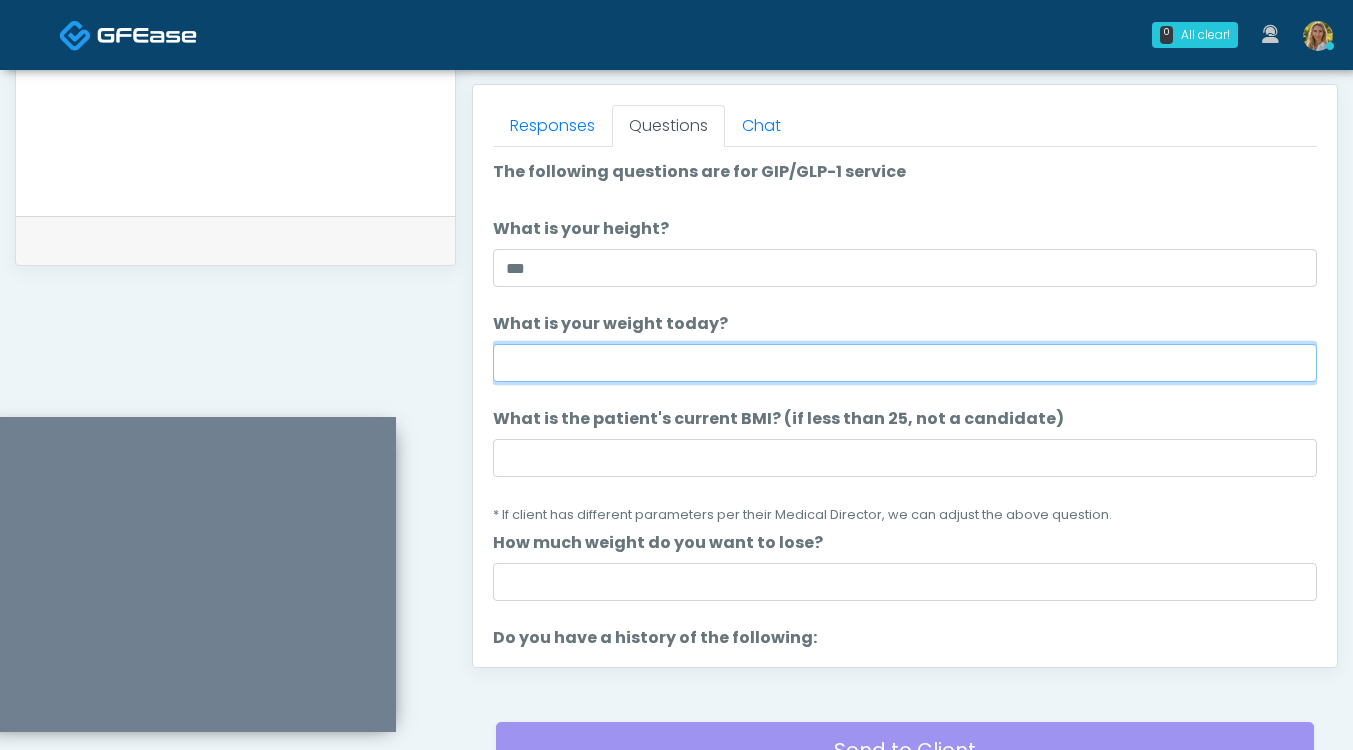 click on "What is your weight today?" at bounding box center [905, 363] 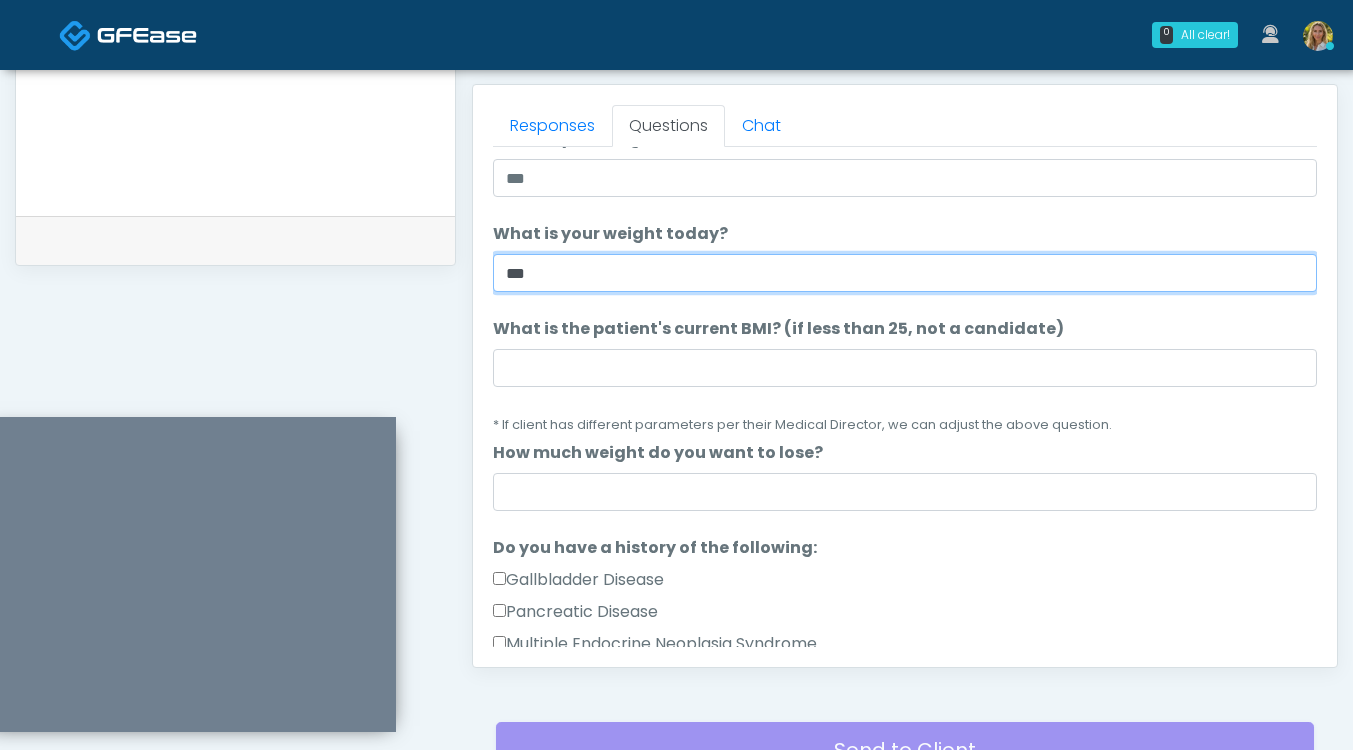 scroll, scrollTop: 93, scrollLeft: 0, axis: vertical 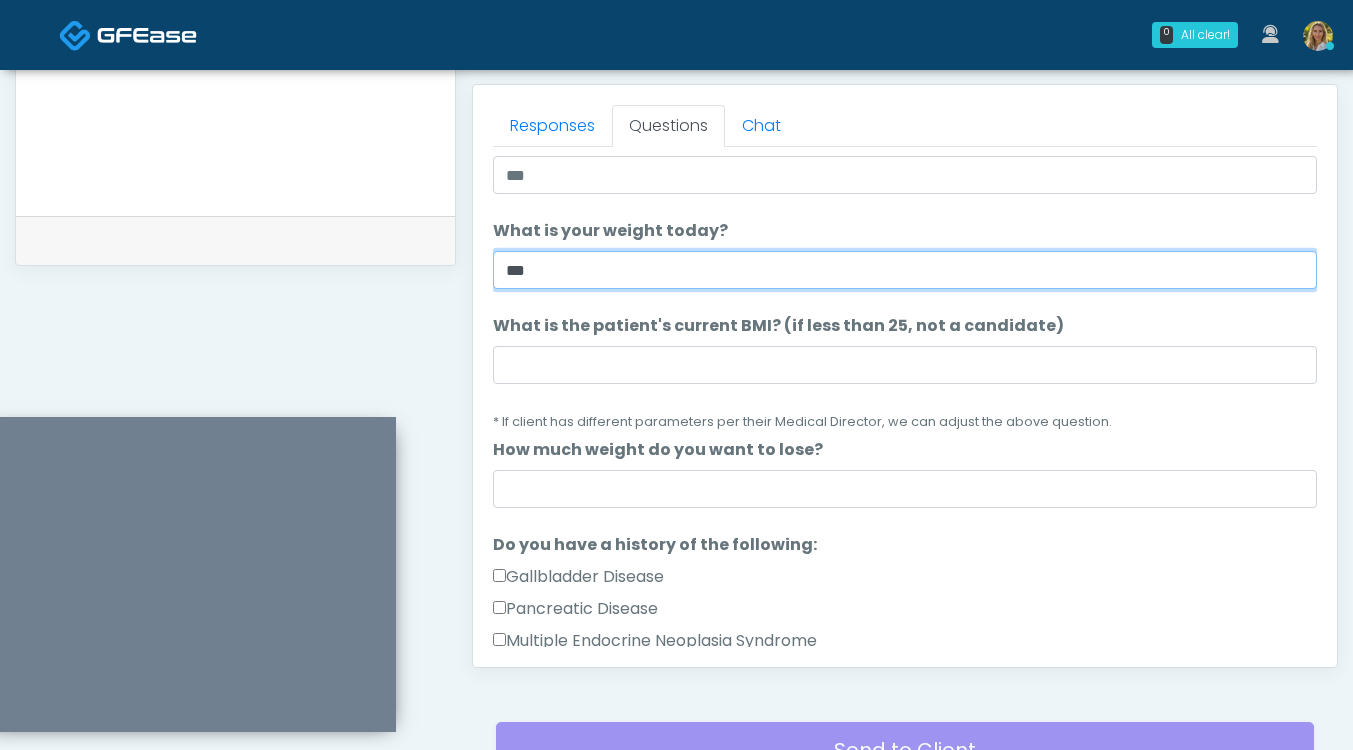 type on "***" 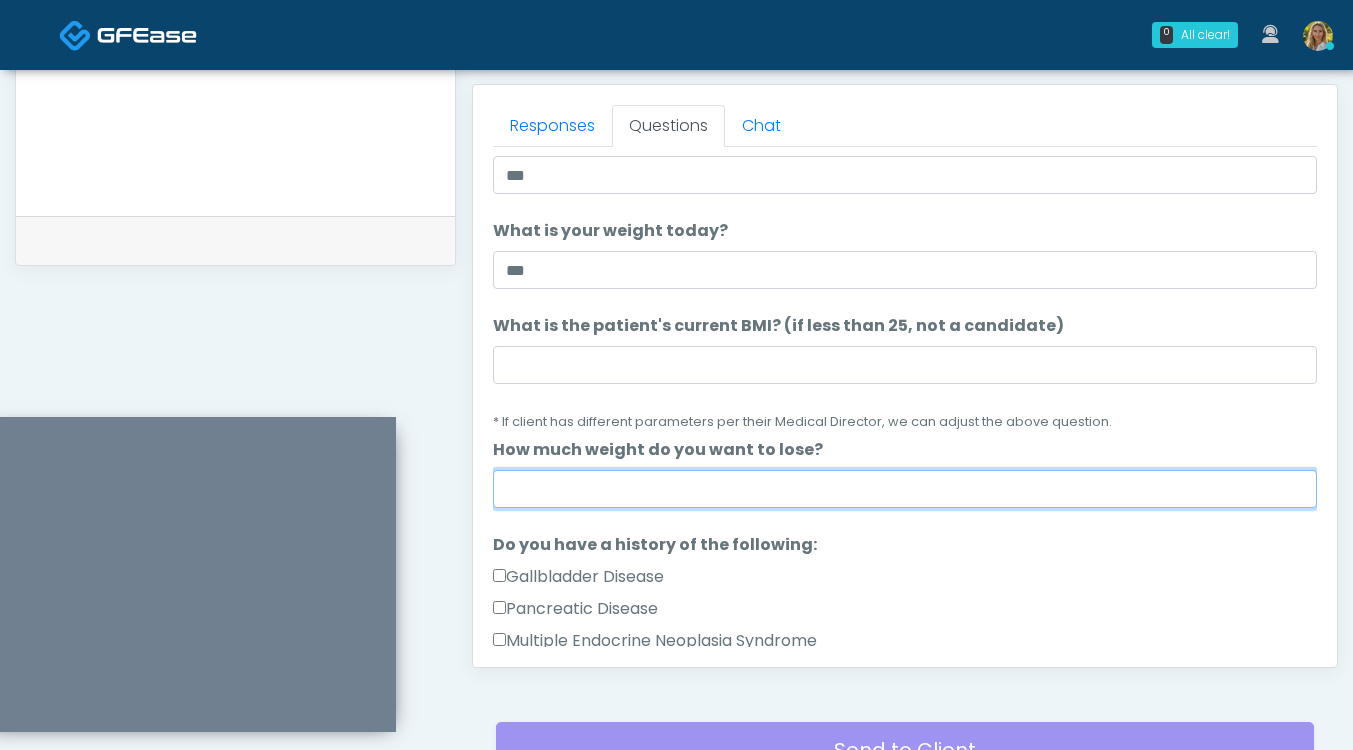 click on "How much weight do you want to lose?" at bounding box center (905, 489) 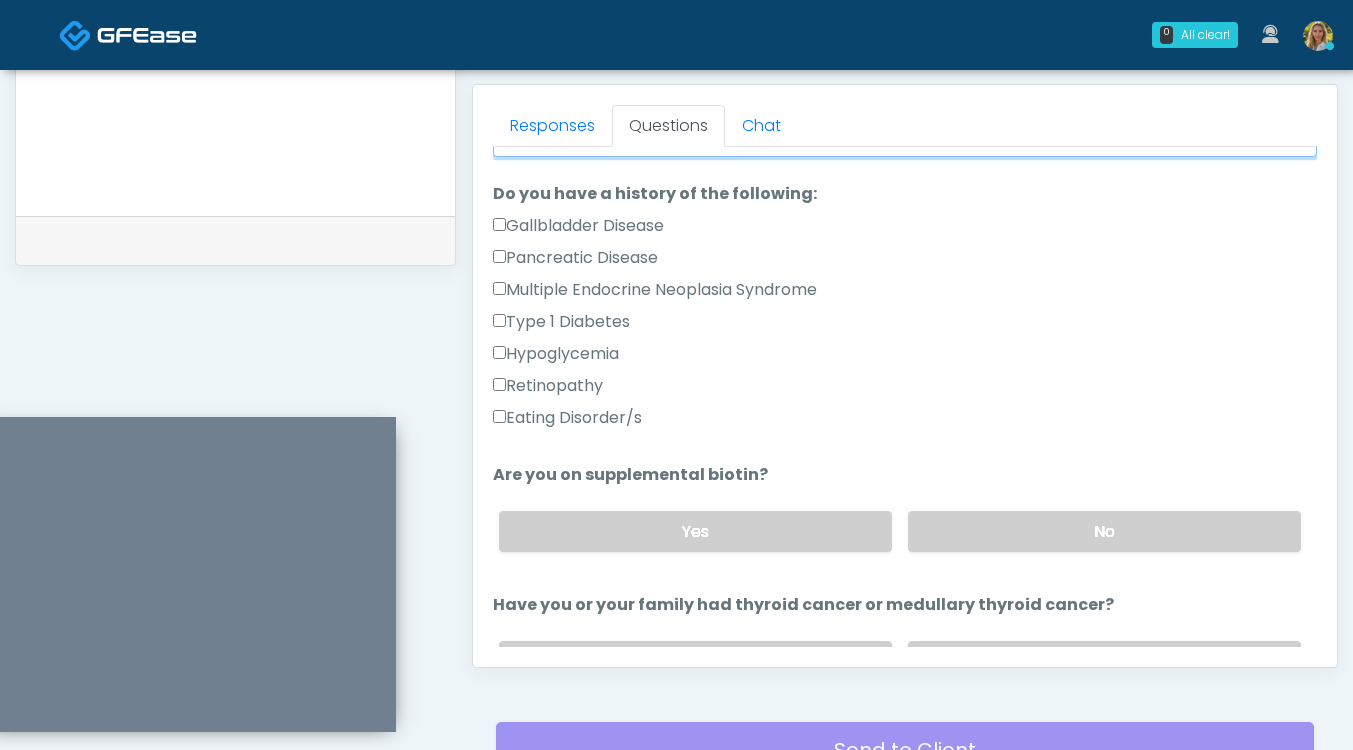 scroll, scrollTop: 464, scrollLeft: 0, axis: vertical 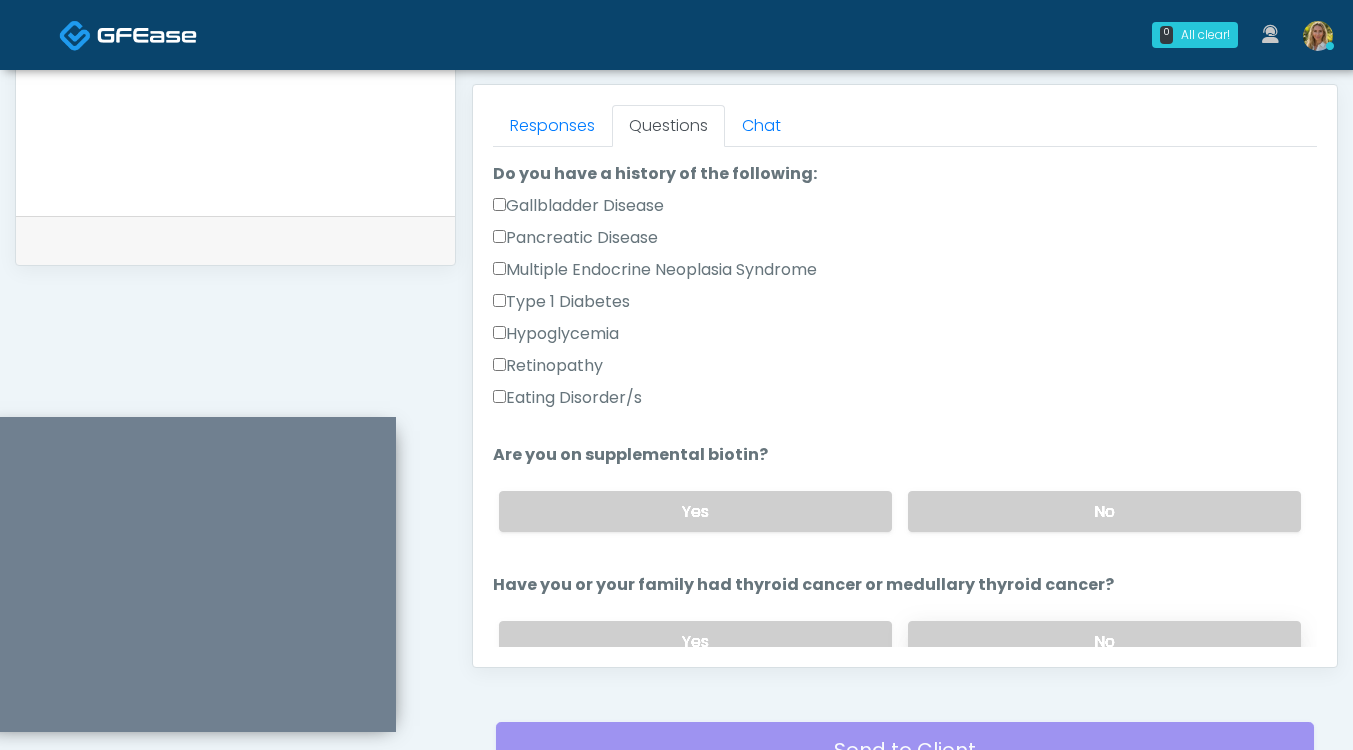 type on "**********" 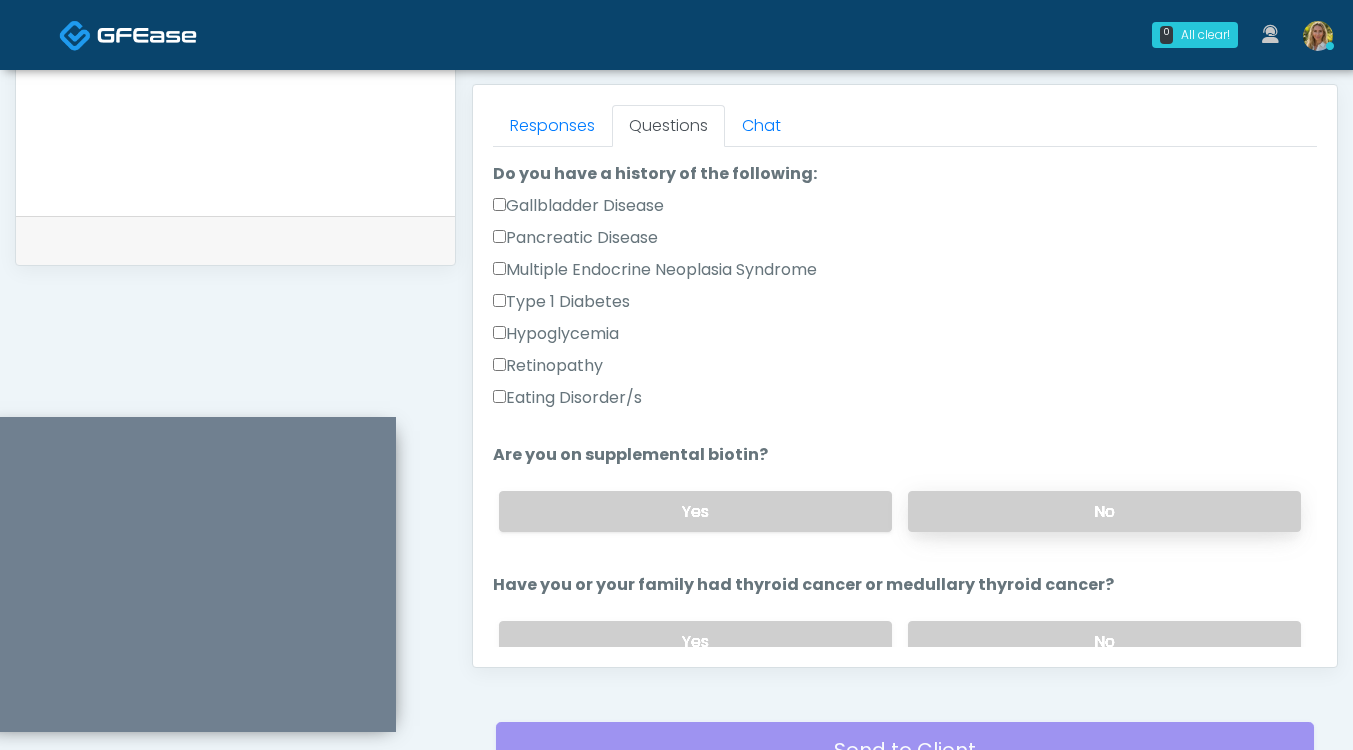 click on "No" at bounding box center (1104, 511) 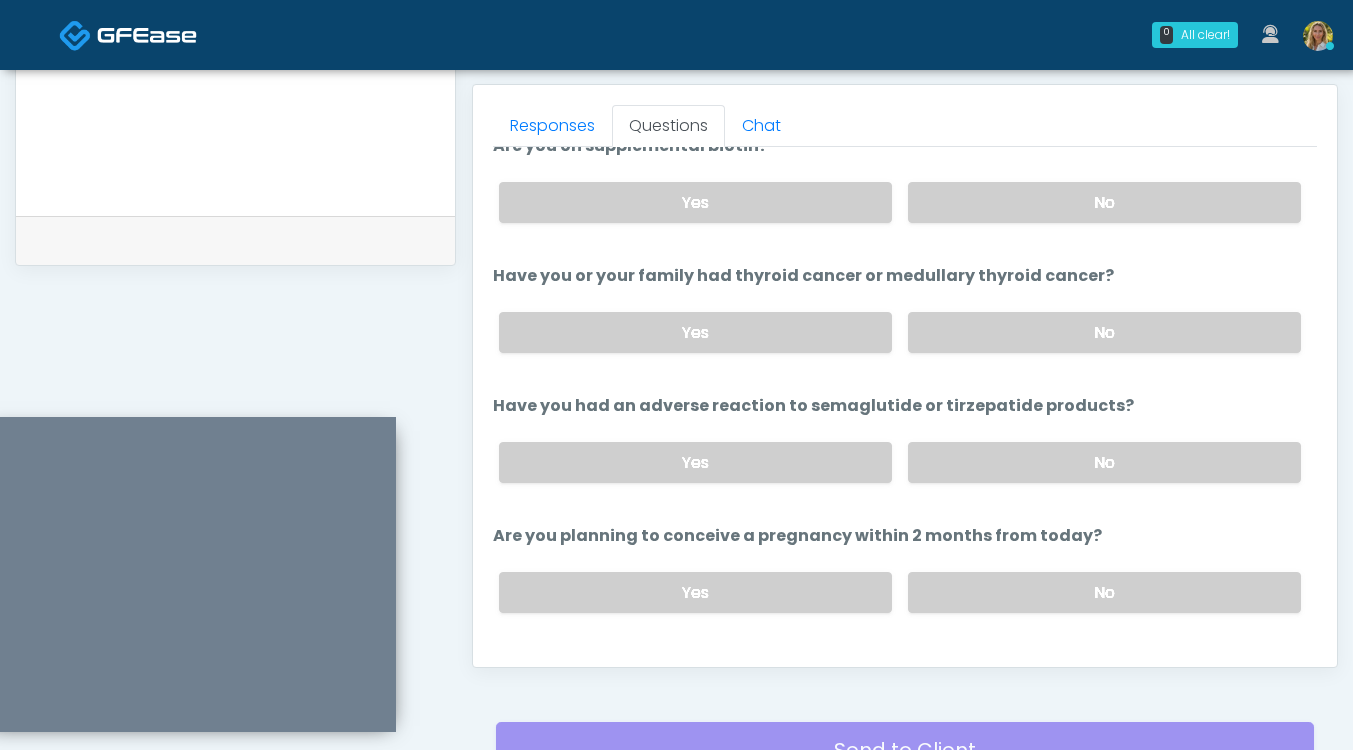 scroll, scrollTop: 777, scrollLeft: 0, axis: vertical 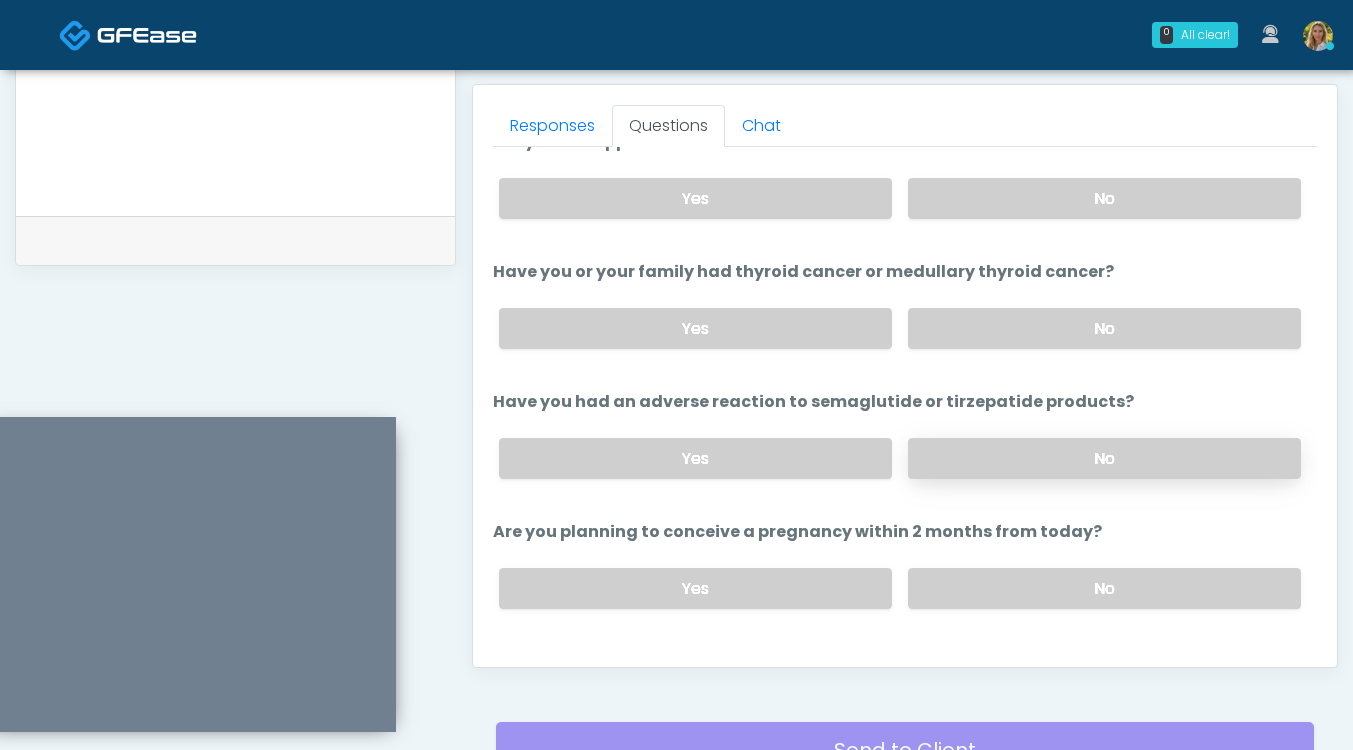 click on "No" at bounding box center (1104, 458) 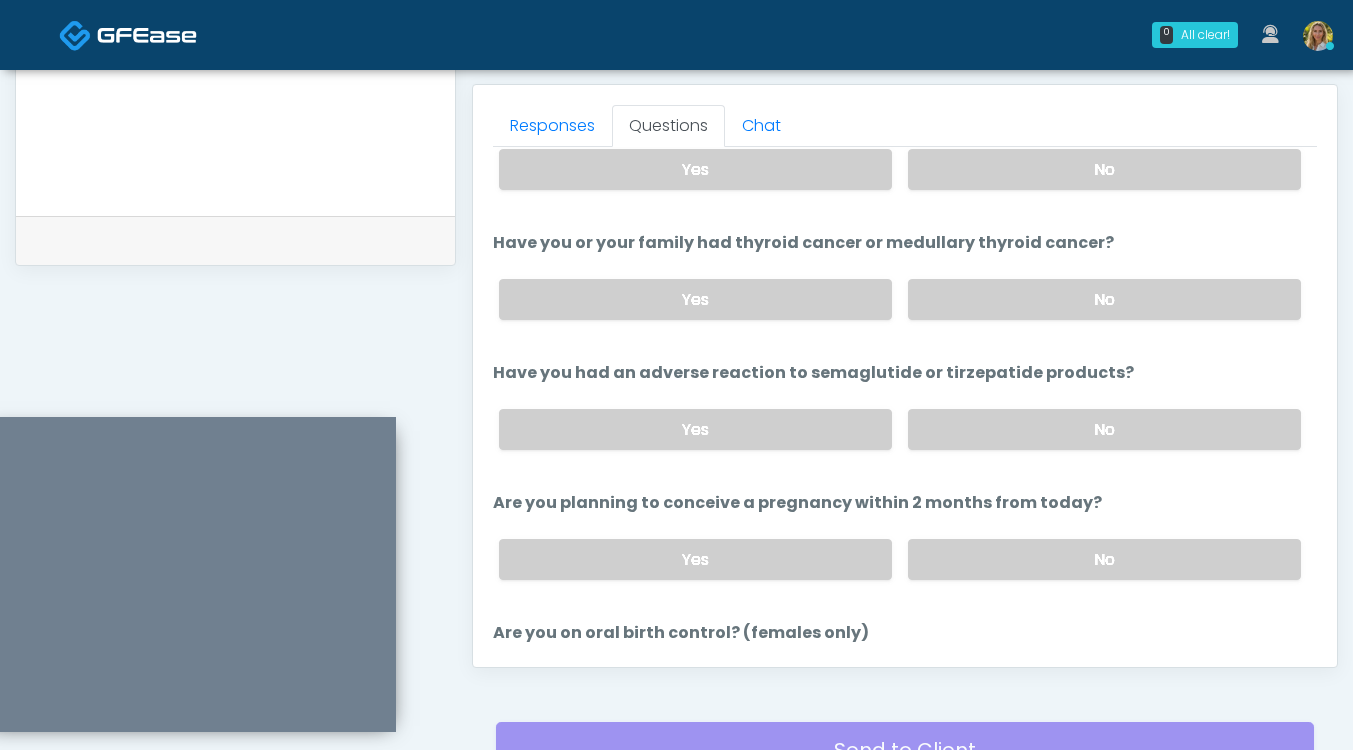 scroll, scrollTop: 819, scrollLeft: 0, axis: vertical 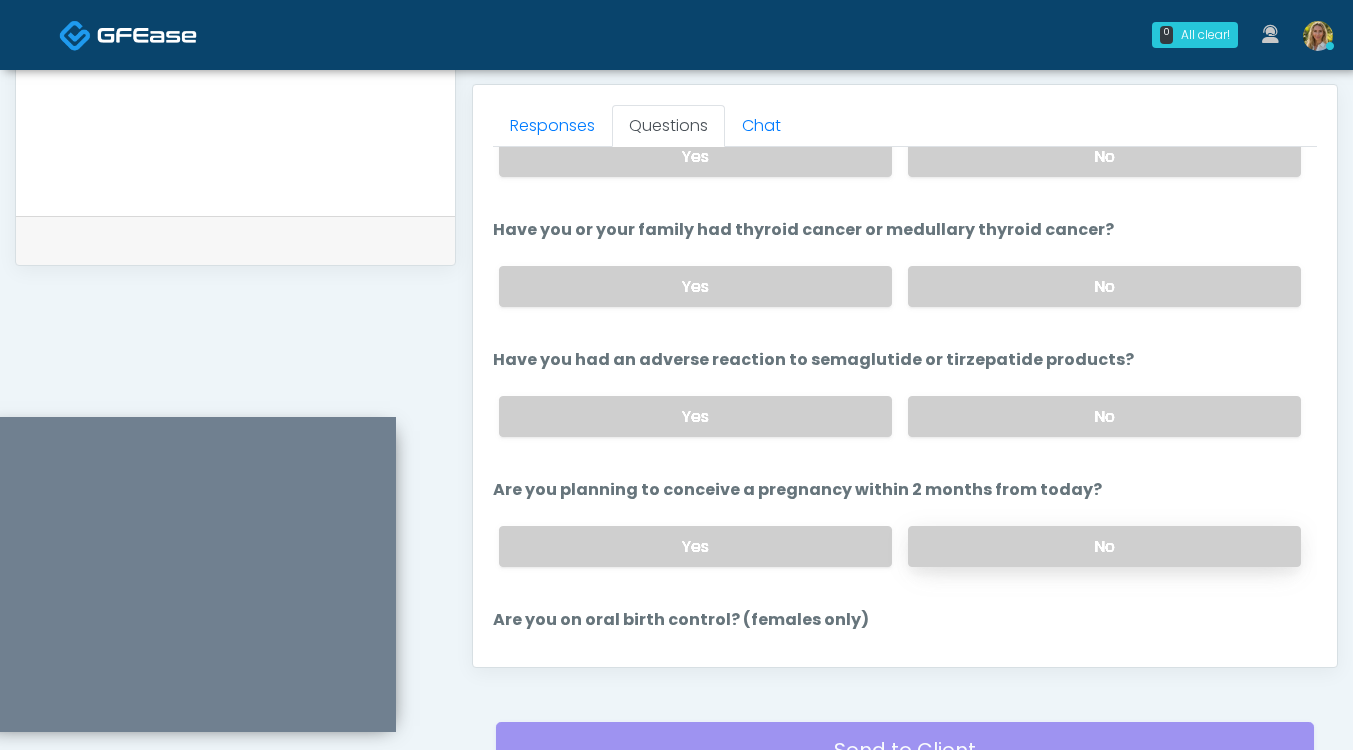 click on "No" at bounding box center (1104, 546) 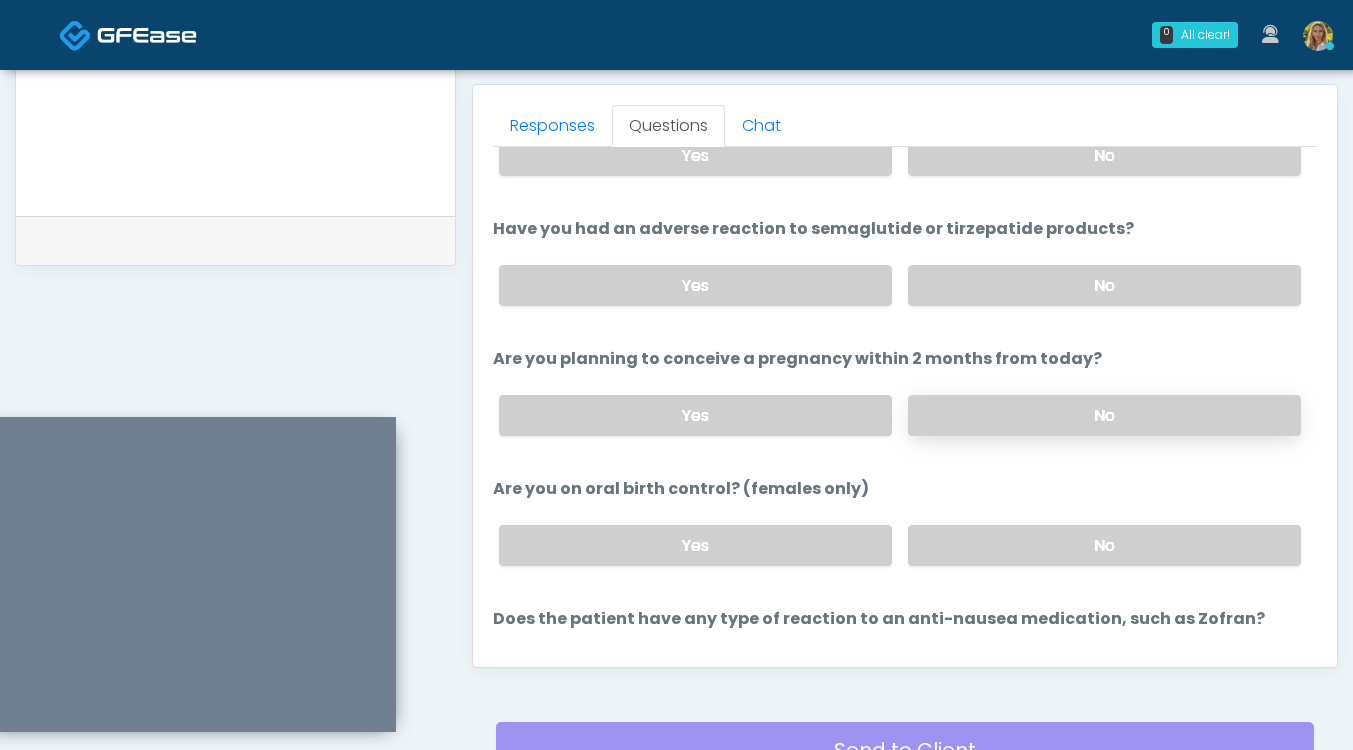 click on "No" at bounding box center (1104, 545) 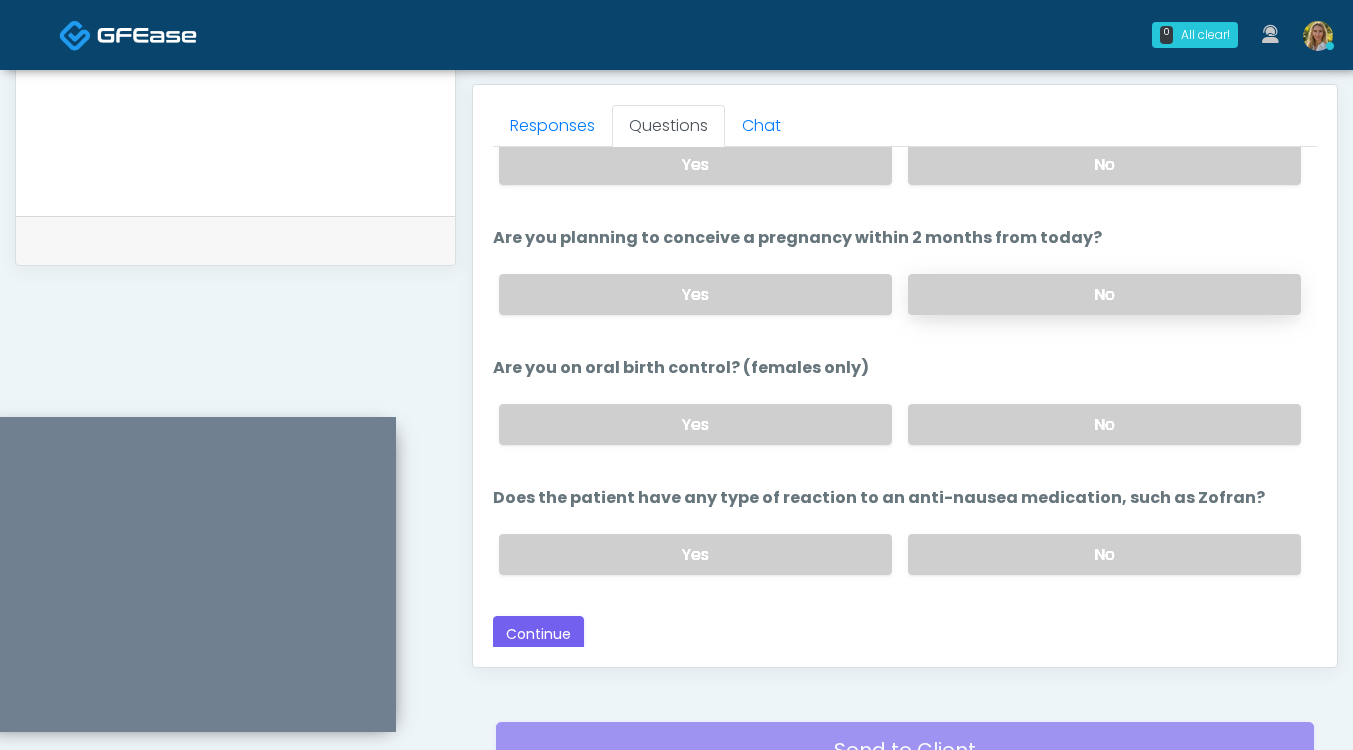 scroll, scrollTop: 1065, scrollLeft: 0, axis: vertical 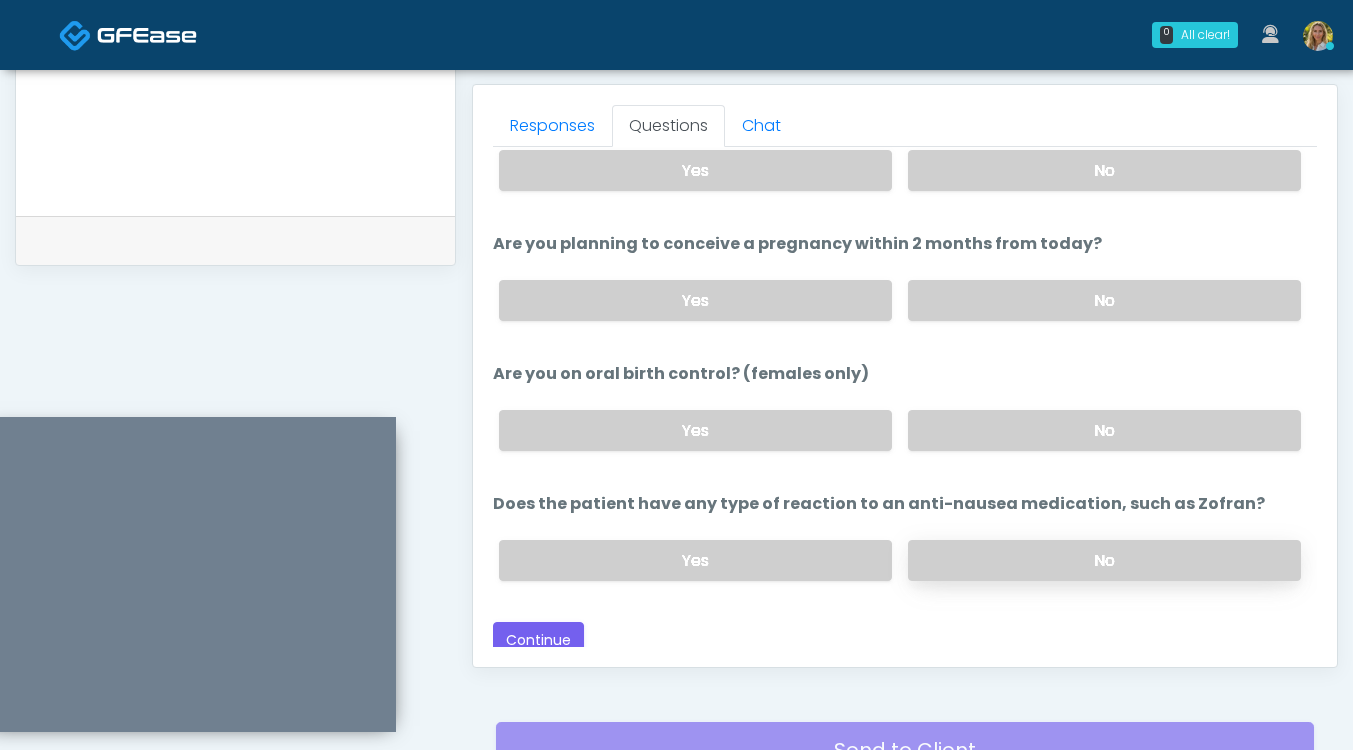 click on "No" at bounding box center [1104, 560] 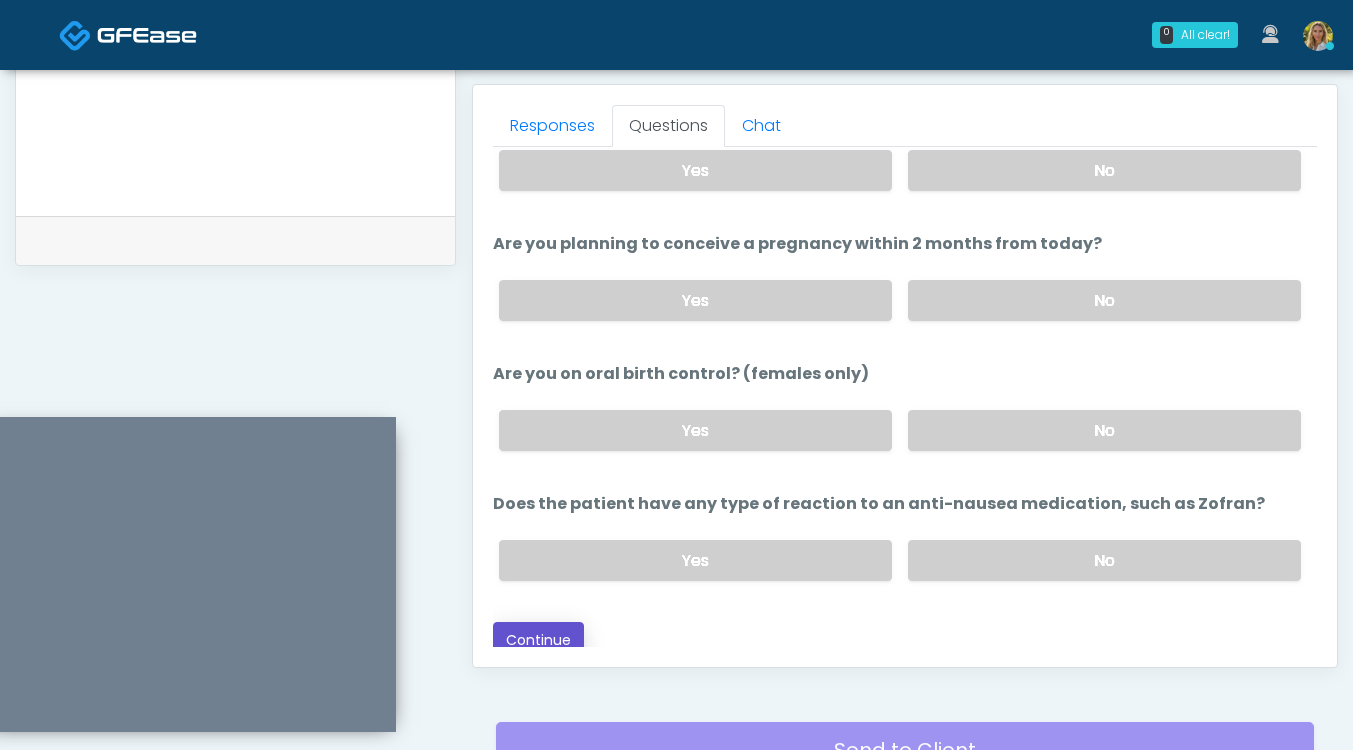 click on "Continue" at bounding box center [538, 640] 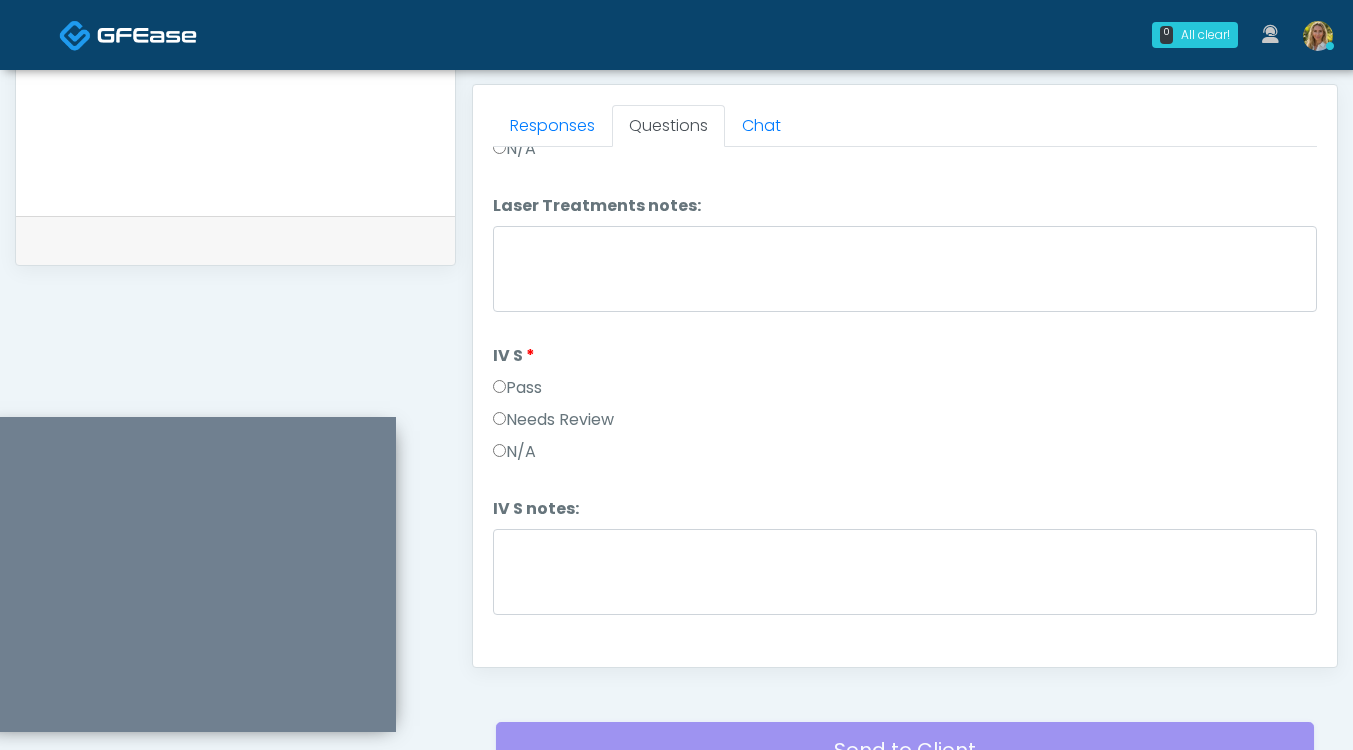scroll, scrollTop: 1071, scrollLeft: 0, axis: vertical 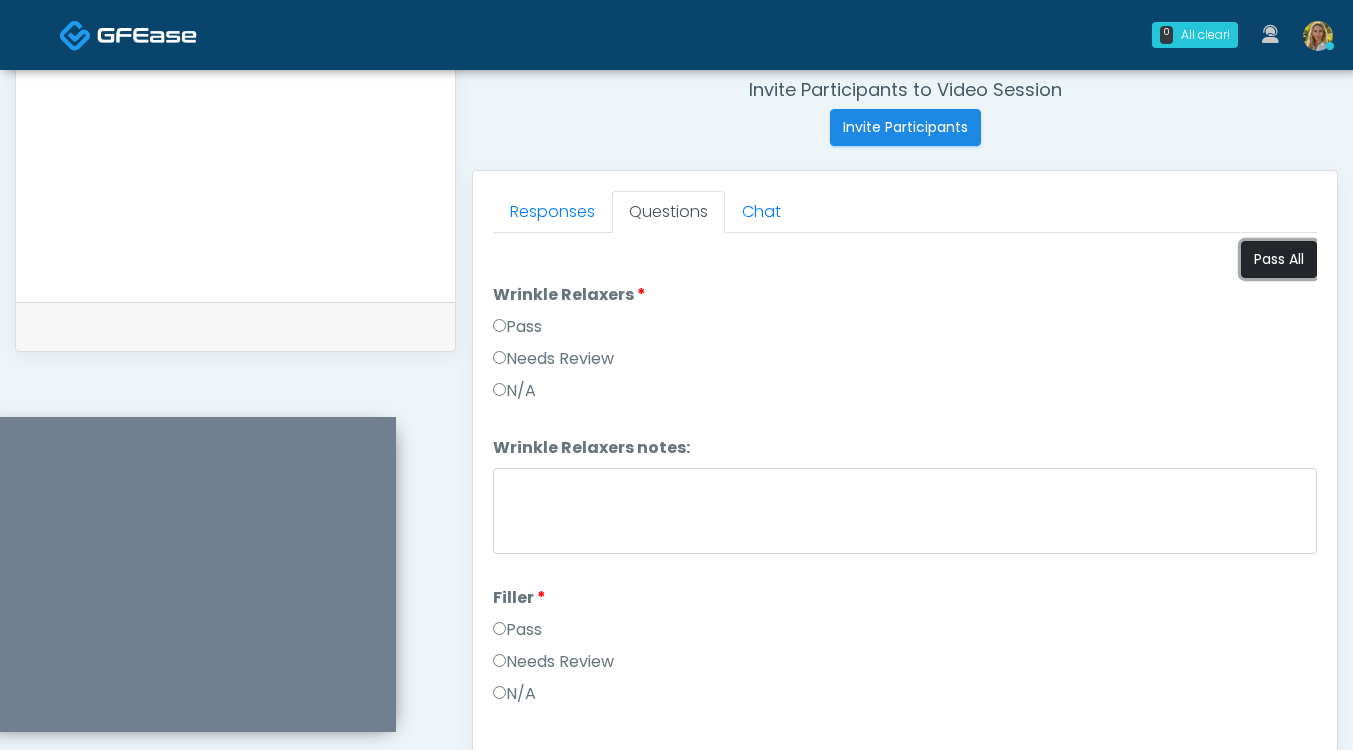 click on "Pass All" at bounding box center [1279, 259] 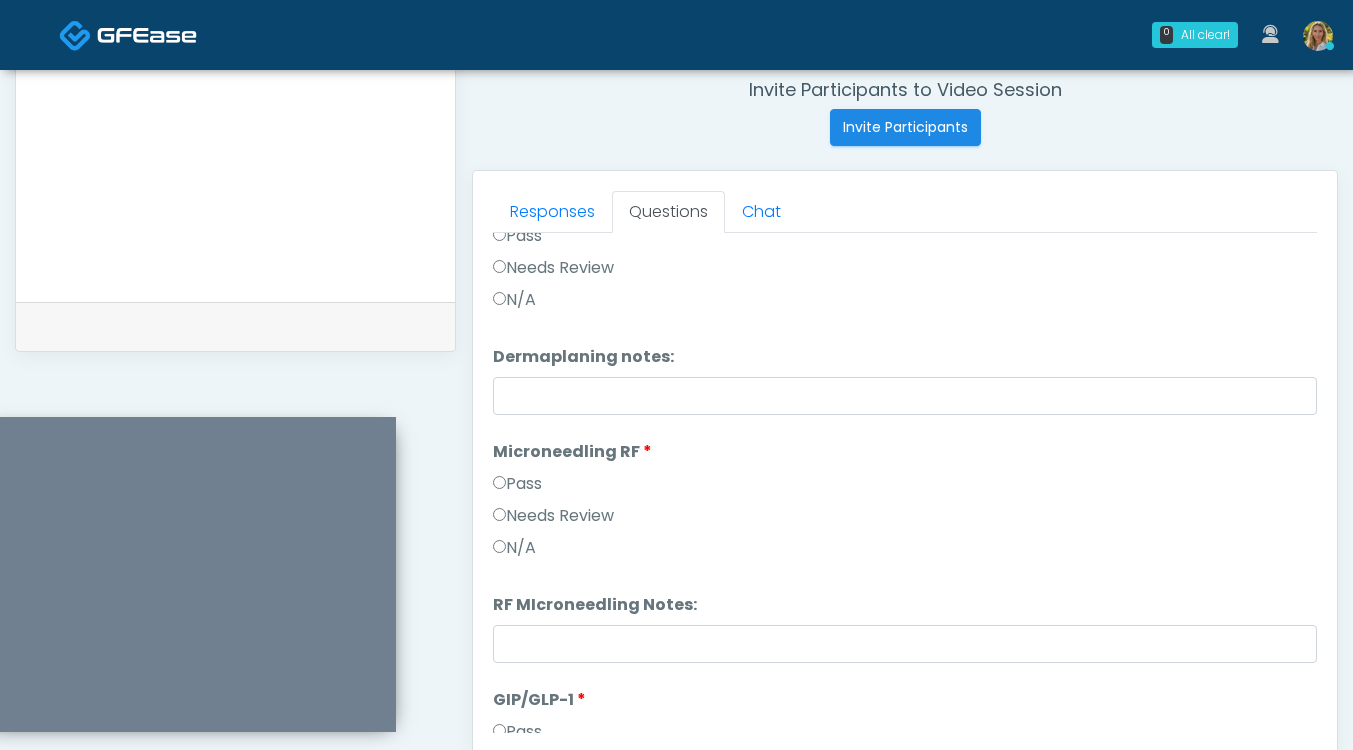 scroll, scrollTop: 3083, scrollLeft: 0, axis: vertical 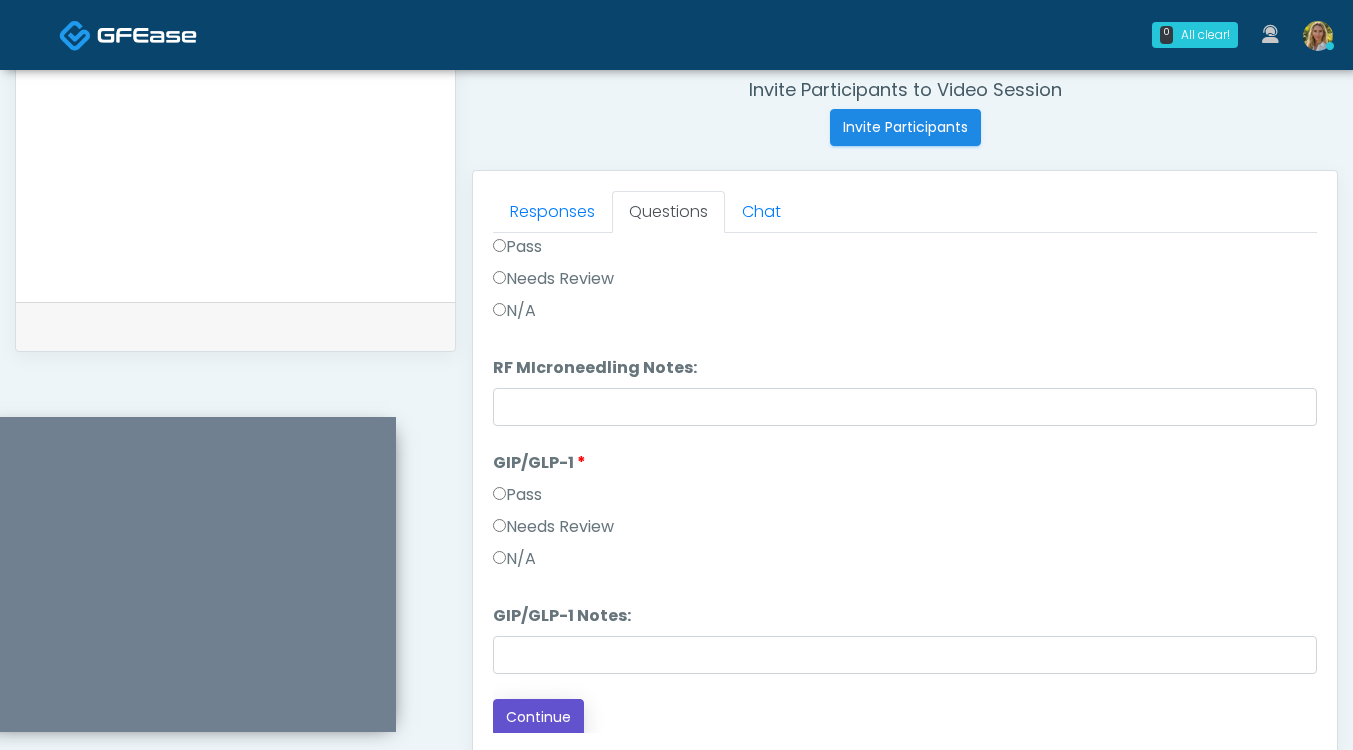 click on "Continue" at bounding box center [538, 717] 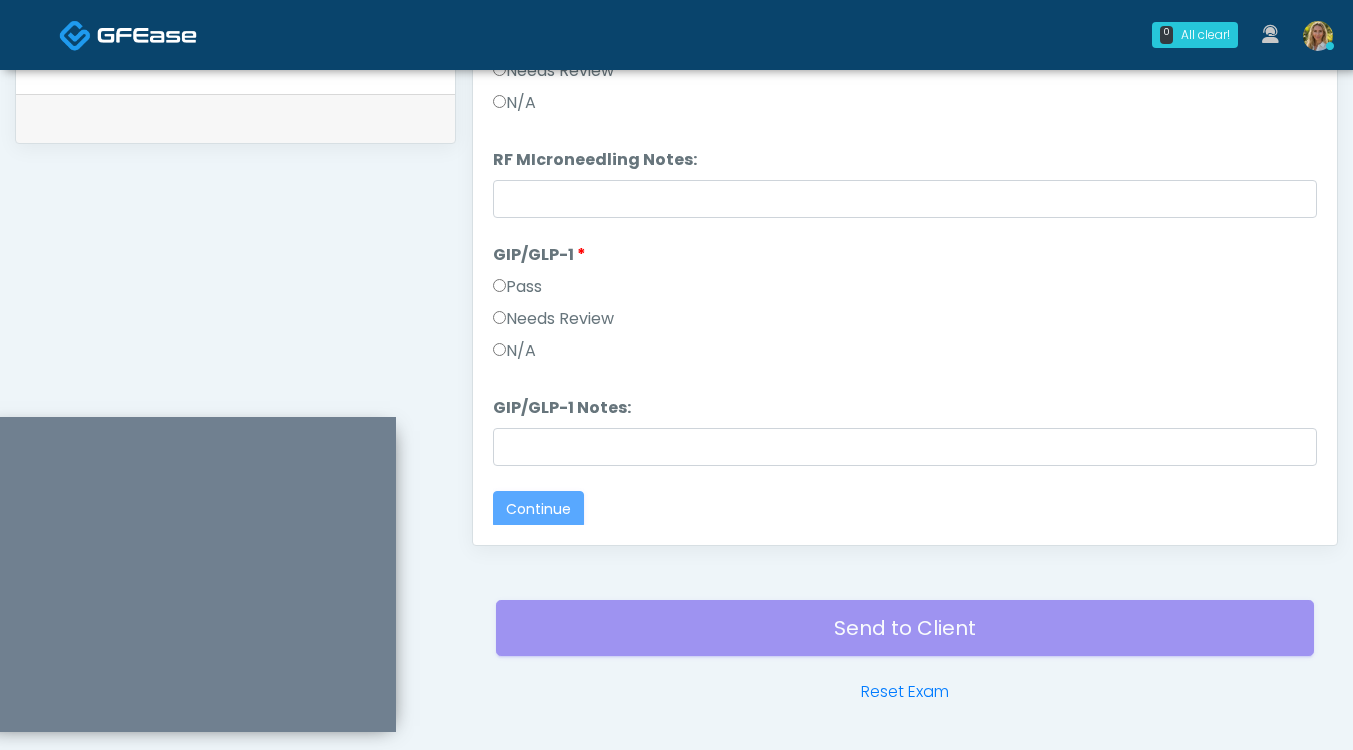 scroll, scrollTop: 1015, scrollLeft: 0, axis: vertical 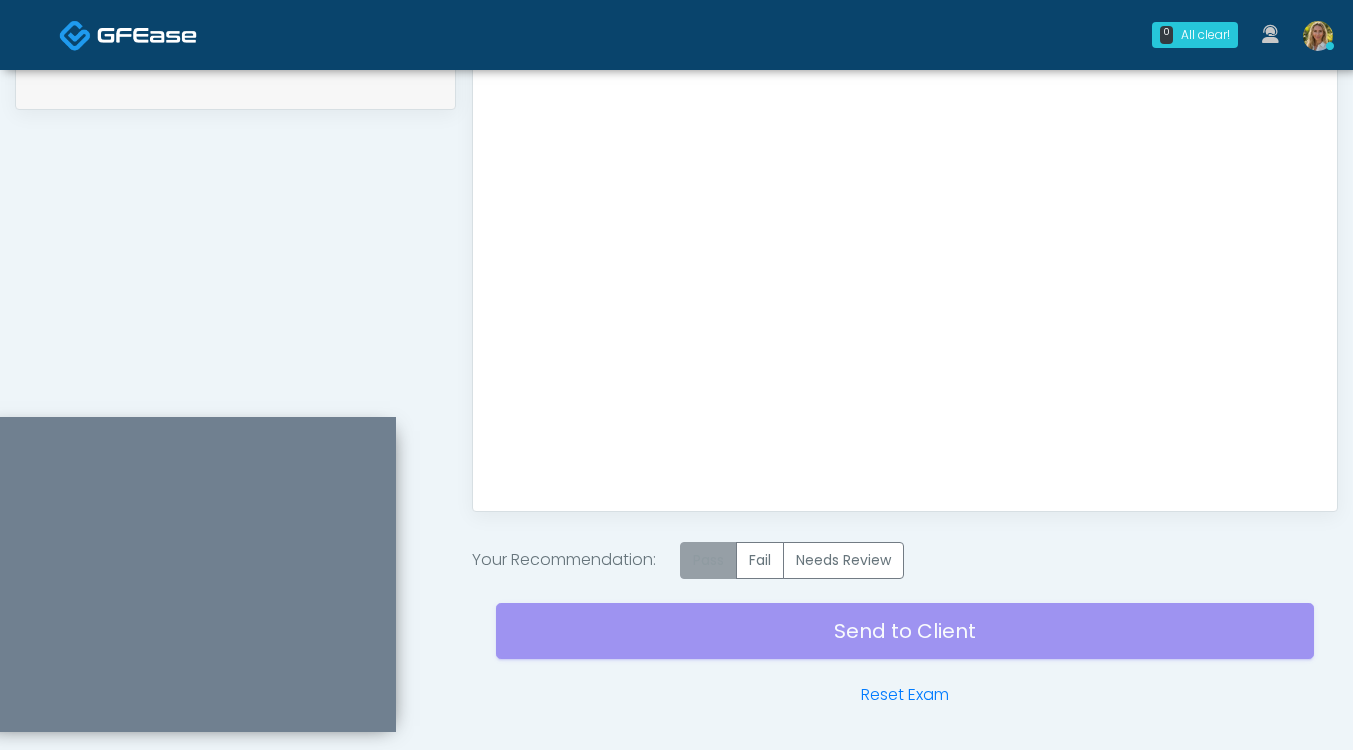 click on "Pass" at bounding box center [708, 560] 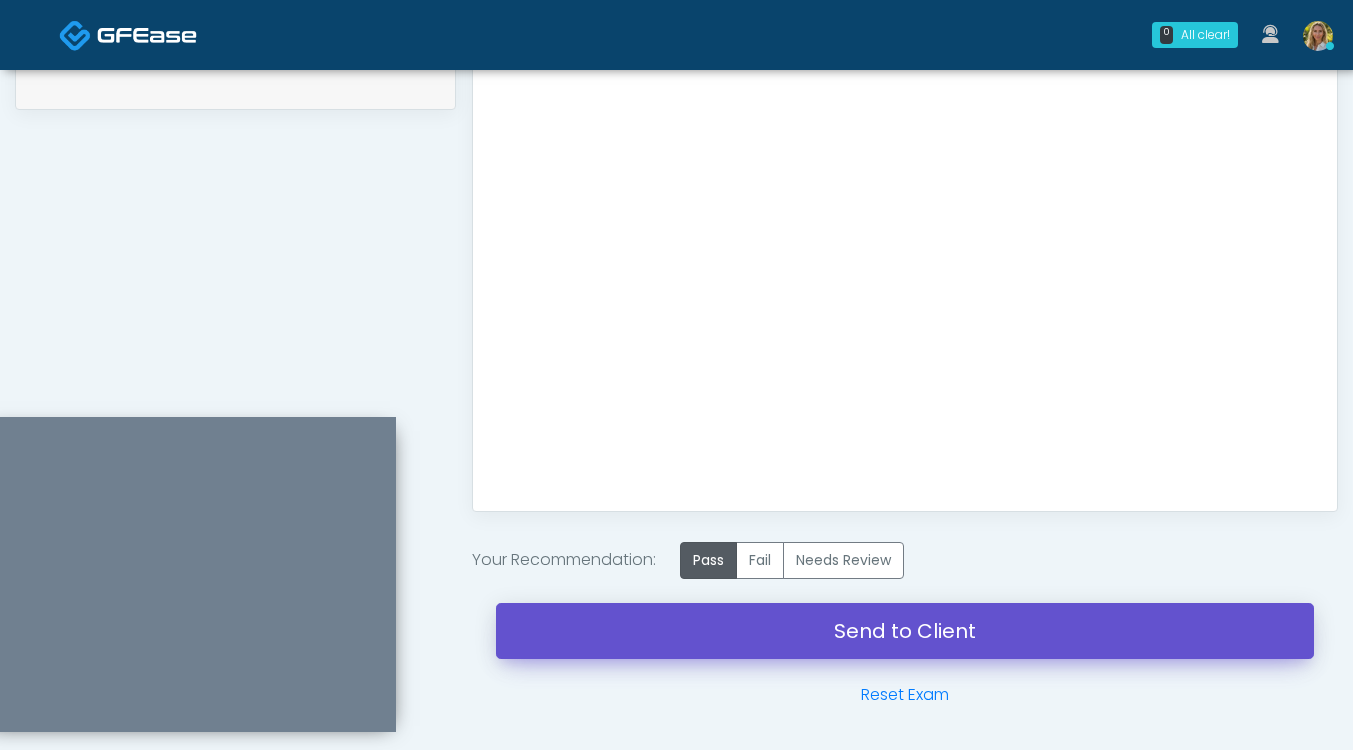 click on "Send to Client" at bounding box center (905, 631) 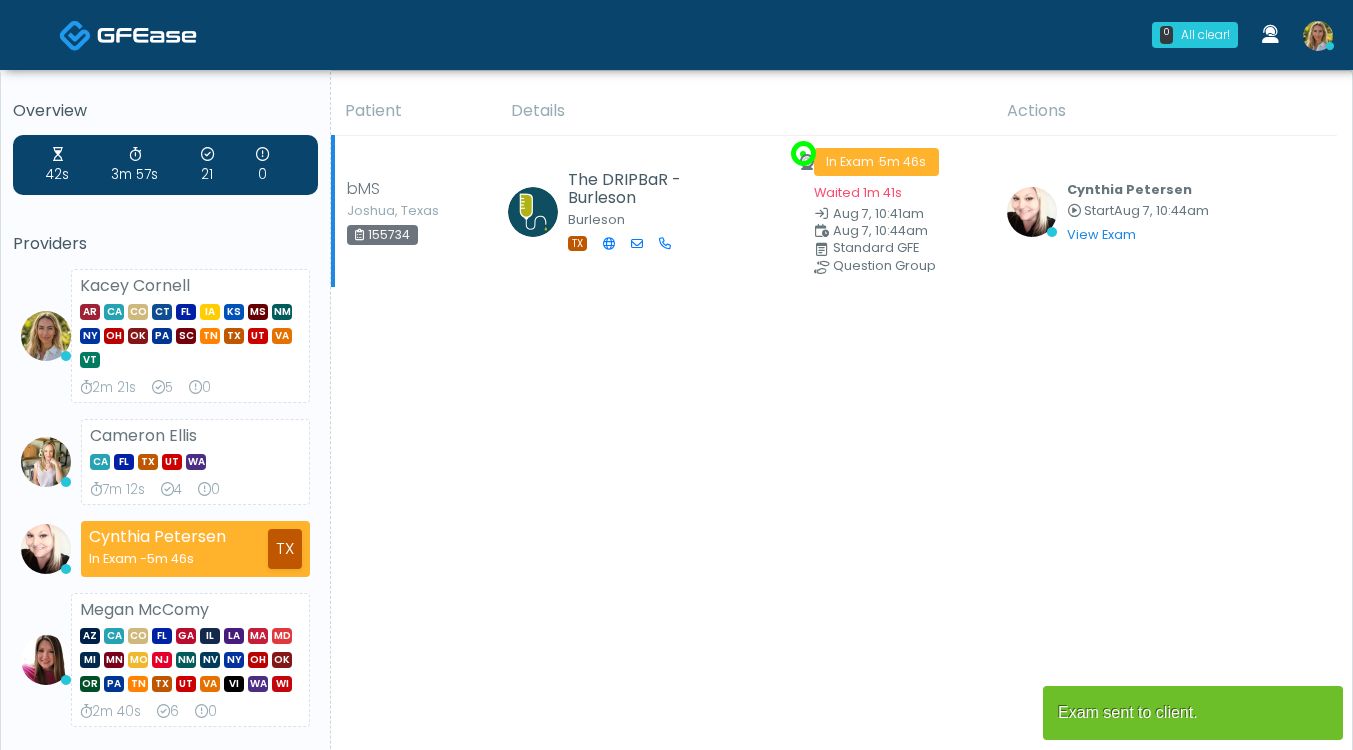 scroll, scrollTop: 0, scrollLeft: 0, axis: both 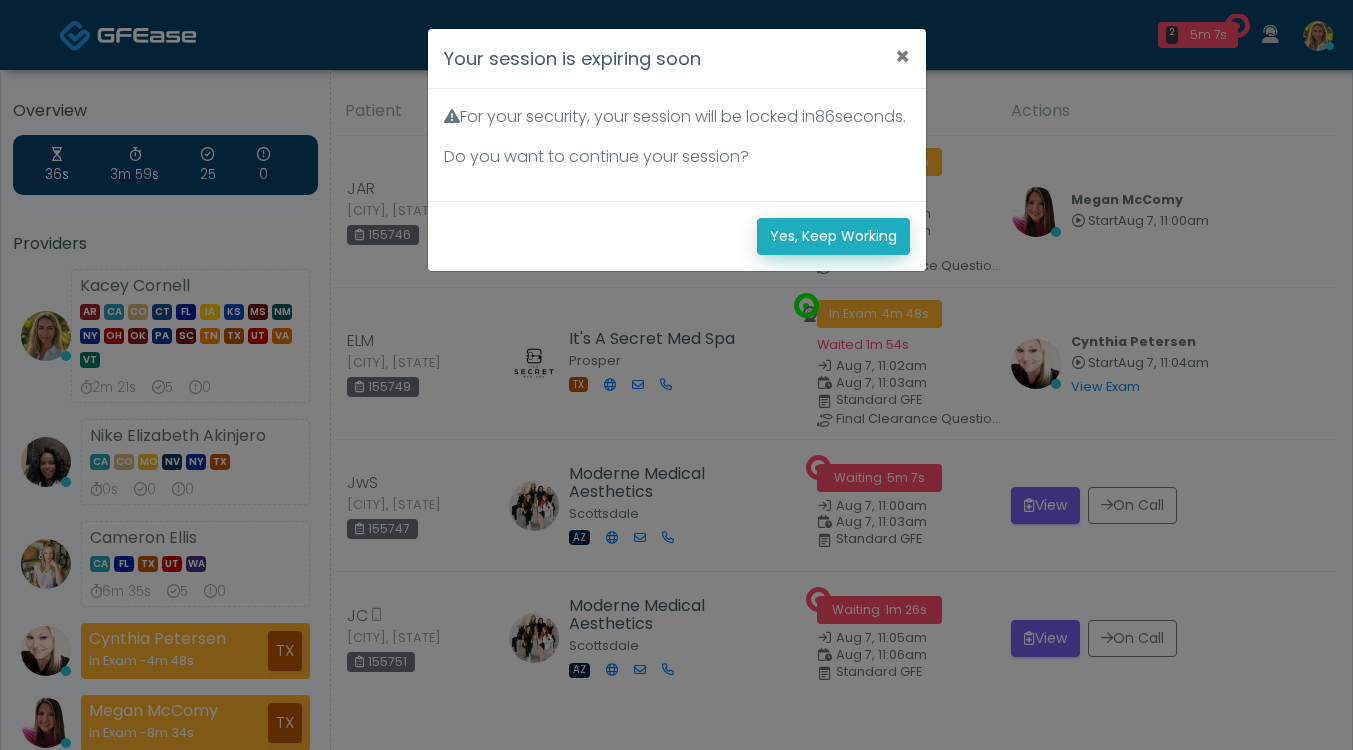 click on "Yes, Keep Working" at bounding box center (833, 236) 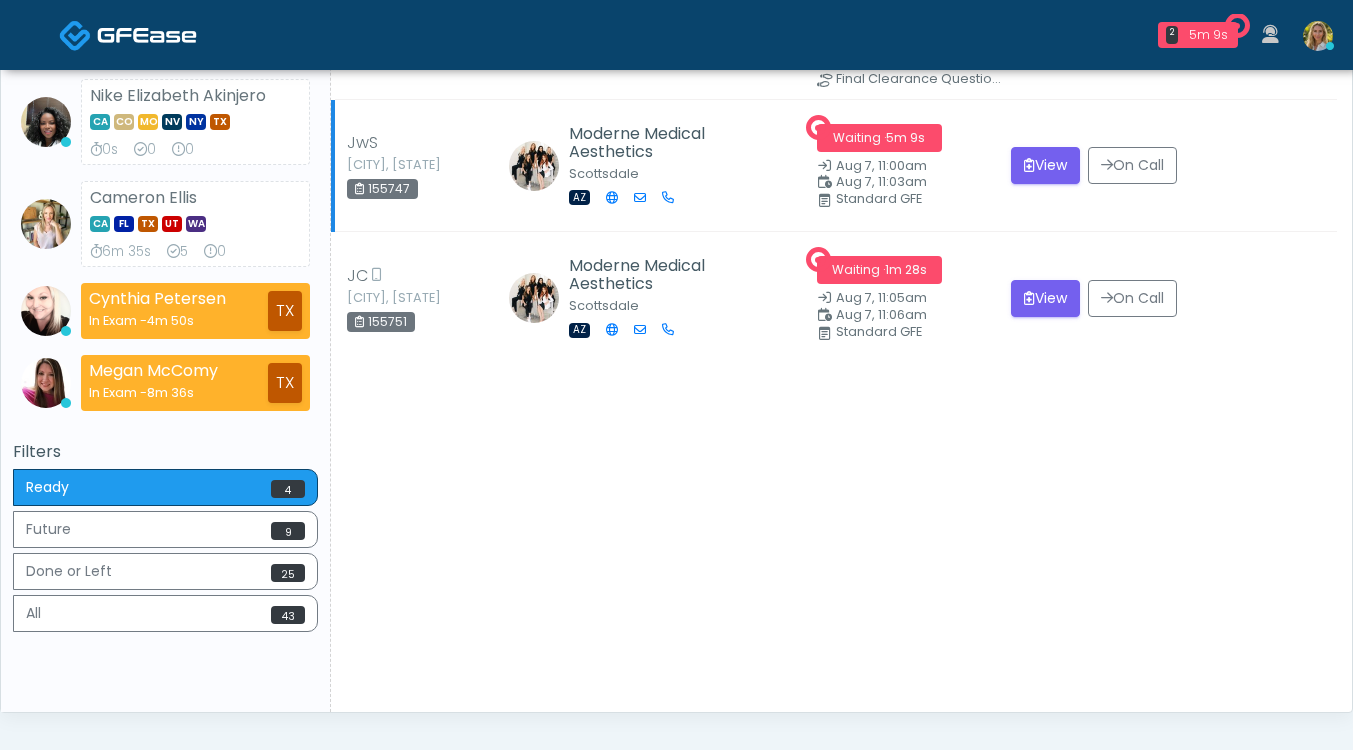scroll, scrollTop: 341, scrollLeft: 0, axis: vertical 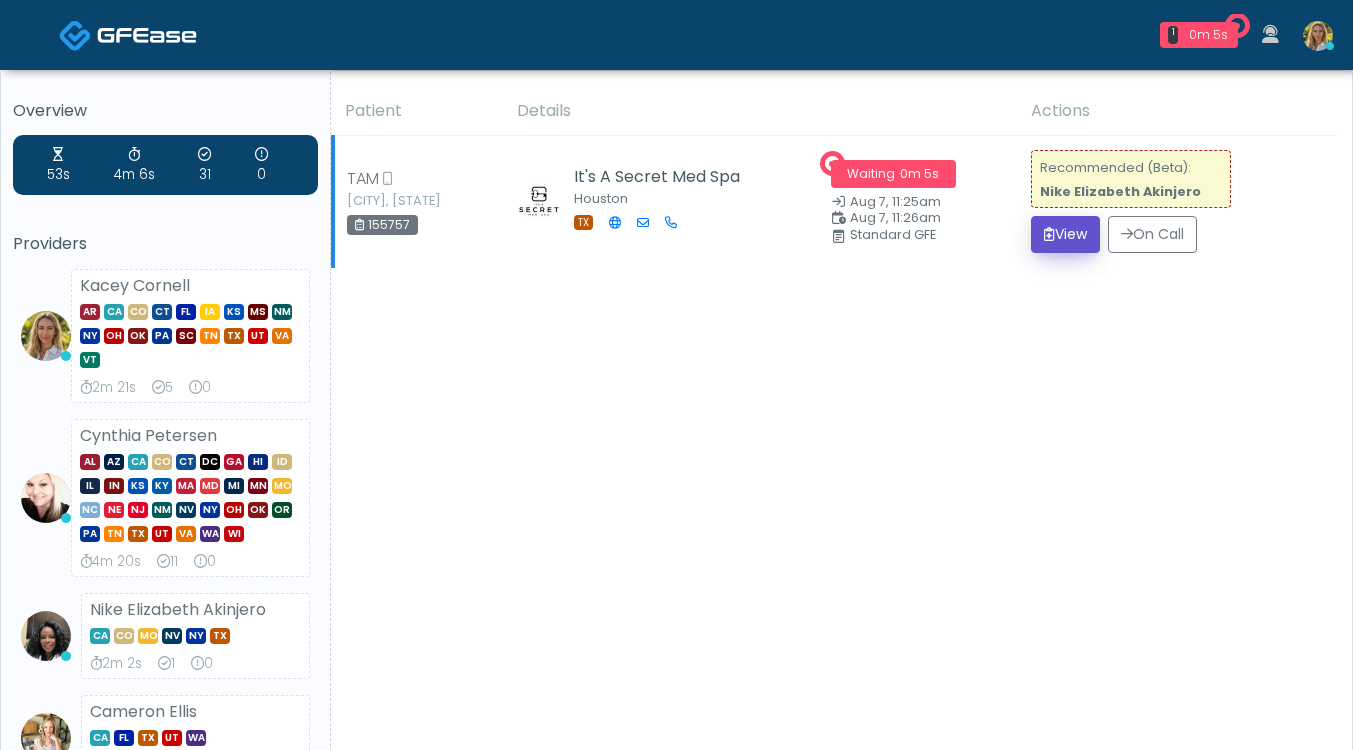 click on "View" at bounding box center (1065, 234) 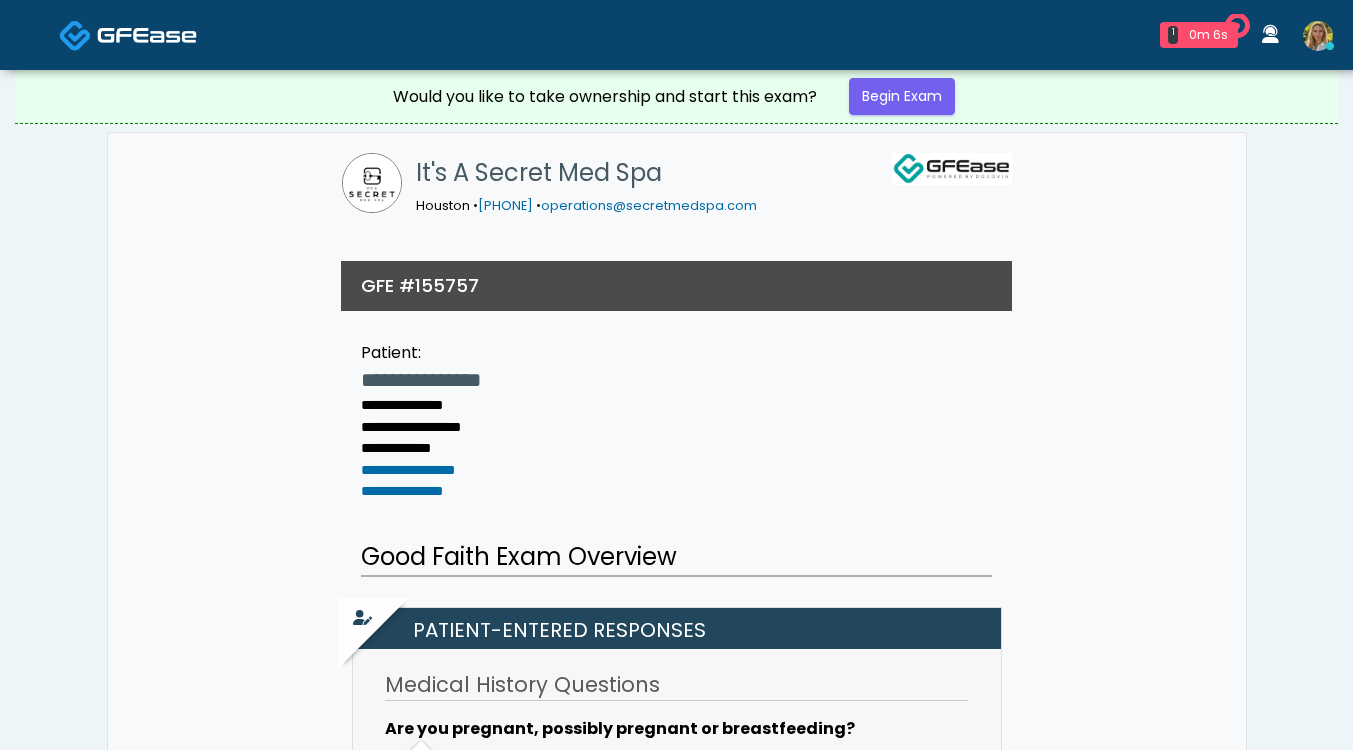 scroll, scrollTop: 0, scrollLeft: 0, axis: both 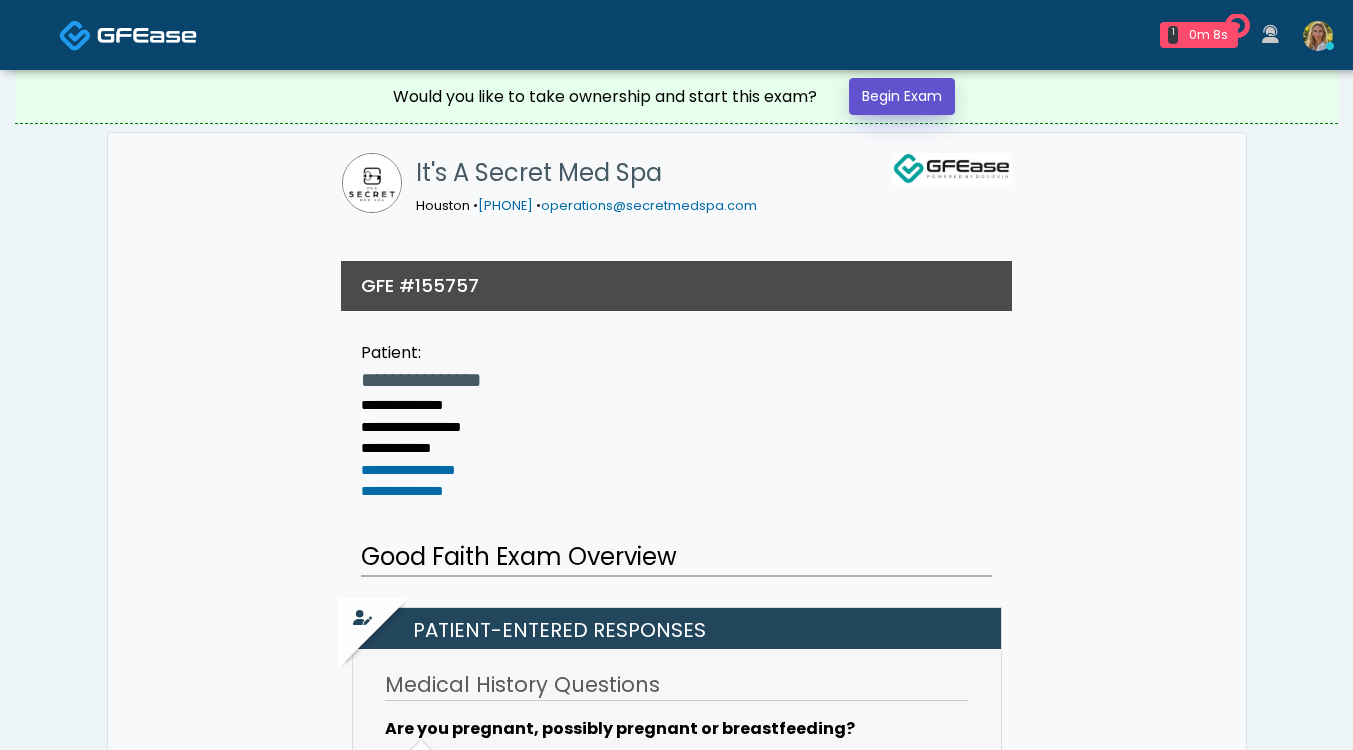 click on "Begin Exam" at bounding box center [902, 96] 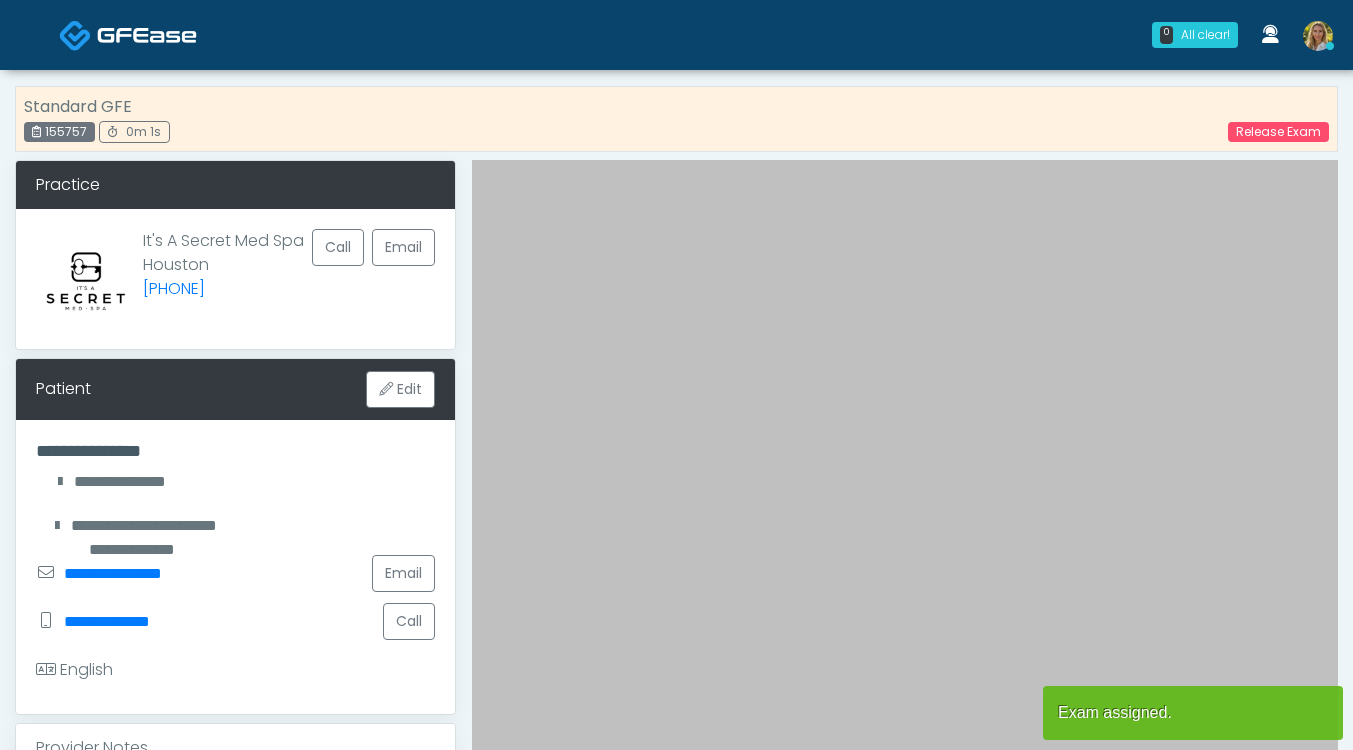 scroll, scrollTop: 0, scrollLeft: 0, axis: both 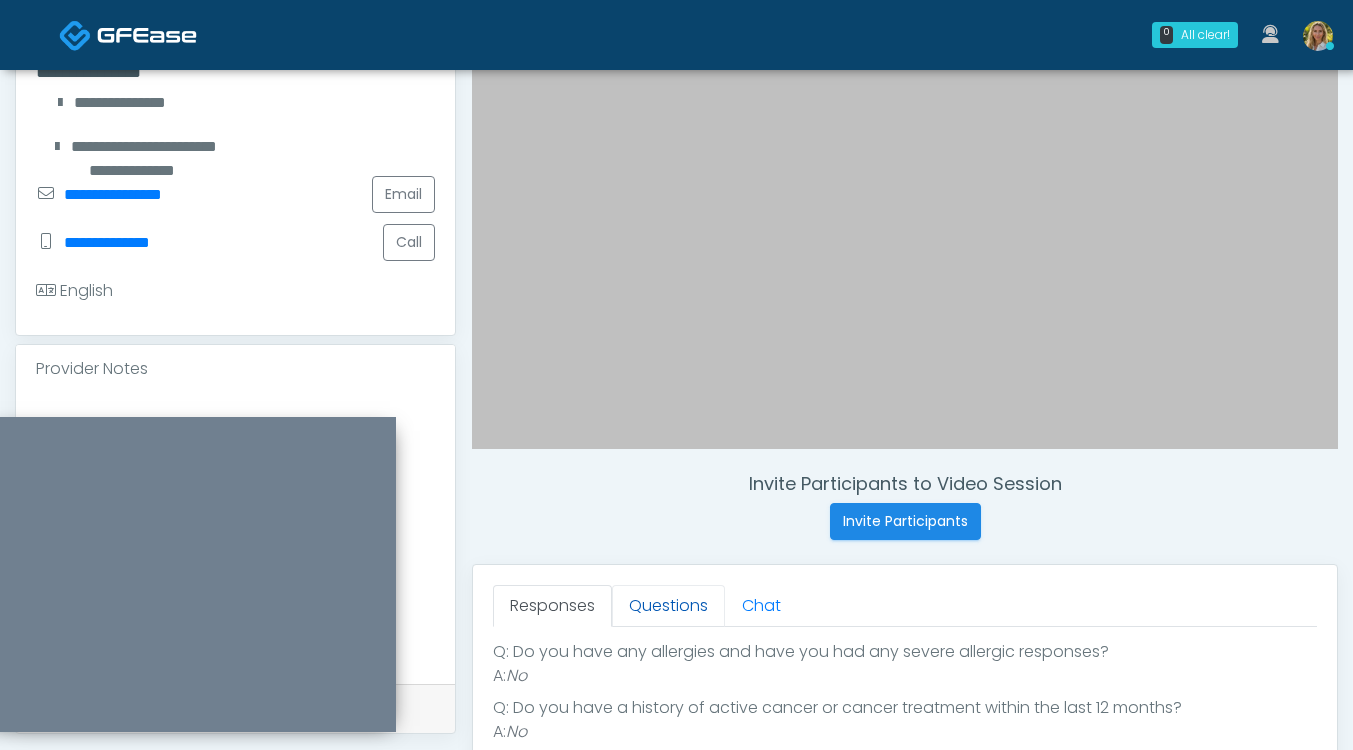 click on "Questions" at bounding box center (668, 606) 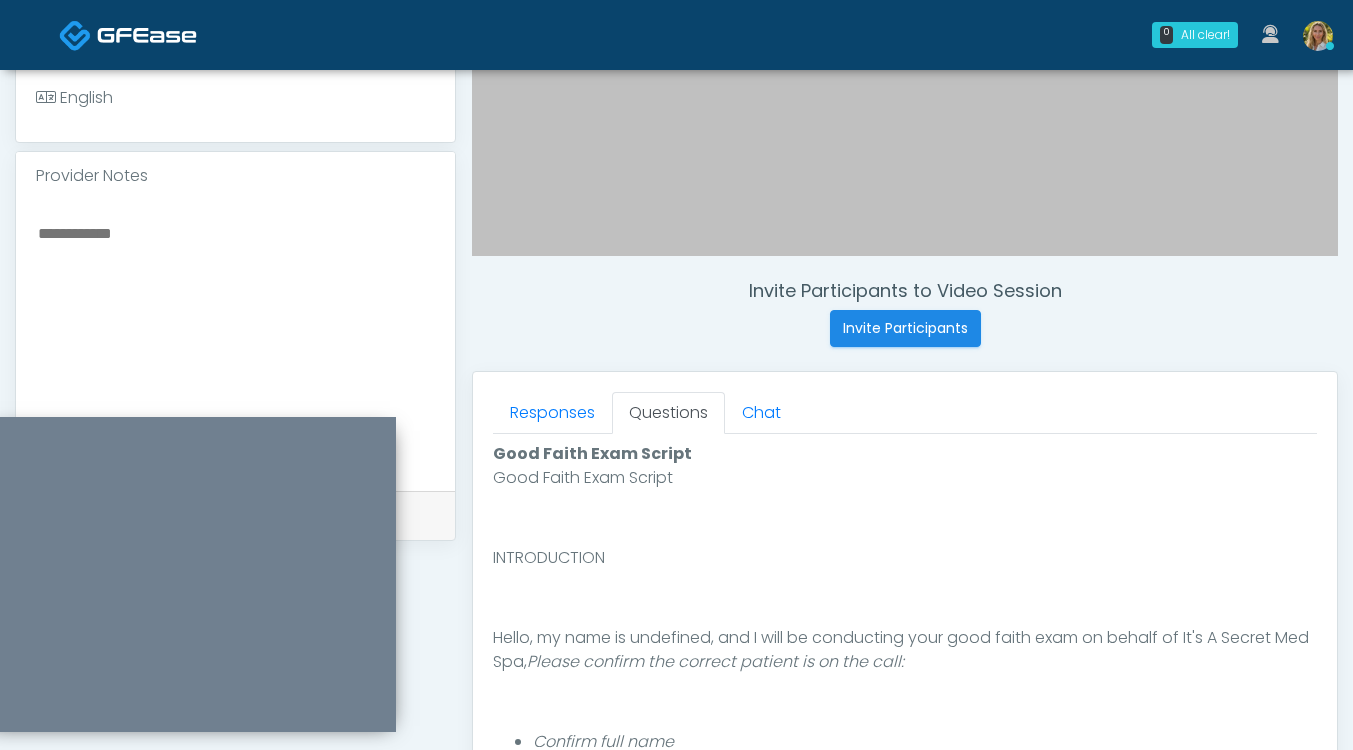 scroll, scrollTop: 592, scrollLeft: 0, axis: vertical 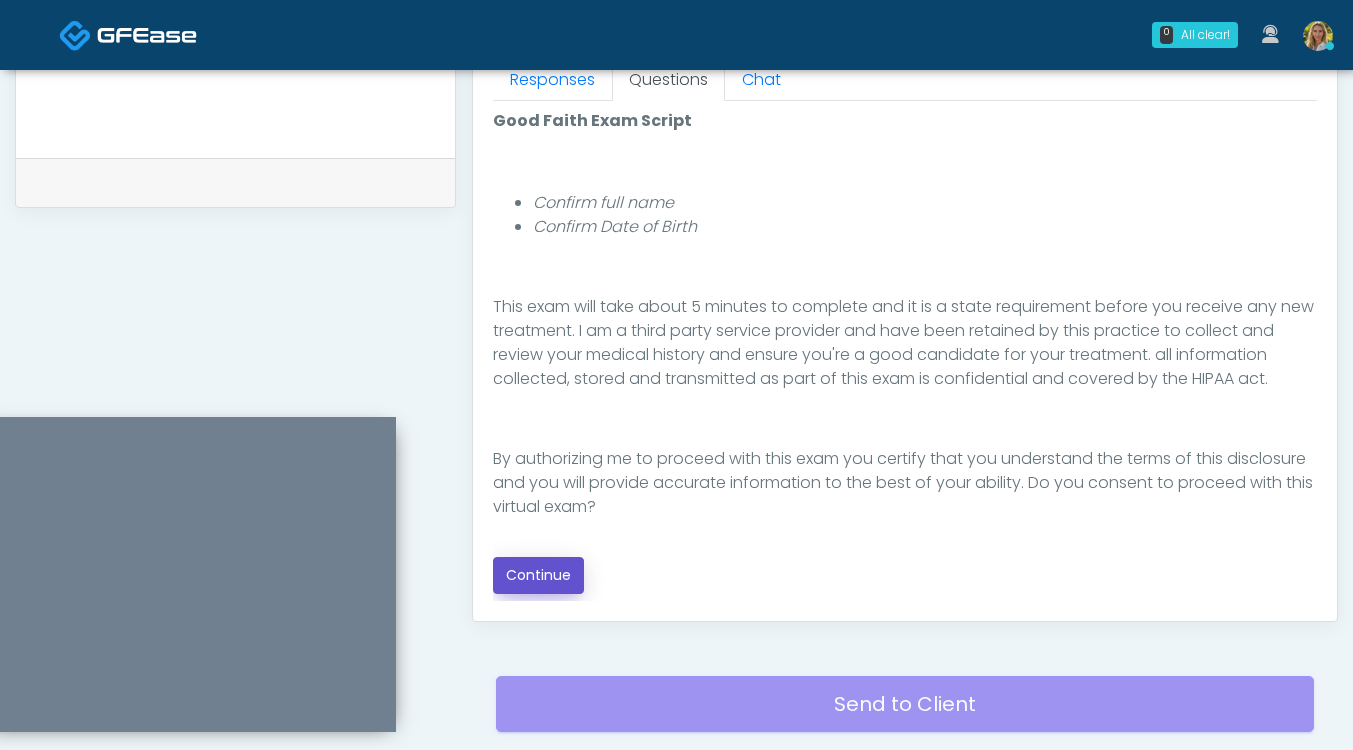 click on "Continue" at bounding box center (538, 575) 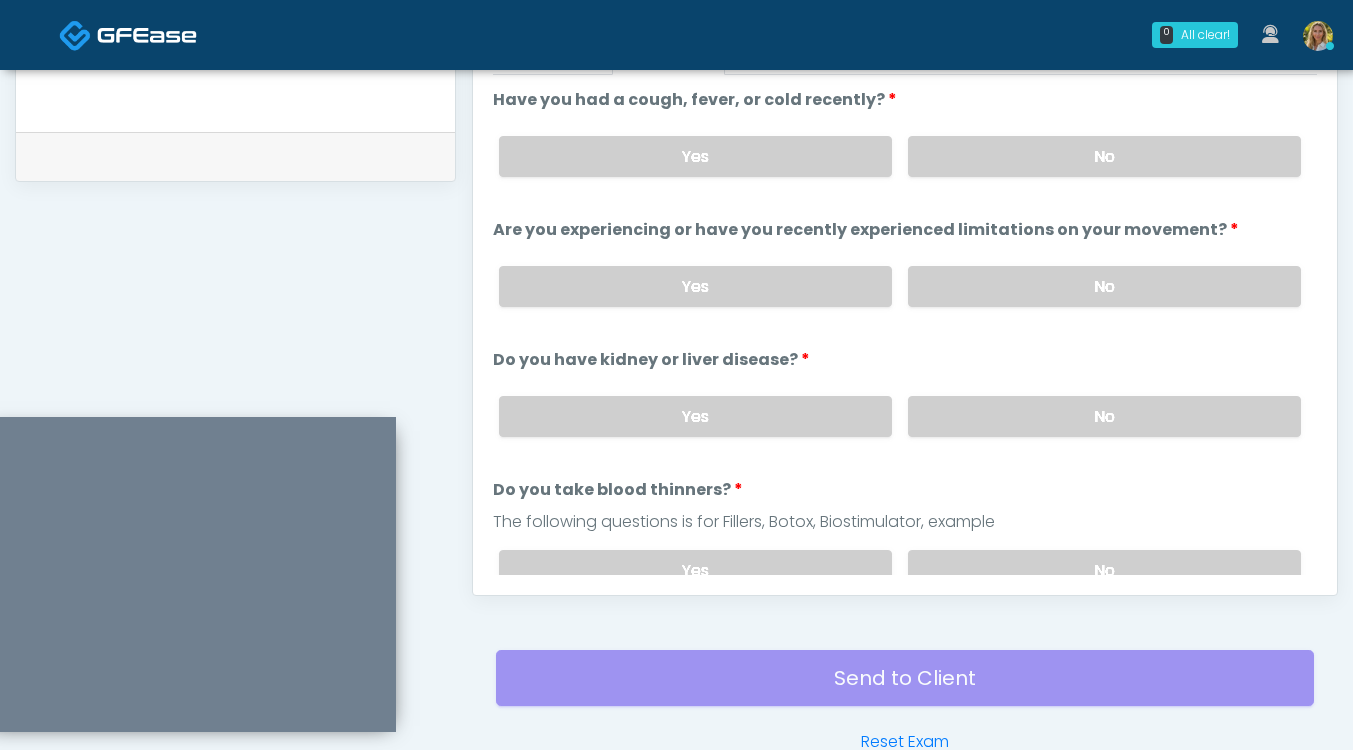 scroll, scrollTop: 919, scrollLeft: 0, axis: vertical 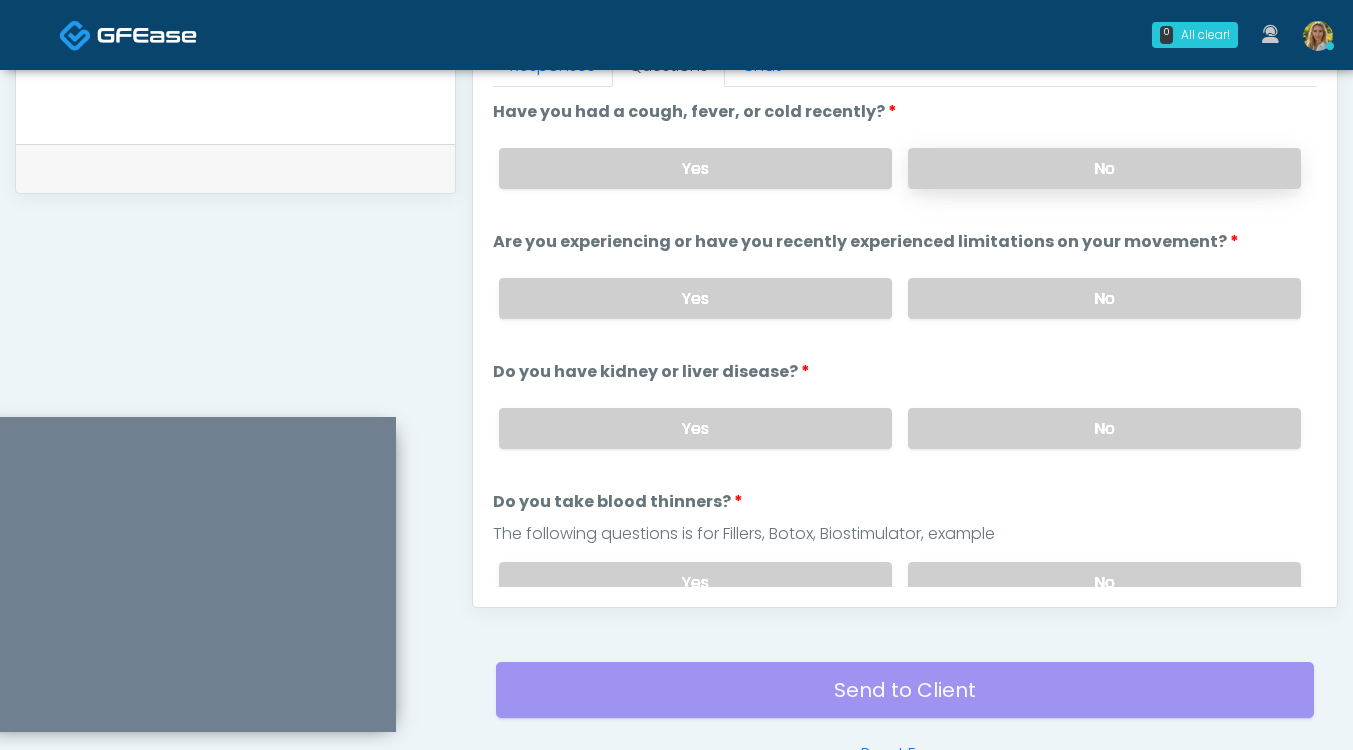click on "No" at bounding box center [1104, 168] 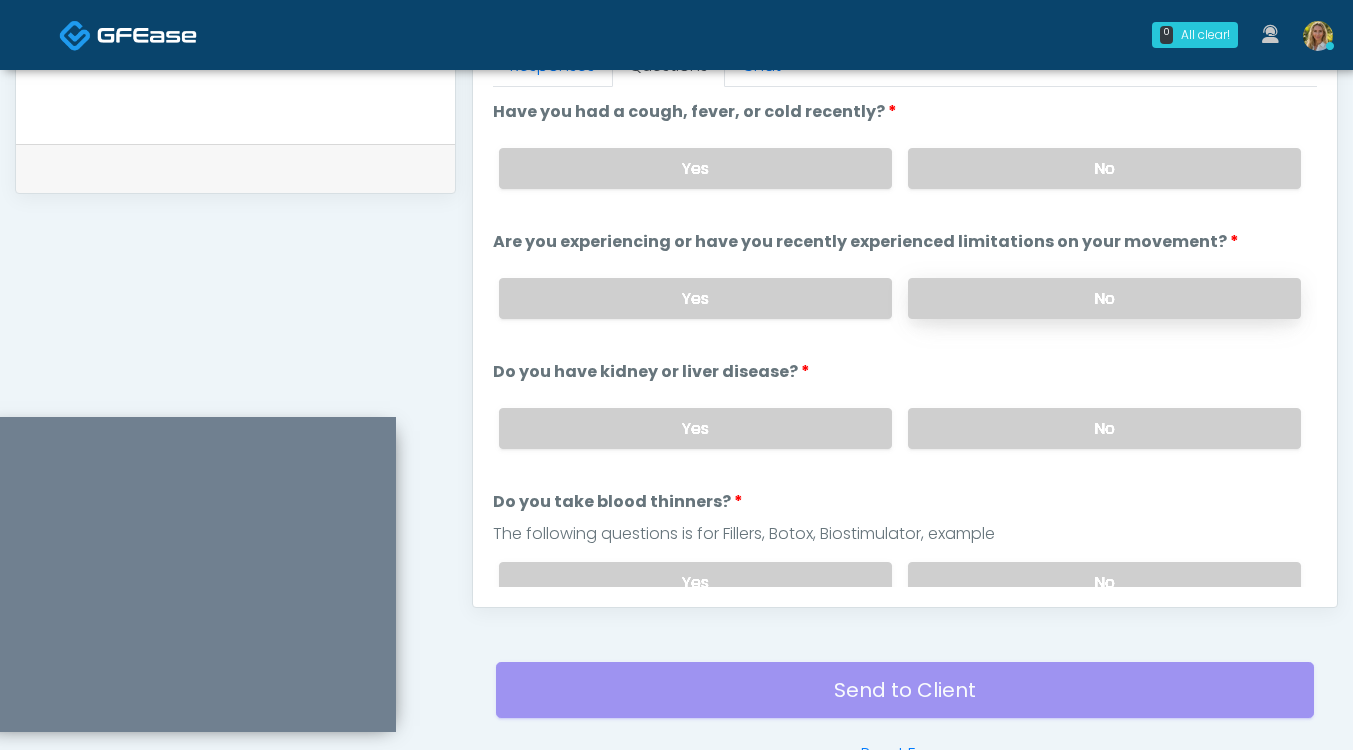click on "No" at bounding box center (1104, 298) 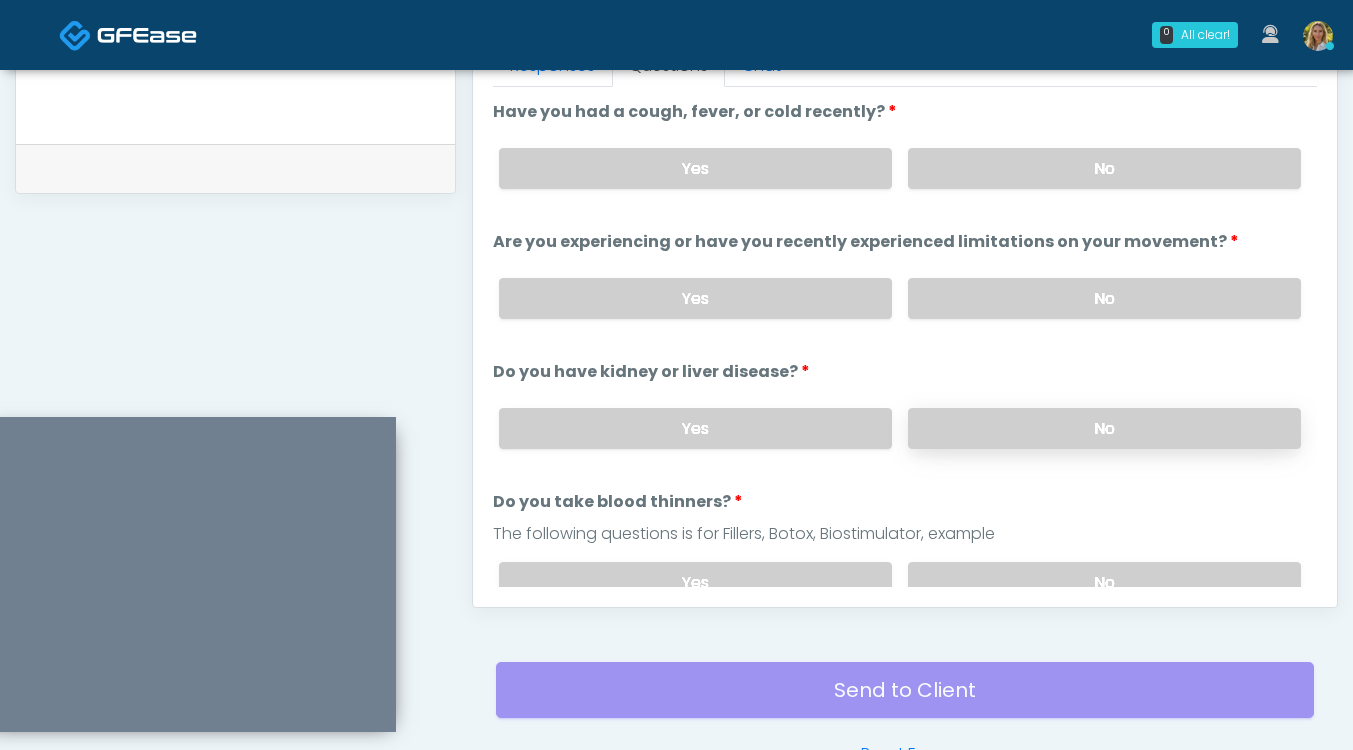 click on "No" at bounding box center [1104, 428] 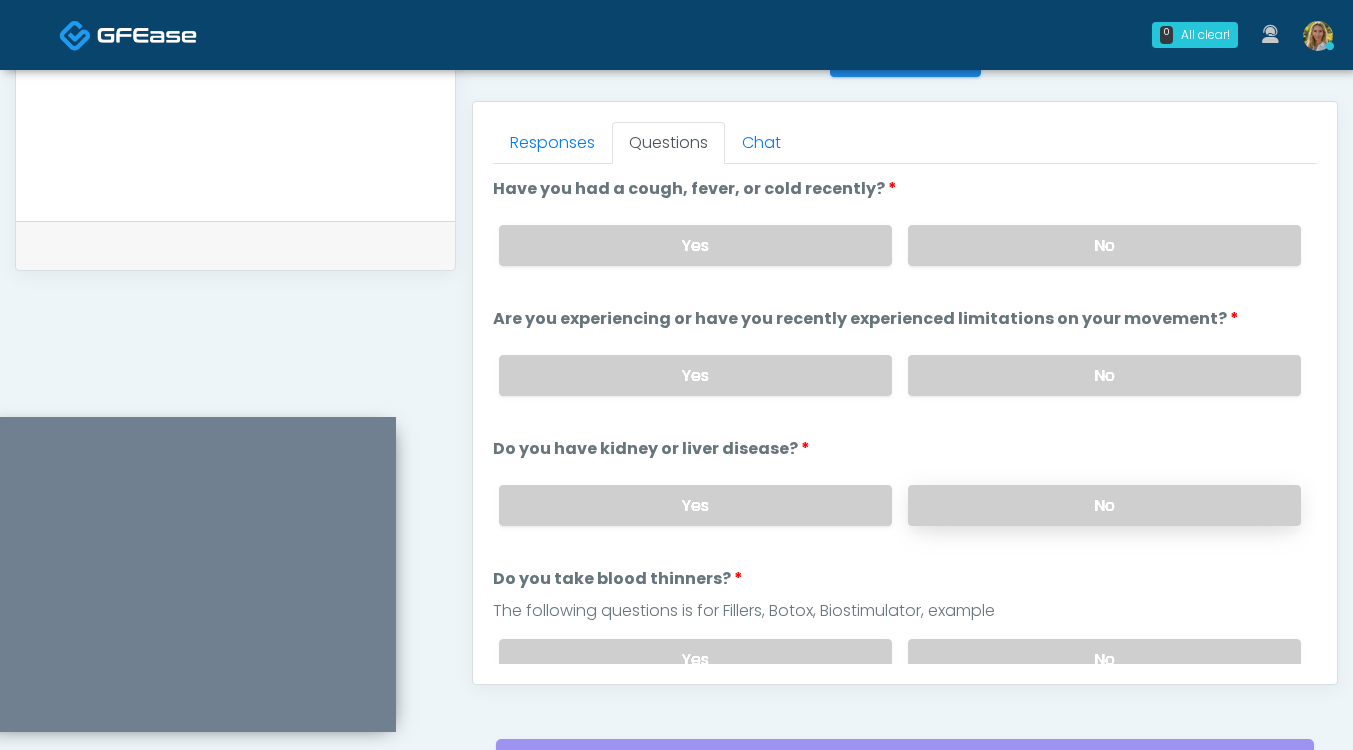 scroll, scrollTop: 838, scrollLeft: 0, axis: vertical 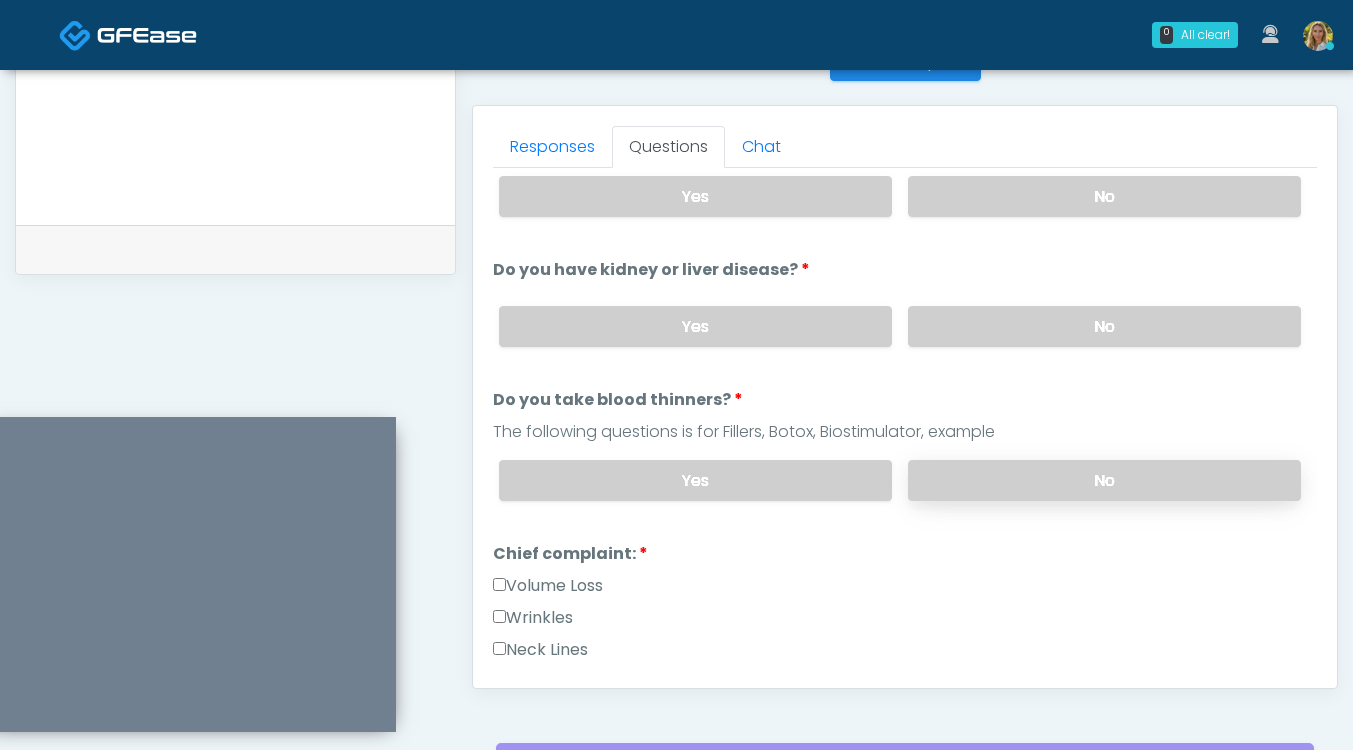 click on "No" at bounding box center [1104, 480] 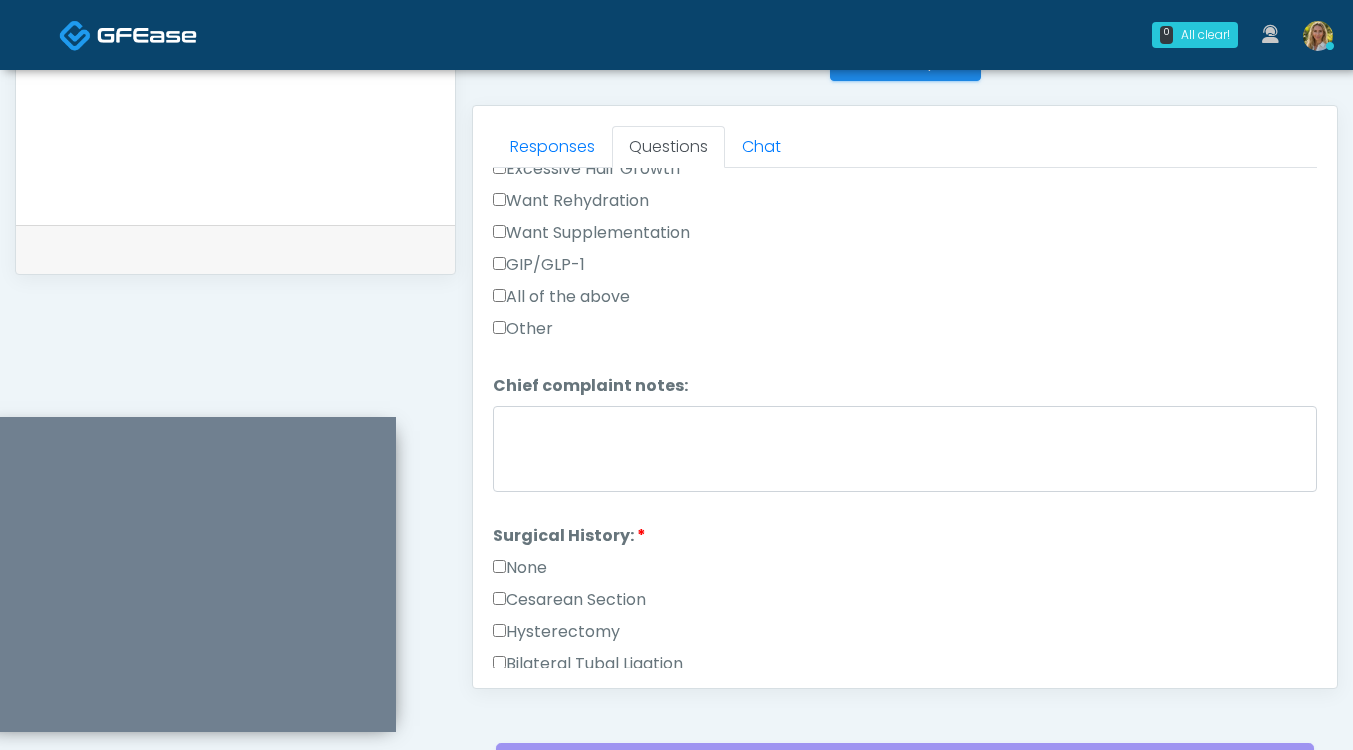scroll, scrollTop: 801, scrollLeft: 0, axis: vertical 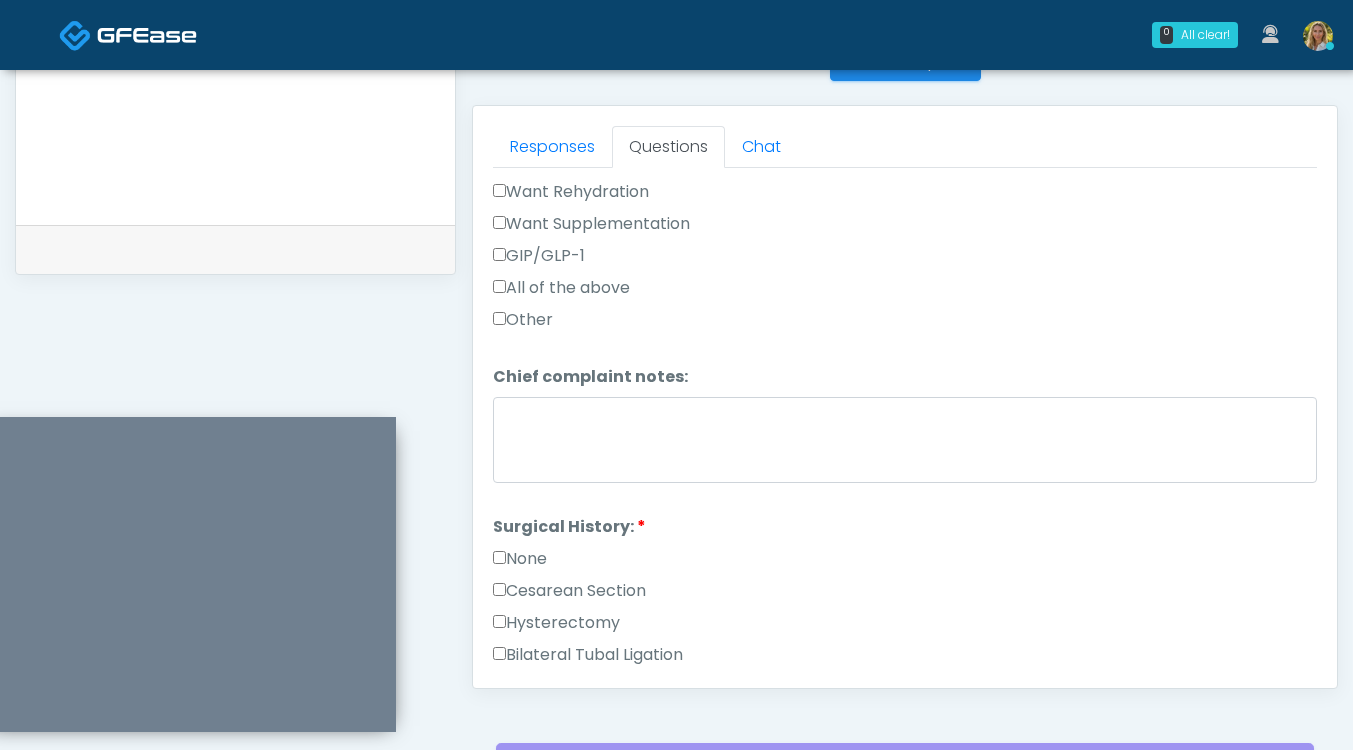 click on "None" at bounding box center (520, 559) 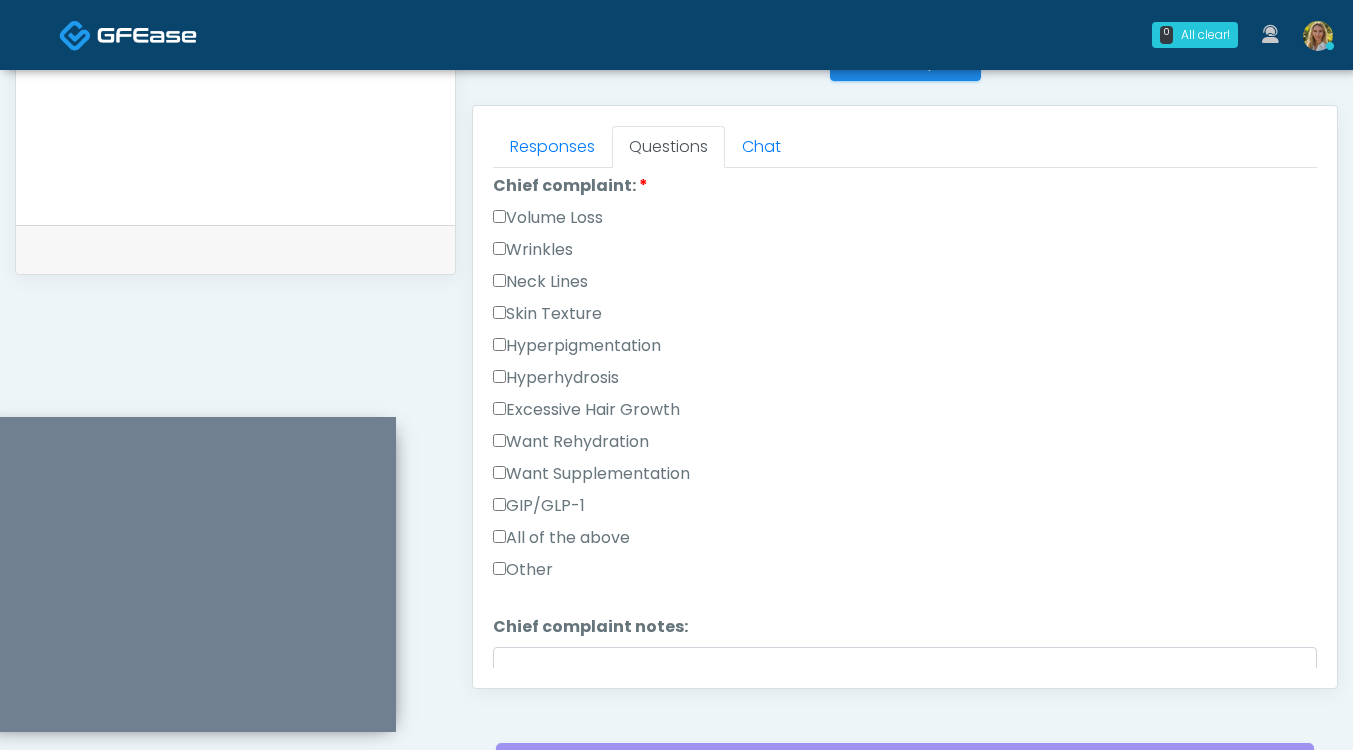 scroll, scrollTop: 509, scrollLeft: 0, axis: vertical 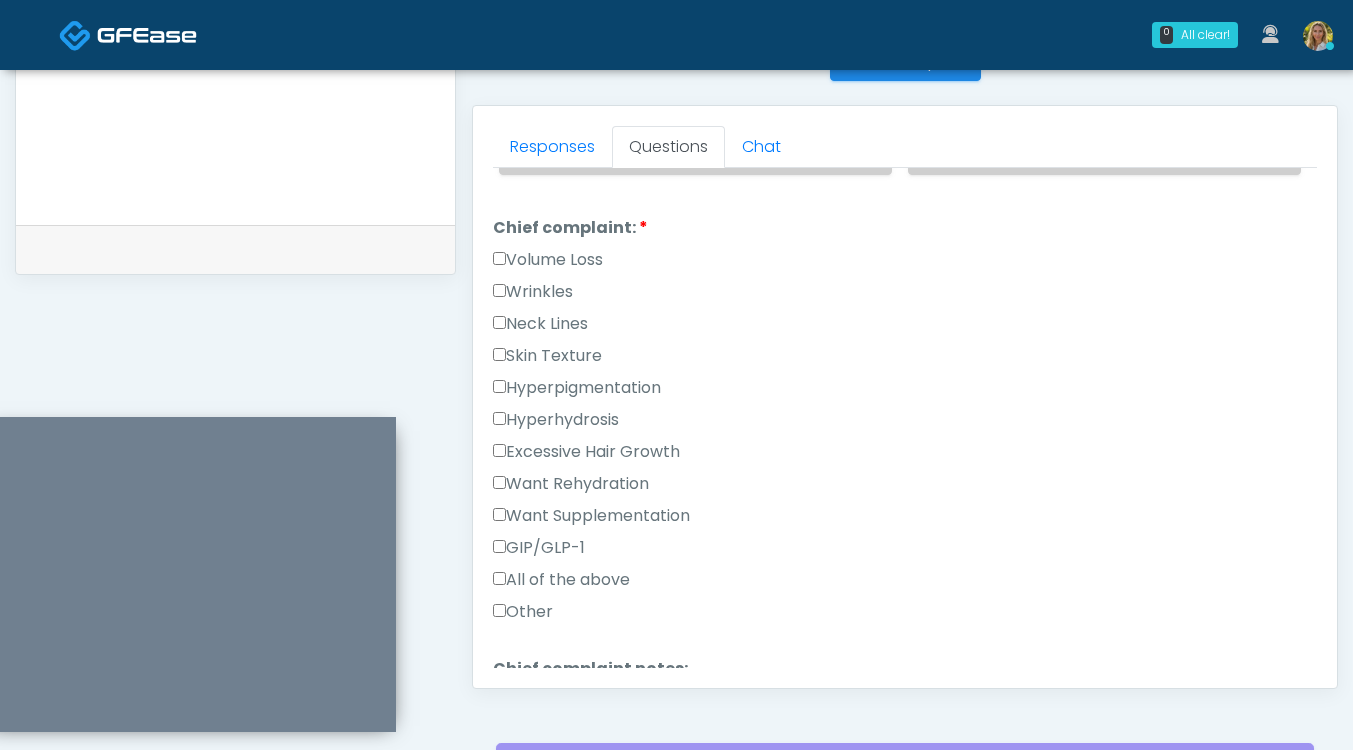 click on "Other" at bounding box center [523, 612] 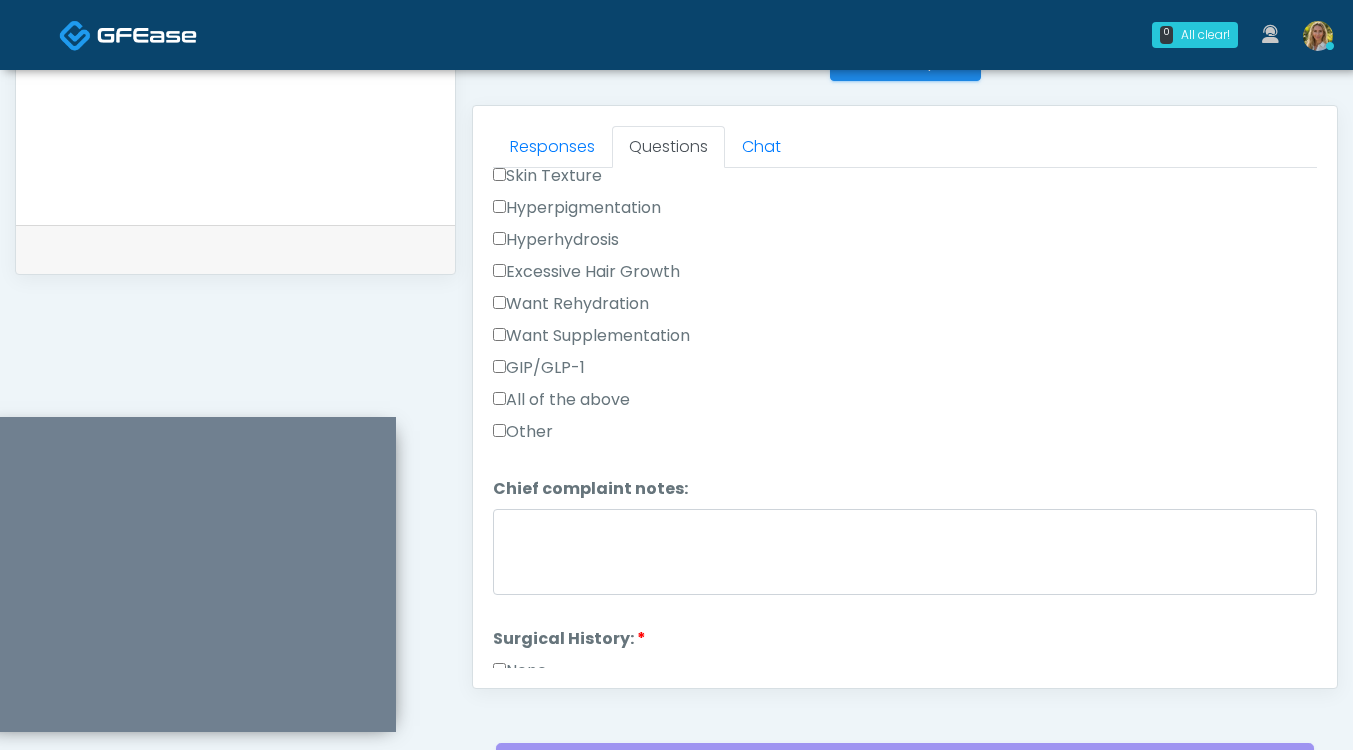 scroll, scrollTop: 713, scrollLeft: 0, axis: vertical 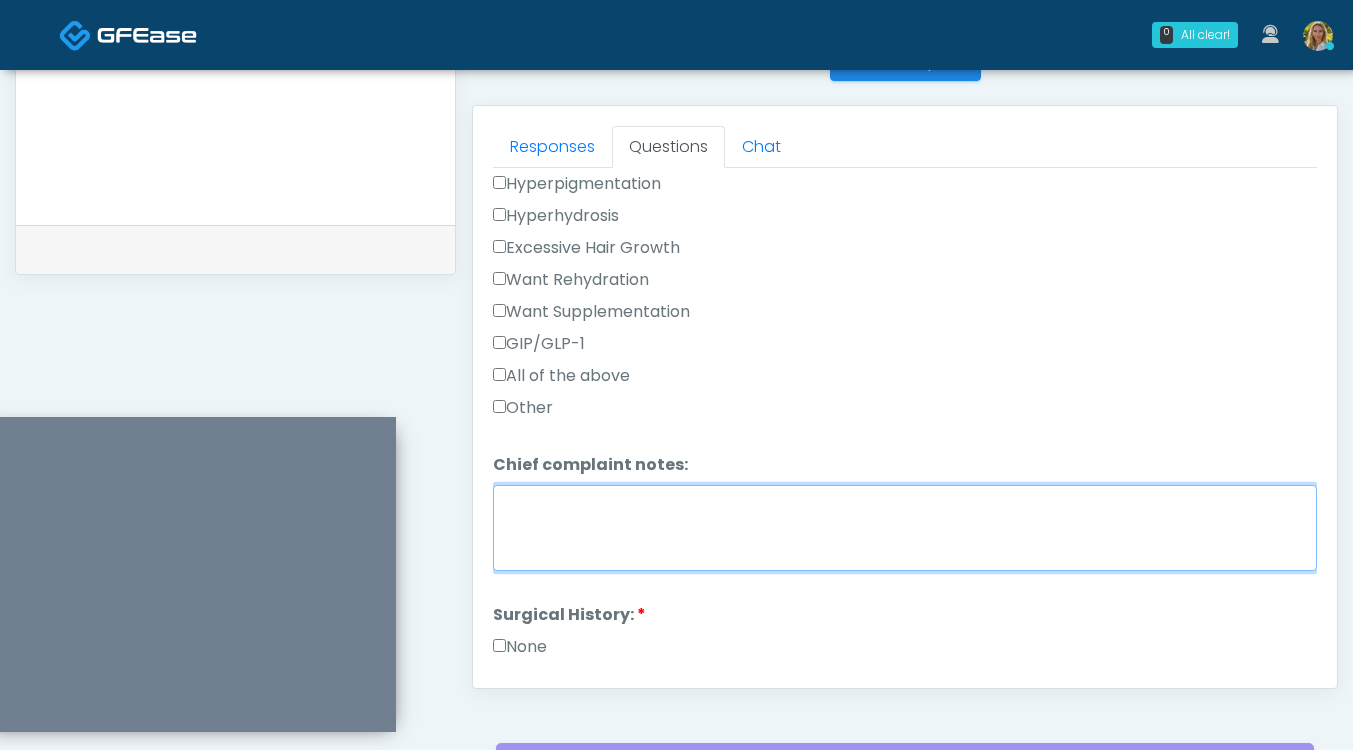 click on "Chief complaint notes:" at bounding box center (905, 528) 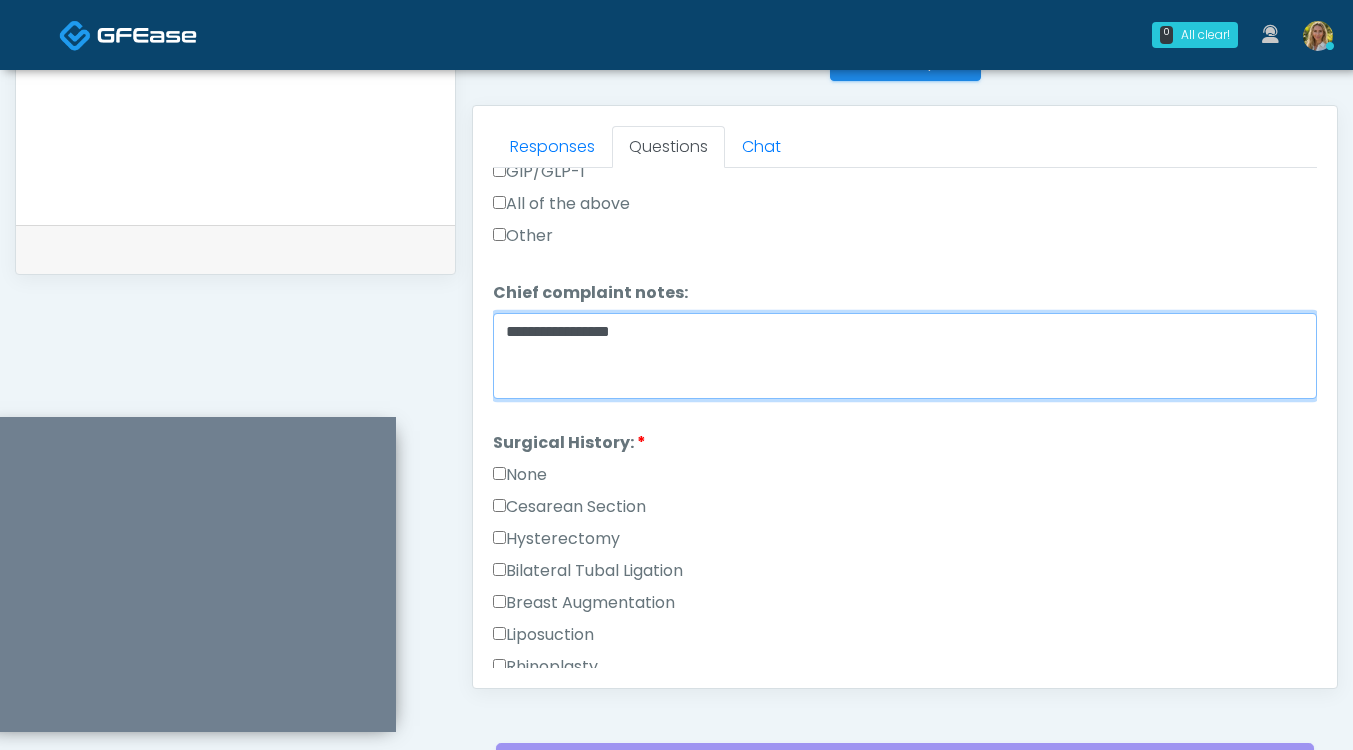 scroll, scrollTop: 1303, scrollLeft: 0, axis: vertical 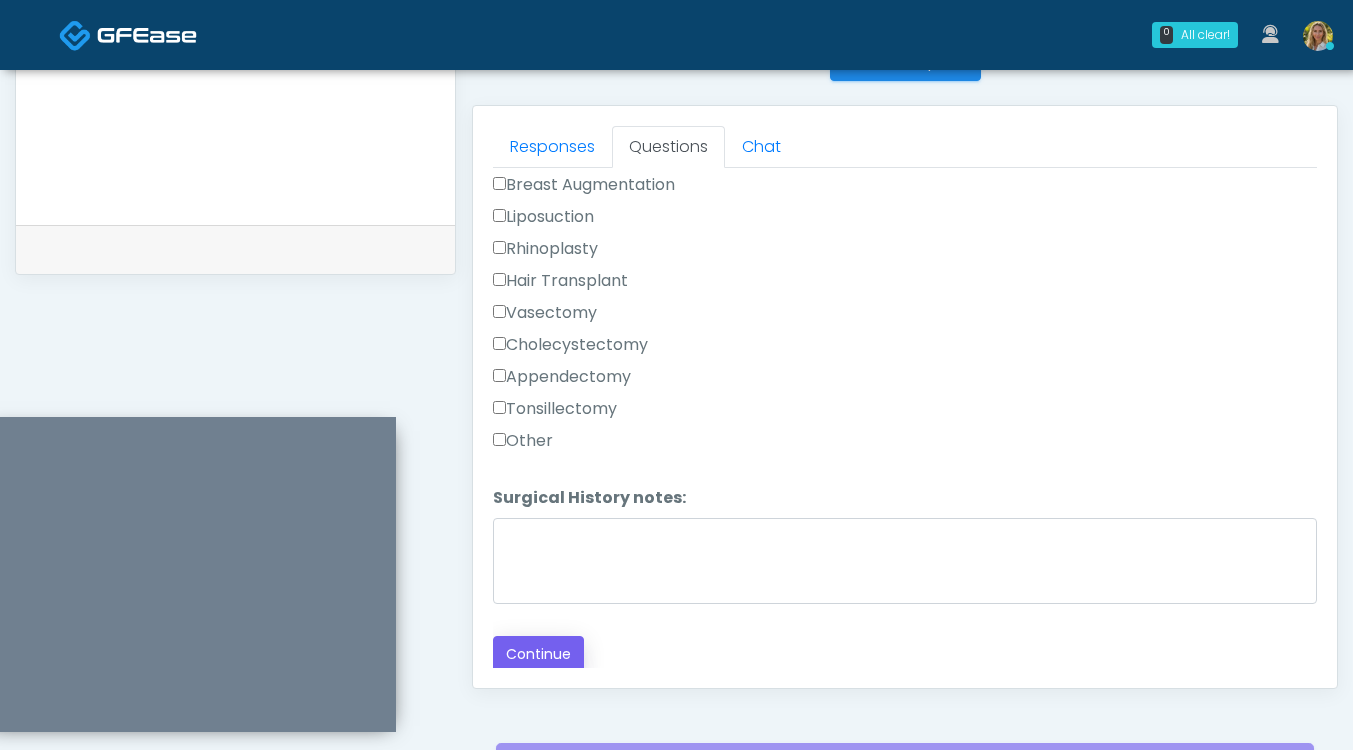 type on "**********" 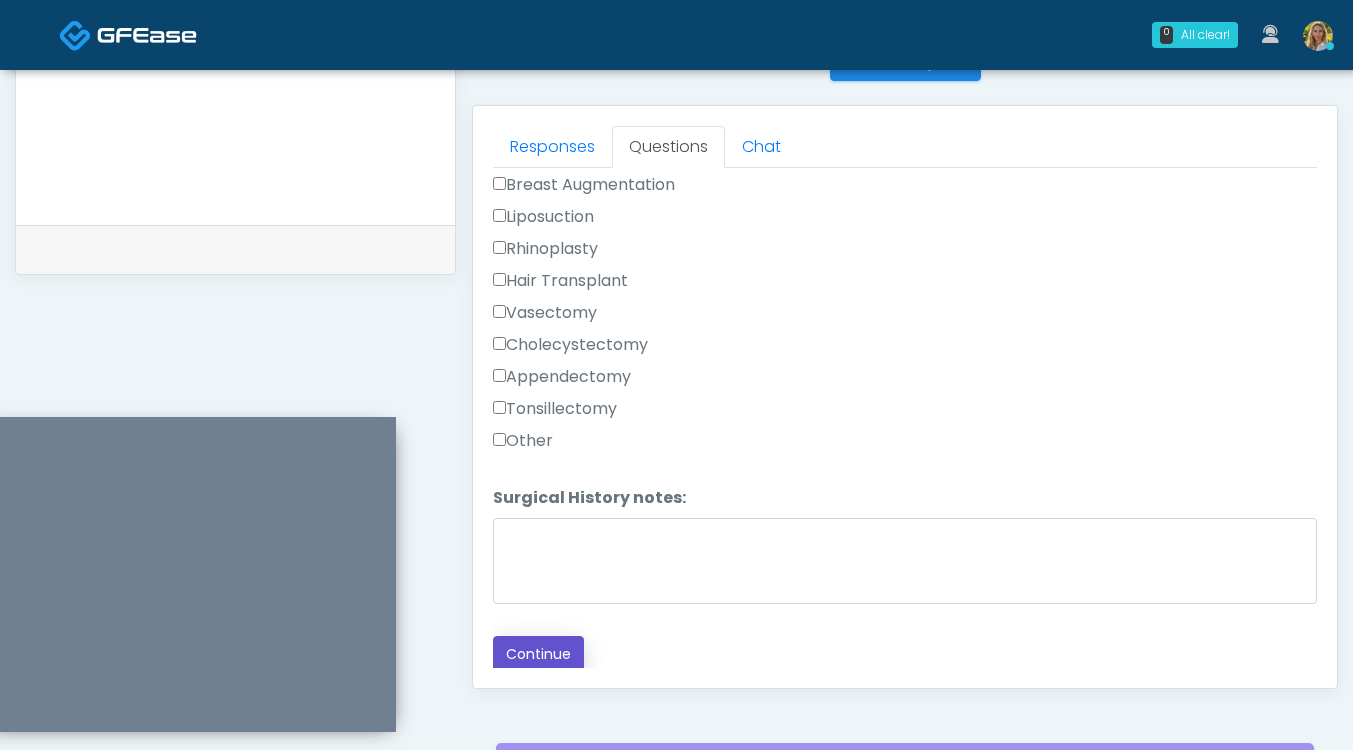 click on "Continue" at bounding box center (538, 654) 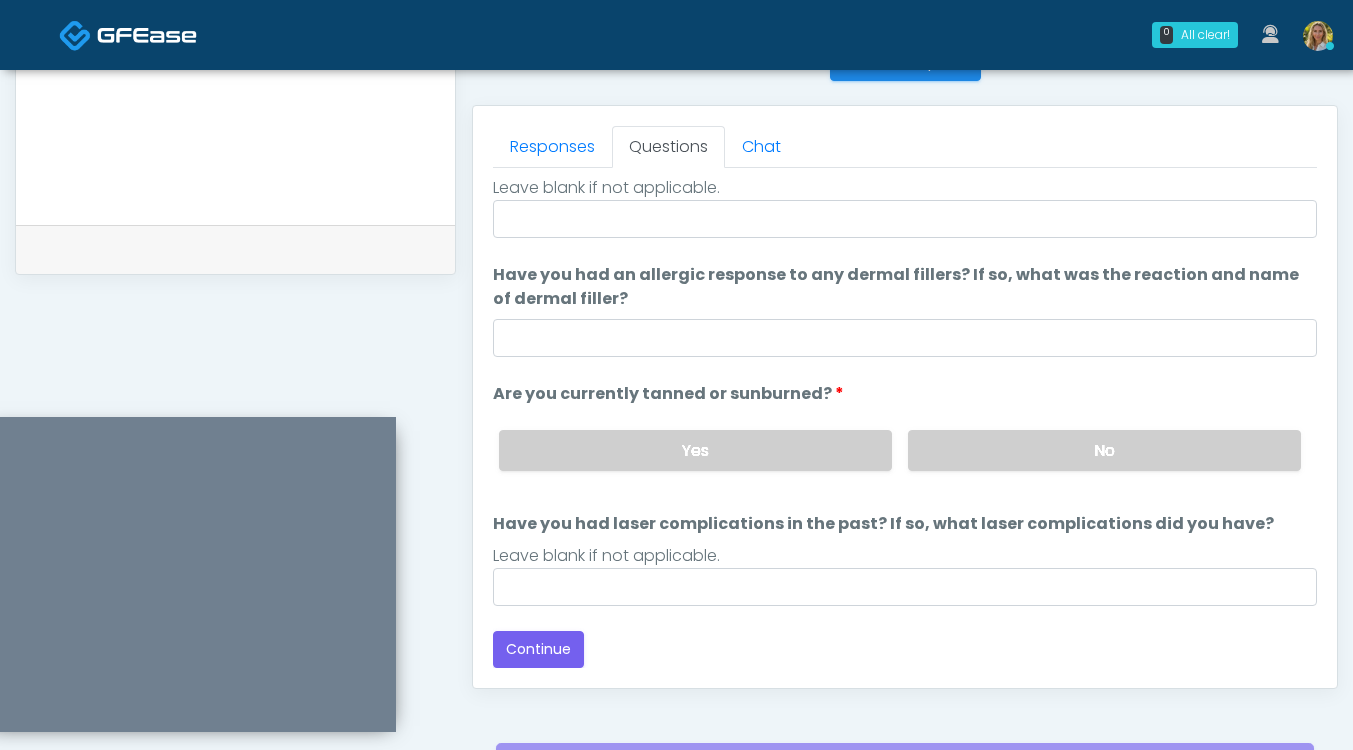 scroll, scrollTop: 1045, scrollLeft: 0, axis: vertical 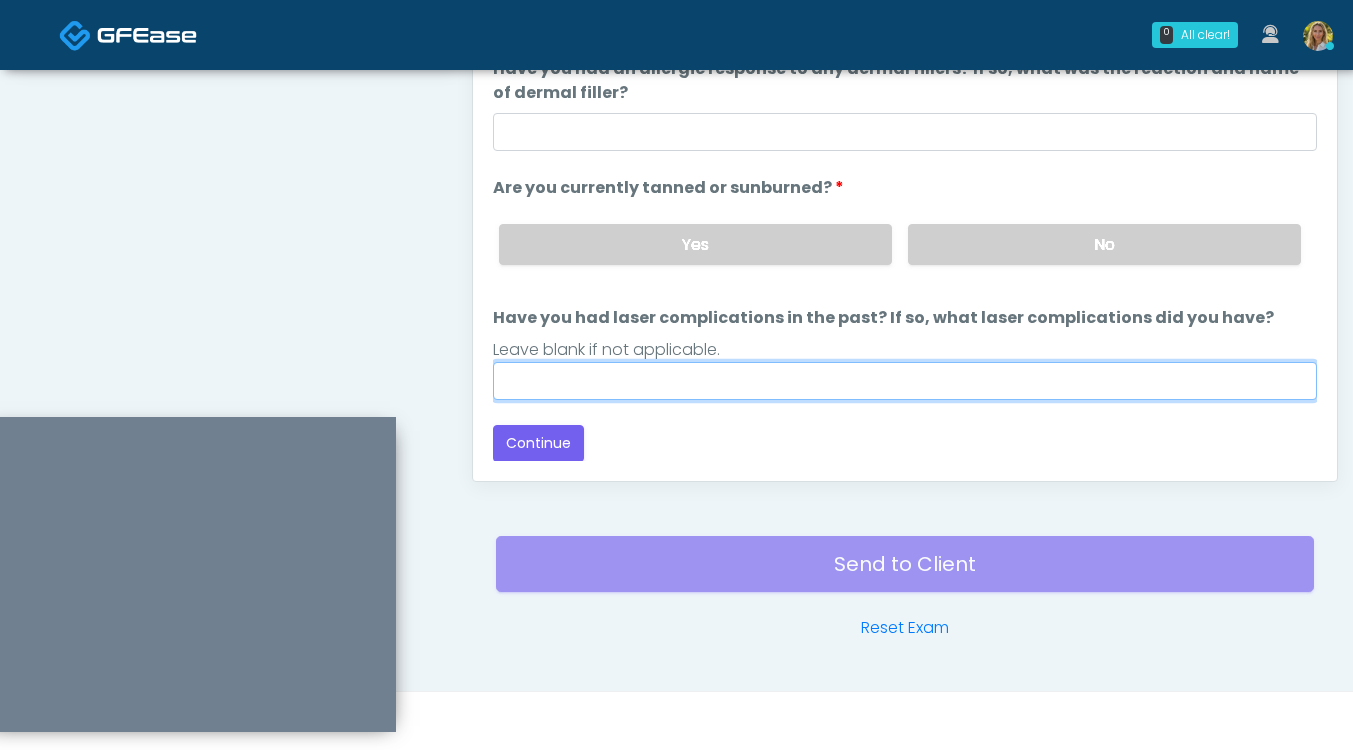 click on "Have you had laser complications in the past? If so, what laser complications did you have?" at bounding box center [905, 381] 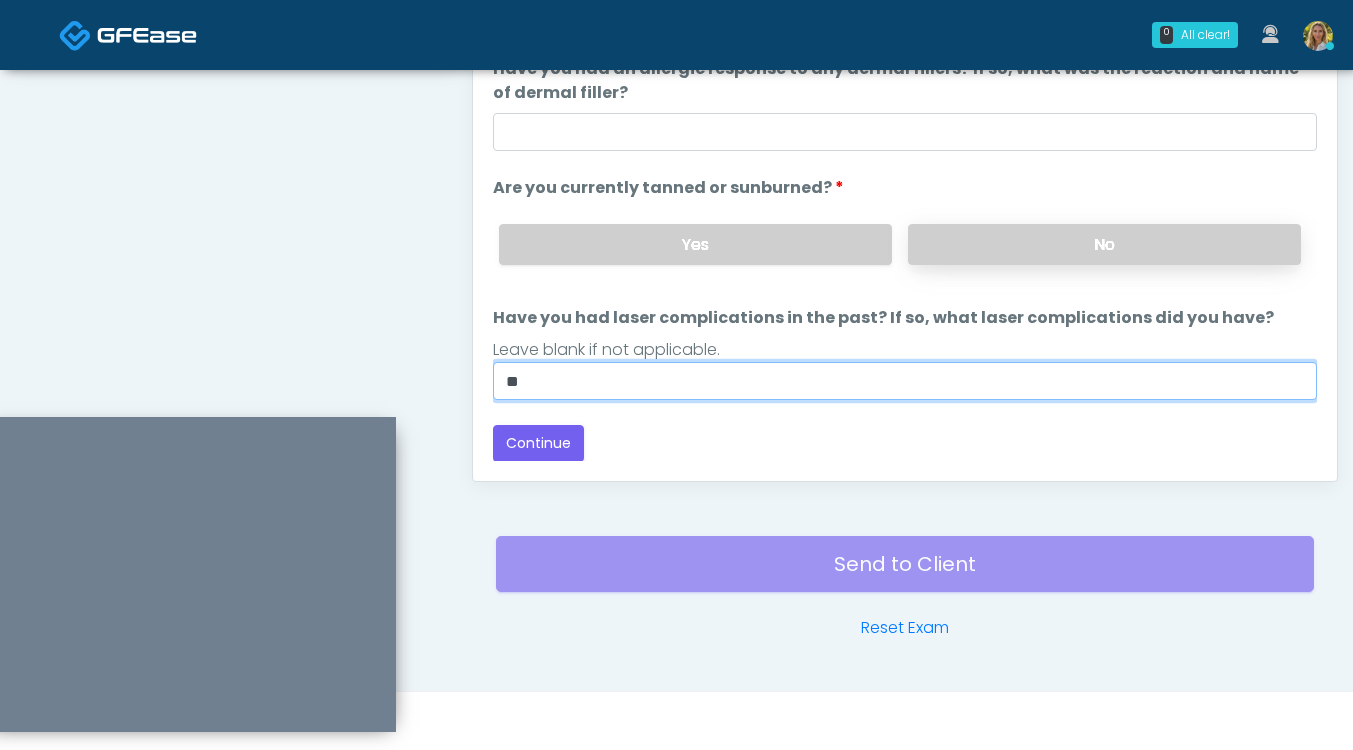 type on "**" 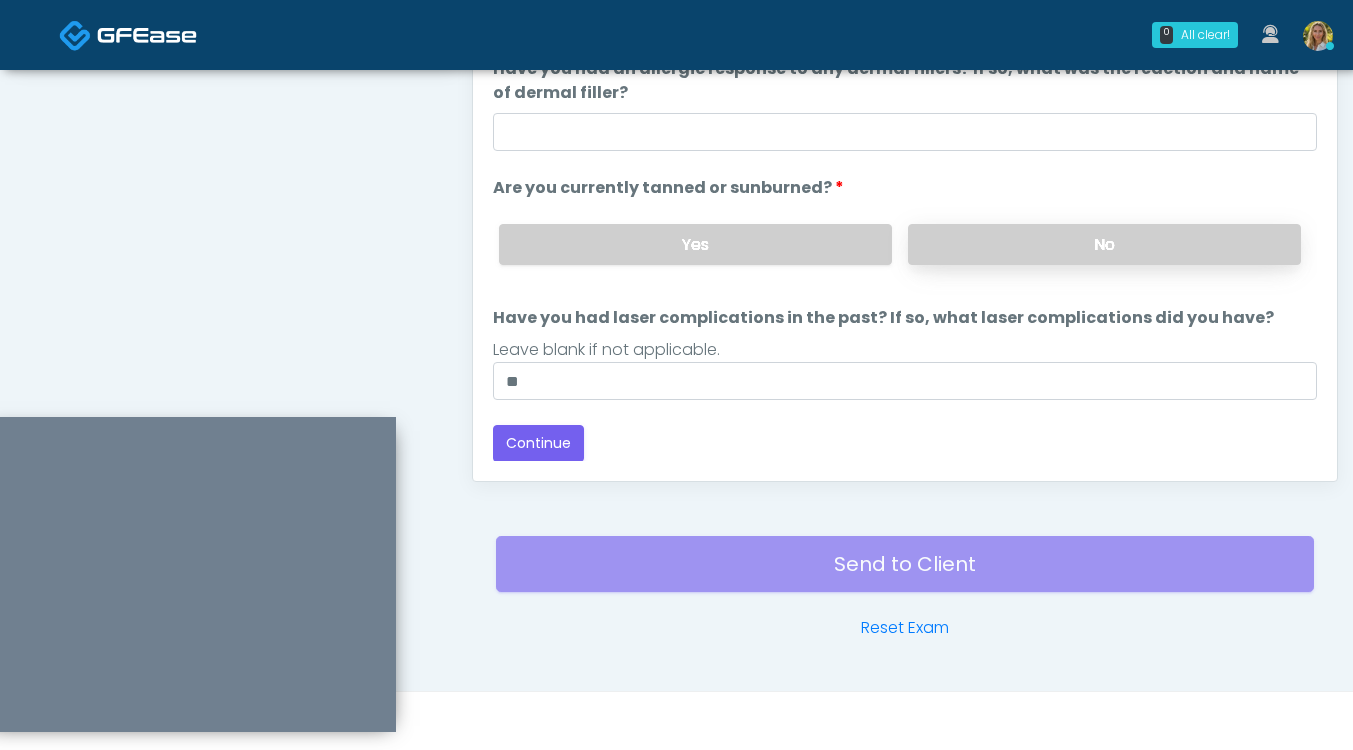 click on "No" at bounding box center [1104, 244] 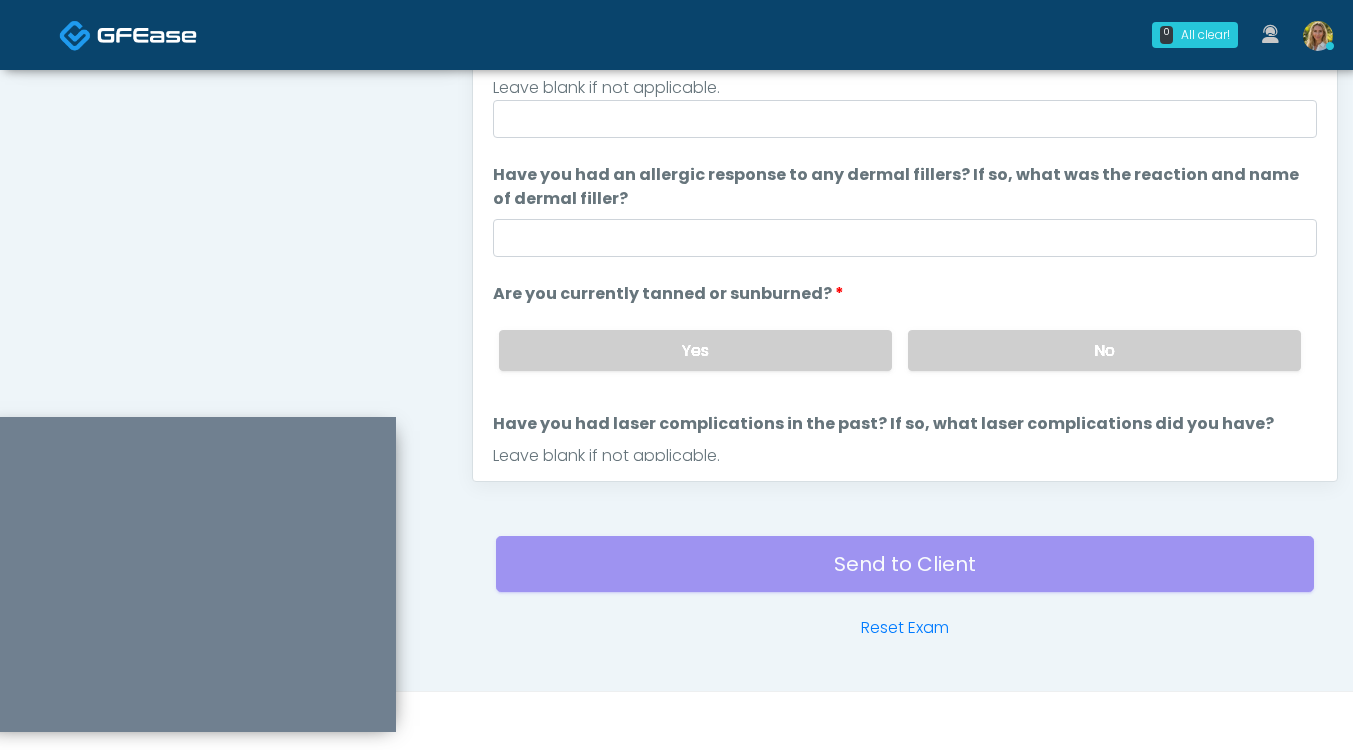 scroll, scrollTop: 55, scrollLeft: 0, axis: vertical 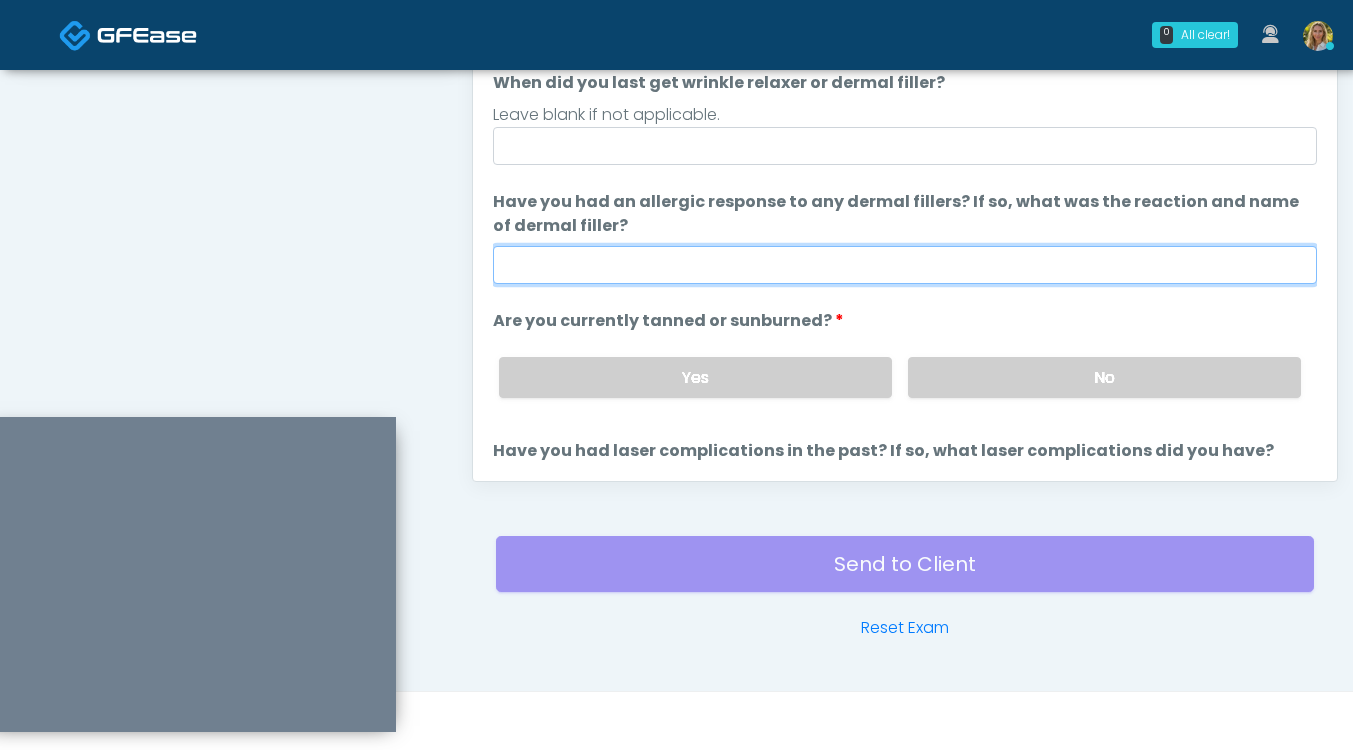 click on "Have you had an allergic response to any dermal fillers? If so, what was the reaction and name of dermal filler?" at bounding box center [905, 265] 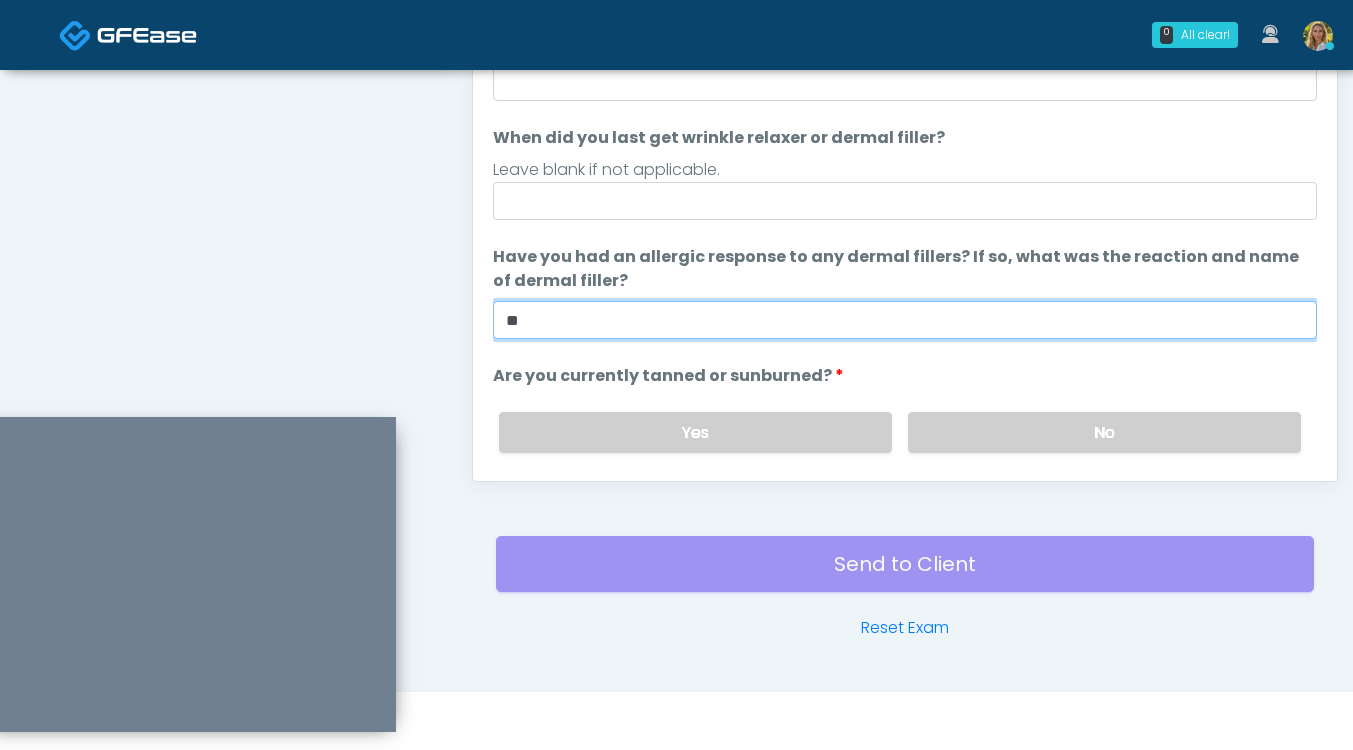 scroll, scrollTop: 3, scrollLeft: 0, axis: vertical 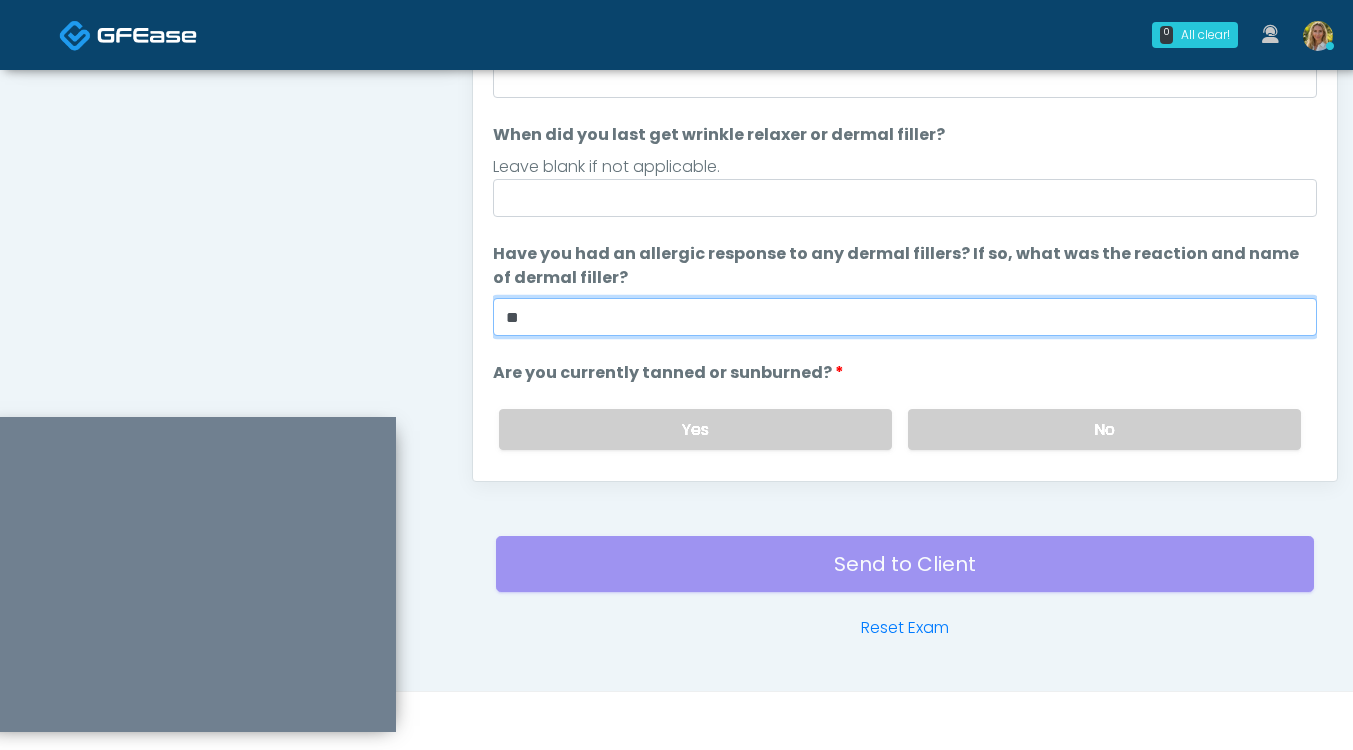 type on "**" 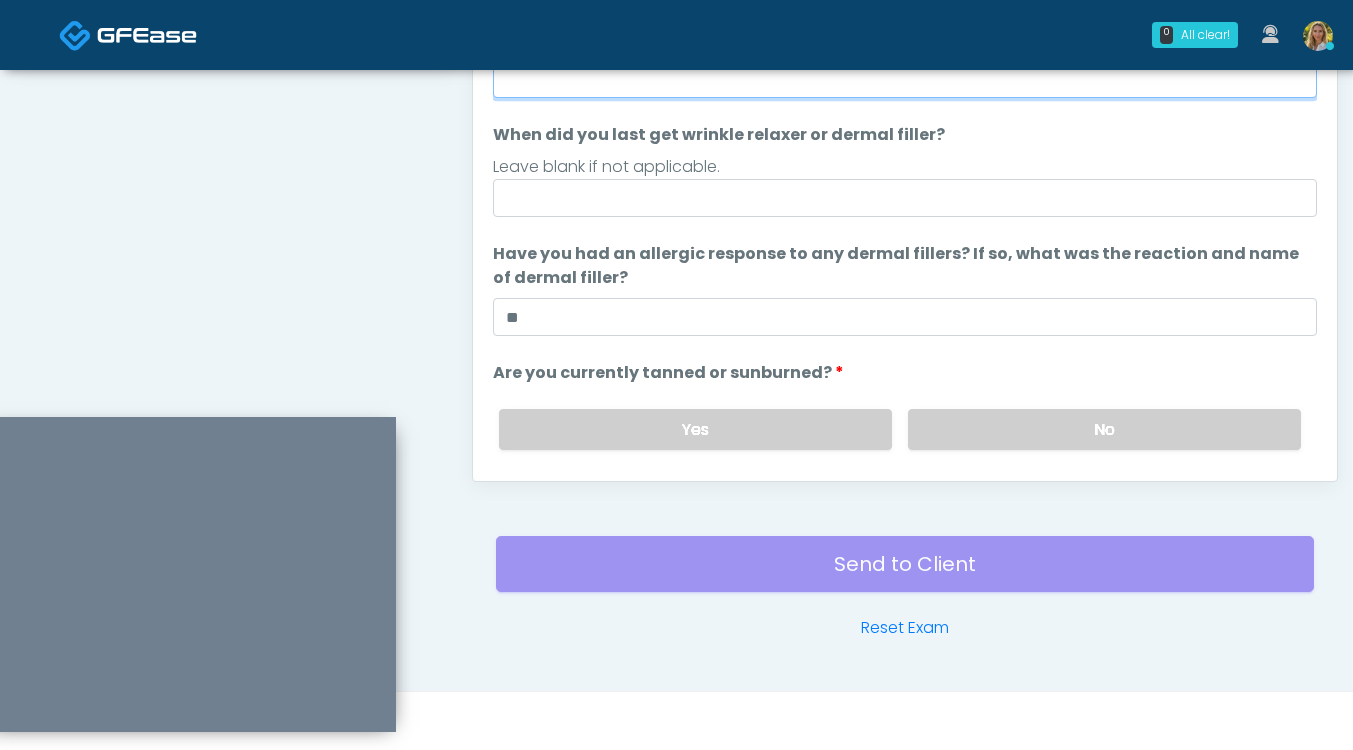 click on "Do you have a history of Guillain's barre or ALS? If so, please provide details." at bounding box center [905, 79] 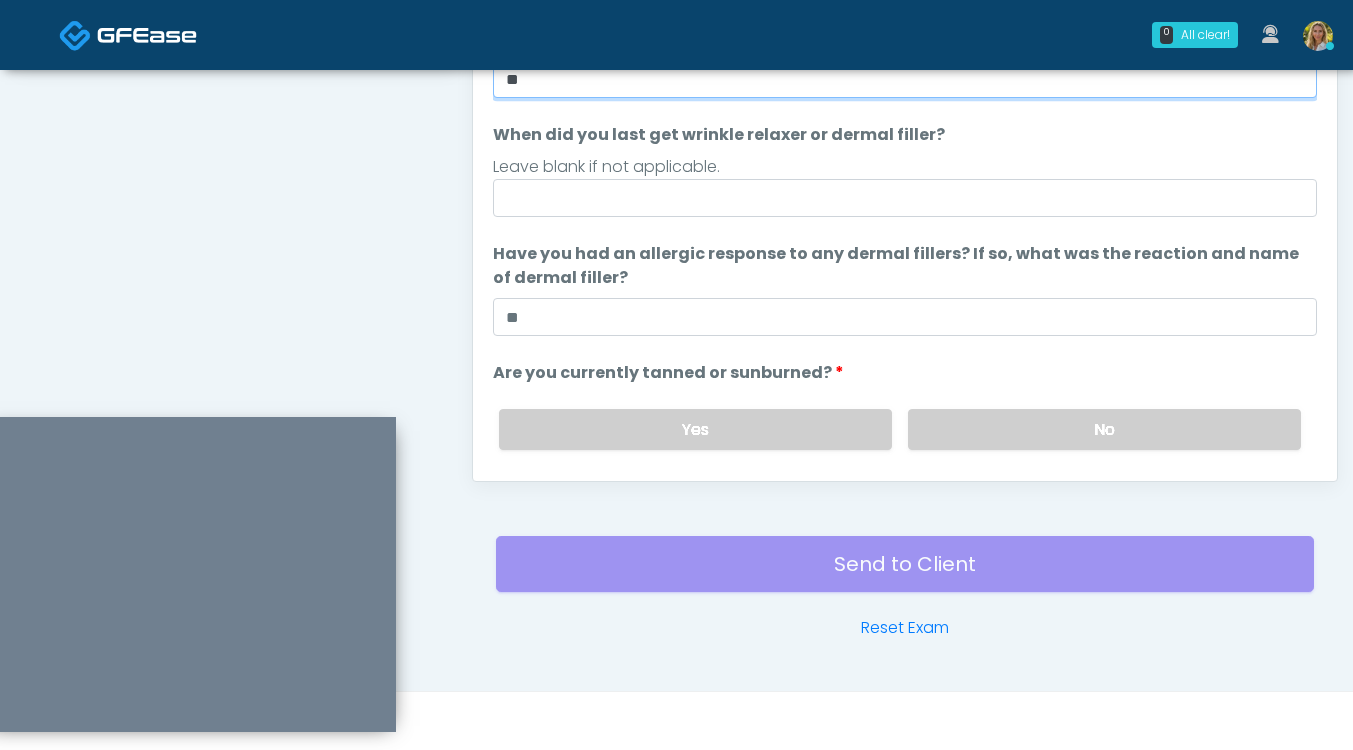 type on "**" 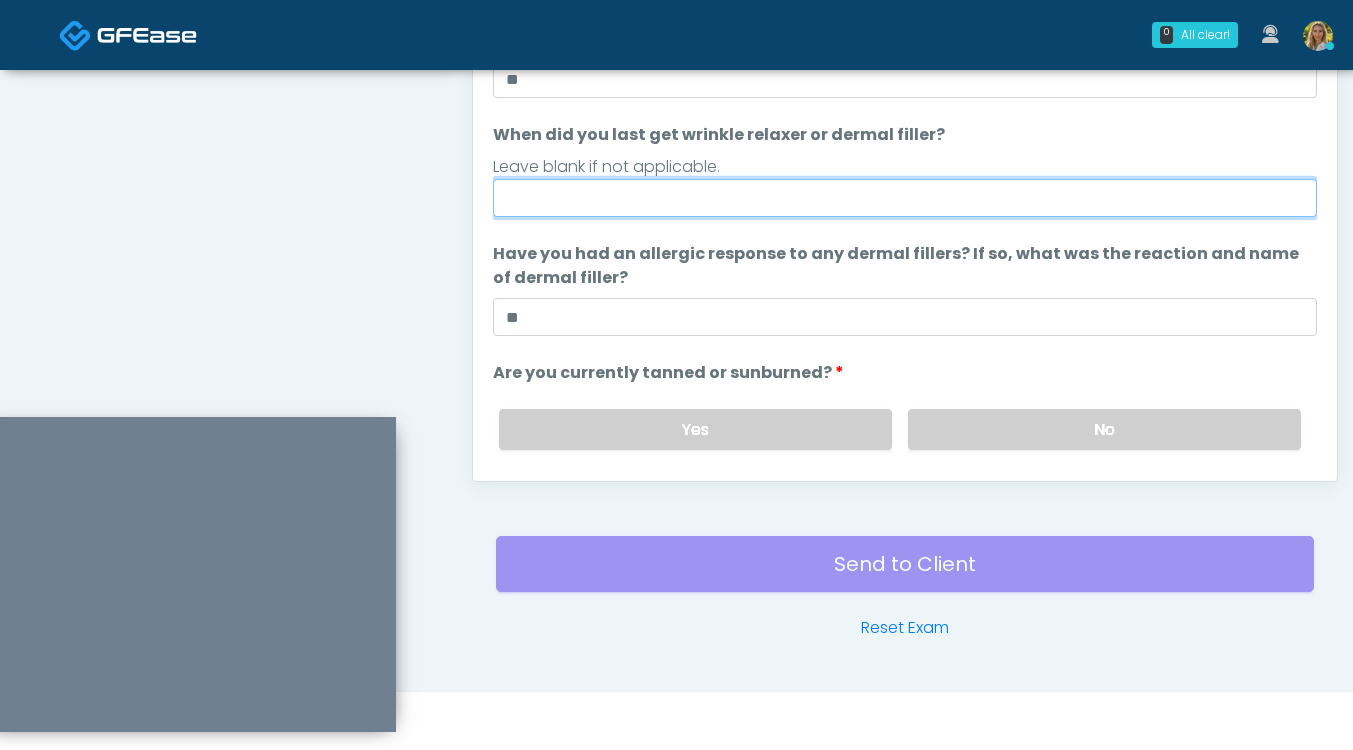 click on "When did you last get wrinkle relaxer or dermal filler?" at bounding box center (905, 198) 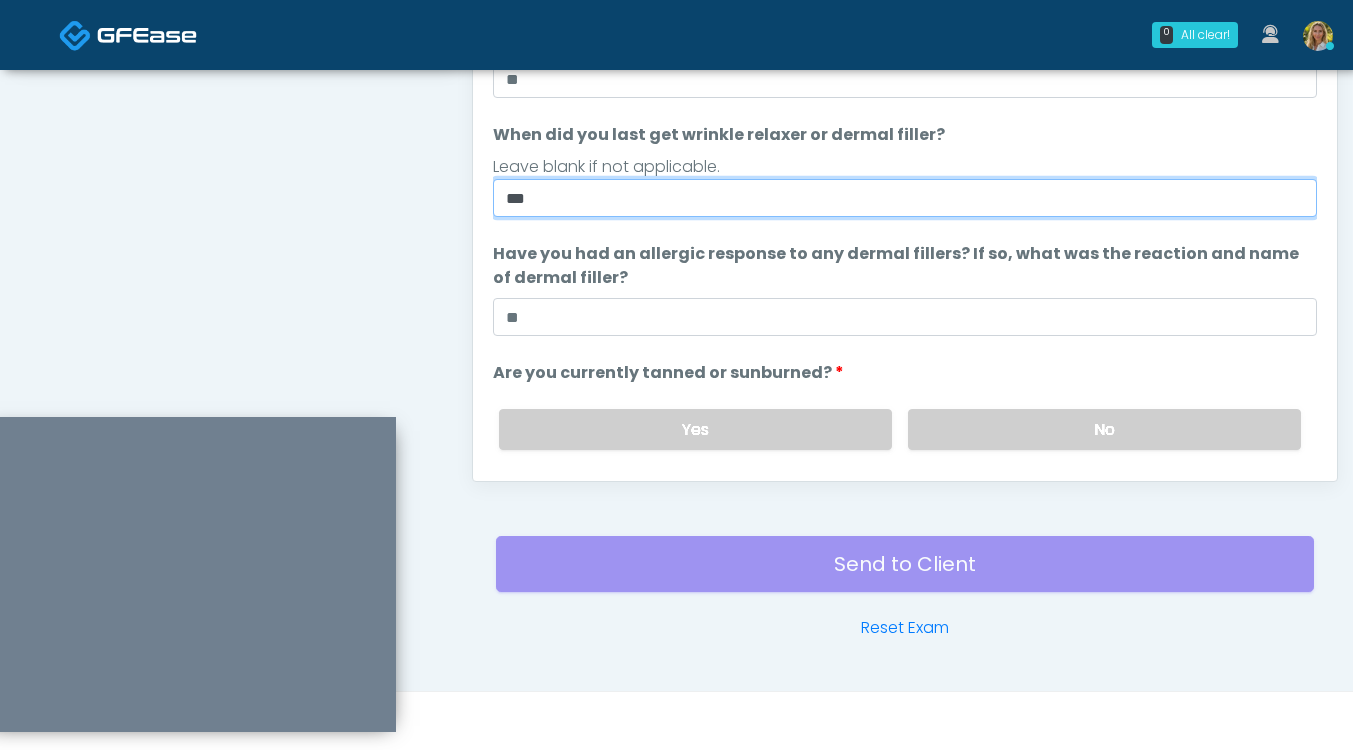 scroll, scrollTop: 188, scrollLeft: 0, axis: vertical 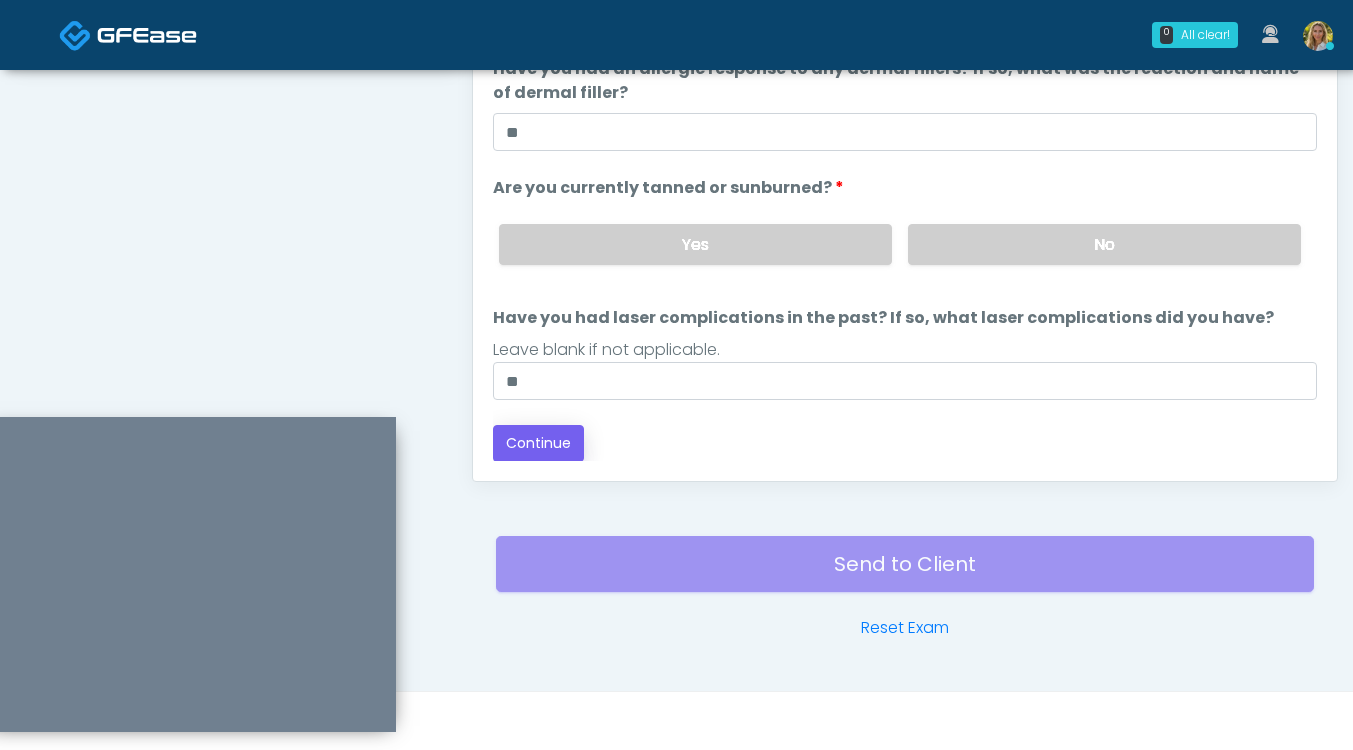 type on "***" 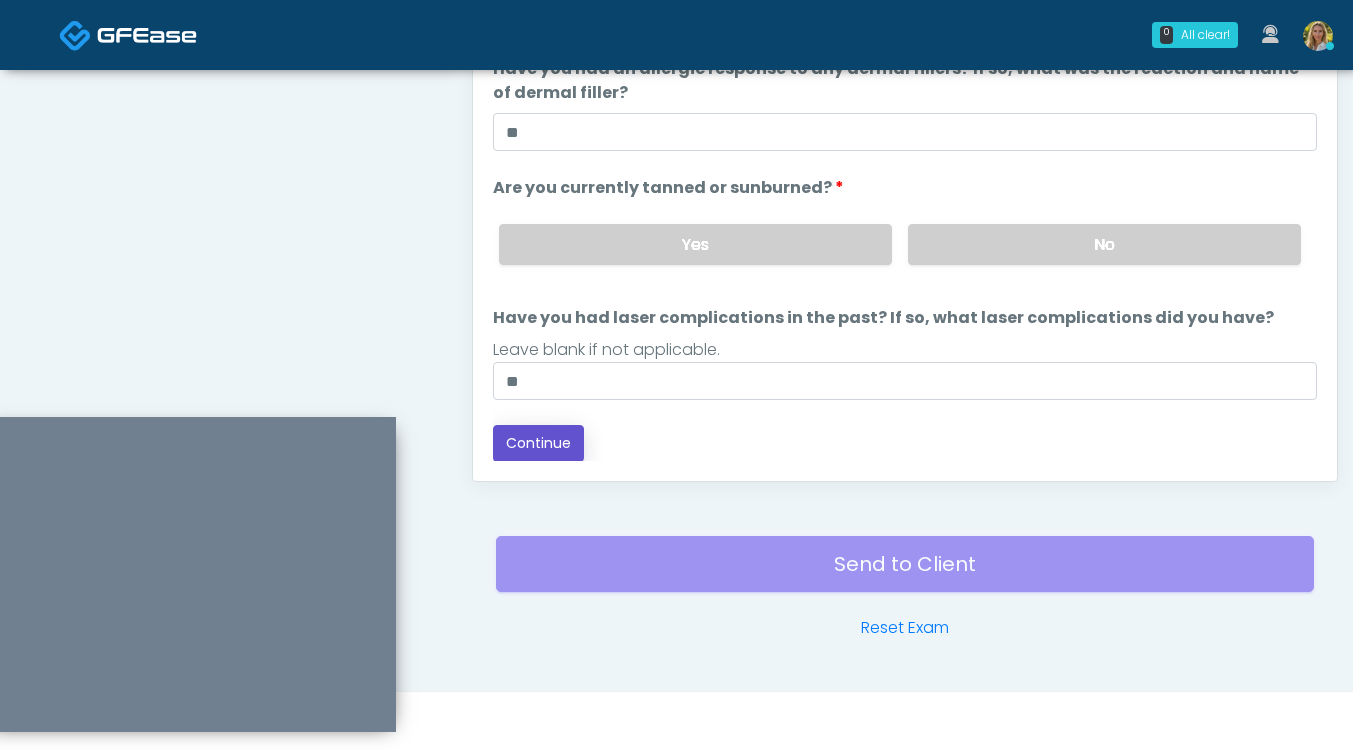 click on "Continue" at bounding box center [538, 443] 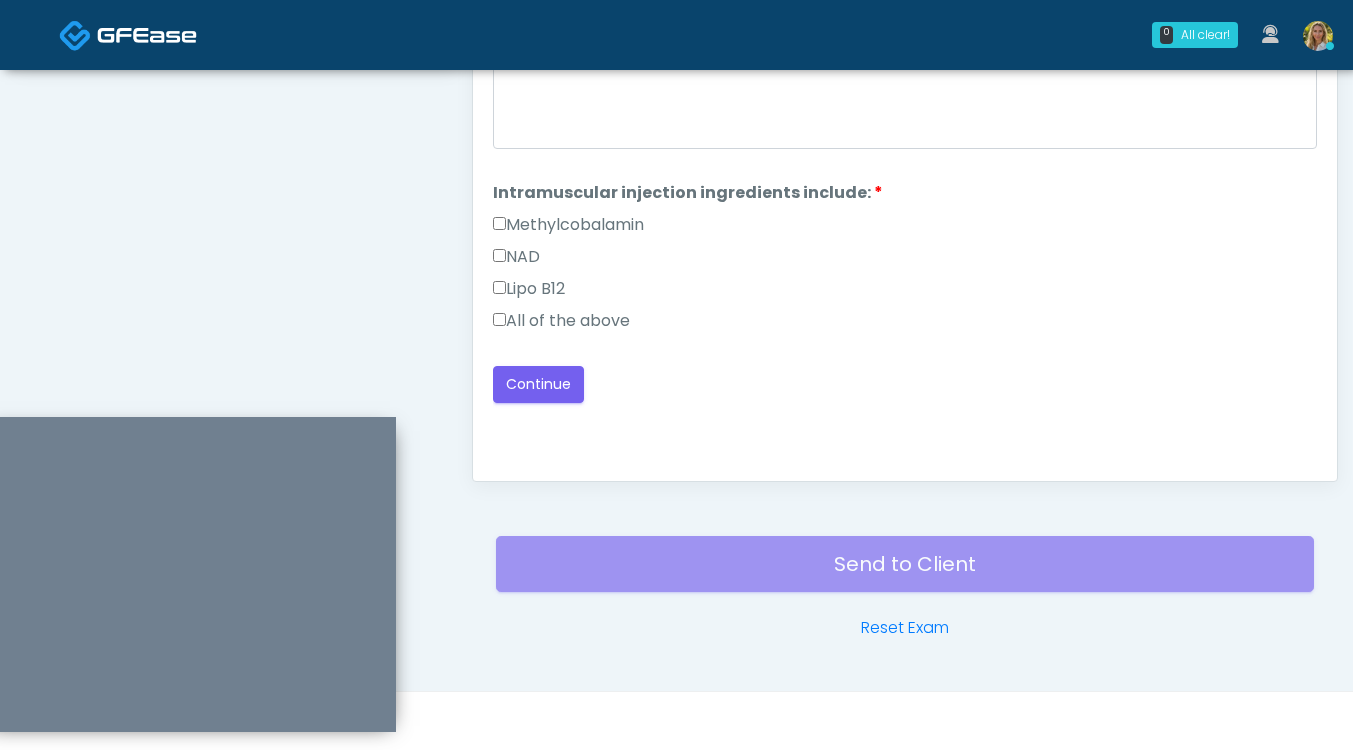scroll, scrollTop: 0, scrollLeft: 0, axis: both 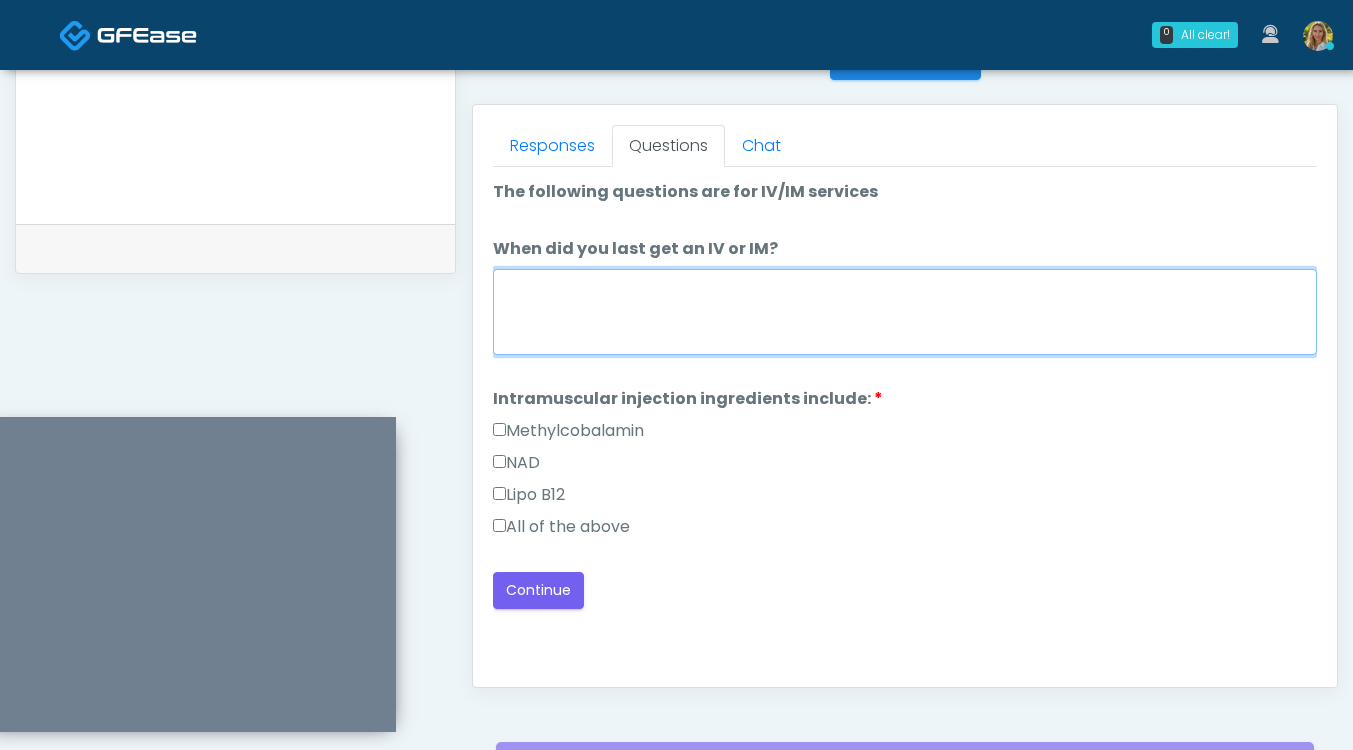 click on "When did you last get an IV or IM?" at bounding box center [905, 312] 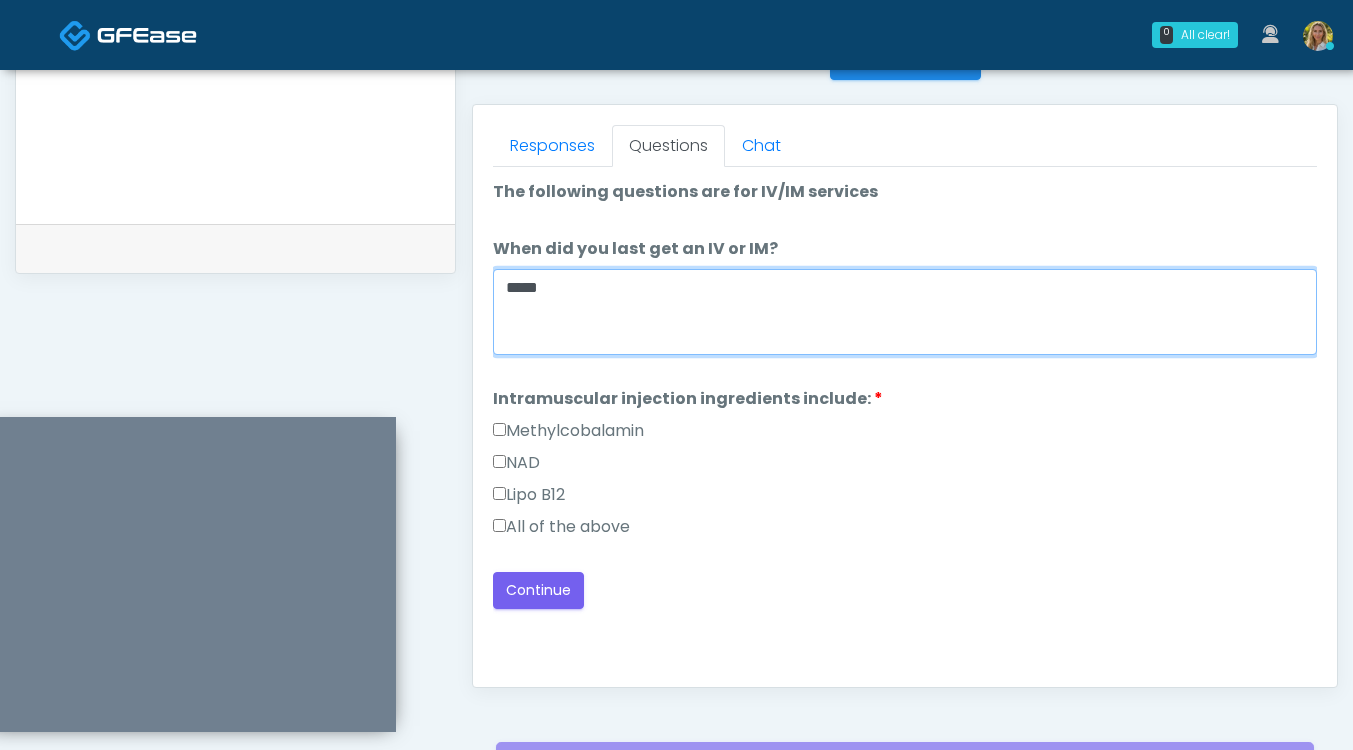 drag, startPoint x: 578, startPoint y: 284, endPoint x: 447, endPoint y: 279, distance: 131.09538 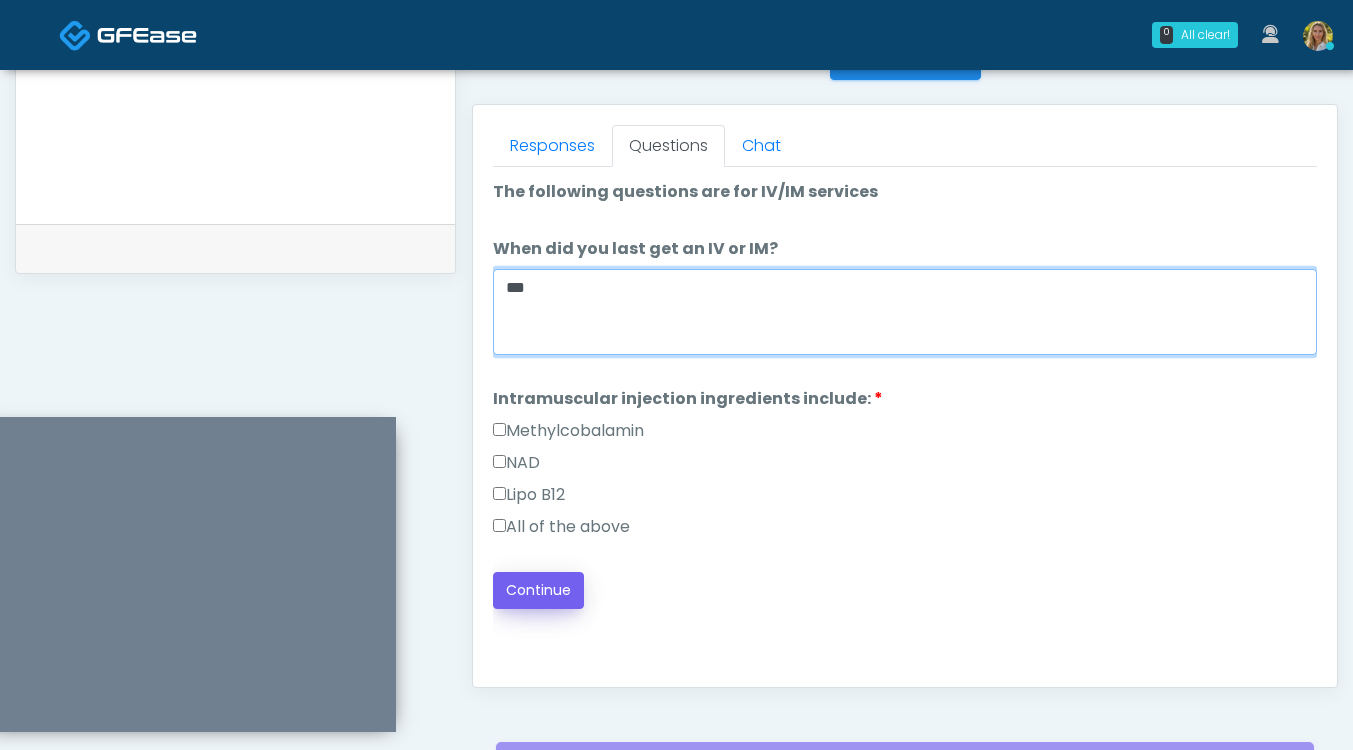 type on "***" 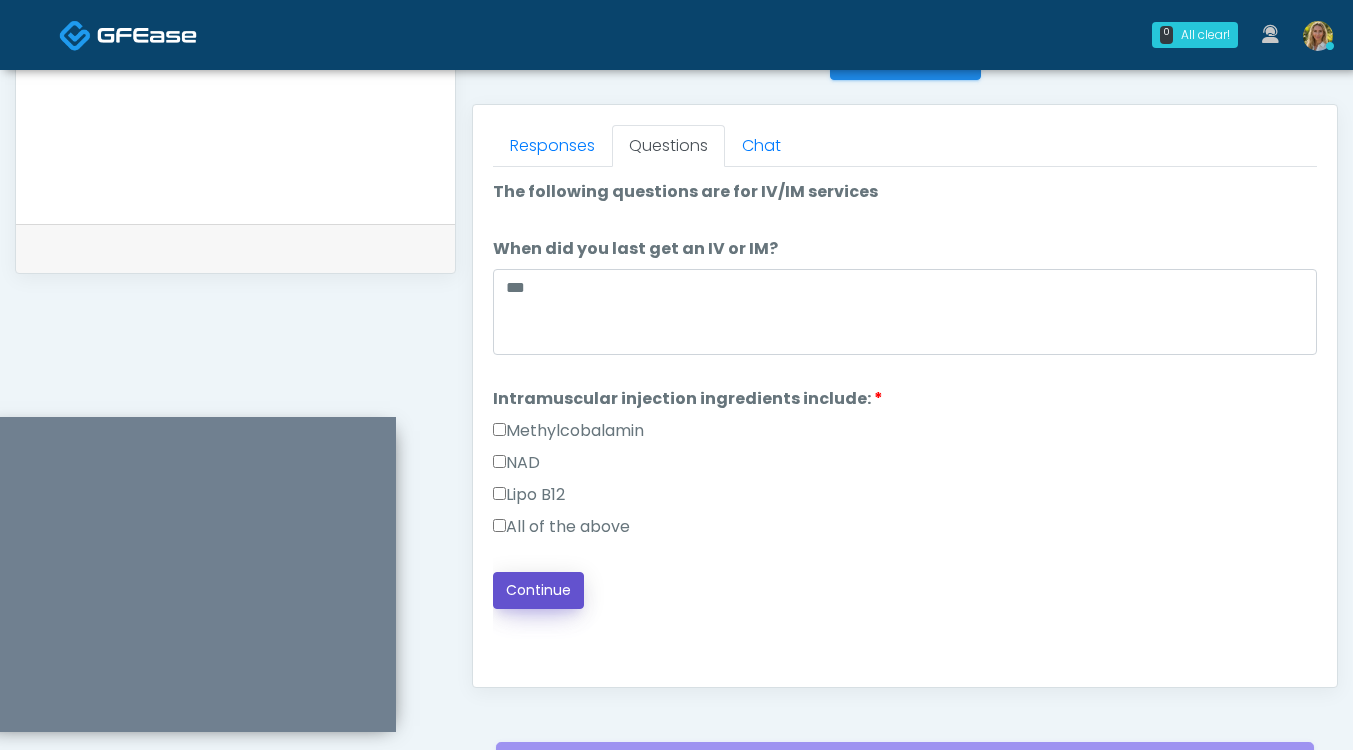 click on "Continue" at bounding box center [538, 590] 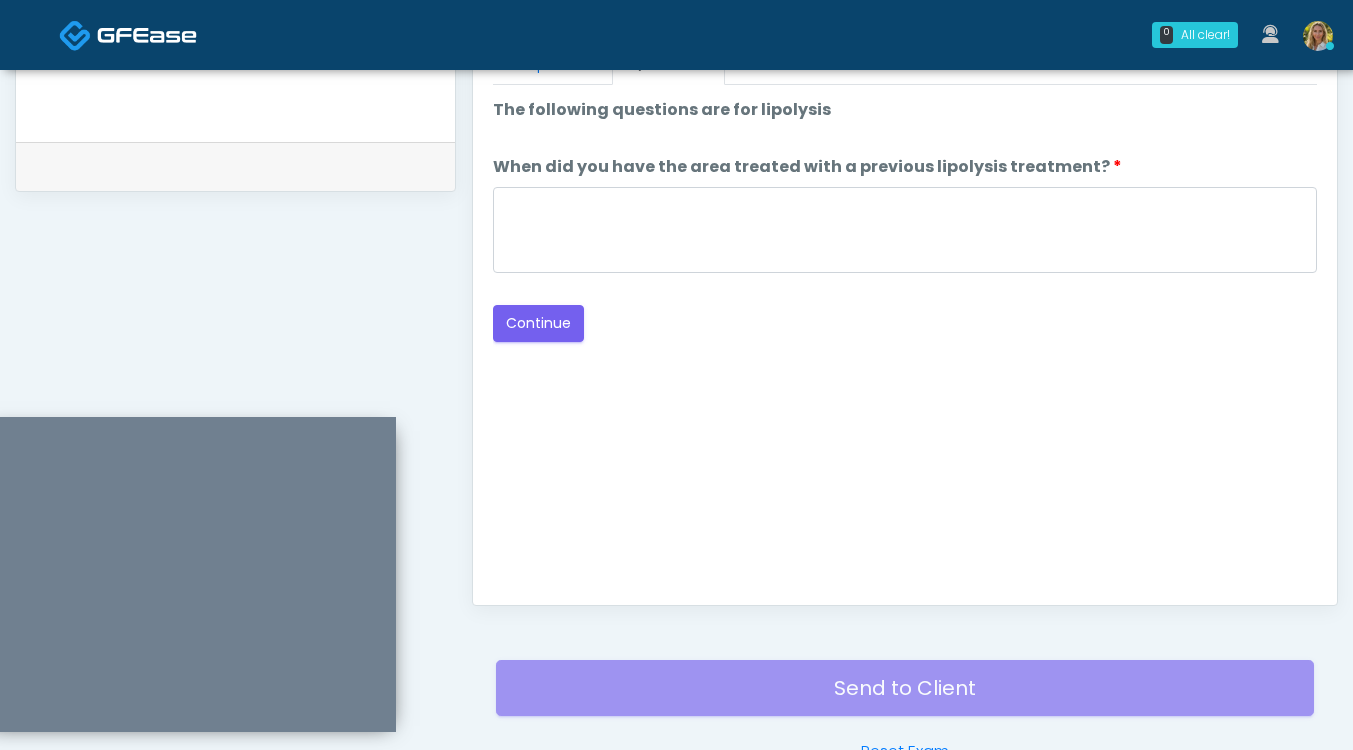 scroll, scrollTop: 924, scrollLeft: 0, axis: vertical 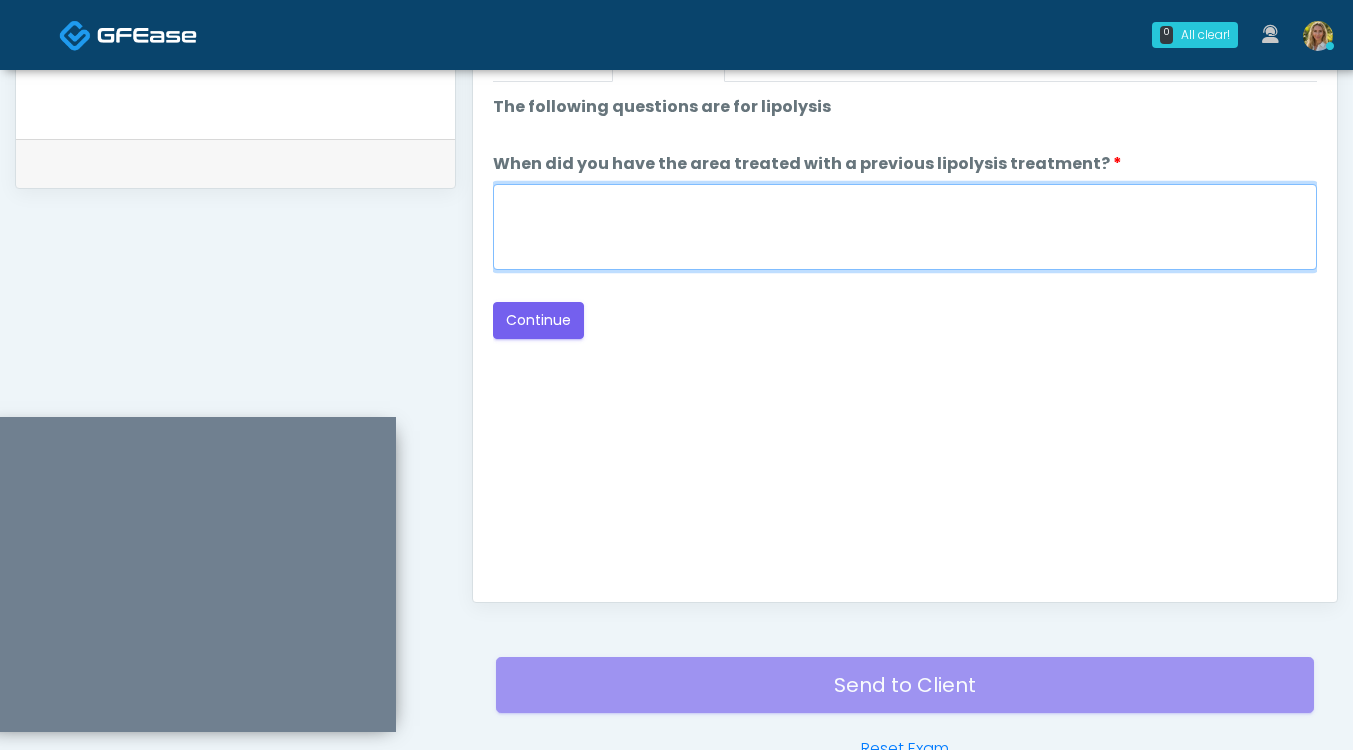 click on "When did you have the area treated with a previous lipolysis treatment?" at bounding box center [905, 227] 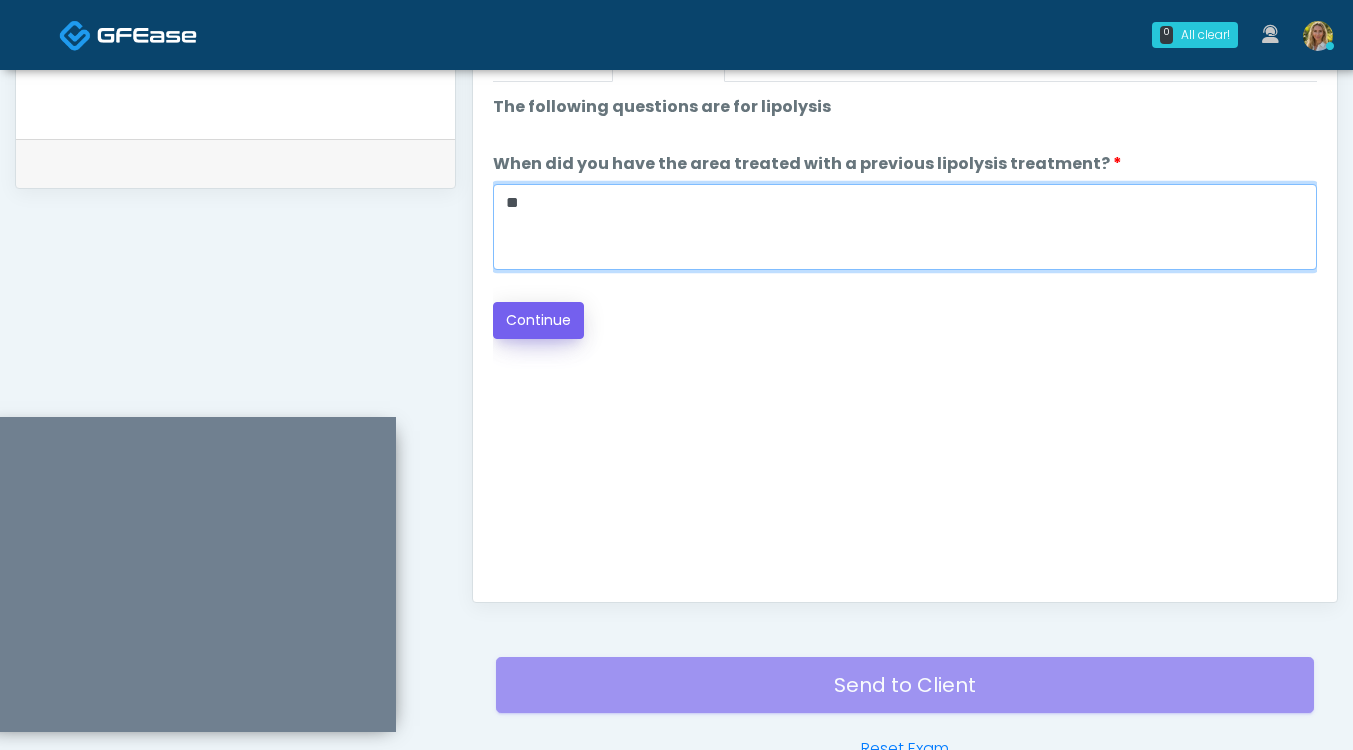 type on "**" 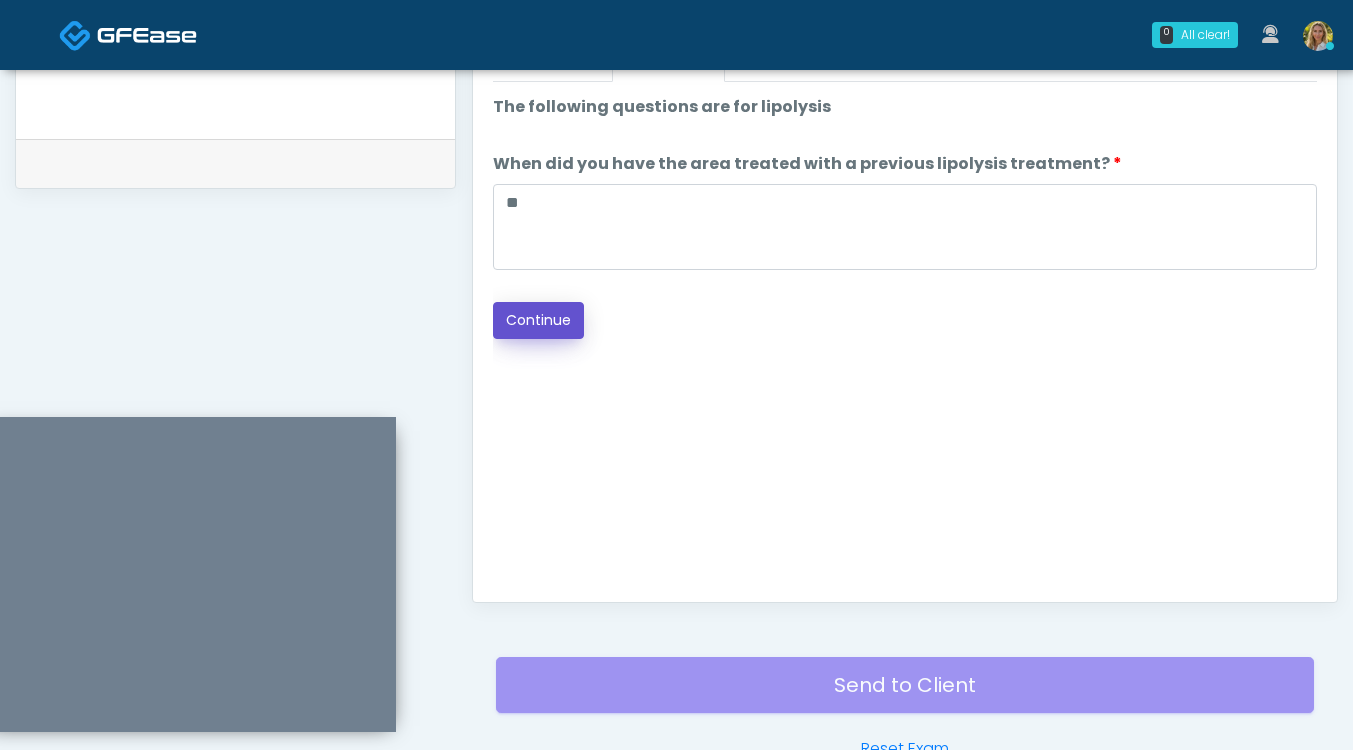 click on "Continue" at bounding box center (538, 320) 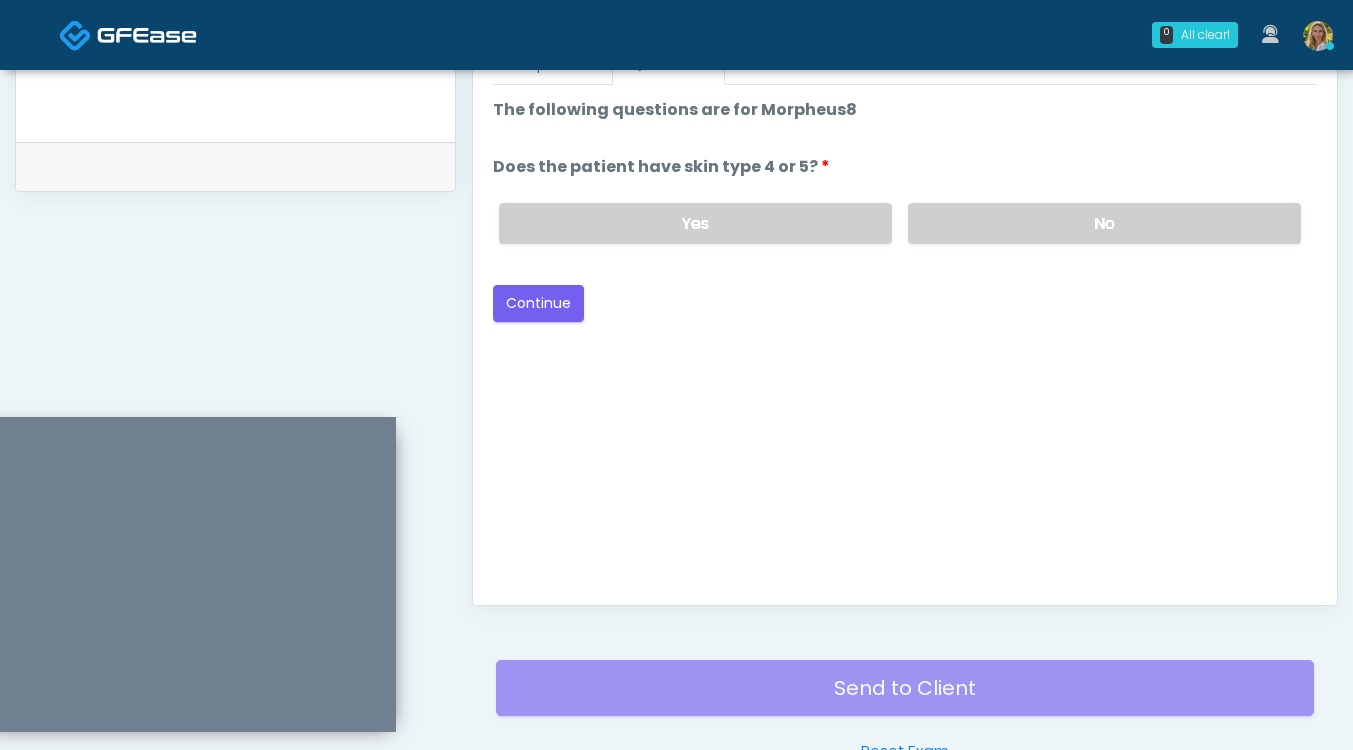 scroll, scrollTop: 904, scrollLeft: 0, axis: vertical 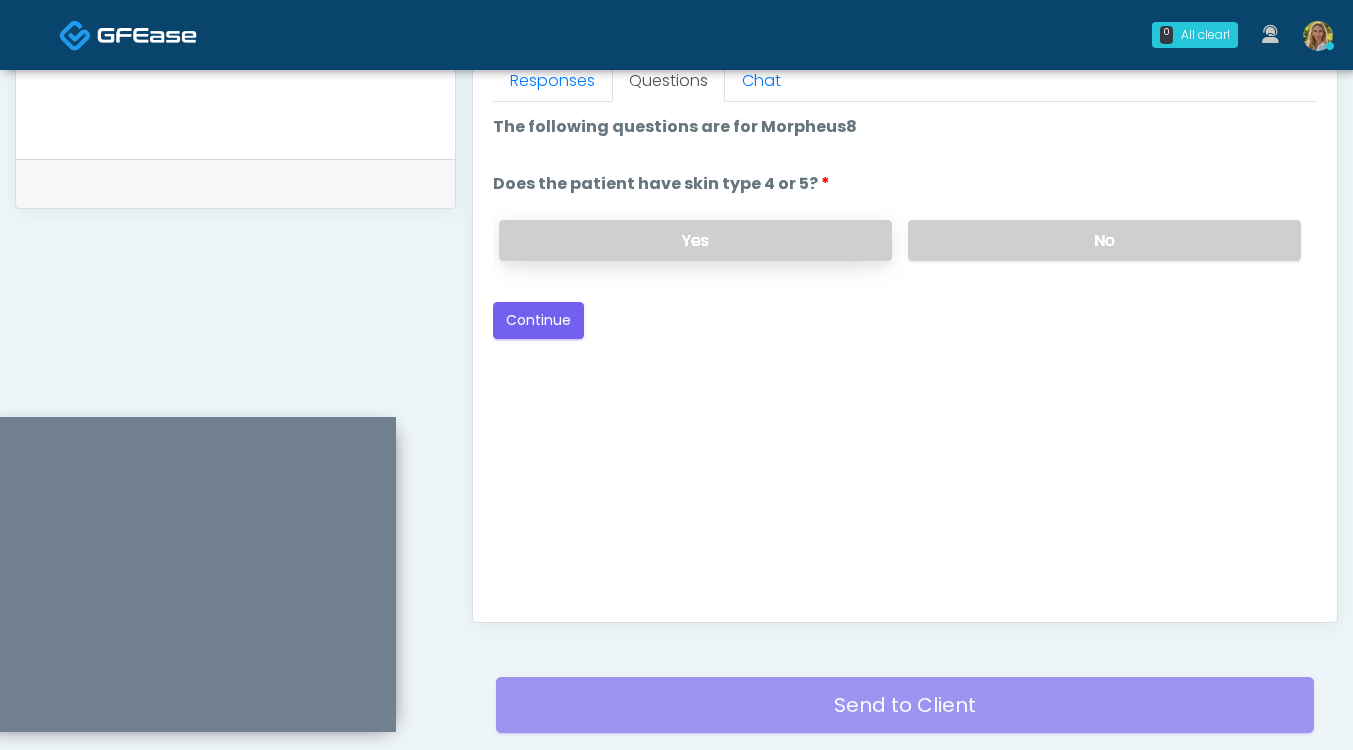 click on "Yes" at bounding box center (695, 240) 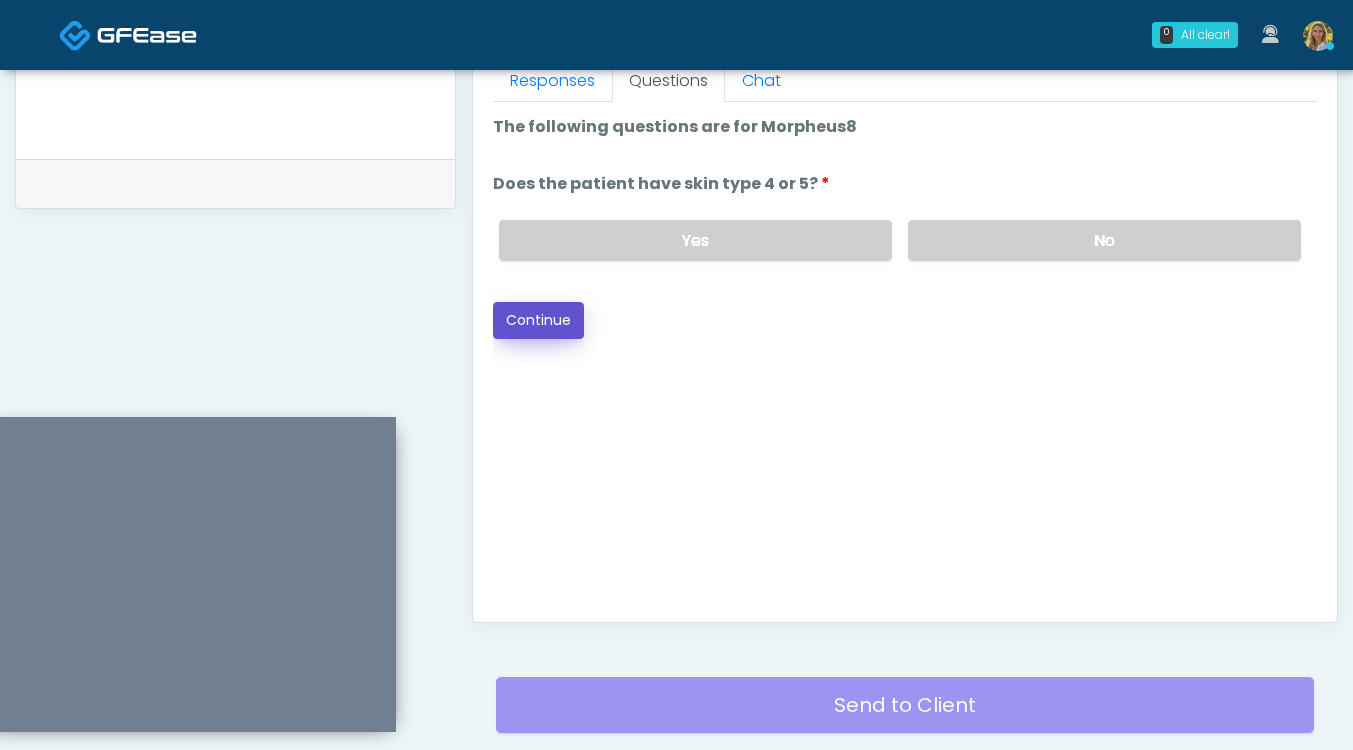 click on "Continue" at bounding box center (538, 320) 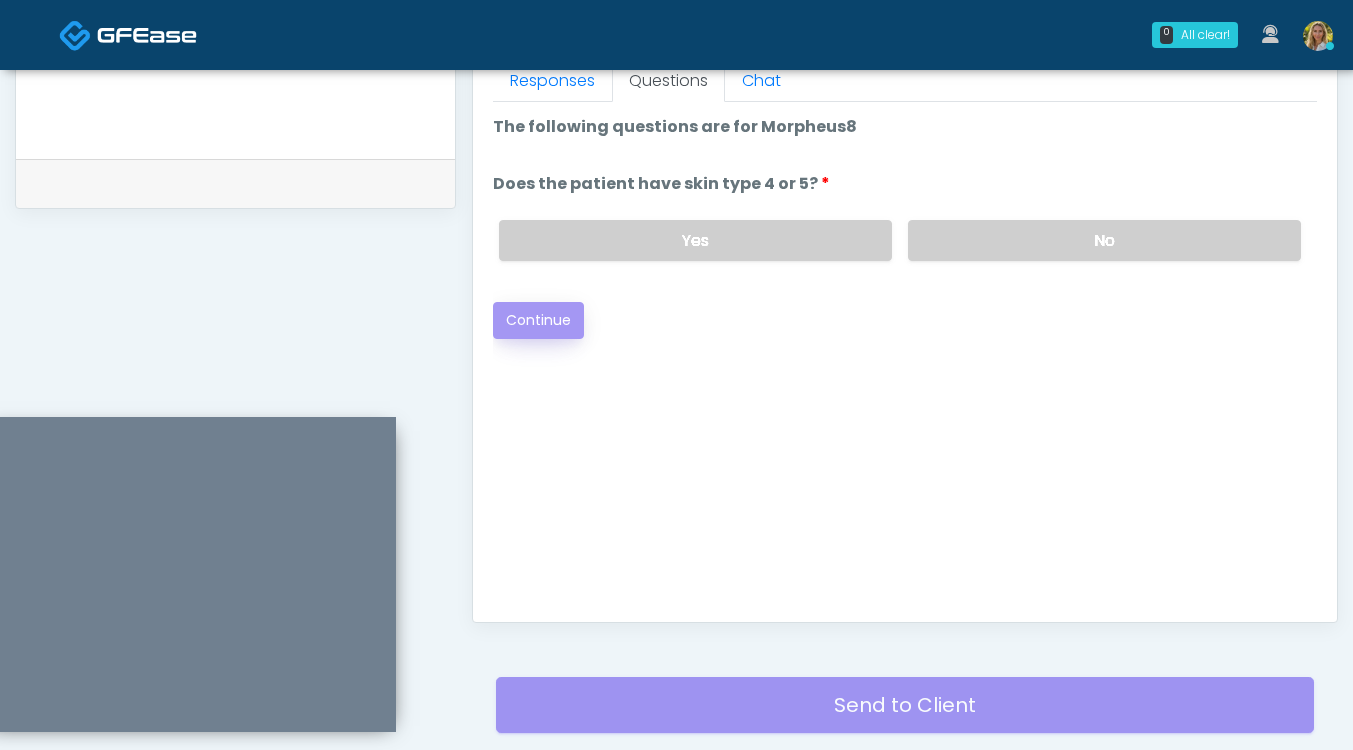 scroll, scrollTop: 1045, scrollLeft: 0, axis: vertical 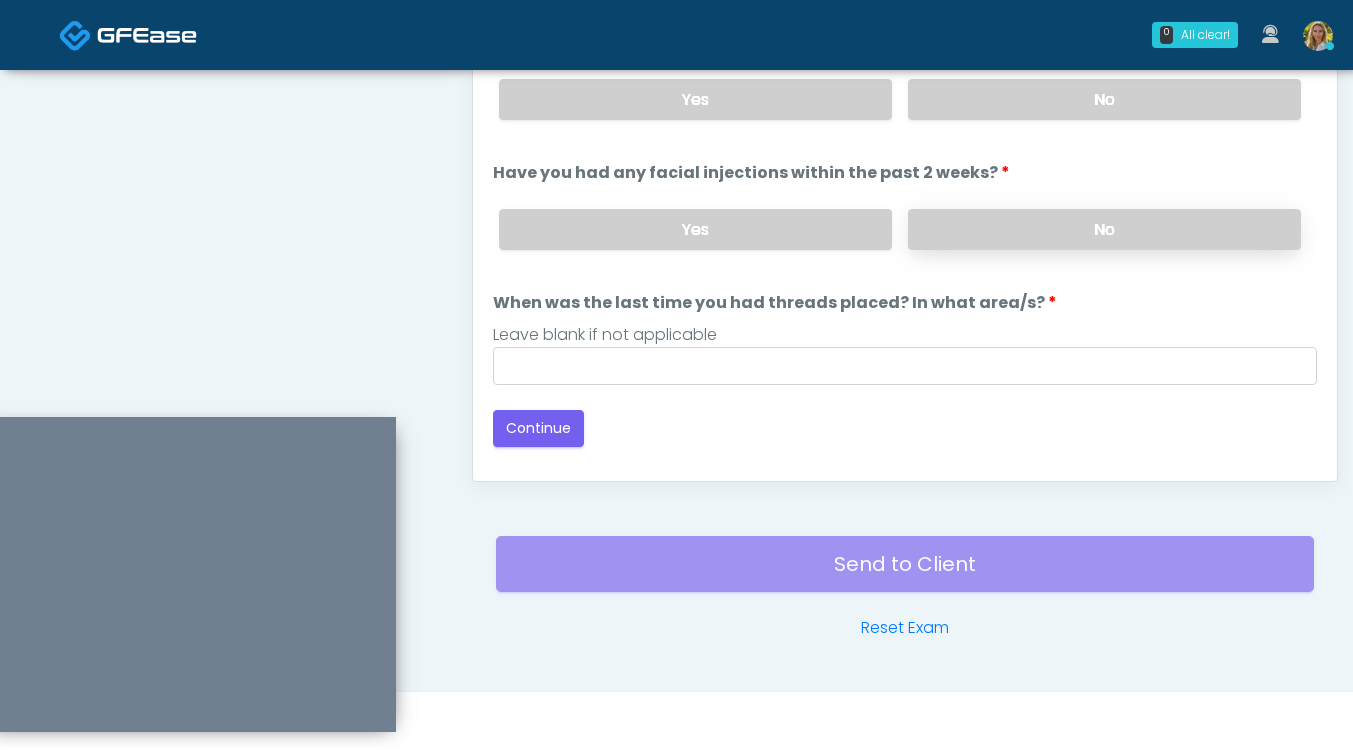 click on "No" at bounding box center (1104, 229) 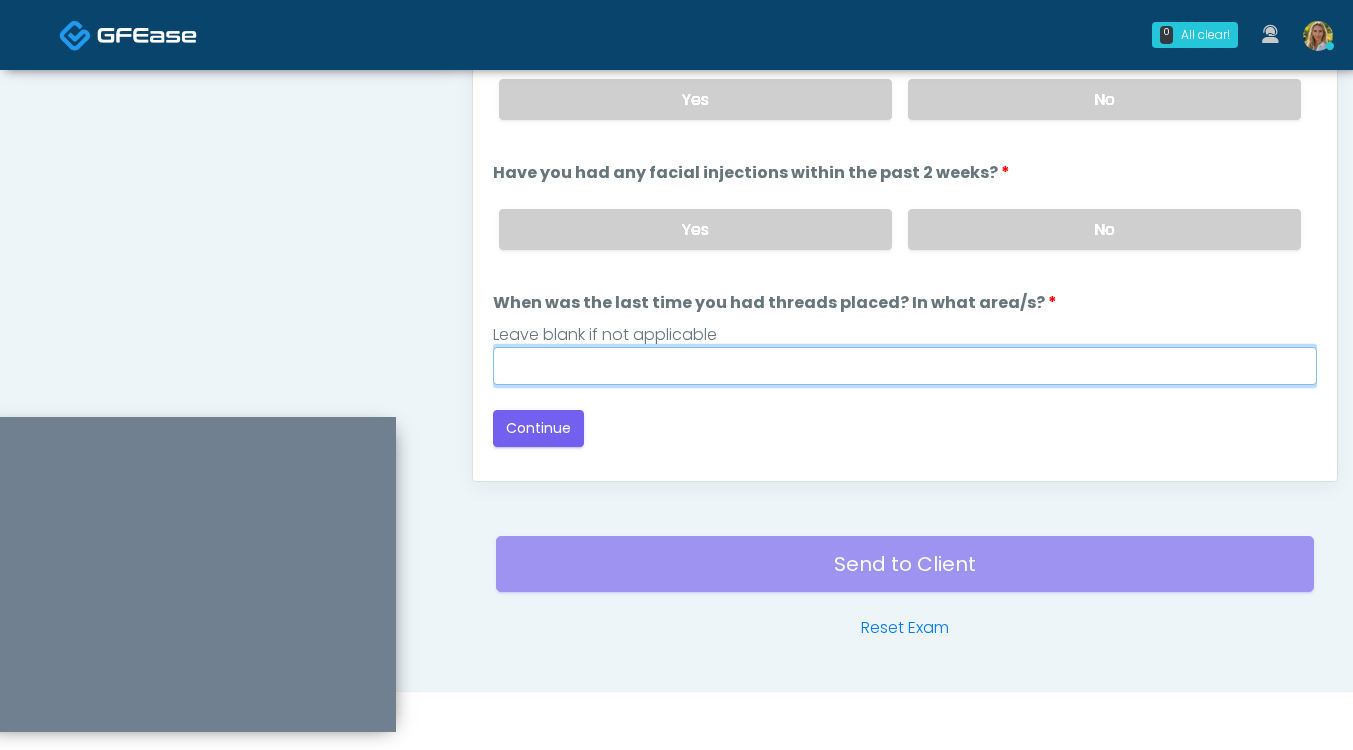 click on "When was the last time you had threads placed? In what area/s?" at bounding box center [905, 366] 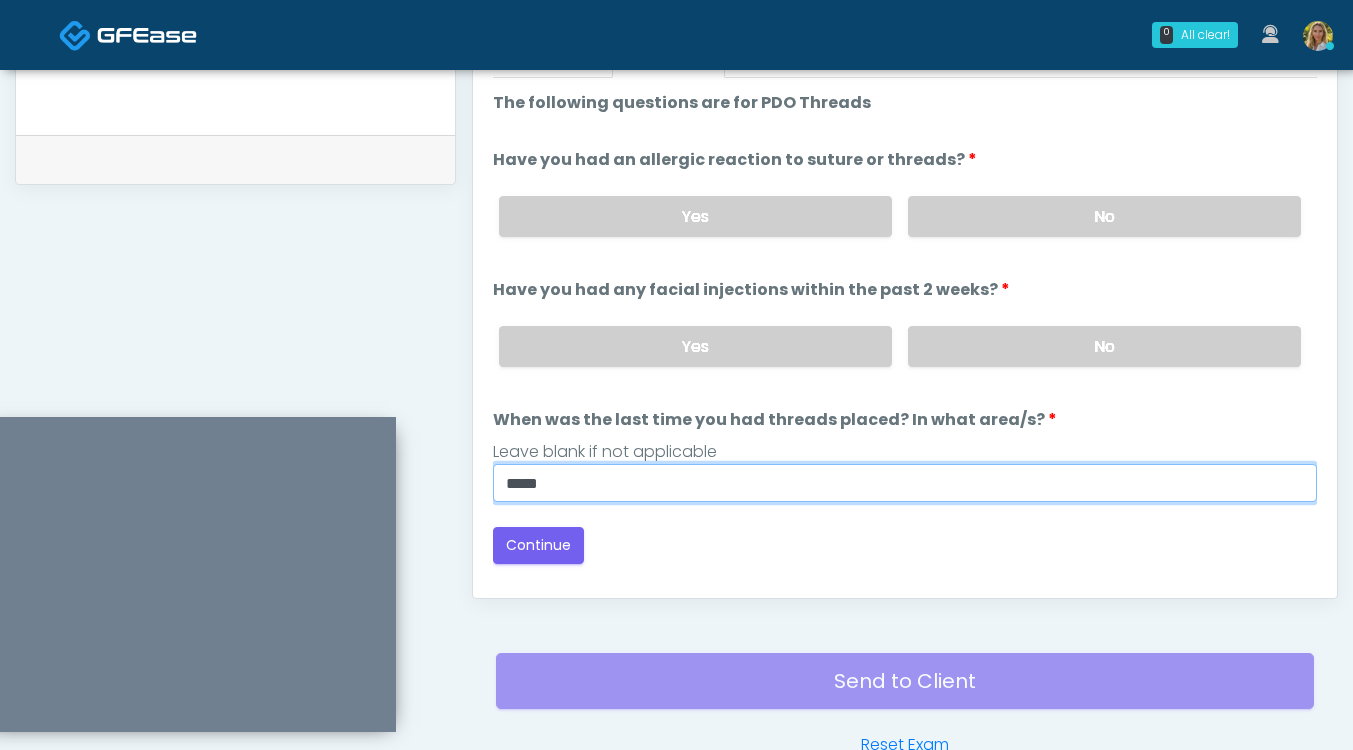 scroll, scrollTop: 891, scrollLeft: 0, axis: vertical 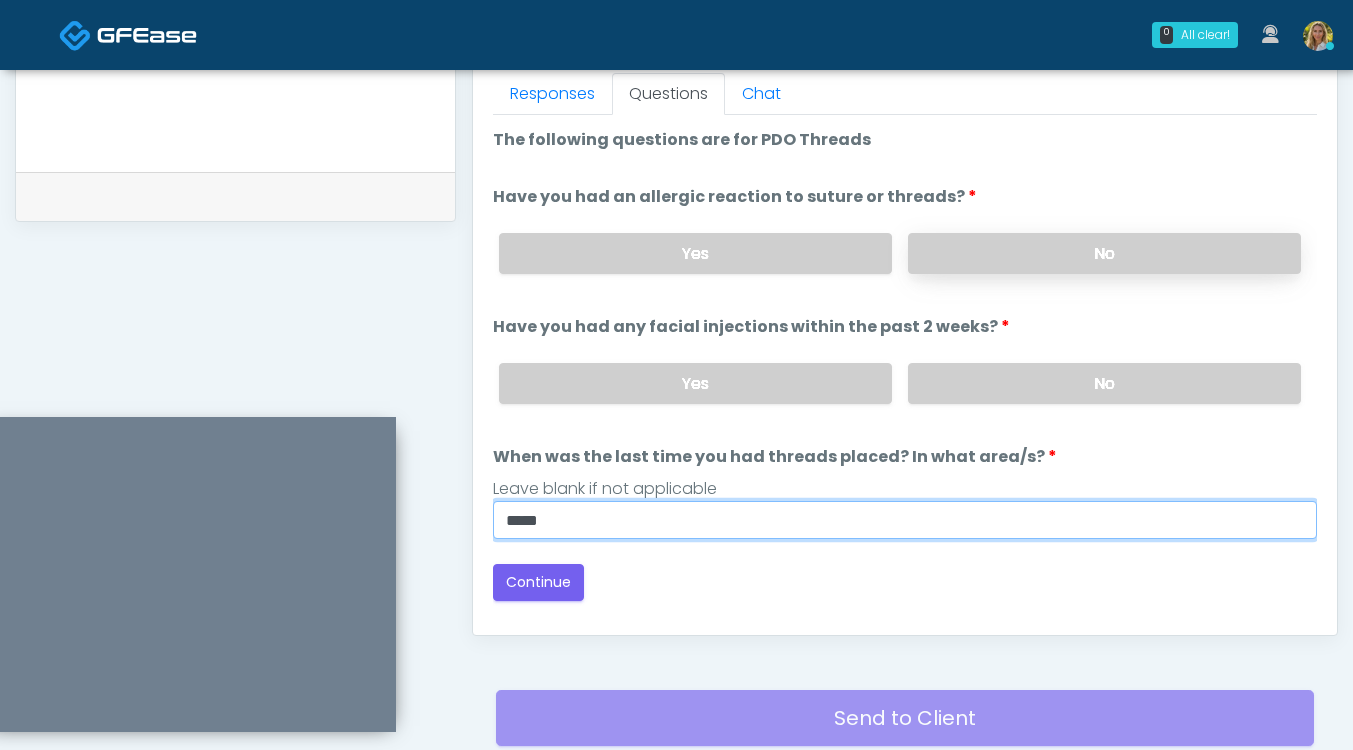 type on "*****" 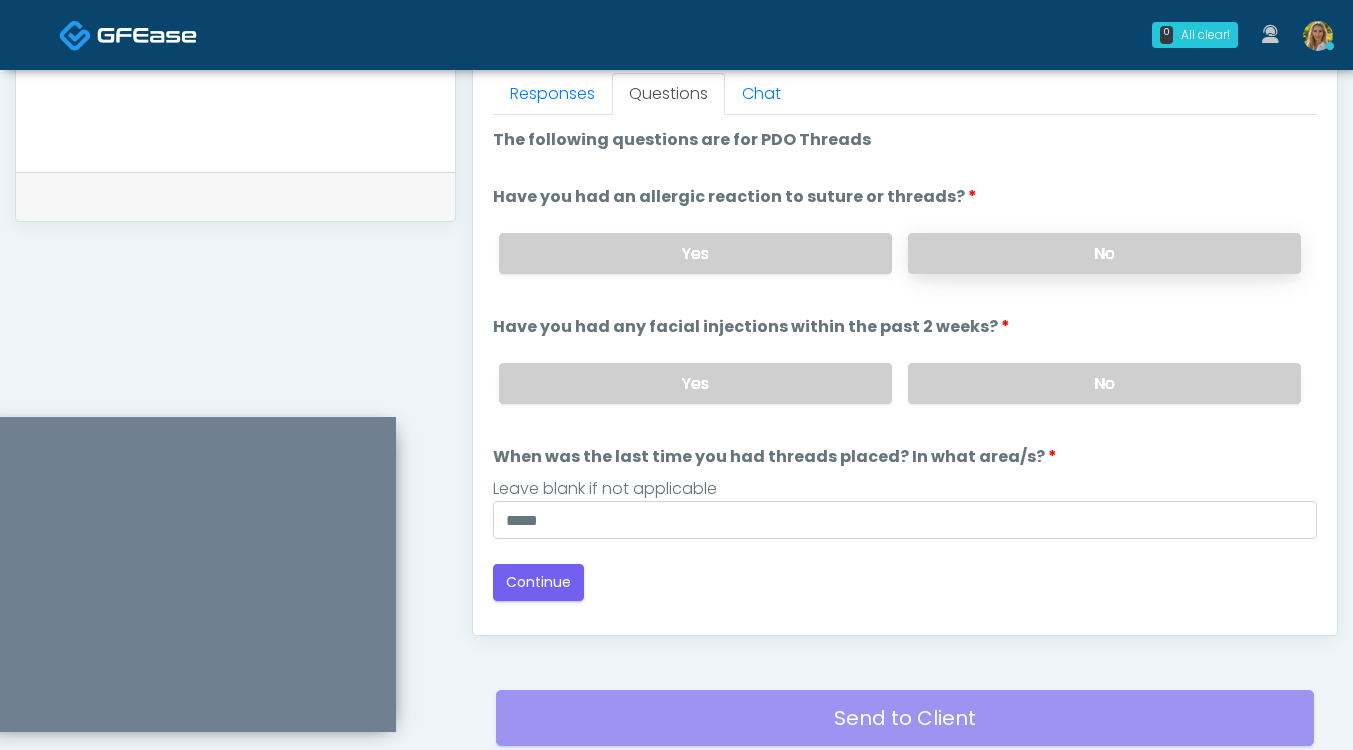 click on "No" at bounding box center [1104, 253] 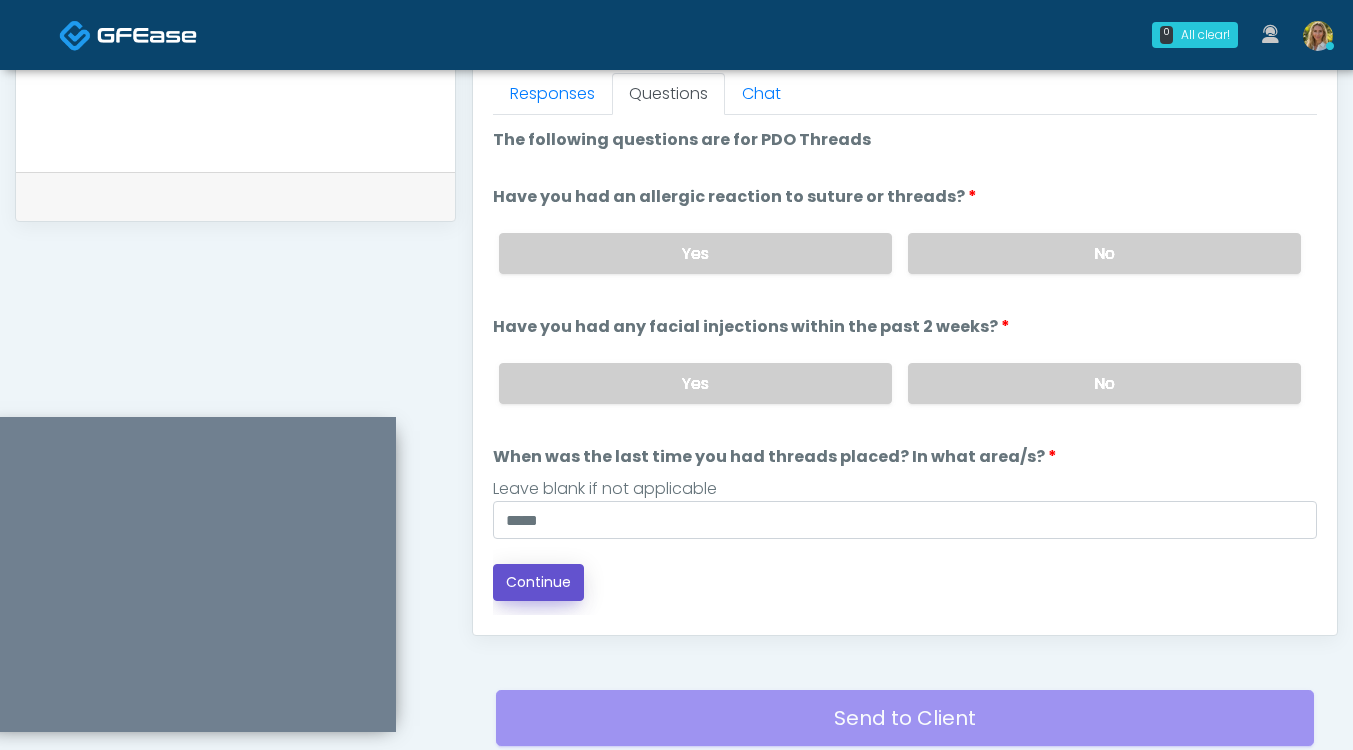 click on "Continue" at bounding box center [538, 582] 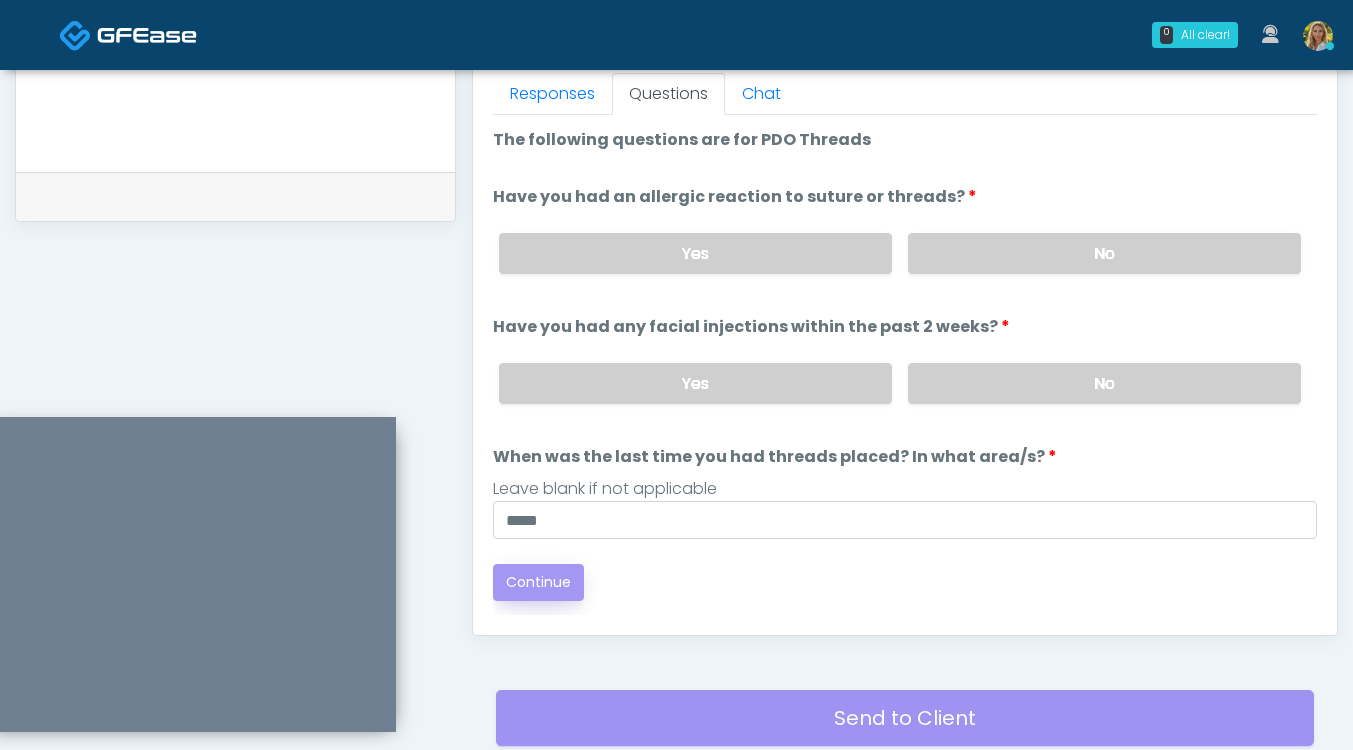 scroll, scrollTop: 1045, scrollLeft: 0, axis: vertical 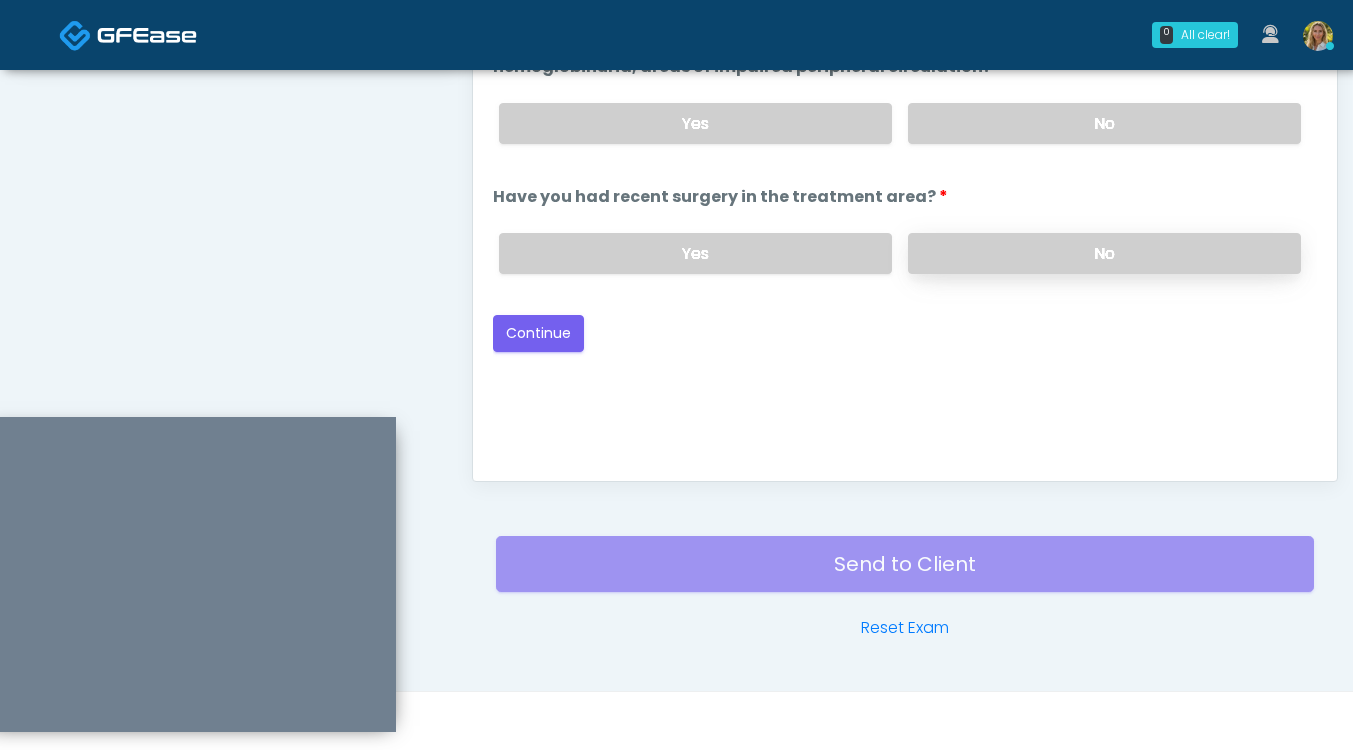 click on "No" at bounding box center [1104, 253] 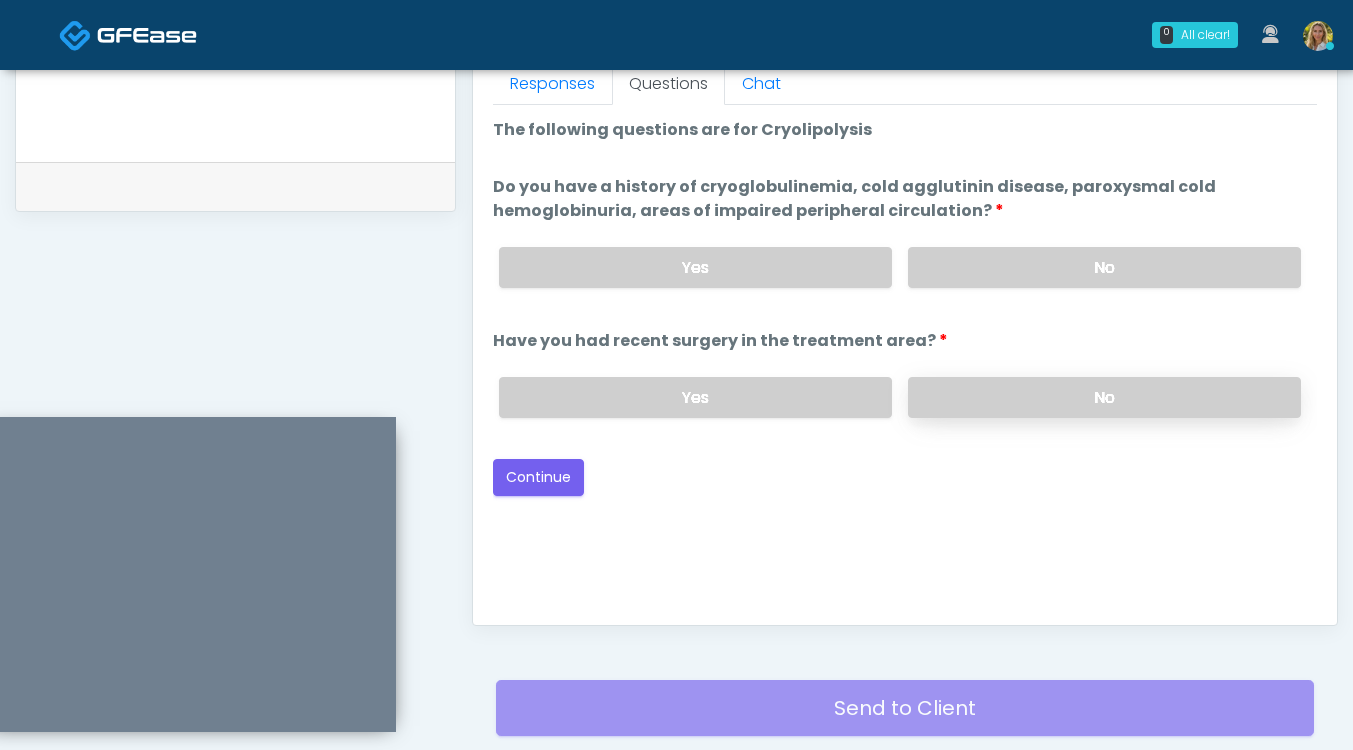 scroll, scrollTop: 887, scrollLeft: 0, axis: vertical 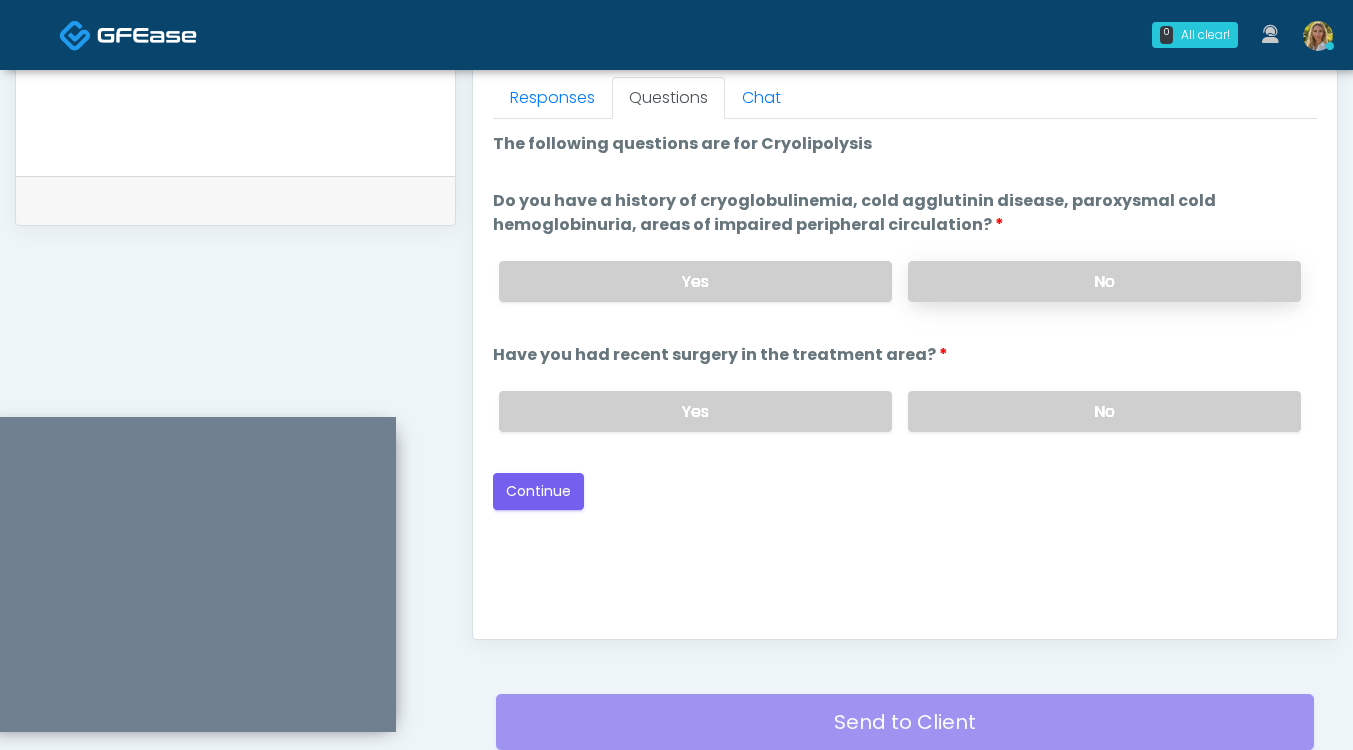 click on "No" at bounding box center (1104, 281) 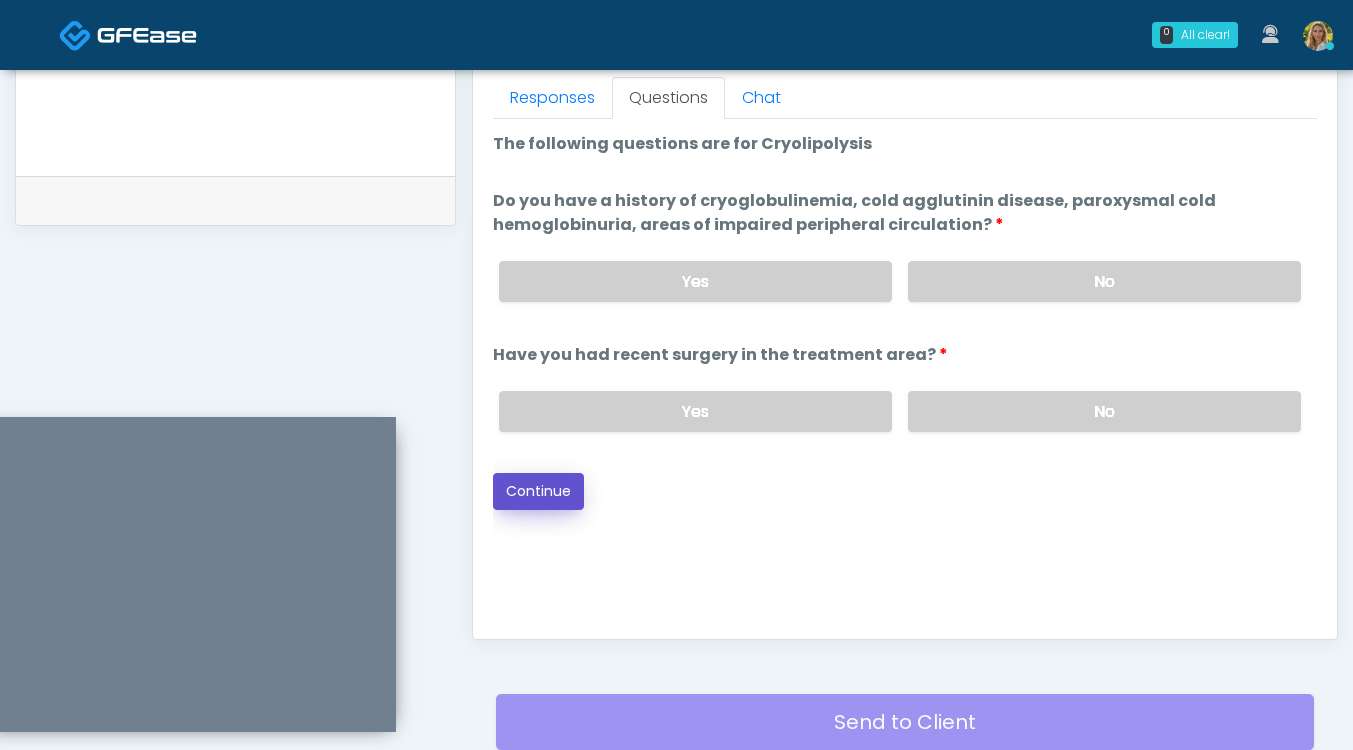 click on "Continue" at bounding box center [538, 491] 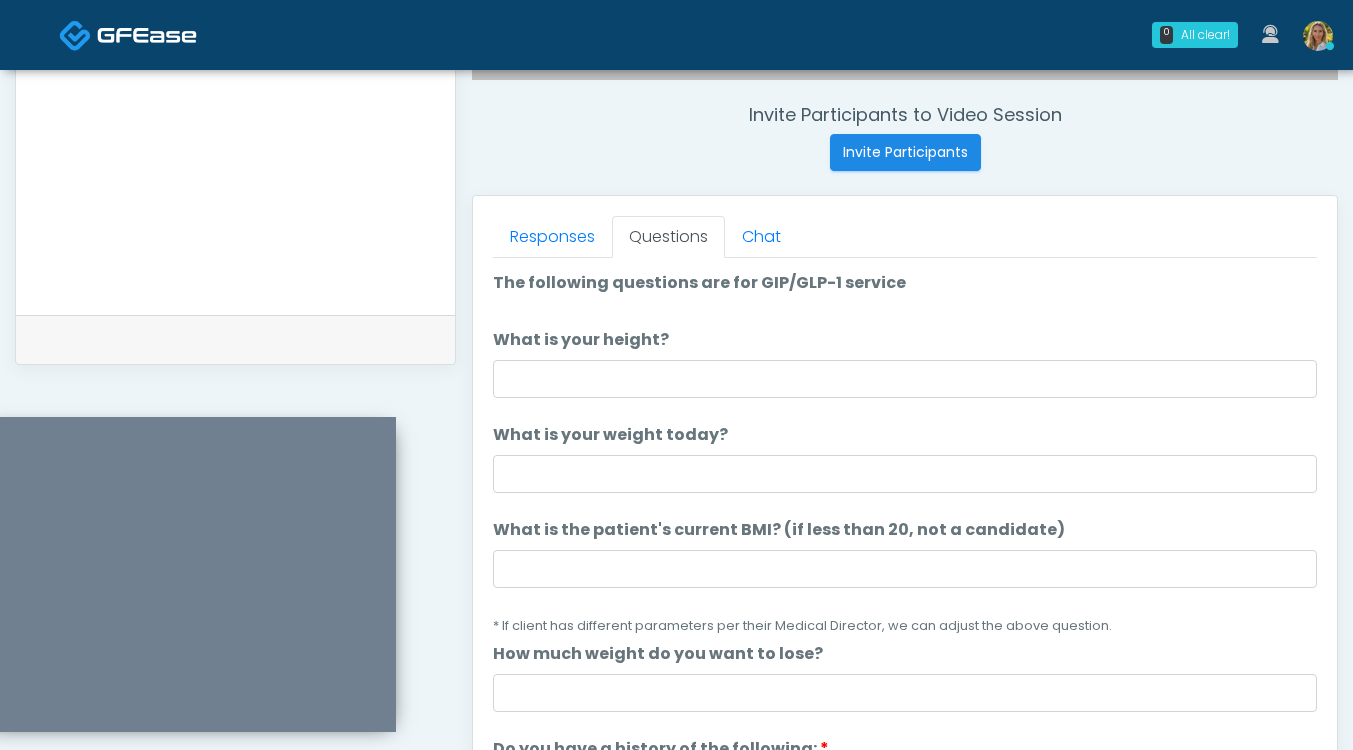scroll, scrollTop: 734, scrollLeft: 0, axis: vertical 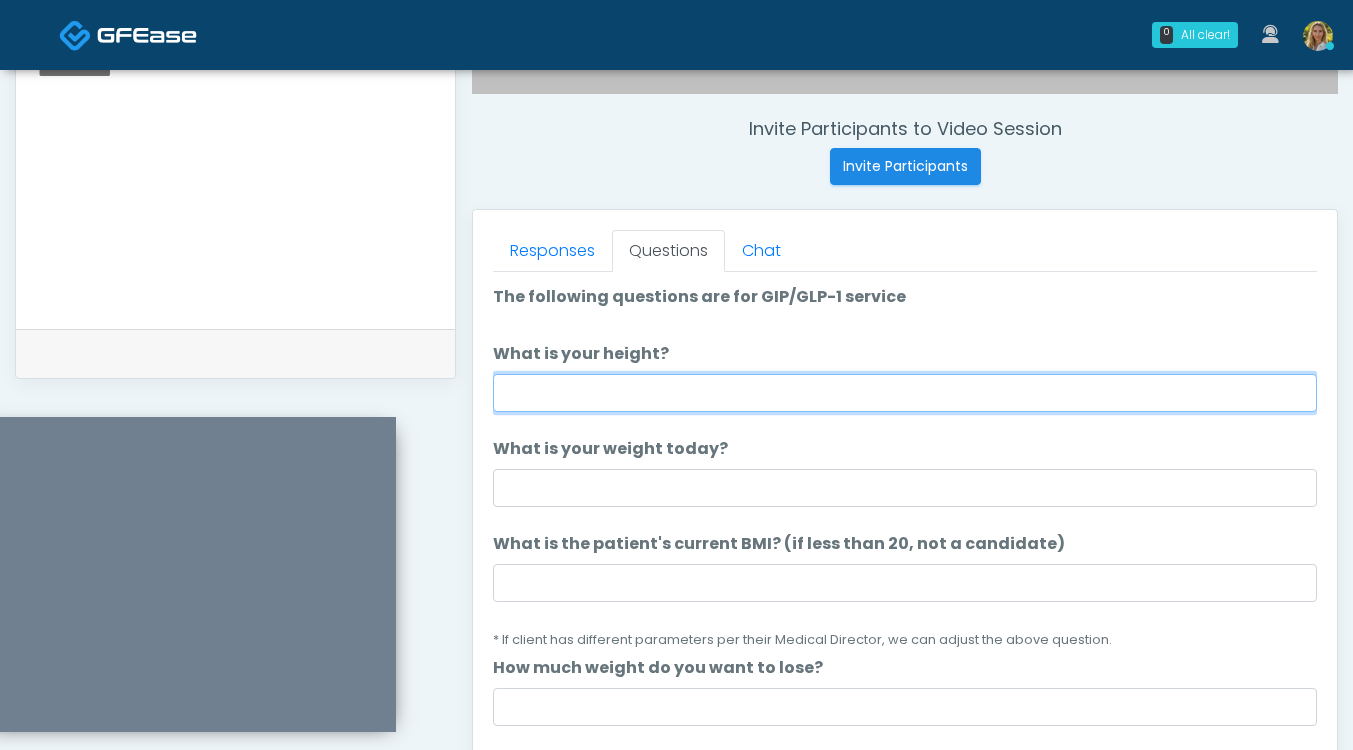 click on "What is your height?" at bounding box center (905, 393) 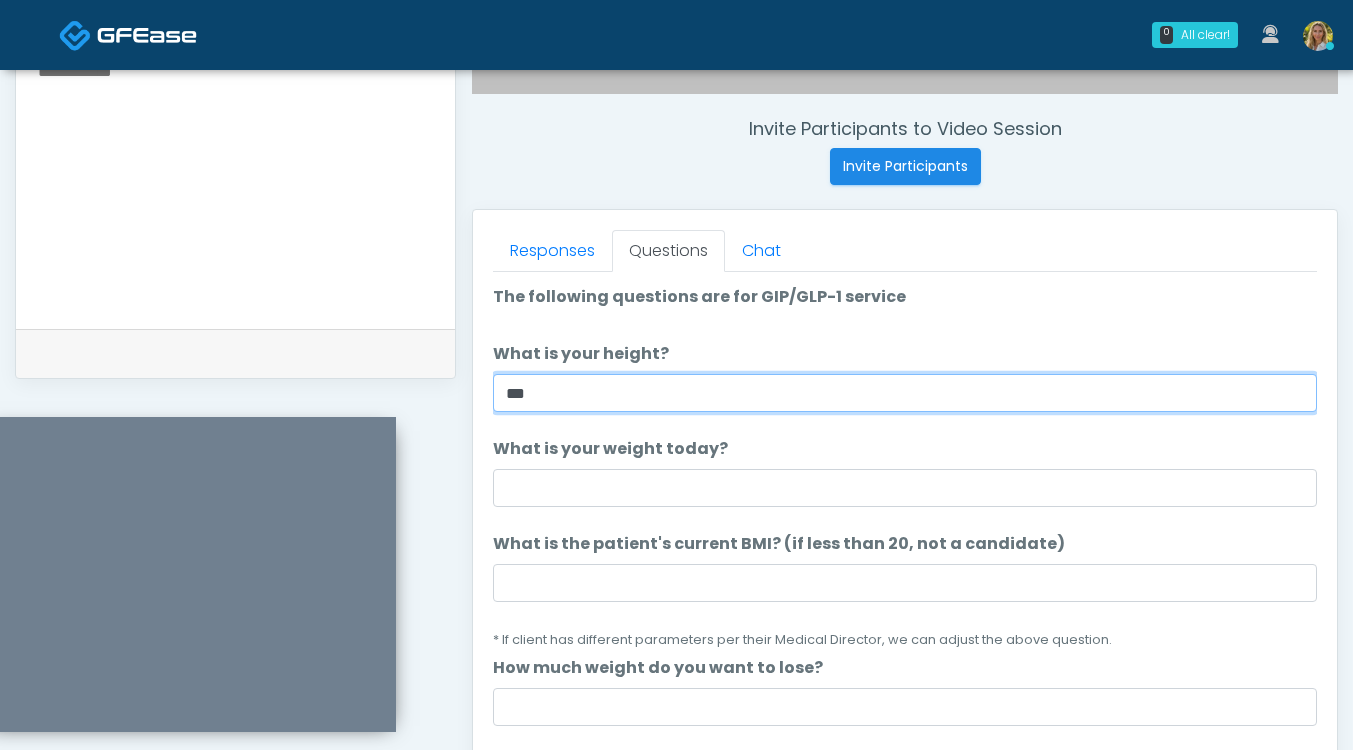 type on "***" 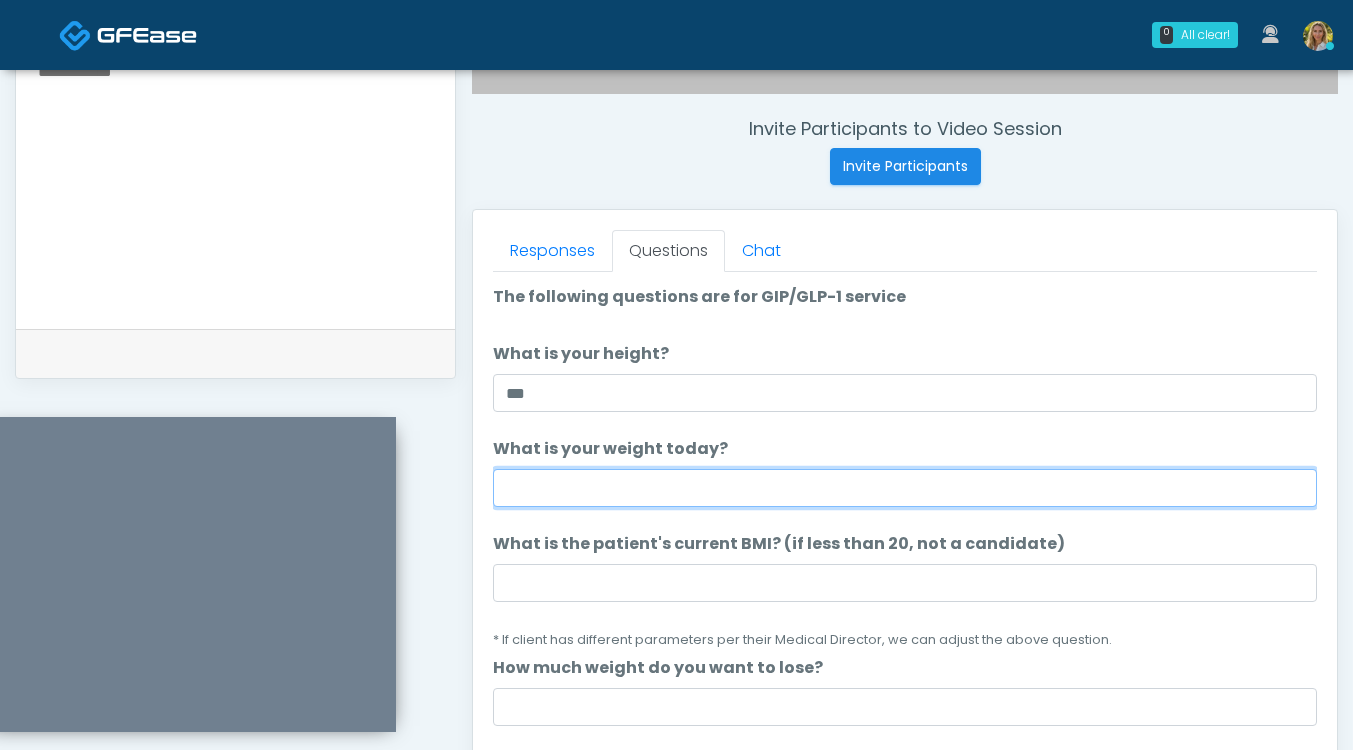 click on "What is your weight today?" at bounding box center [905, 488] 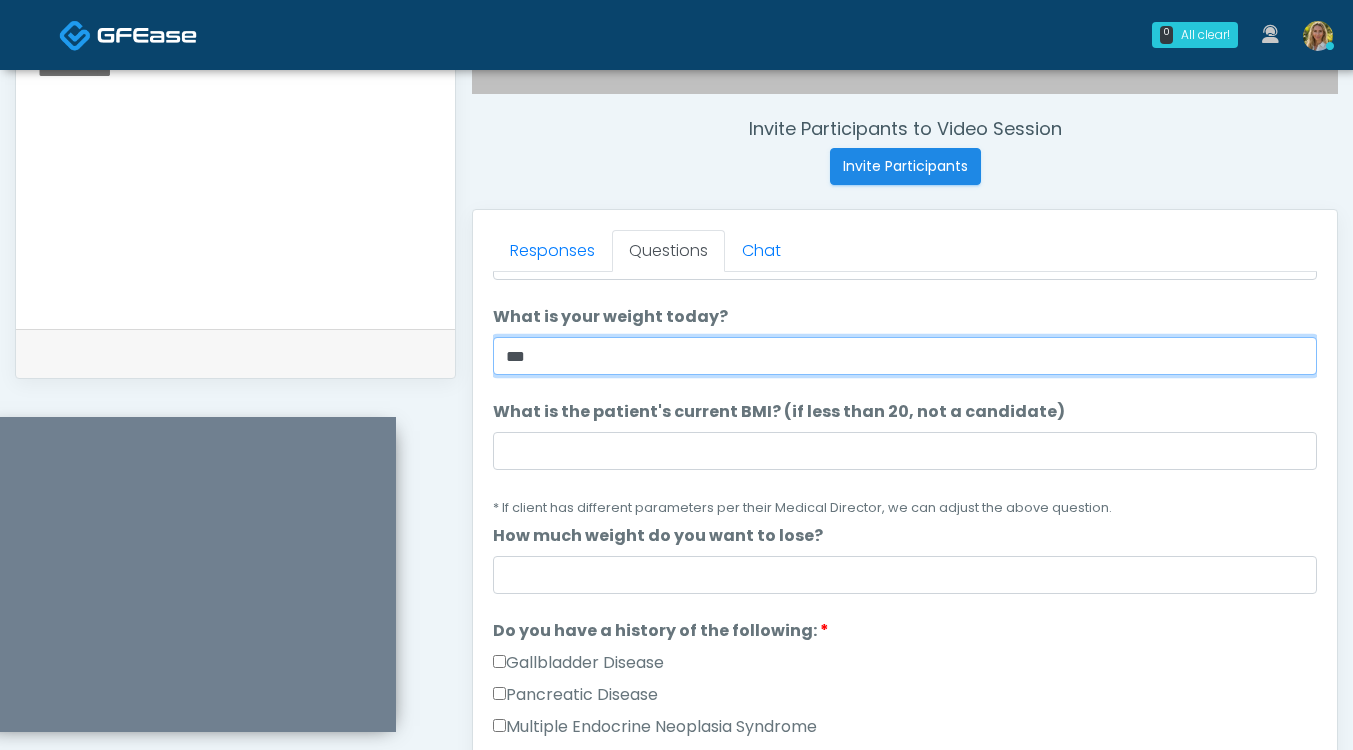 scroll, scrollTop: 136, scrollLeft: 0, axis: vertical 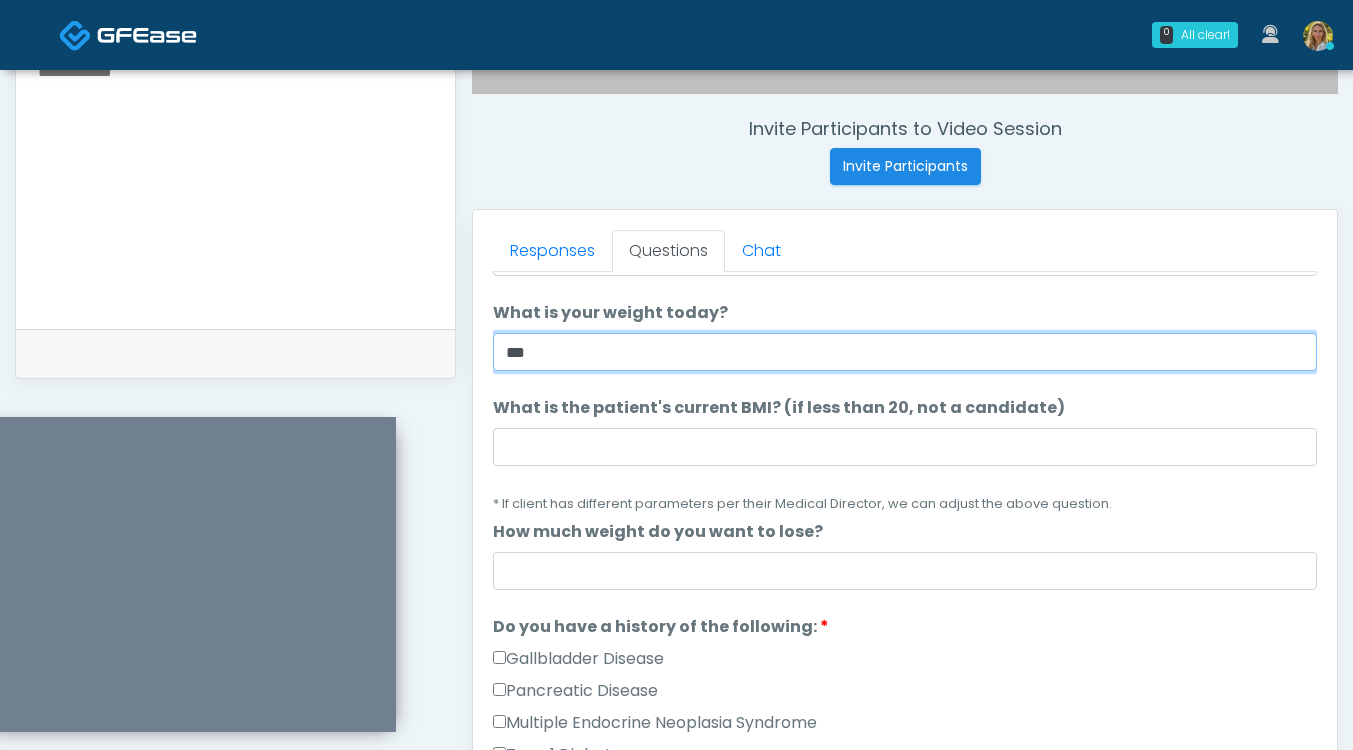 type on "***" 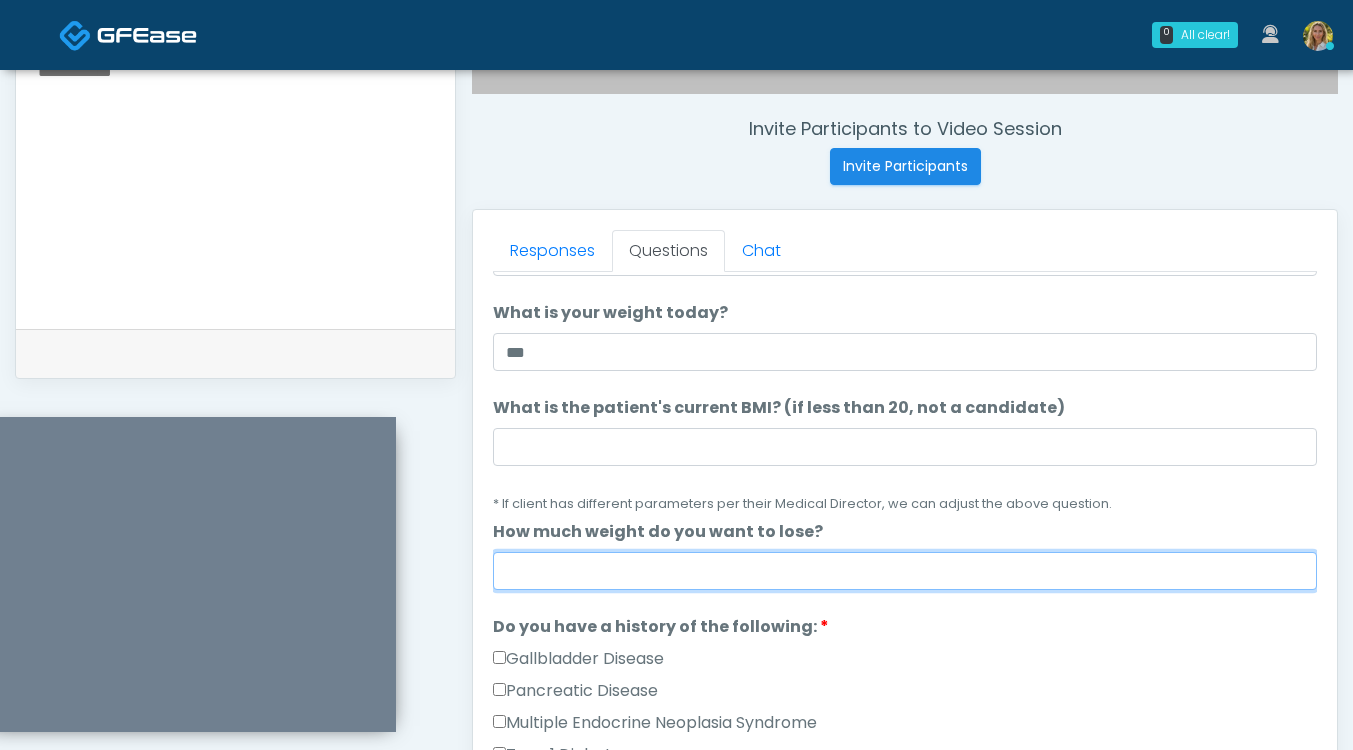 click on "How much weight do you want to lose?" at bounding box center [905, 571] 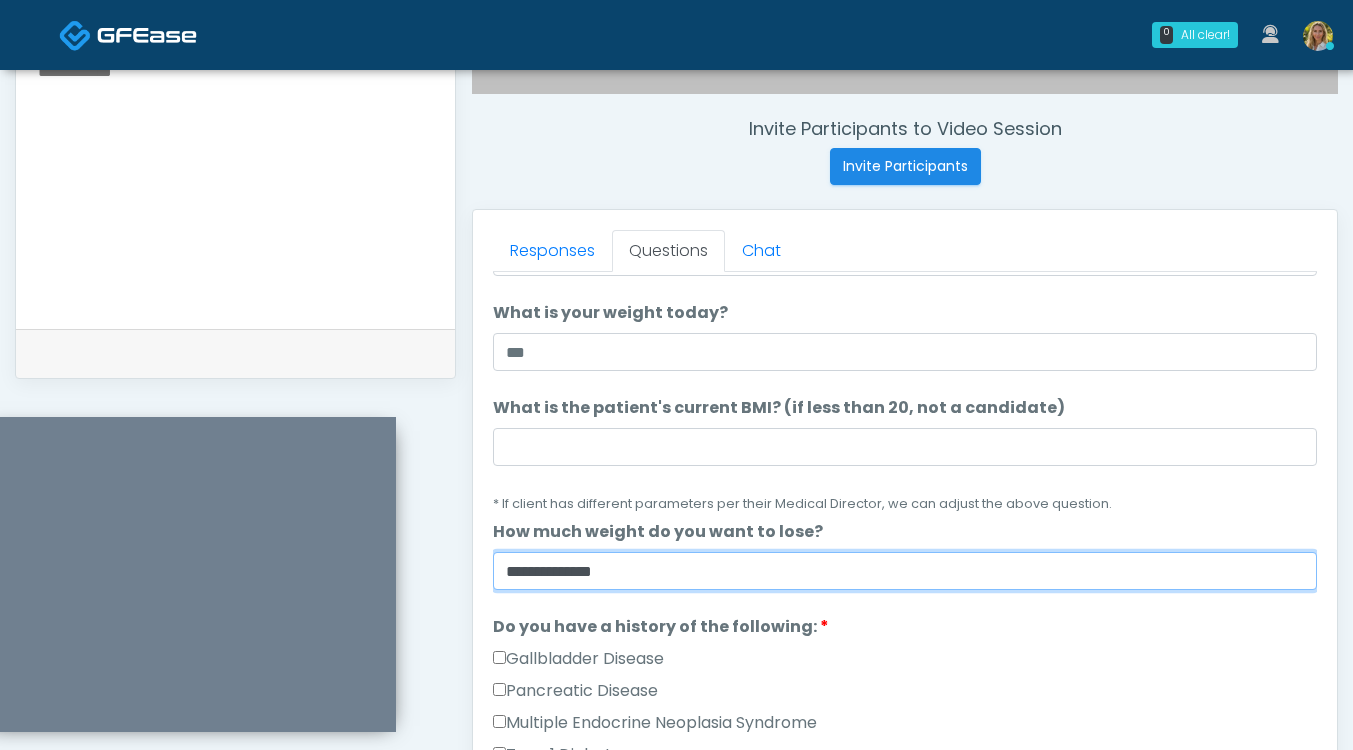 type on "**********" 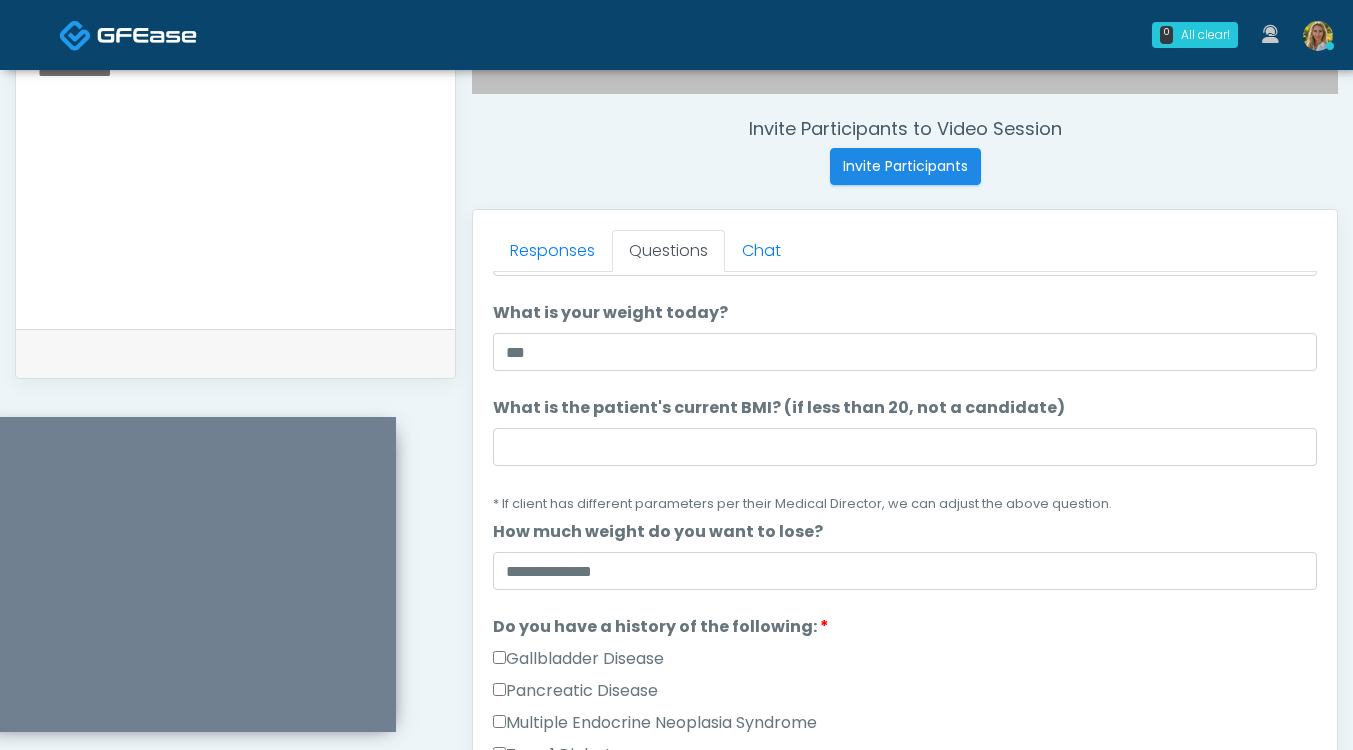 click on "Gallbladder Disease" at bounding box center (905, 663) 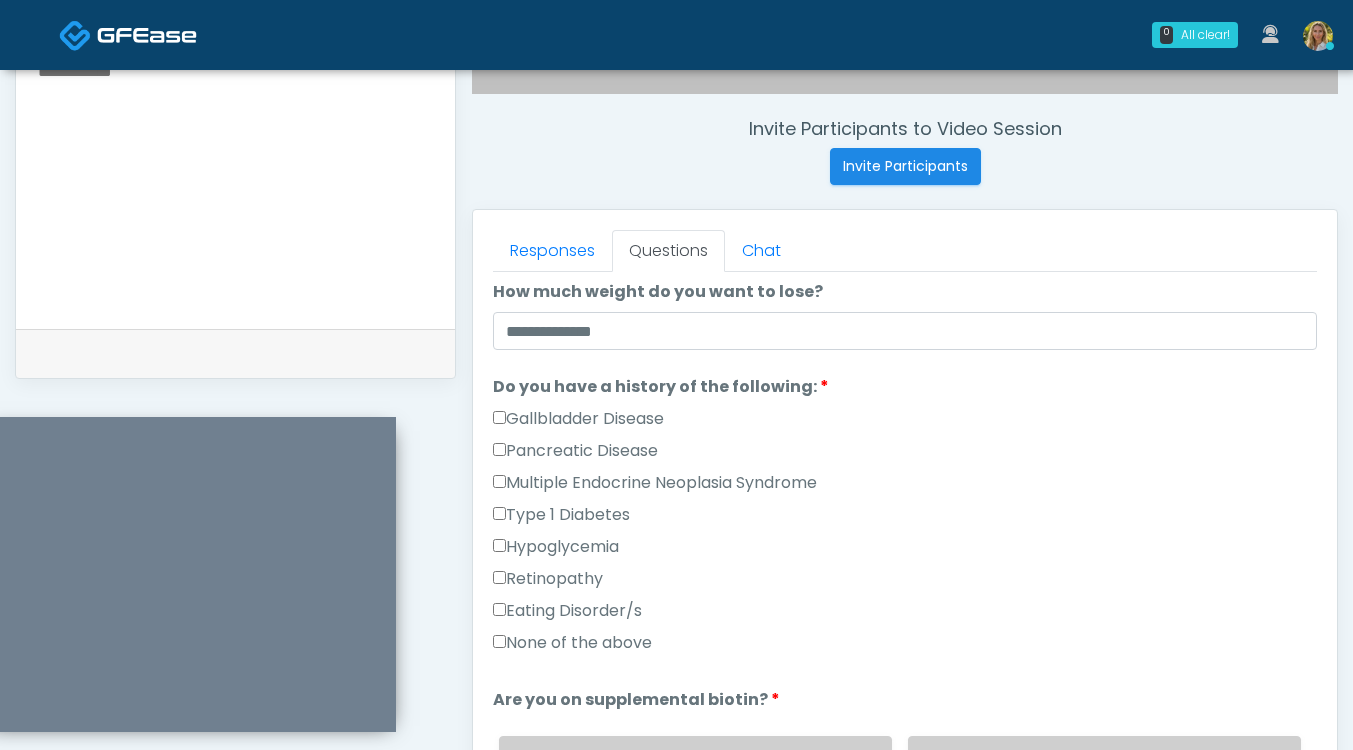 scroll, scrollTop: 377, scrollLeft: 0, axis: vertical 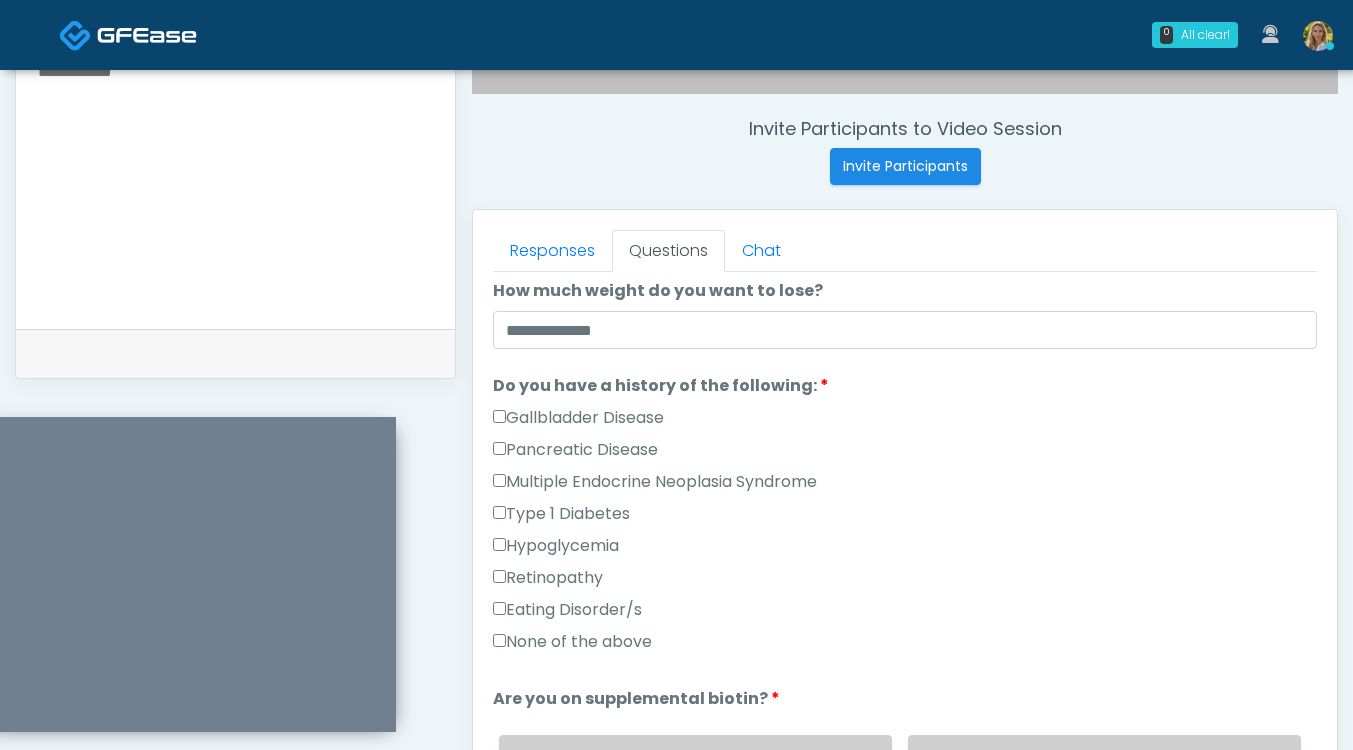 click on "None of the above" at bounding box center [572, 642] 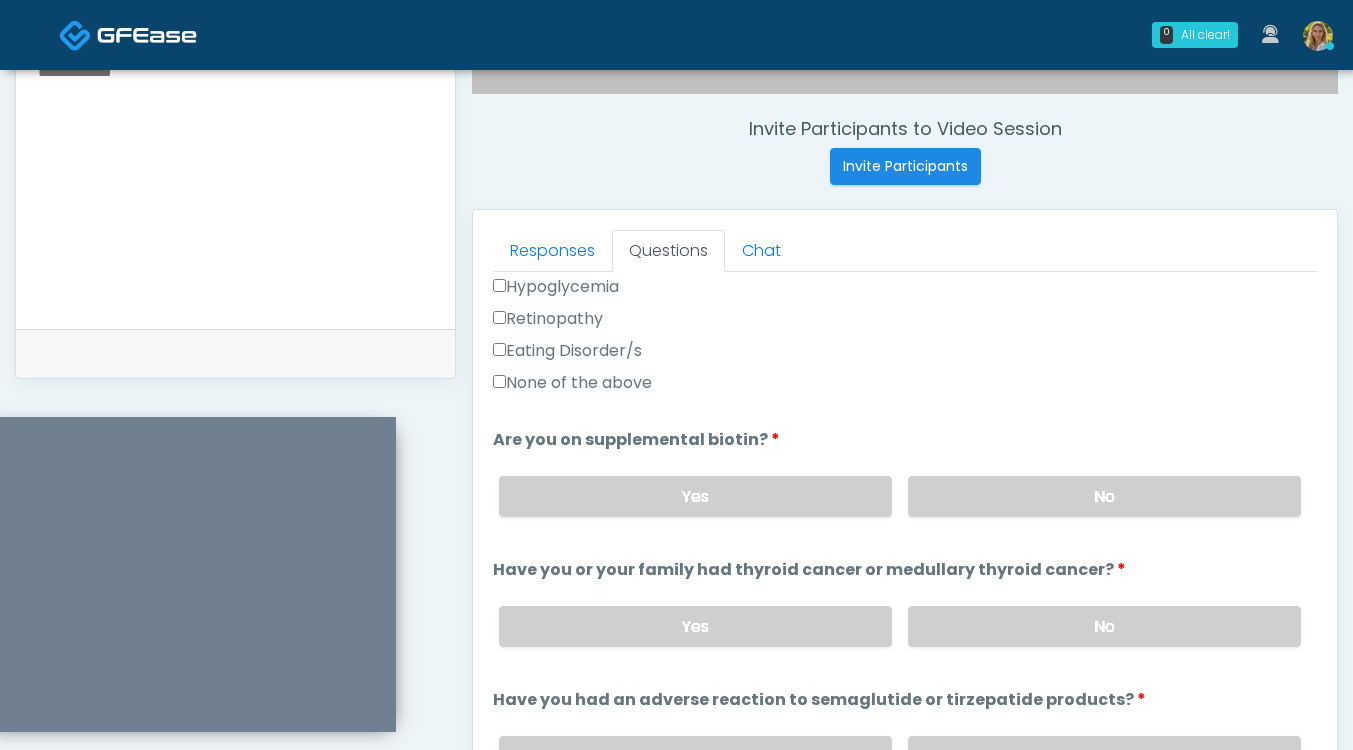 scroll, scrollTop: 635, scrollLeft: 0, axis: vertical 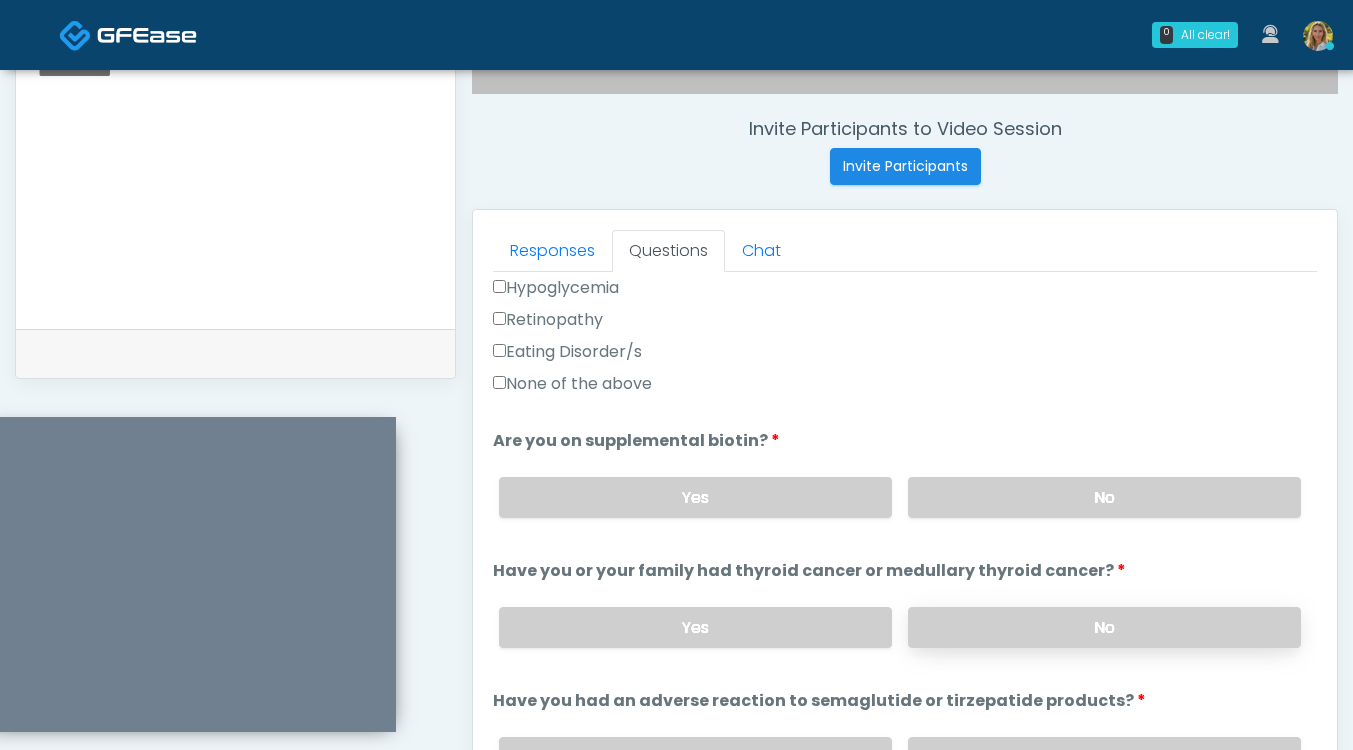 click on "No" at bounding box center (1104, 627) 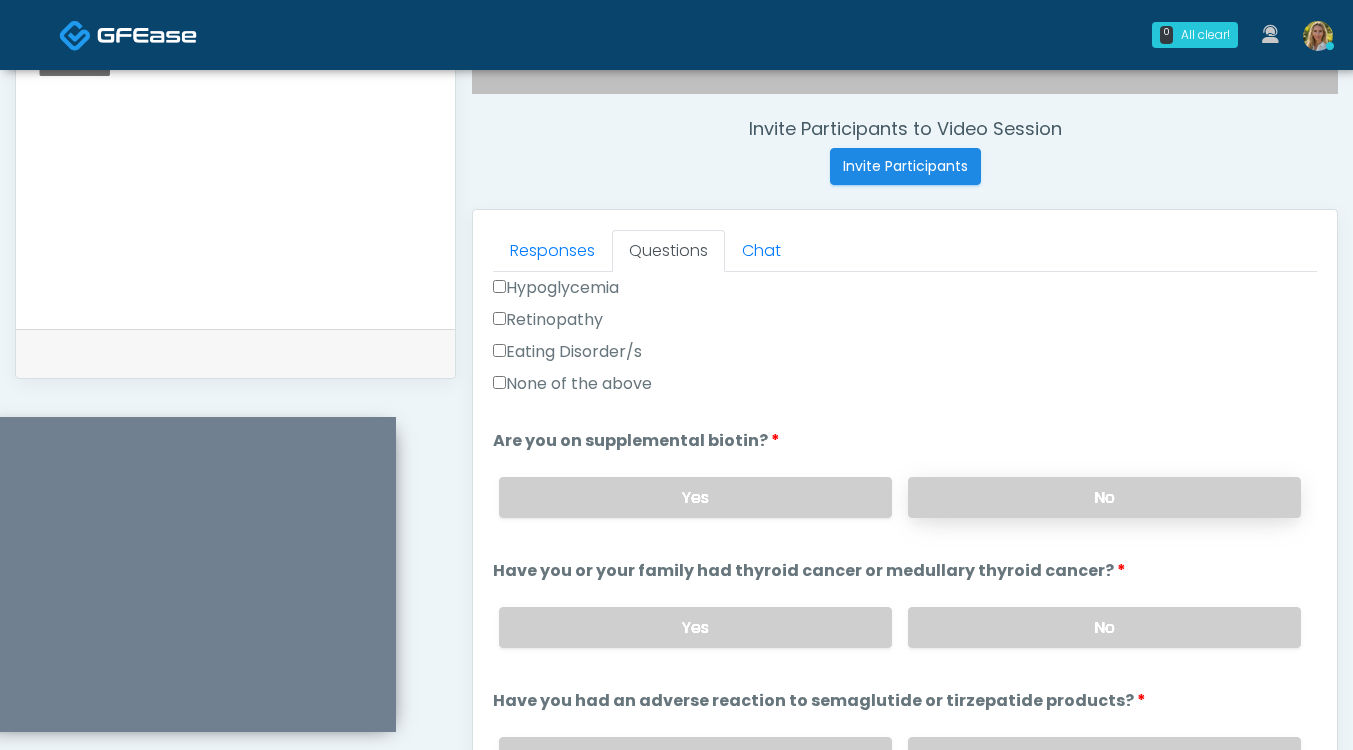 click on "No" at bounding box center [1104, 497] 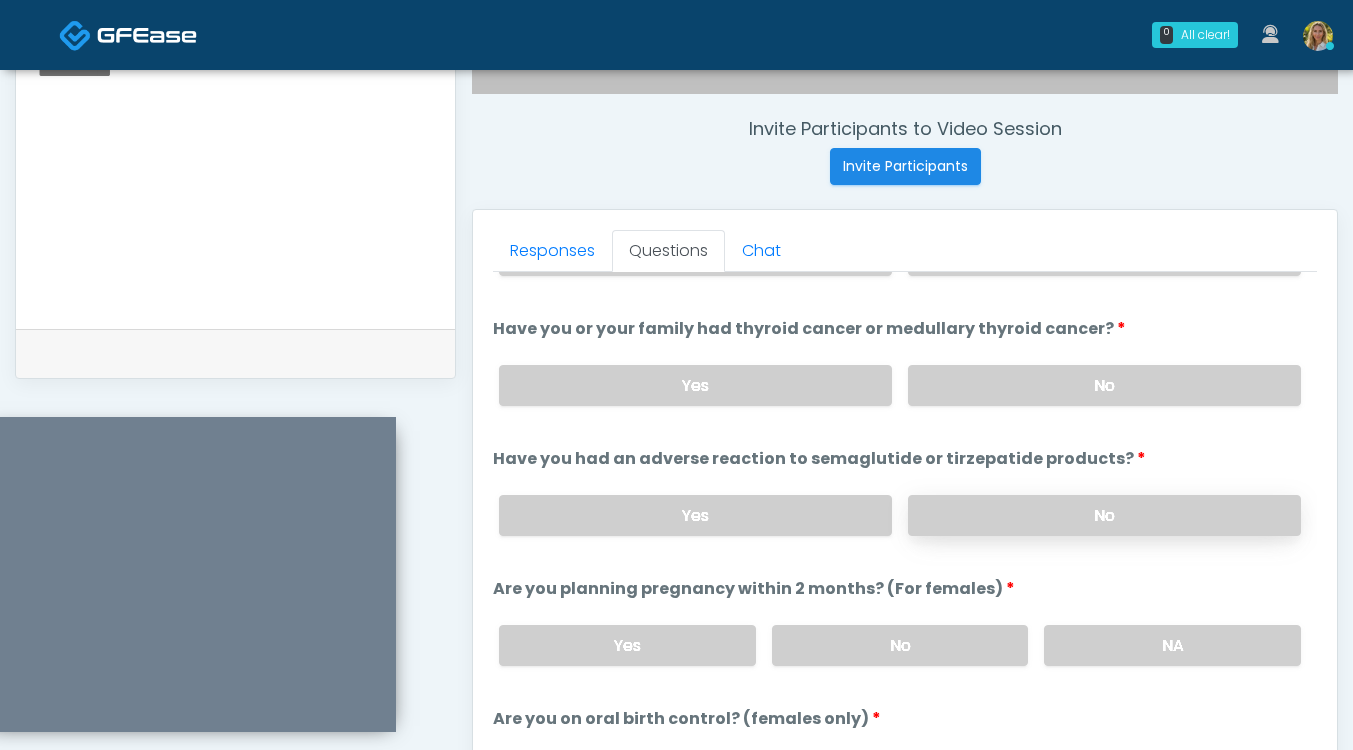 click on "No" at bounding box center [1104, 515] 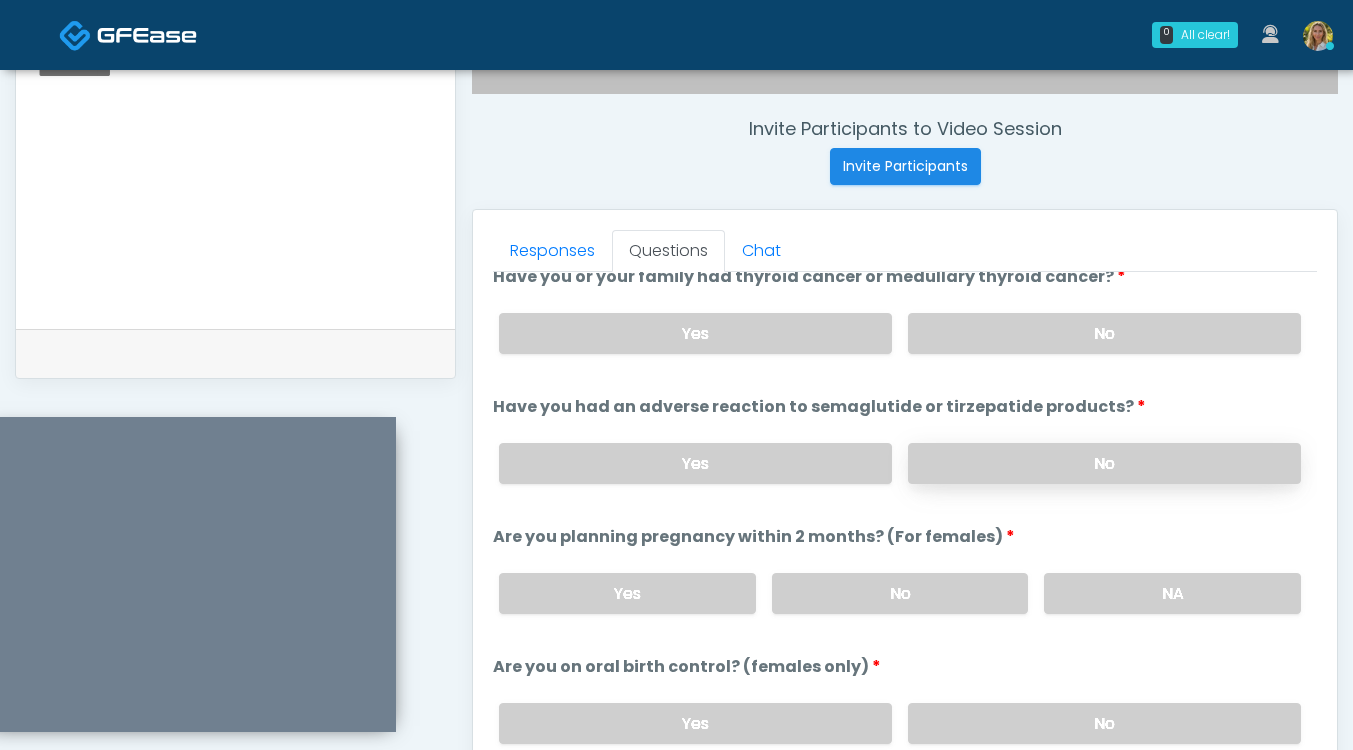 scroll, scrollTop: 931, scrollLeft: 0, axis: vertical 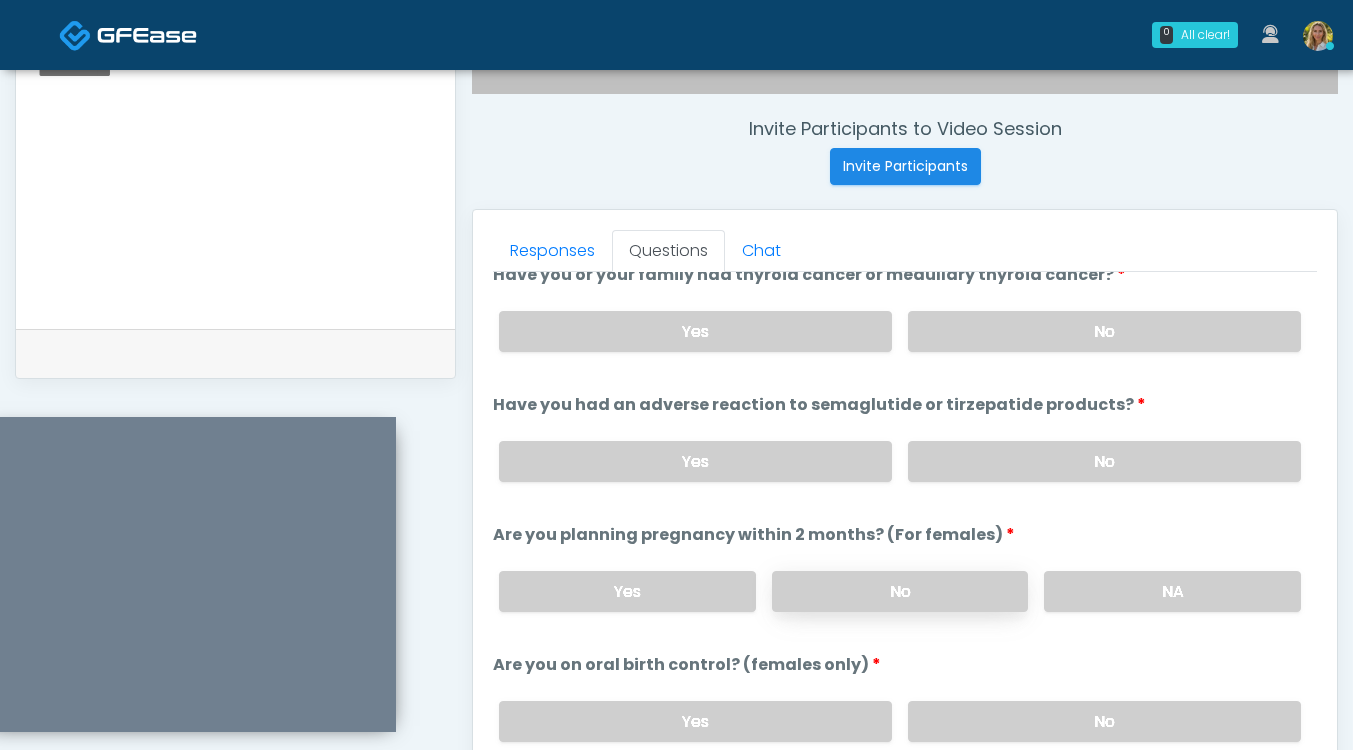 click on "No" at bounding box center [900, 591] 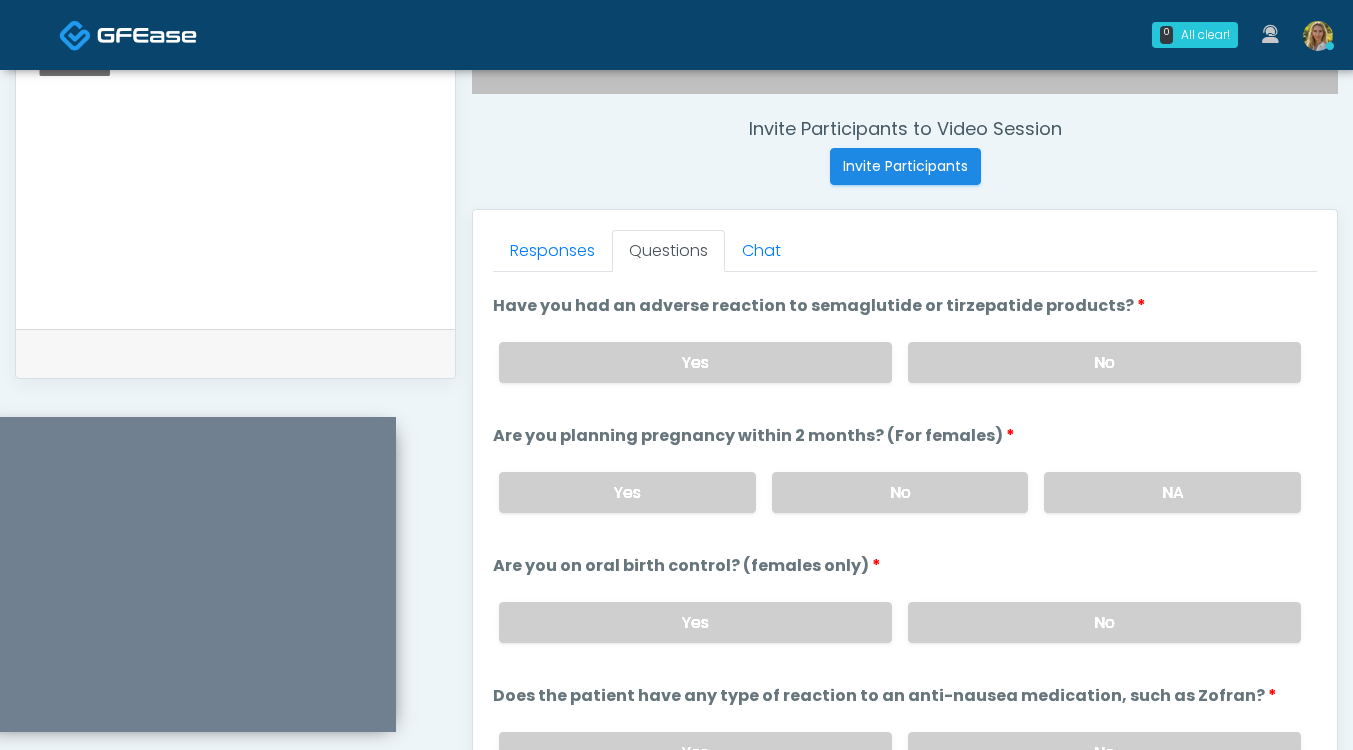 scroll, scrollTop: 1031, scrollLeft: 0, axis: vertical 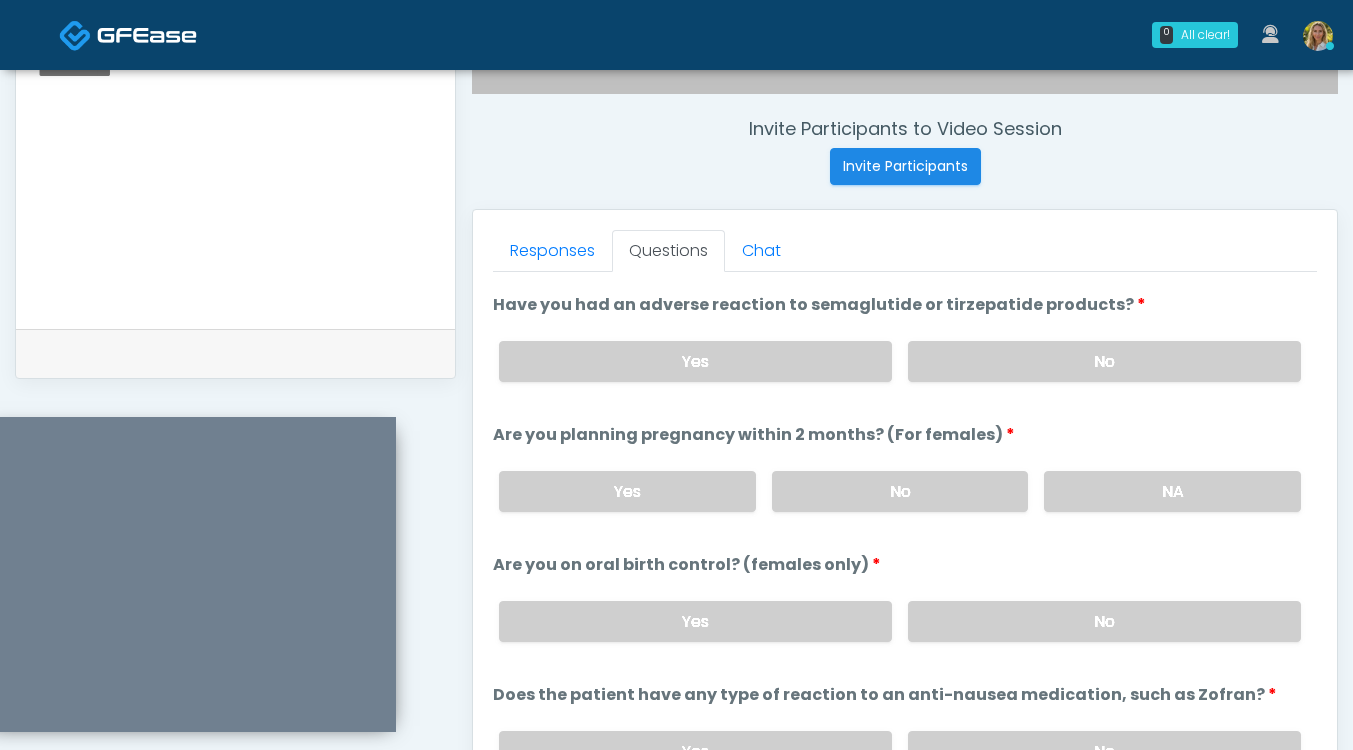 click on "No" at bounding box center [1104, 621] 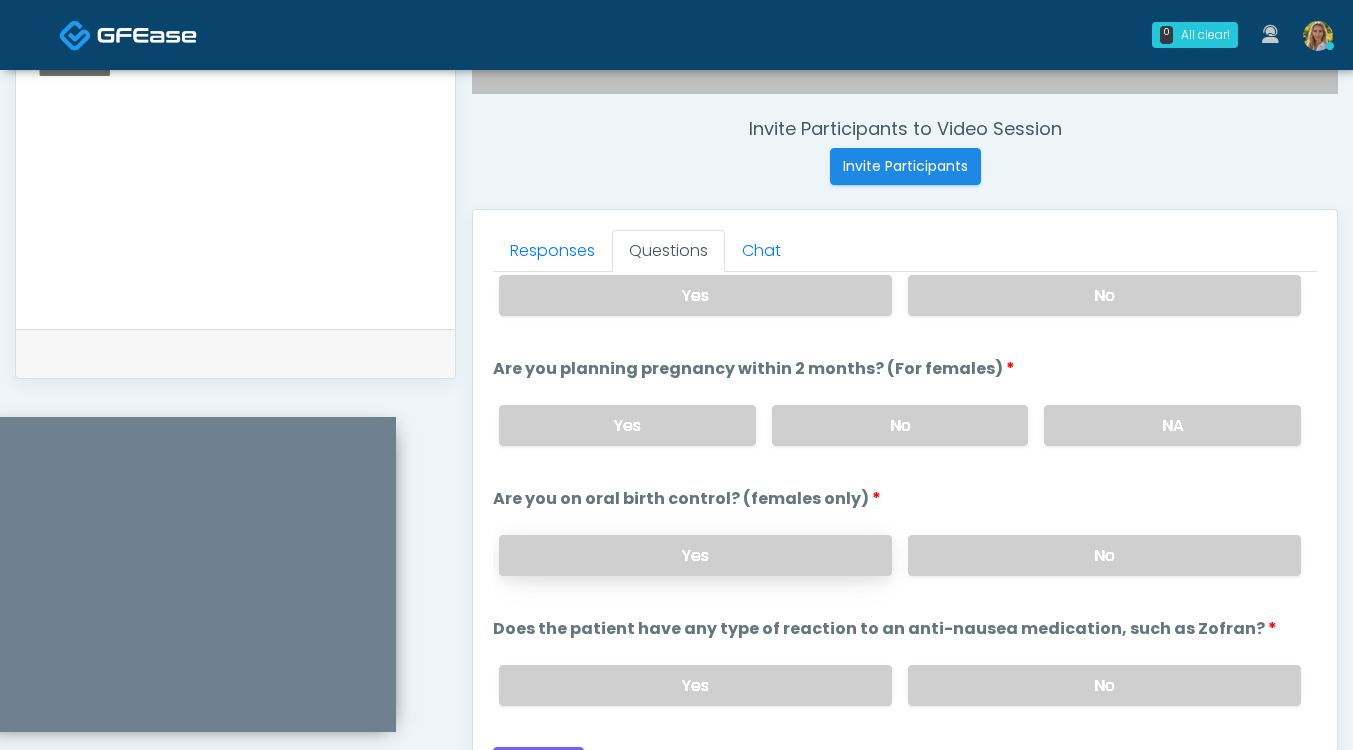 scroll, scrollTop: 1103, scrollLeft: 0, axis: vertical 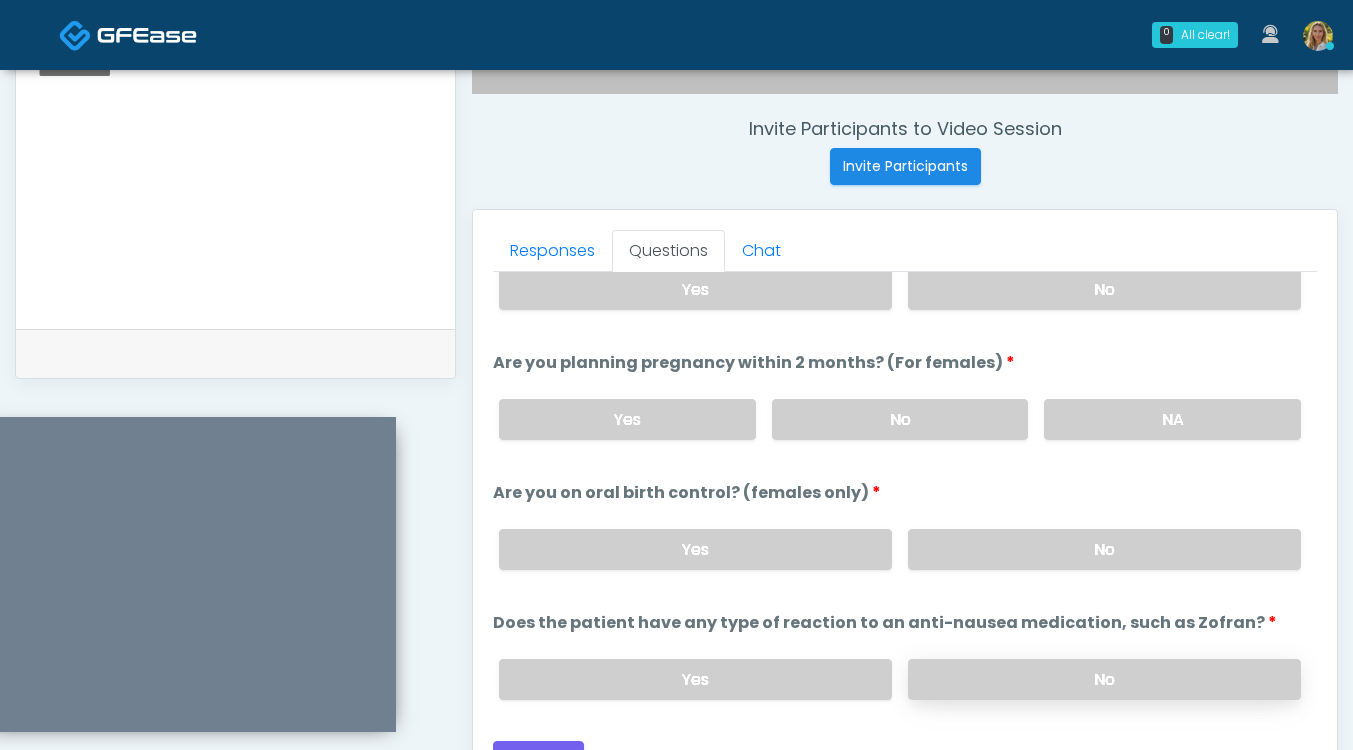 click on "No" at bounding box center (1104, 679) 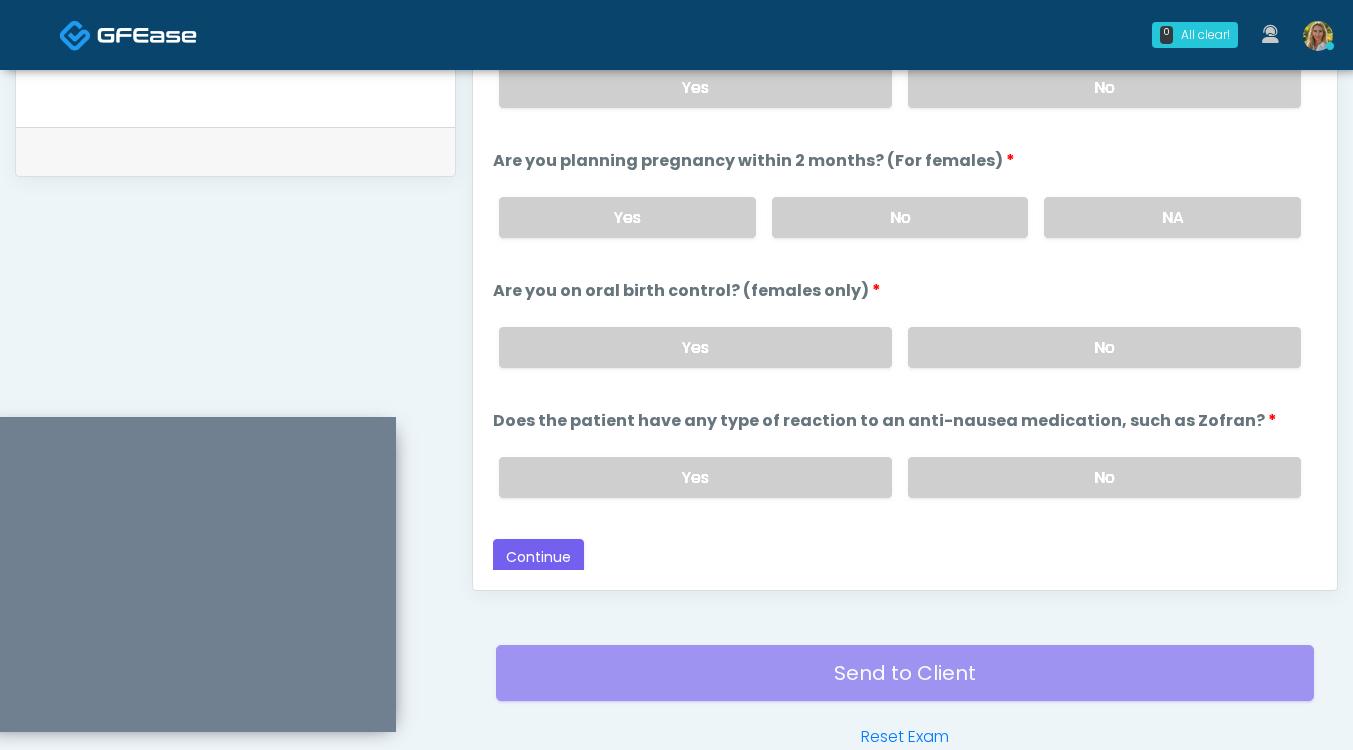 scroll, scrollTop: 955, scrollLeft: 0, axis: vertical 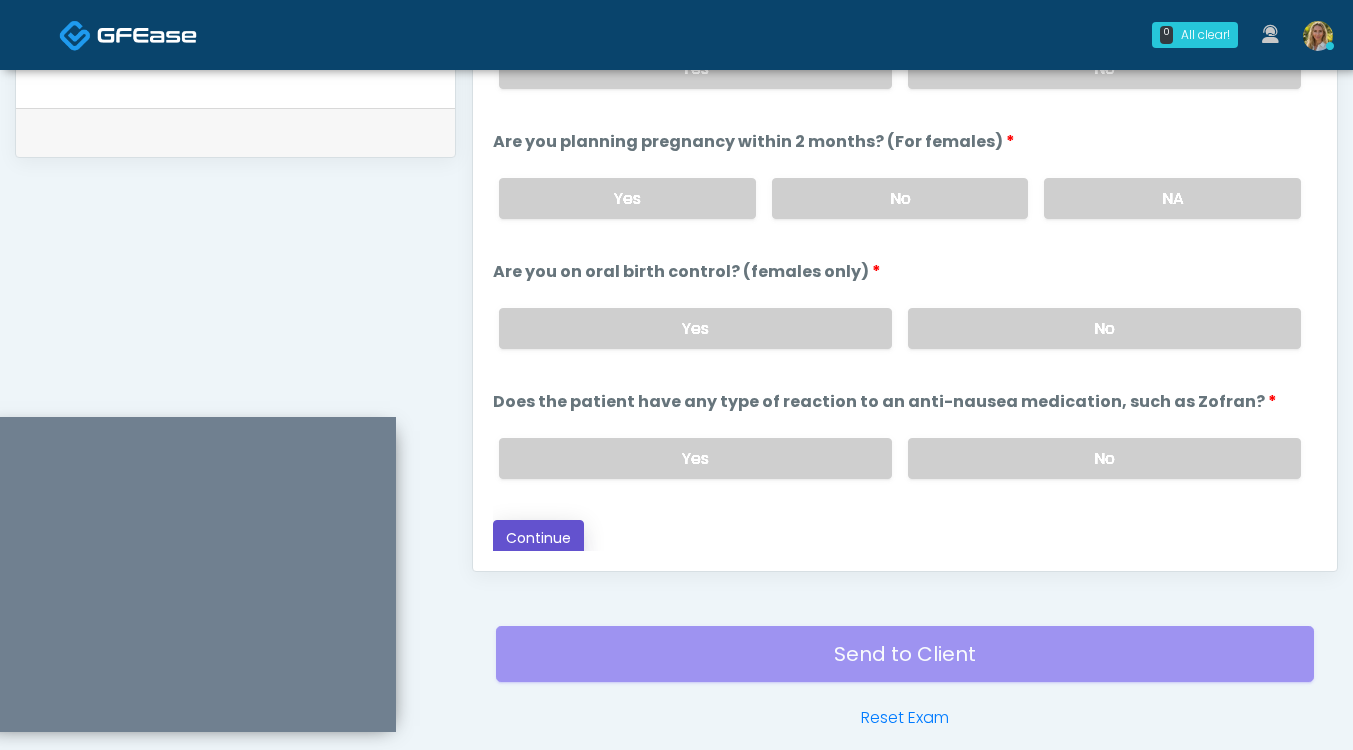 click on "Continue" at bounding box center [538, 538] 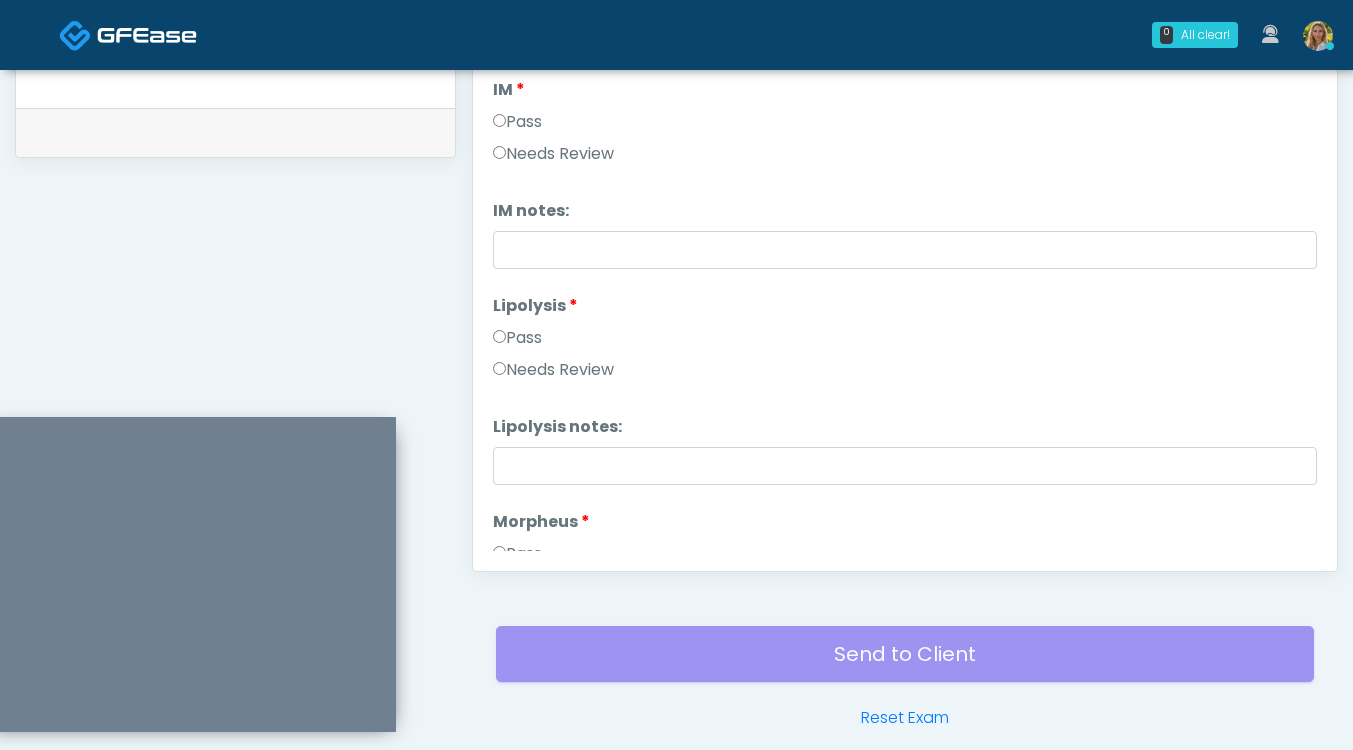 scroll, scrollTop: 1045, scrollLeft: 0, axis: vertical 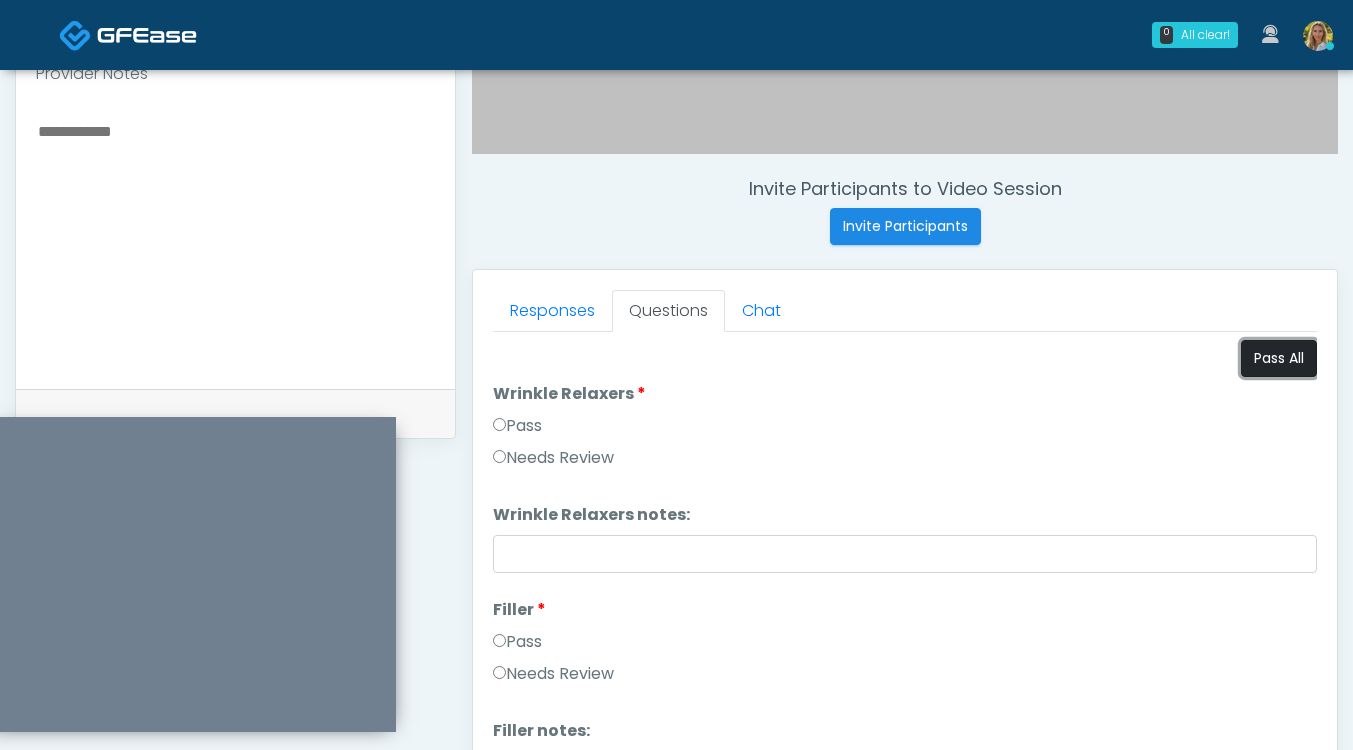 click on "Pass All" at bounding box center (1279, 358) 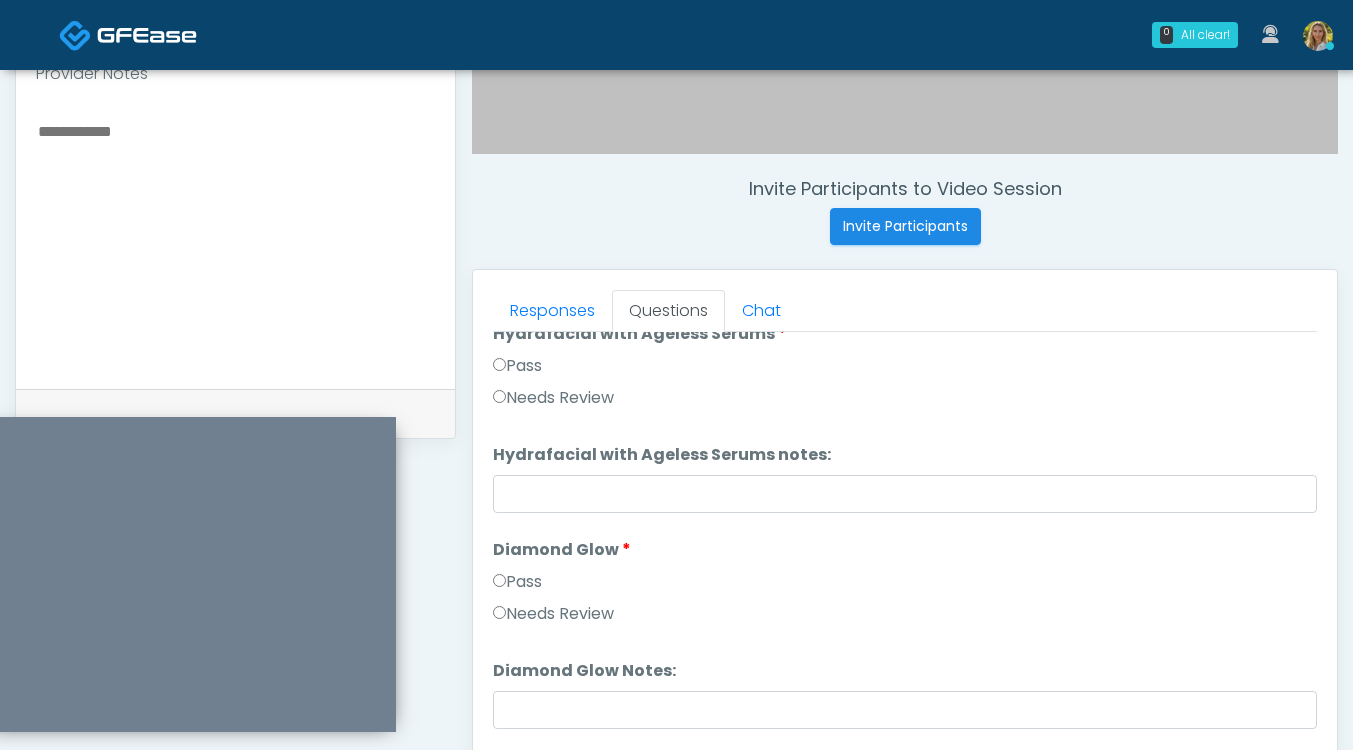 scroll, scrollTop: 3691, scrollLeft: 0, axis: vertical 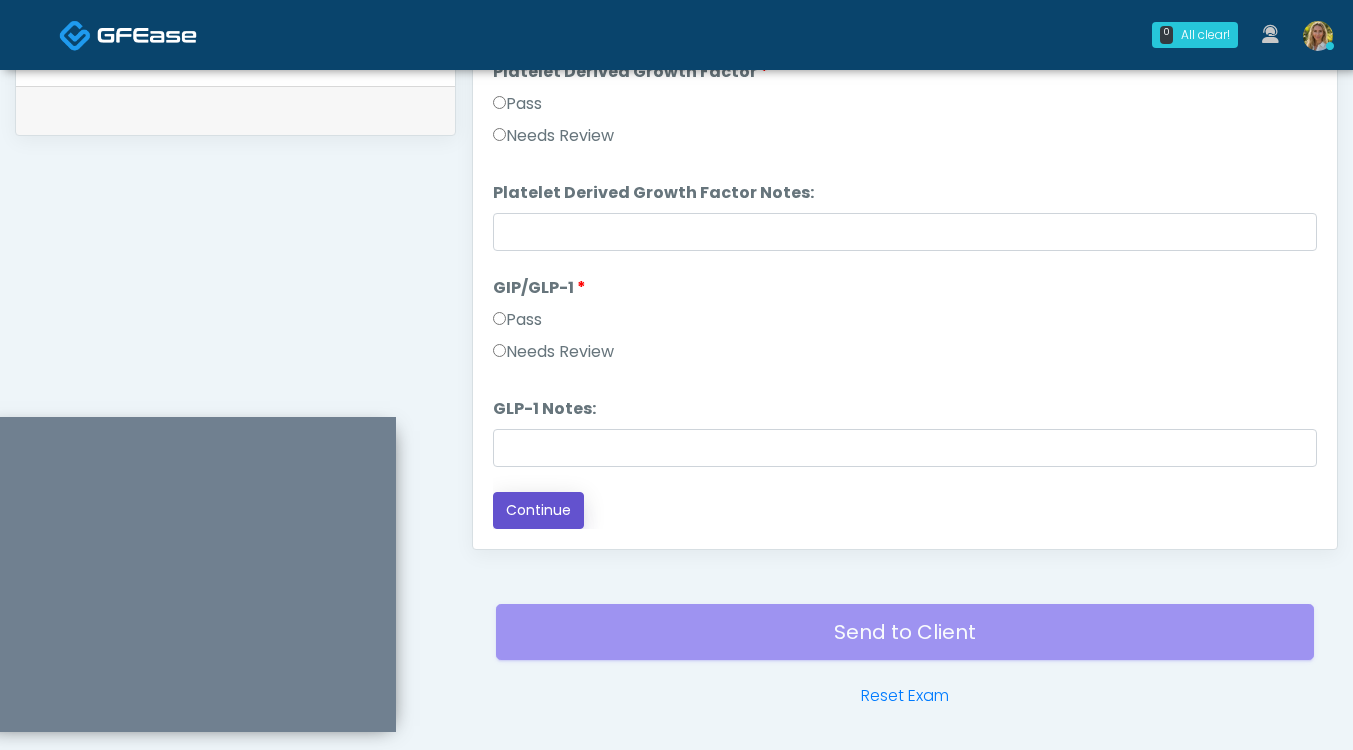 click on "Continue" at bounding box center (538, 510) 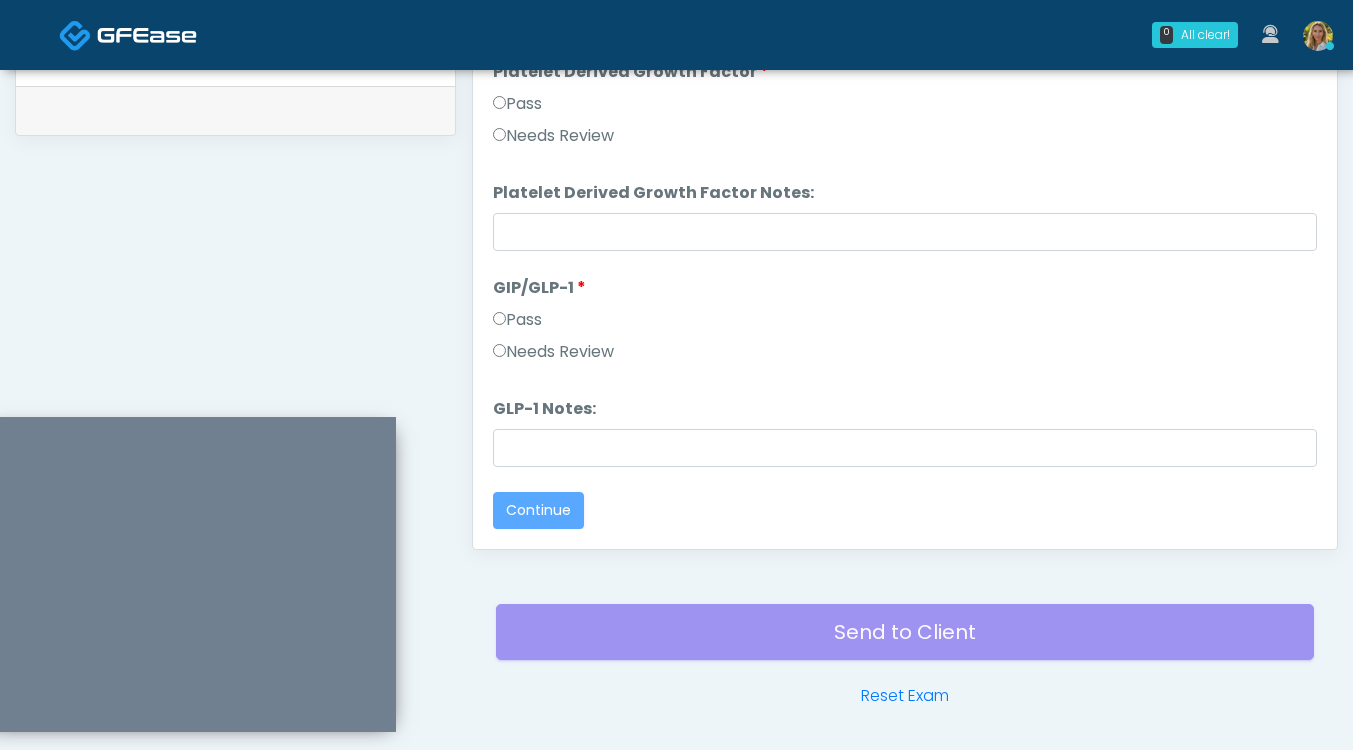 scroll, scrollTop: 0, scrollLeft: 0, axis: both 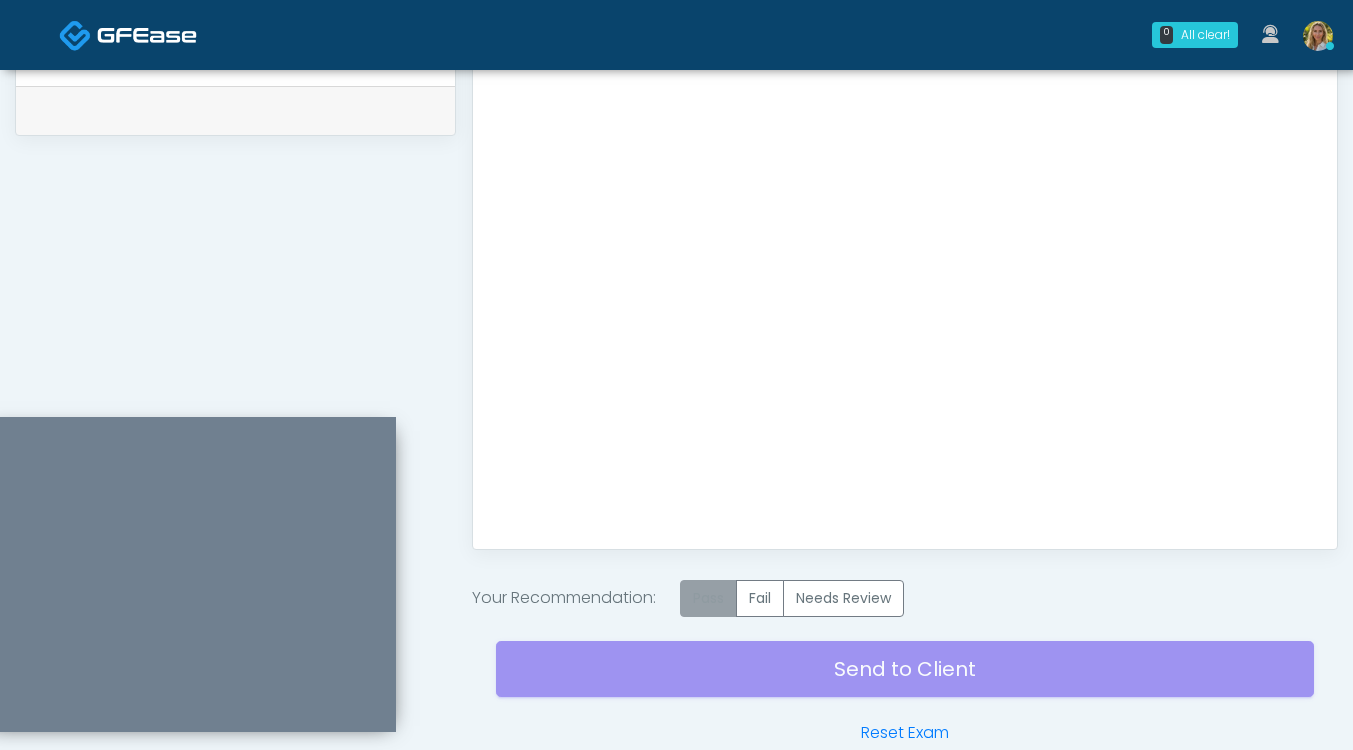 click on "Pass" at bounding box center [708, 598] 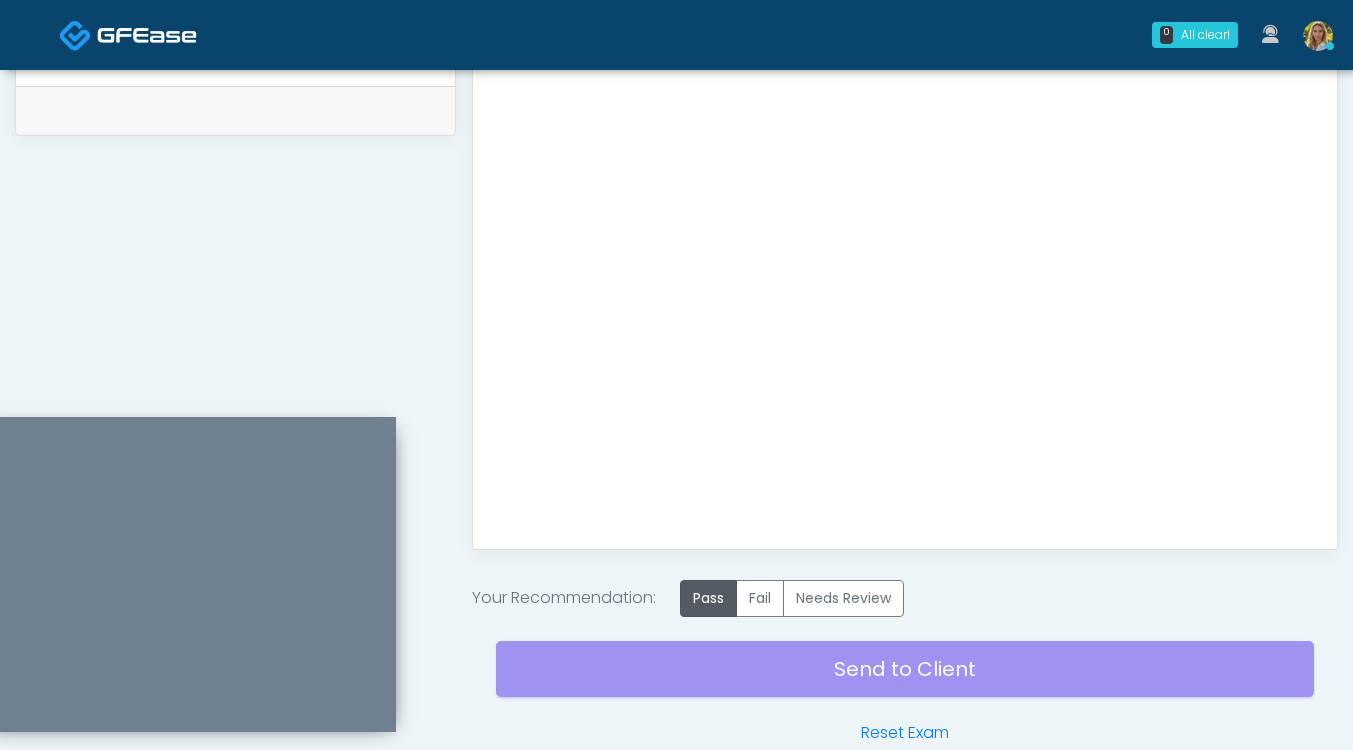 click on "Send to Client
Reset Exam" at bounding box center (905, 681) 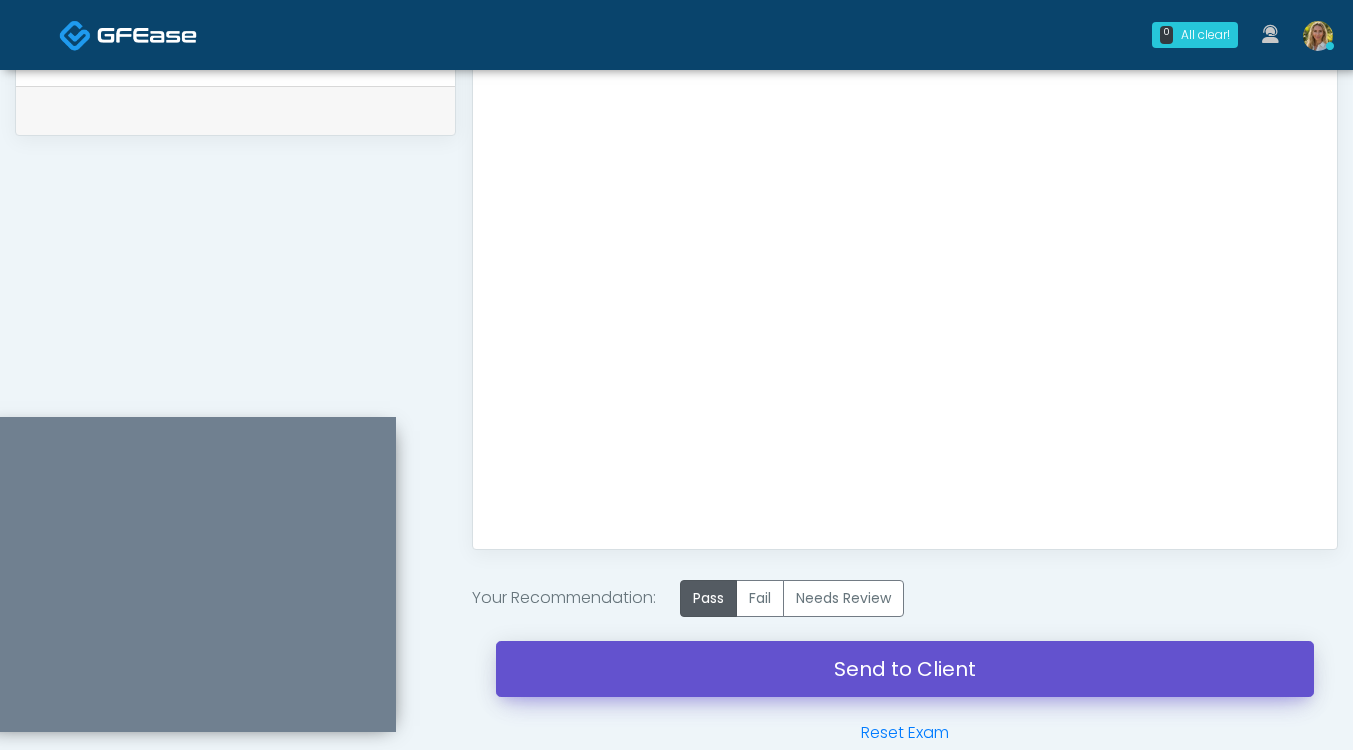 click on "Send to Client" at bounding box center [905, 669] 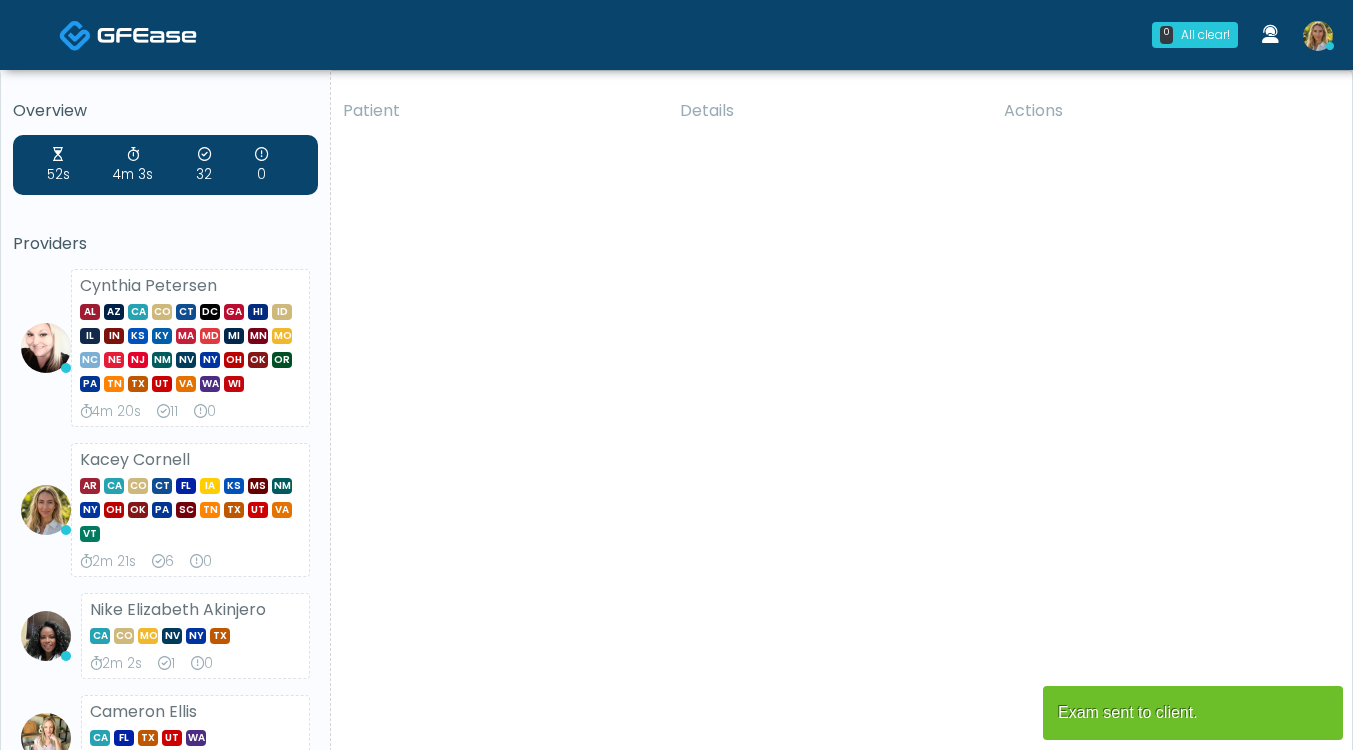 scroll, scrollTop: 0, scrollLeft: 0, axis: both 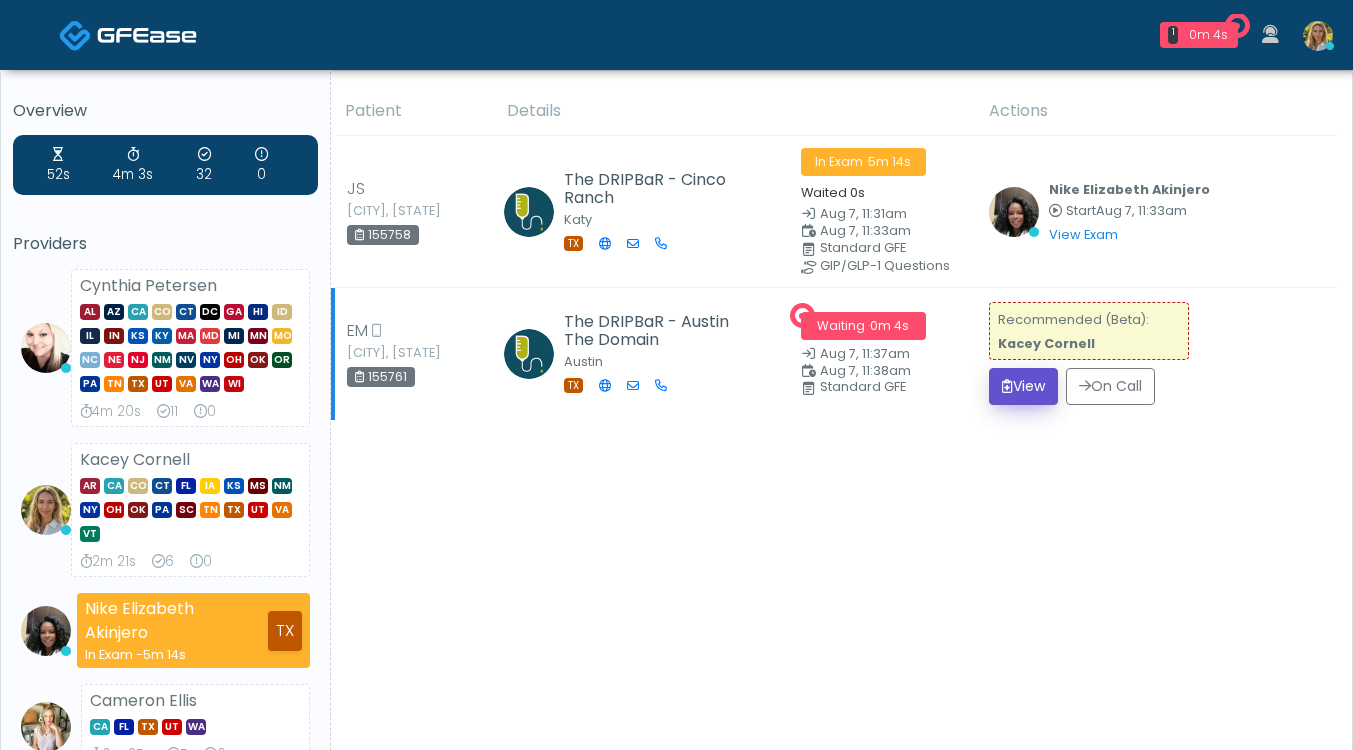 click on "View" at bounding box center (1023, 386) 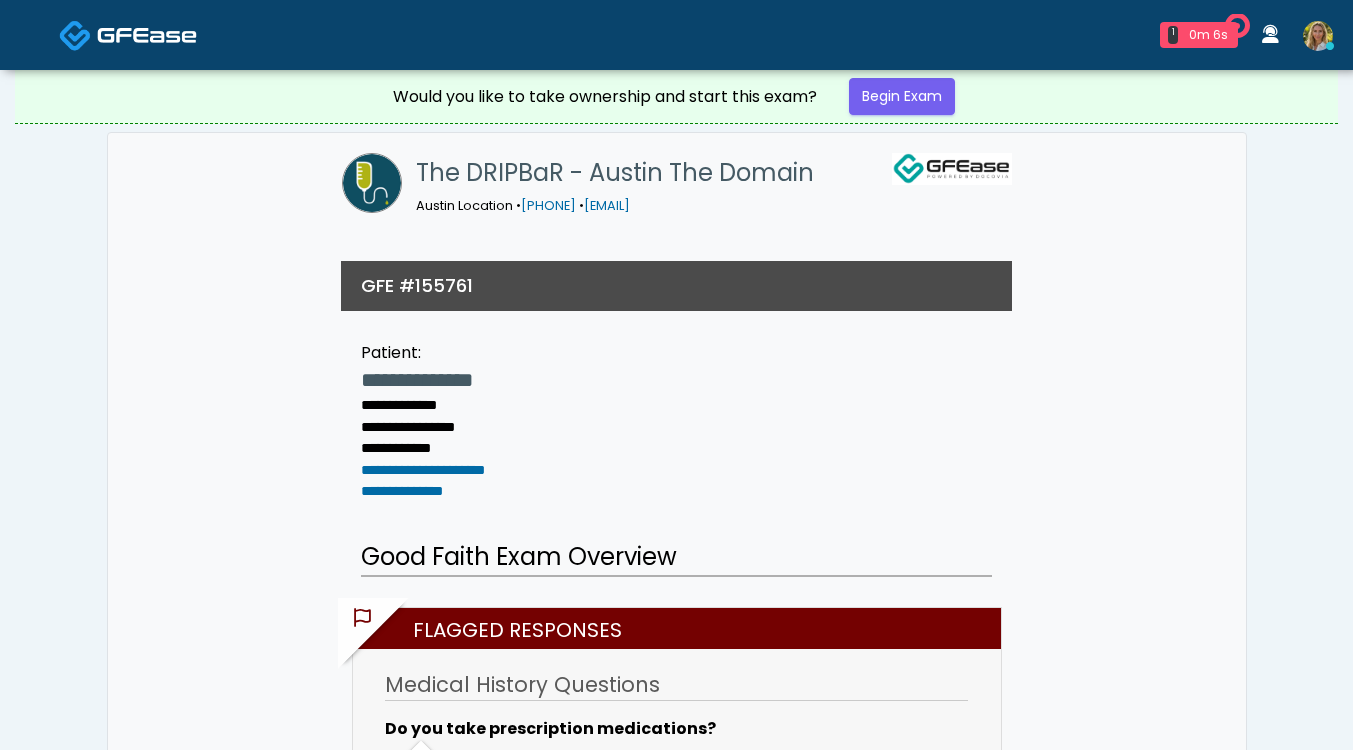 scroll, scrollTop: 0, scrollLeft: 0, axis: both 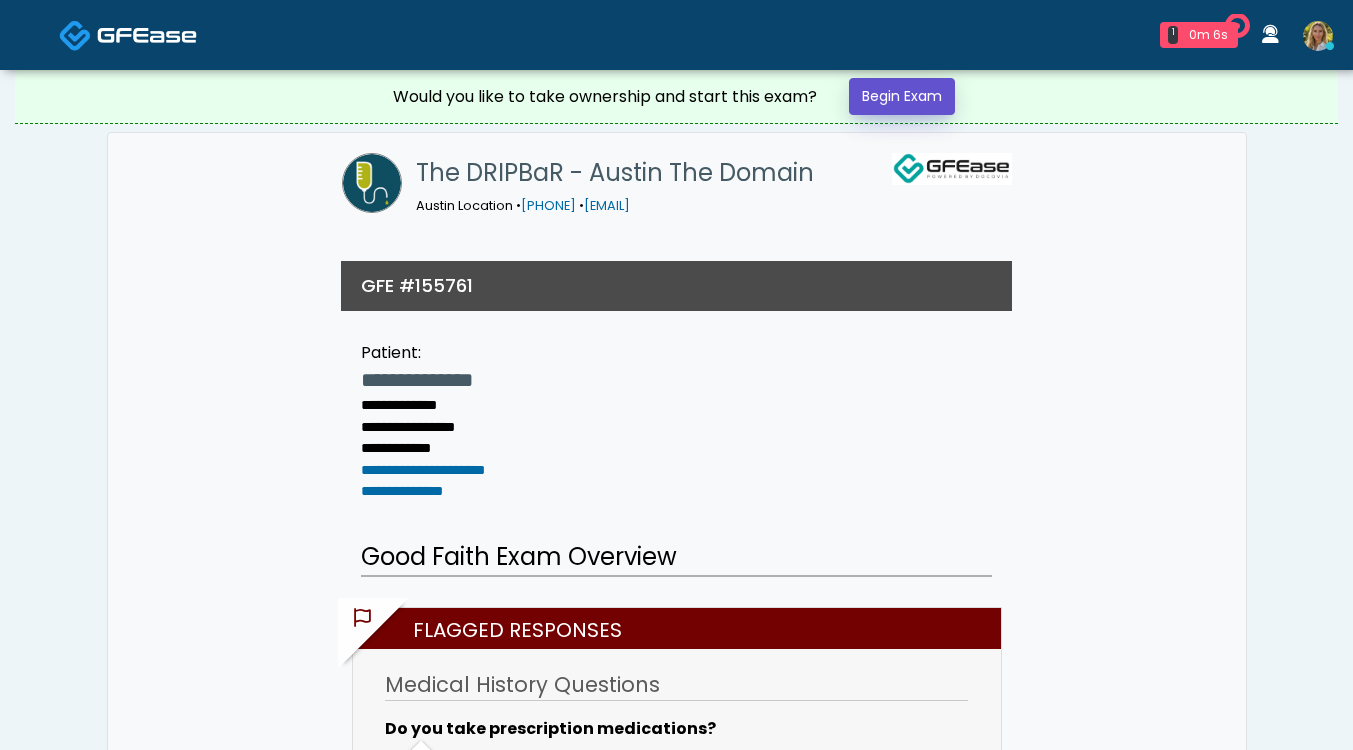 click on "Begin Exam" at bounding box center [902, 96] 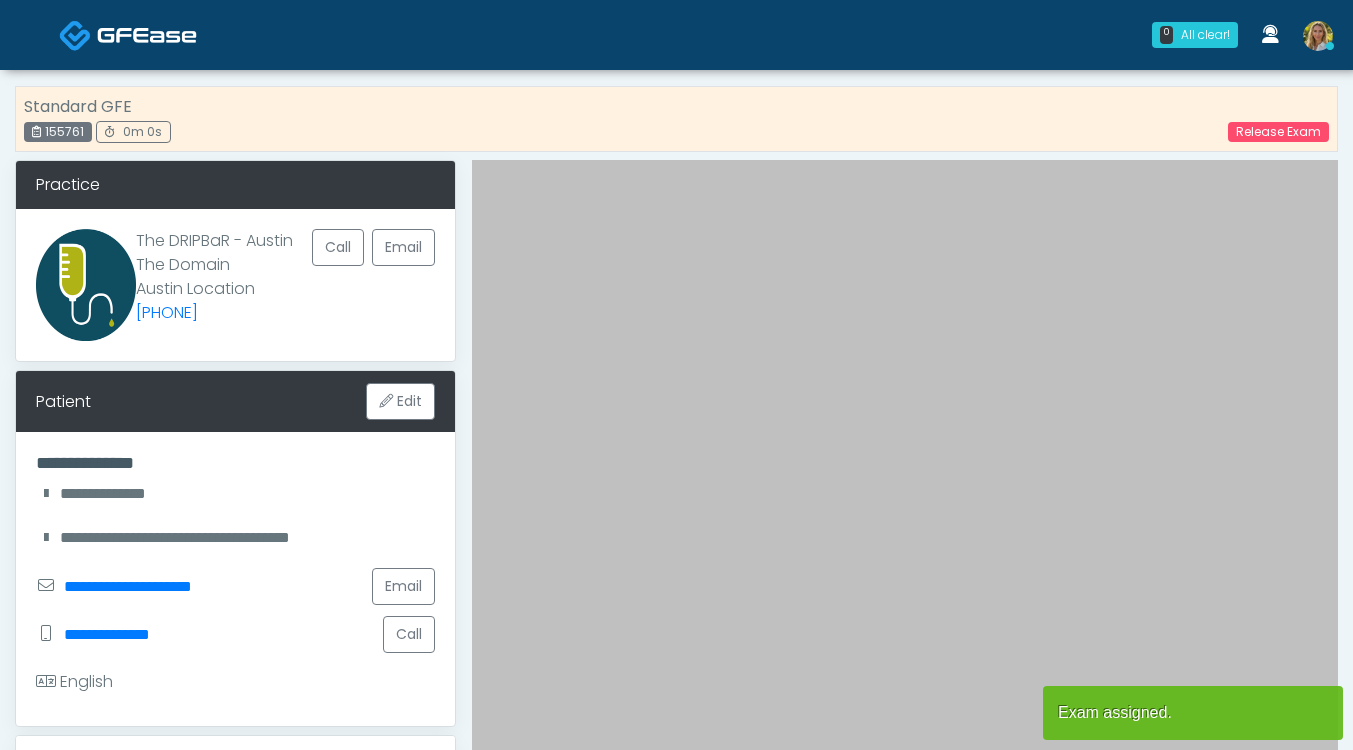 scroll, scrollTop: 0, scrollLeft: 0, axis: both 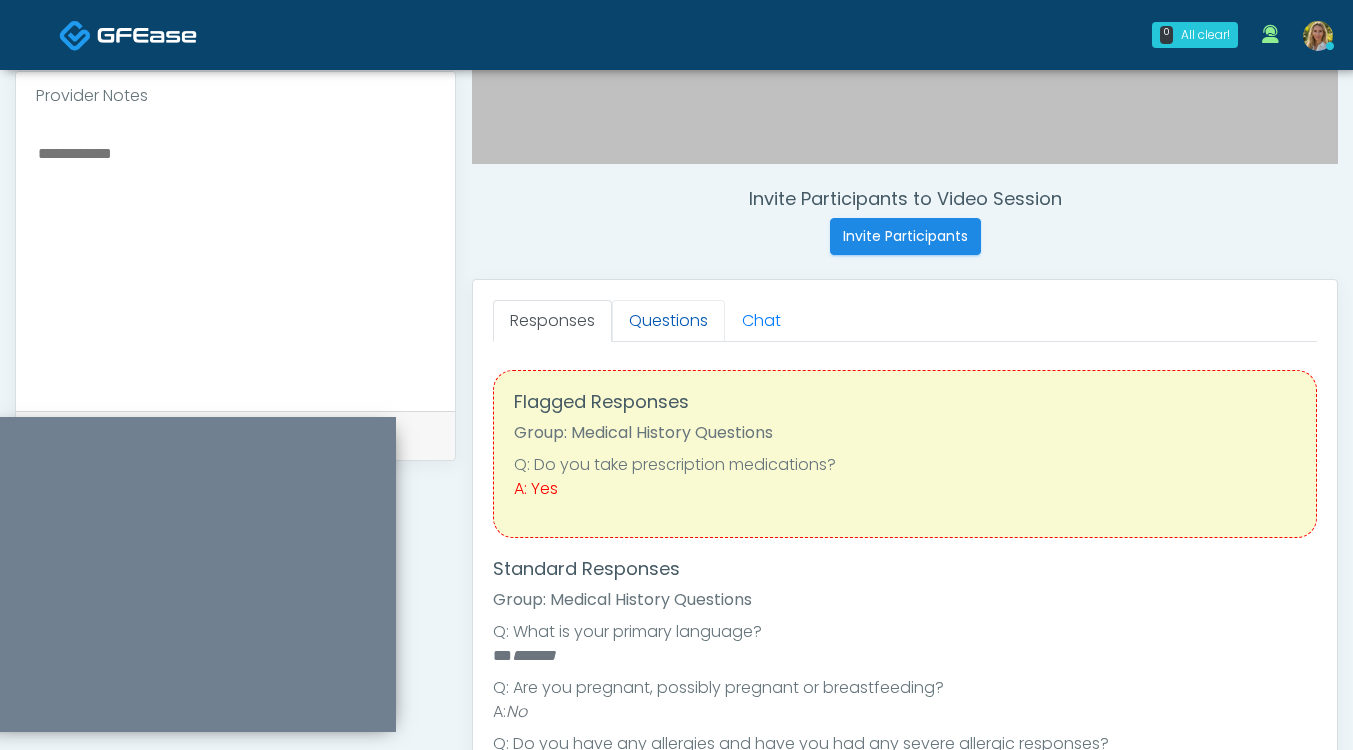 click on "Questions" at bounding box center [668, 321] 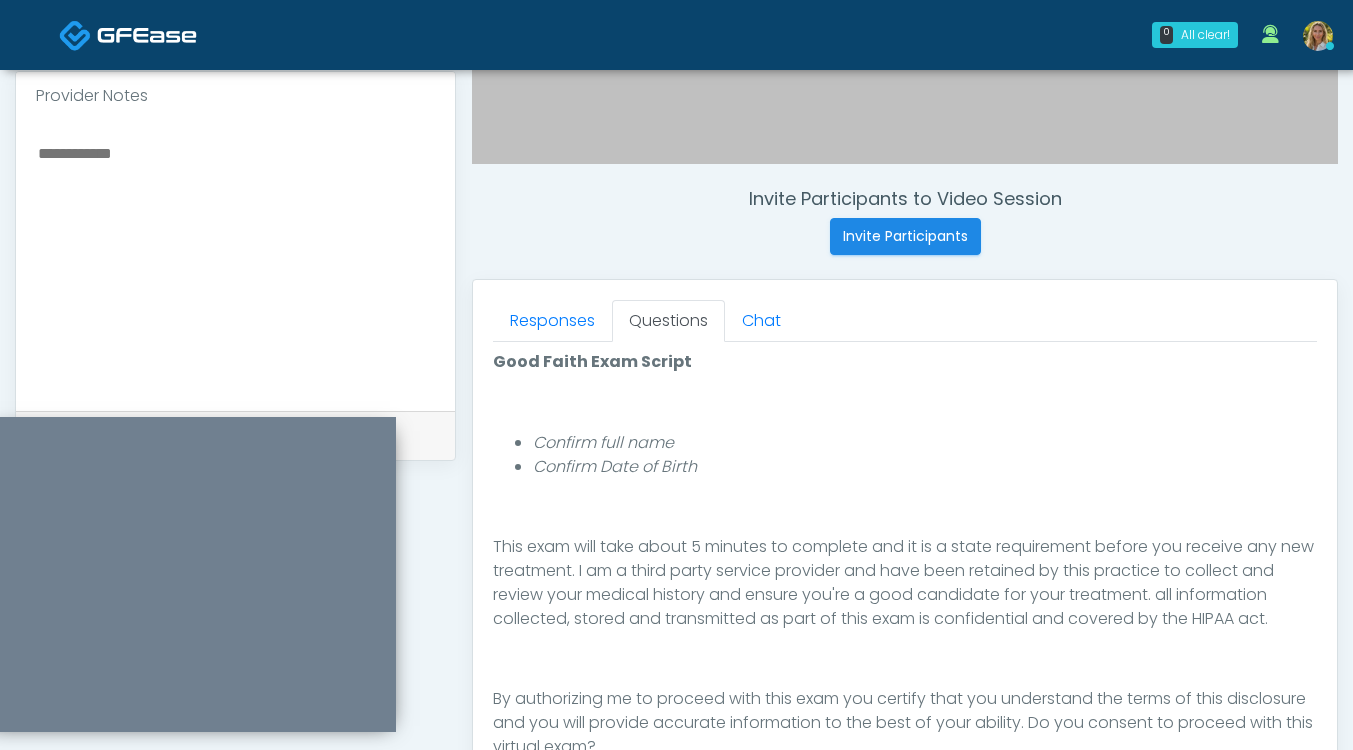 scroll, scrollTop: 208, scrollLeft: 0, axis: vertical 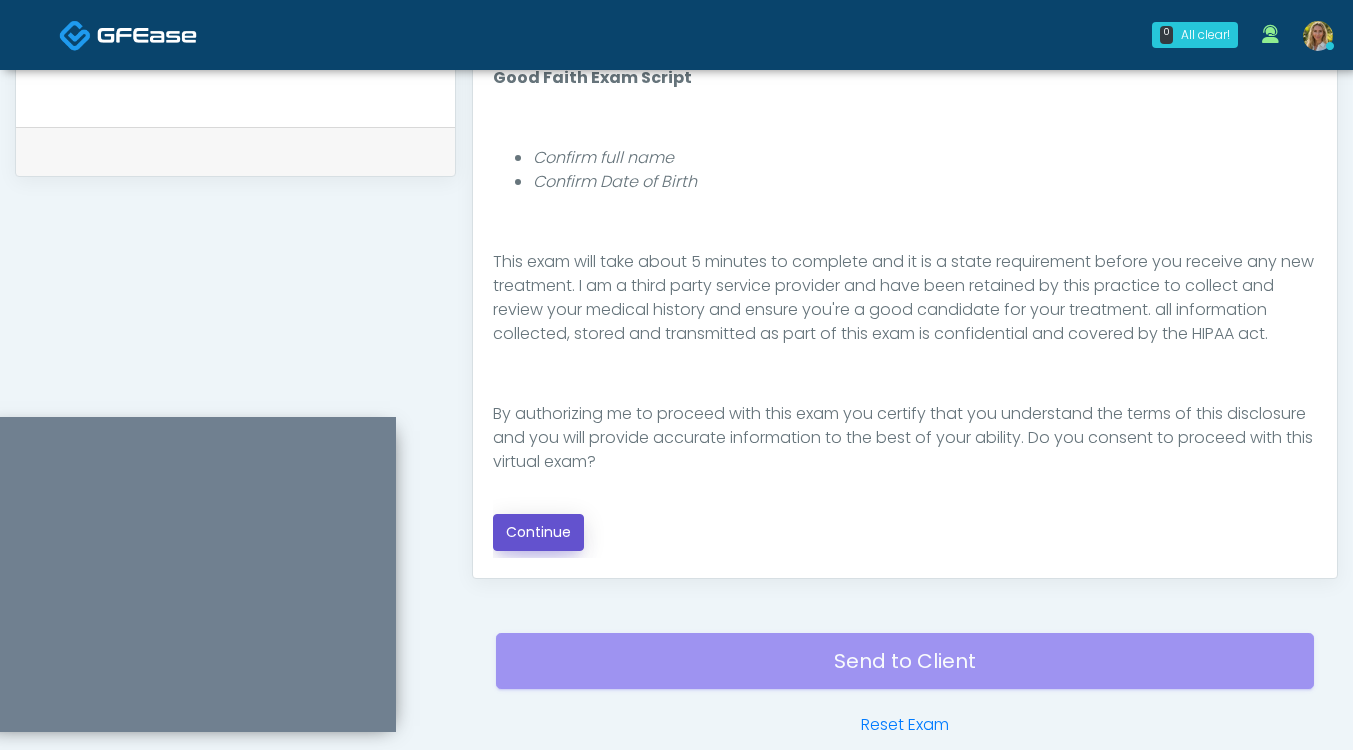 click on "Continue" at bounding box center (538, 532) 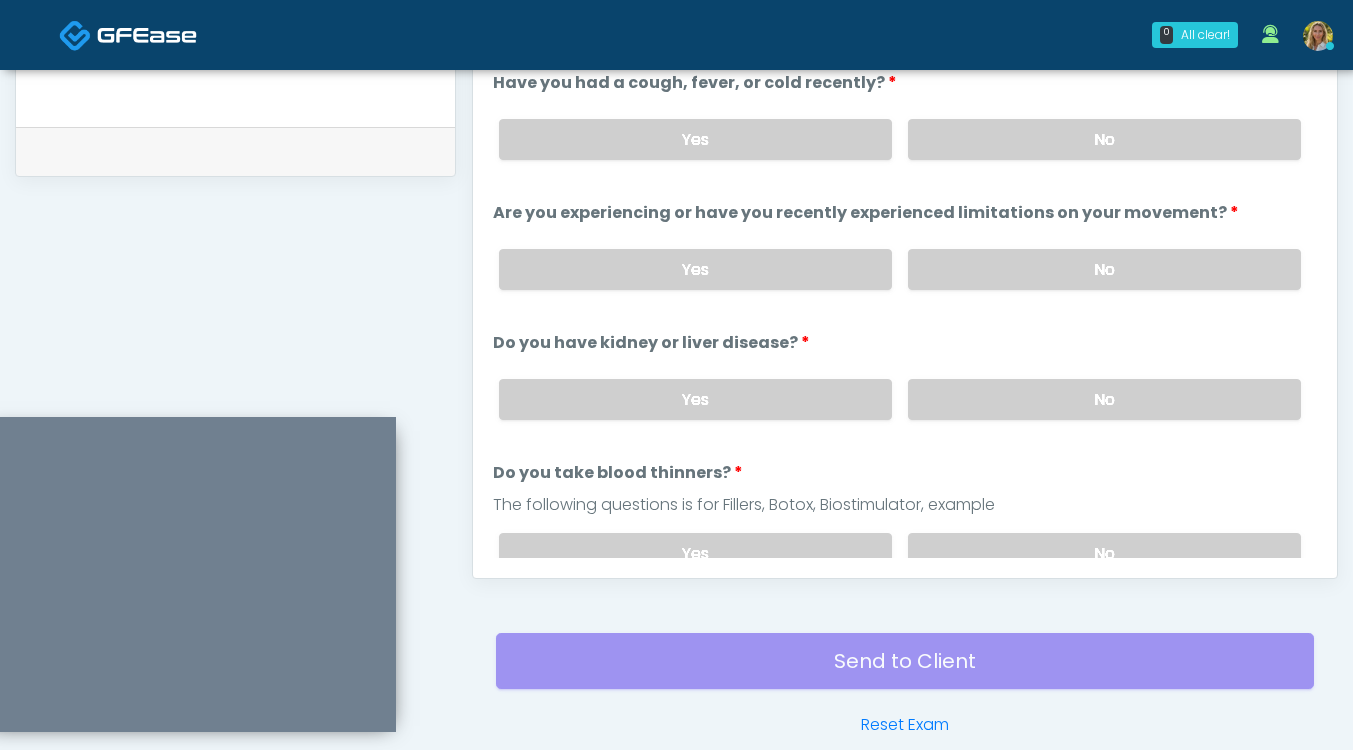 scroll, scrollTop: 1045, scrollLeft: 0, axis: vertical 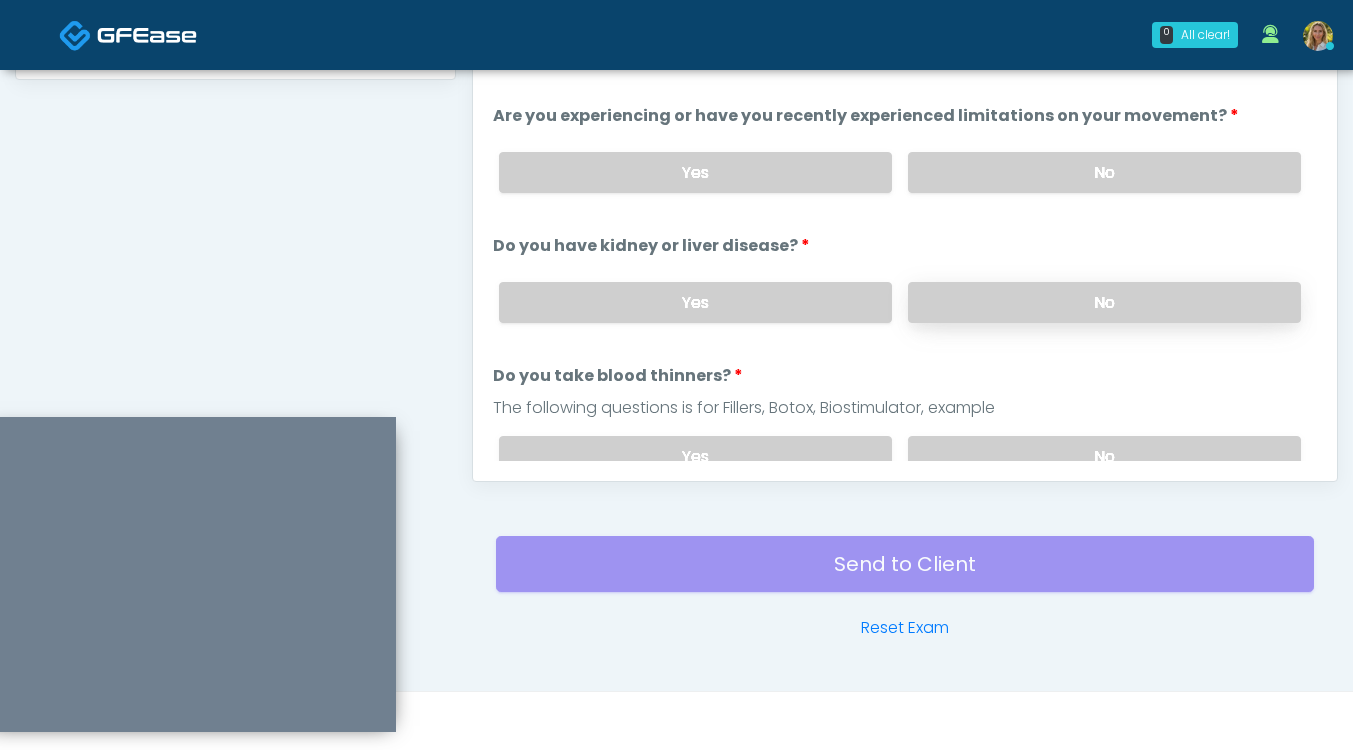 click on "No" at bounding box center (1104, 302) 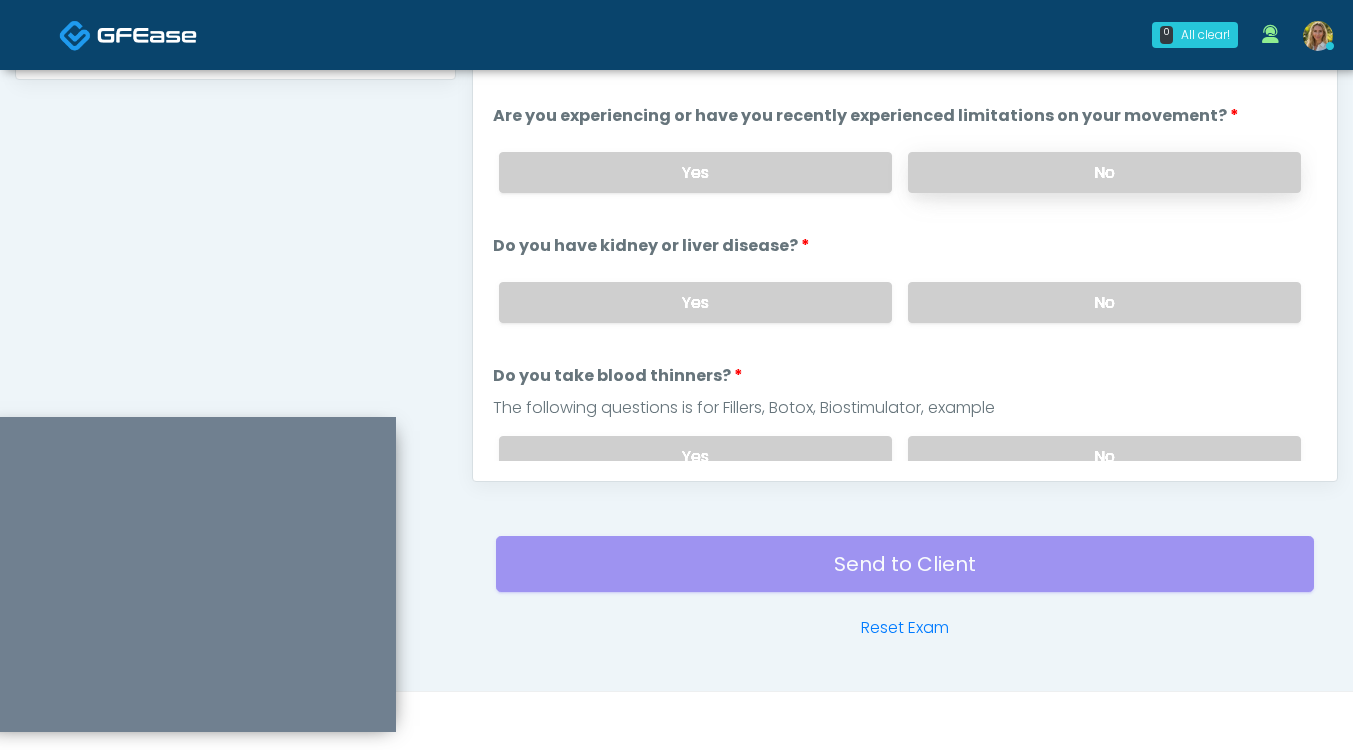 click on "No" at bounding box center [1104, 172] 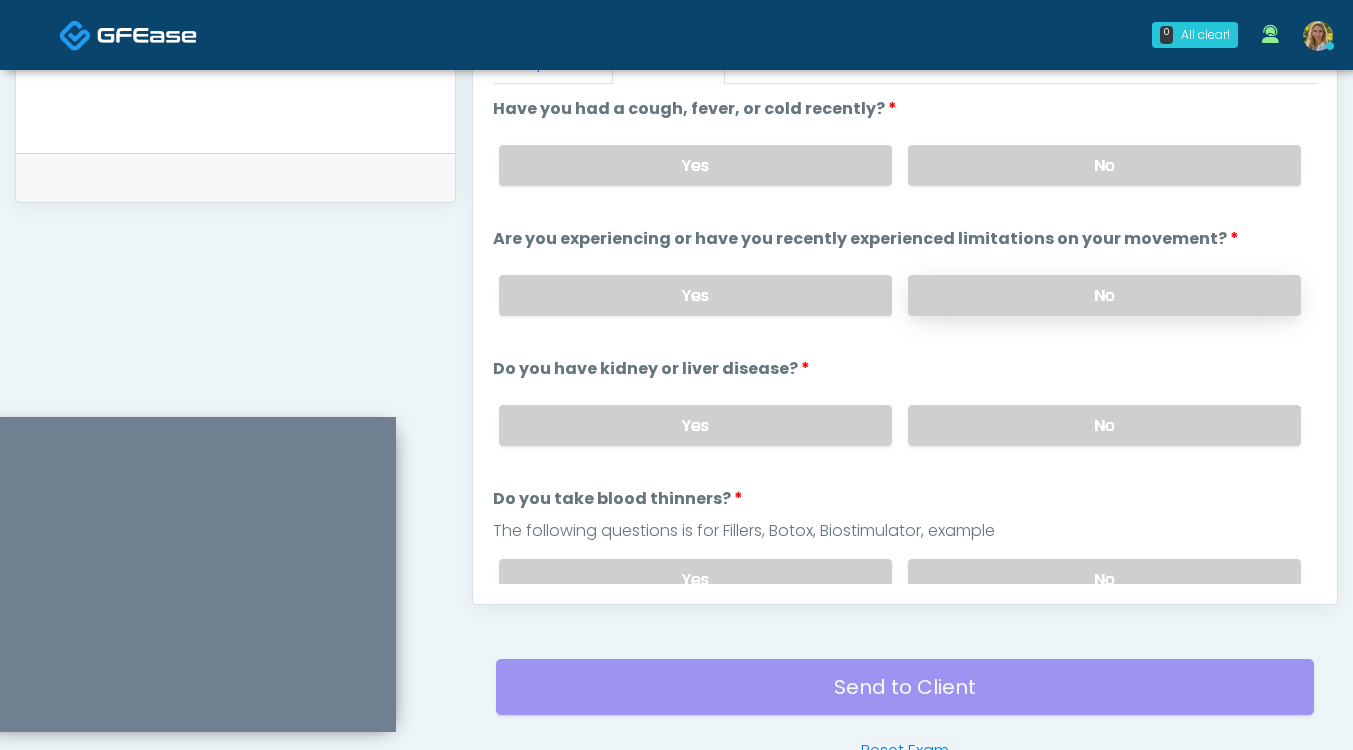 scroll, scrollTop: 911, scrollLeft: 0, axis: vertical 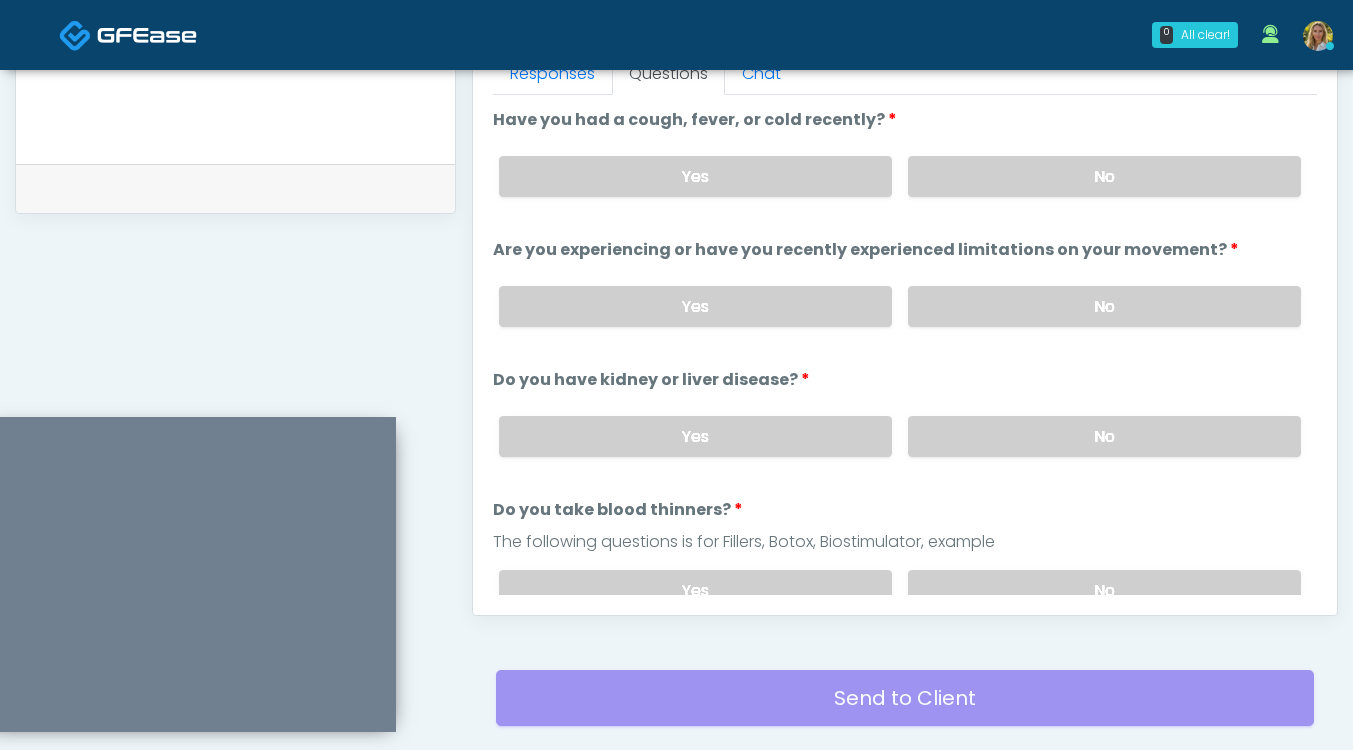 click on "Yes
No" at bounding box center (900, 176) 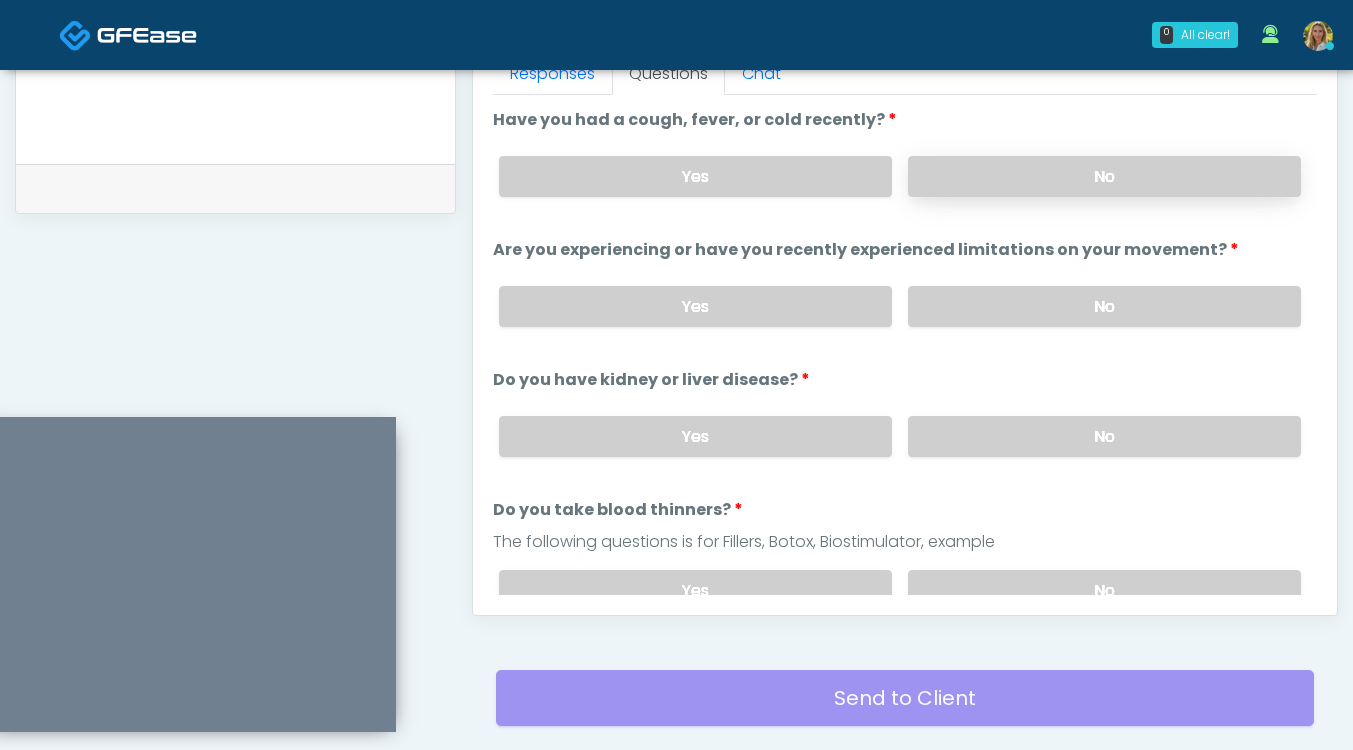 click on "No" at bounding box center (1104, 176) 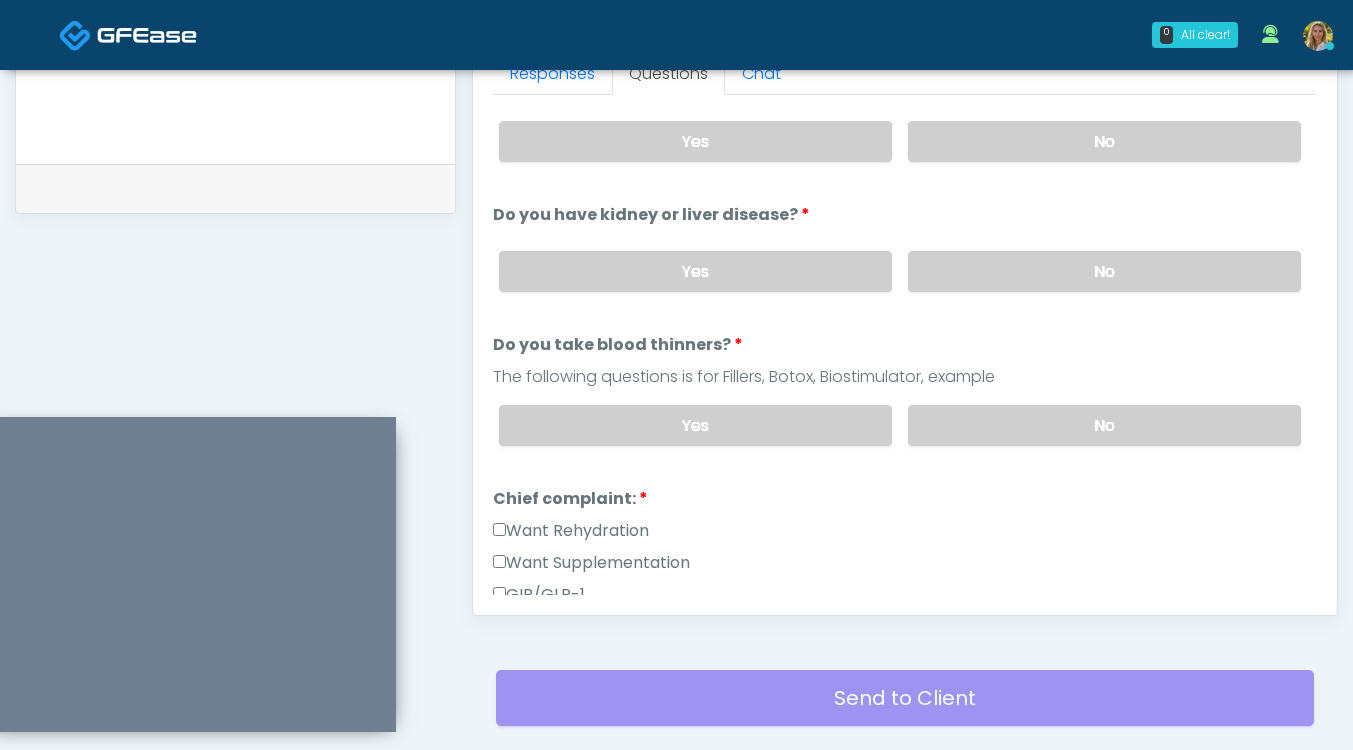 scroll, scrollTop: 170, scrollLeft: 0, axis: vertical 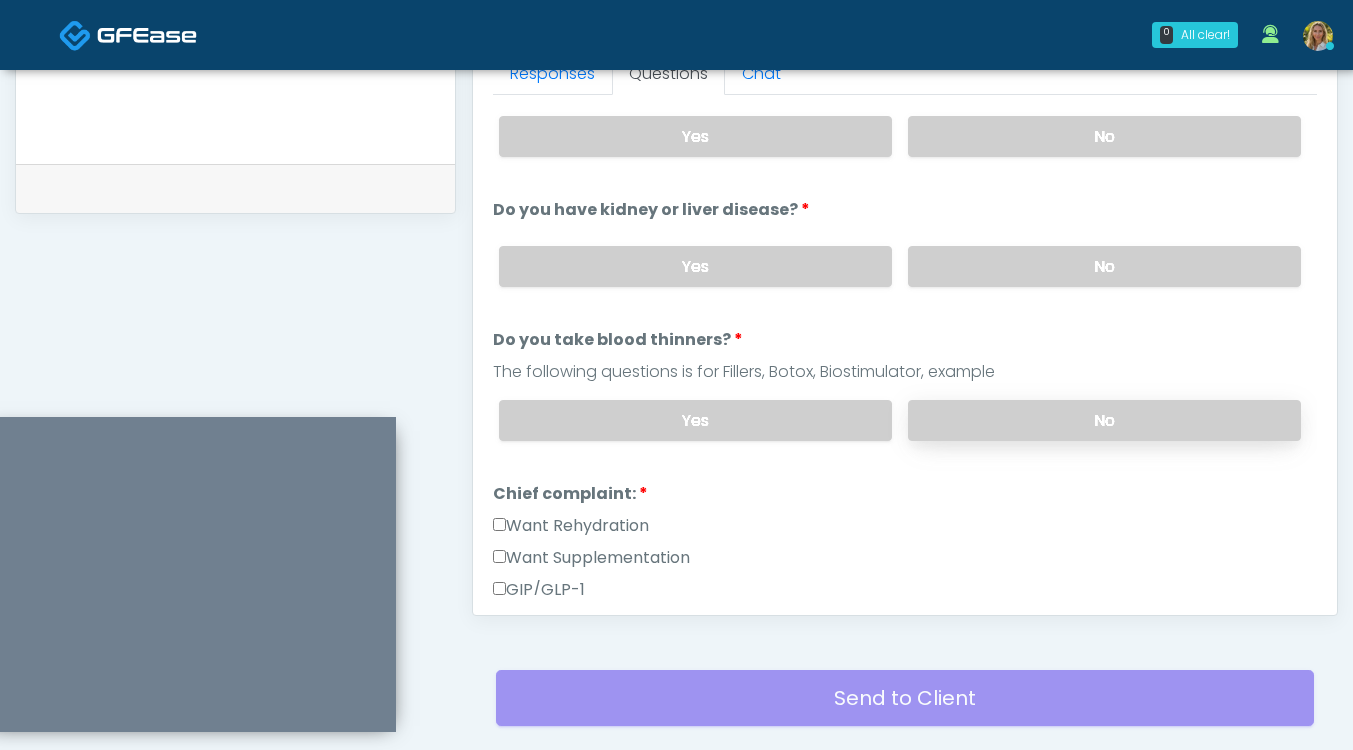 click on "No" at bounding box center [1104, 420] 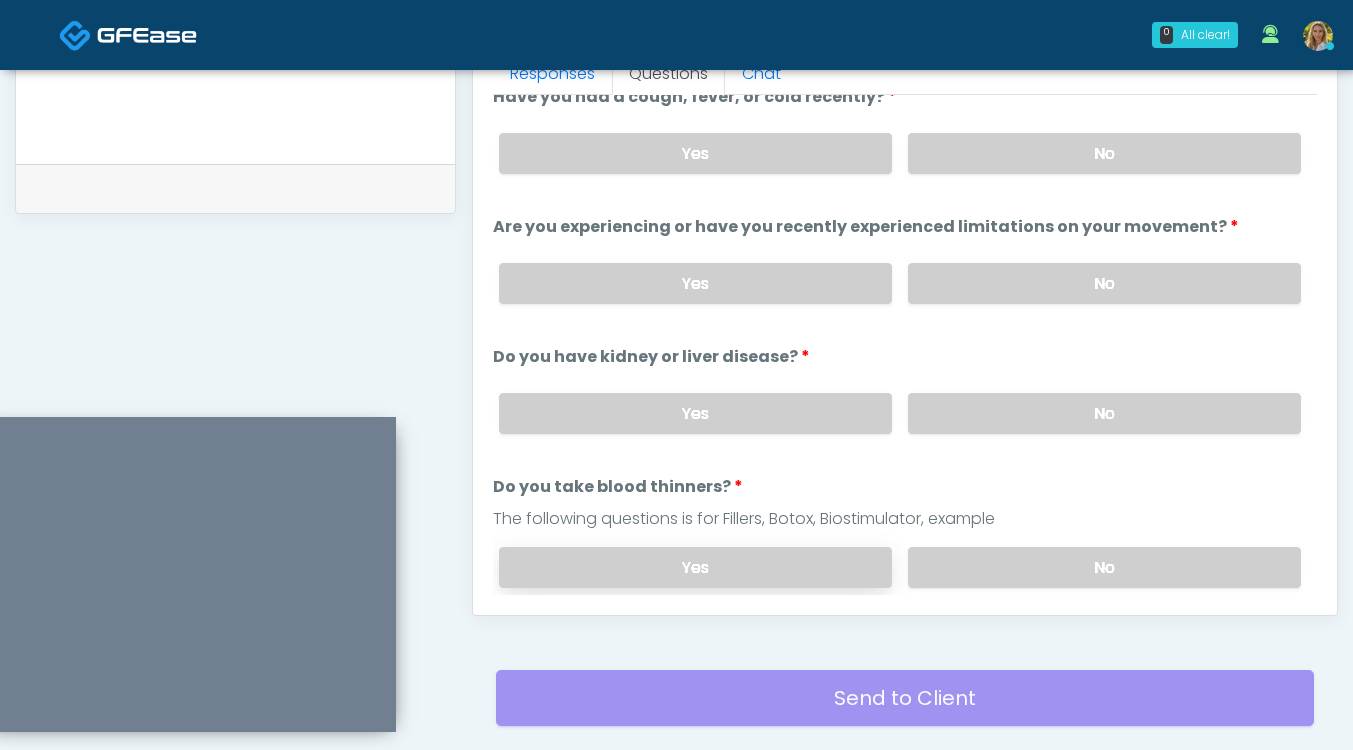 scroll, scrollTop: 0, scrollLeft: 0, axis: both 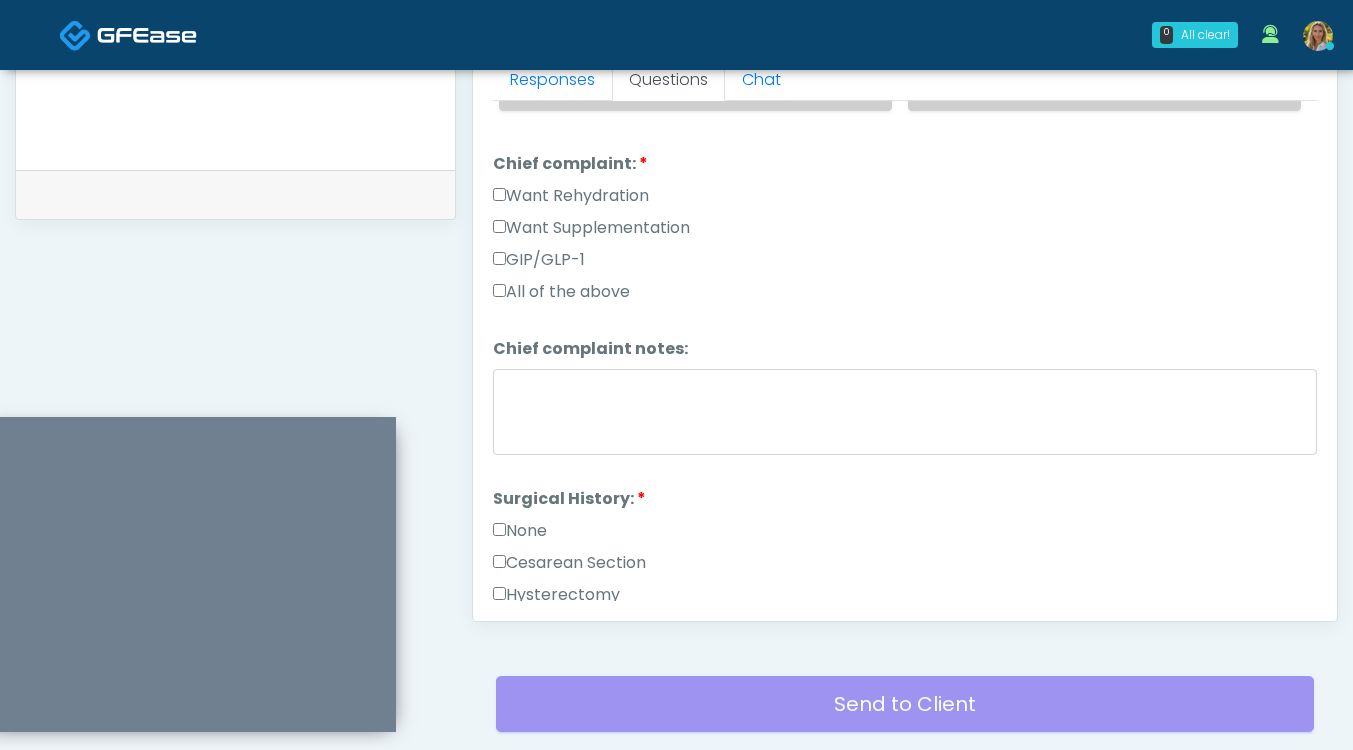 click on "None" at bounding box center (520, 531) 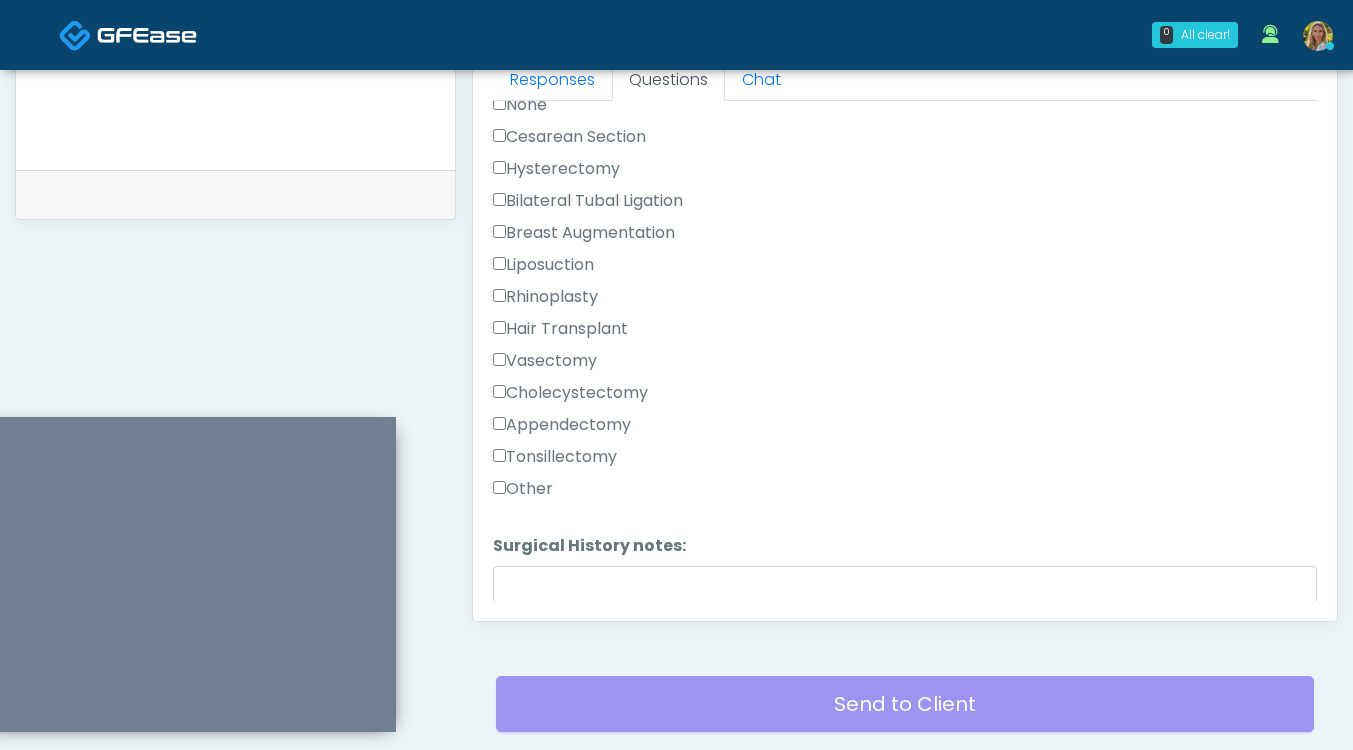 scroll, scrollTop: 1047, scrollLeft: 0, axis: vertical 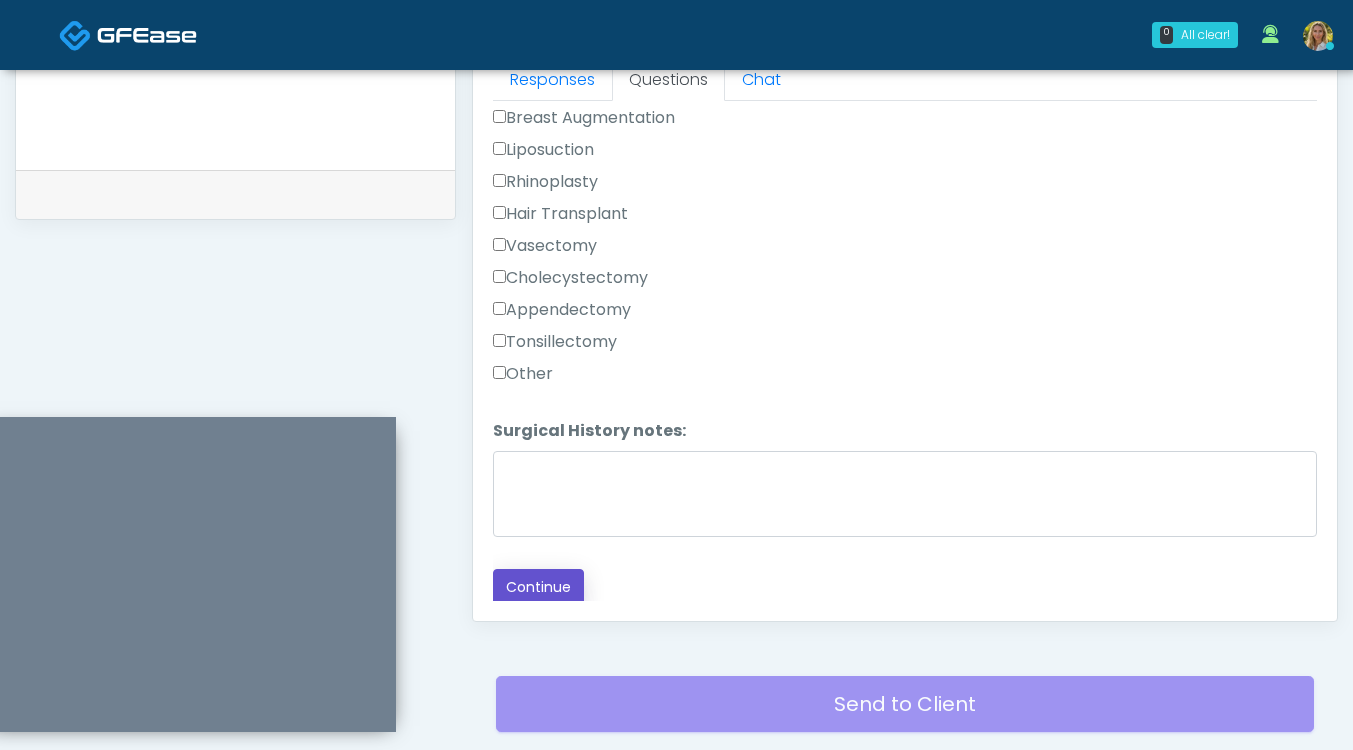 click on "Continue" at bounding box center (538, 587) 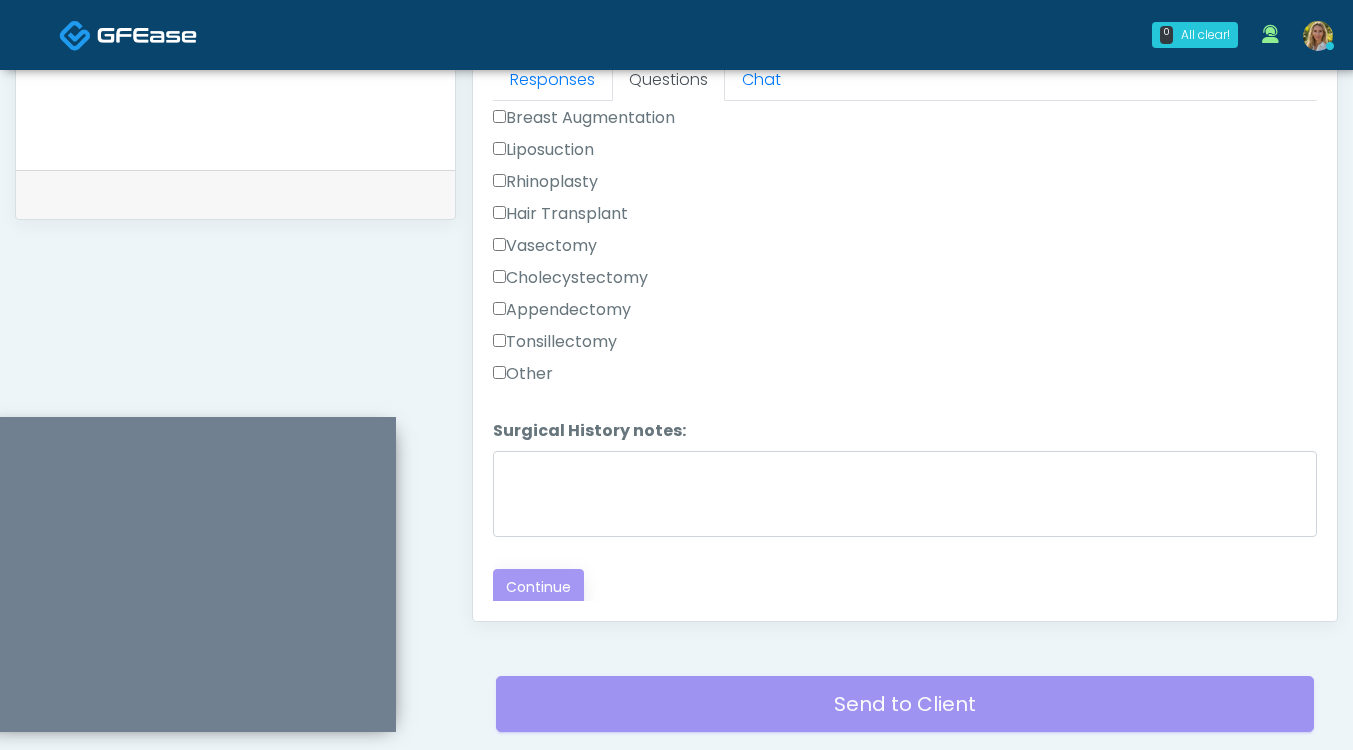 scroll, scrollTop: 1045, scrollLeft: 0, axis: vertical 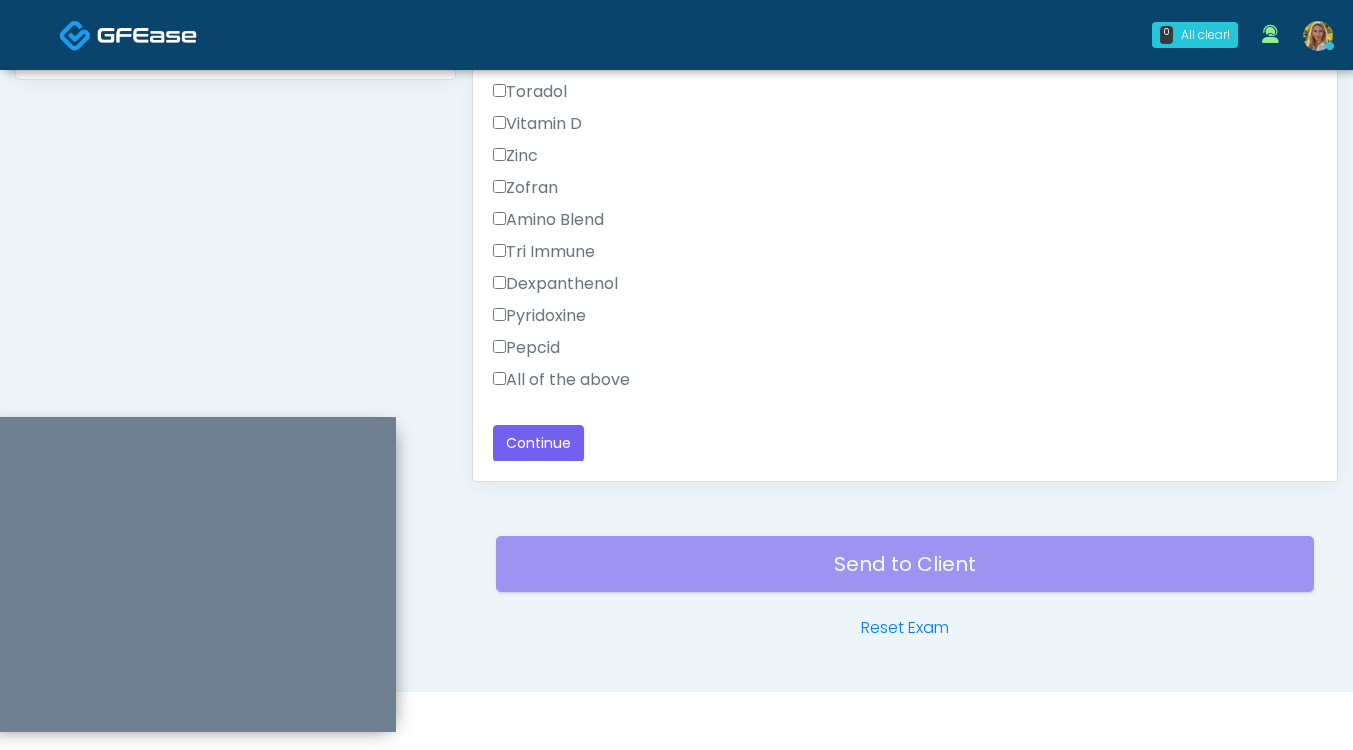 click on "All of the above" at bounding box center [561, 380] 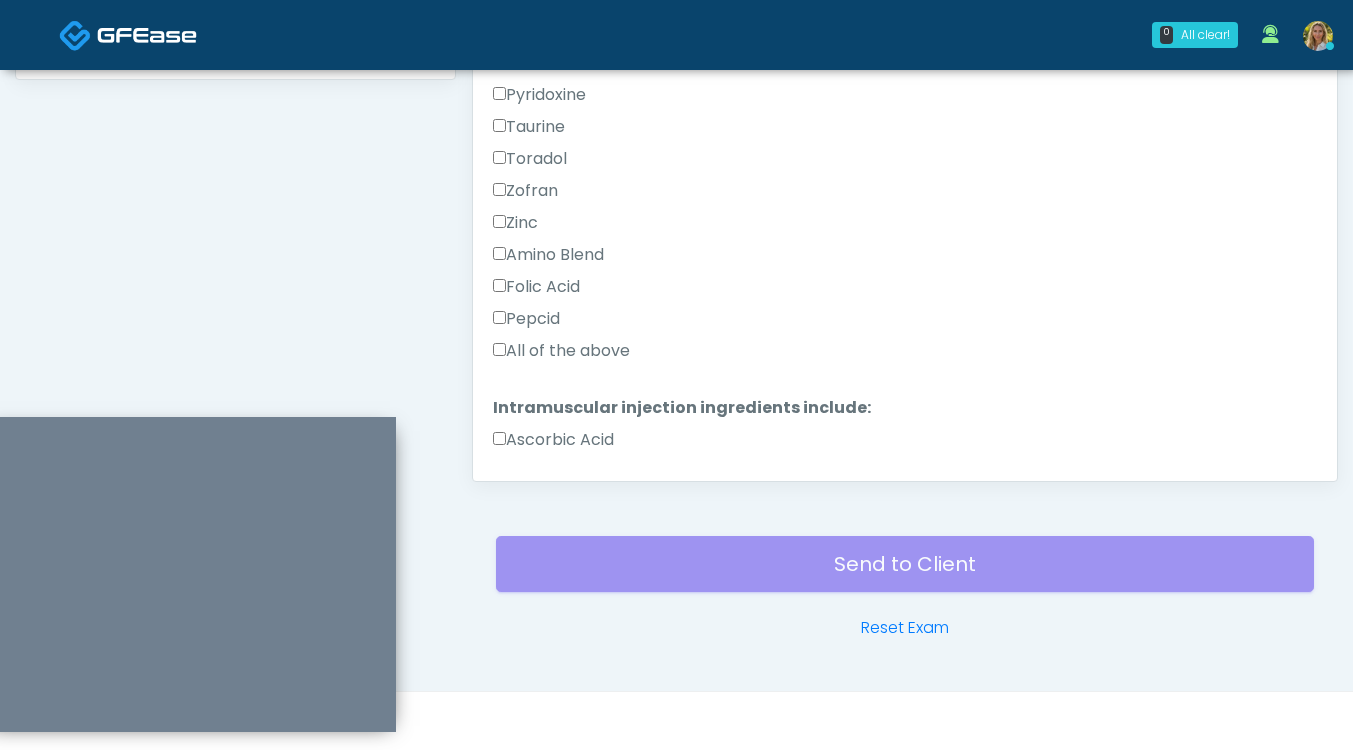 click on "All of the above" at bounding box center [561, 351] 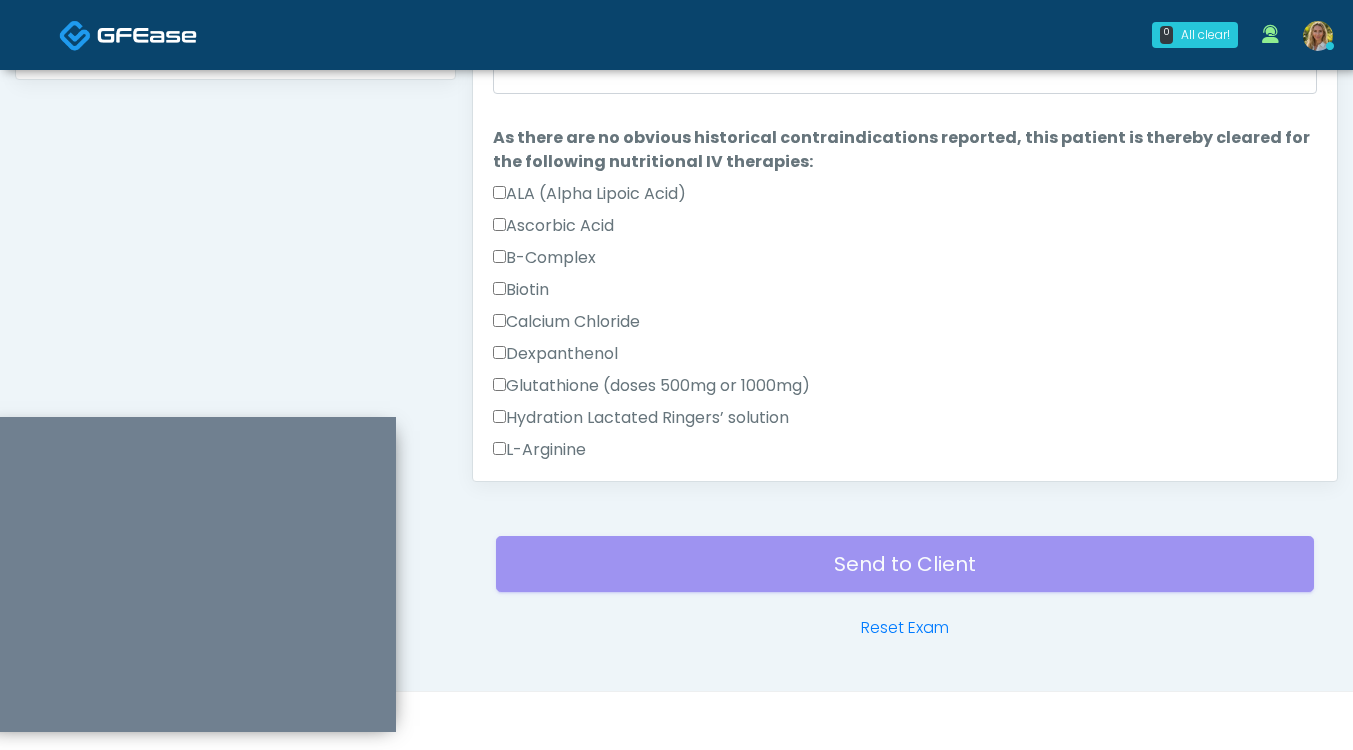 scroll, scrollTop: 0, scrollLeft: 0, axis: both 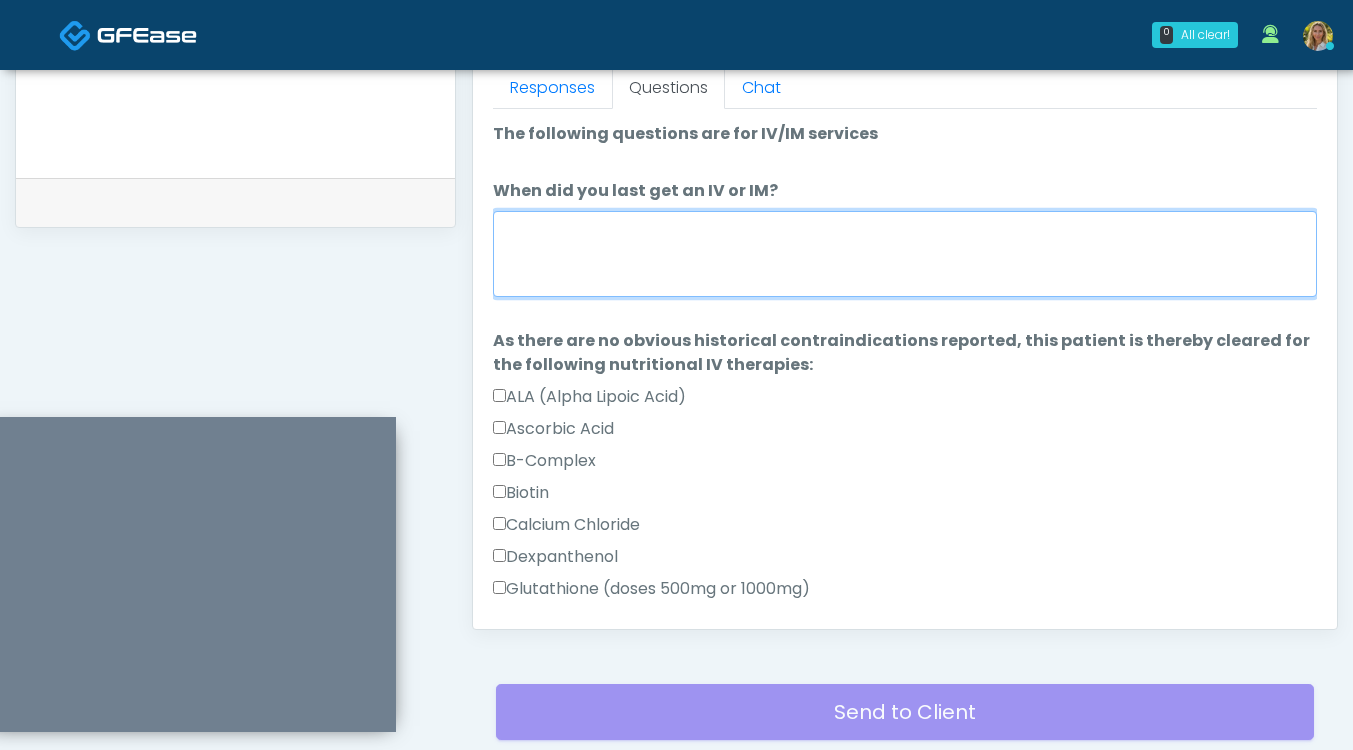 click on "When did you last get an IV or IM?" at bounding box center [905, 254] 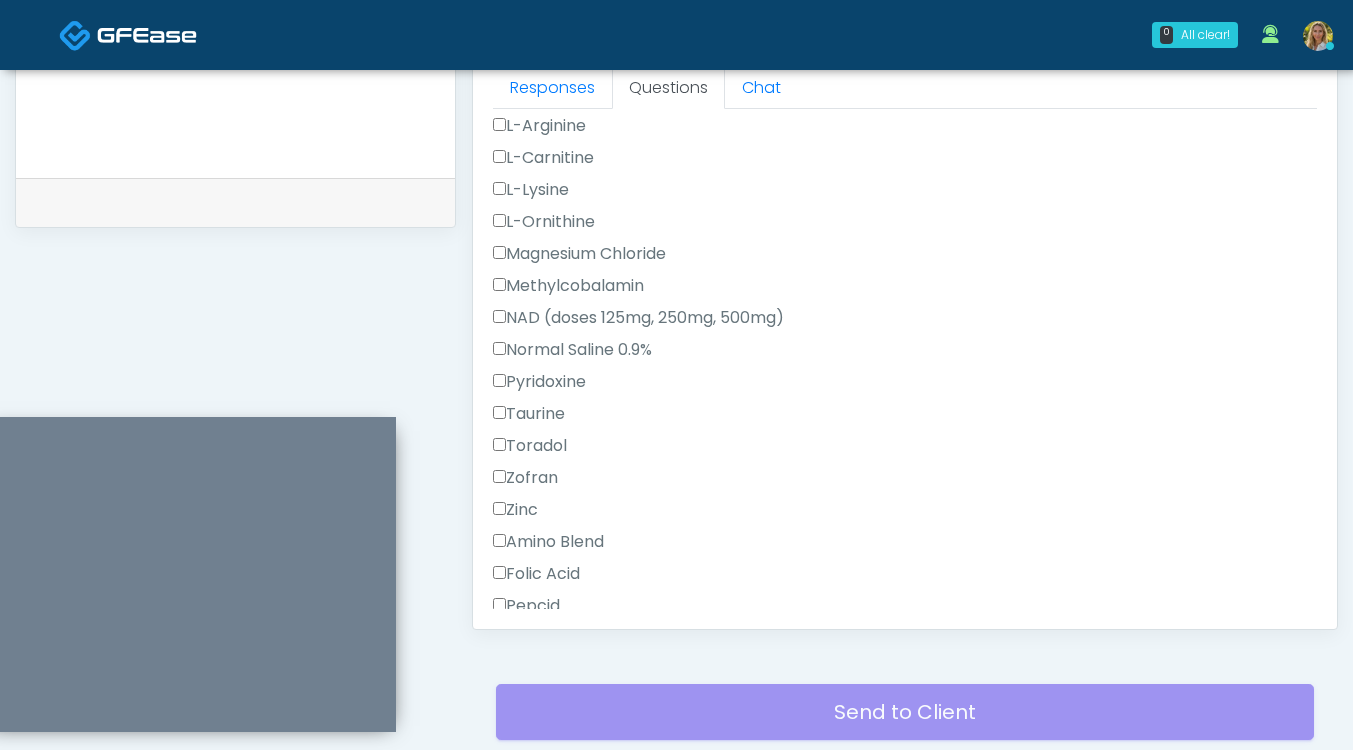 scroll, scrollTop: 1334, scrollLeft: 0, axis: vertical 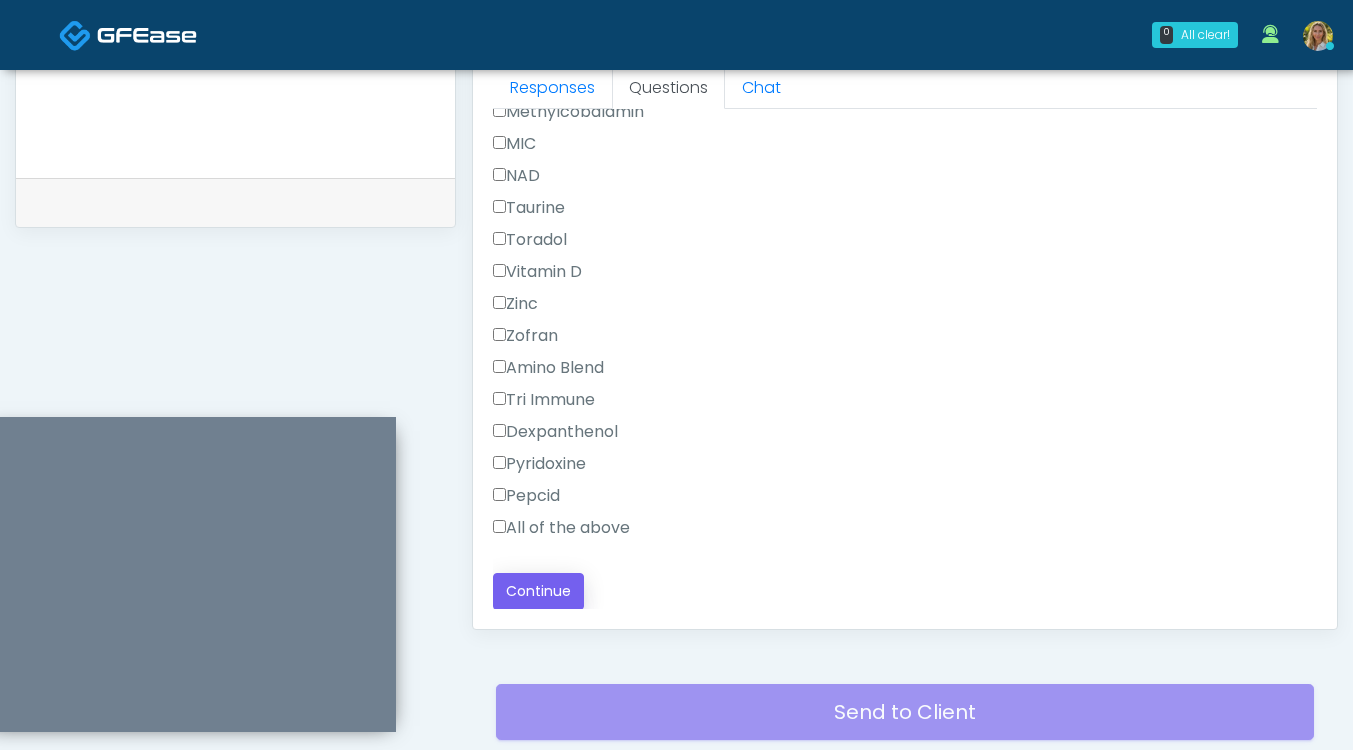 type on "*****" 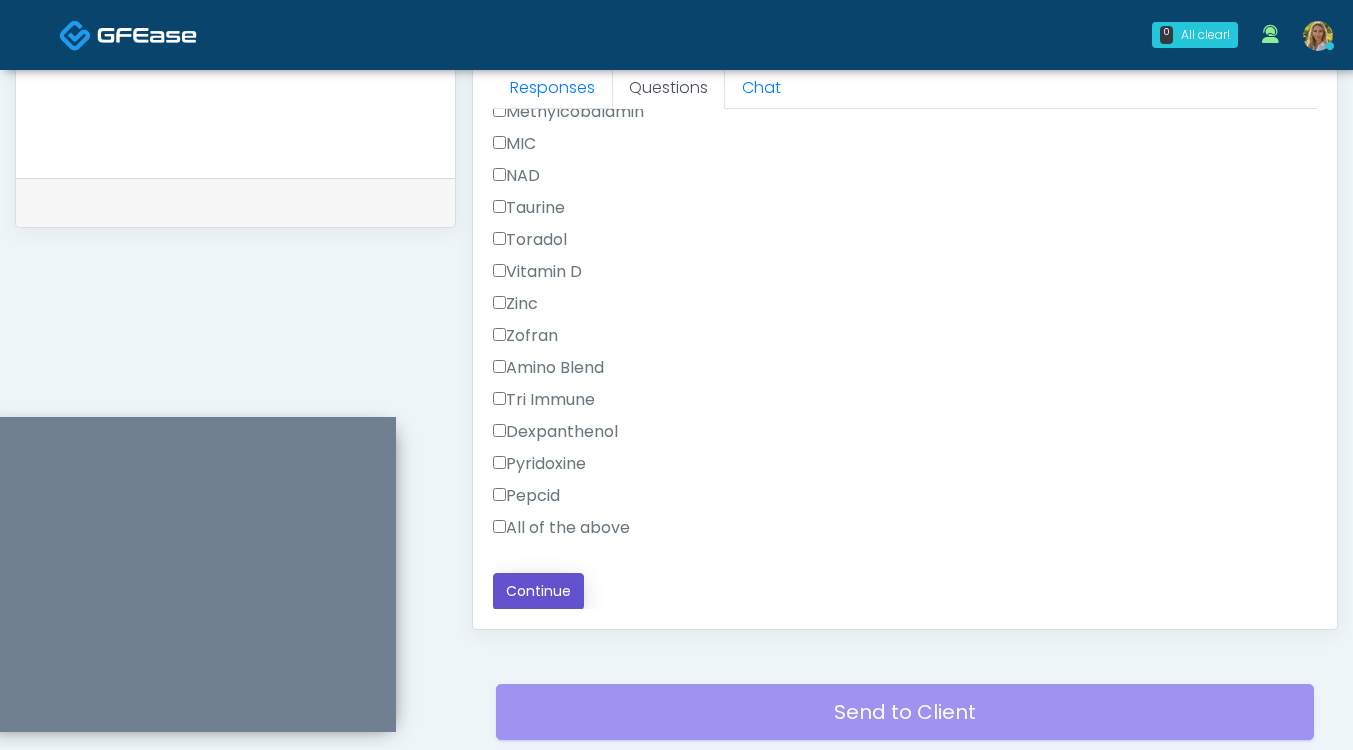 click on "Continue" at bounding box center [538, 591] 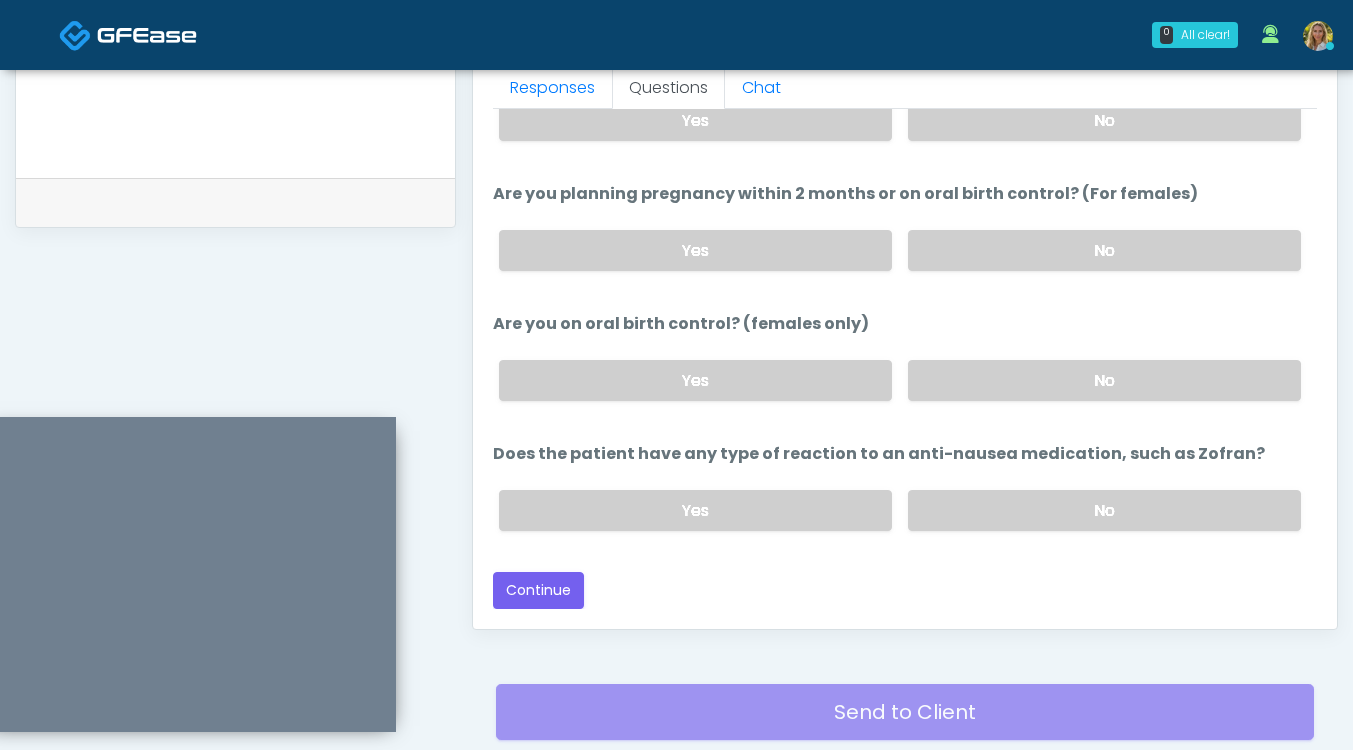 scroll, scrollTop: 1045, scrollLeft: 0, axis: vertical 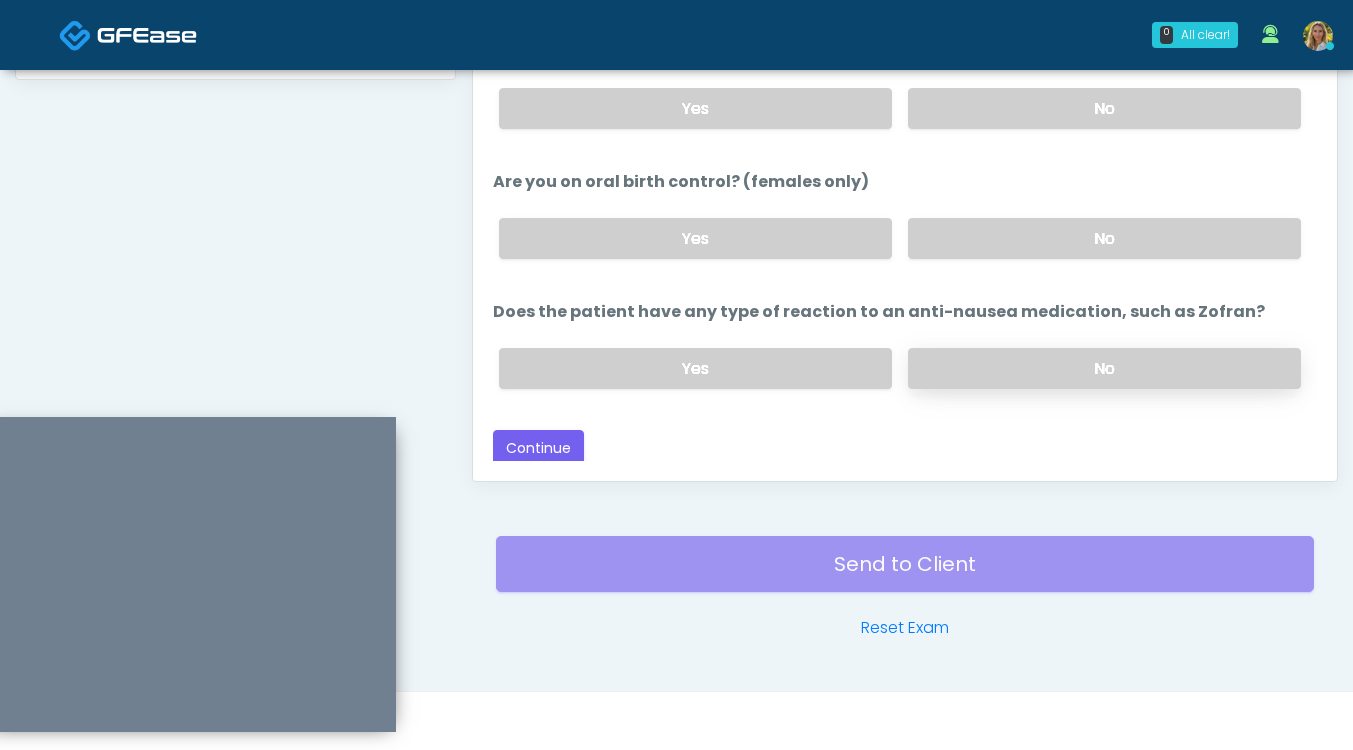 click on "No" at bounding box center (1104, 368) 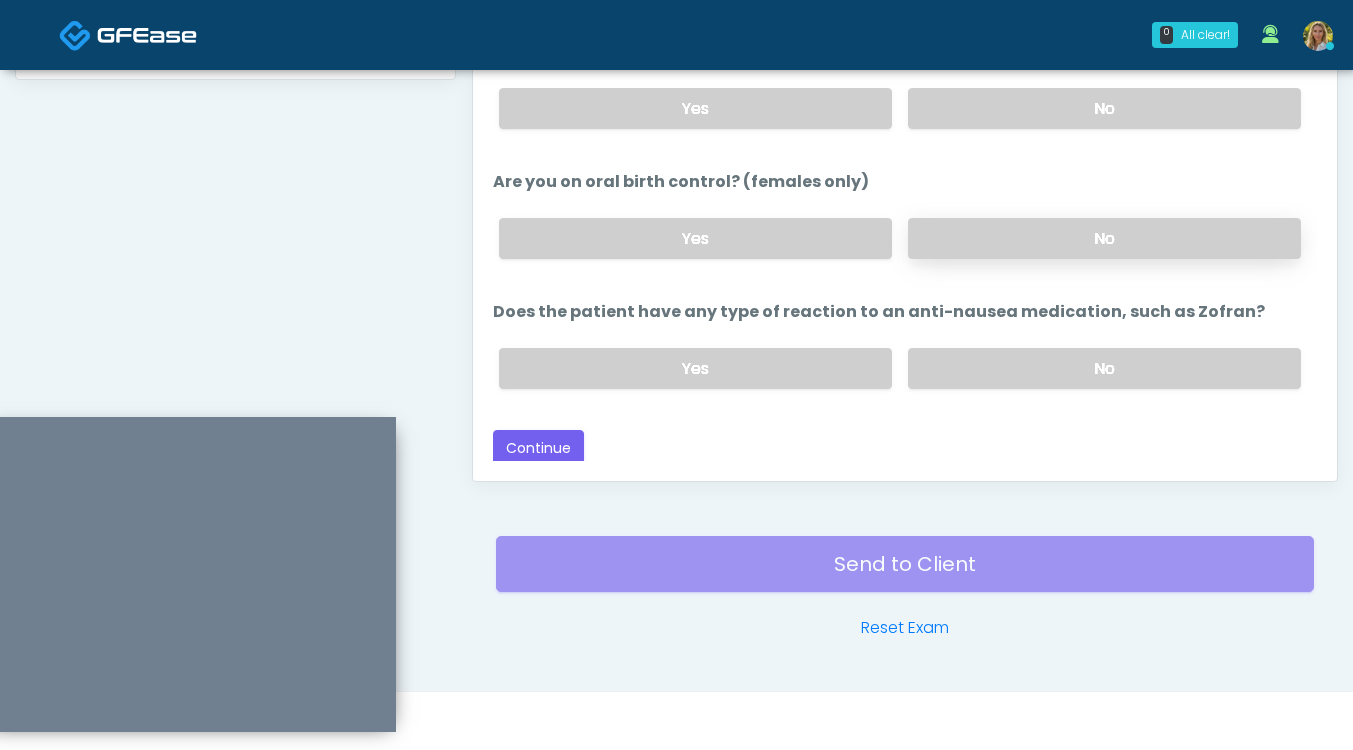click on "No" at bounding box center (1104, 238) 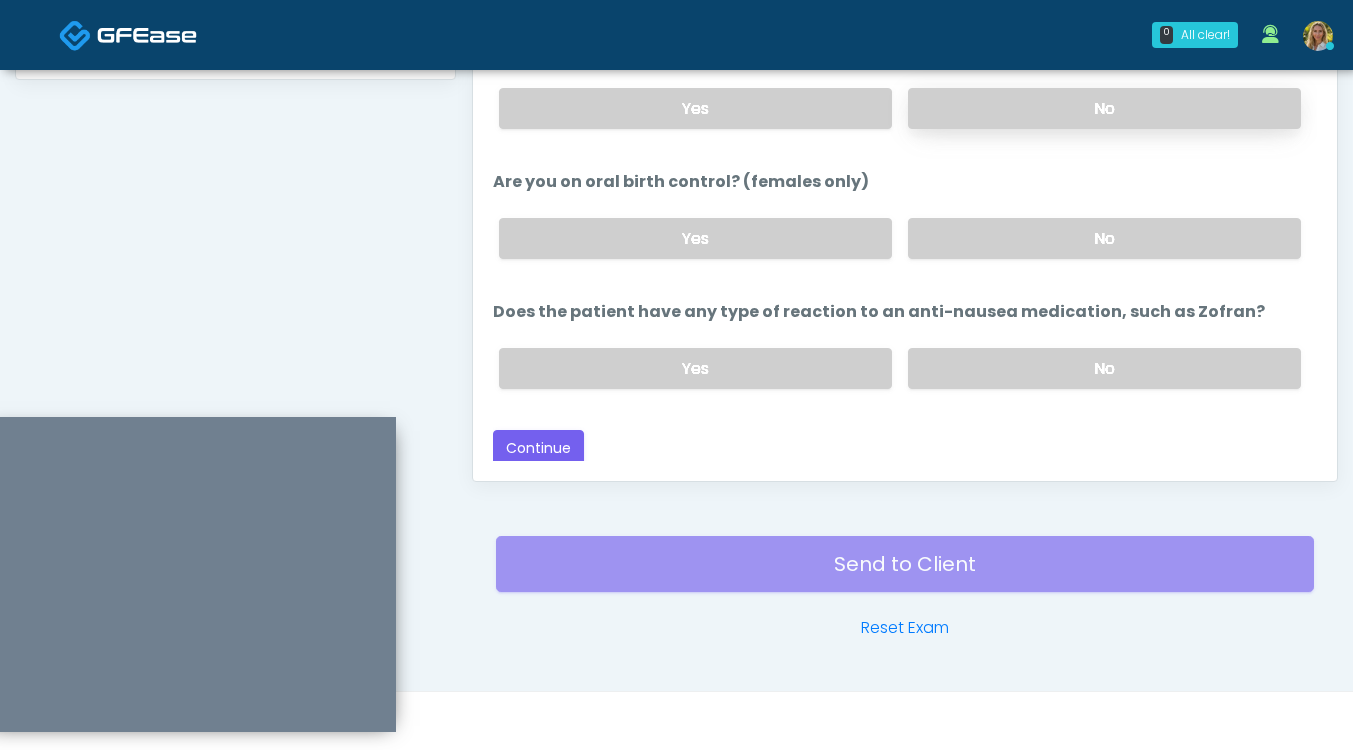 click on "No" at bounding box center [1104, 108] 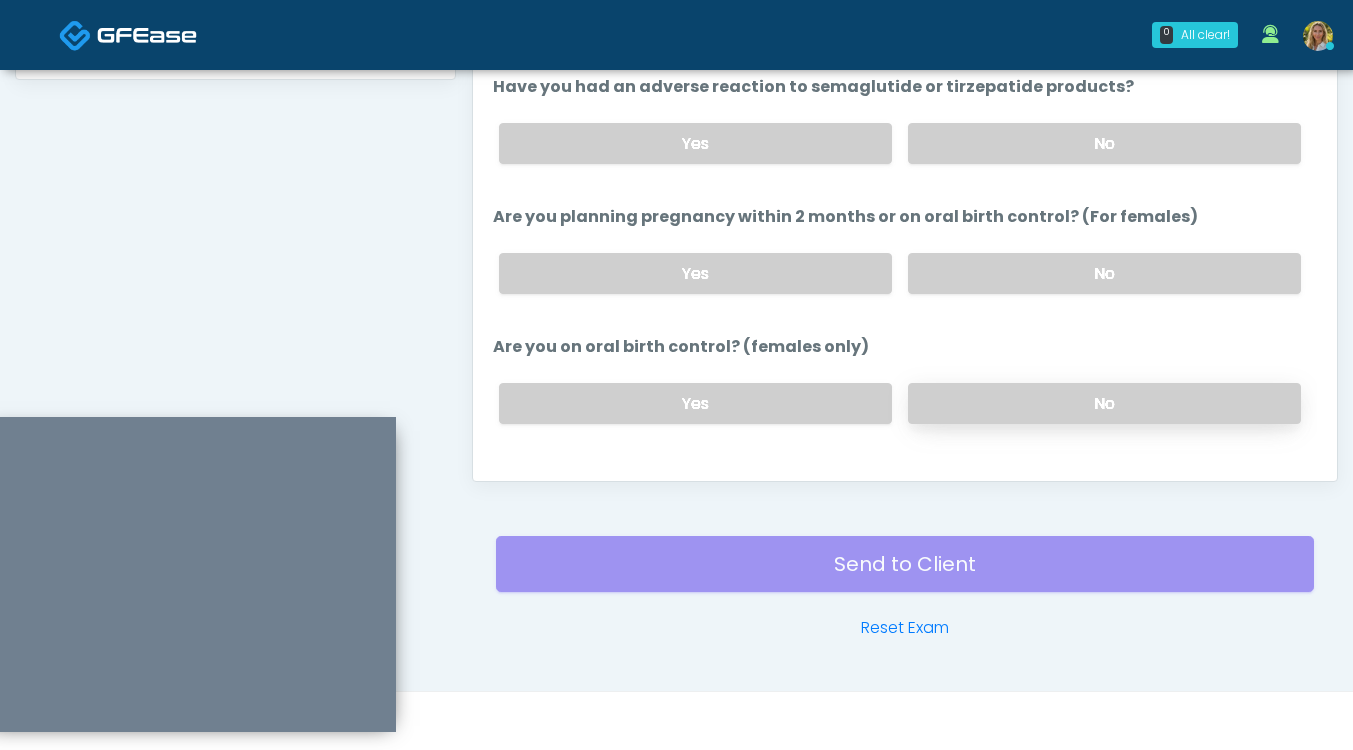 scroll, scrollTop: 926, scrollLeft: 0, axis: vertical 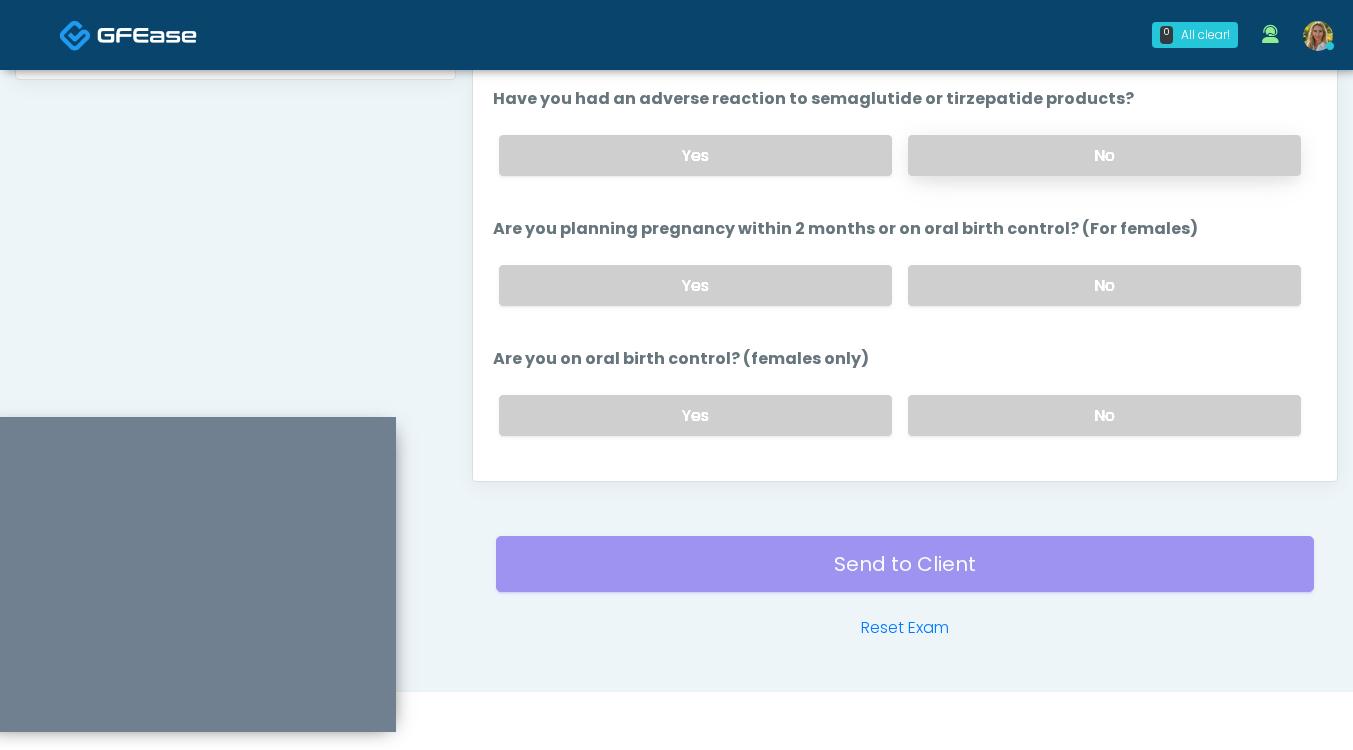 click on "No" at bounding box center [1104, 155] 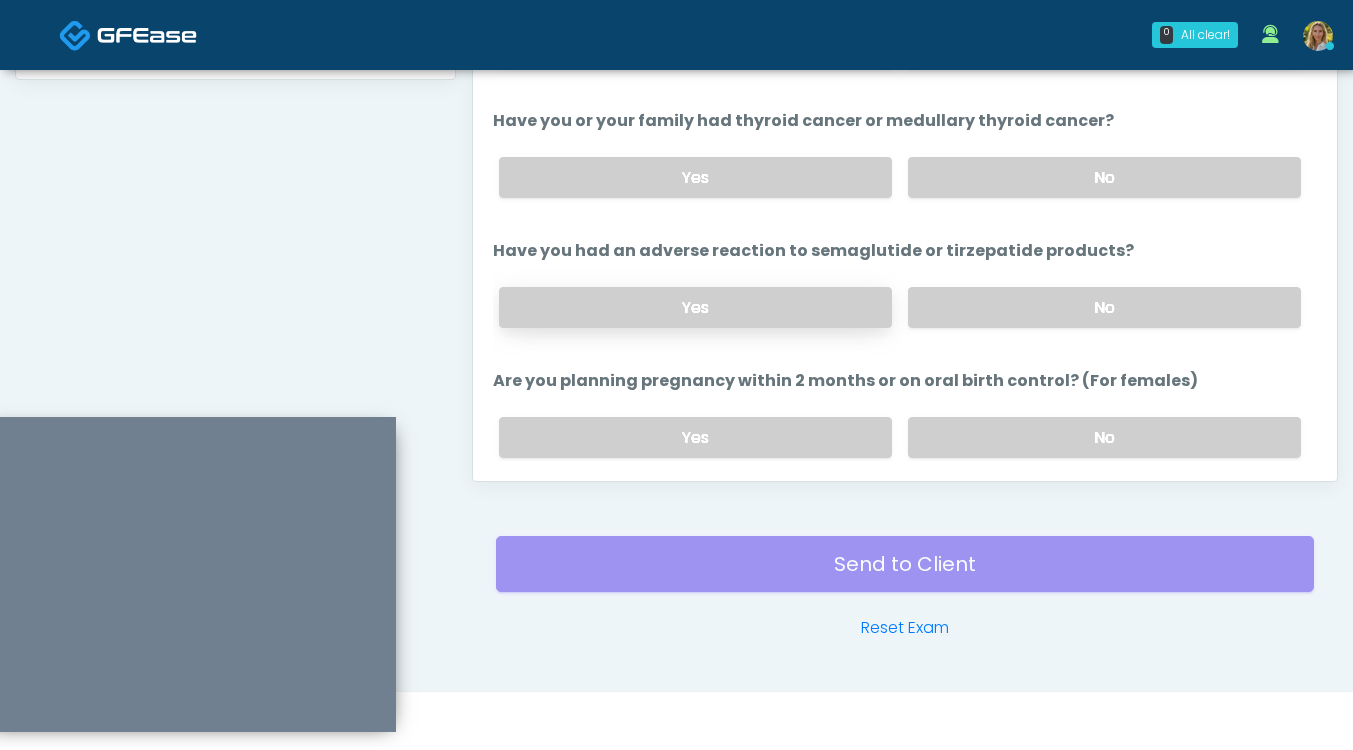 scroll, scrollTop: 758, scrollLeft: 0, axis: vertical 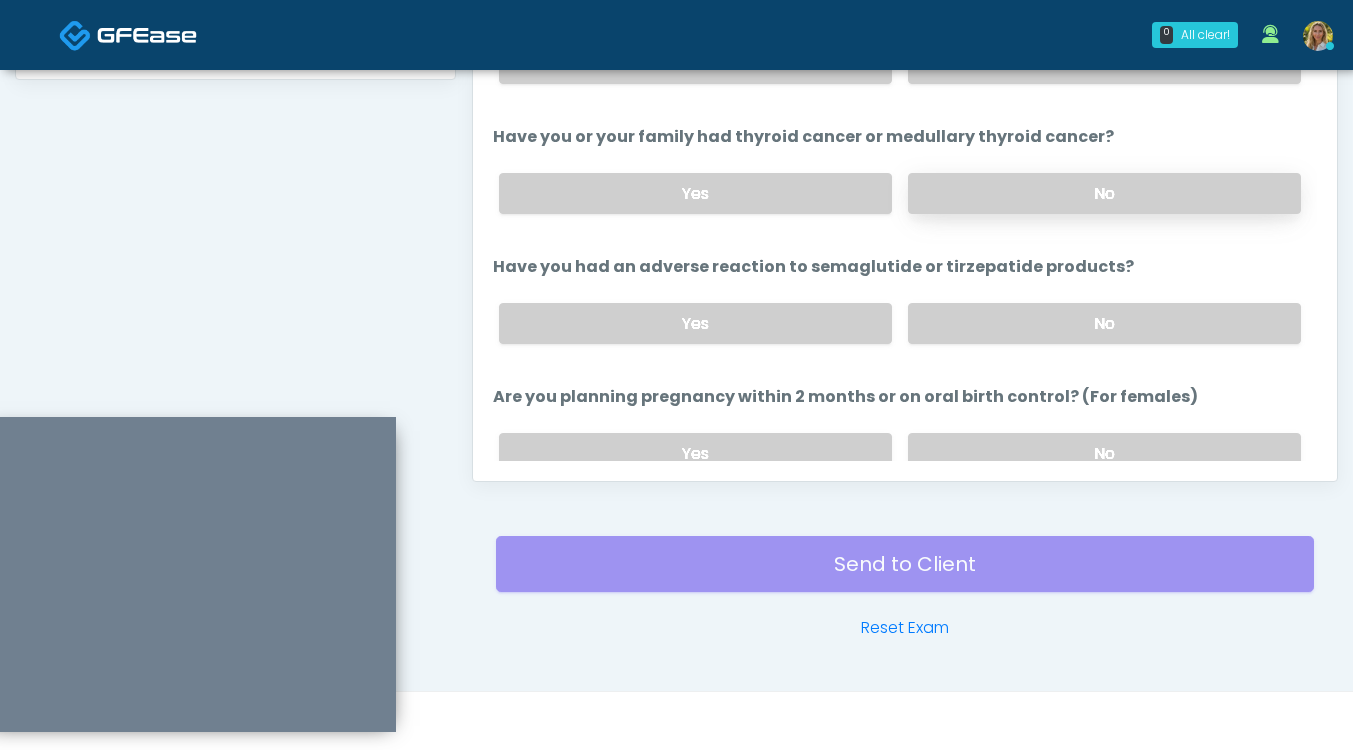 click on "No" at bounding box center (1104, 193) 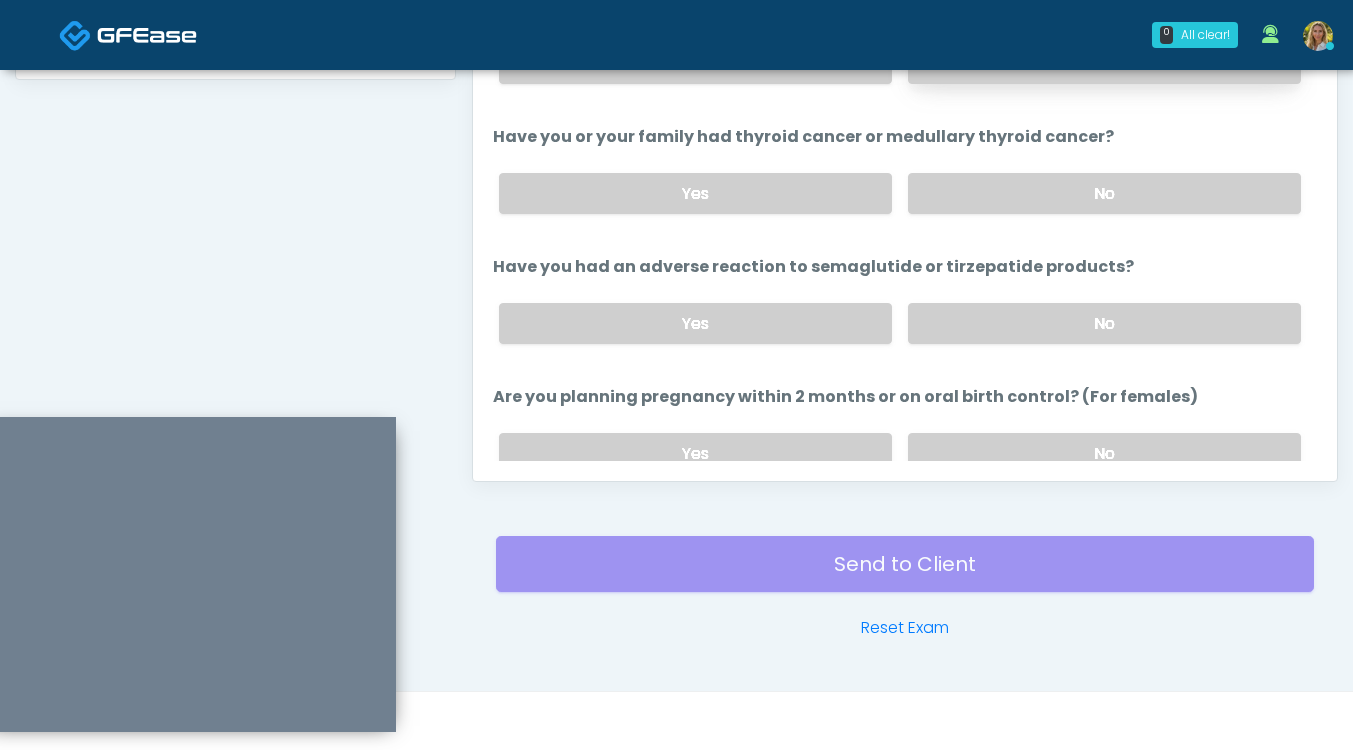 click on "No" at bounding box center [1104, 63] 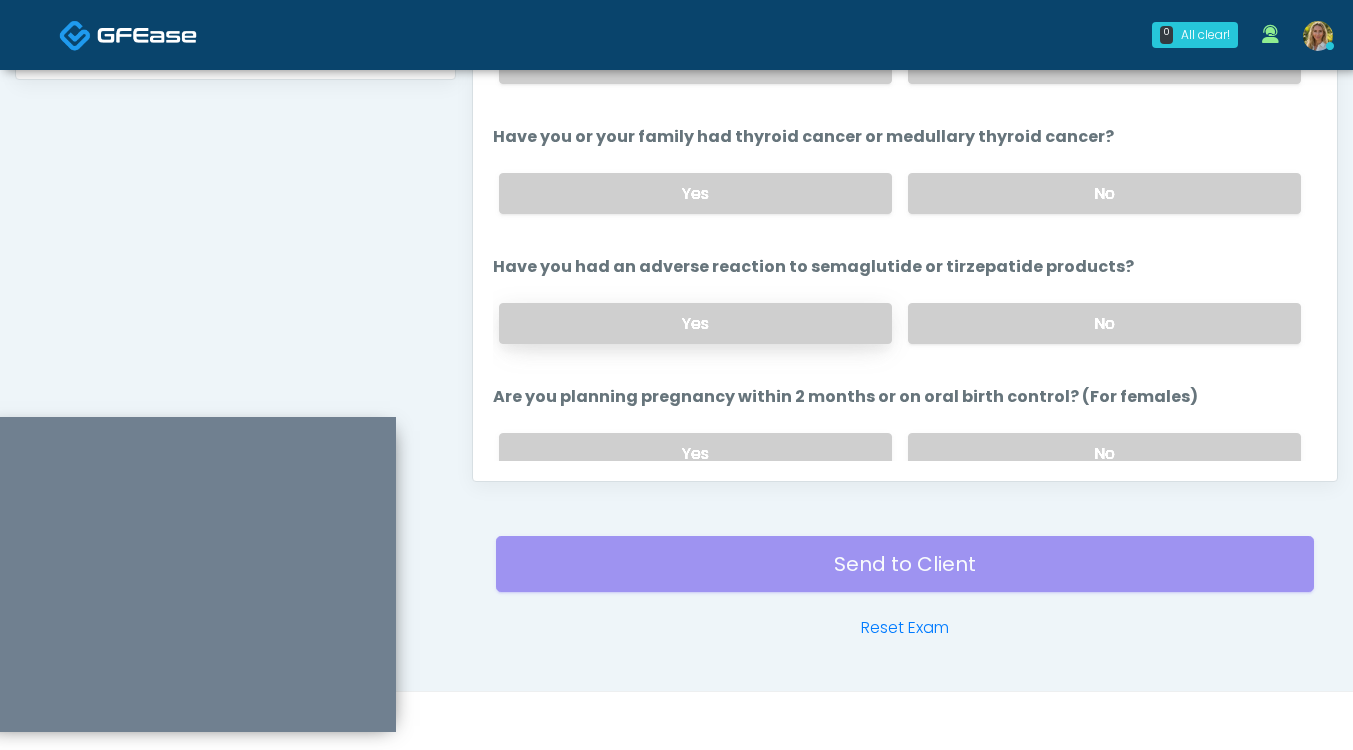 click on "Yes" at bounding box center [695, 323] 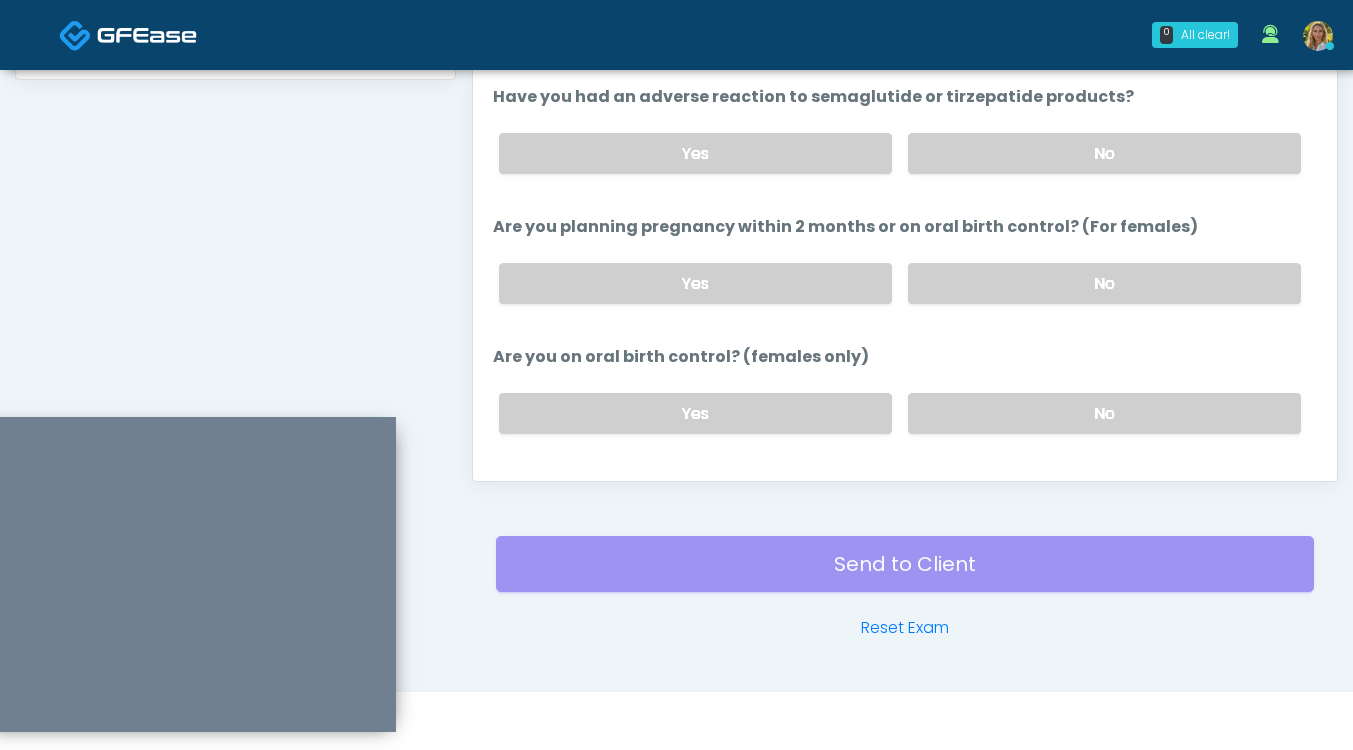 scroll, scrollTop: 947, scrollLeft: 0, axis: vertical 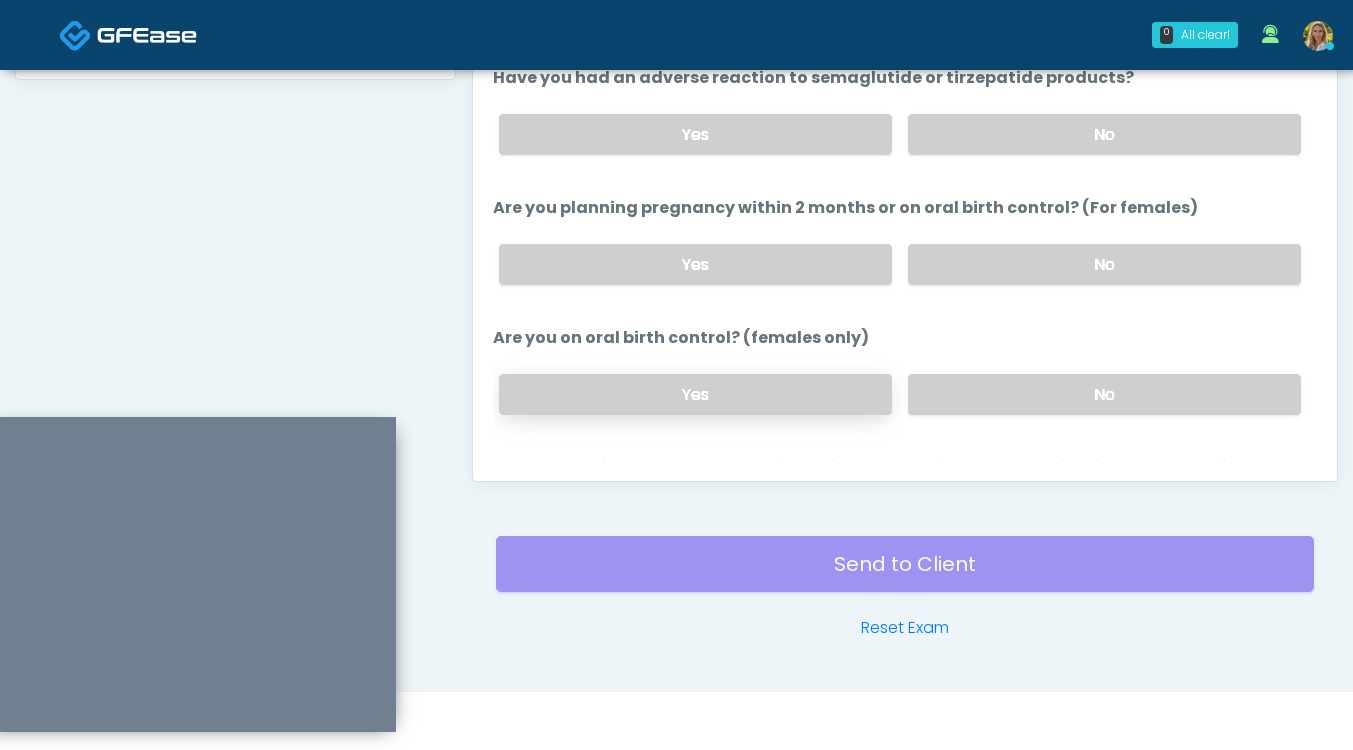 click on "Yes" at bounding box center (695, 394) 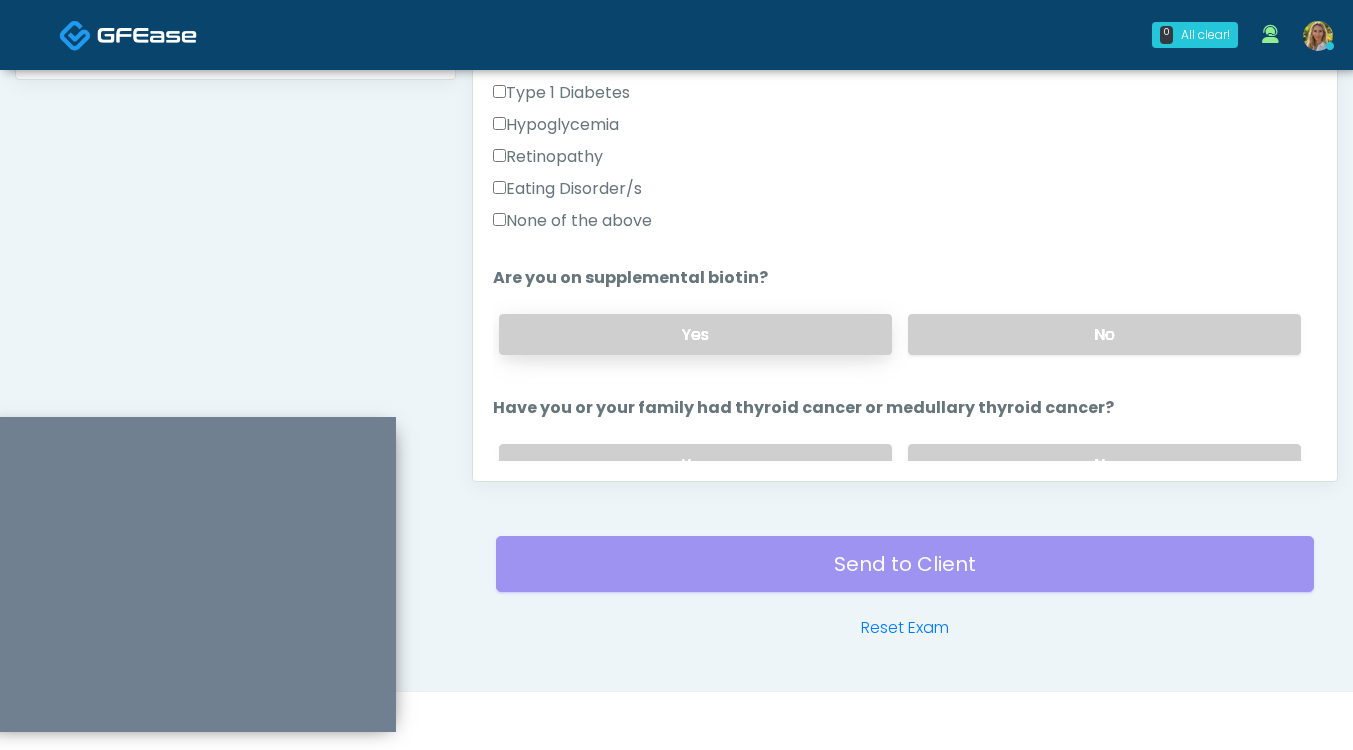 scroll, scrollTop: 475, scrollLeft: 0, axis: vertical 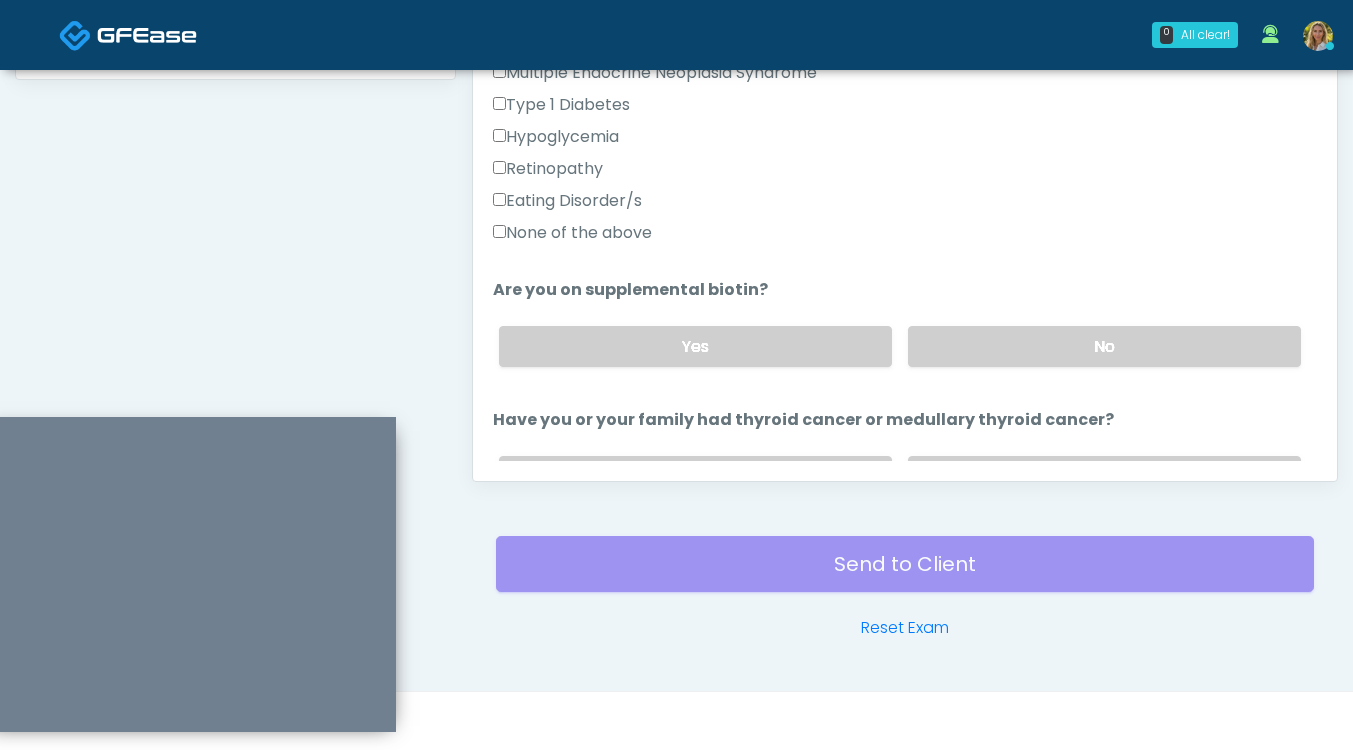 click on "None of the above" at bounding box center (572, 233) 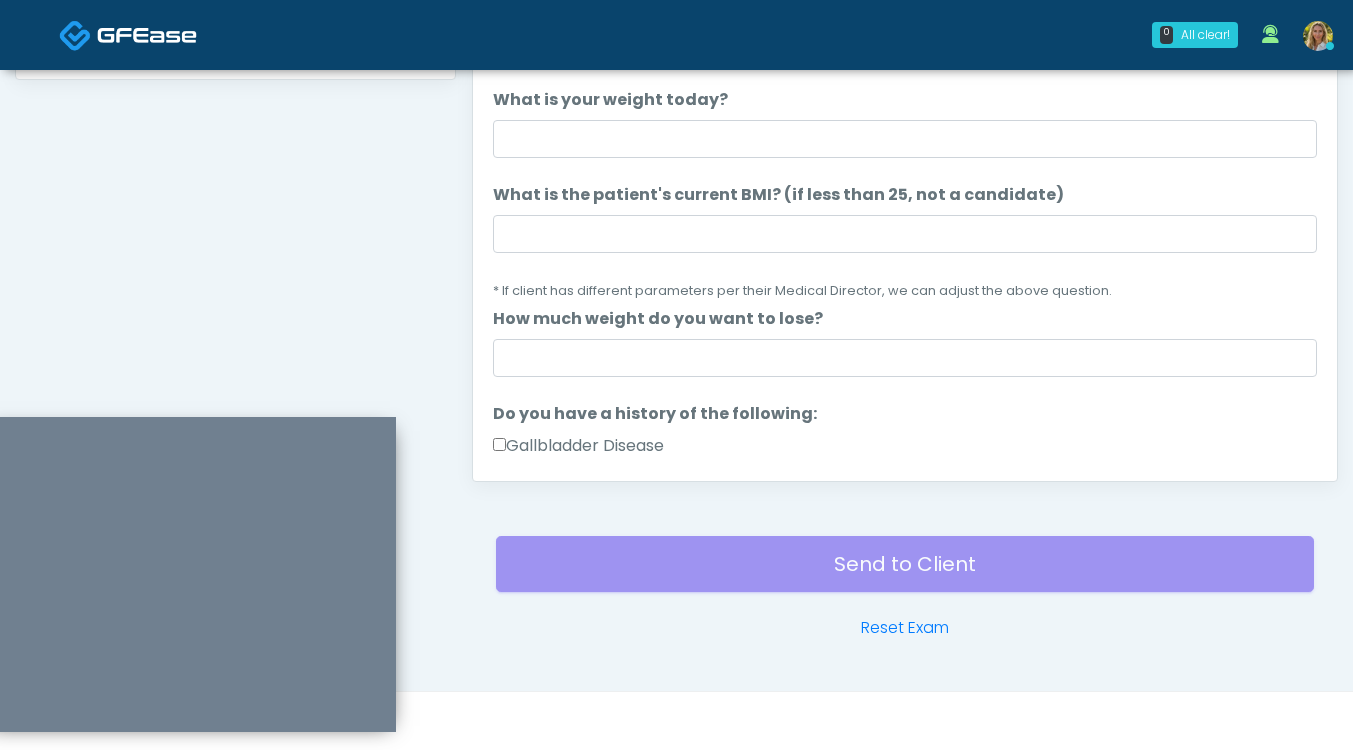 scroll, scrollTop: 0, scrollLeft: 0, axis: both 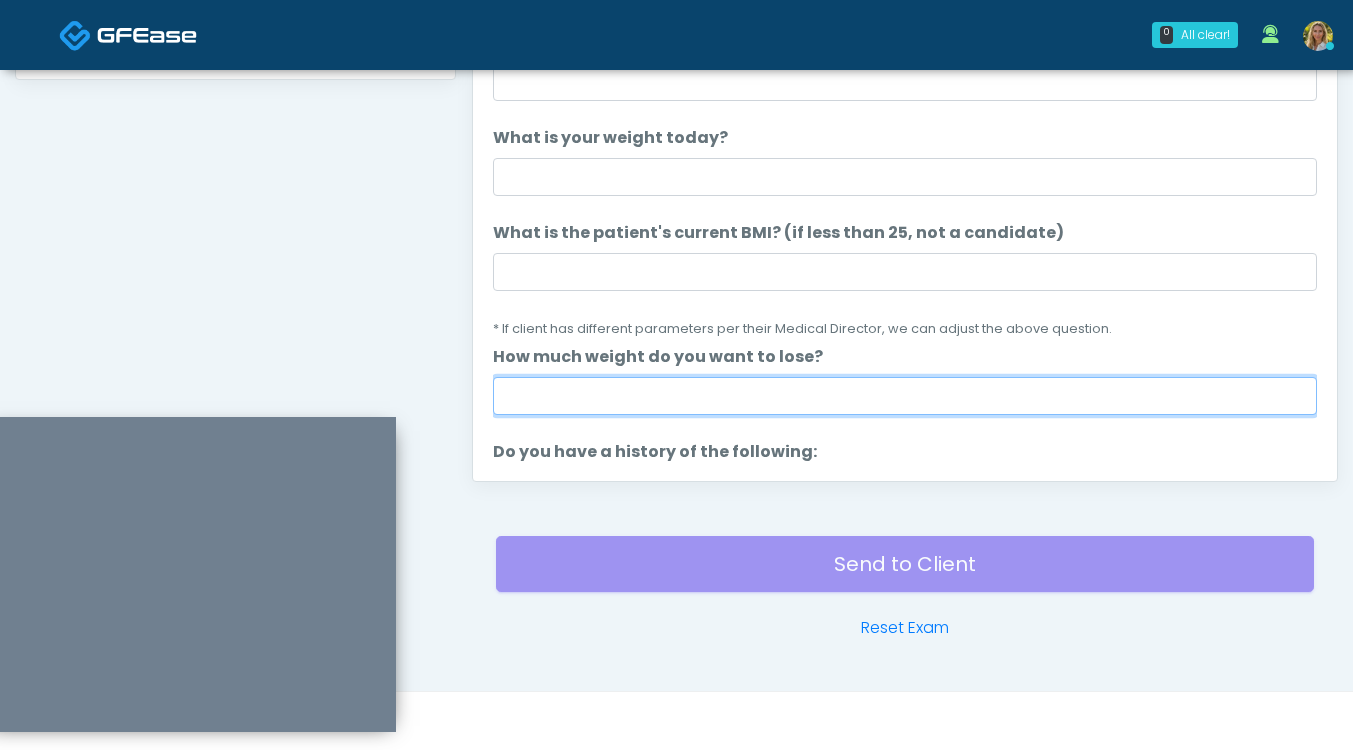 click on "How much weight do you want to lose?" at bounding box center (905, 396) 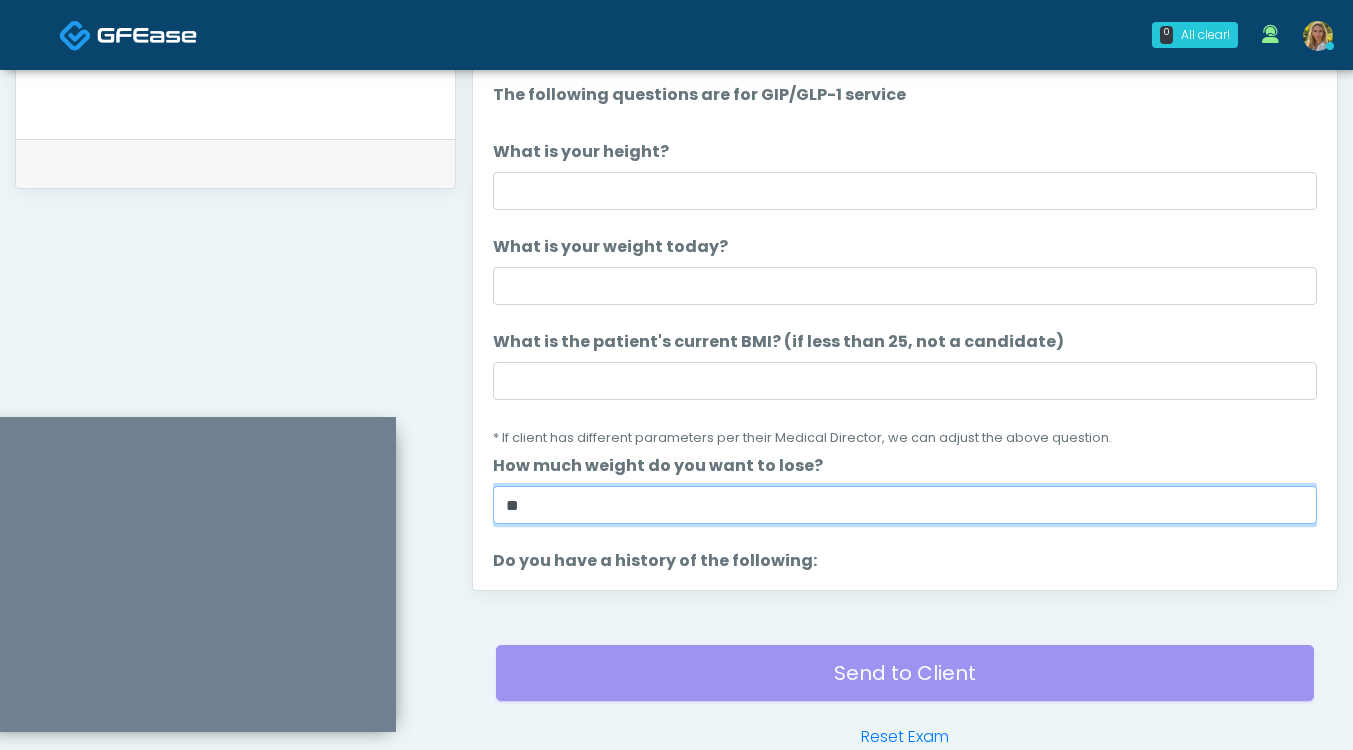 scroll, scrollTop: 930, scrollLeft: 0, axis: vertical 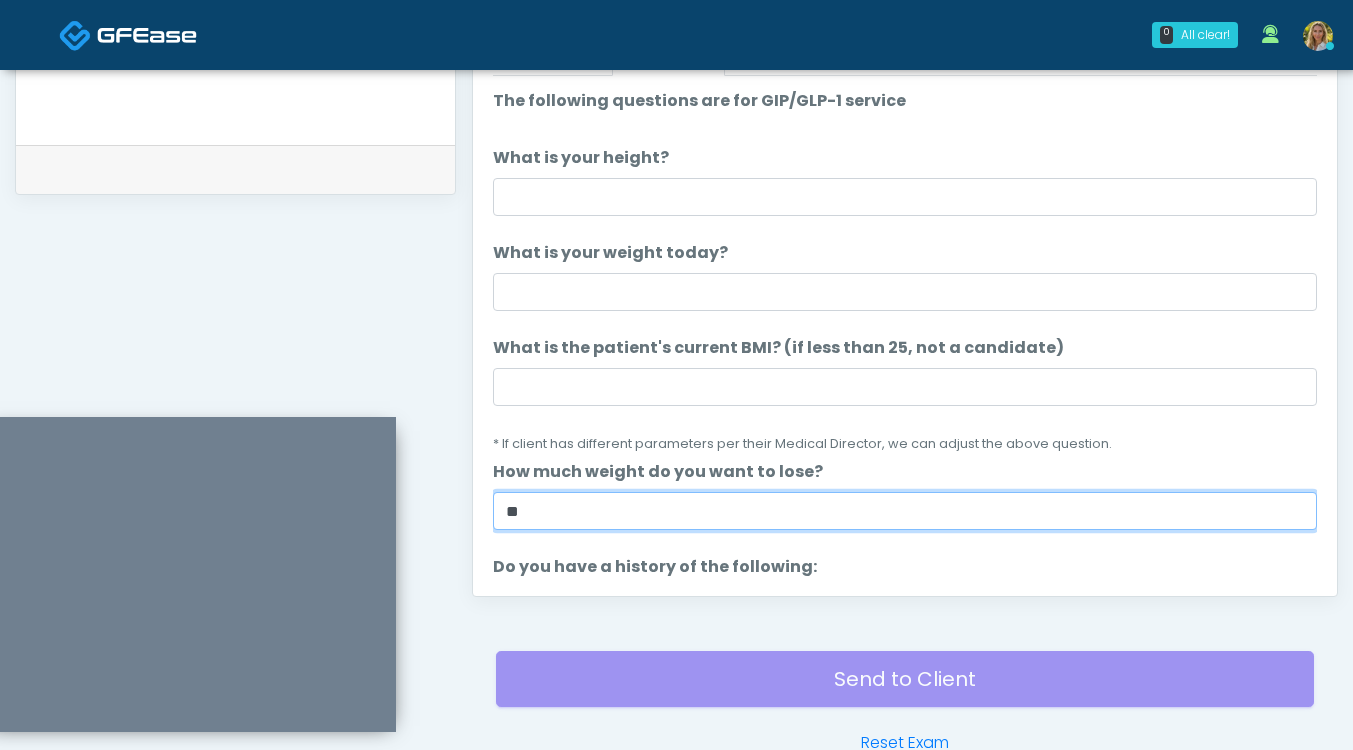 type on "**" 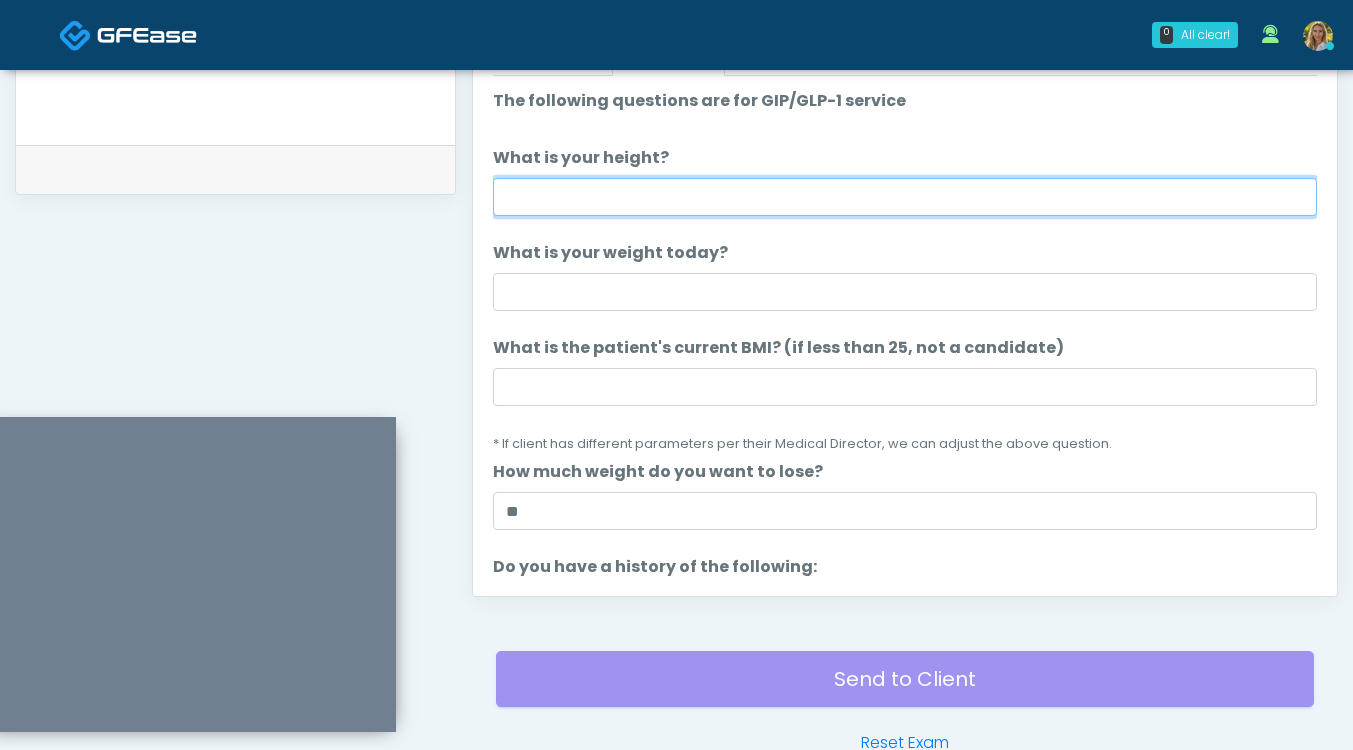 click on "What is your height?" at bounding box center (905, 197) 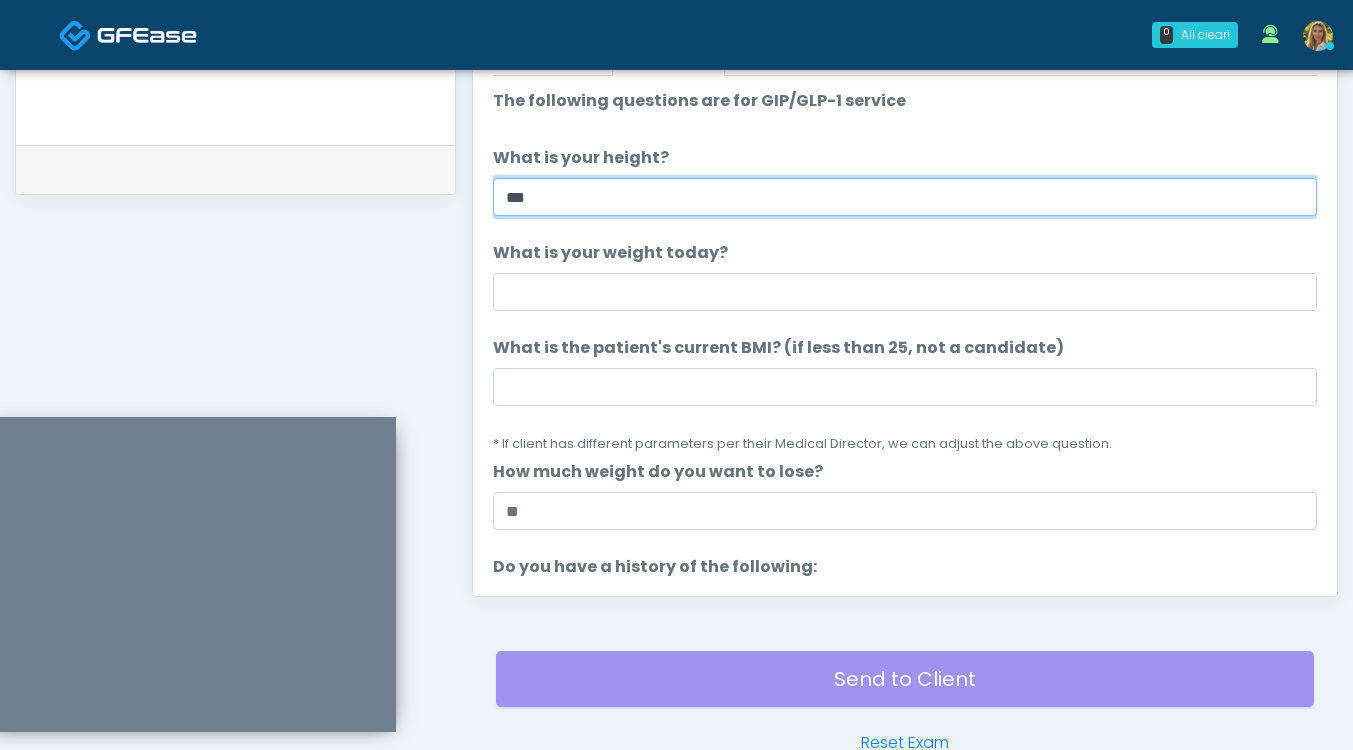 type on "***" 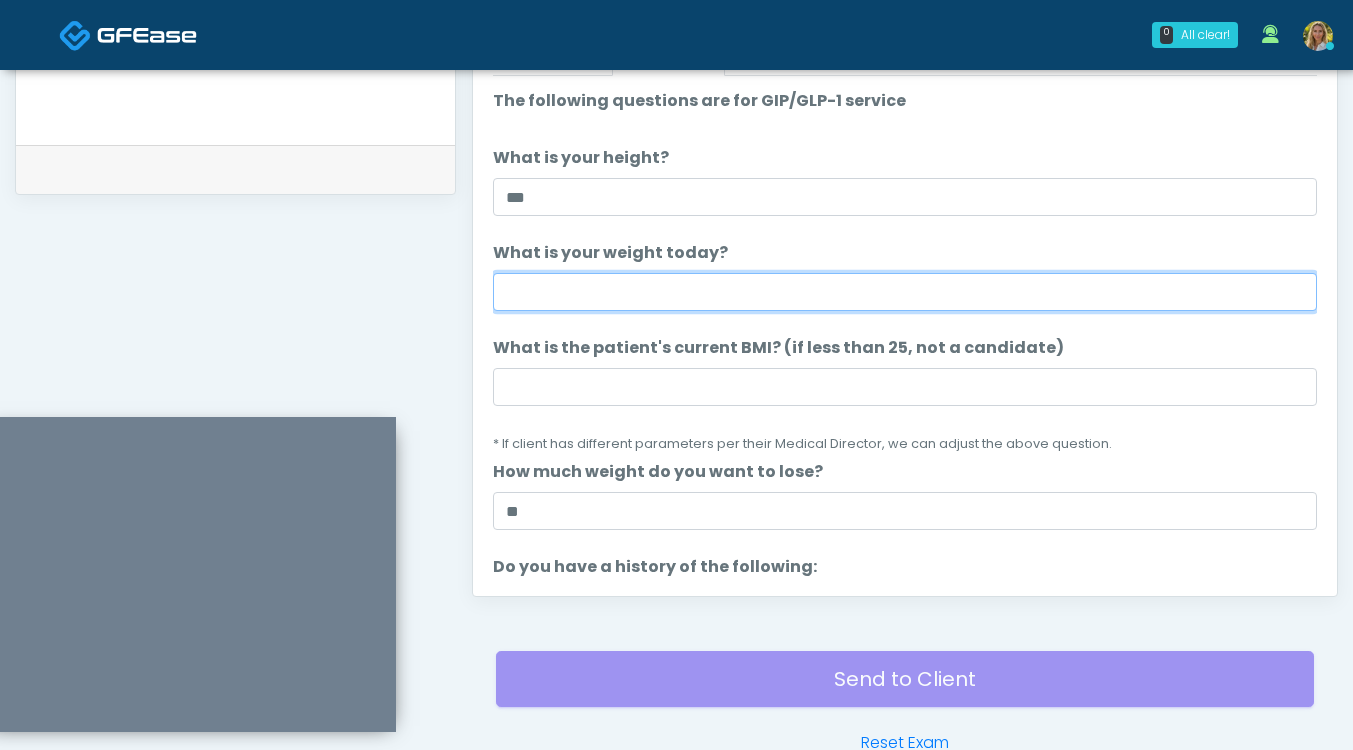 click on "What is your weight today?" at bounding box center (905, 292) 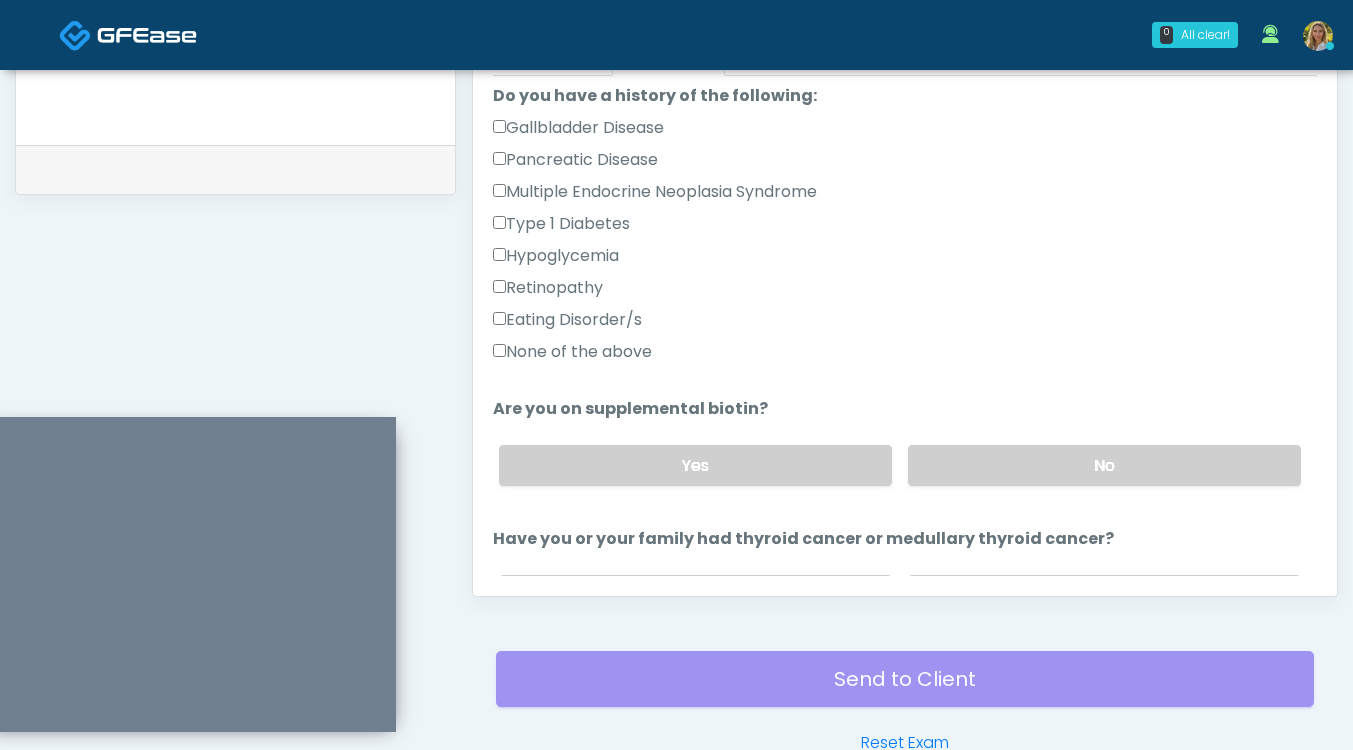 scroll, scrollTop: 1103, scrollLeft: 0, axis: vertical 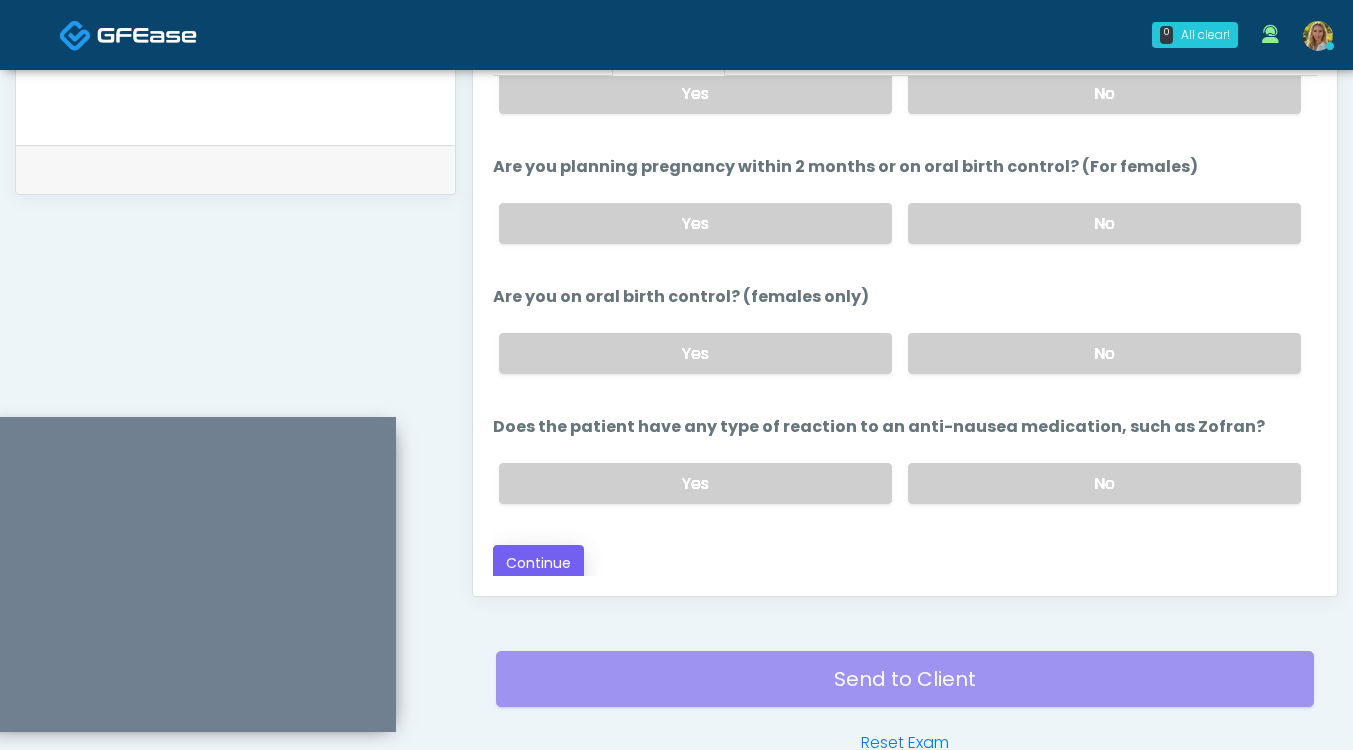 type on "***" 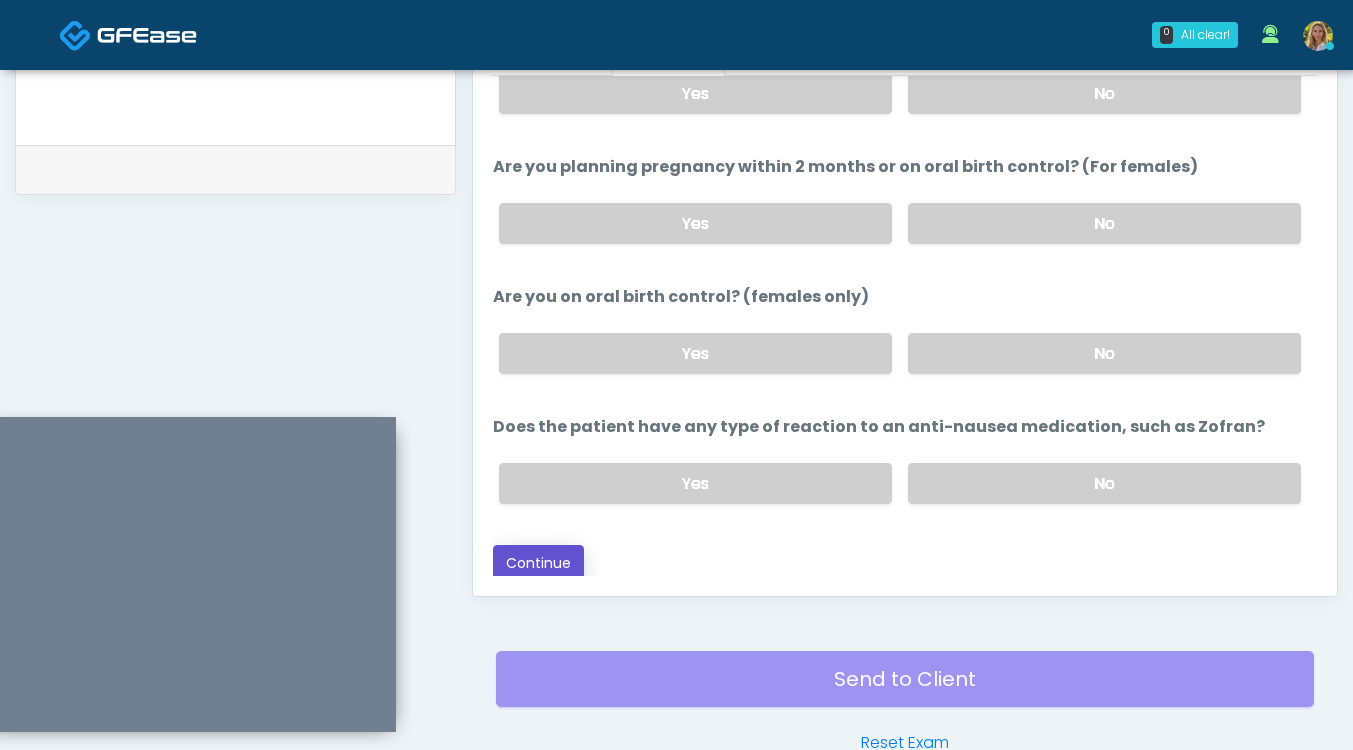 click on "Continue" at bounding box center [538, 563] 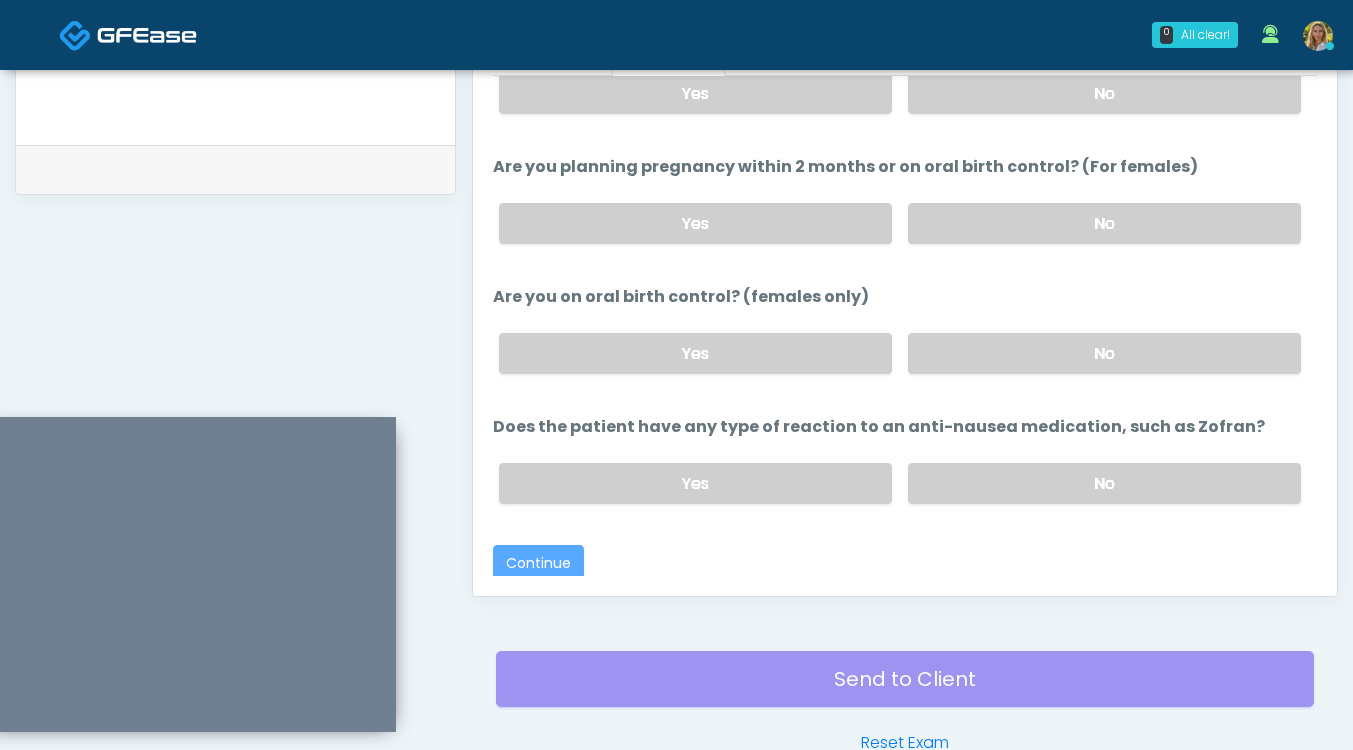 scroll, scrollTop: 1045, scrollLeft: 0, axis: vertical 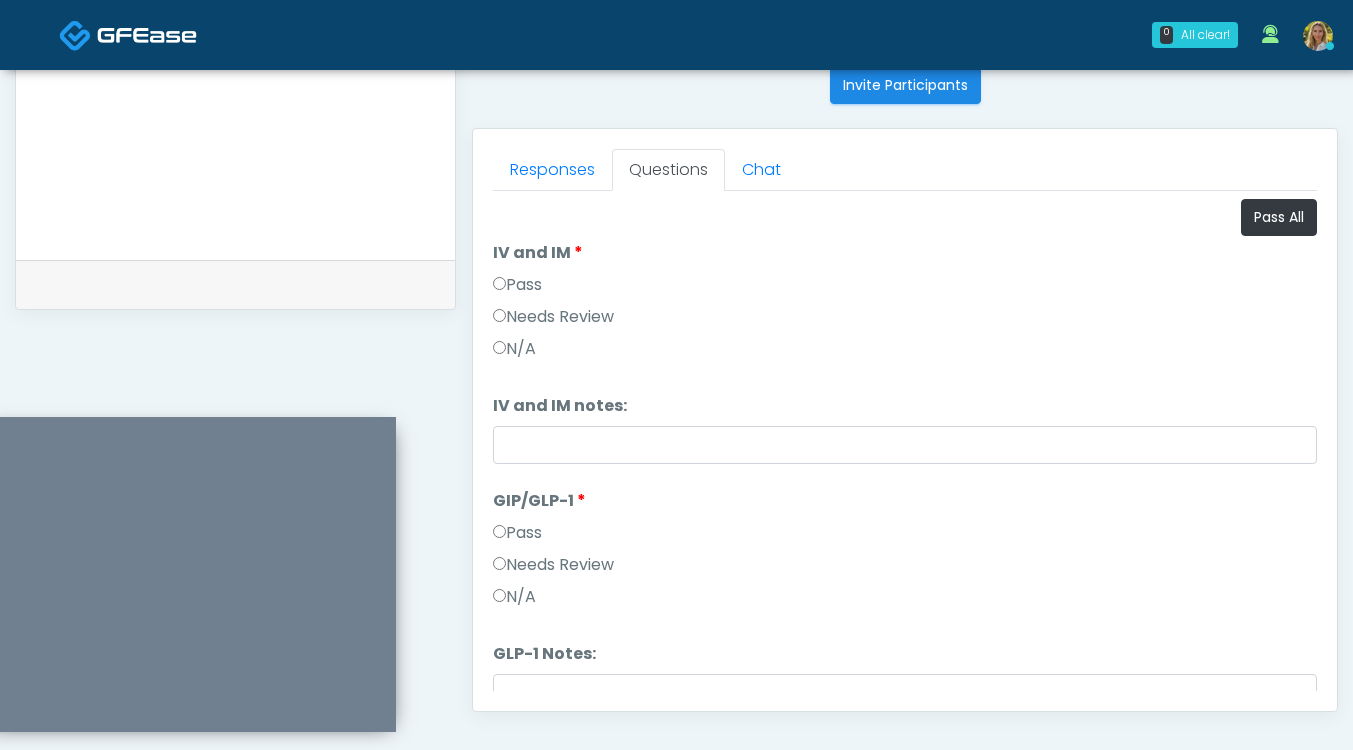 click on "Pass All" at bounding box center [905, 217] 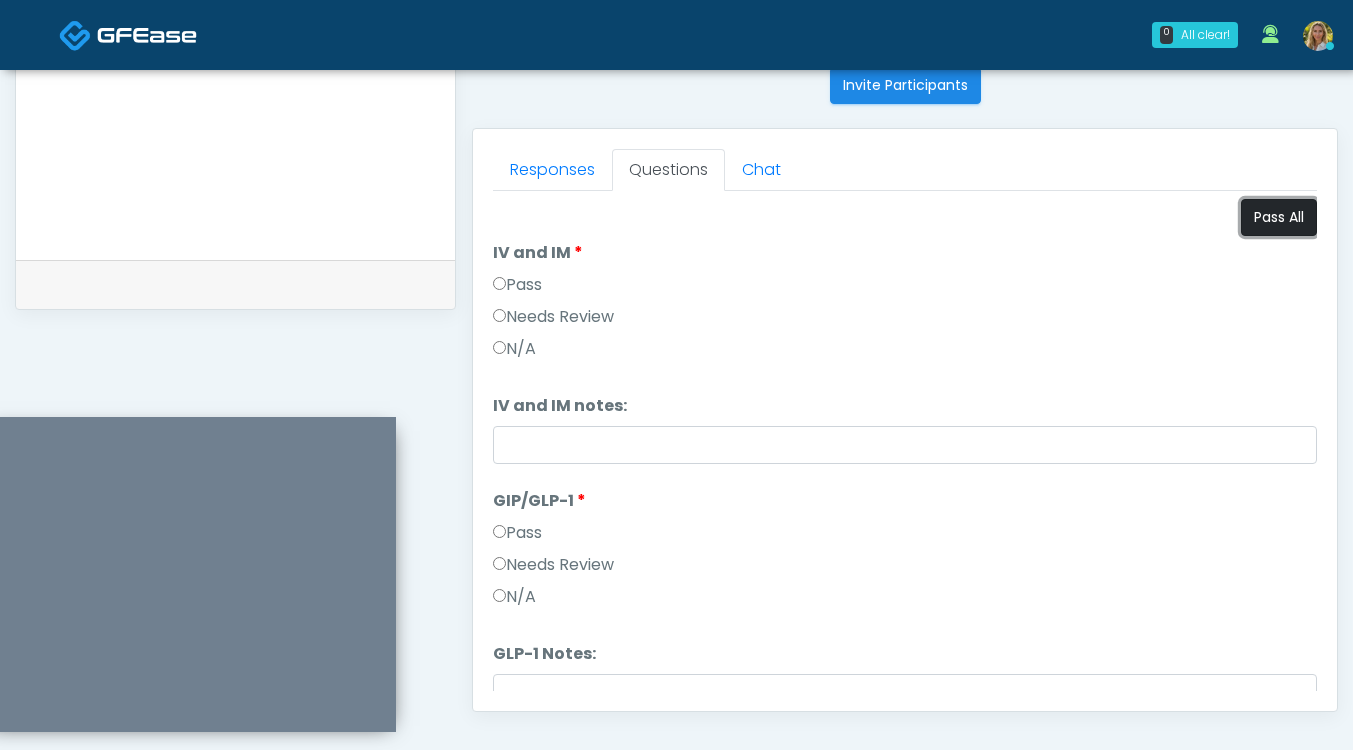 click on "Pass All" at bounding box center (1279, 217) 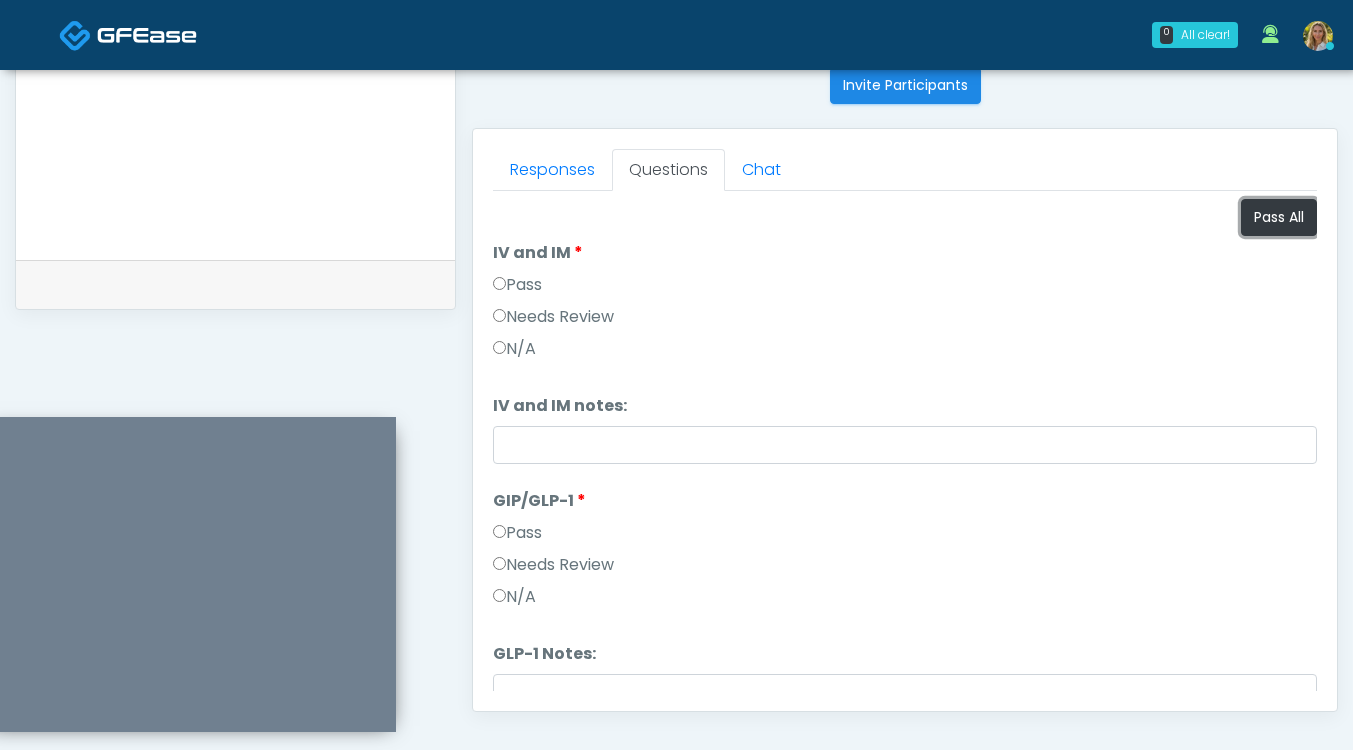 scroll, scrollTop: 83, scrollLeft: 0, axis: vertical 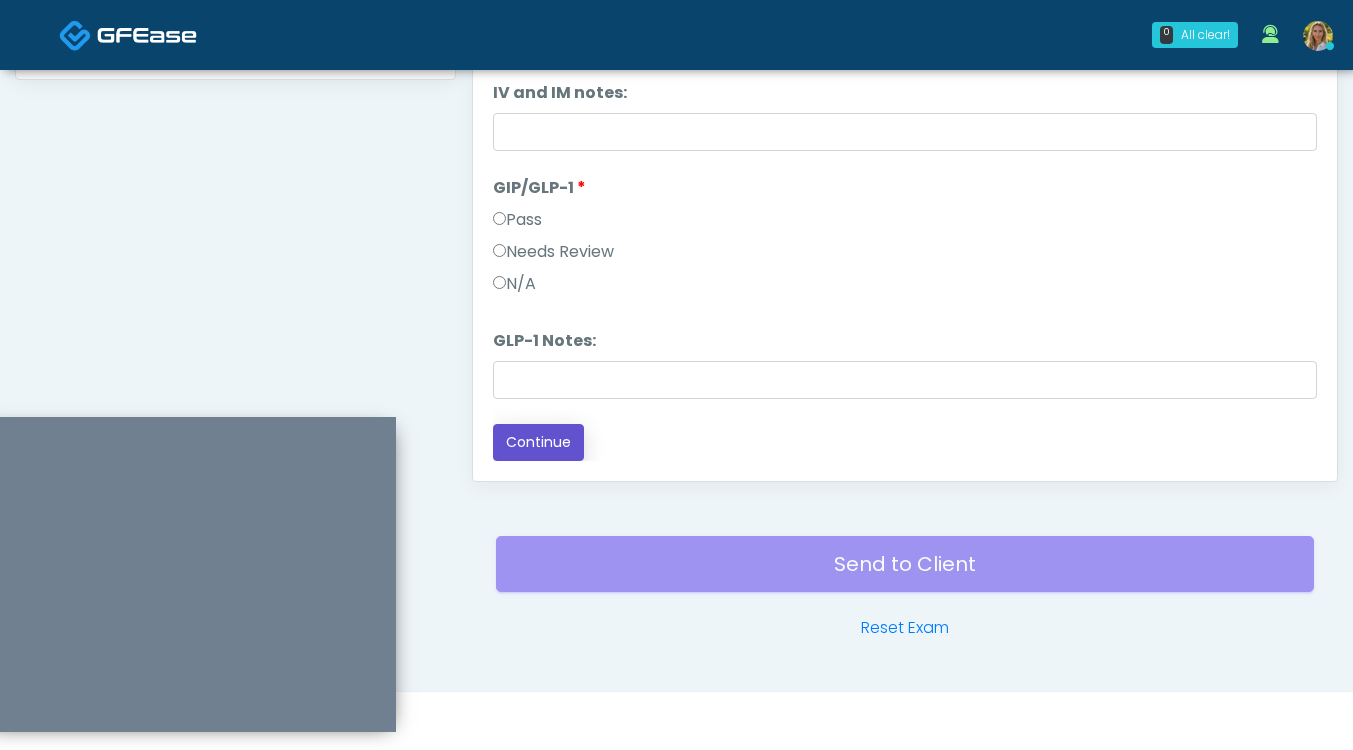 click on "Continue" at bounding box center [538, 442] 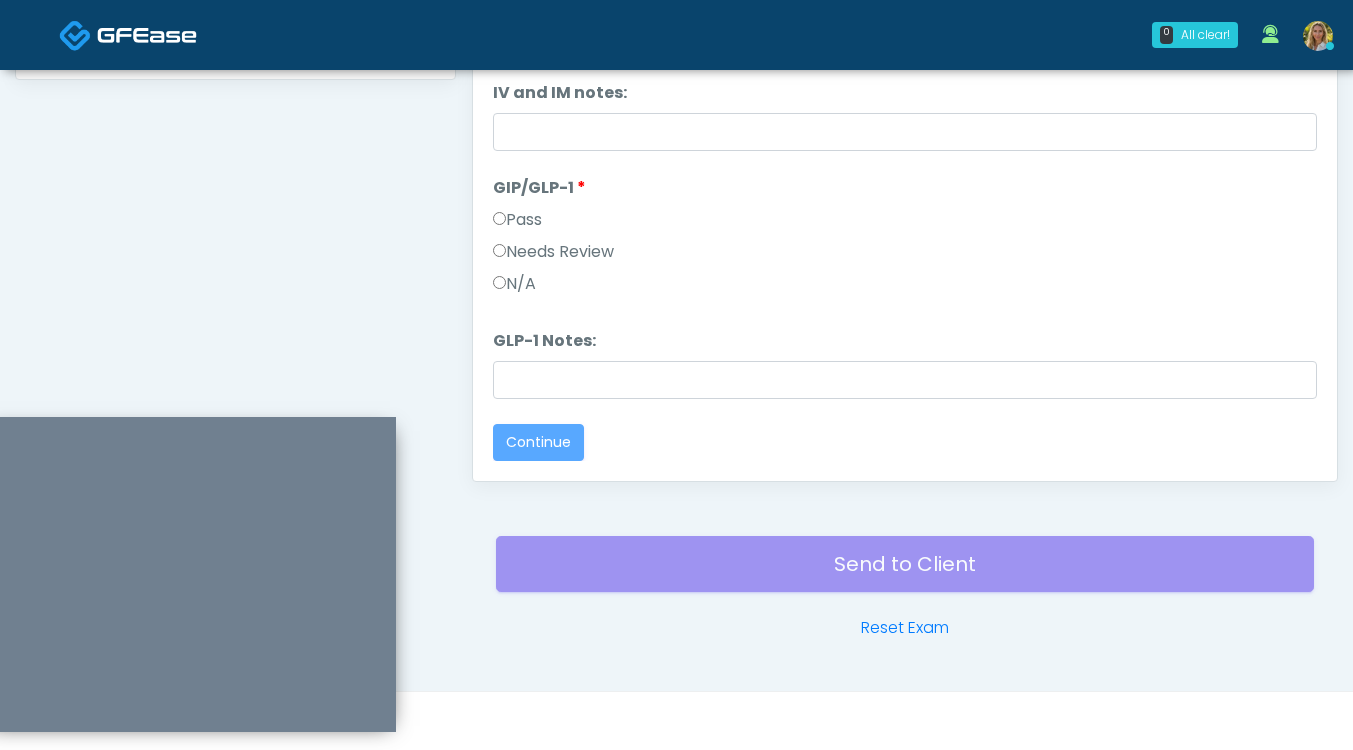 scroll, scrollTop: 0, scrollLeft: 0, axis: both 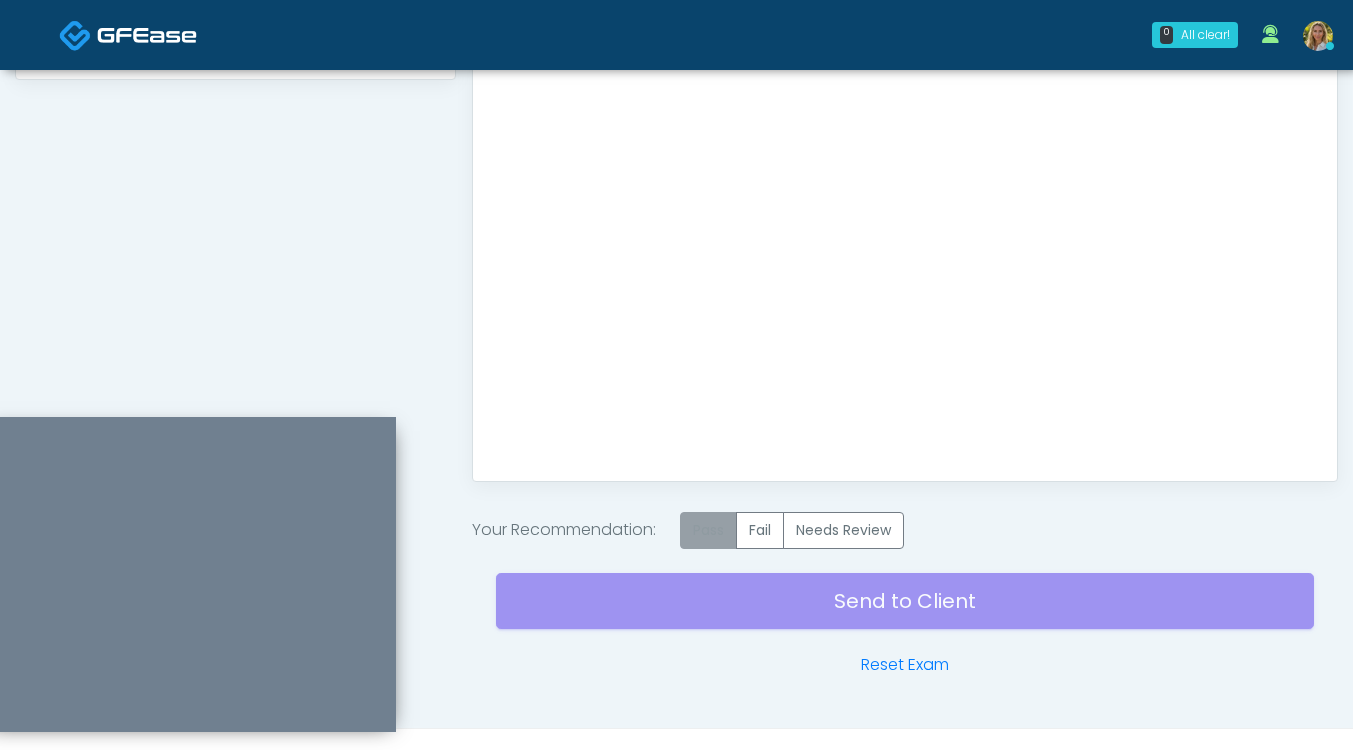 click on "Pass" at bounding box center (708, 530) 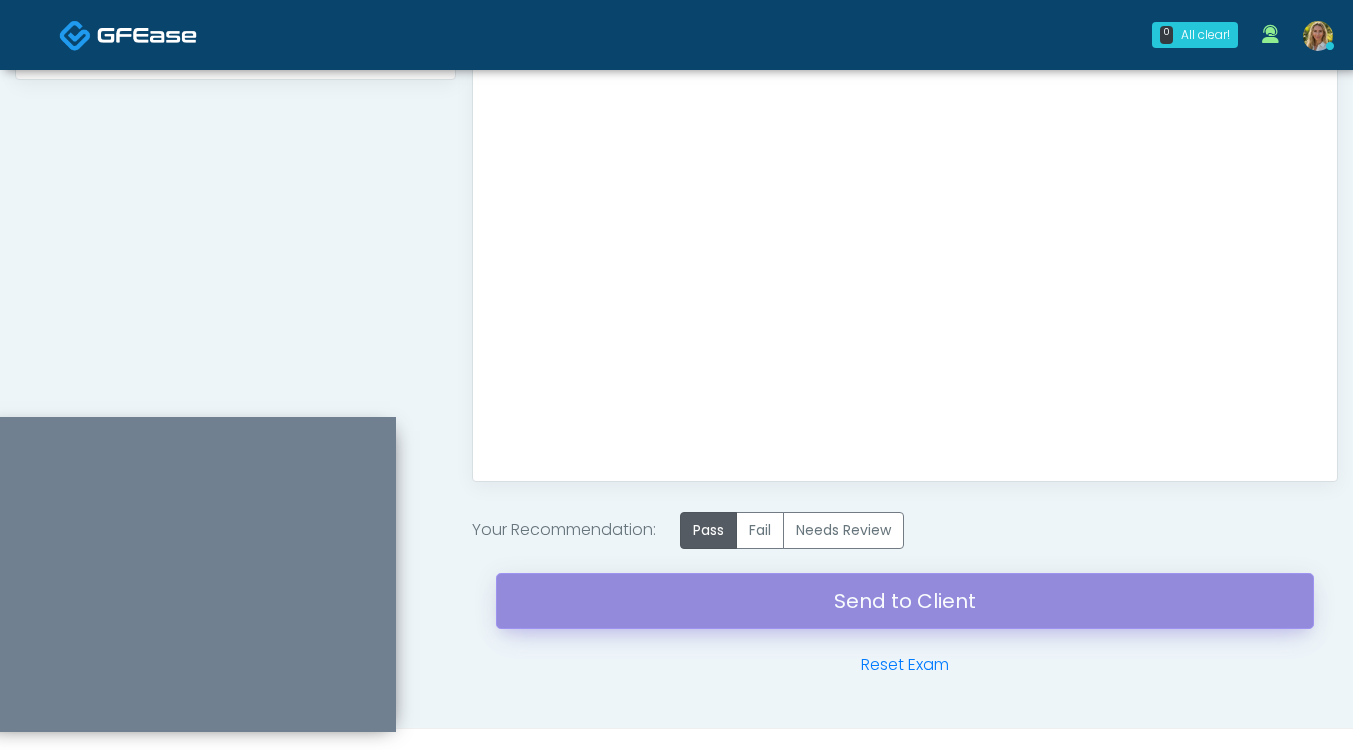 click on "Send to Client" at bounding box center (905, 601) 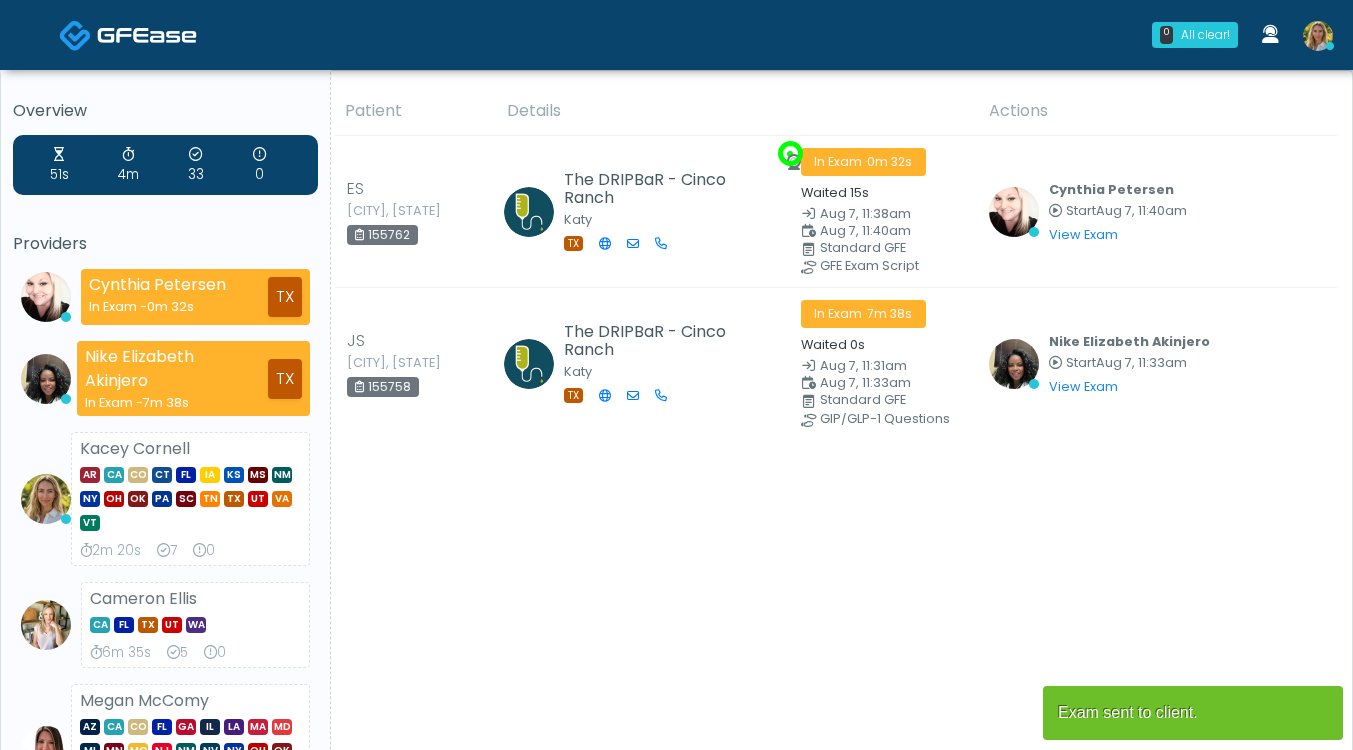 scroll, scrollTop: 0, scrollLeft: 0, axis: both 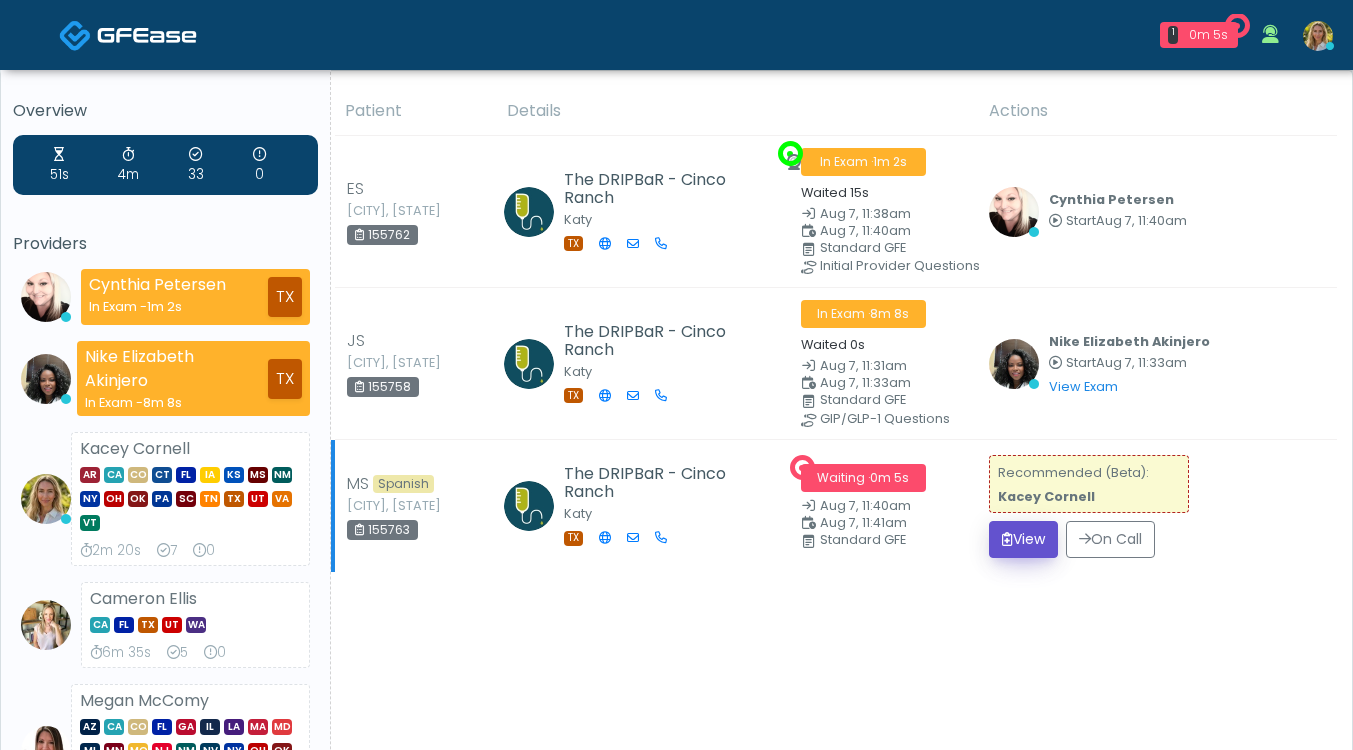 click on "View" at bounding box center [1023, 539] 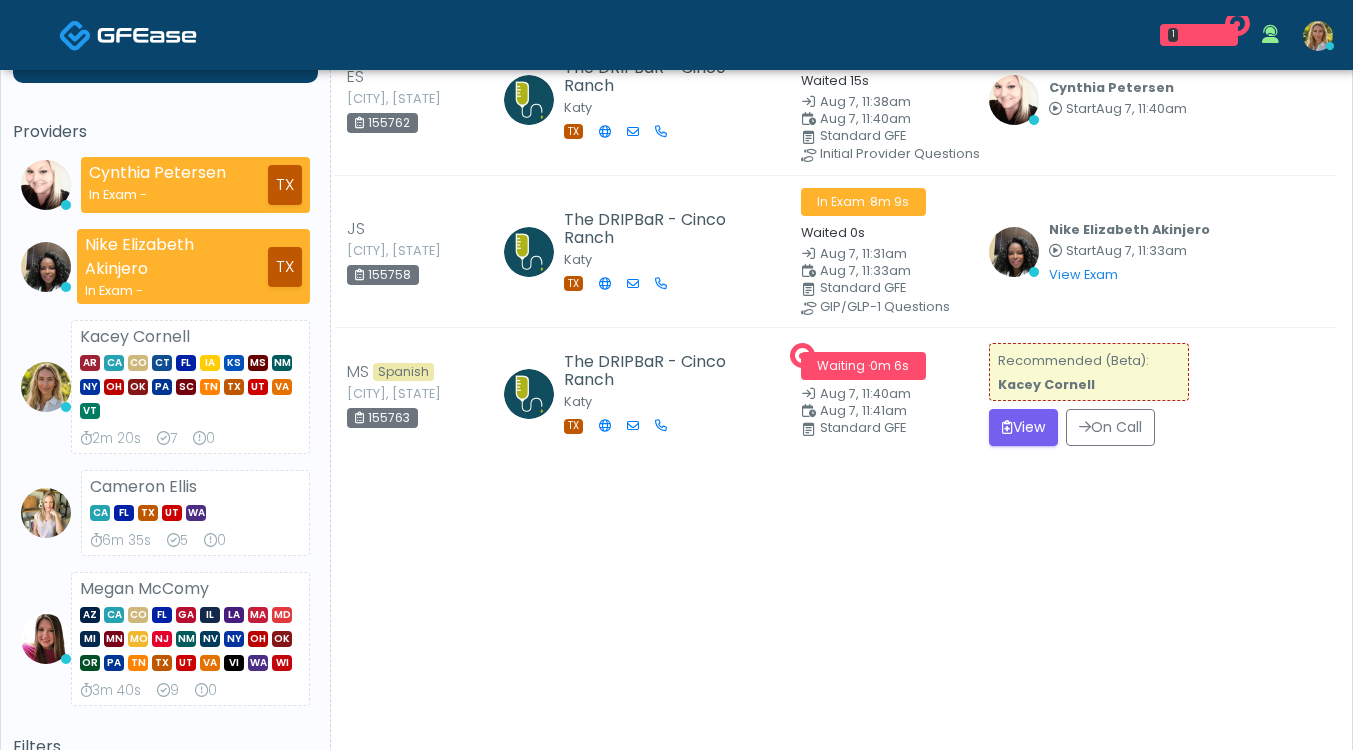 scroll, scrollTop: 117, scrollLeft: 0, axis: vertical 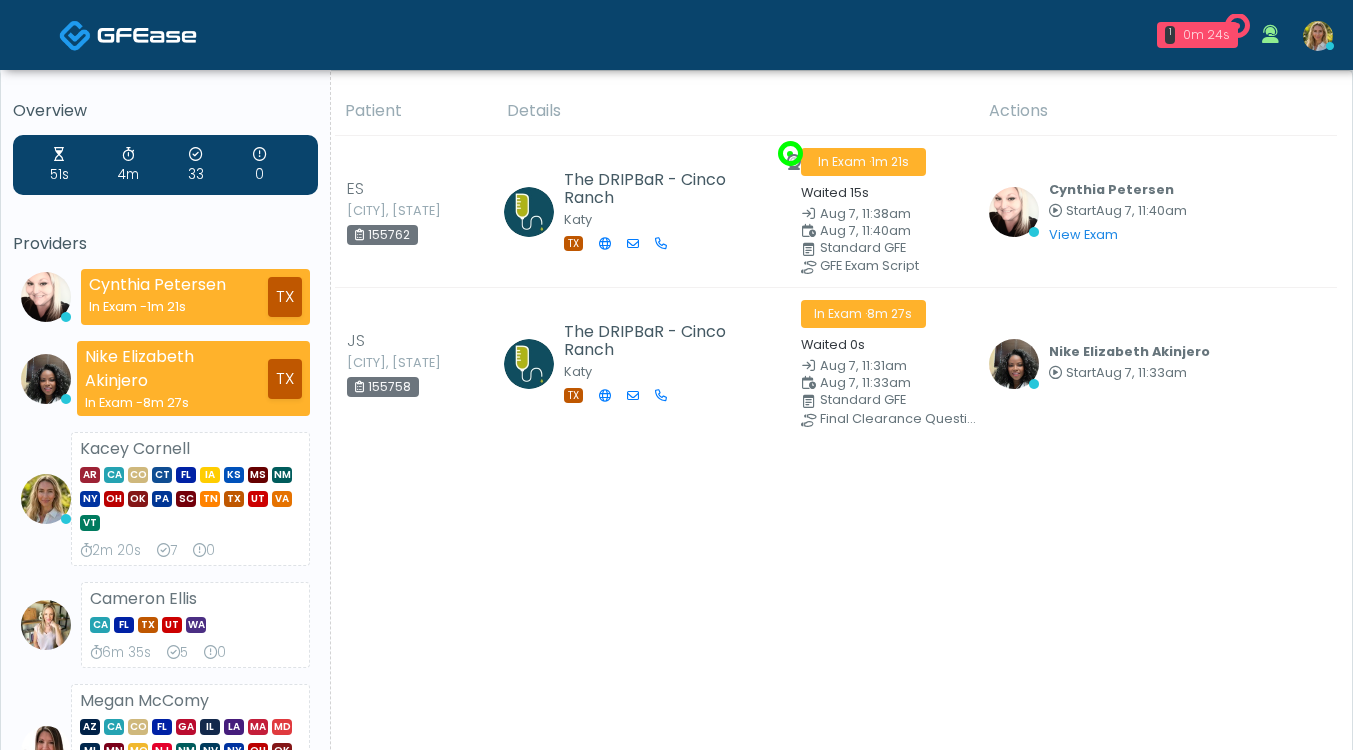 click on "1" at bounding box center (1170, 35) 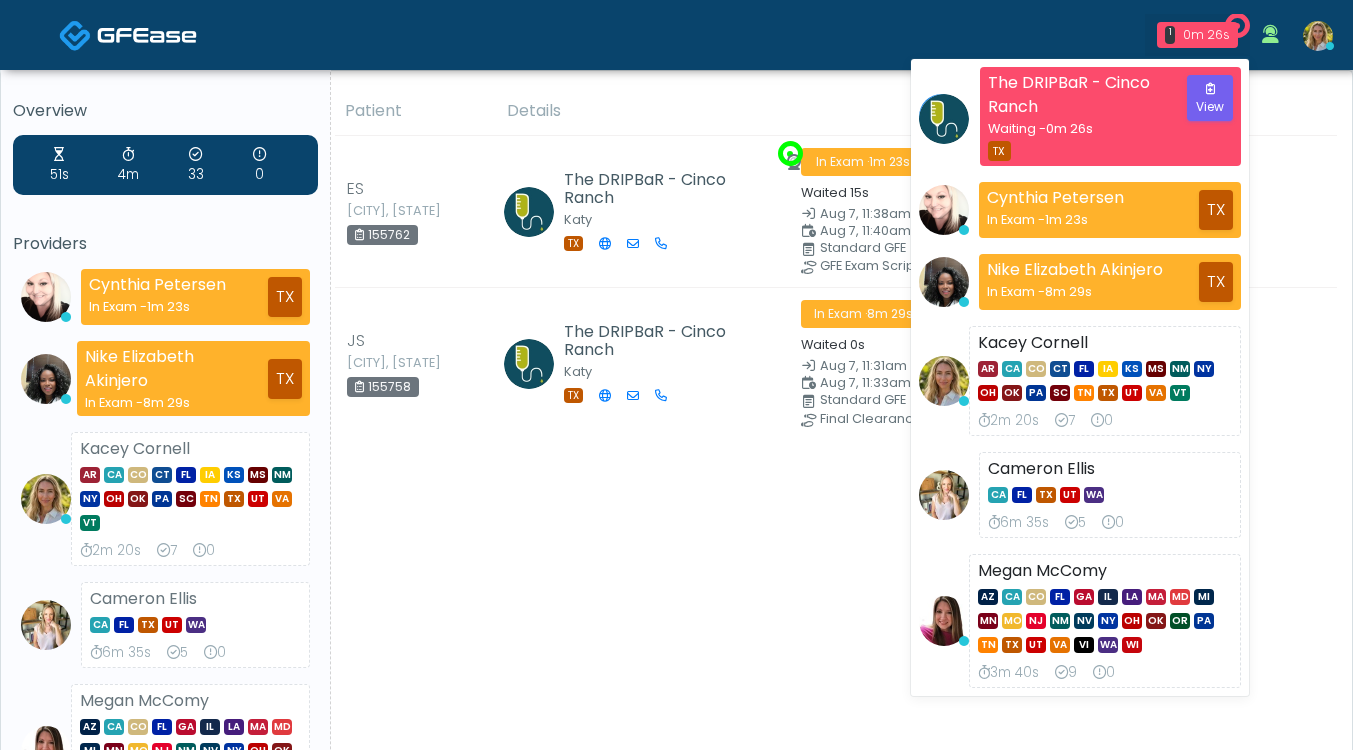 click on "Waiting -  0m 26s" at bounding box center (1075, 128) 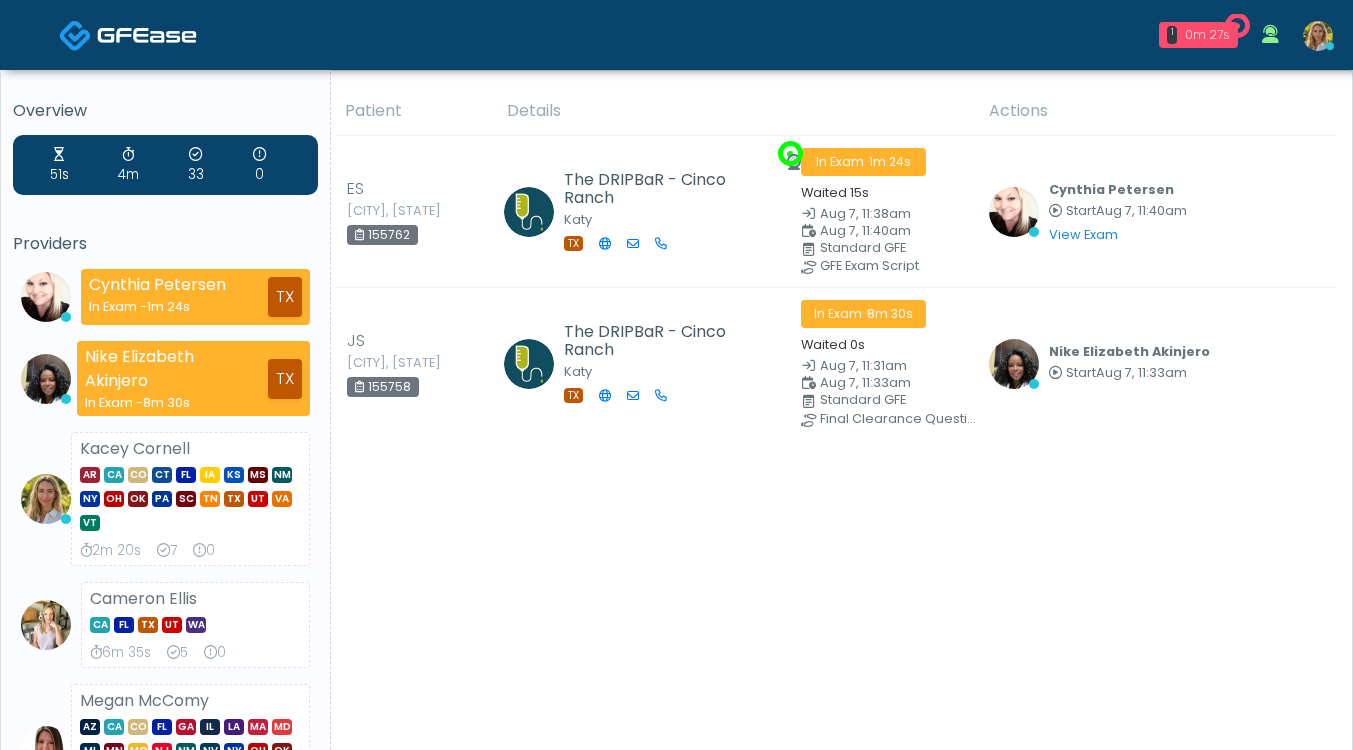 click on "1
0m 27s" at bounding box center (1198, 35) 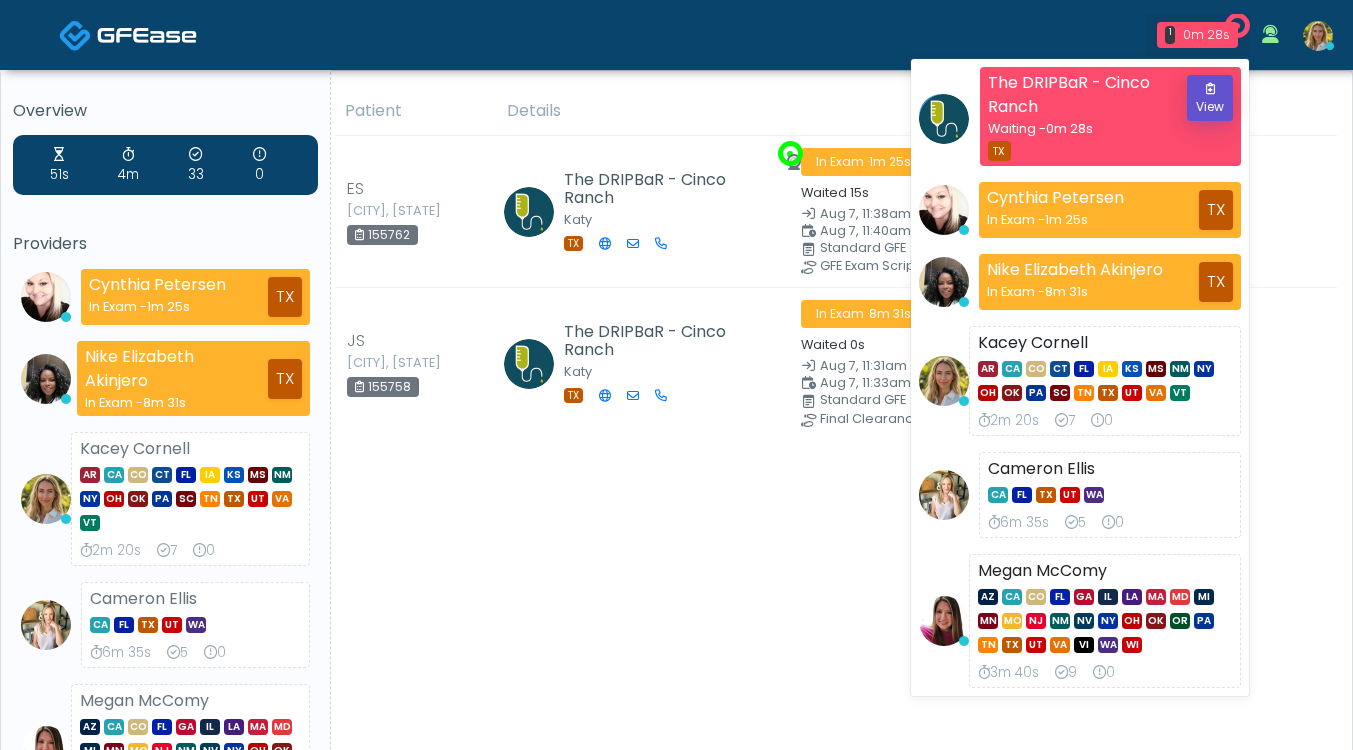 click on "View" at bounding box center [1210, 98] 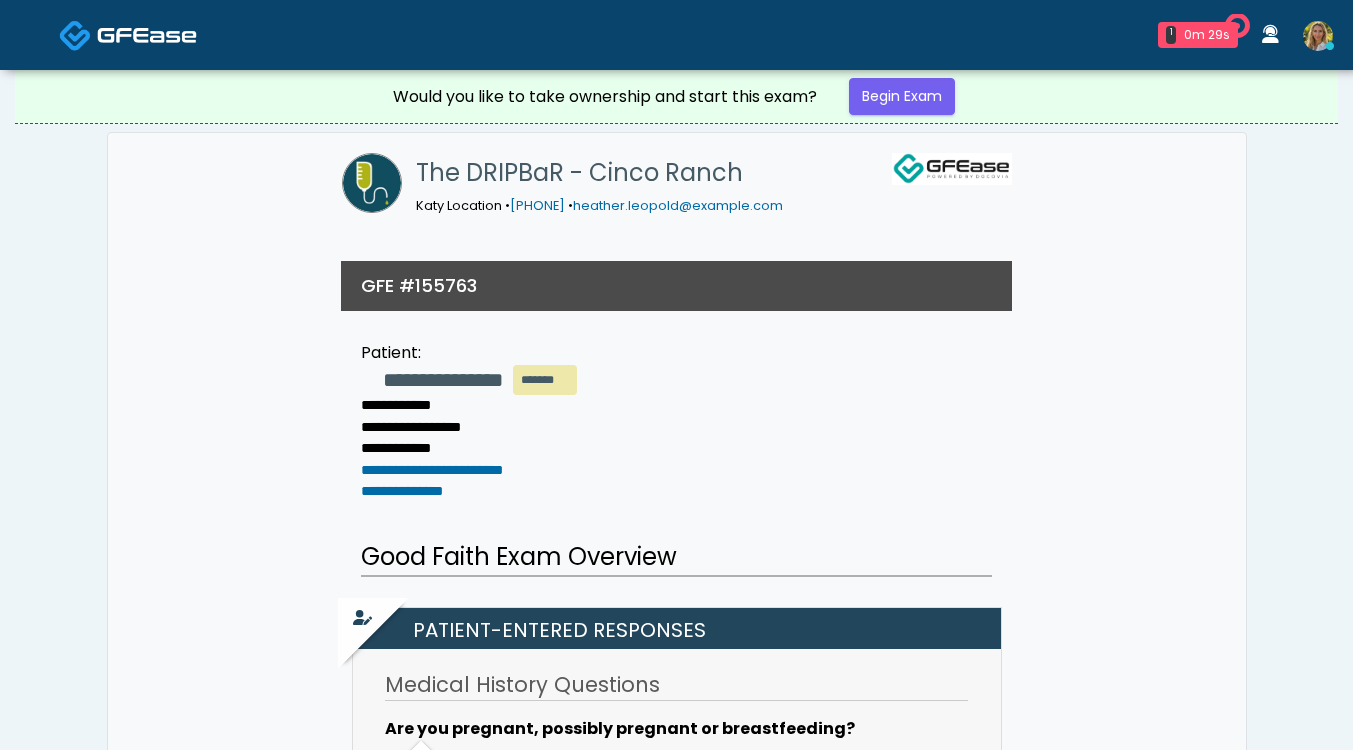 scroll, scrollTop: 0, scrollLeft: 0, axis: both 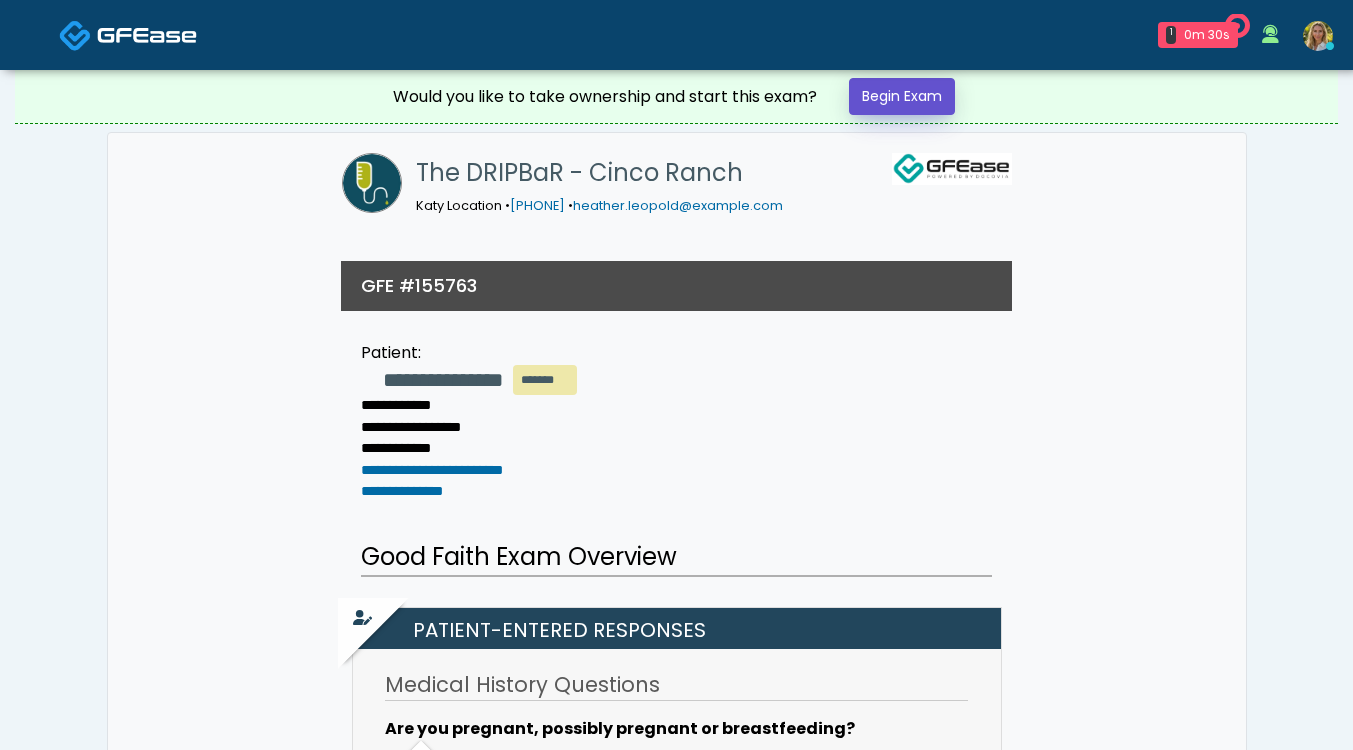 click on "Begin Exam" at bounding box center (902, 96) 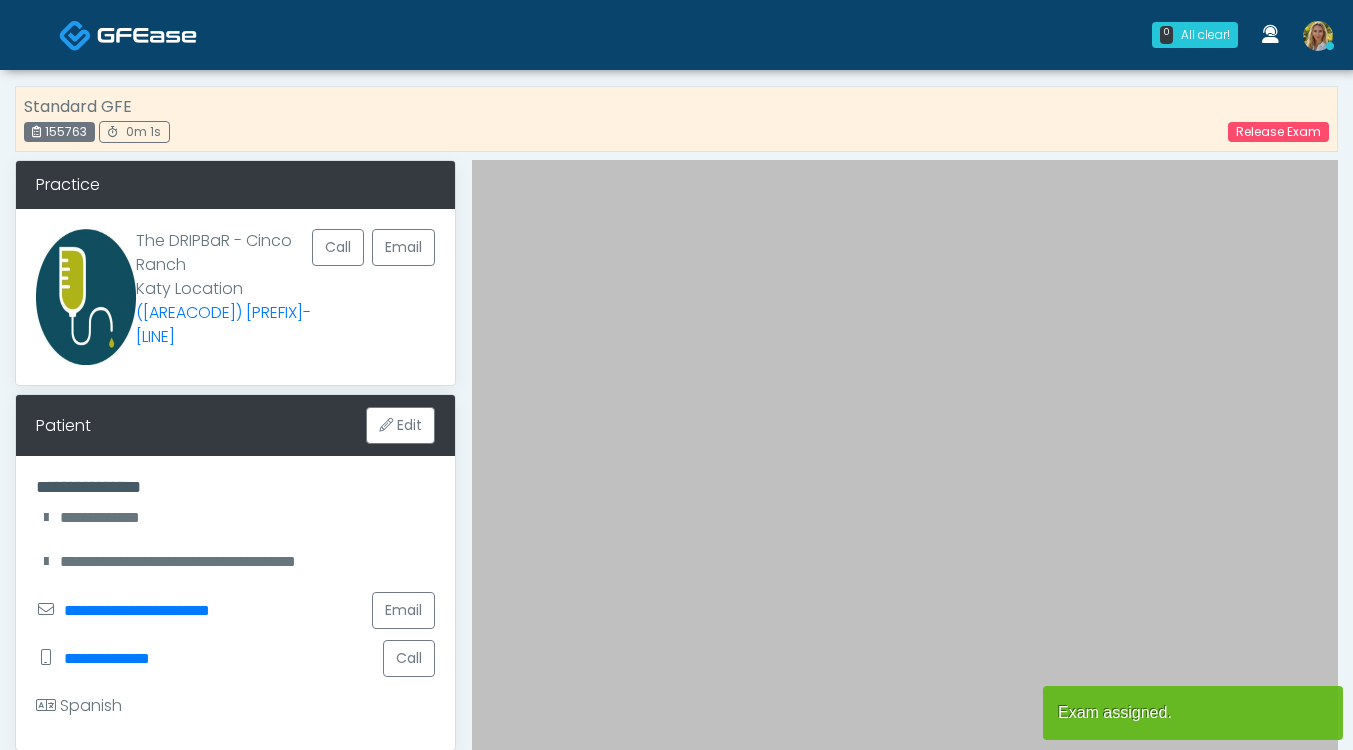 scroll, scrollTop: 0, scrollLeft: 0, axis: both 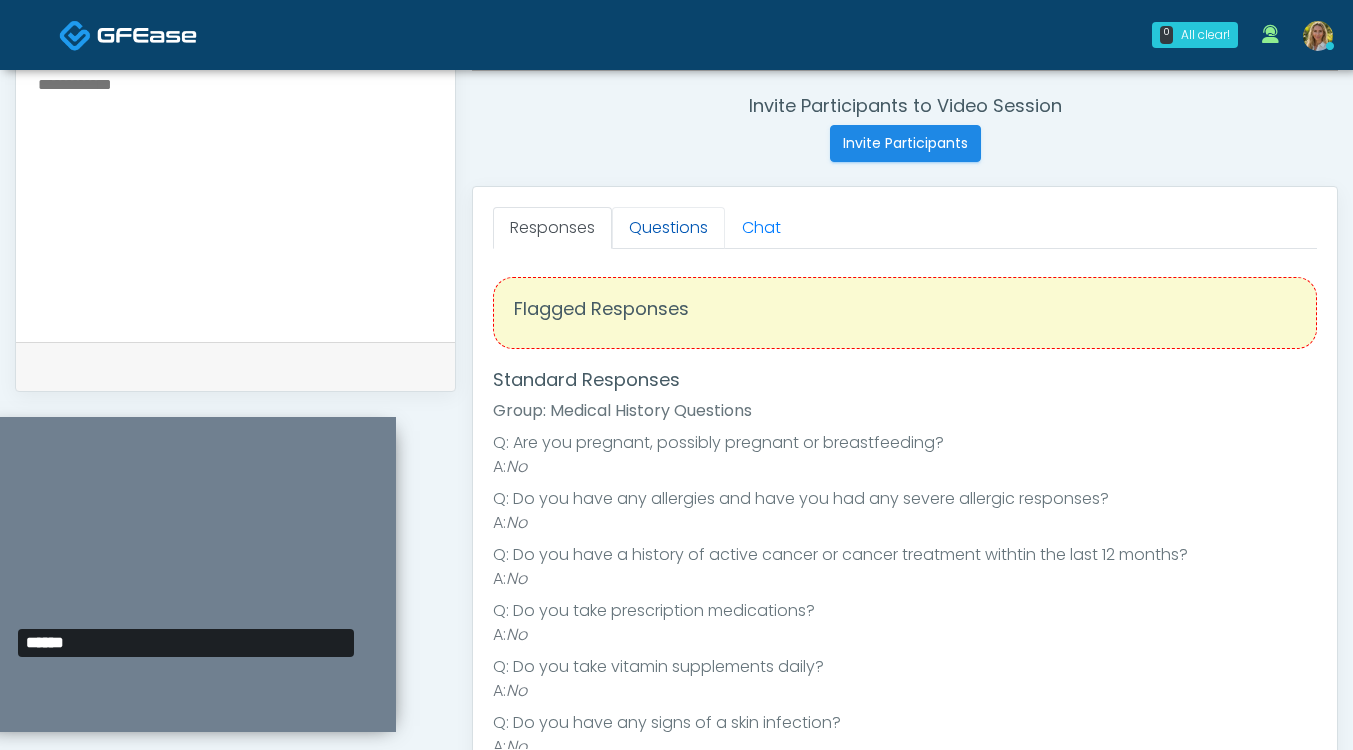 click on "Questions" at bounding box center [668, 228] 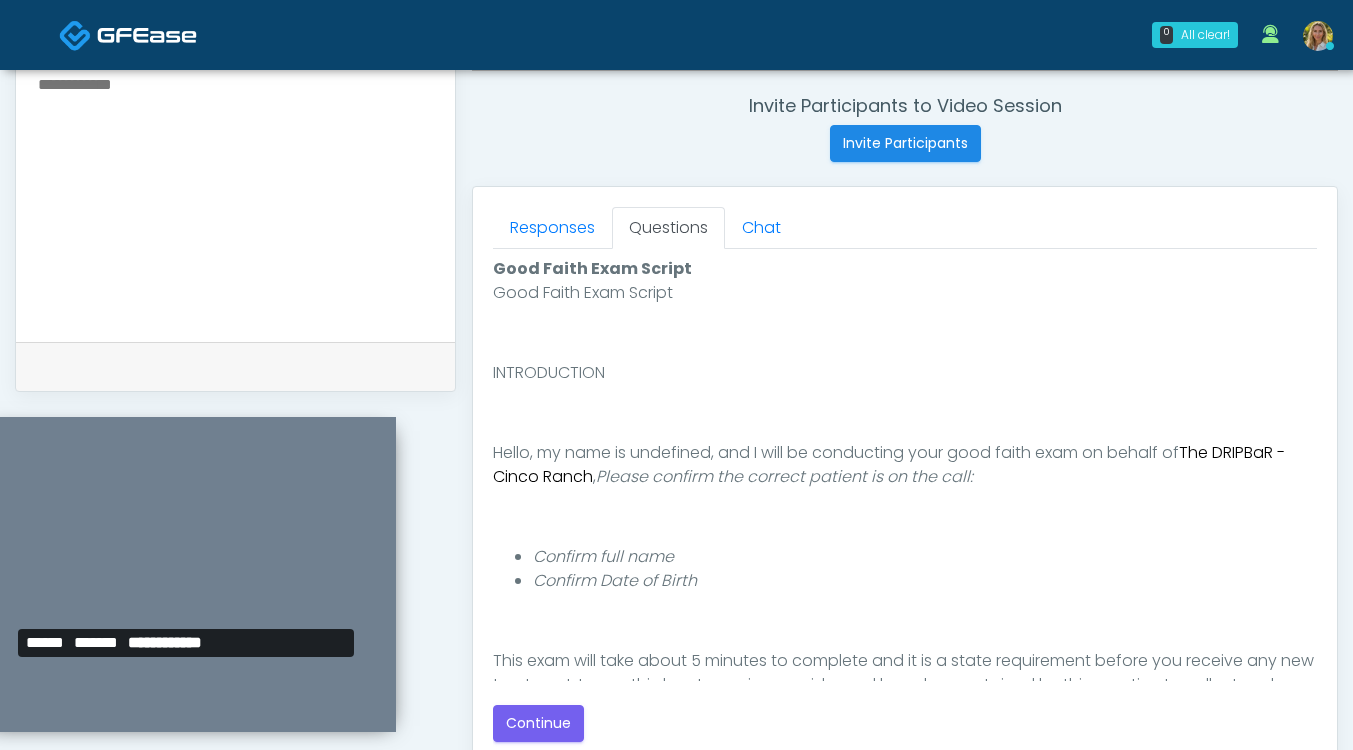 scroll, scrollTop: 208, scrollLeft: 0, axis: vertical 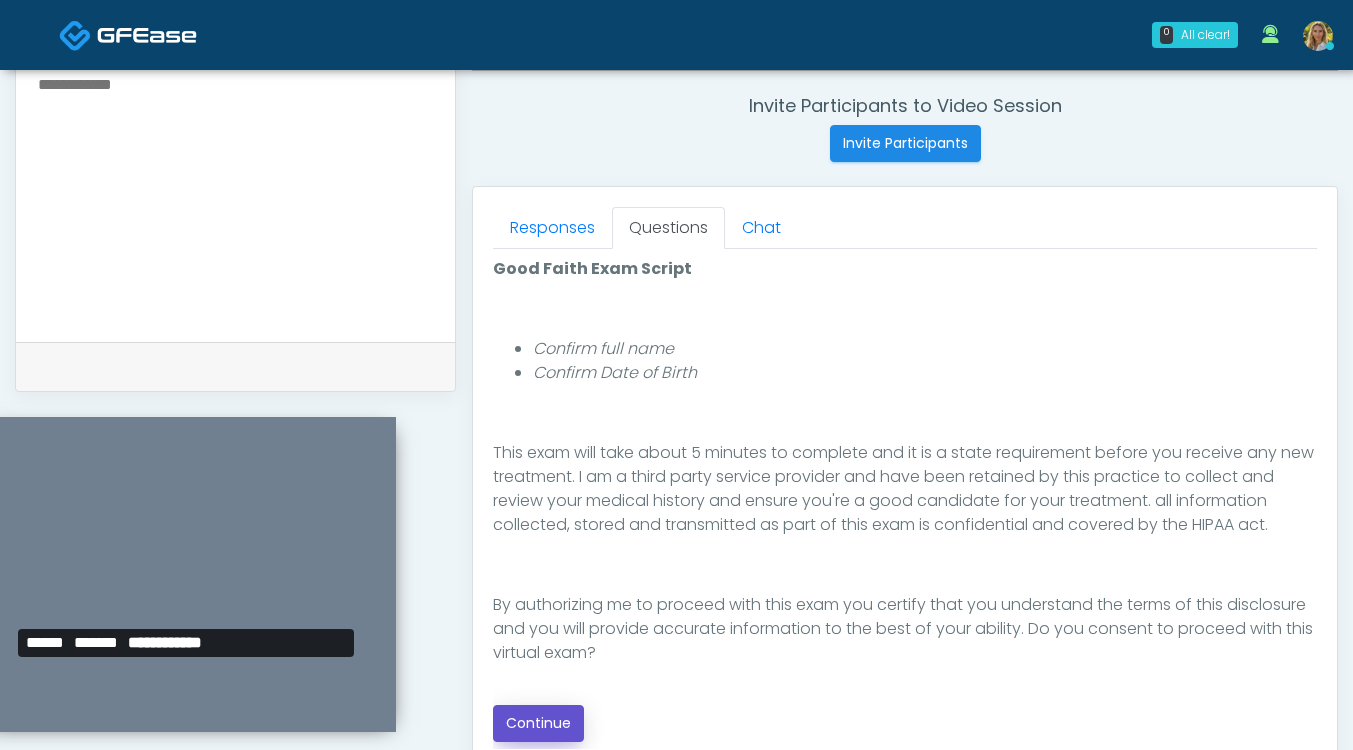 click on "Continue" at bounding box center [538, 723] 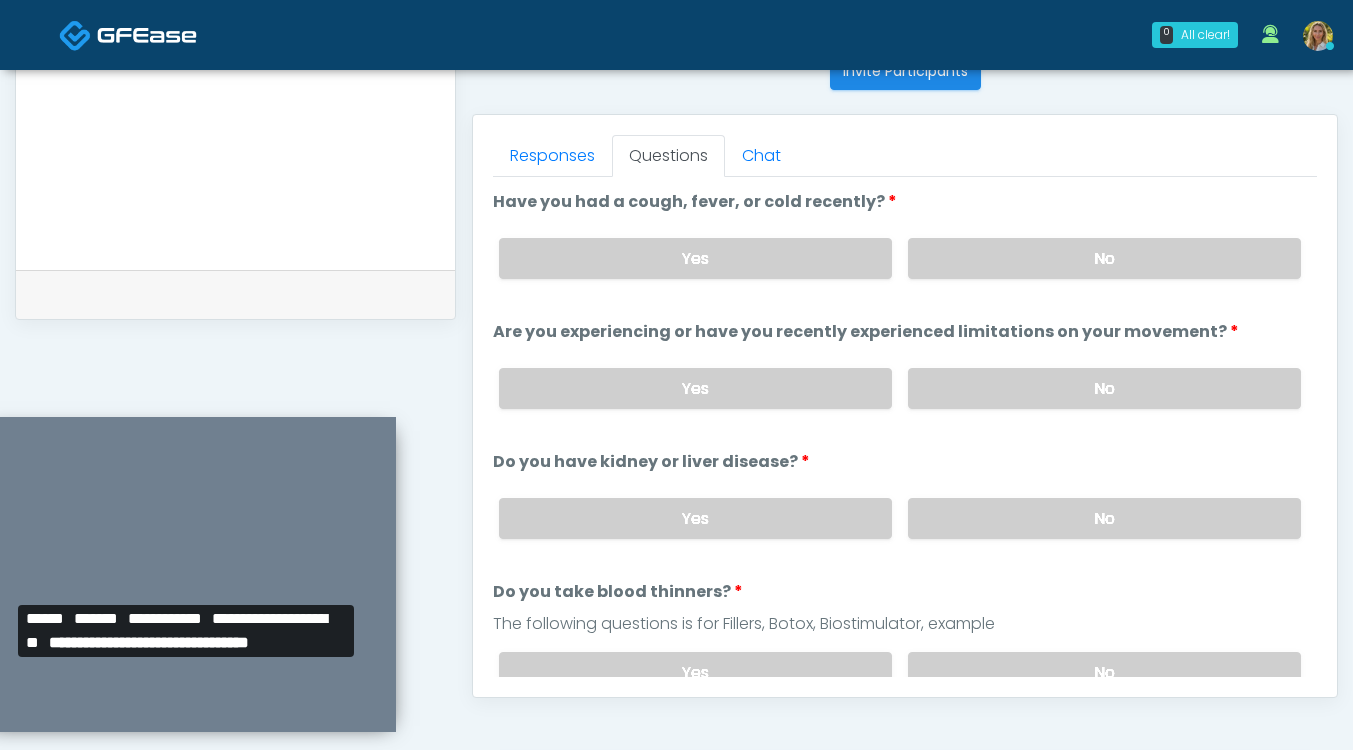 scroll, scrollTop: 820, scrollLeft: 0, axis: vertical 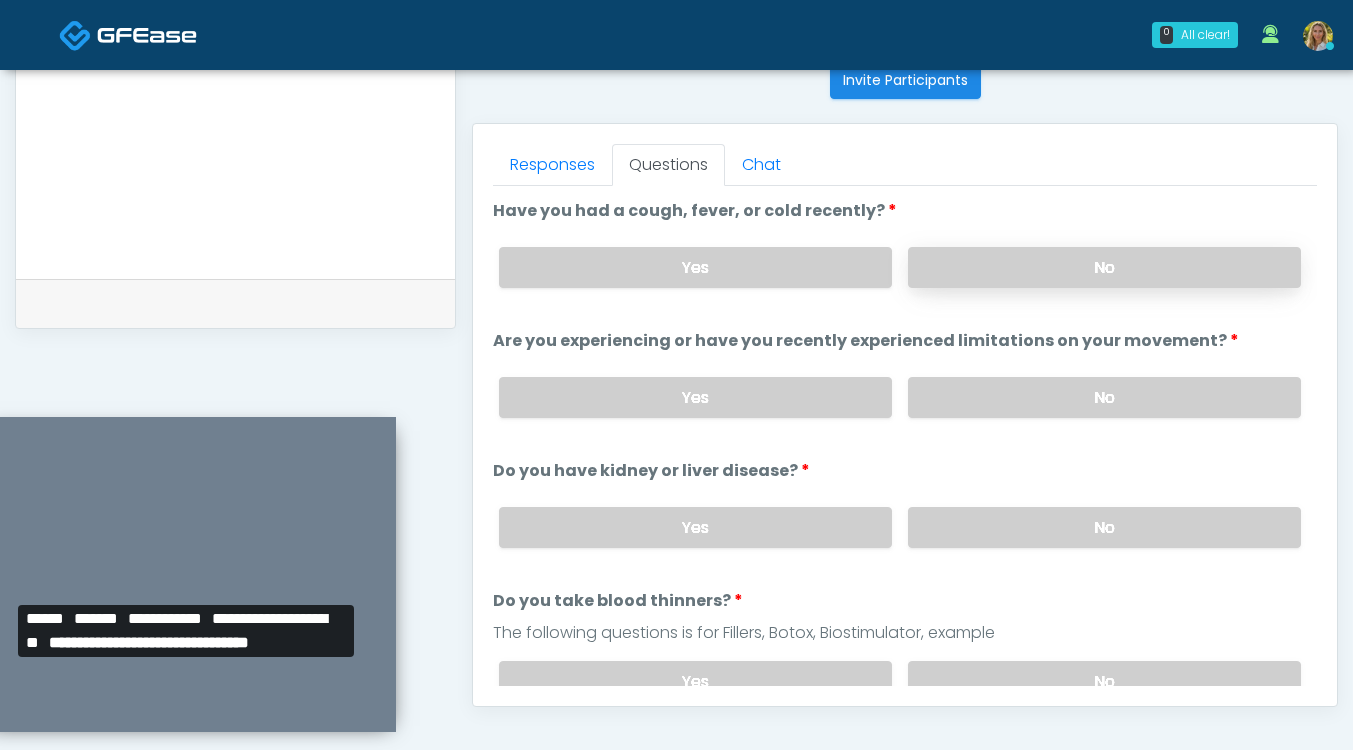 click on "No" at bounding box center (1104, 267) 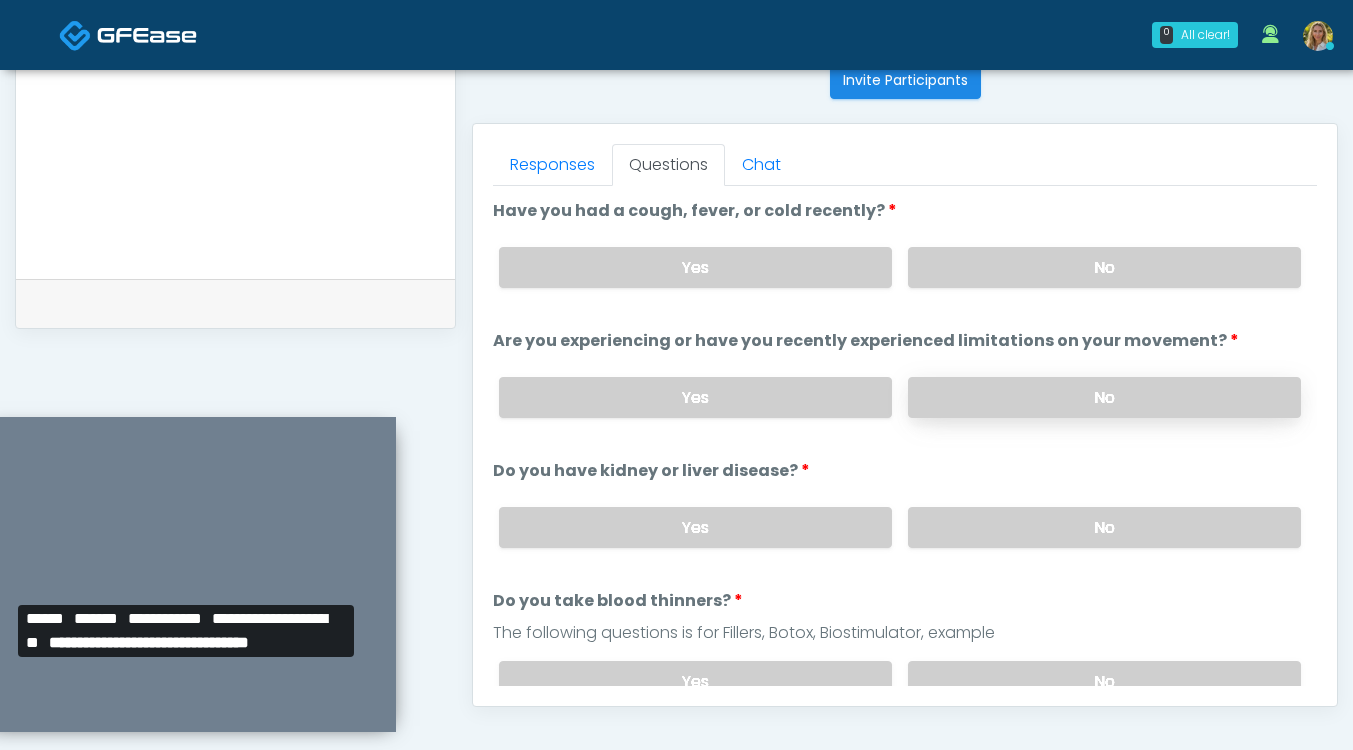 click on "No" at bounding box center (1104, 397) 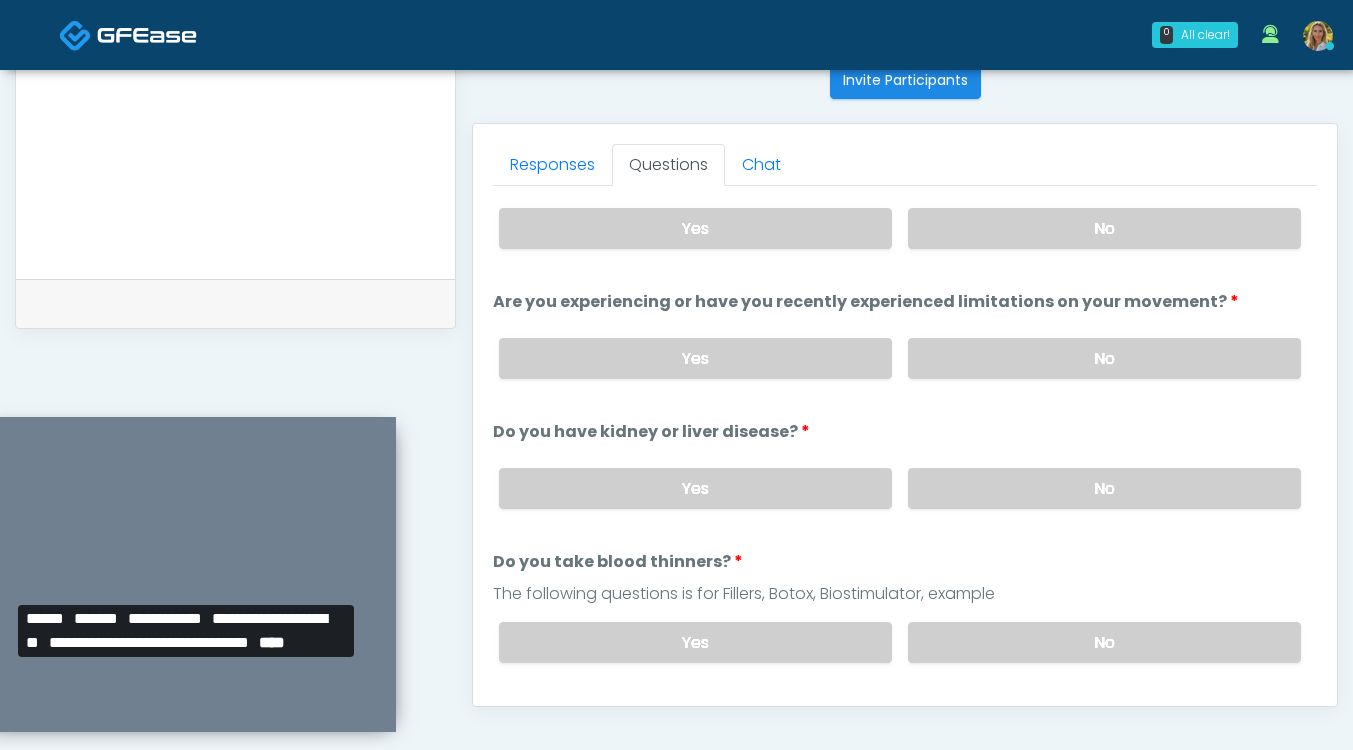 scroll, scrollTop: 41, scrollLeft: 0, axis: vertical 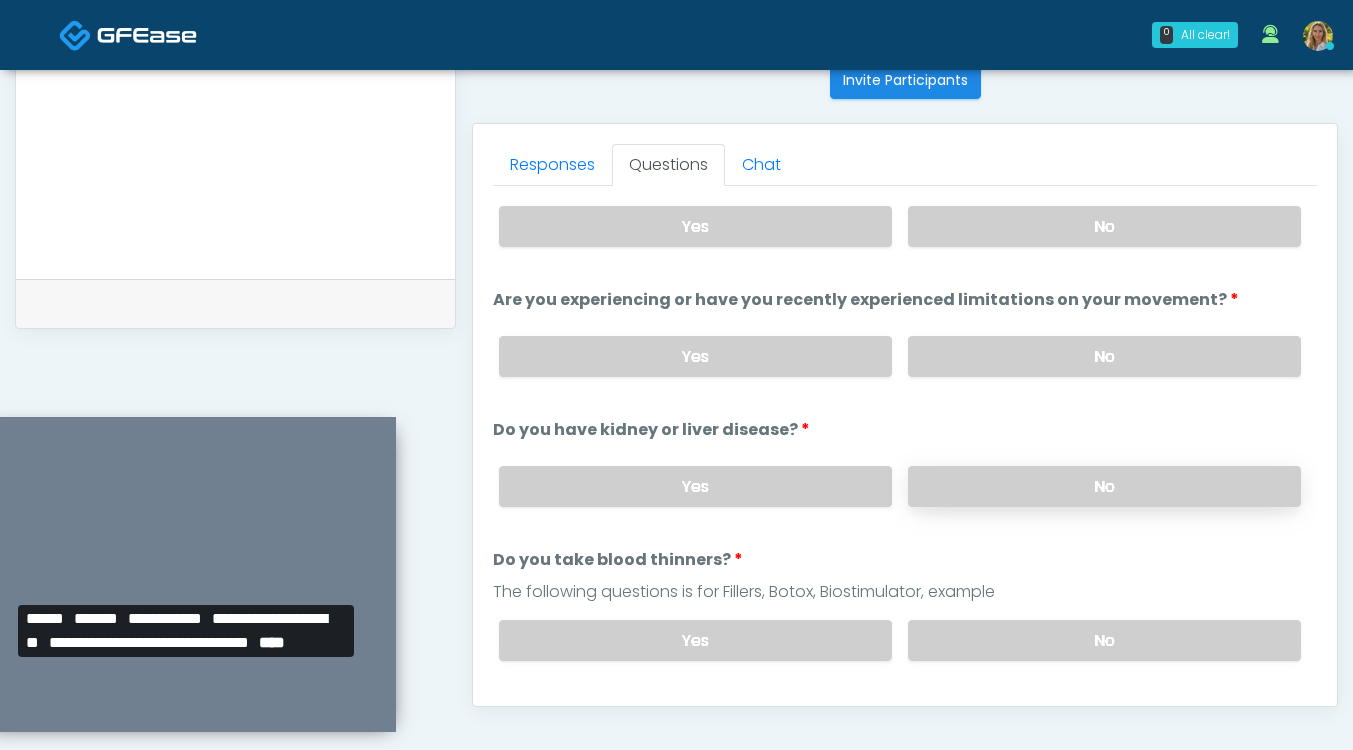 click on "No" at bounding box center (1104, 486) 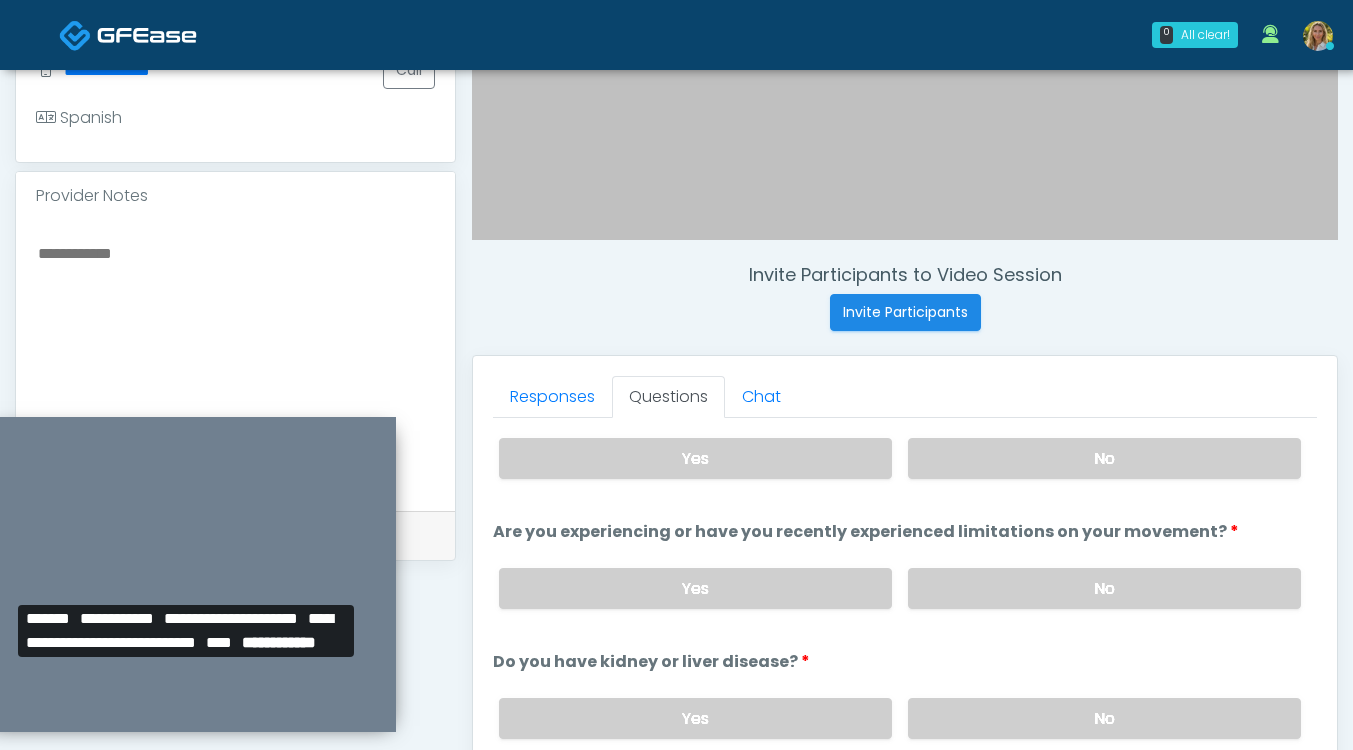 scroll, scrollTop: 642, scrollLeft: 0, axis: vertical 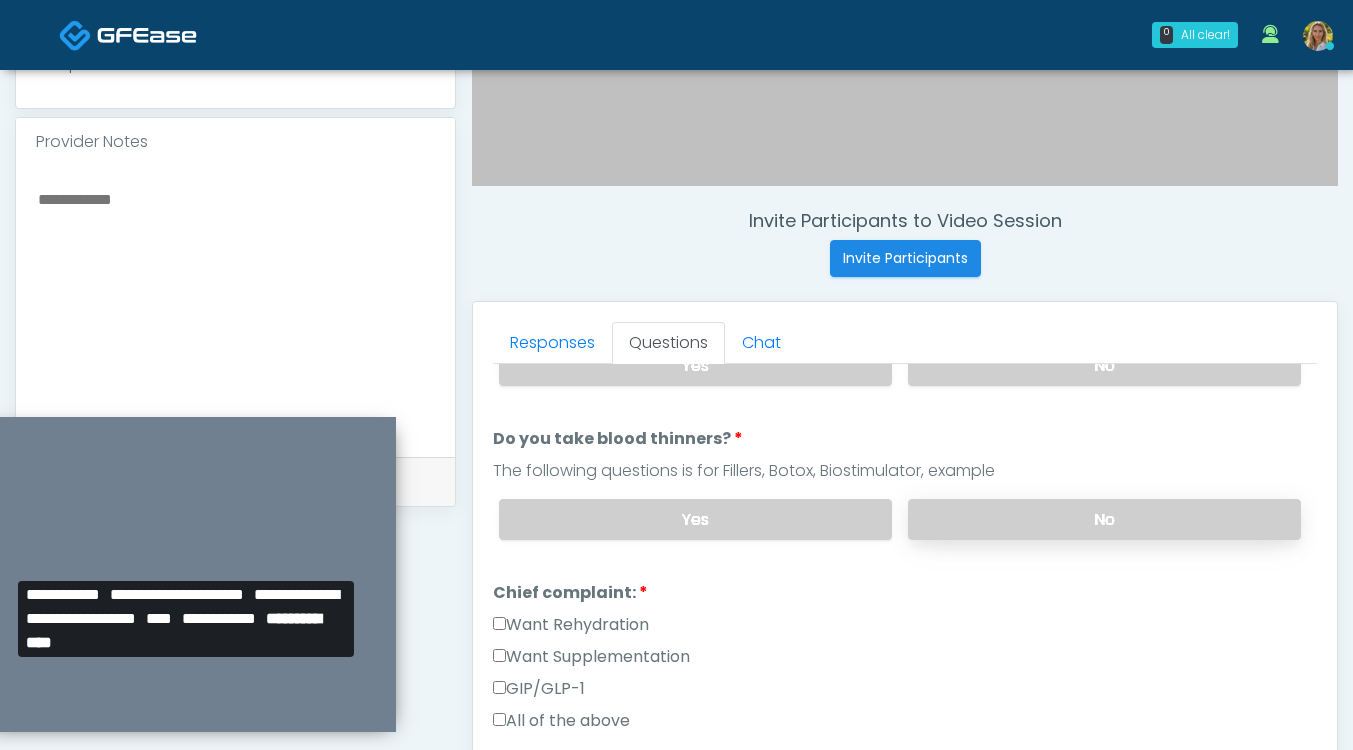 click on "No" at bounding box center (1104, 519) 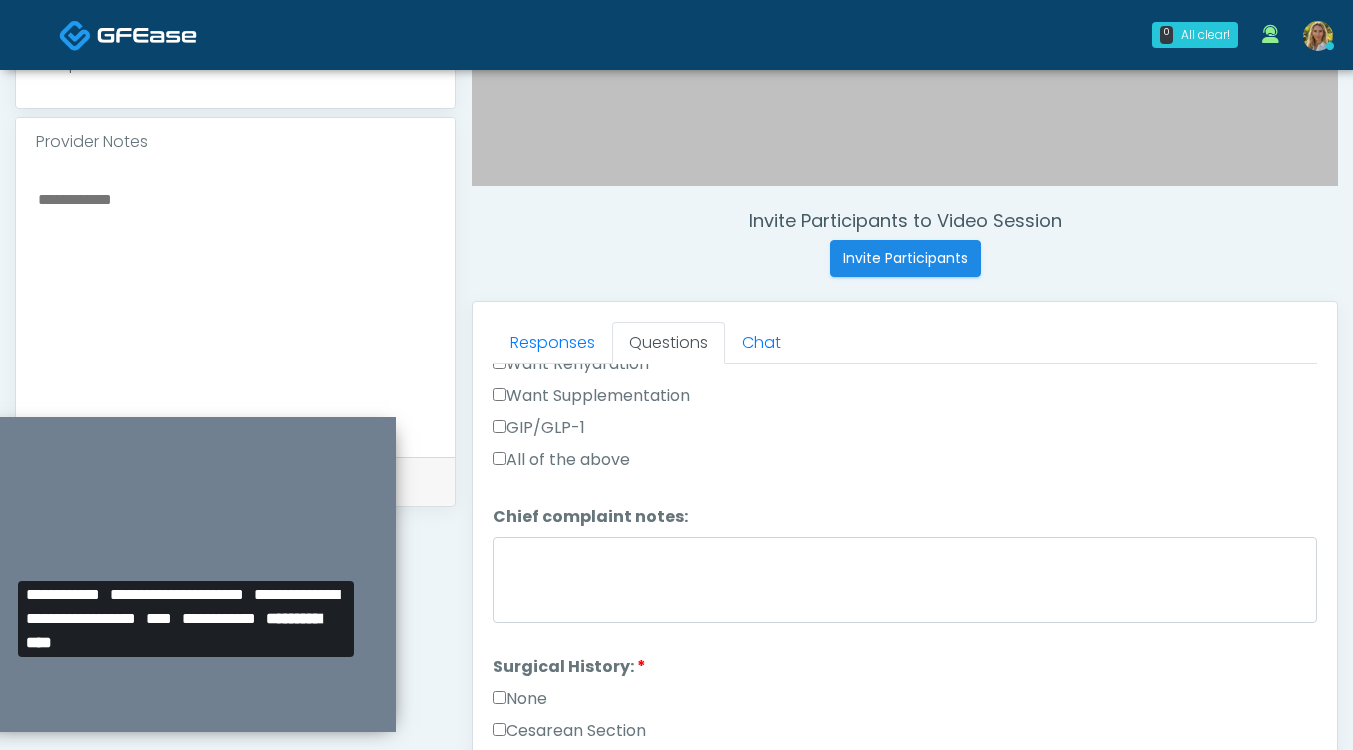 scroll, scrollTop: 630, scrollLeft: 0, axis: vertical 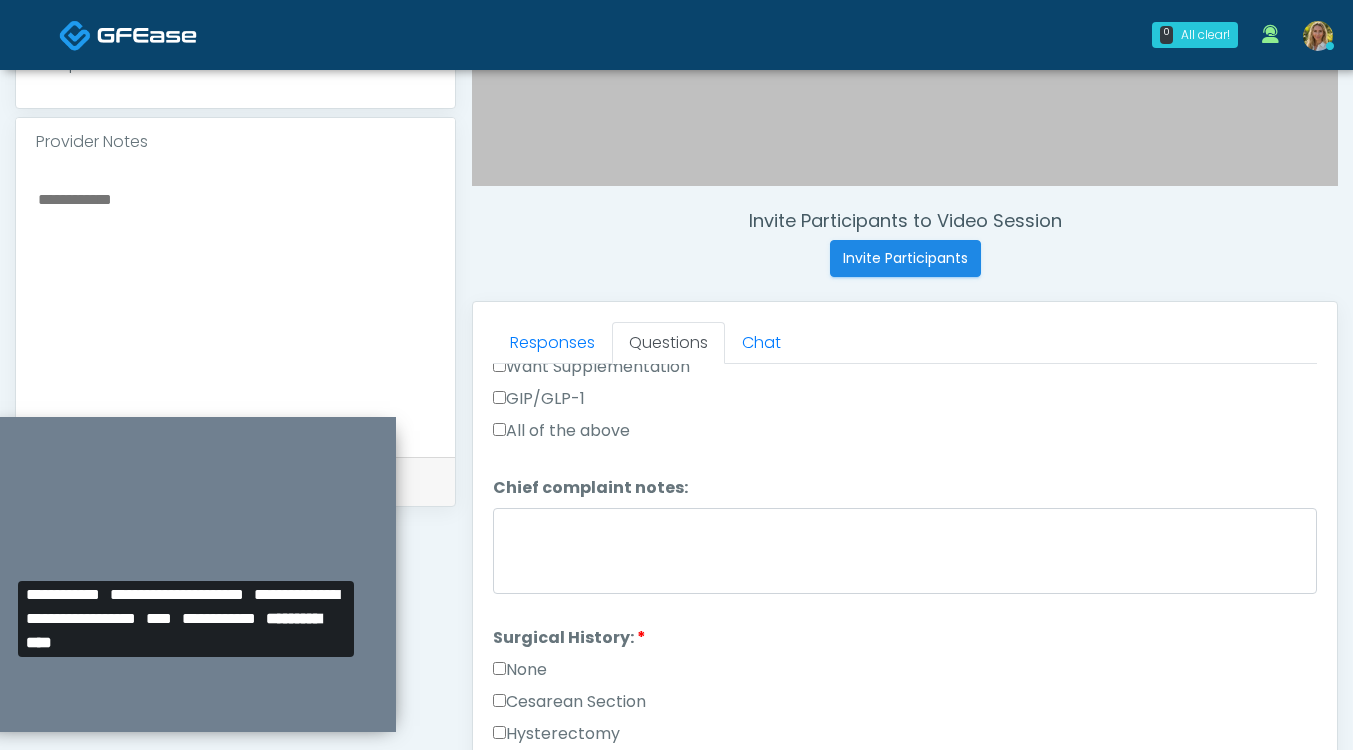 click on "None" at bounding box center (520, 670) 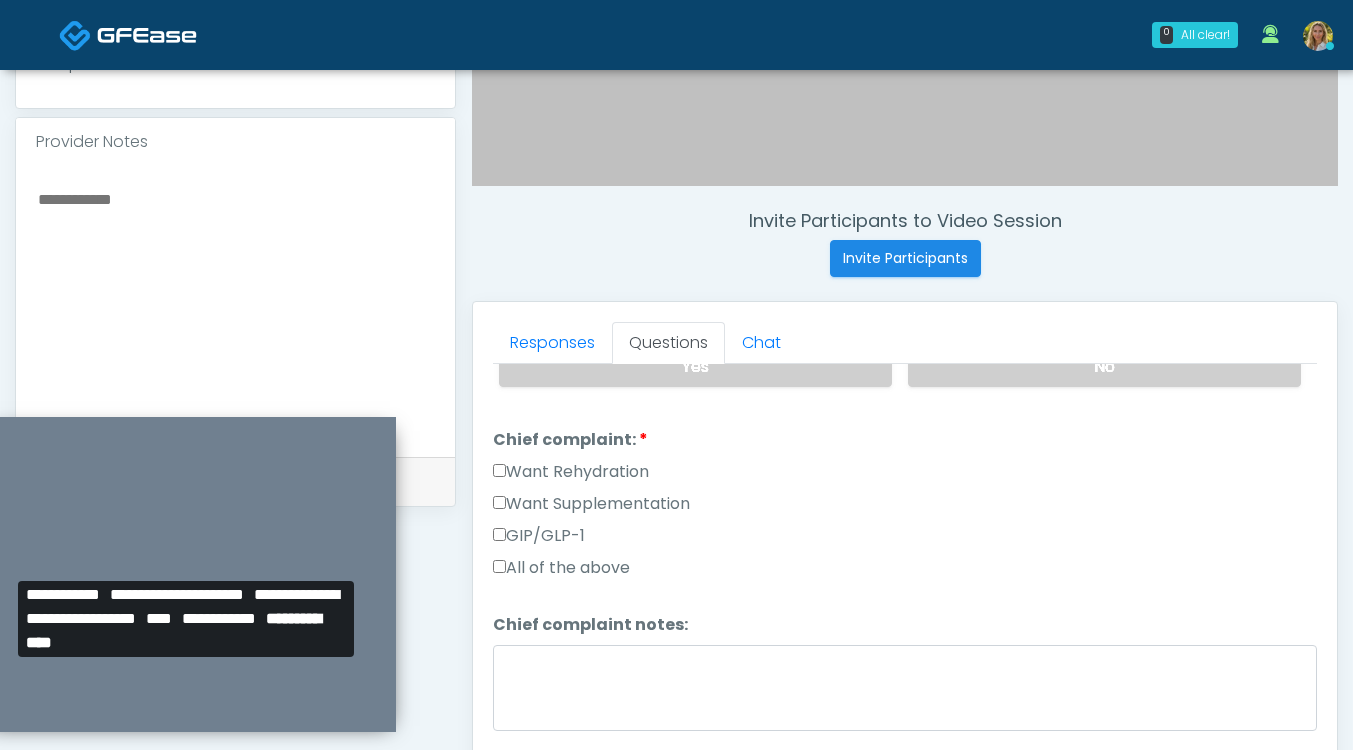 scroll, scrollTop: 468, scrollLeft: 0, axis: vertical 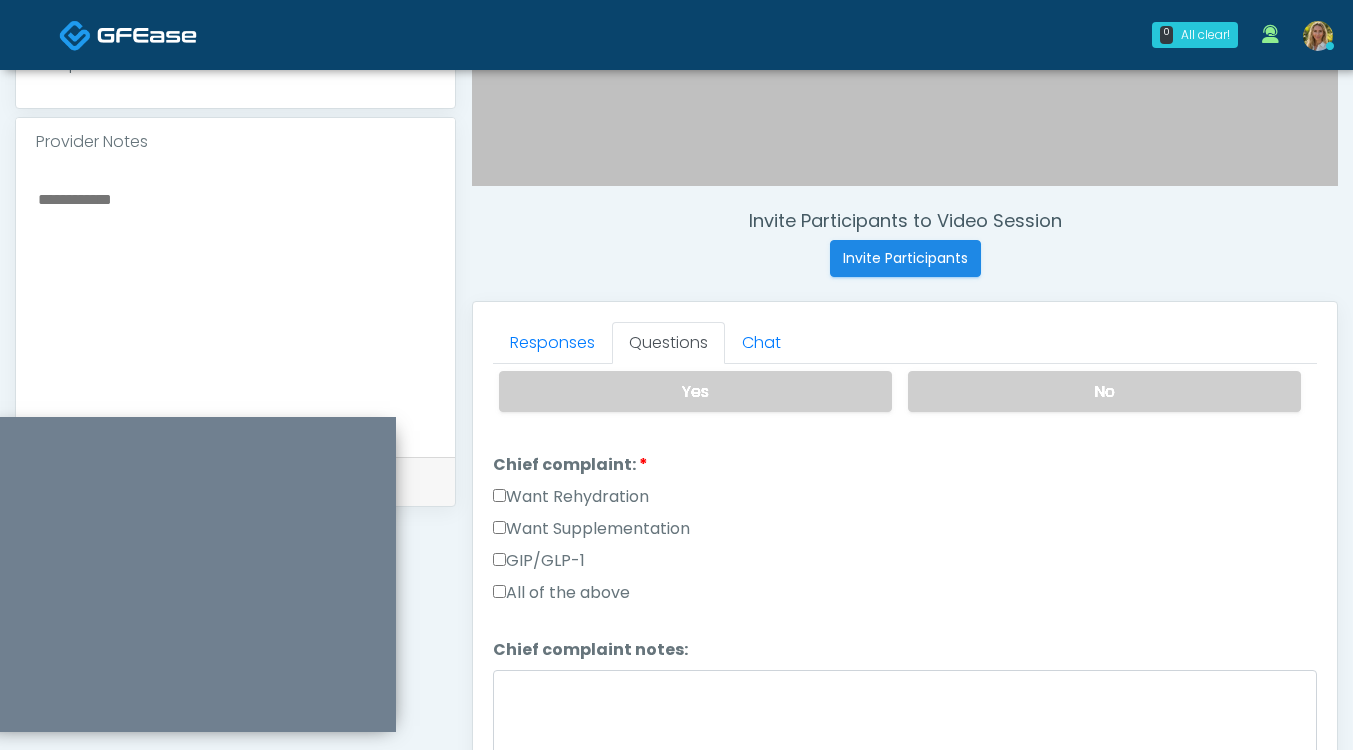 click on "Want Rehydration" at bounding box center (571, 497) 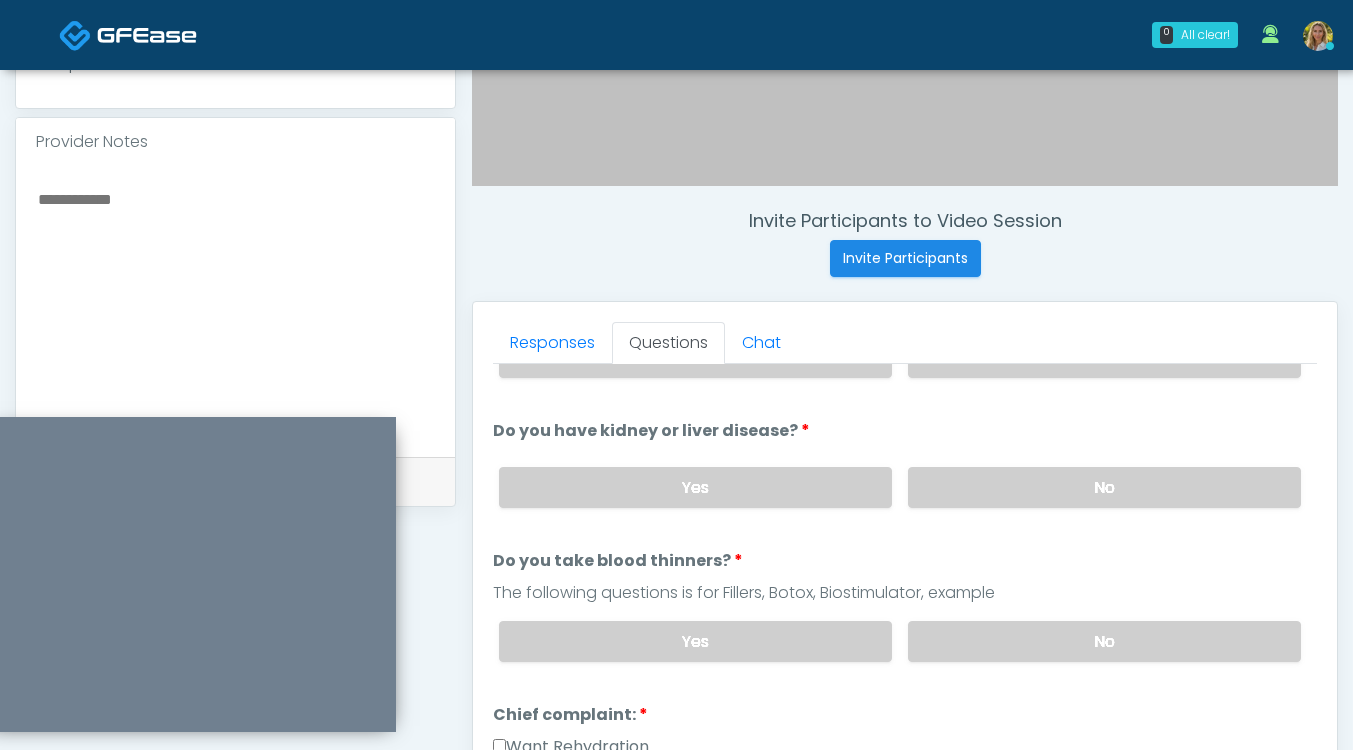 scroll, scrollTop: 0, scrollLeft: 0, axis: both 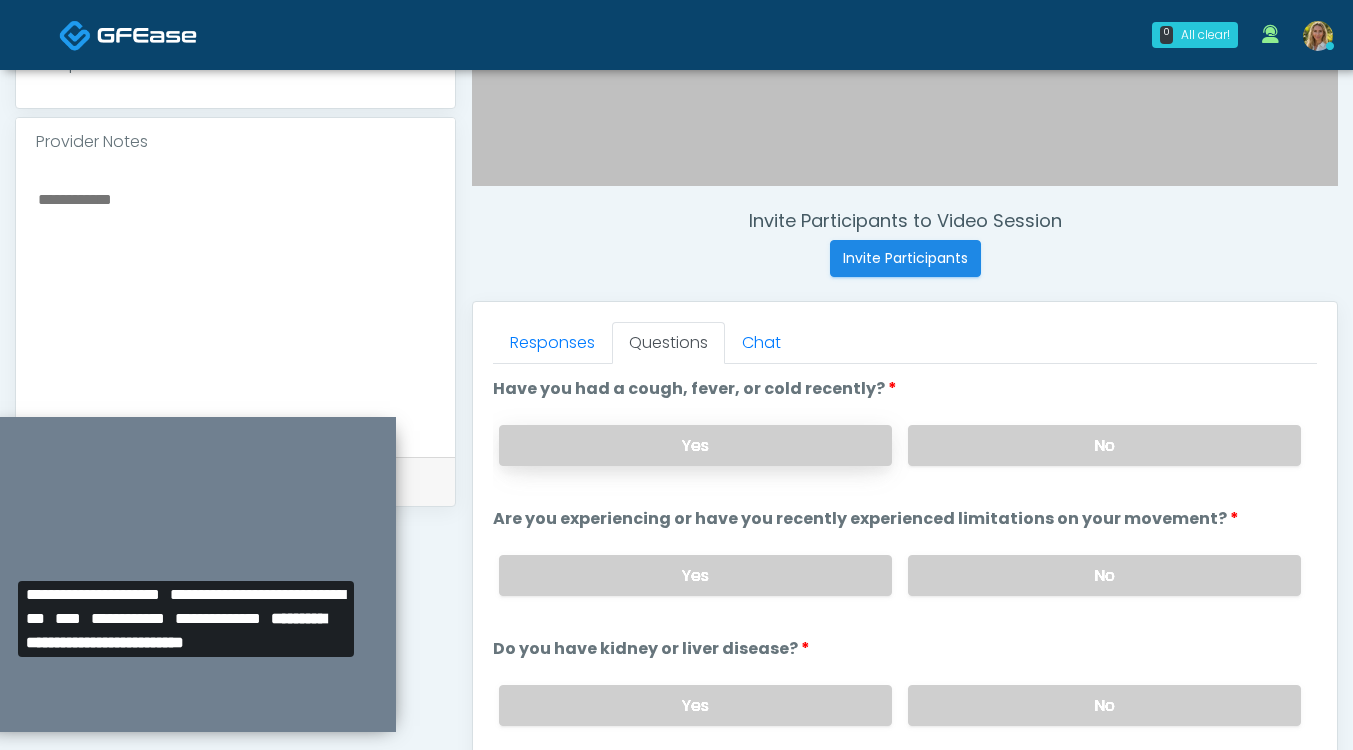 click on "Yes" at bounding box center (695, 445) 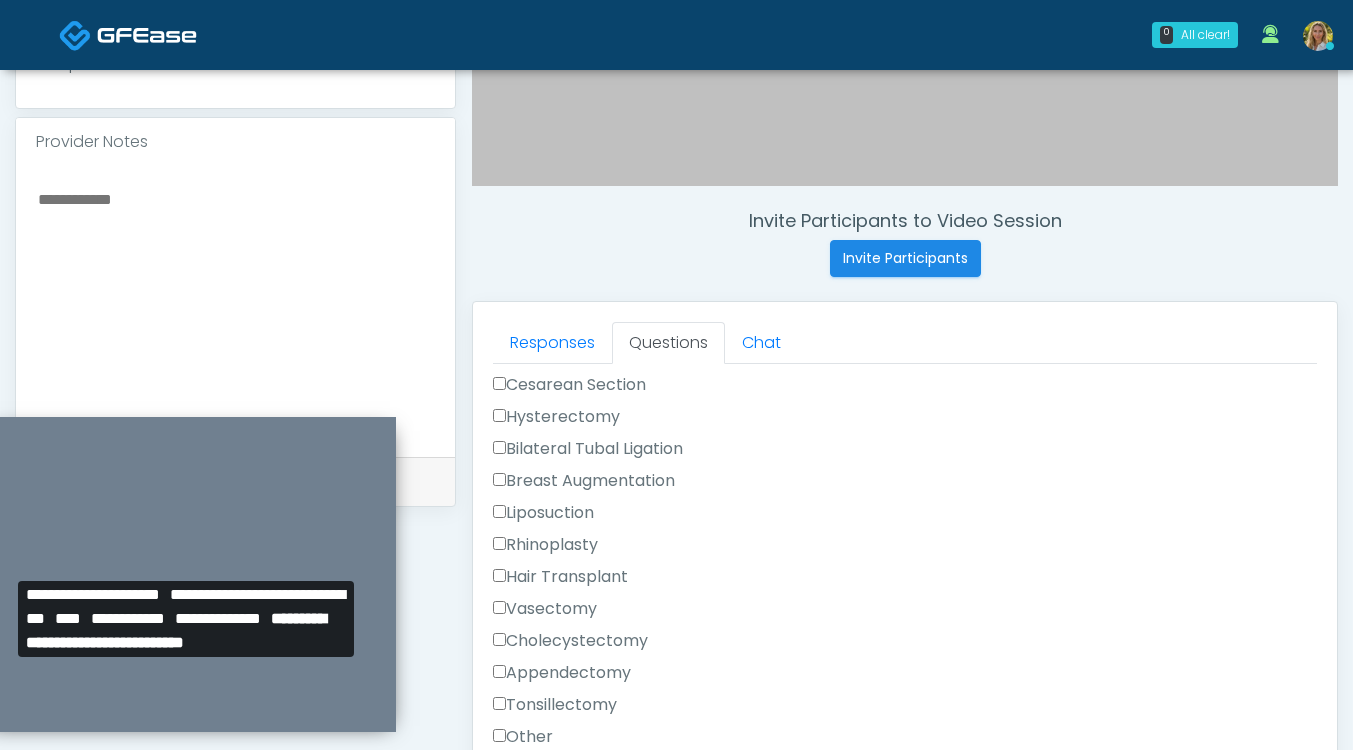 scroll, scrollTop: 1047, scrollLeft: 0, axis: vertical 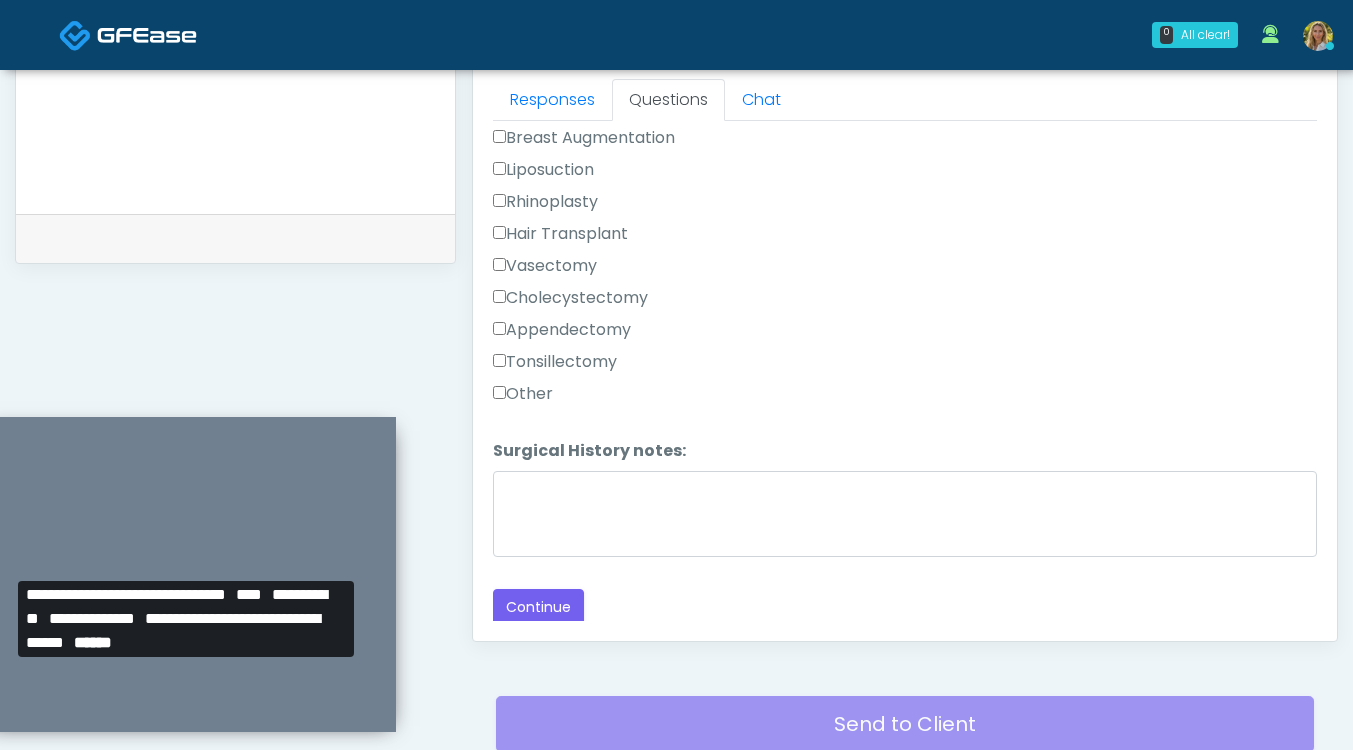 click on "Other" at bounding box center [523, 394] 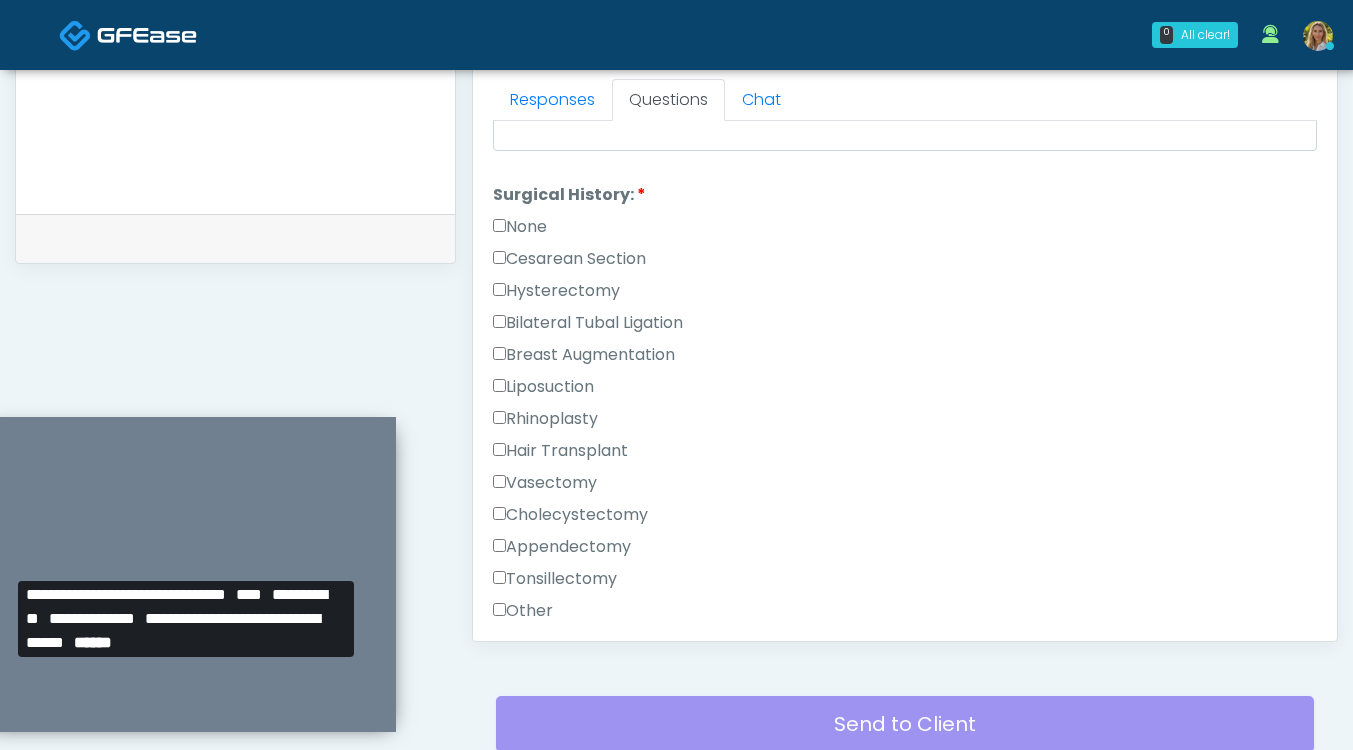 scroll, scrollTop: 809, scrollLeft: 0, axis: vertical 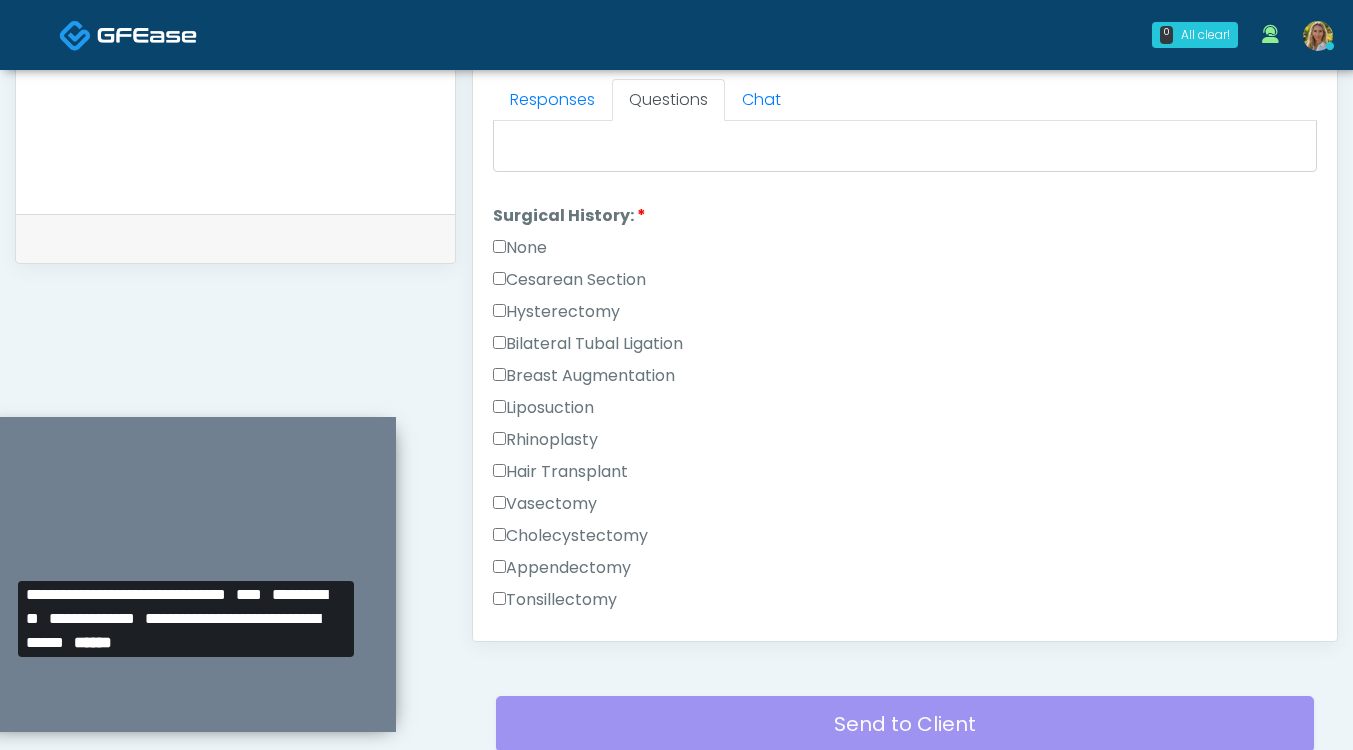 click on "None" at bounding box center [520, 248] 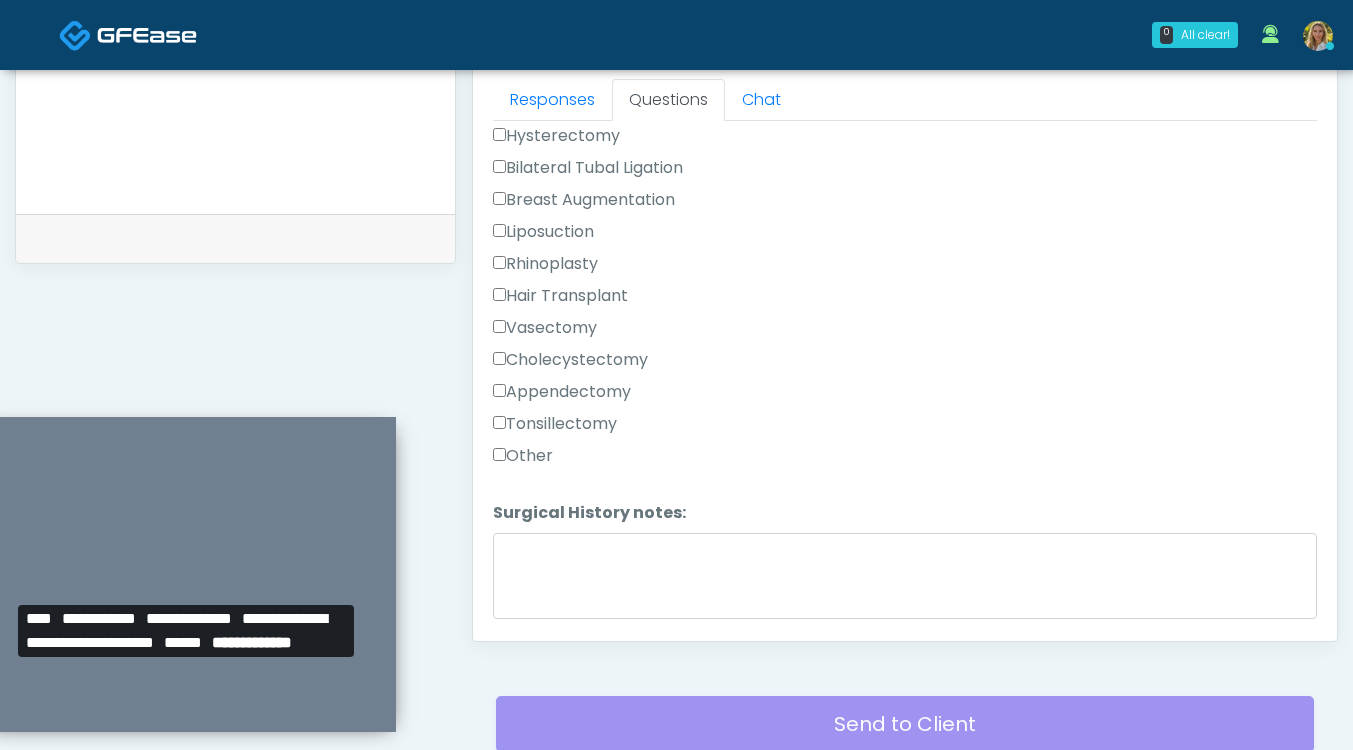 scroll, scrollTop: 1047, scrollLeft: 0, axis: vertical 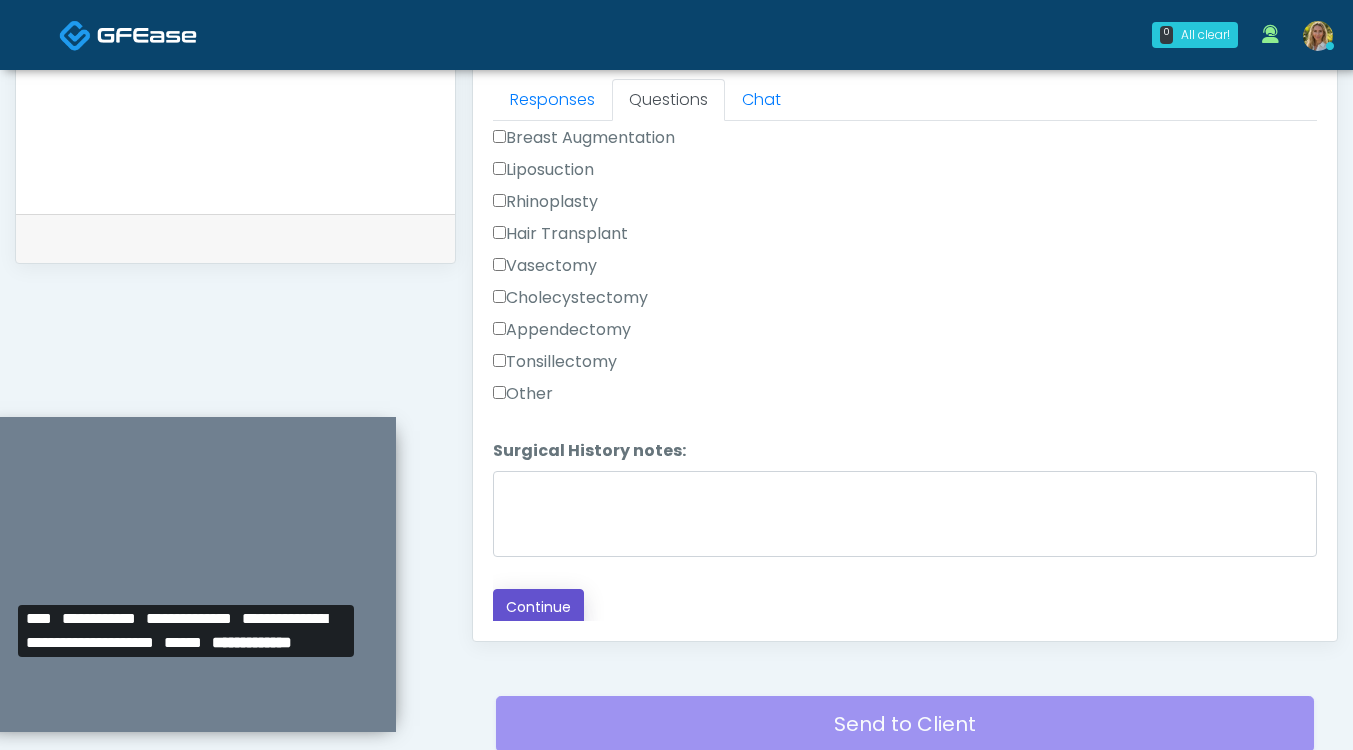 click on "Continue" at bounding box center (538, 607) 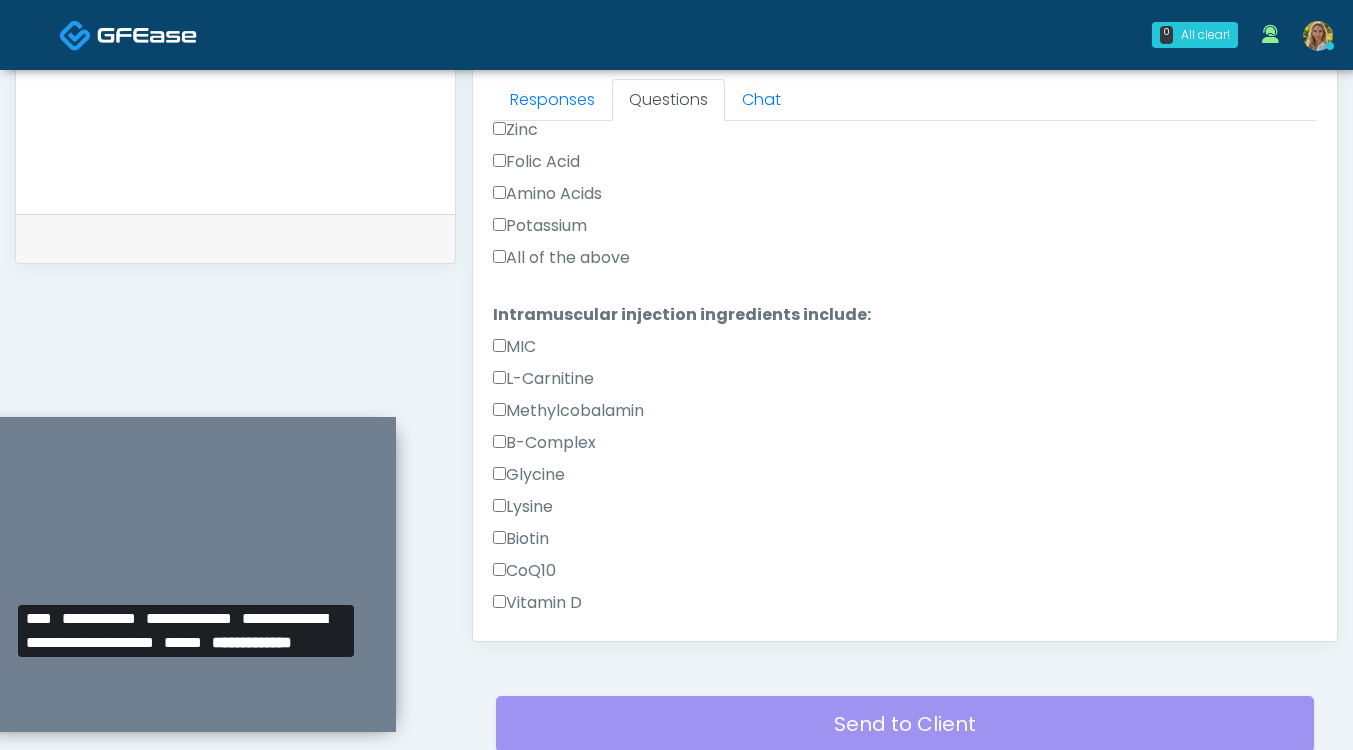 scroll, scrollTop: 1045, scrollLeft: 0, axis: vertical 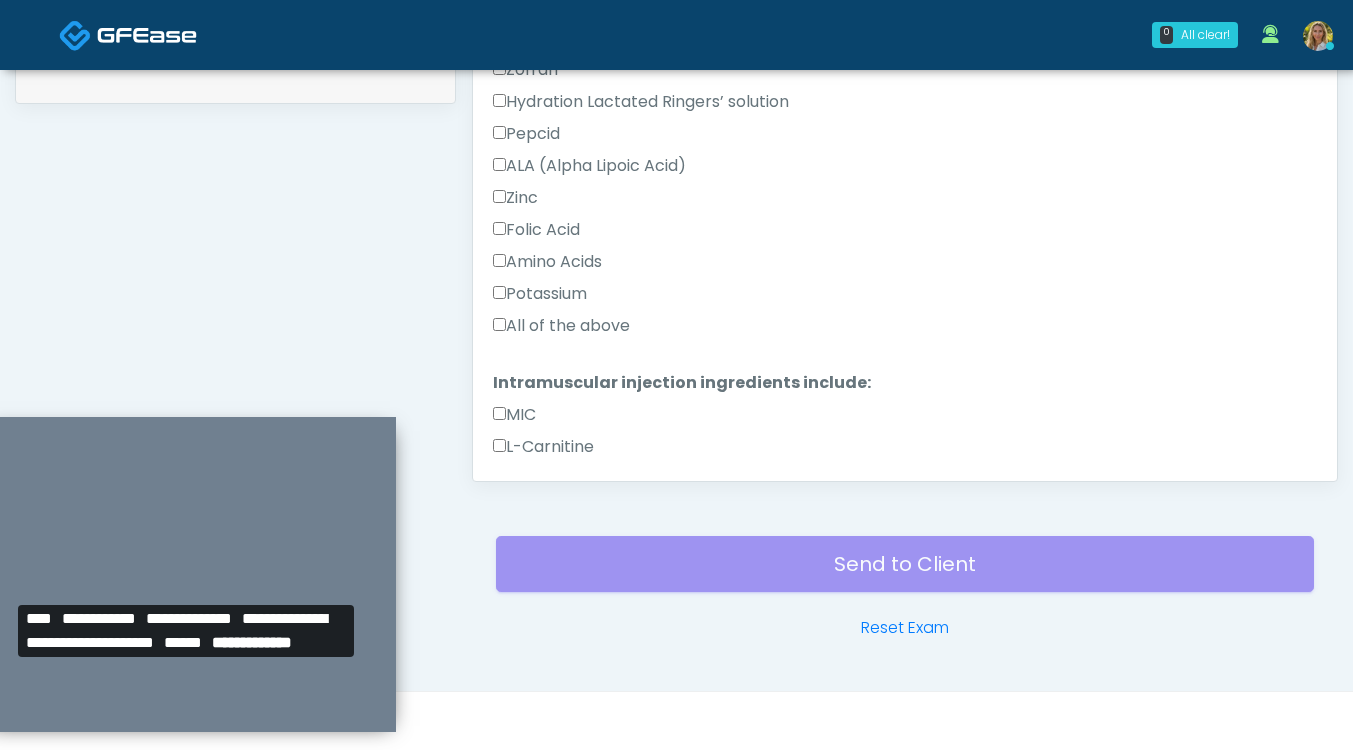 click on "All of the above" at bounding box center (561, 326) 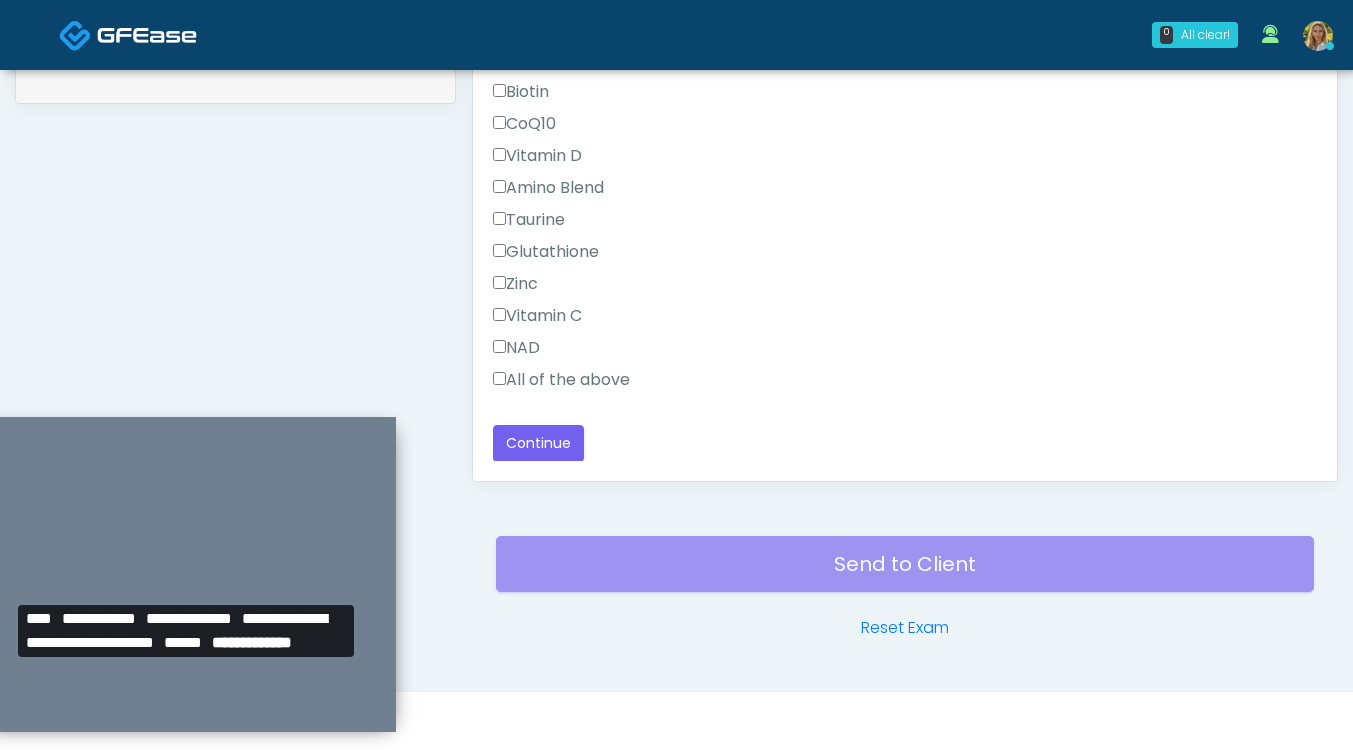 click on "All of the above" at bounding box center (561, 380) 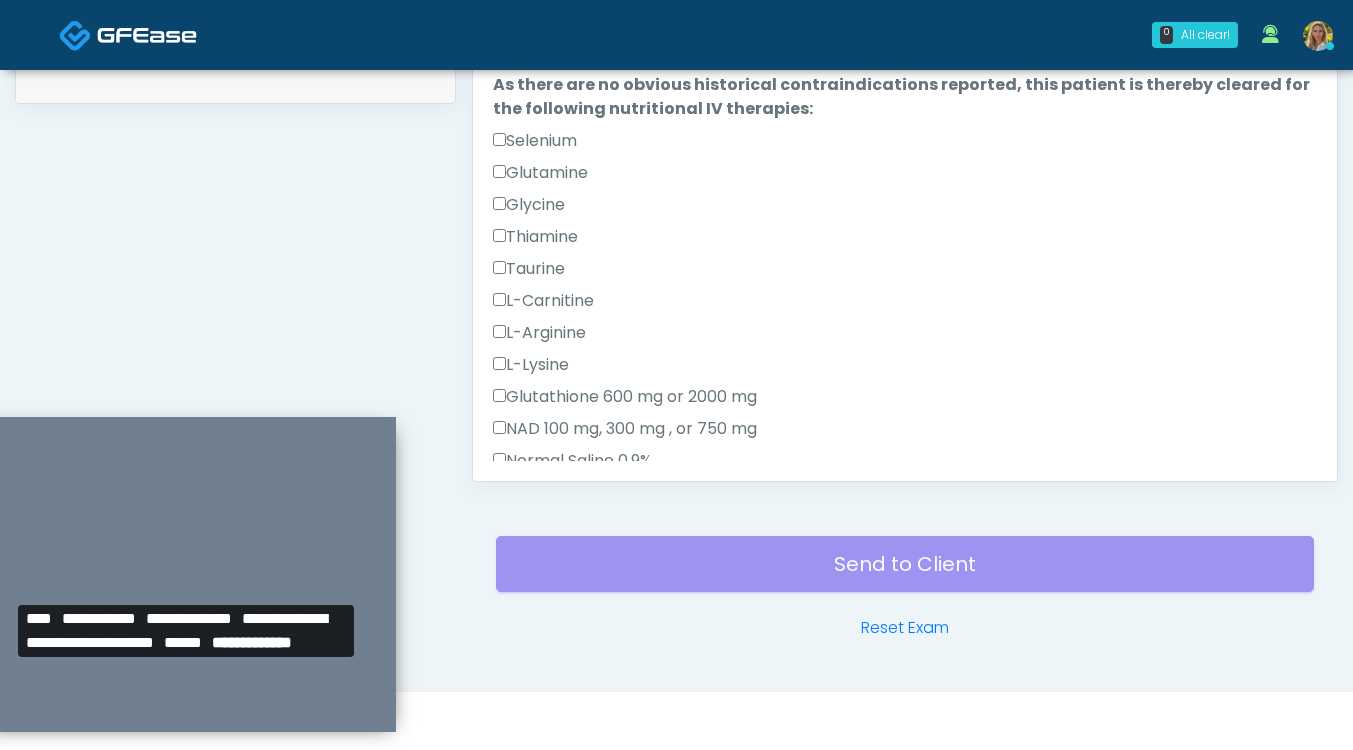 scroll, scrollTop: 0, scrollLeft: 0, axis: both 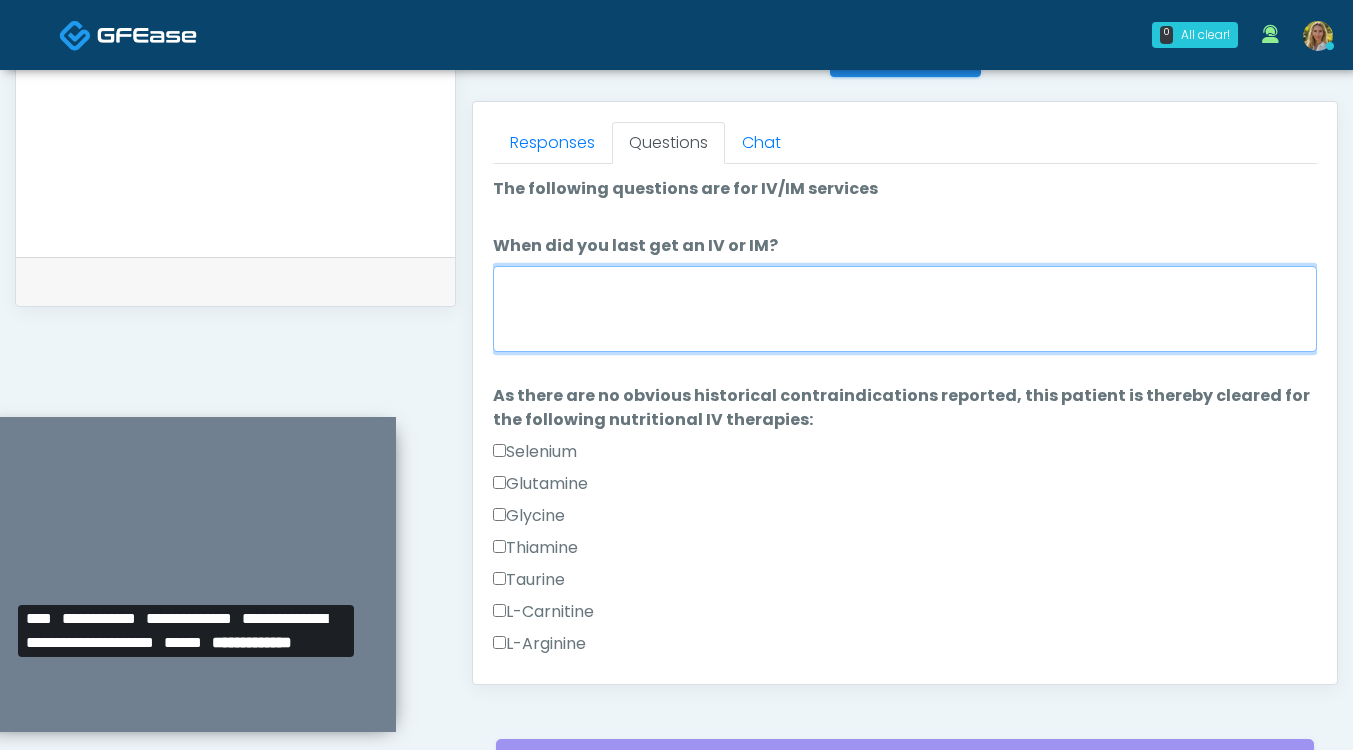 click on "When did you last get an IV or IM?" at bounding box center (905, 309) 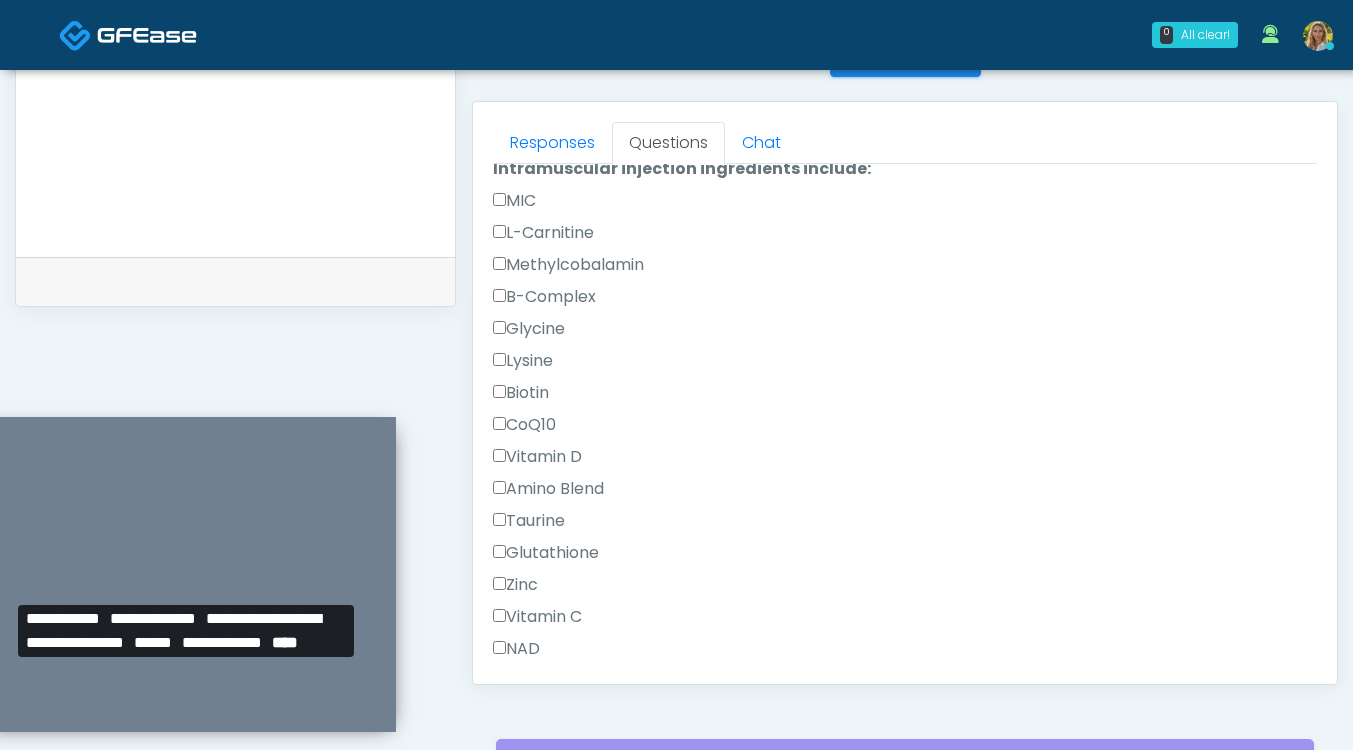 scroll, scrollTop: 1334, scrollLeft: 0, axis: vertical 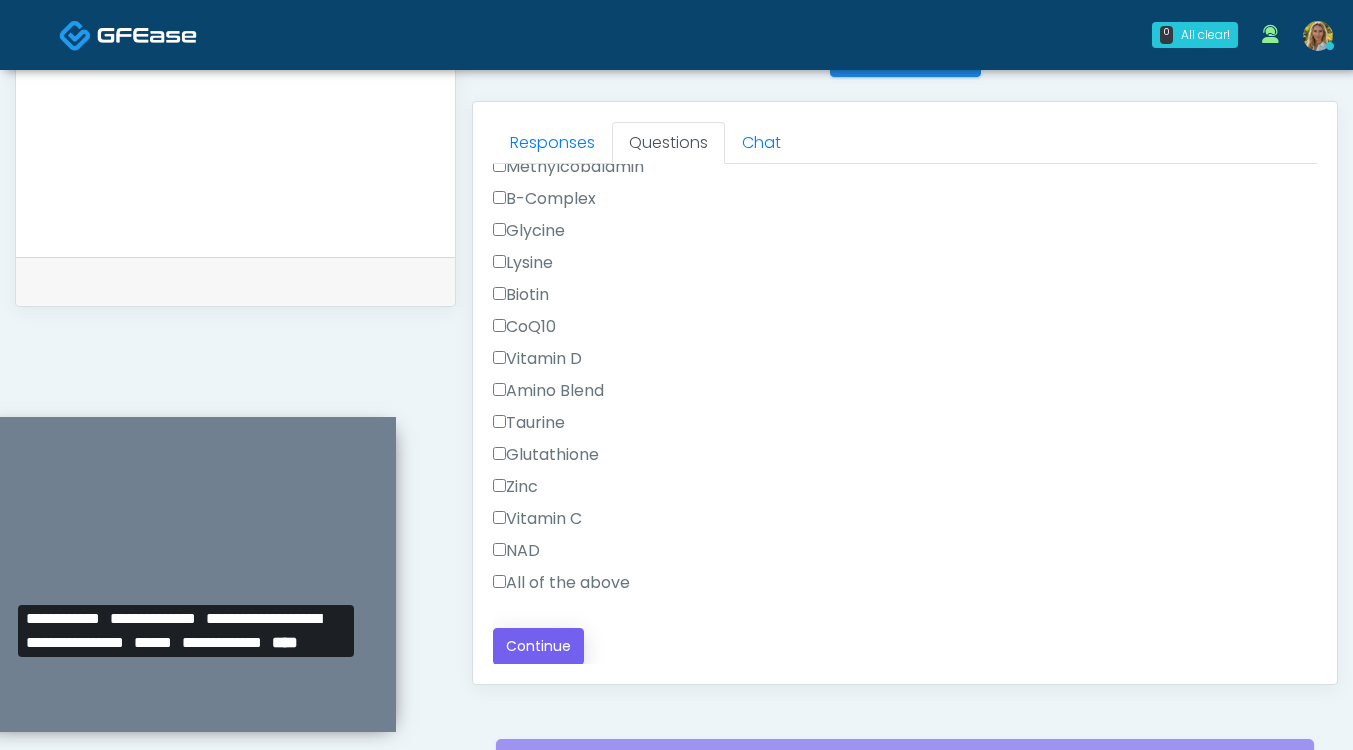 type on "***" 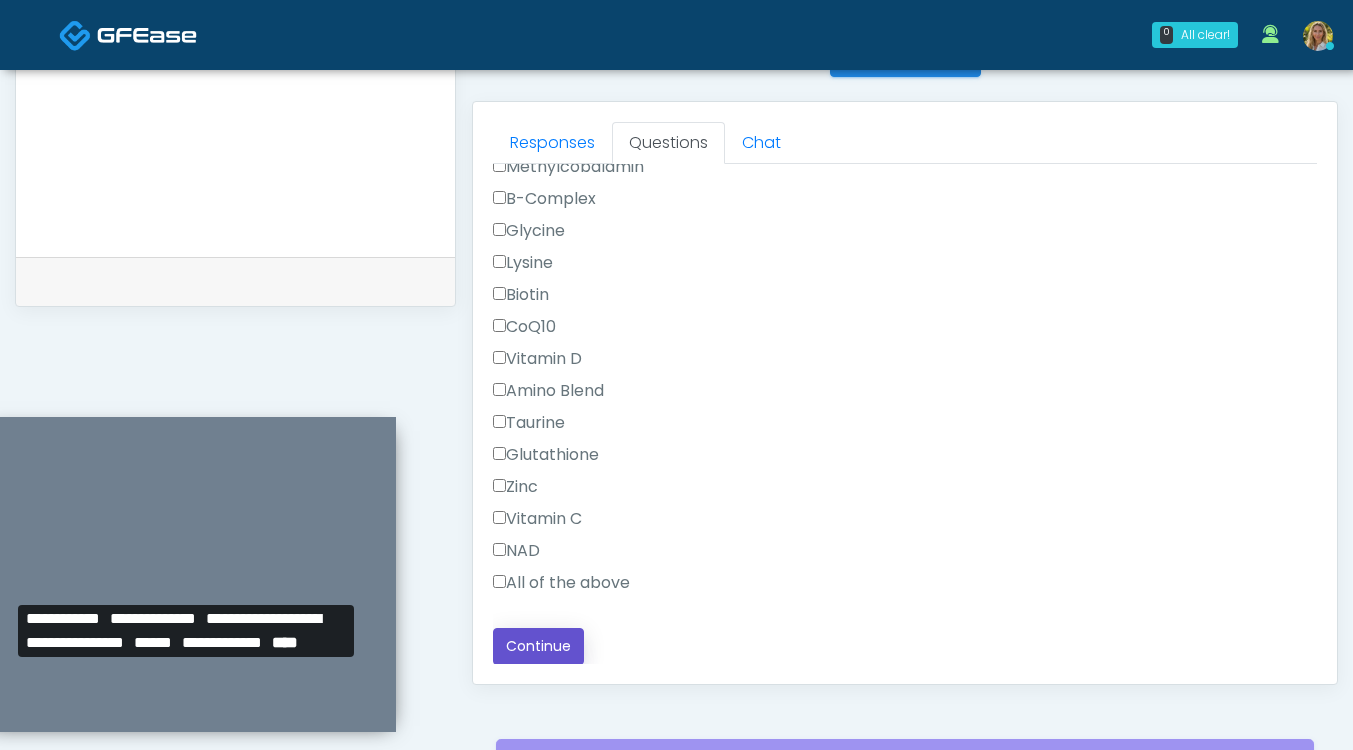 click on "Continue" at bounding box center (538, 646) 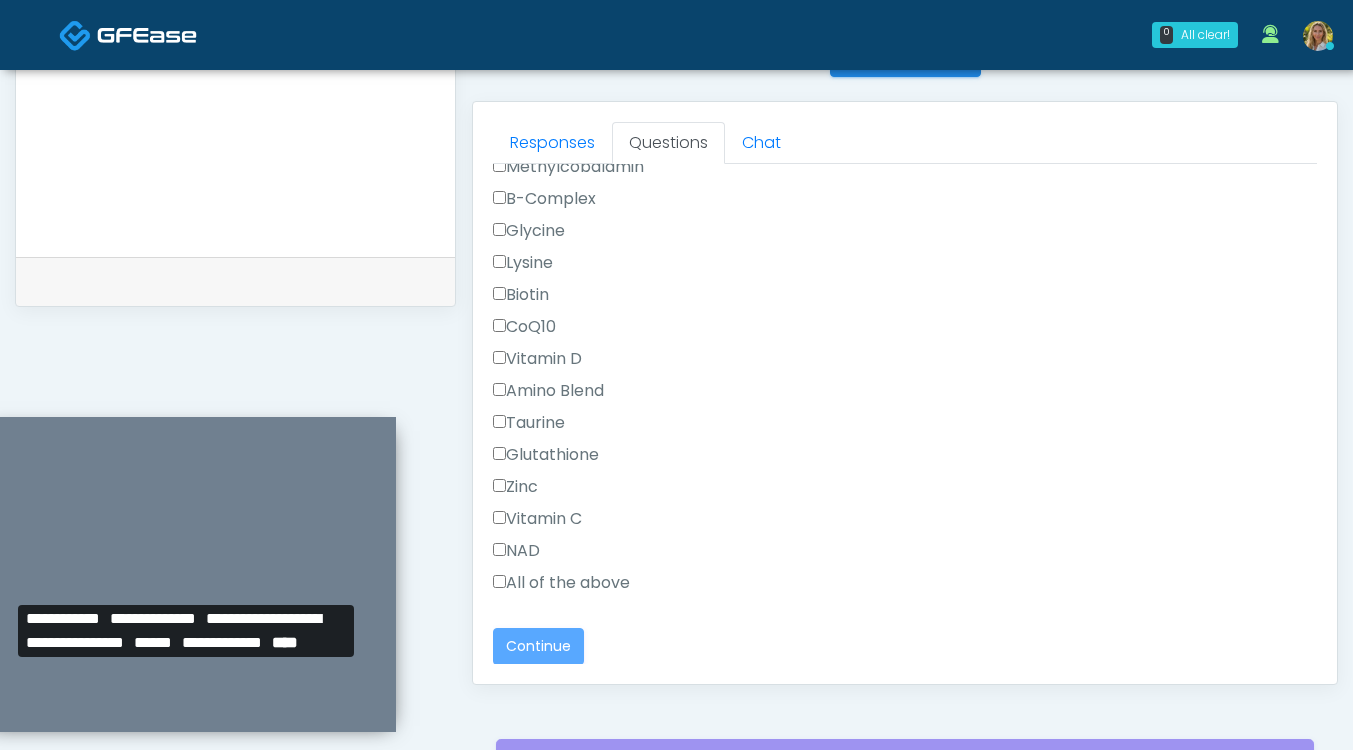 scroll, scrollTop: 1045, scrollLeft: 0, axis: vertical 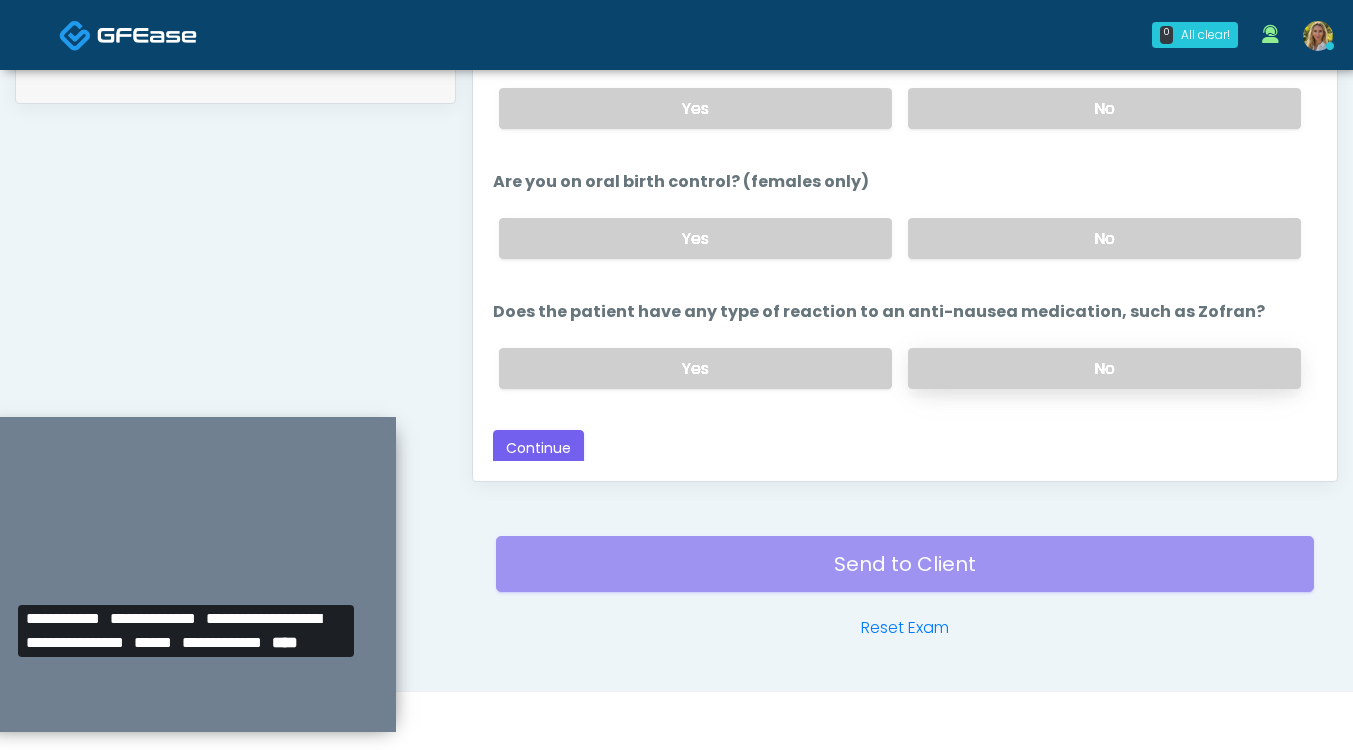 click on "No" at bounding box center [1104, 368] 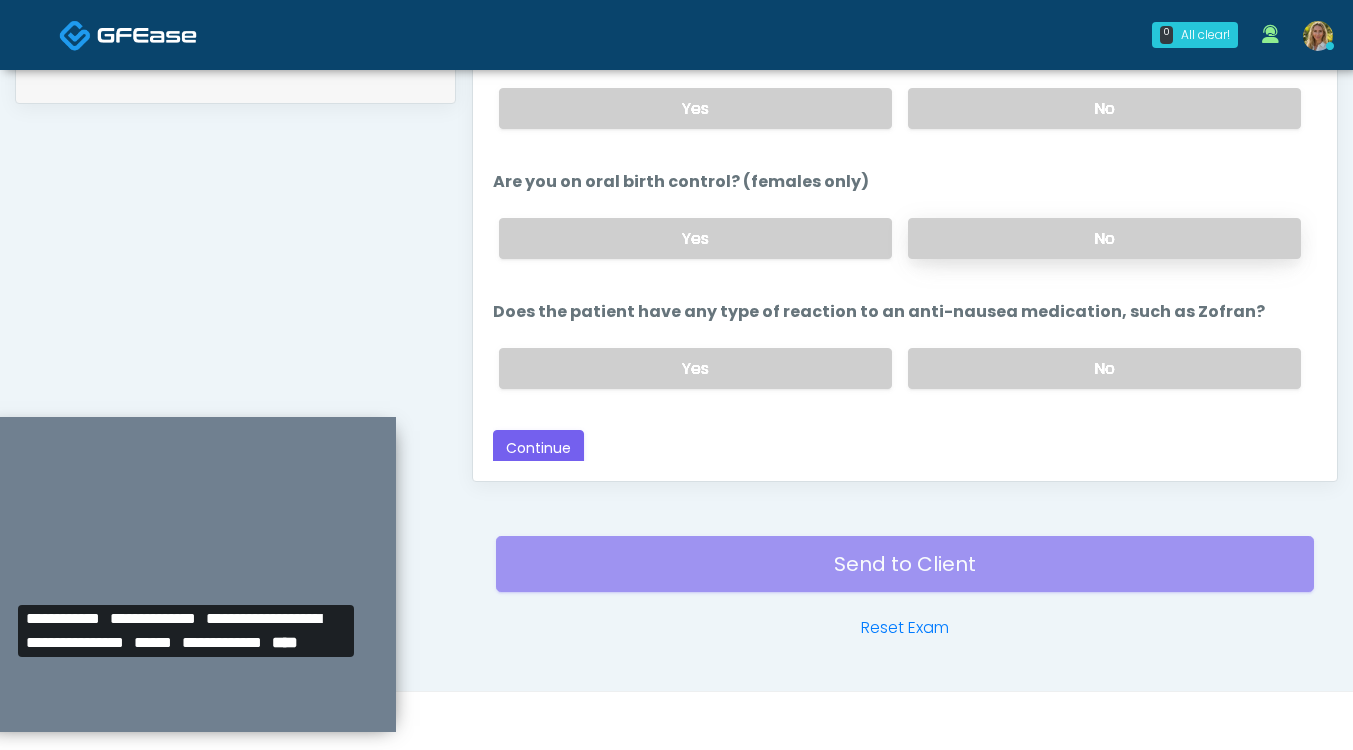 click on "No" at bounding box center [1104, 238] 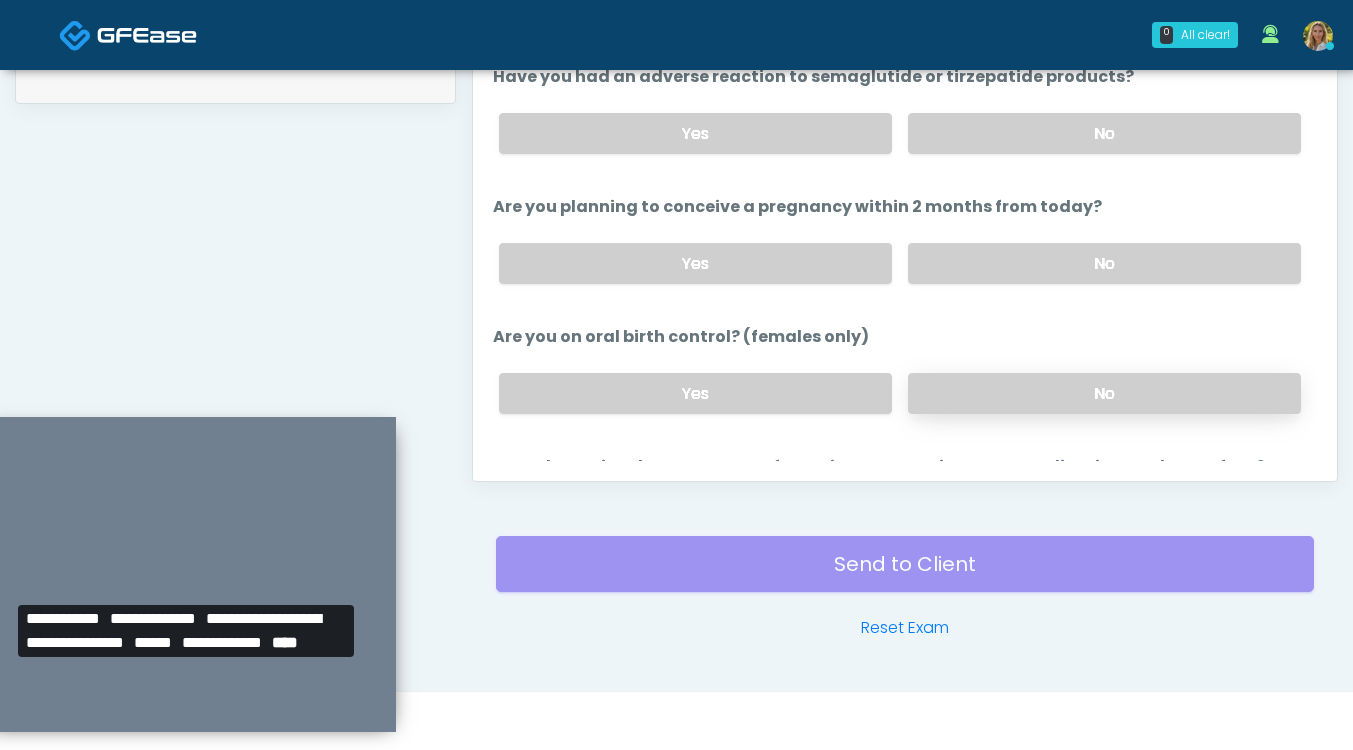 scroll, scrollTop: 947, scrollLeft: 0, axis: vertical 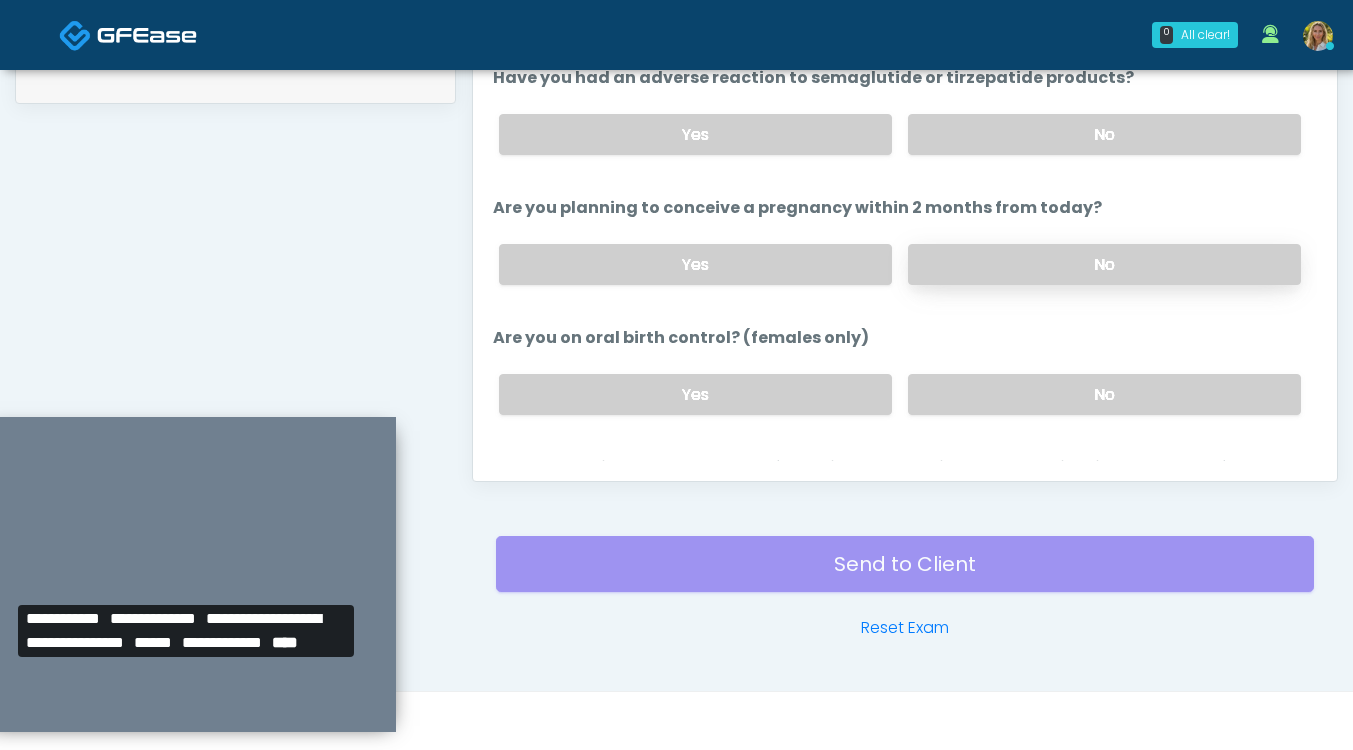 click on "No" at bounding box center [1104, 264] 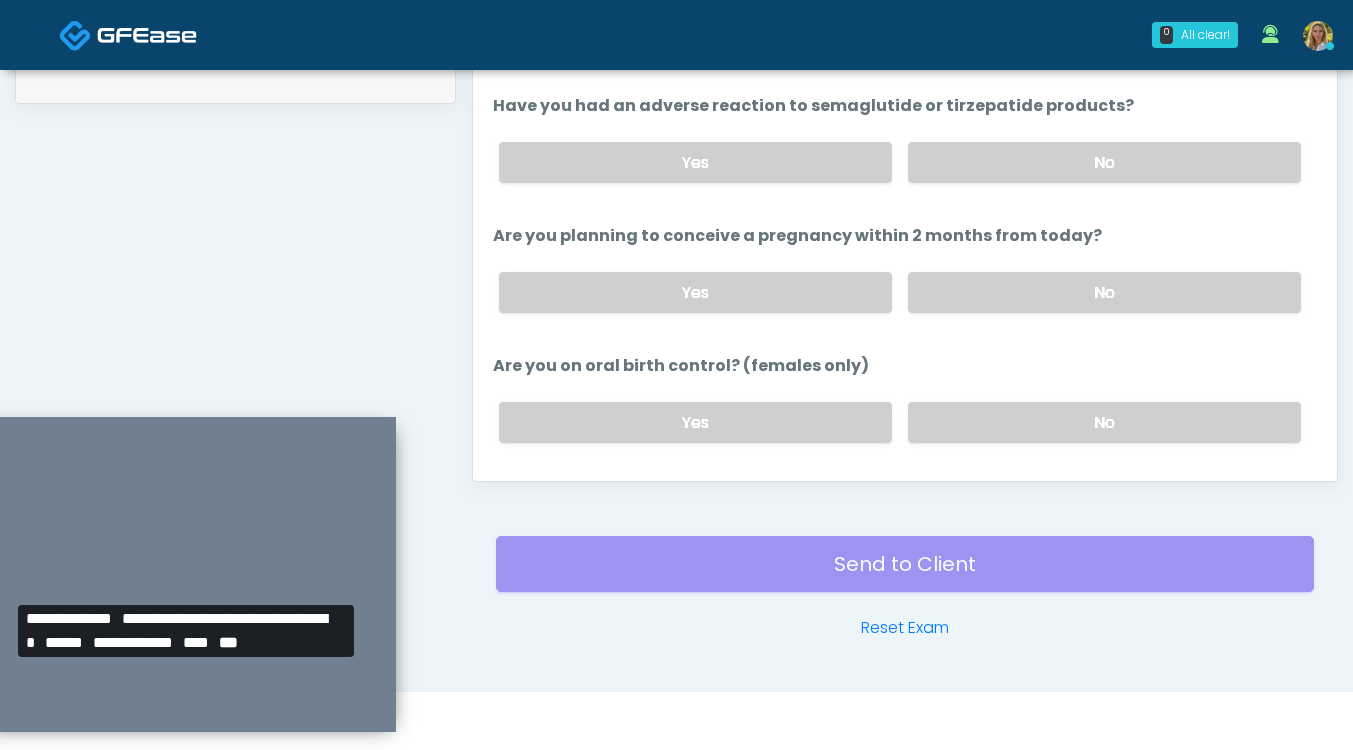 scroll, scrollTop: 907, scrollLeft: 0, axis: vertical 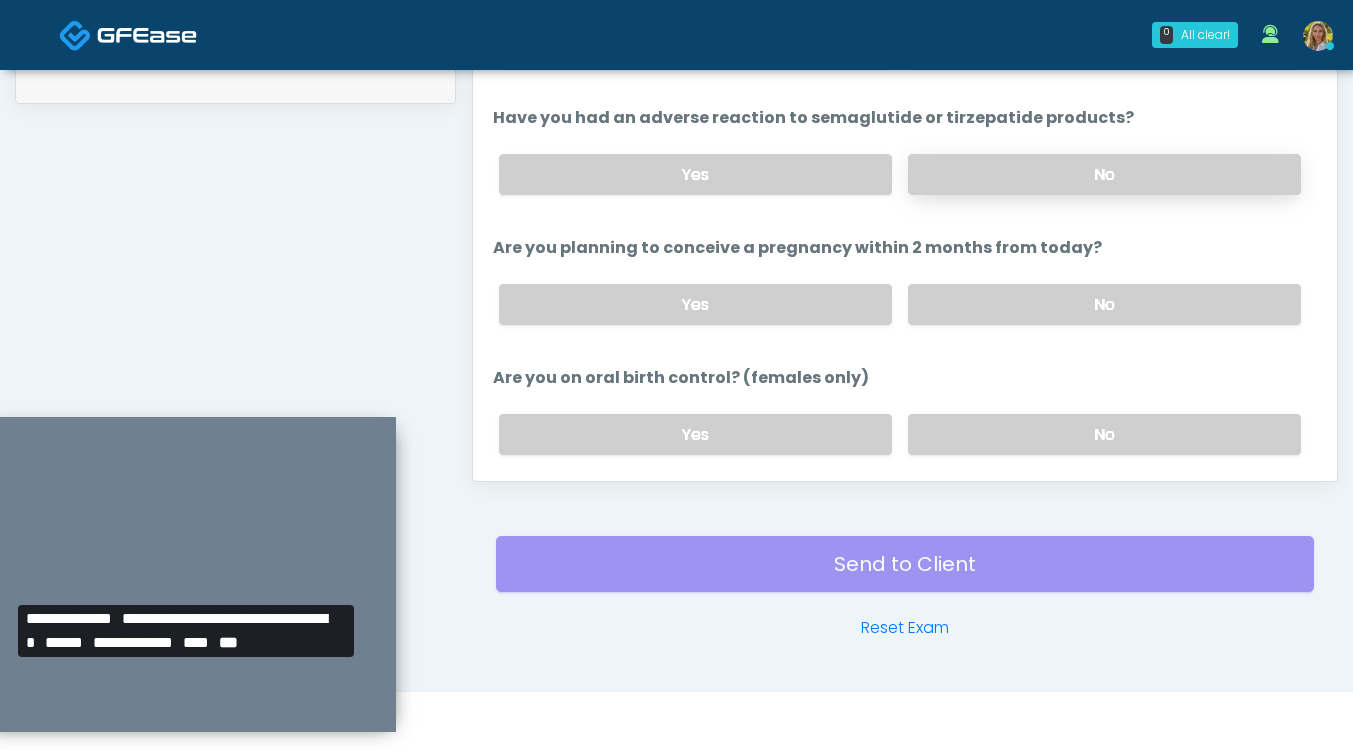 click on "No" at bounding box center [1104, 174] 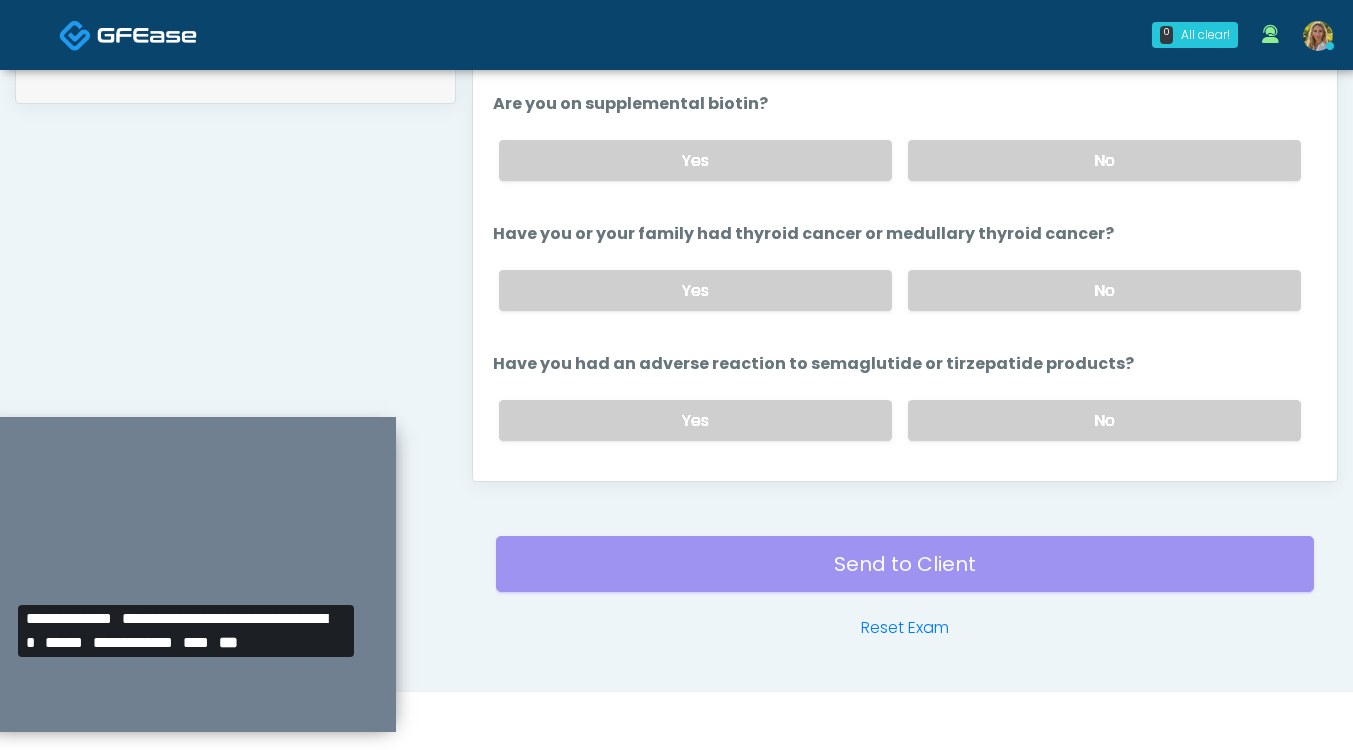 scroll, scrollTop: 659, scrollLeft: 0, axis: vertical 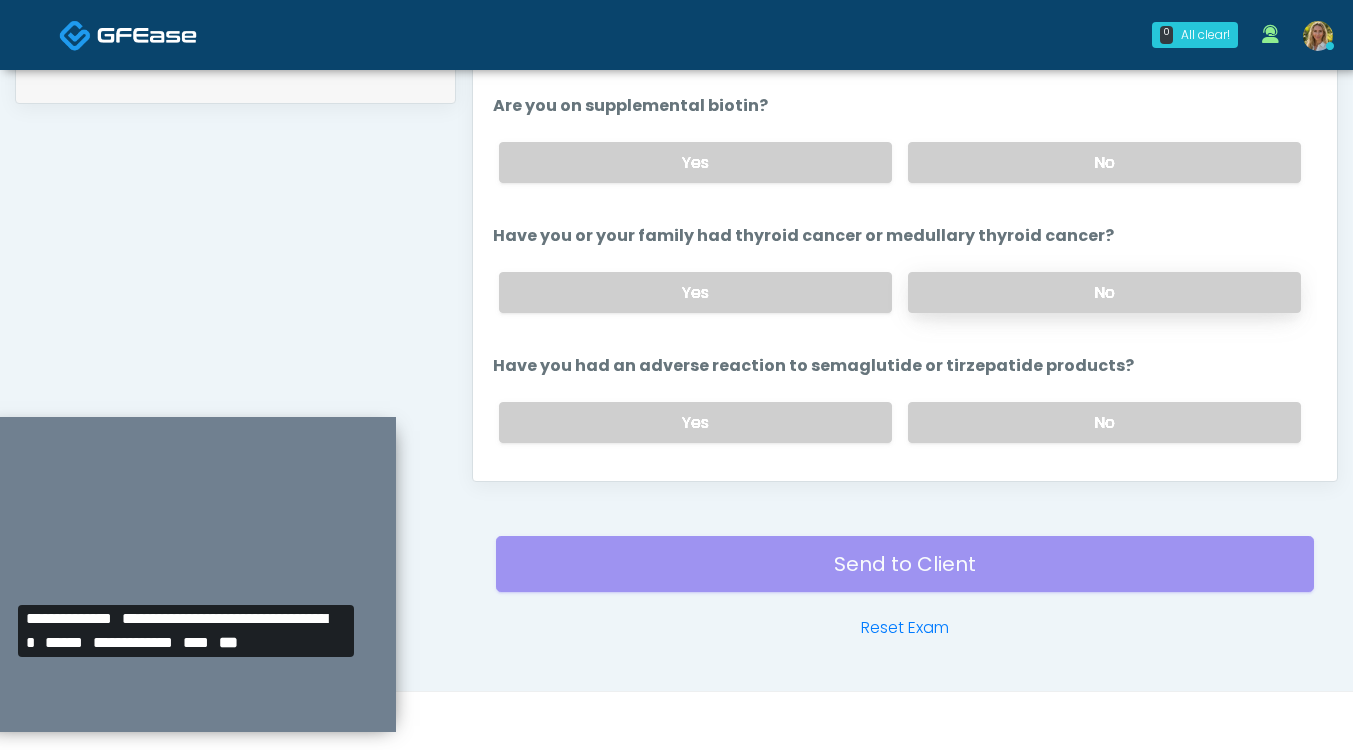 click on "No" at bounding box center (1104, 292) 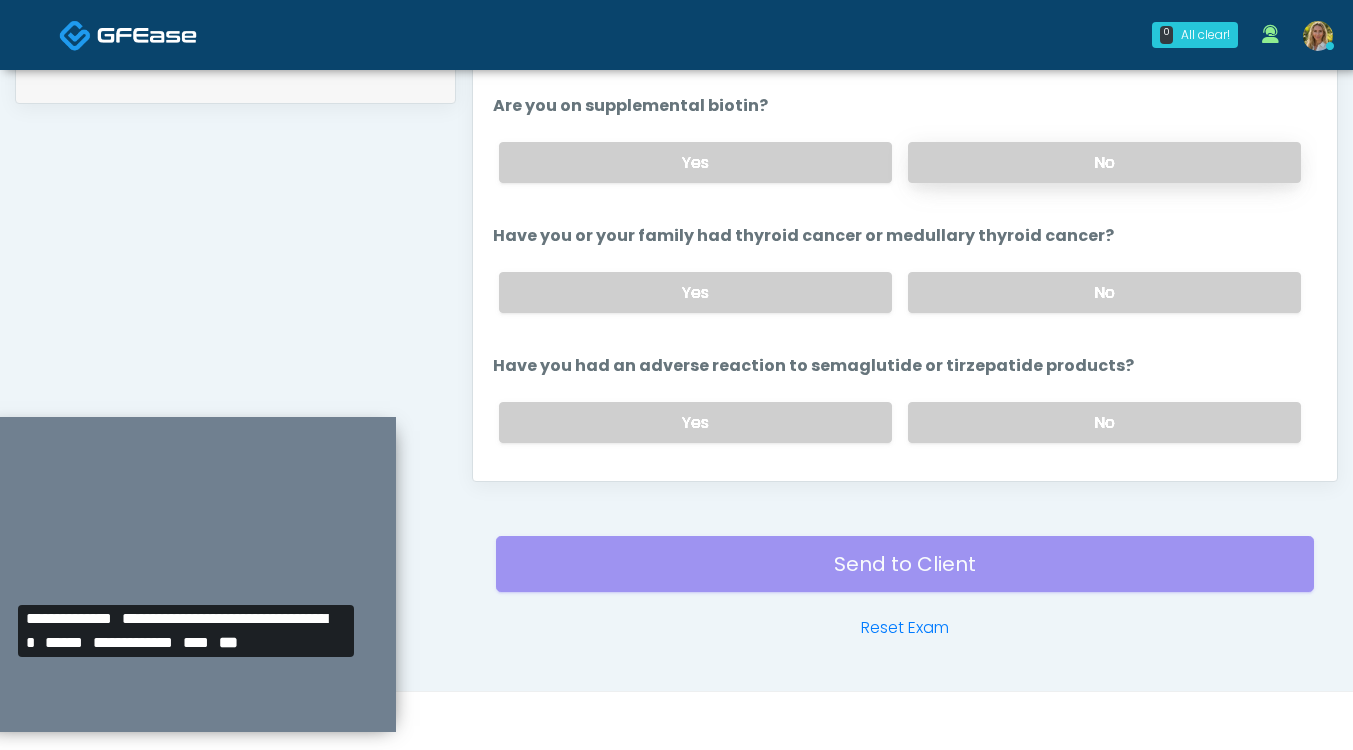 click on "No" at bounding box center (1104, 162) 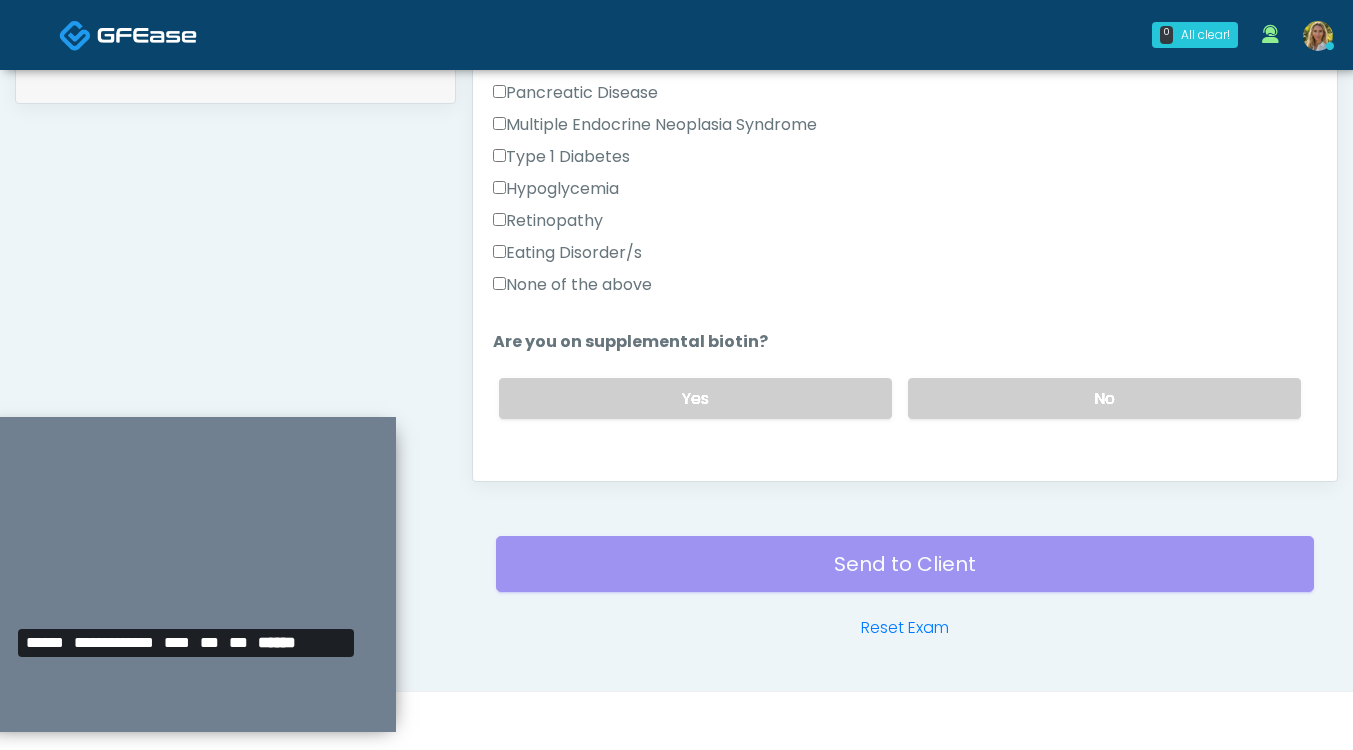 scroll, scrollTop: 425, scrollLeft: 0, axis: vertical 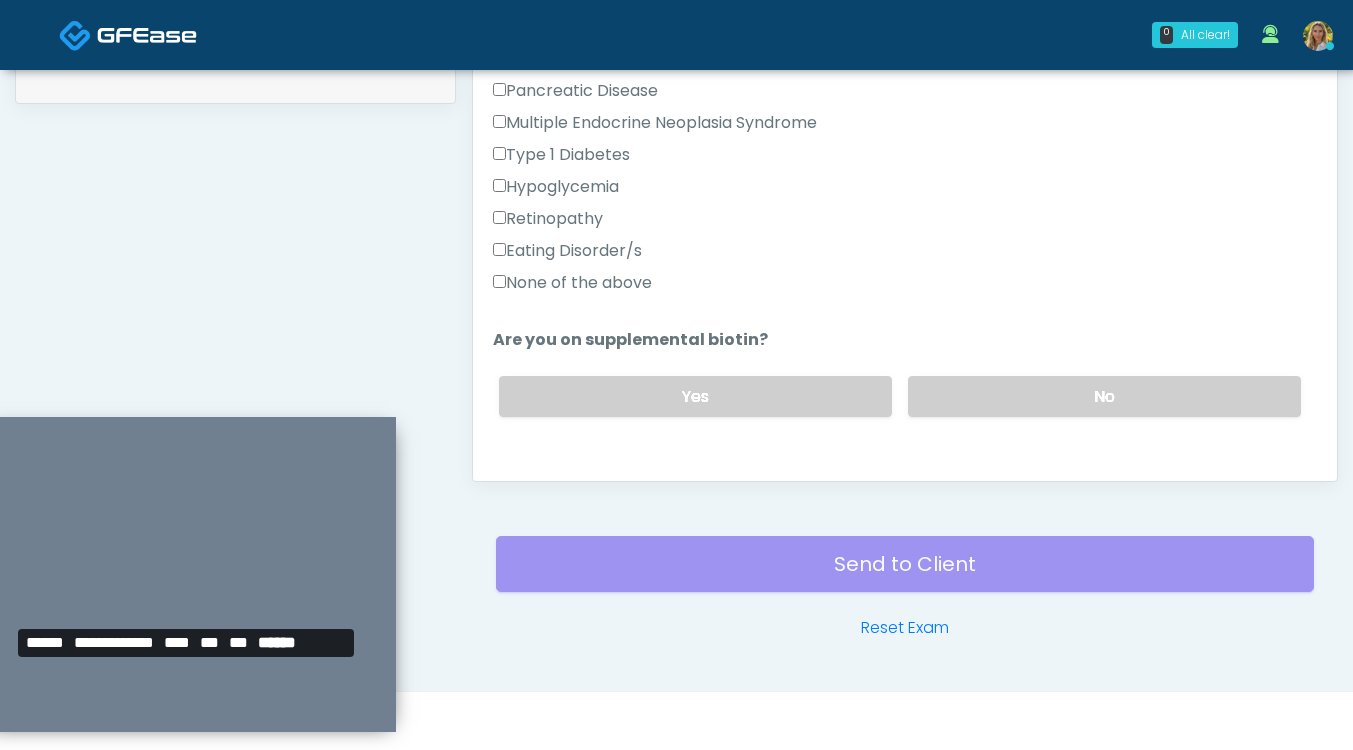 click on "None of the above" at bounding box center [572, 283] 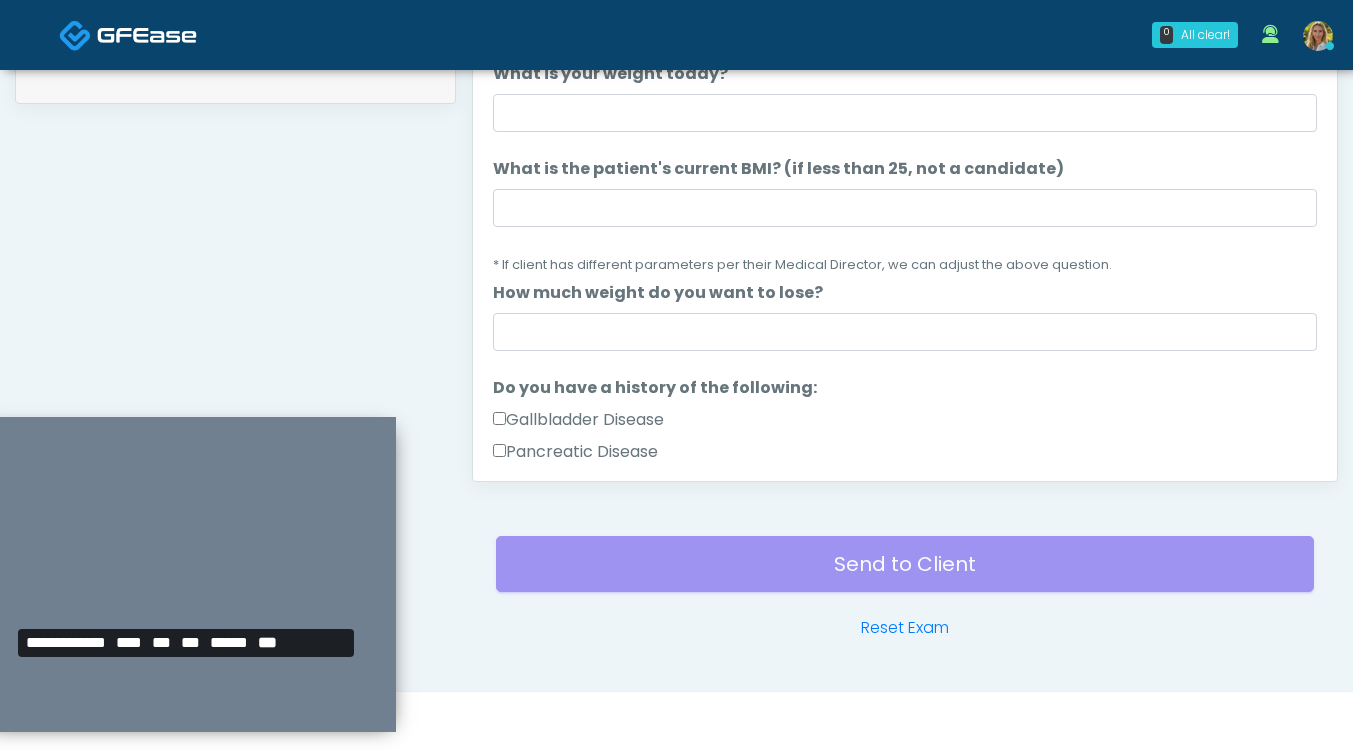 scroll, scrollTop: 69, scrollLeft: 0, axis: vertical 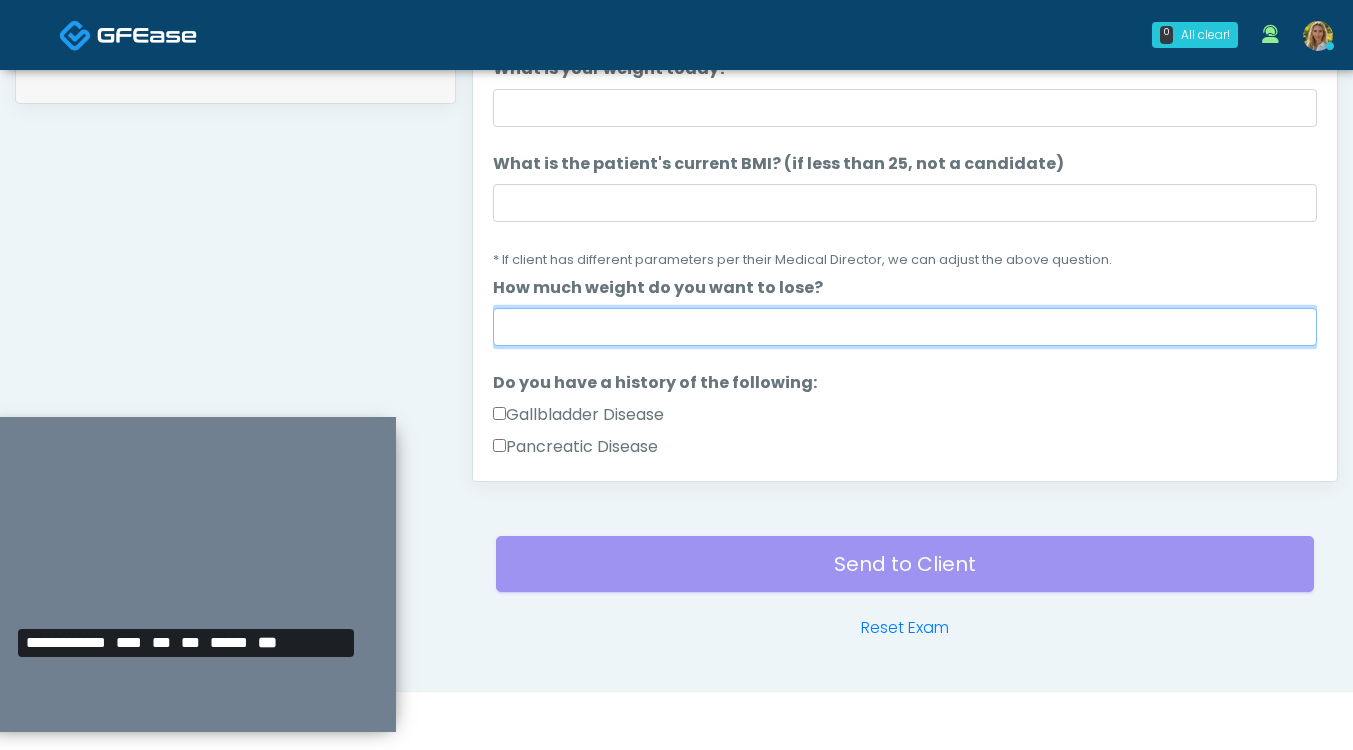 click on "How much weight do you want to lose?" at bounding box center (905, 327) 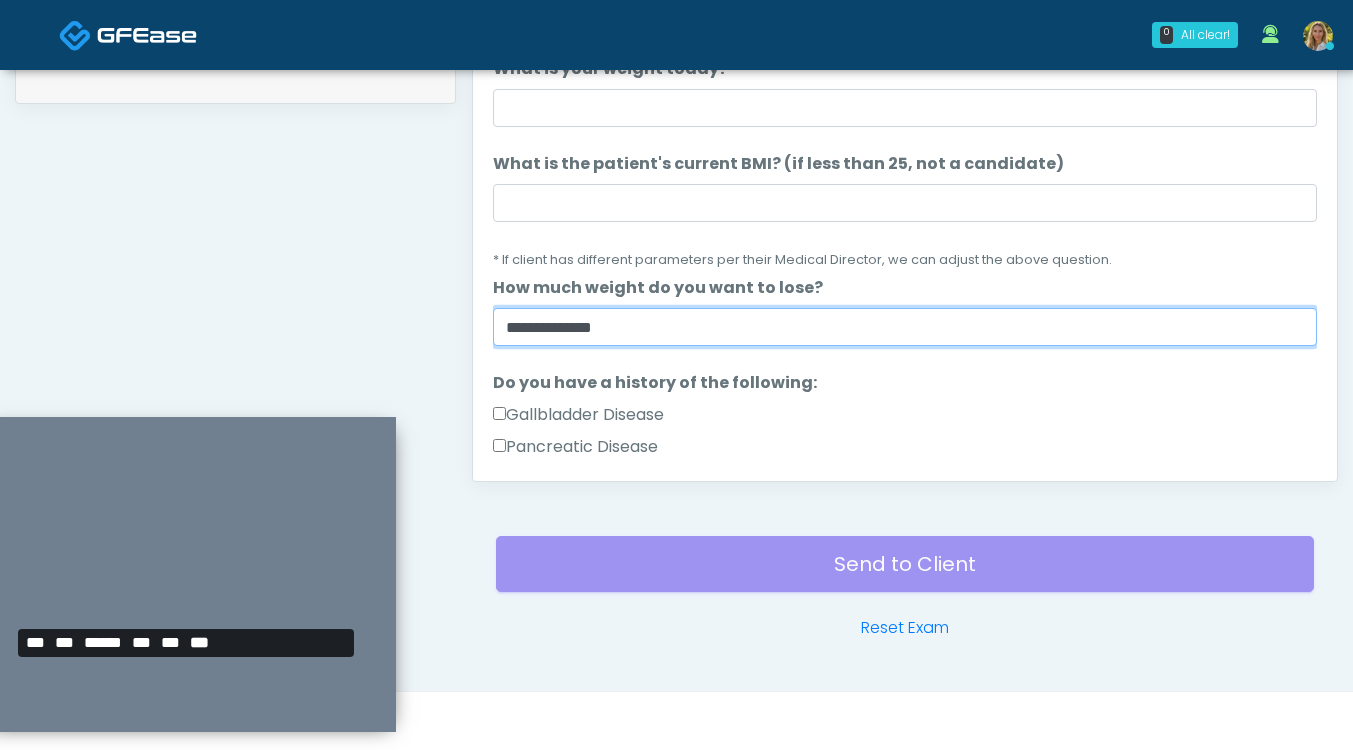 scroll, scrollTop: 0, scrollLeft: 0, axis: both 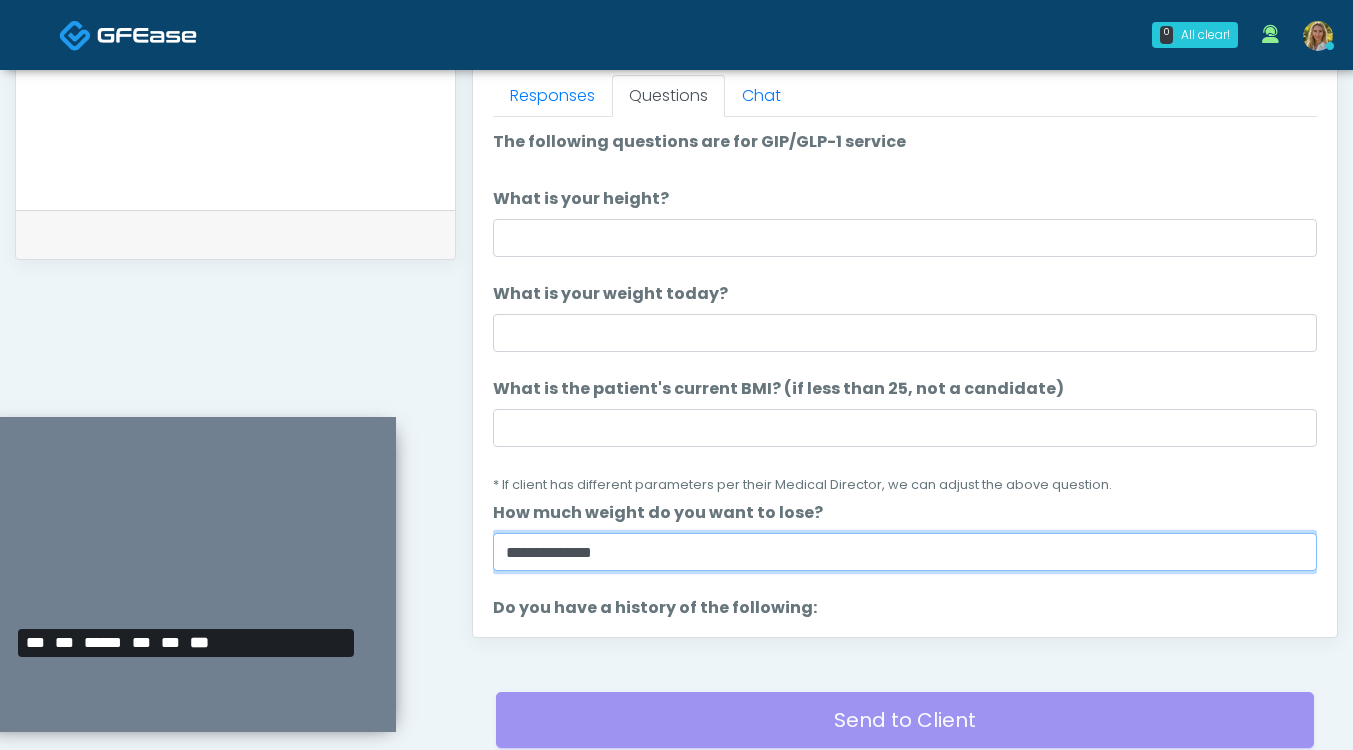 type on "**********" 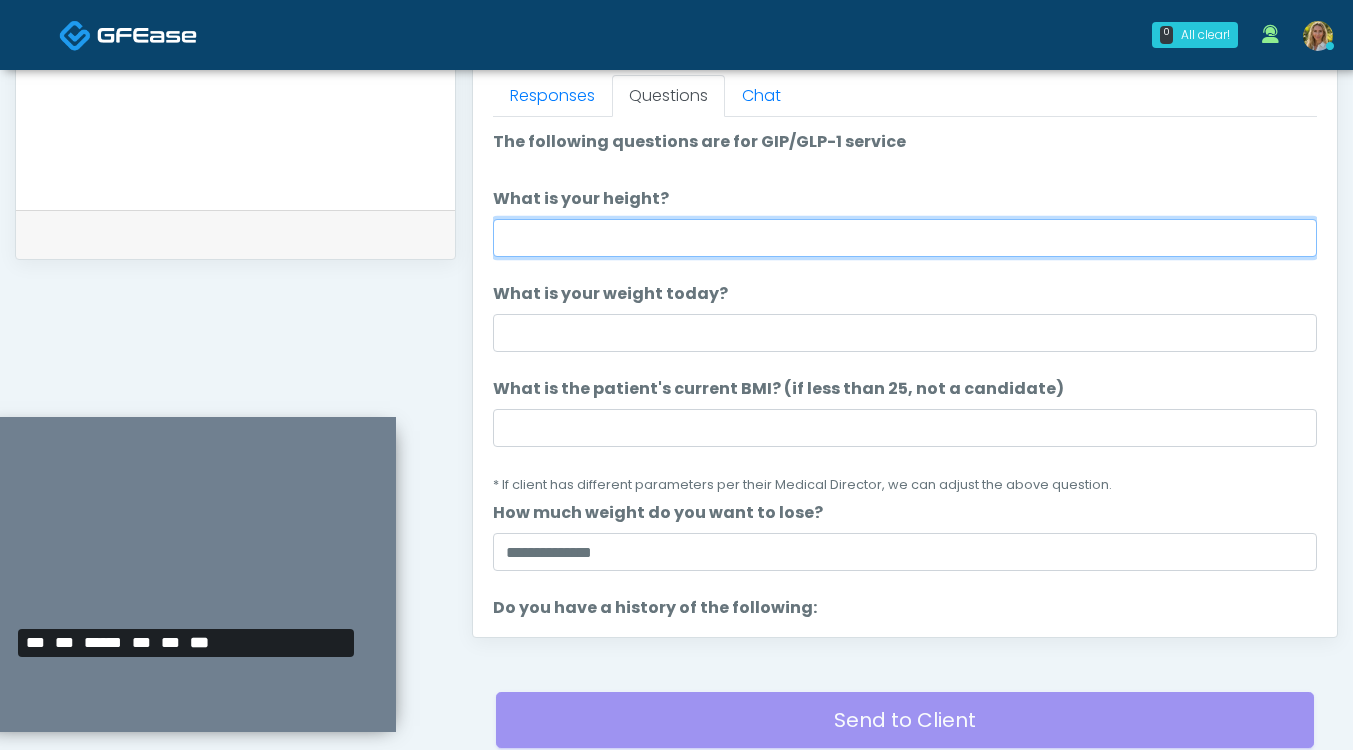 click on "What is your height?" at bounding box center (905, 238) 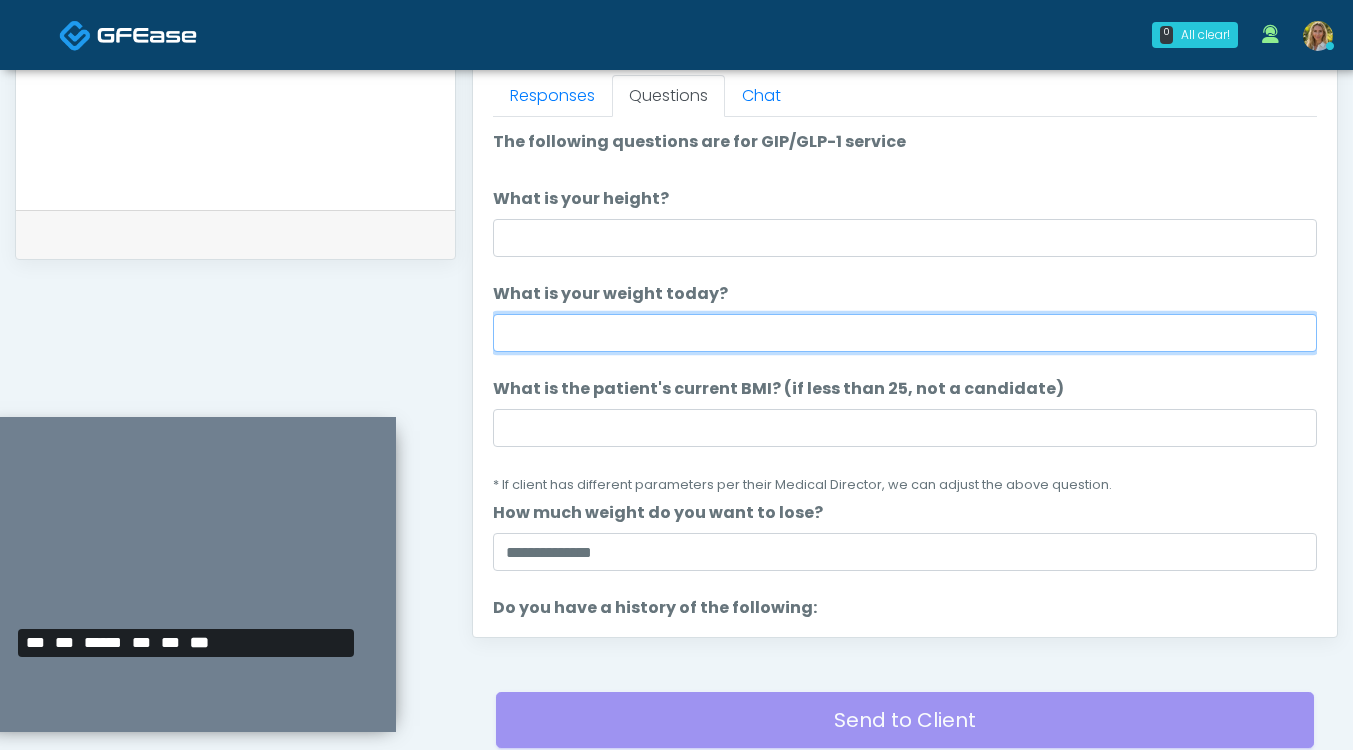 click on "What is your weight today?" at bounding box center [905, 333] 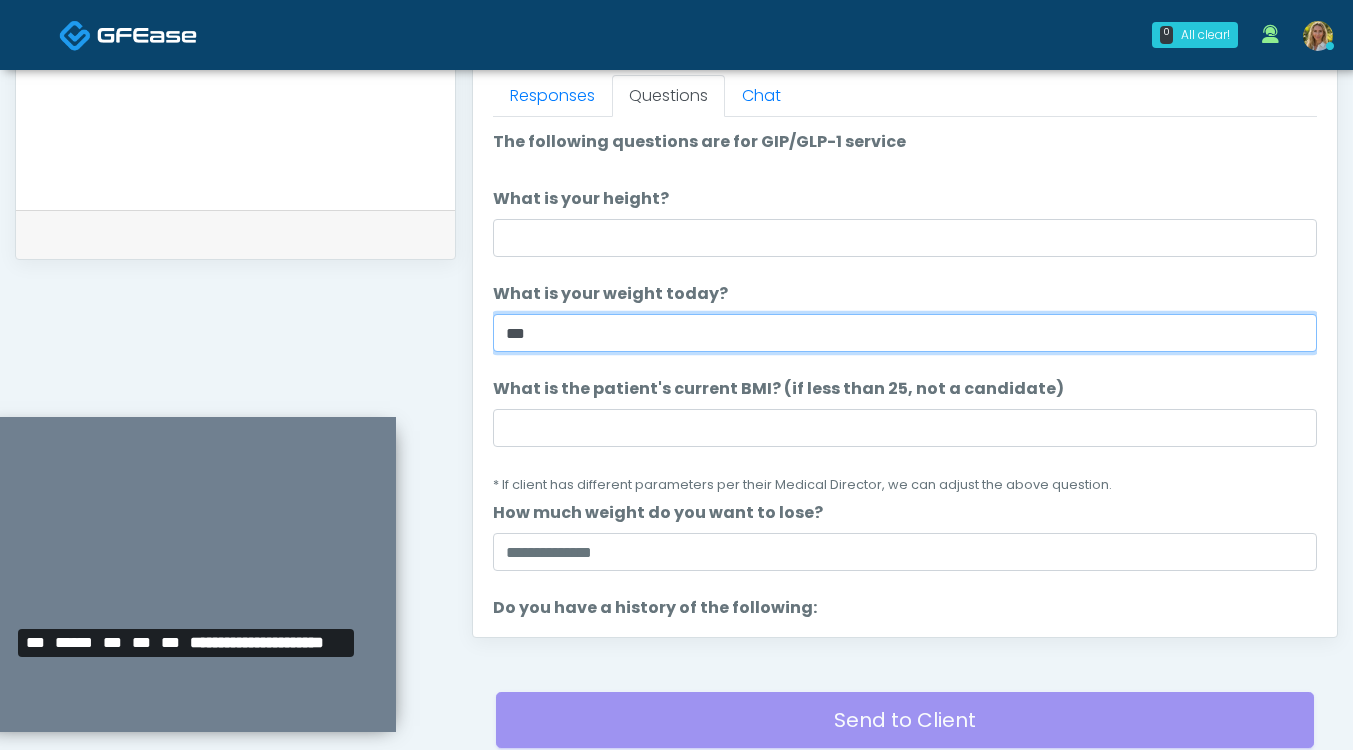 type on "***" 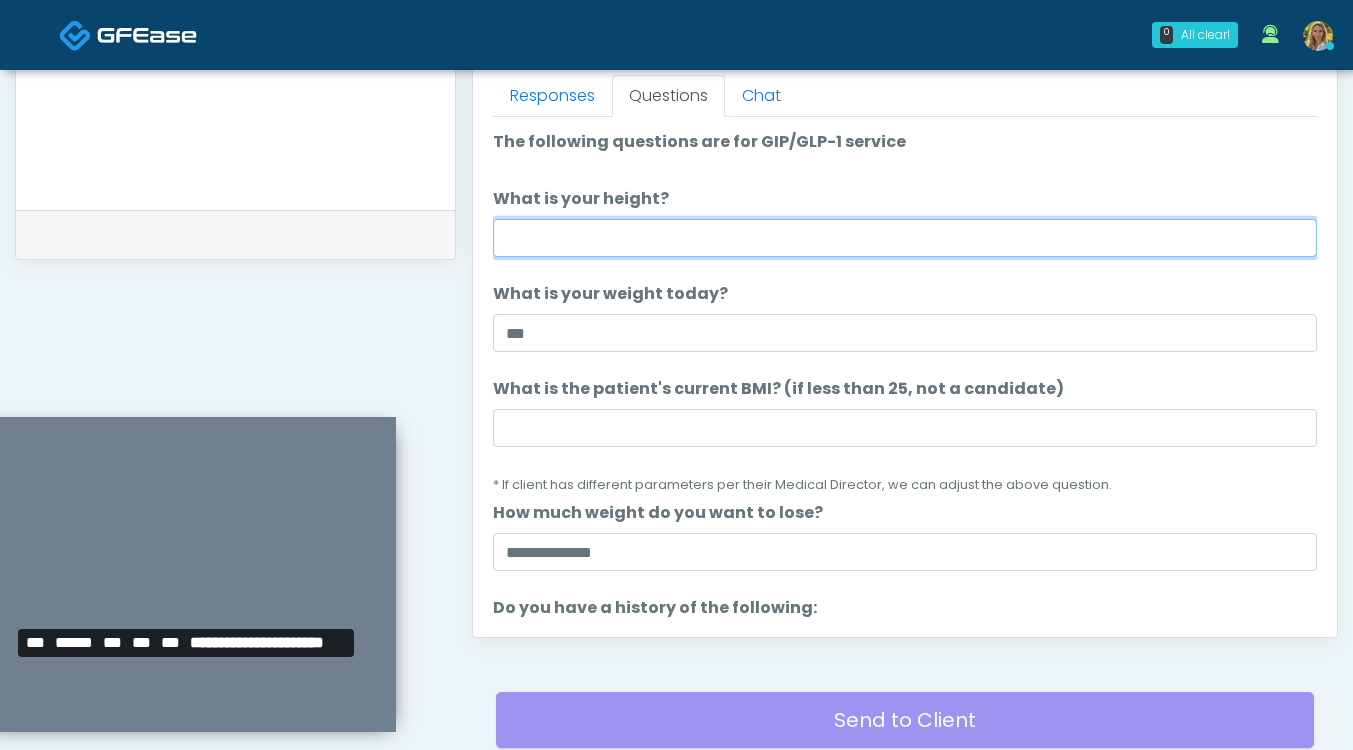 click on "What is your height?" at bounding box center (905, 238) 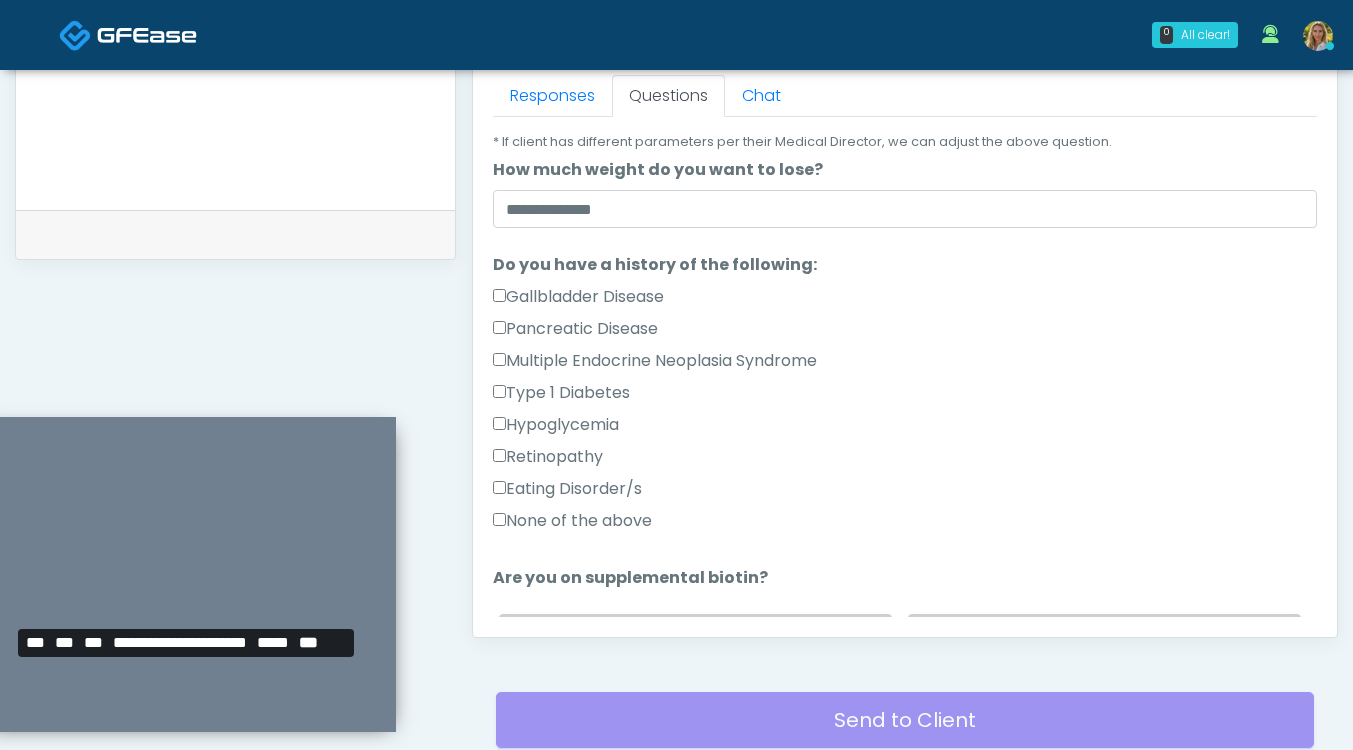 scroll, scrollTop: 1103, scrollLeft: 0, axis: vertical 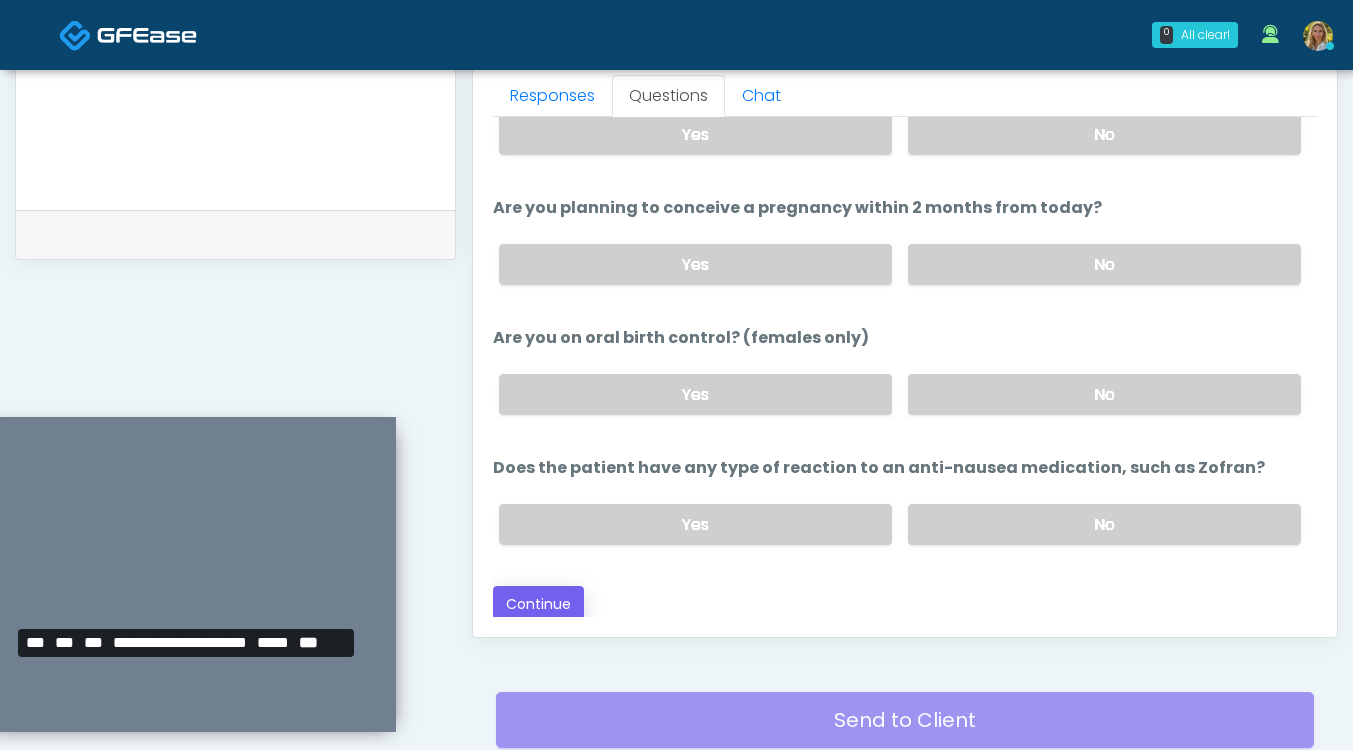 type on "***" 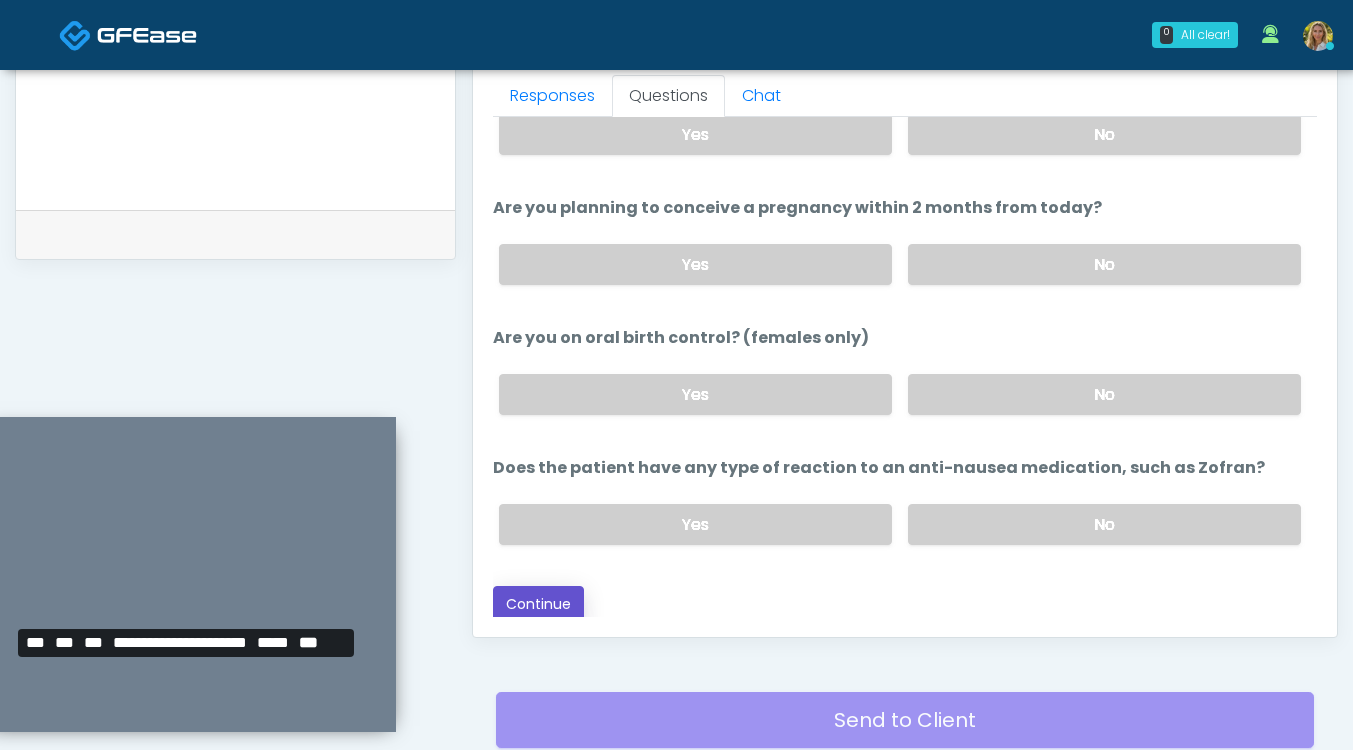 click on "Continue" at bounding box center [538, 604] 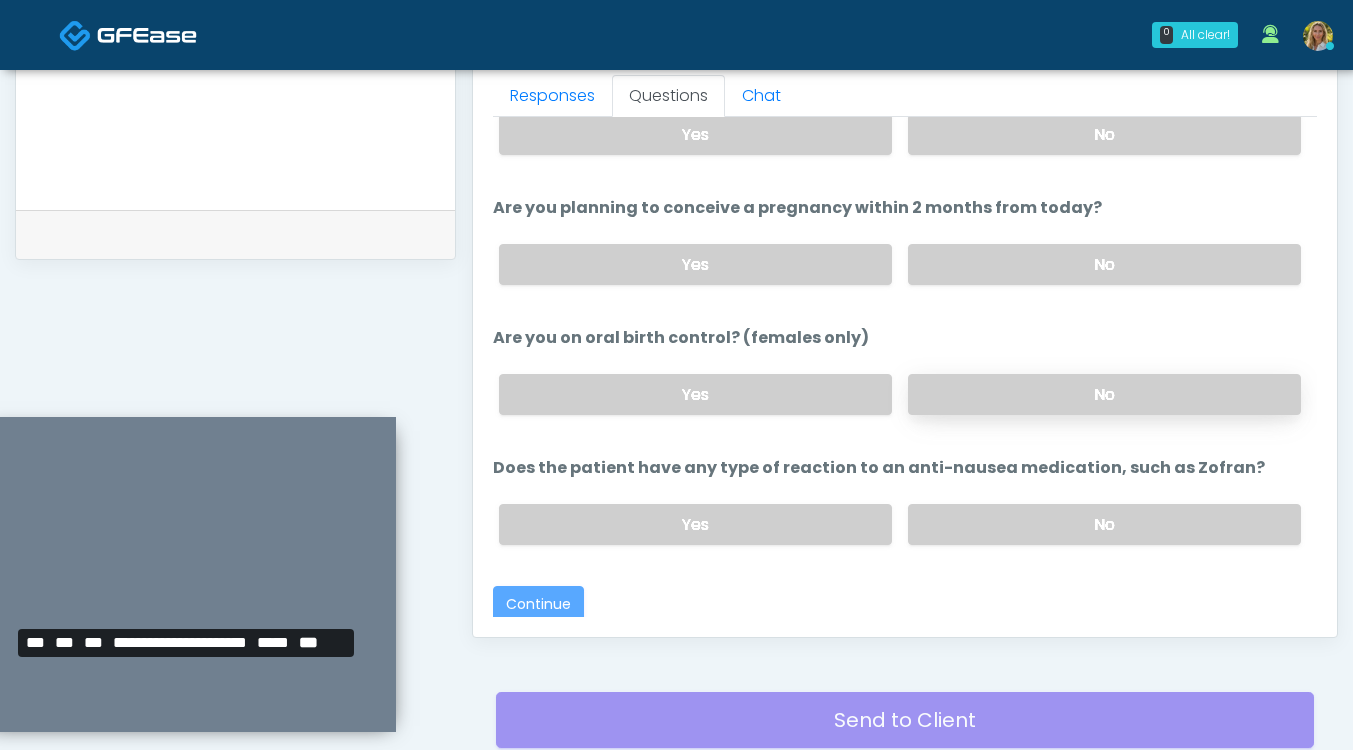 scroll, scrollTop: 1045, scrollLeft: 0, axis: vertical 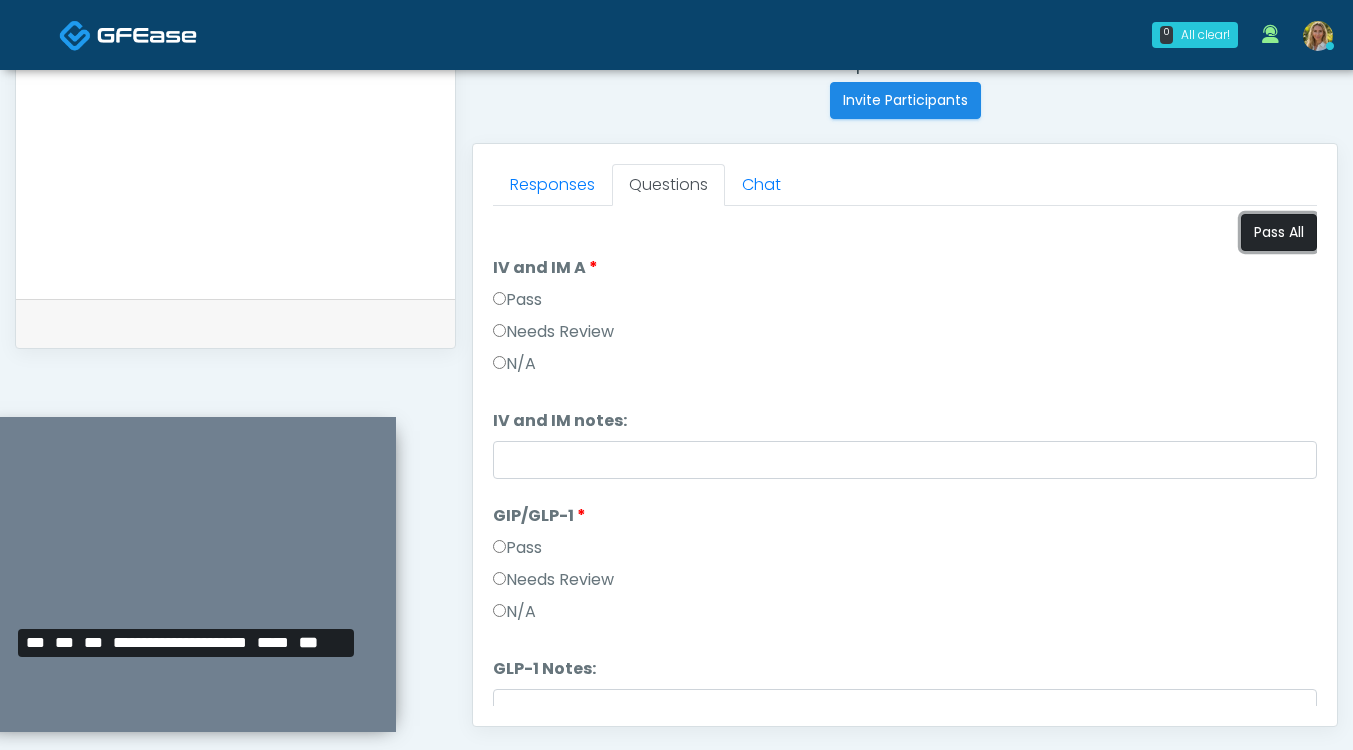 click on "Pass All" at bounding box center [1279, 232] 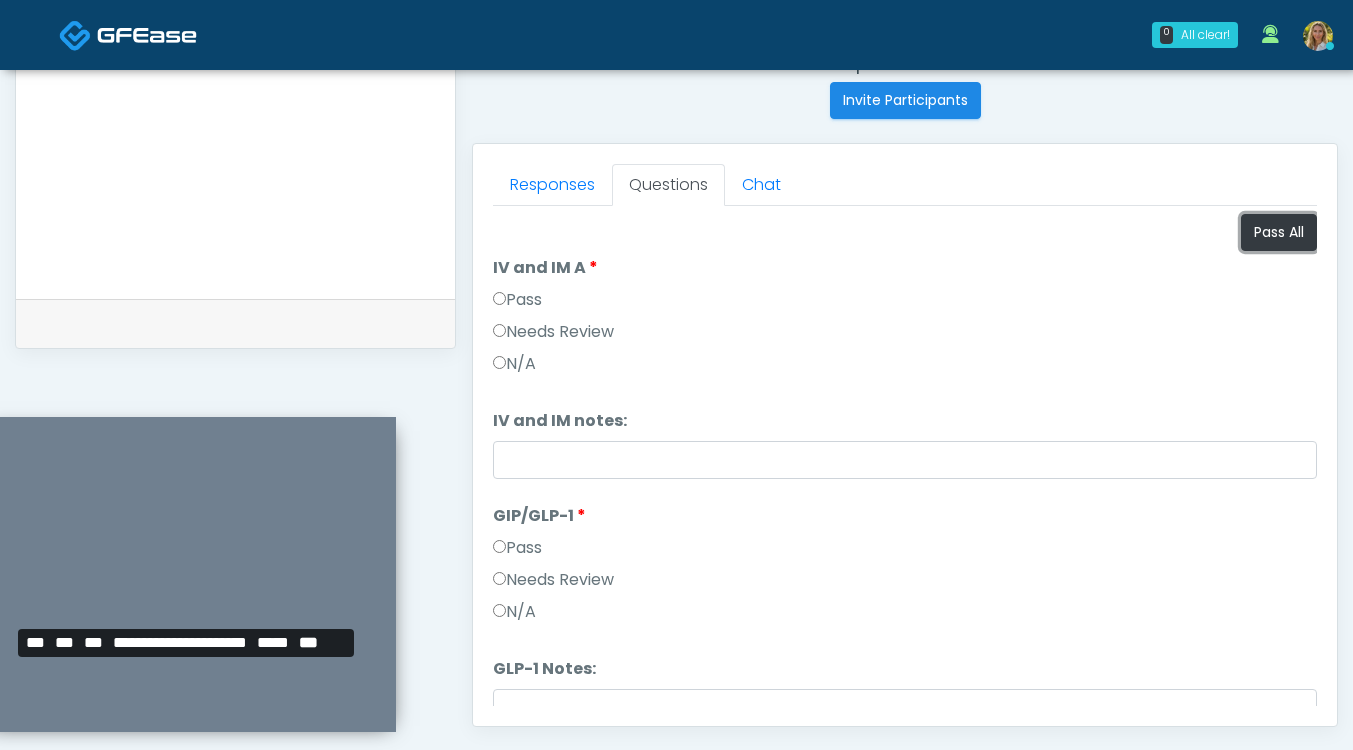 scroll, scrollTop: 83, scrollLeft: 0, axis: vertical 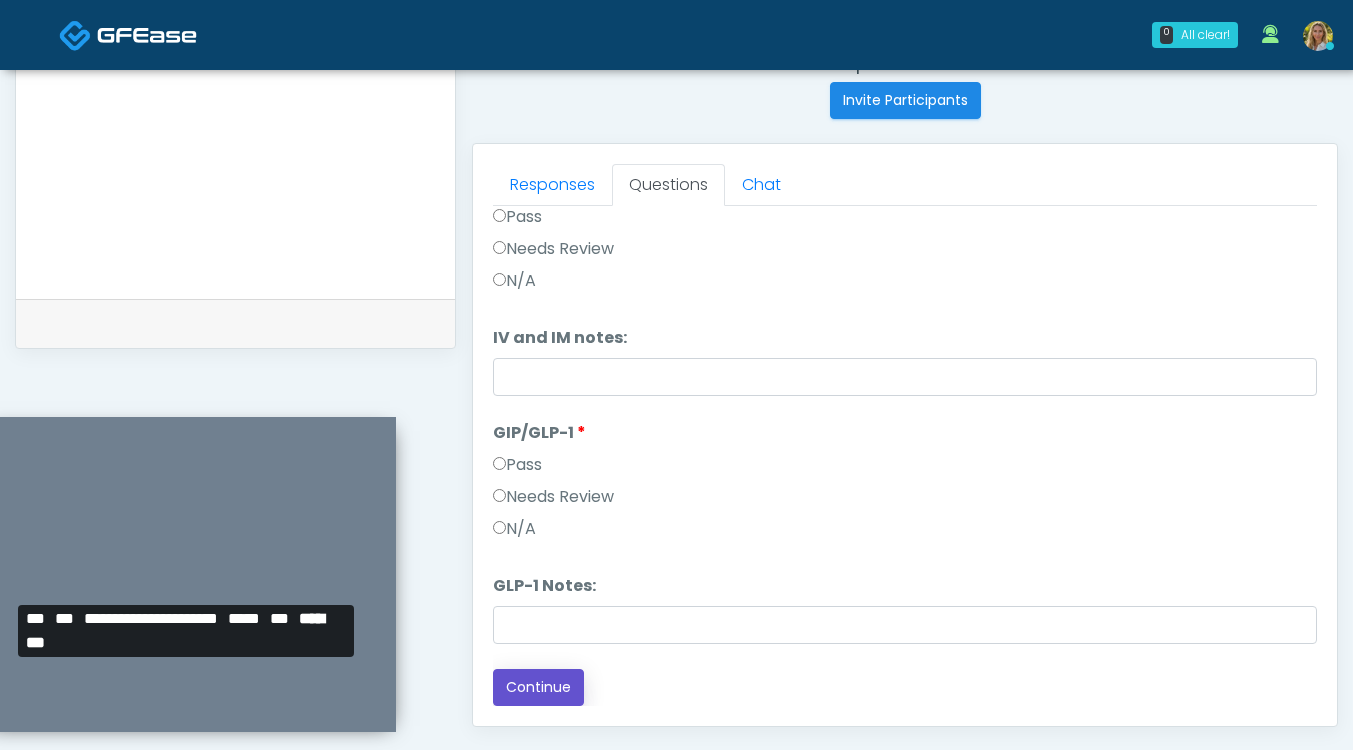 click on "Continue" at bounding box center (538, 687) 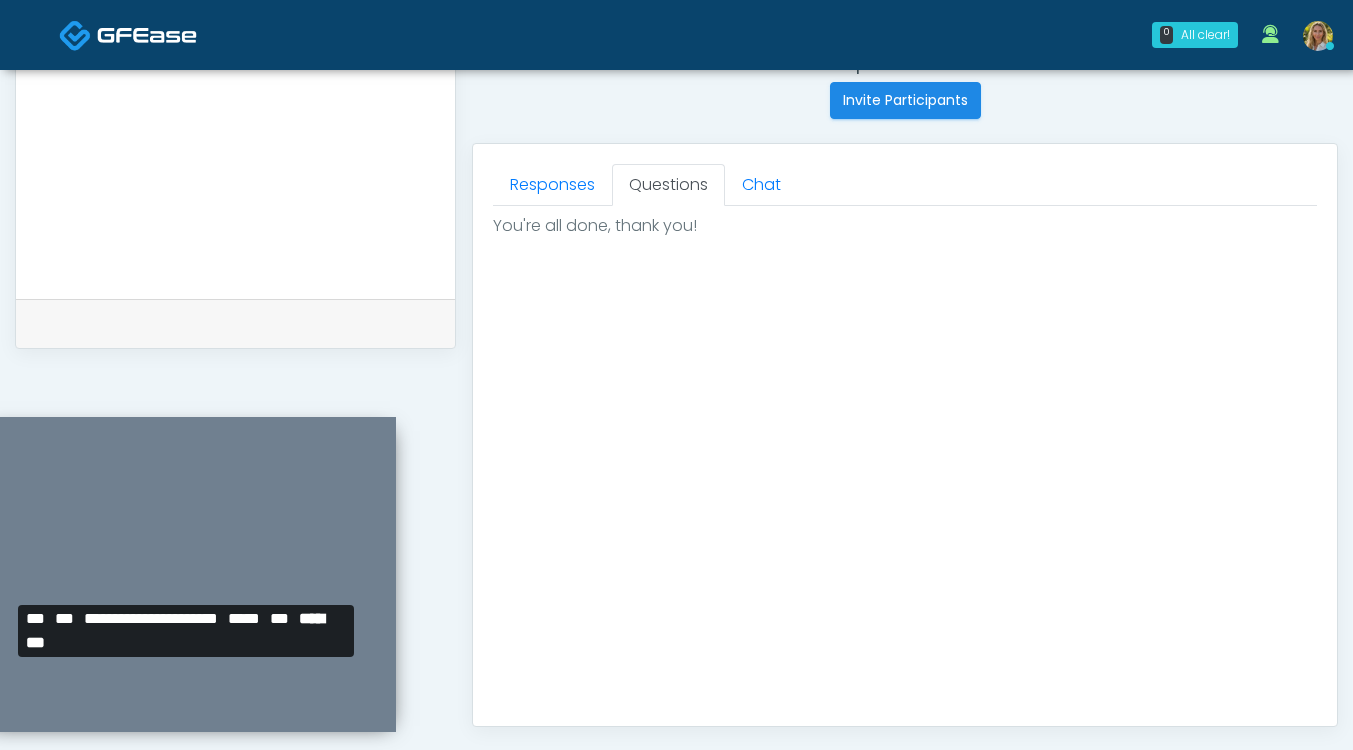 scroll, scrollTop: 0, scrollLeft: 0, axis: both 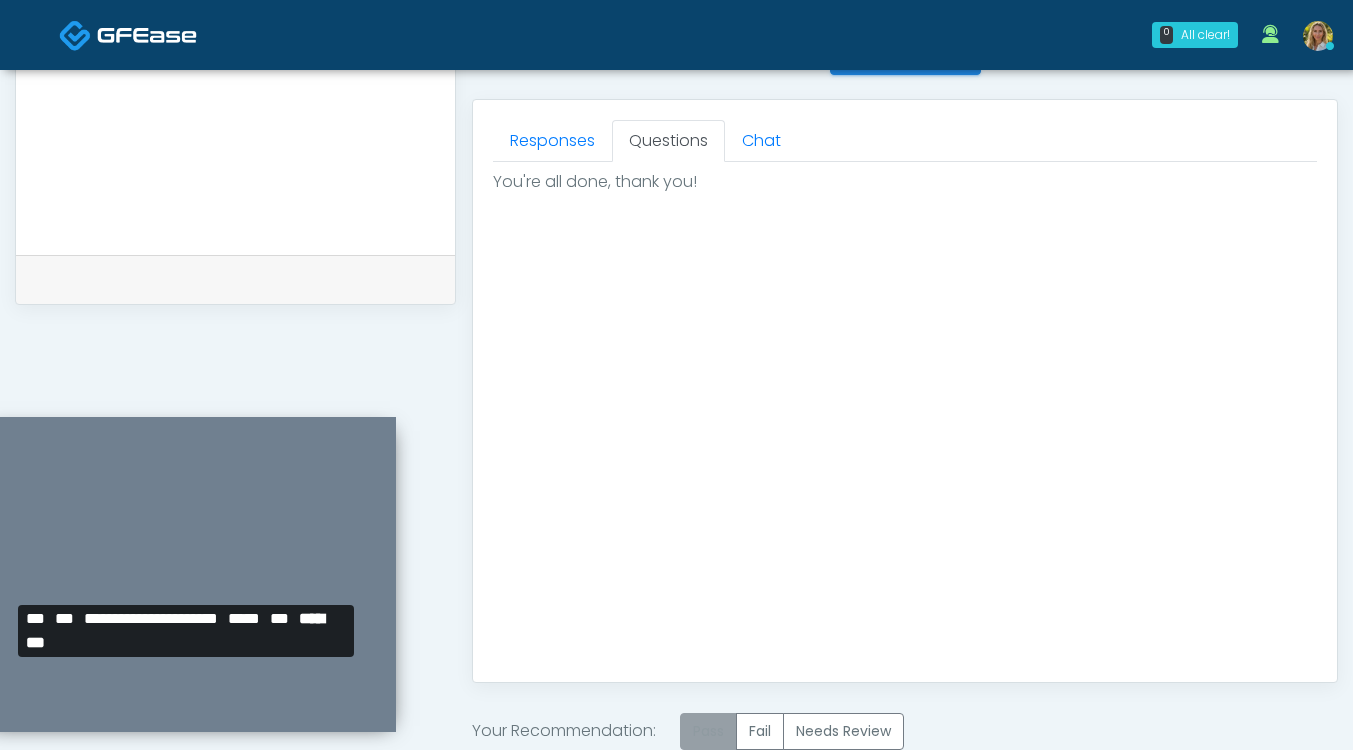 click on "Pass" at bounding box center [708, 731] 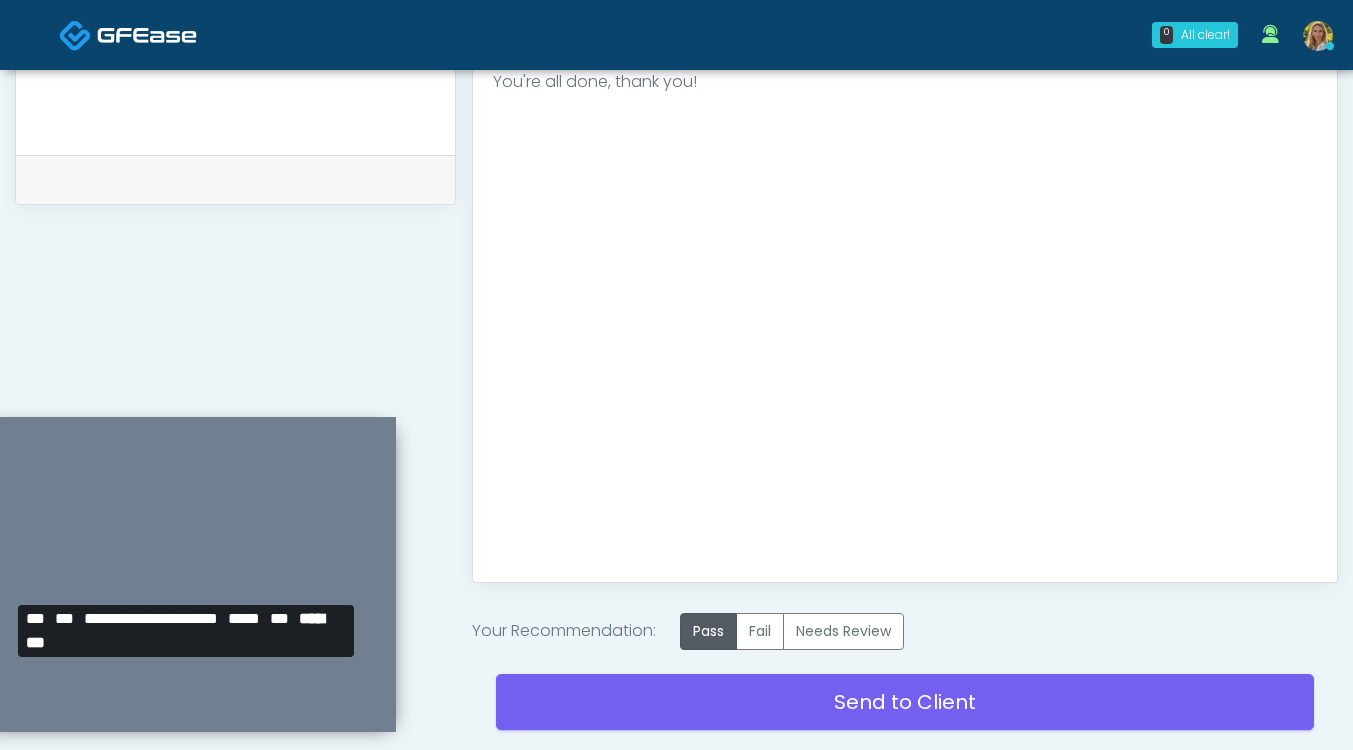 scroll, scrollTop: 972, scrollLeft: 0, axis: vertical 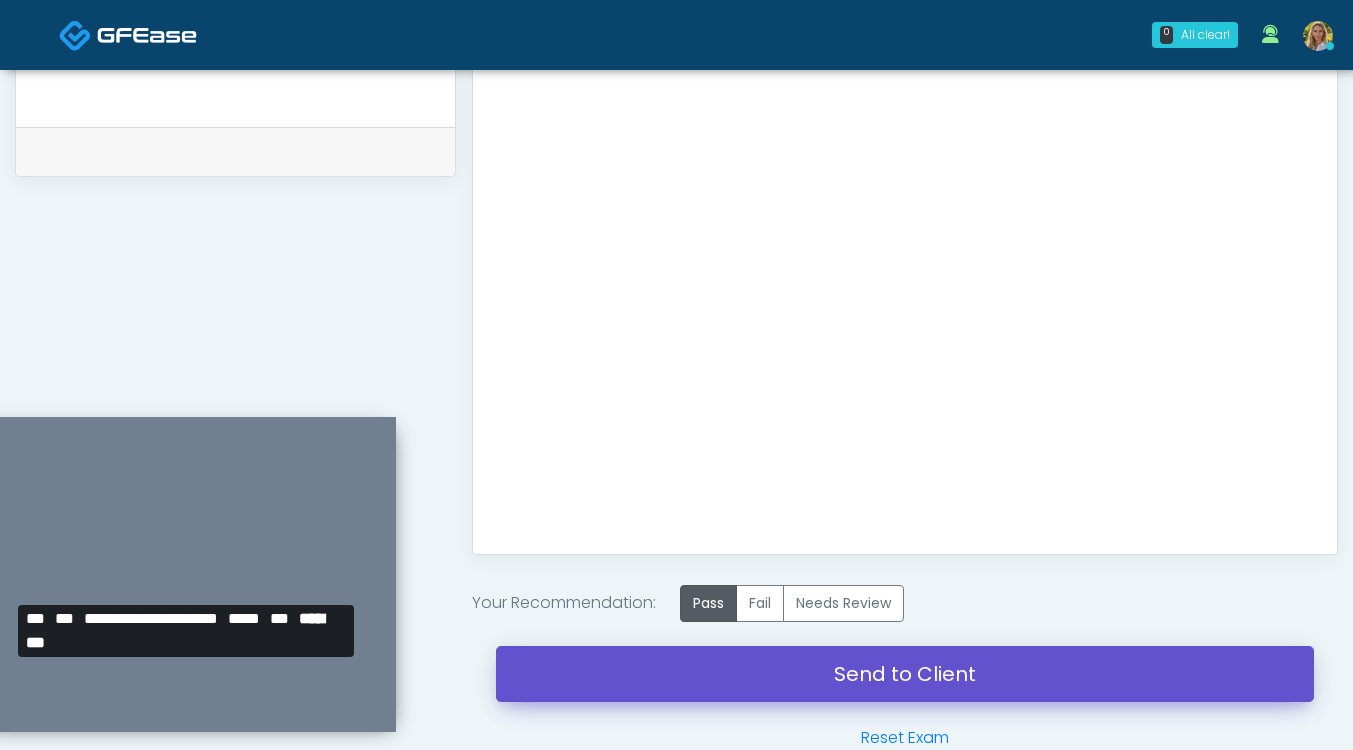 click on "Send to Client" at bounding box center [905, 674] 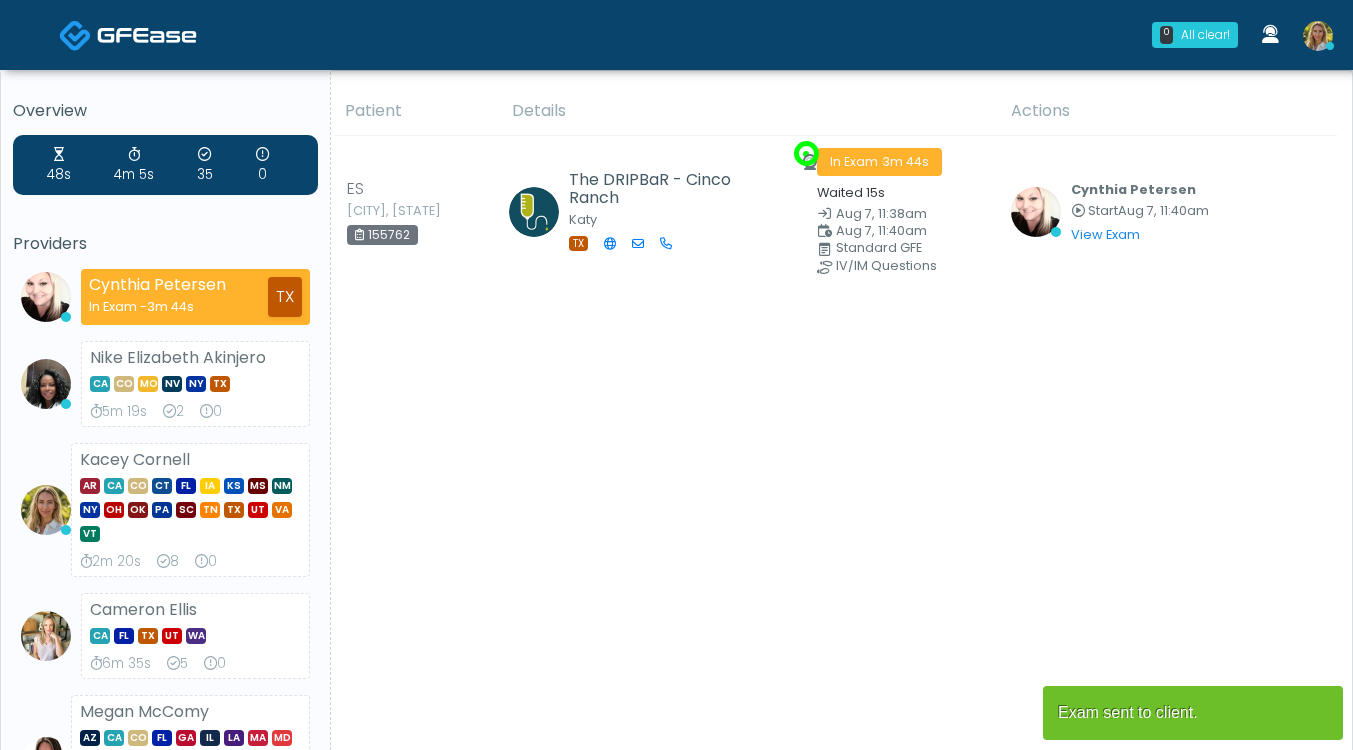 scroll, scrollTop: 0, scrollLeft: 0, axis: both 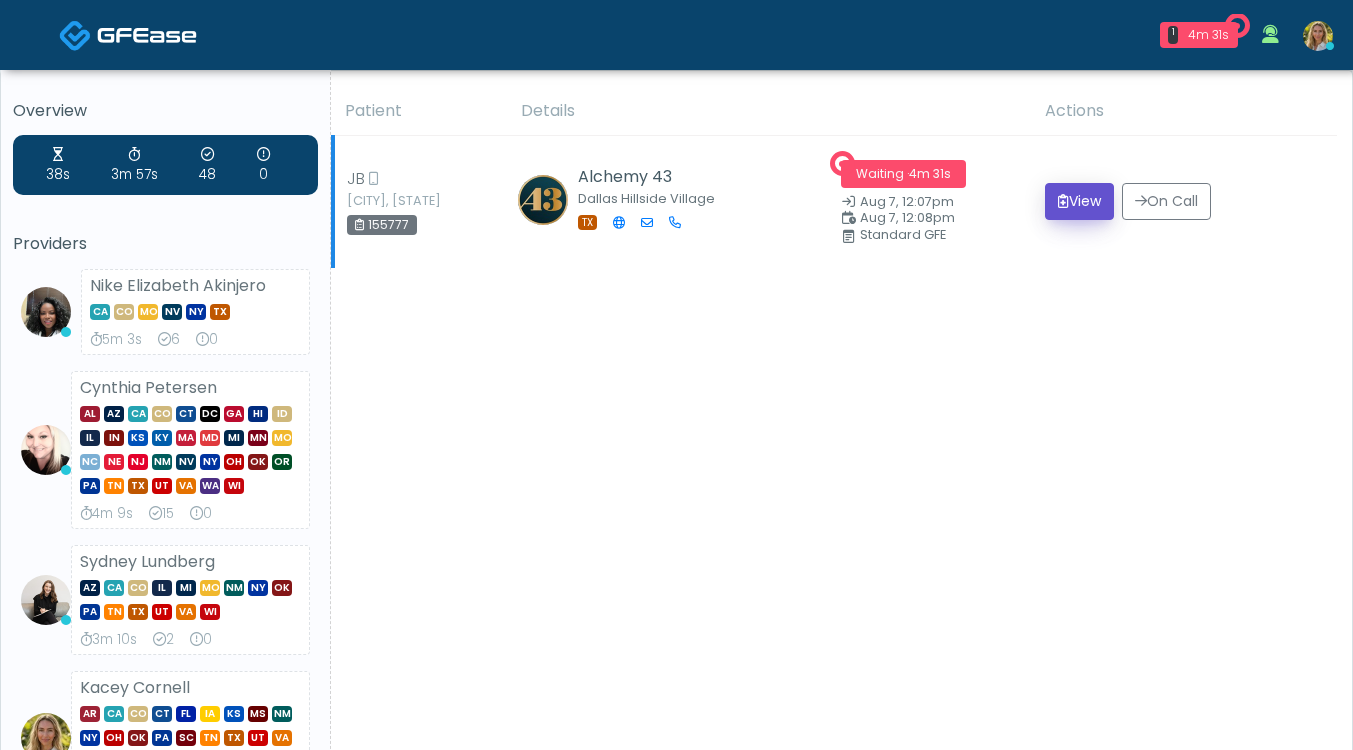 click on "View" at bounding box center (1079, 201) 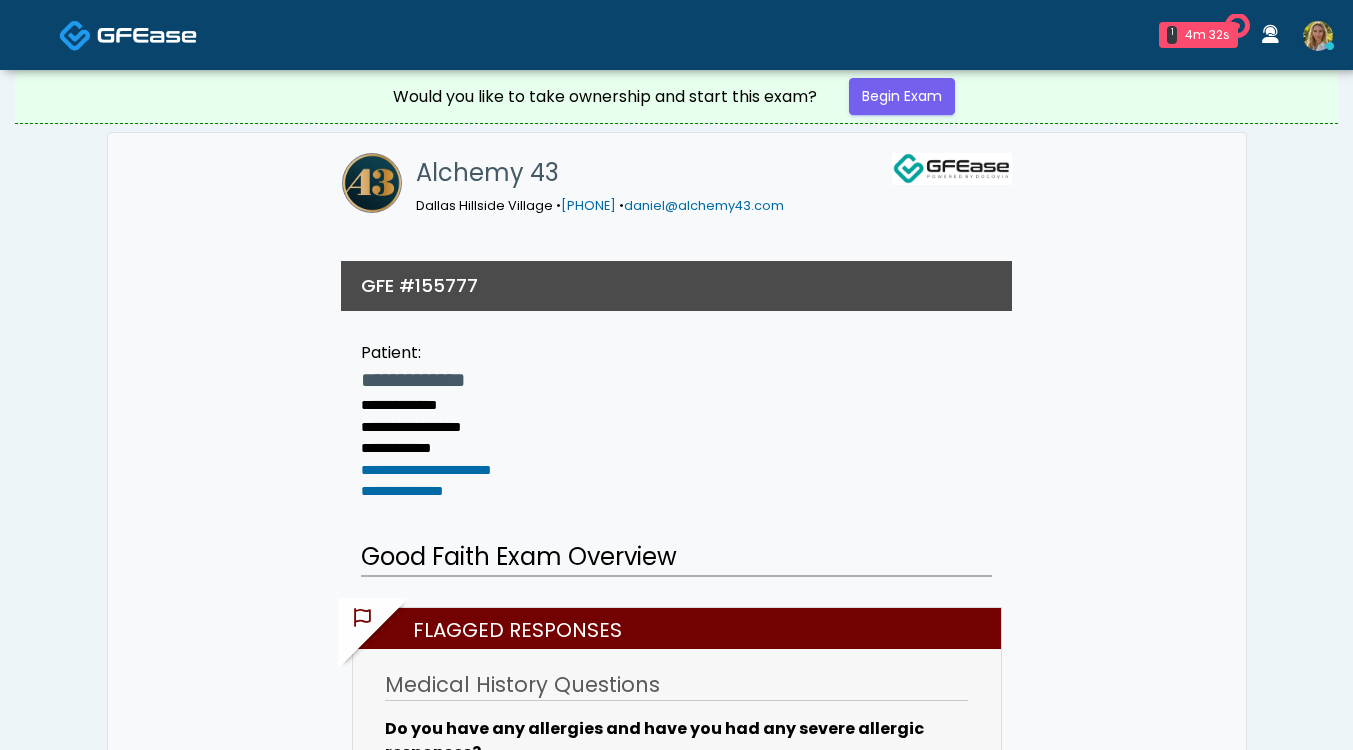 scroll, scrollTop: 0, scrollLeft: 0, axis: both 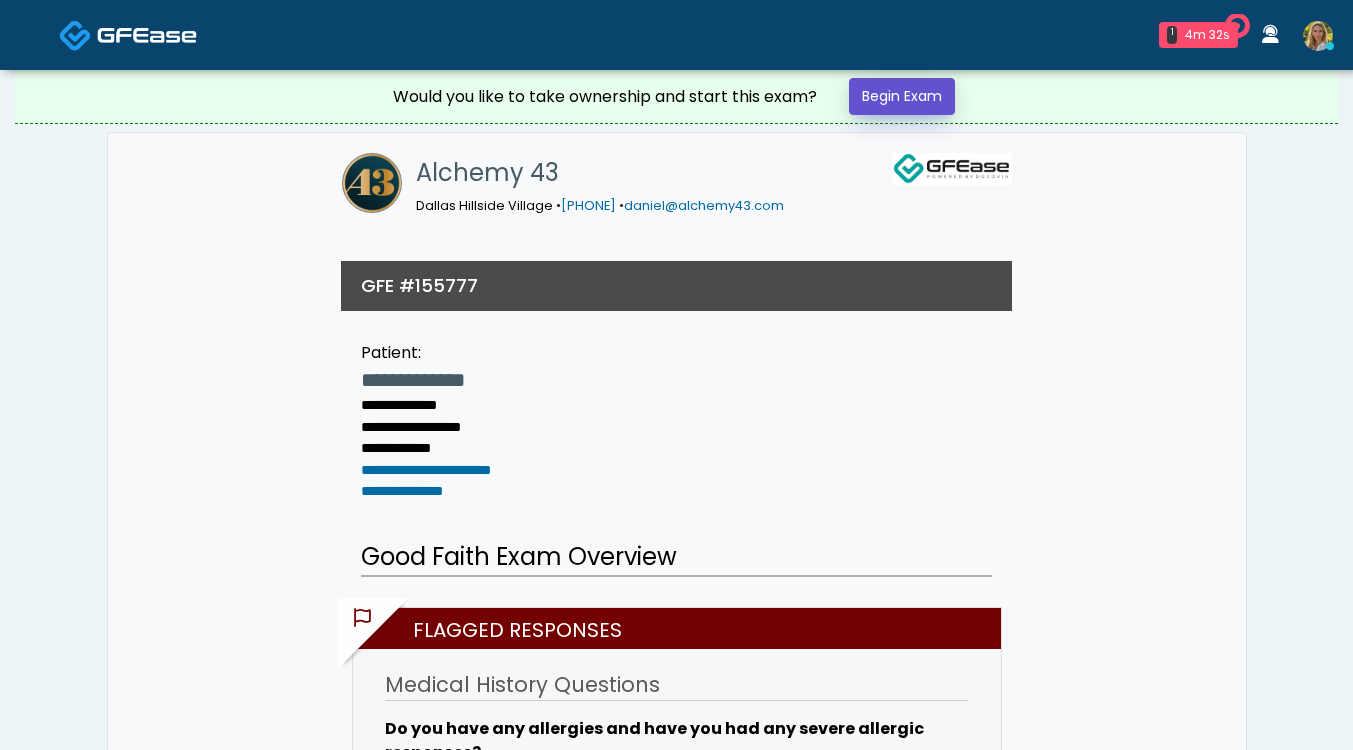 click on "Begin Exam" at bounding box center (902, 96) 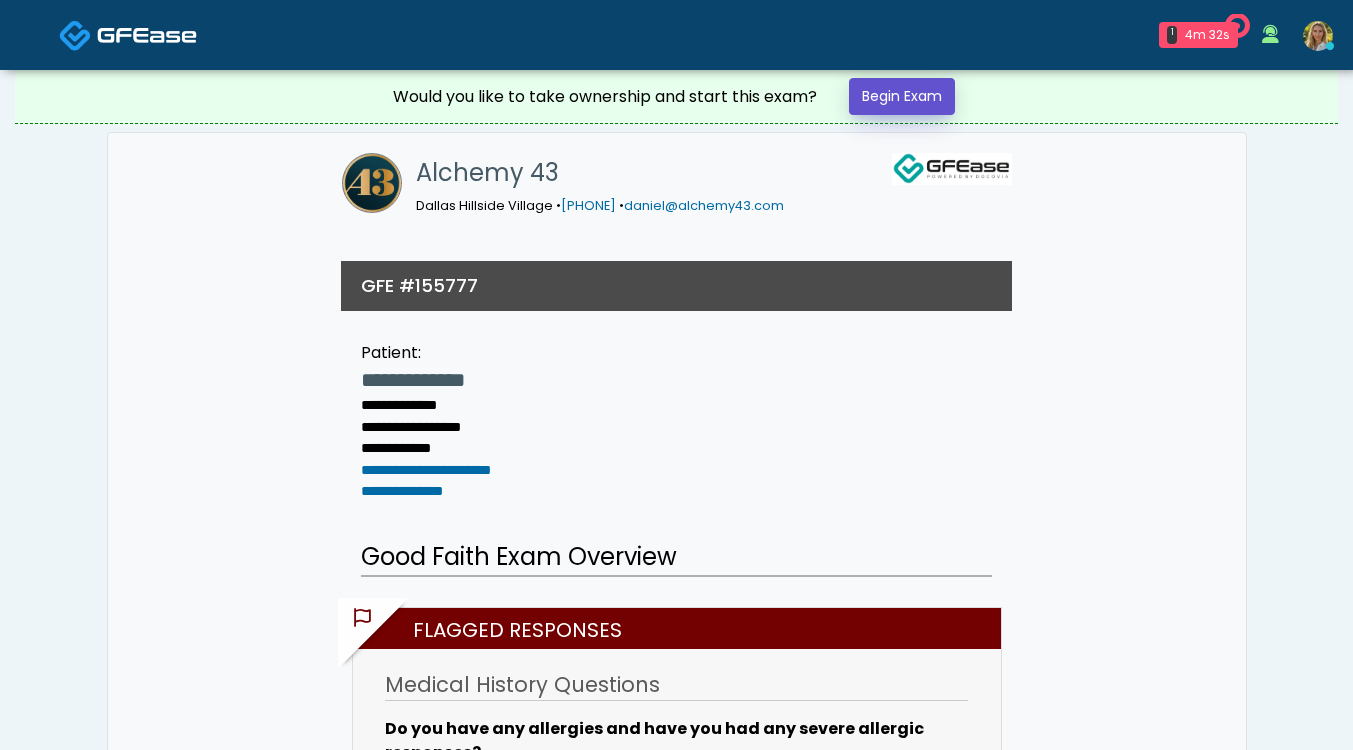 scroll, scrollTop: 0, scrollLeft: 0, axis: both 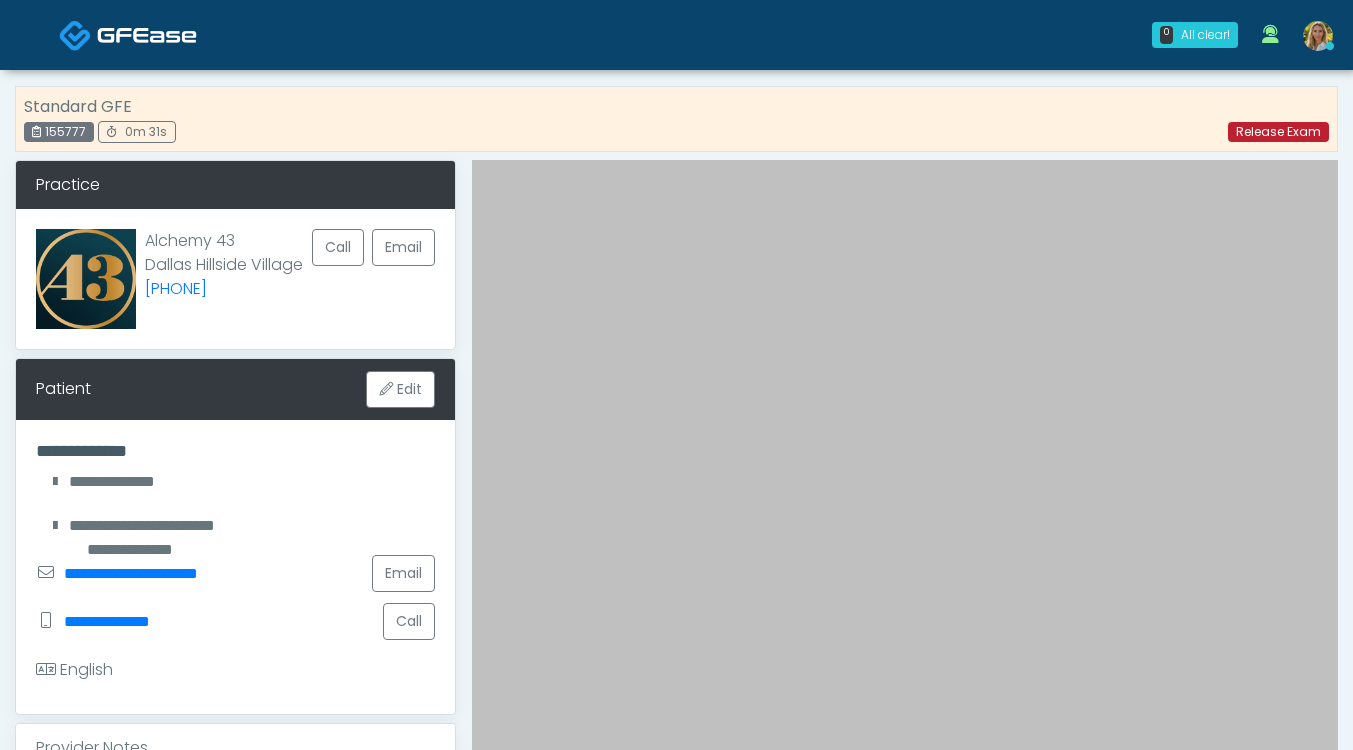 click on "Release Exam" at bounding box center [1278, 132] 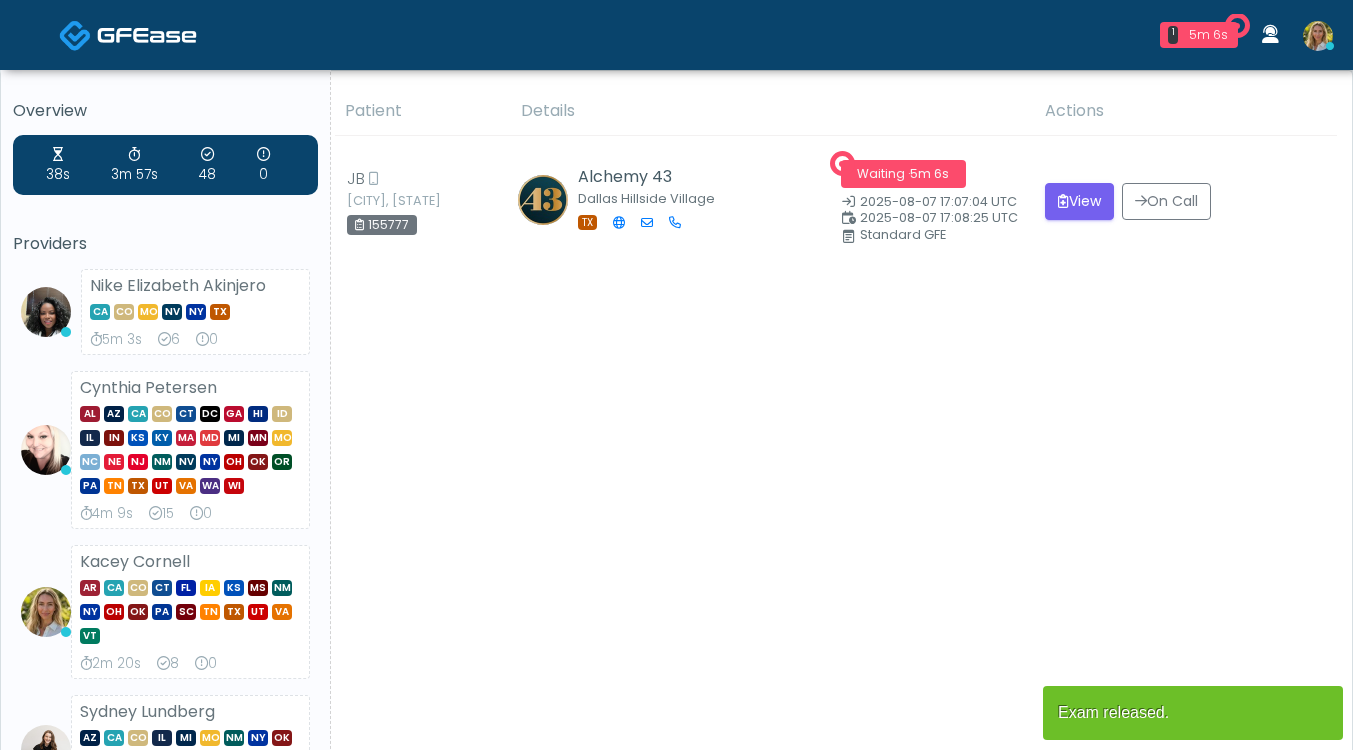 scroll, scrollTop: 0, scrollLeft: 0, axis: both 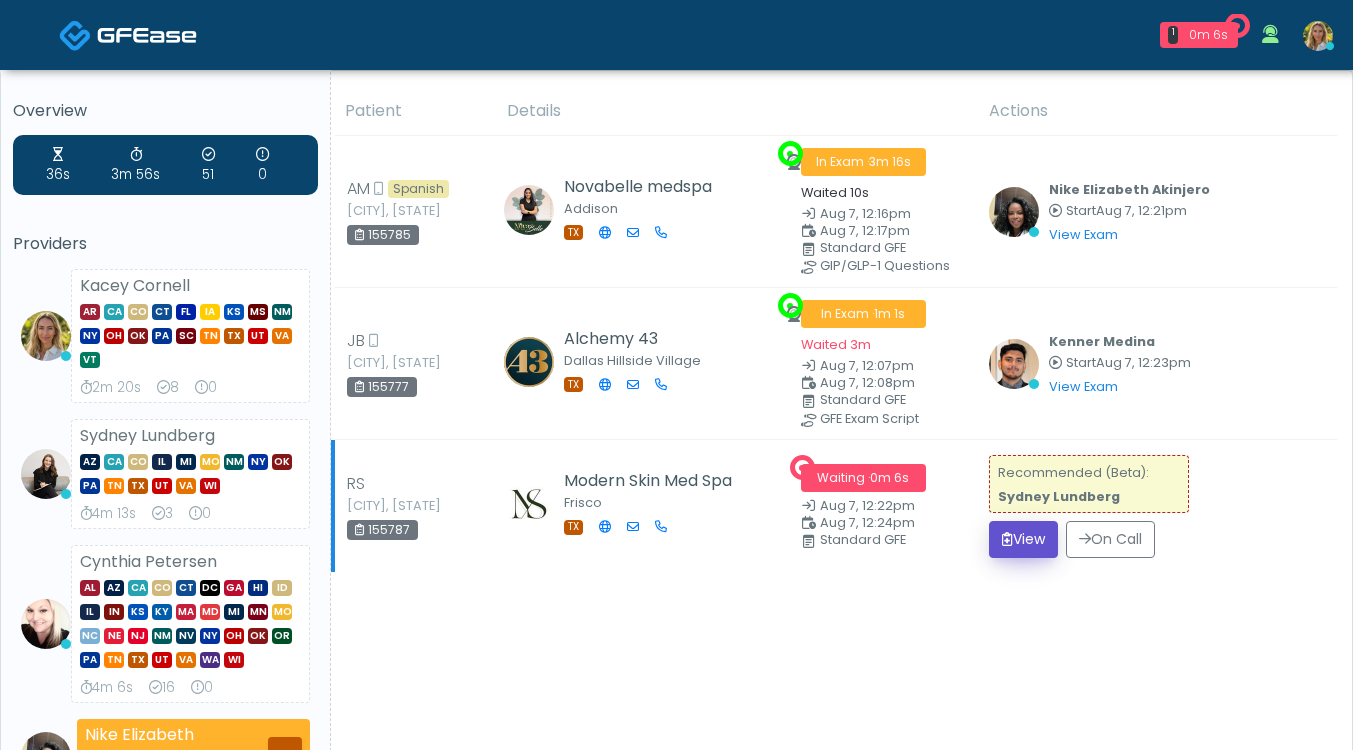 click on "View" at bounding box center [1023, 539] 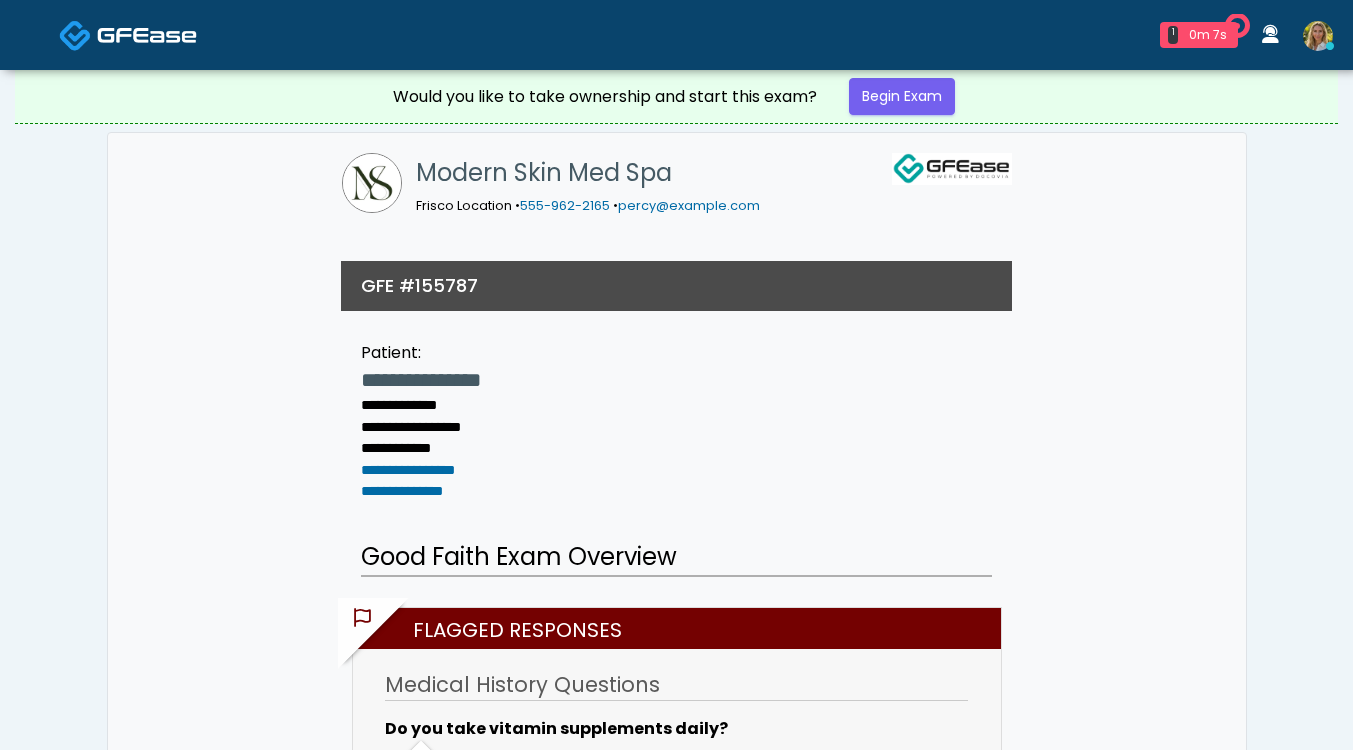 scroll, scrollTop: 0, scrollLeft: 0, axis: both 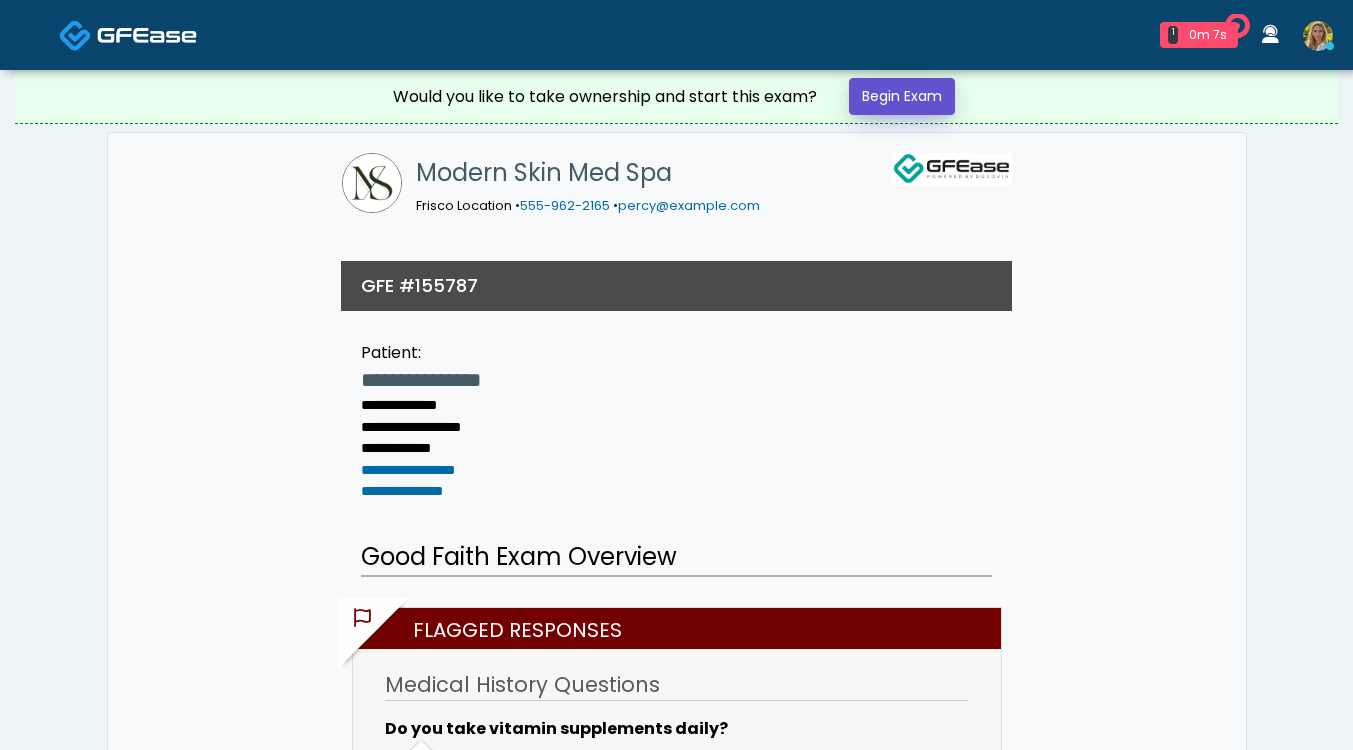 click on "Begin Exam" at bounding box center [902, 96] 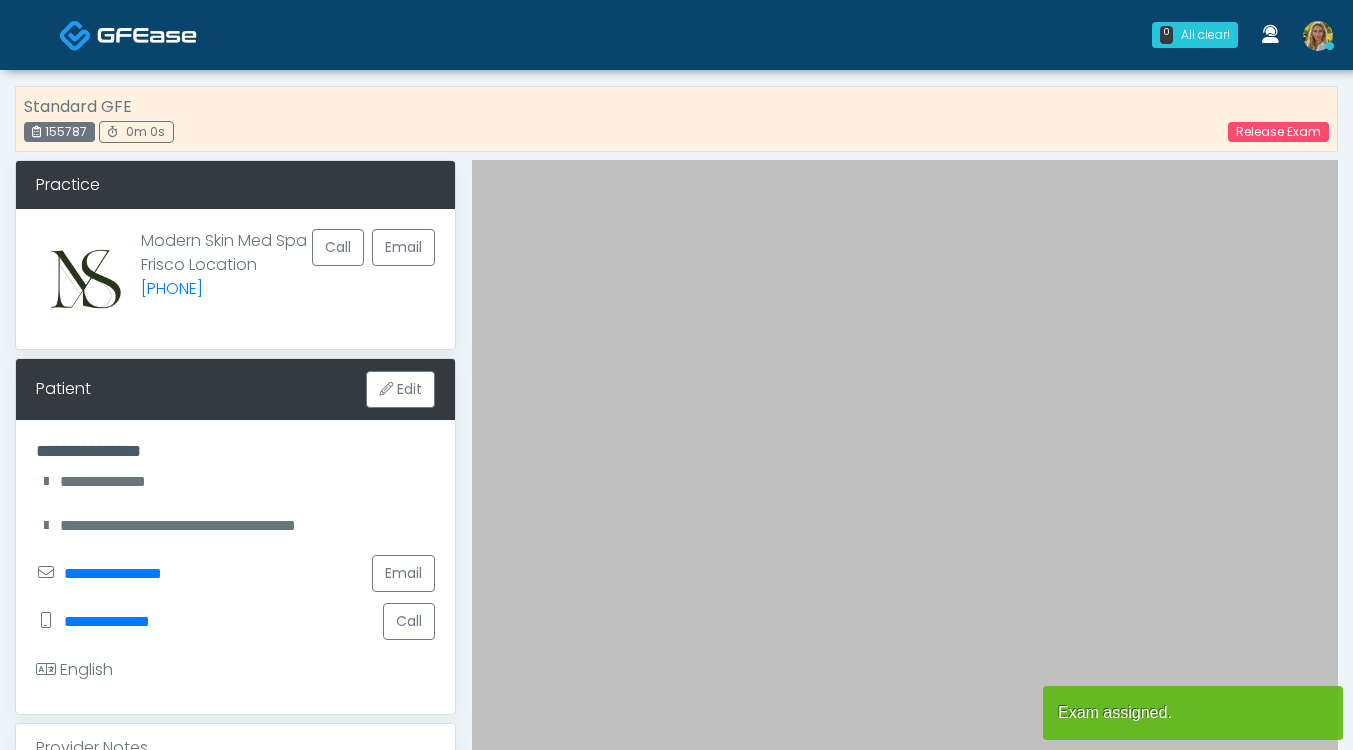 scroll, scrollTop: 0, scrollLeft: 0, axis: both 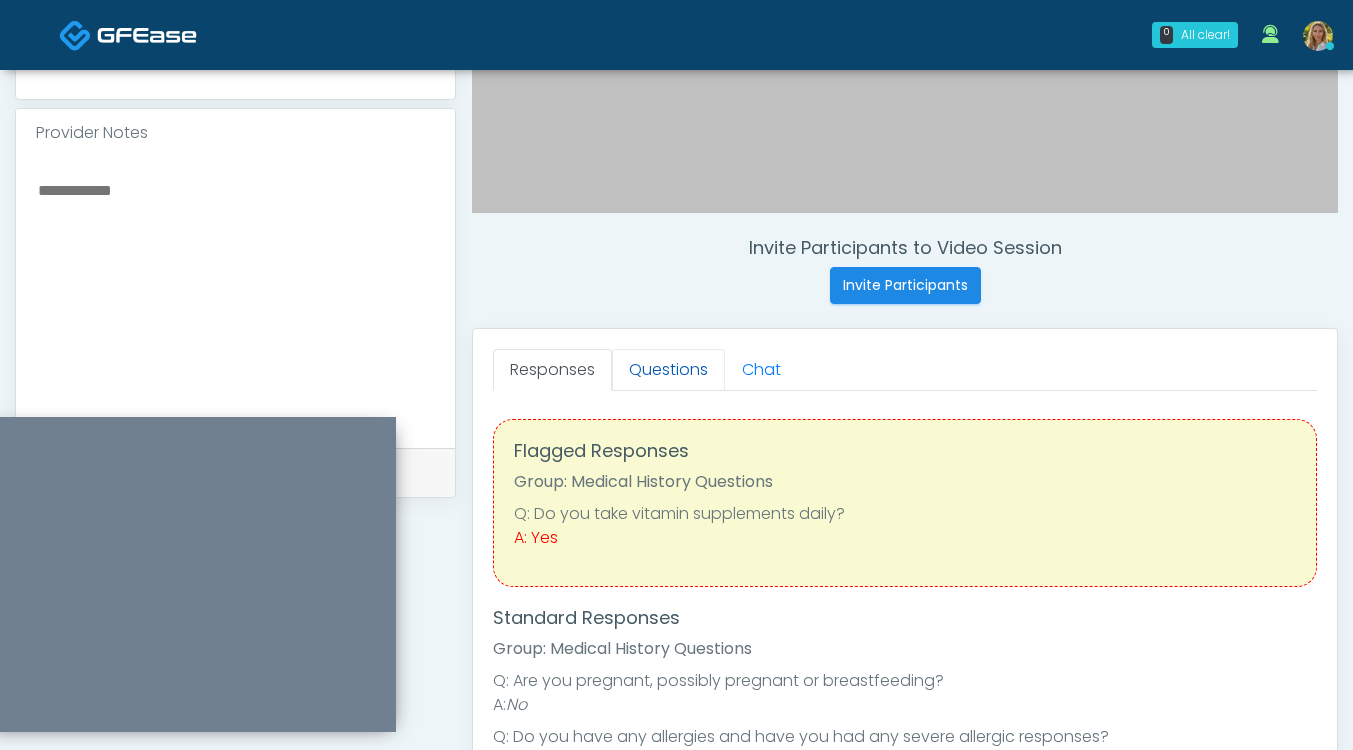 click on "Questions" at bounding box center (668, 370) 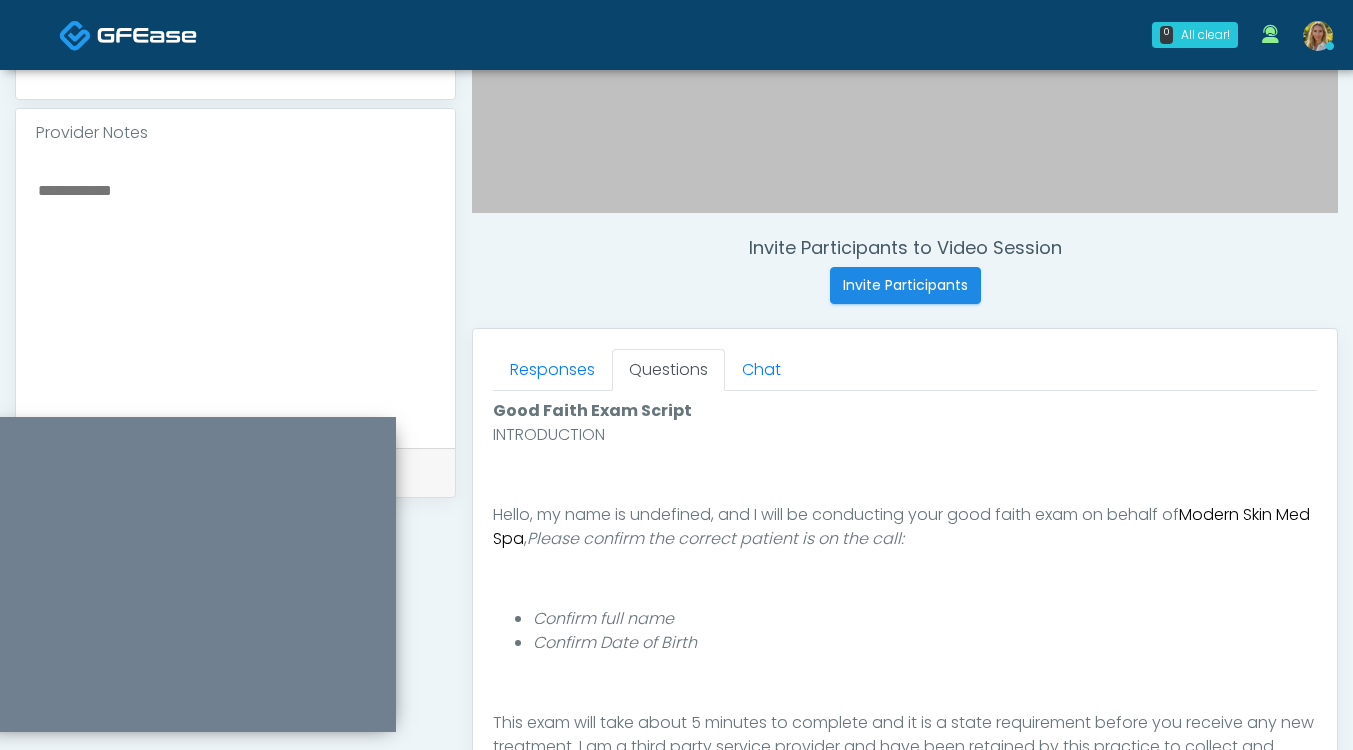 scroll, scrollTop: 128, scrollLeft: 0, axis: vertical 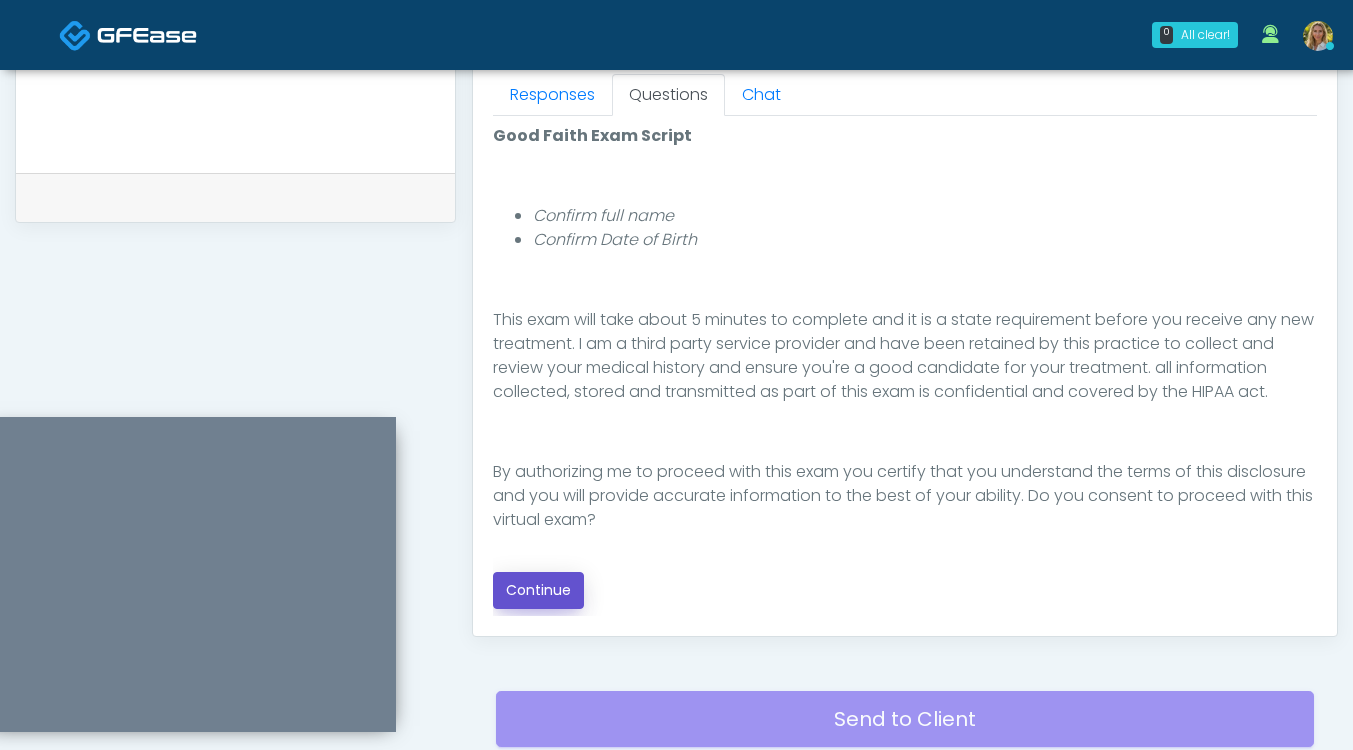 click on "Continue" at bounding box center [538, 590] 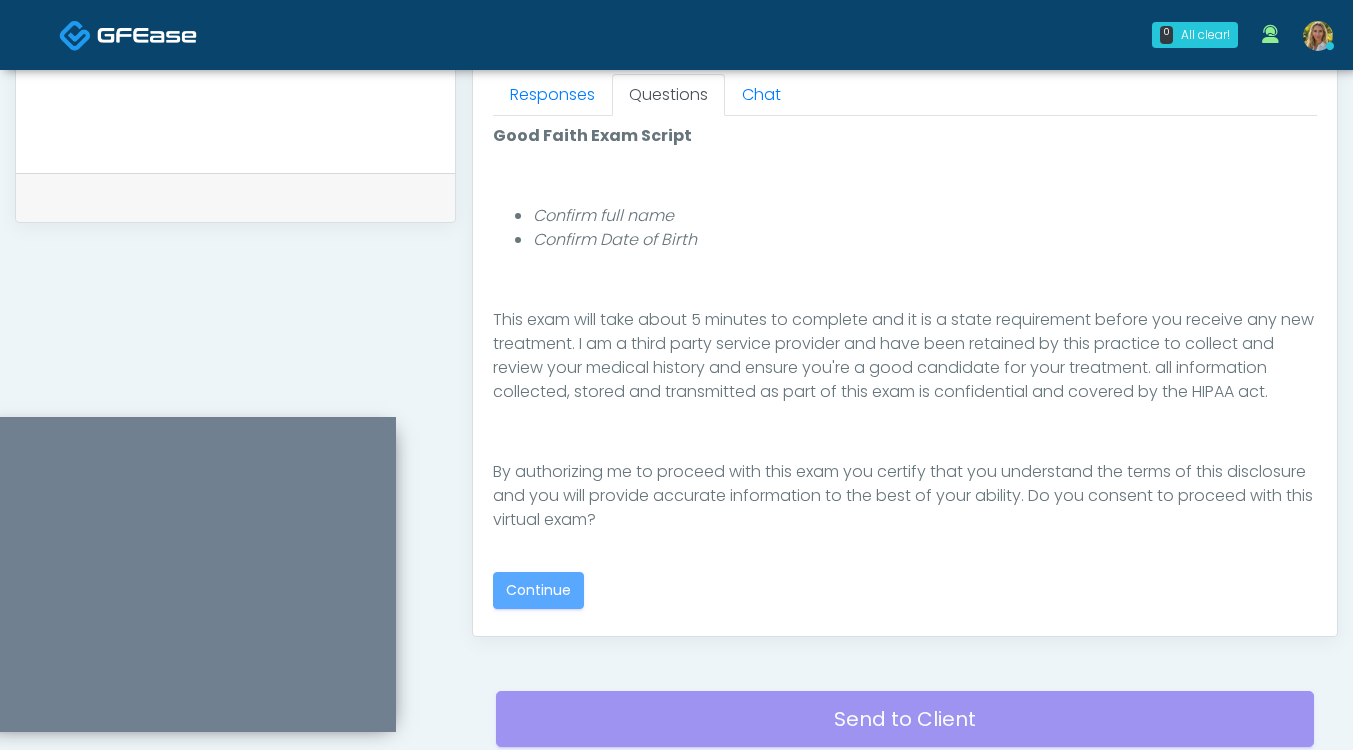 scroll, scrollTop: 1045, scrollLeft: 0, axis: vertical 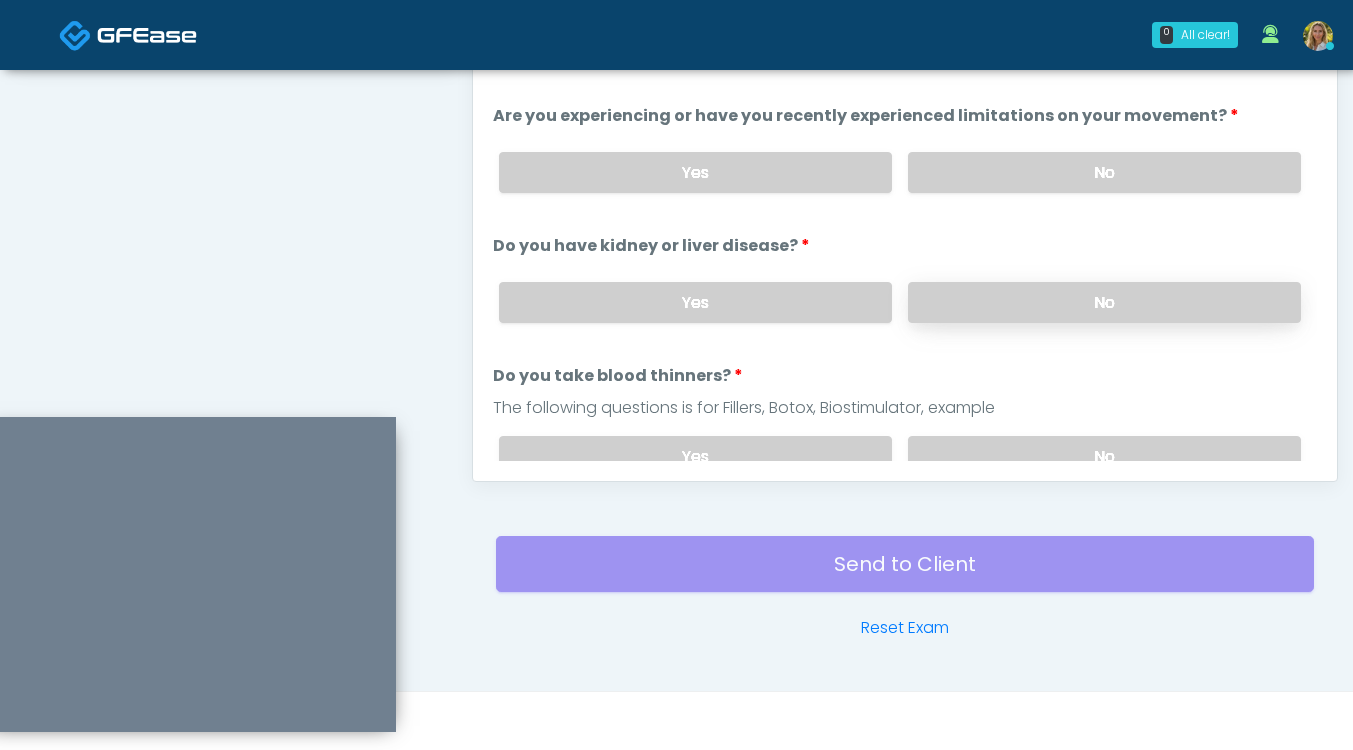 click on "No" at bounding box center [1104, 302] 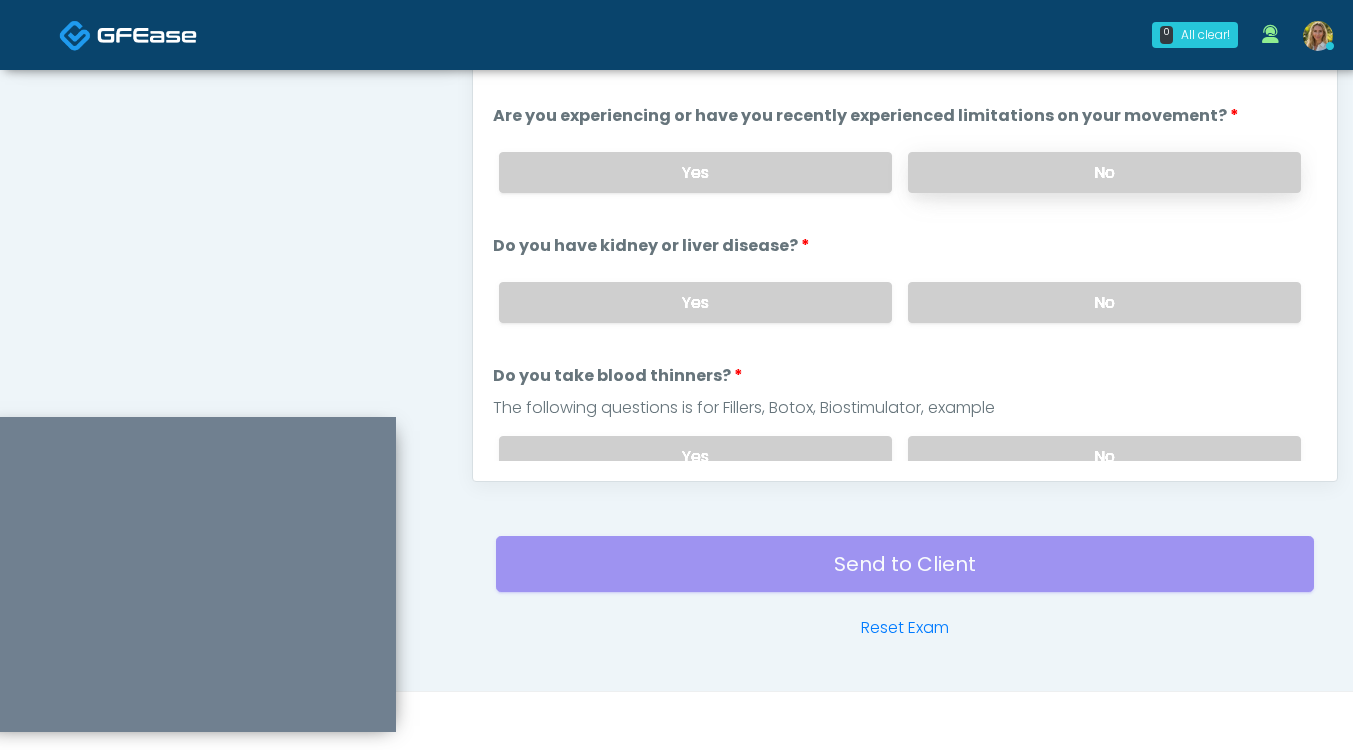 click on "No" at bounding box center [1104, 172] 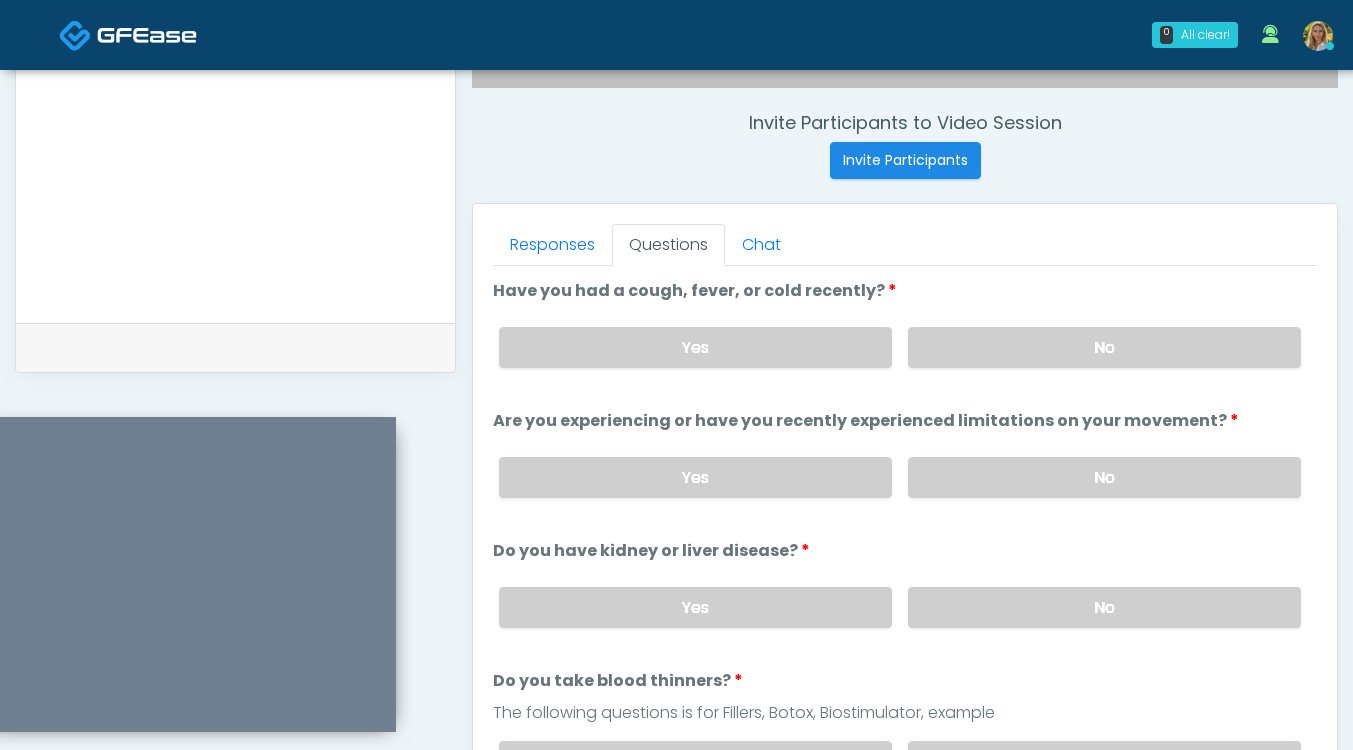 scroll, scrollTop: 672, scrollLeft: 0, axis: vertical 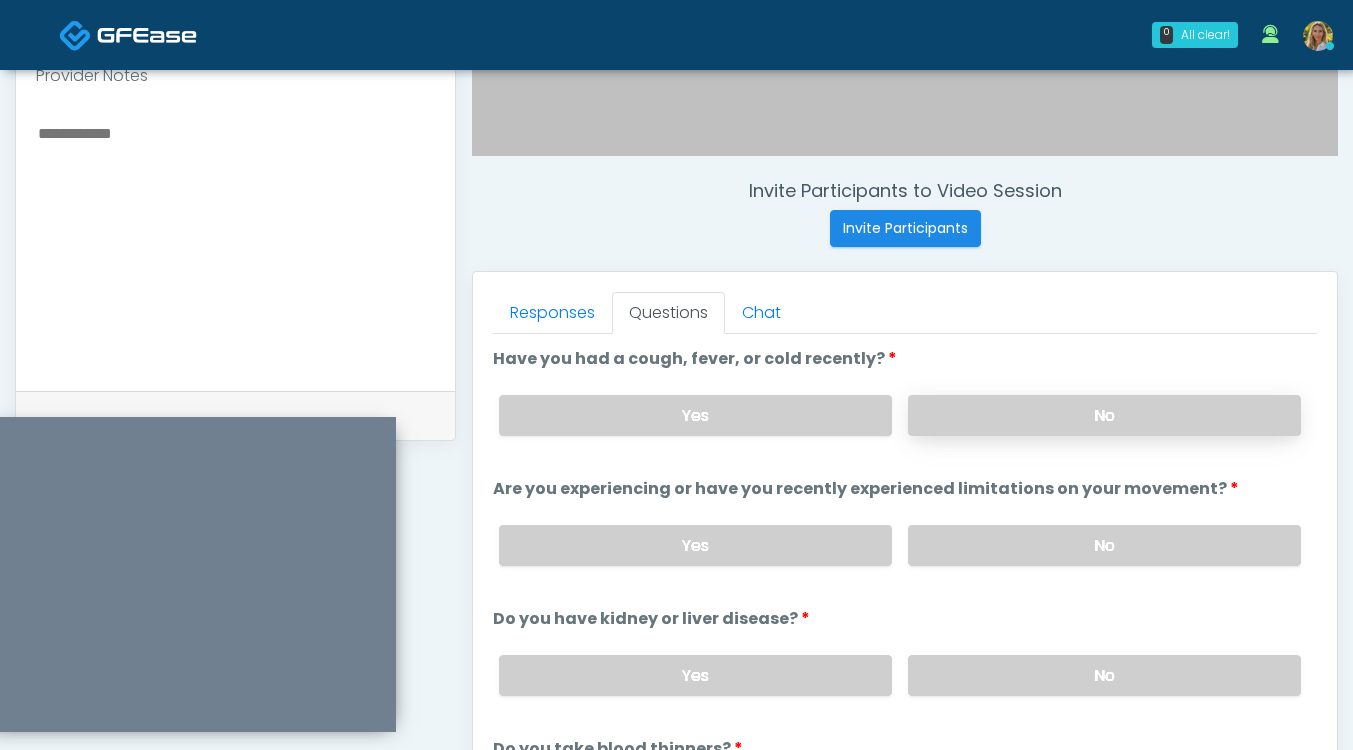 click on "No" at bounding box center (1104, 415) 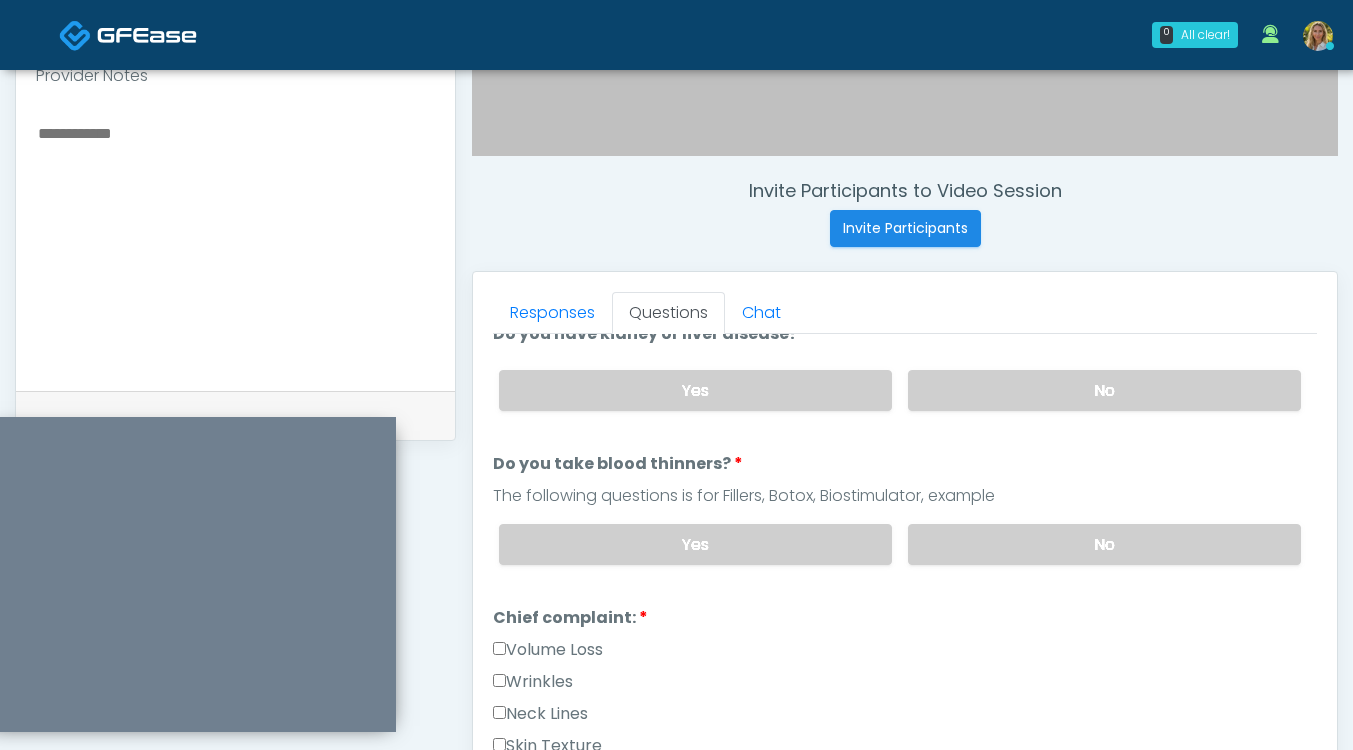 scroll, scrollTop: 320, scrollLeft: 0, axis: vertical 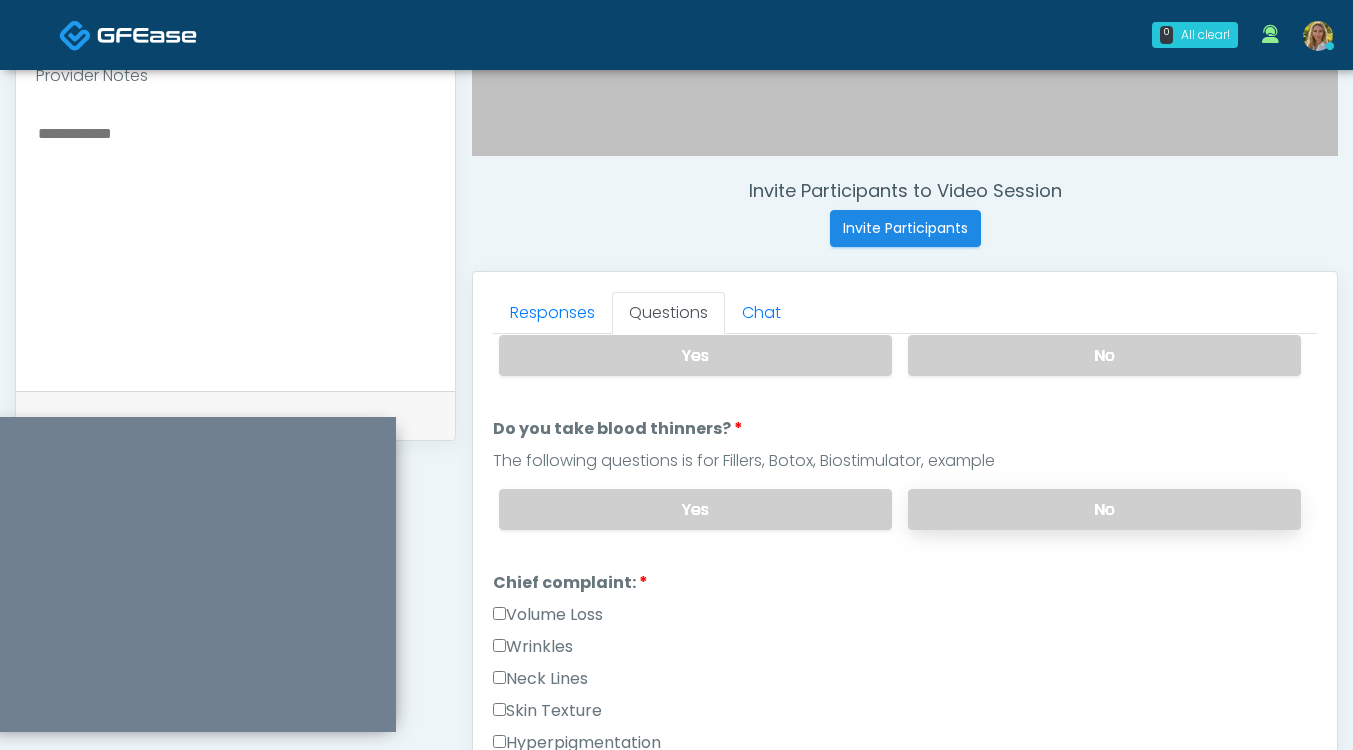 click on "No" at bounding box center [1104, 509] 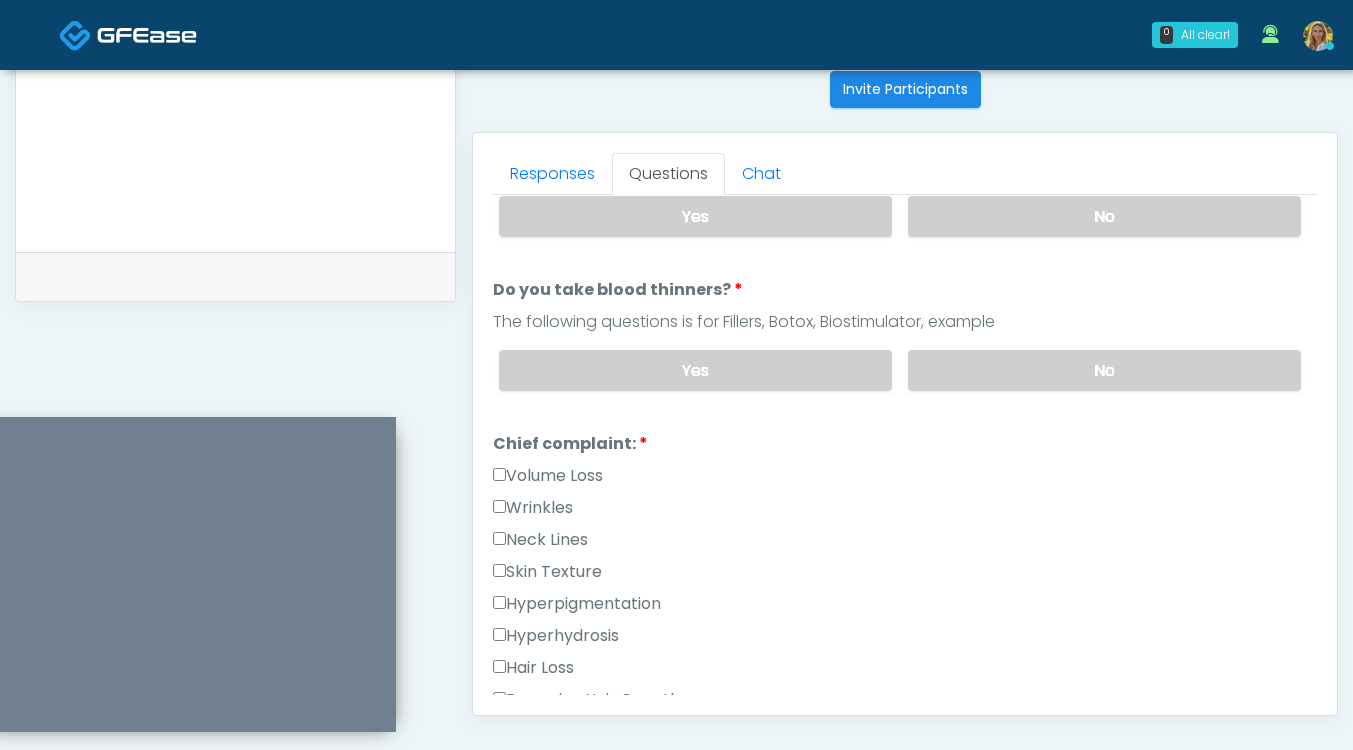 scroll, scrollTop: 812, scrollLeft: 0, axis: vertical 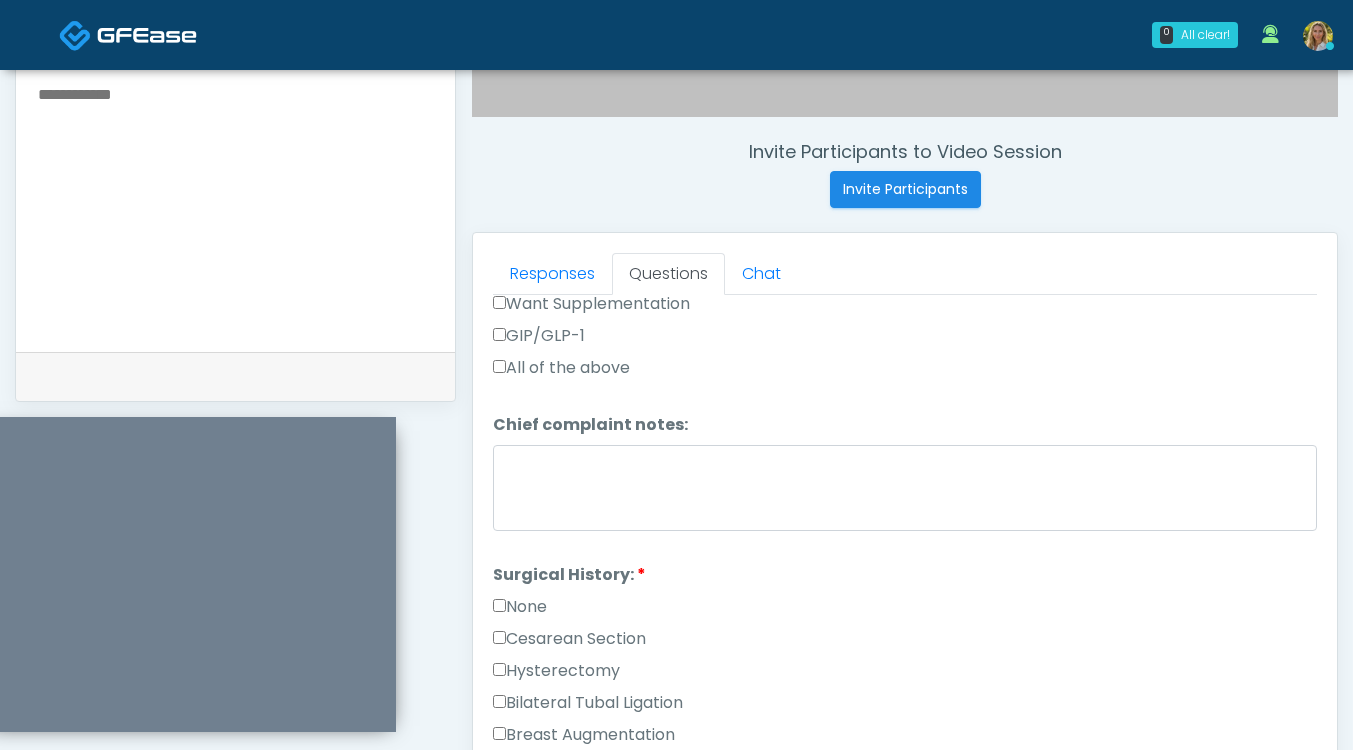 click on "None" at bounding box center (520, 607) 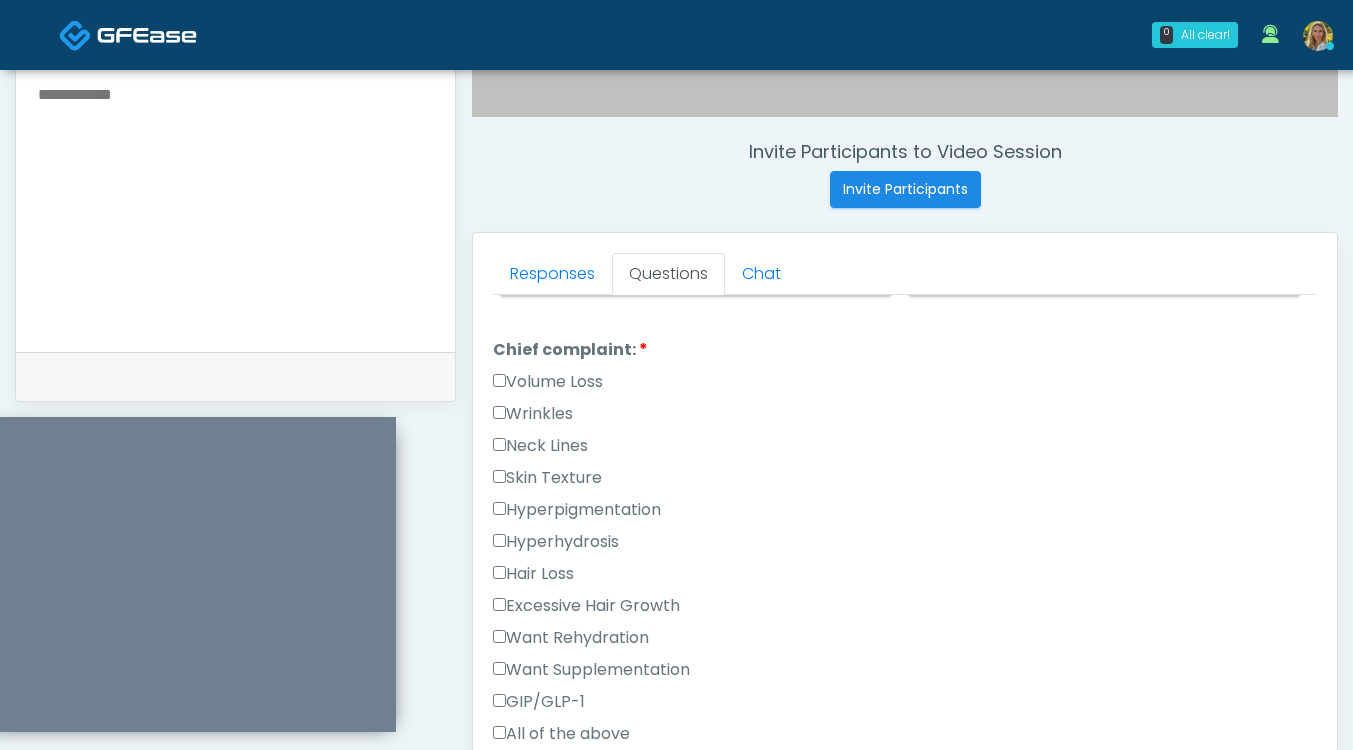 scroll, scrollTop: 505, scrollLeft: 0, axis: vertical 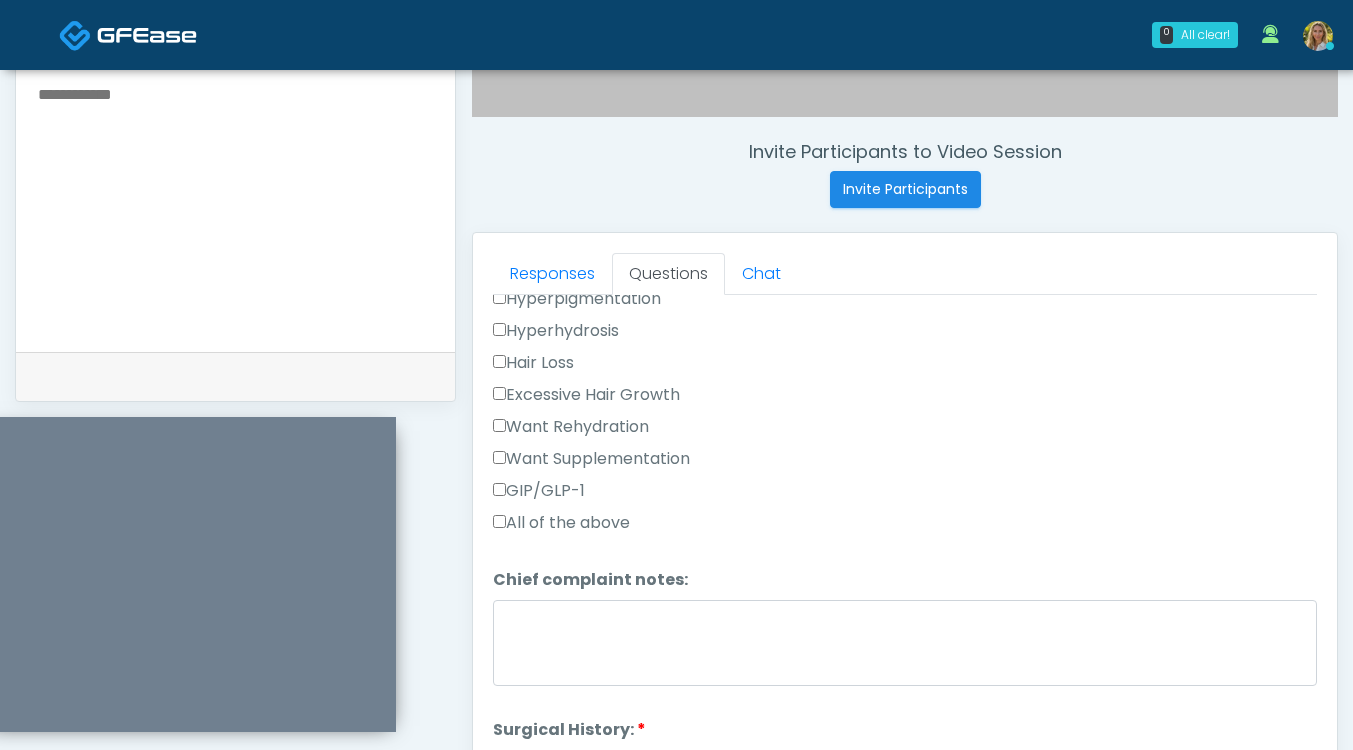 click on "GIP/GLP-1" at bounding box center (539, 491) 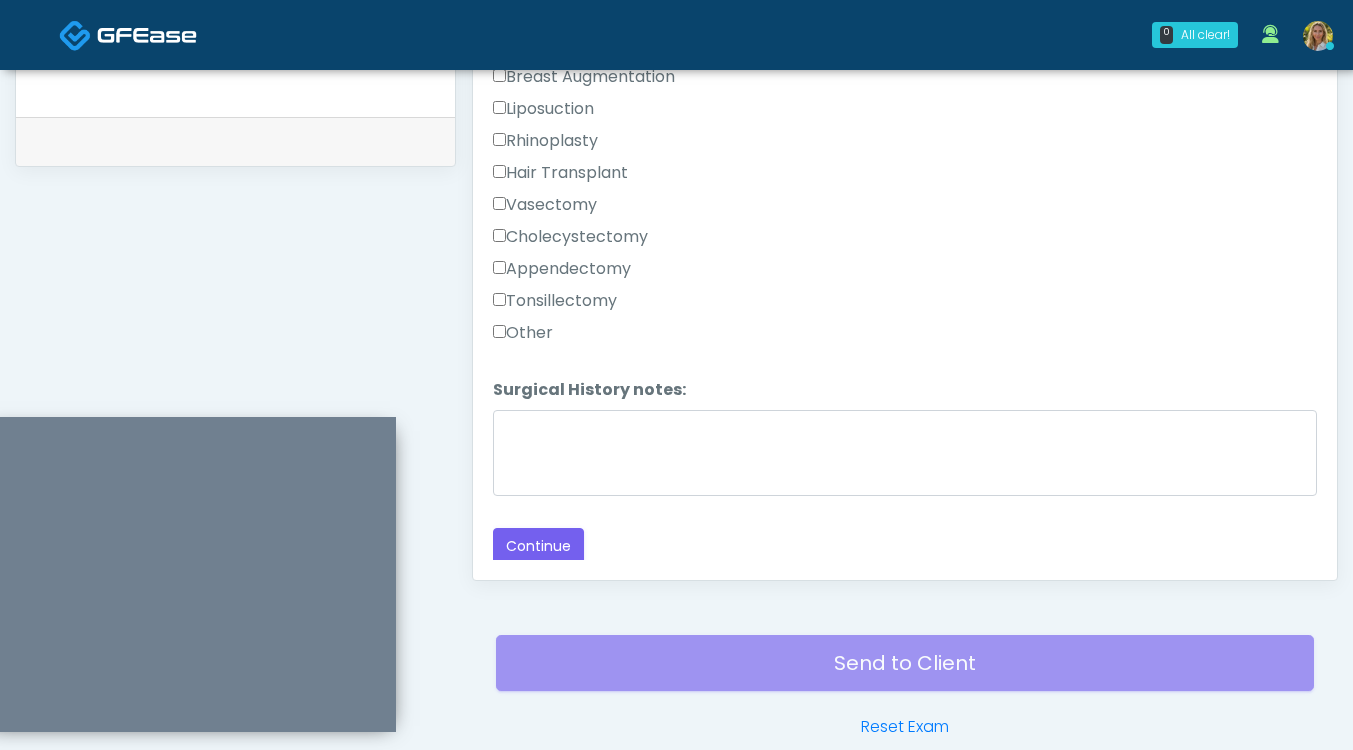 scroll, scrollTop: 1045, scrollLeft: 0, axis: vertical 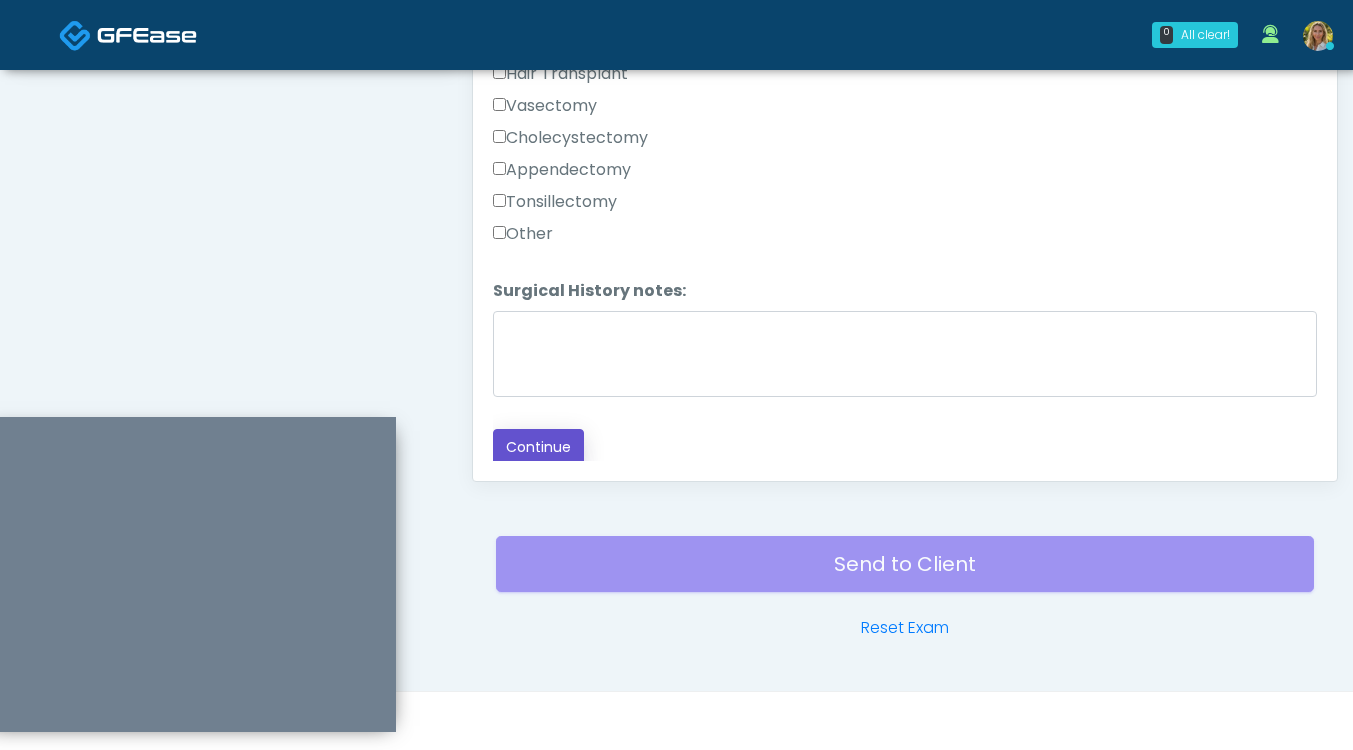 click on "Continue" at bounding box center [538, 447] 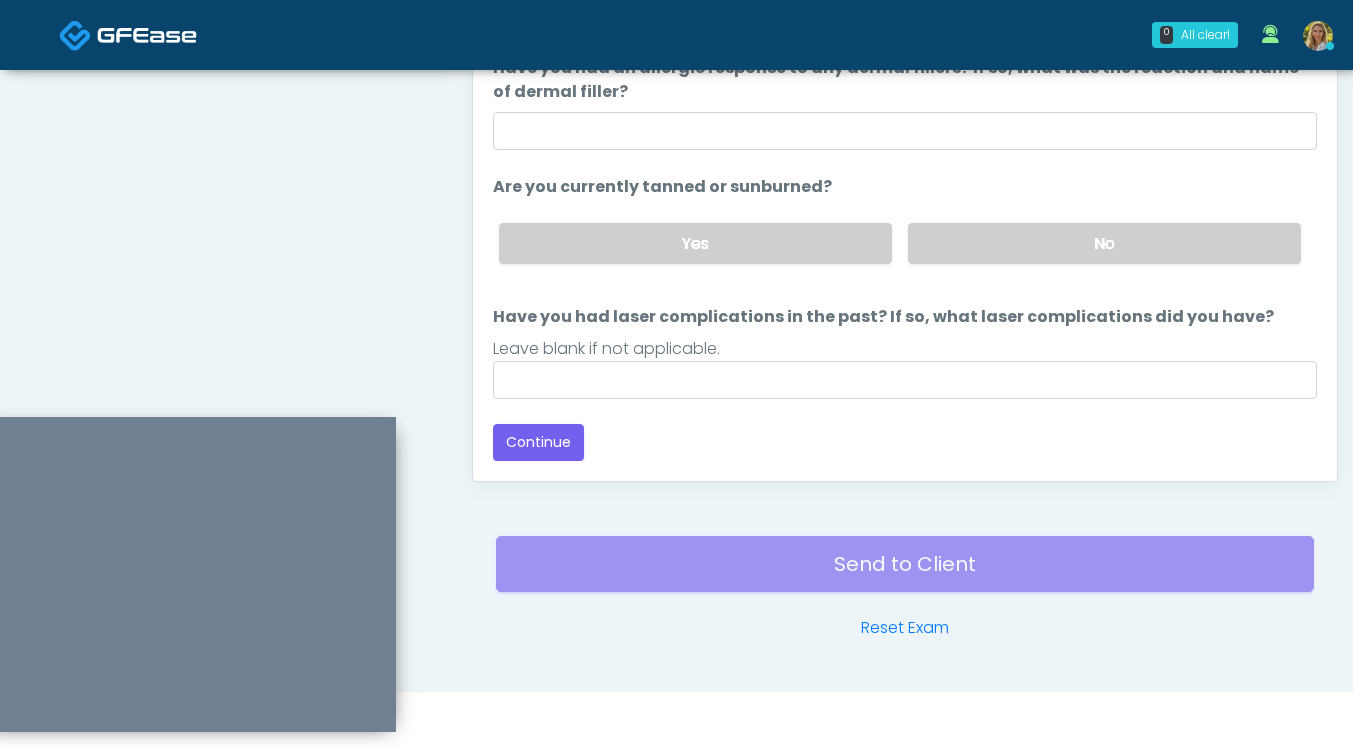 scroll, scrollTop: 188, scrollLeft: 0, axis: vertical 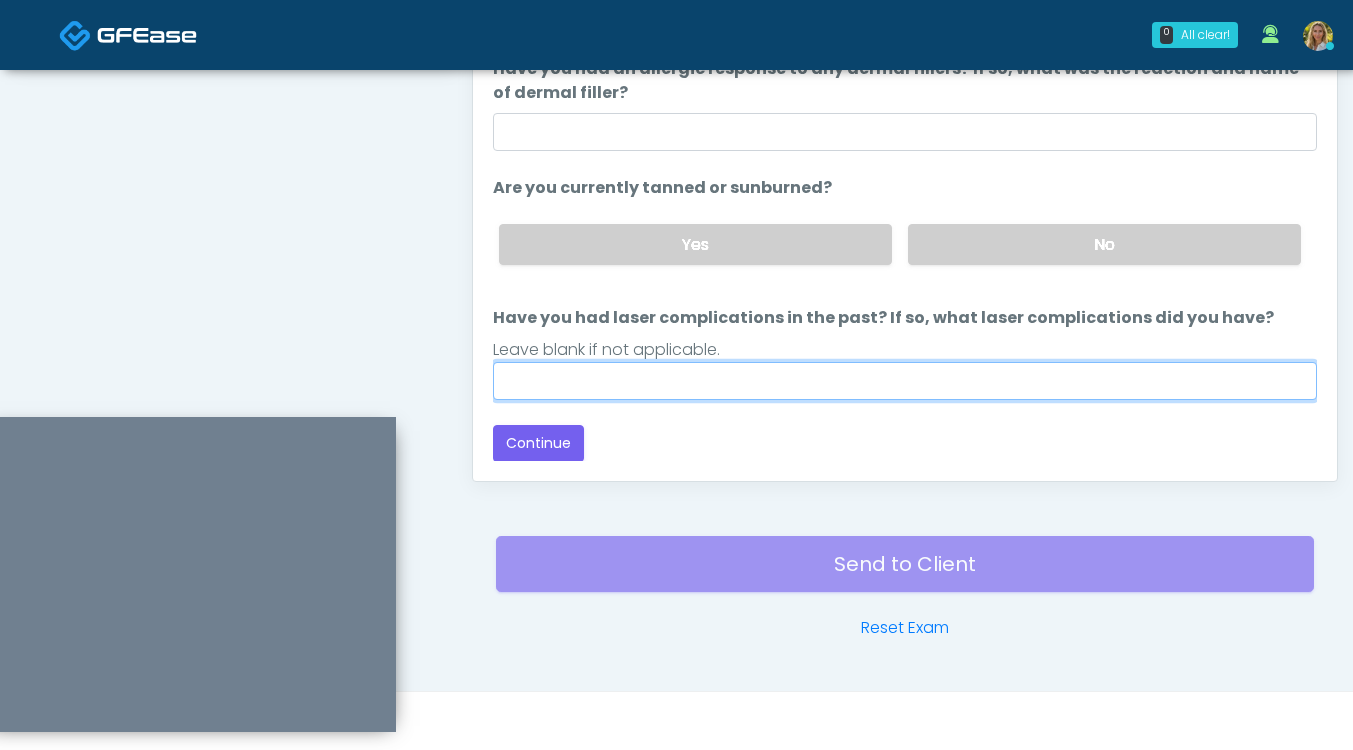 click on "Have you had laser complications in the past? If so, what laser complications did you have?" at bounding box center [905, 381] 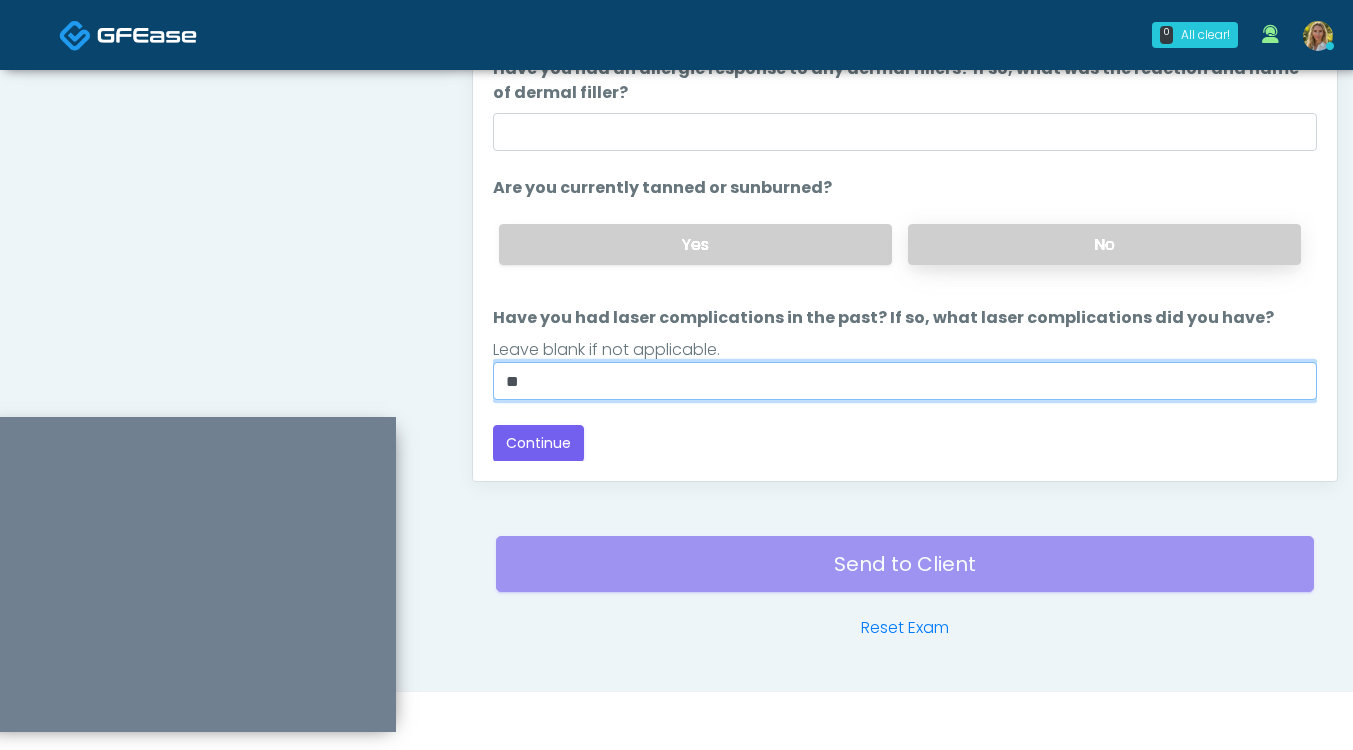 type on "**" 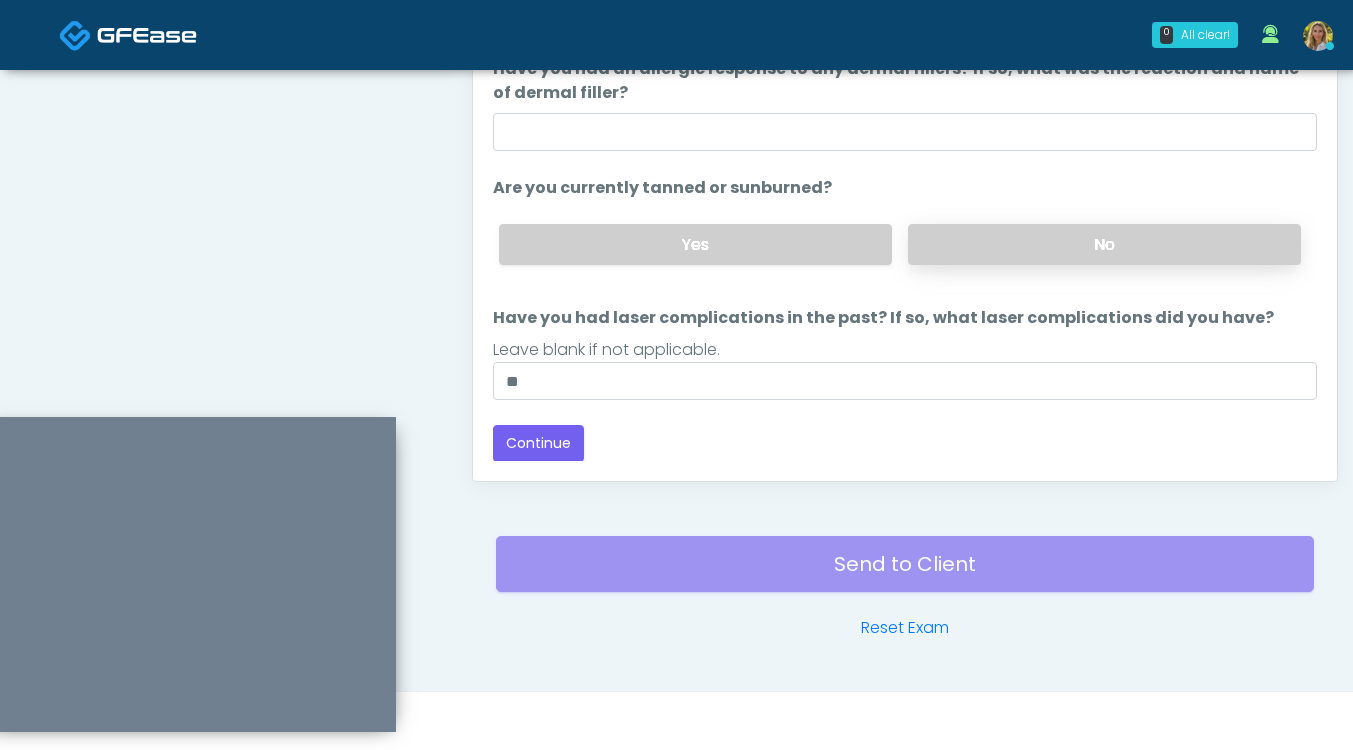 click on "No" at bounding box center [1104, 244] 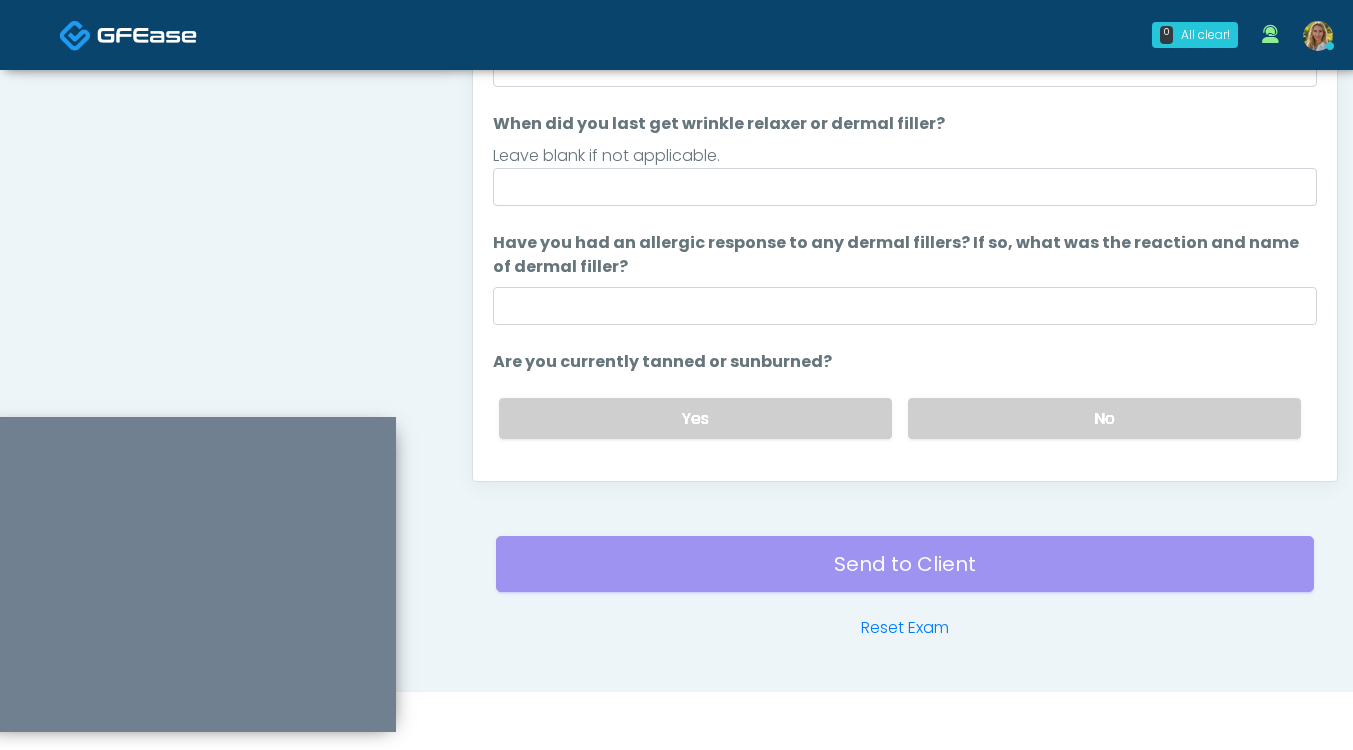 scroll, scrollTop: 7, scrollLeft: 0, axis: vertical 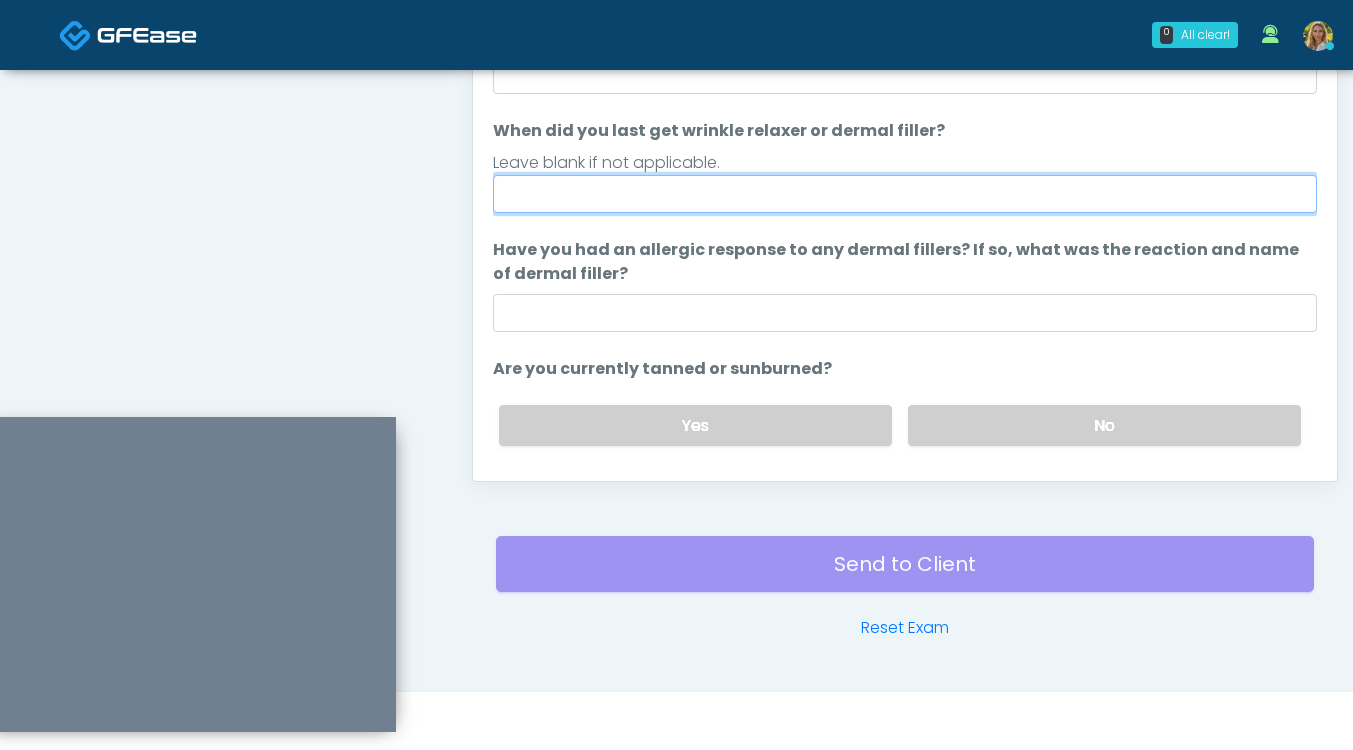 click on "When did you last get wrinkle relaxer or dermal filler?" at bounding box center (905, 194) 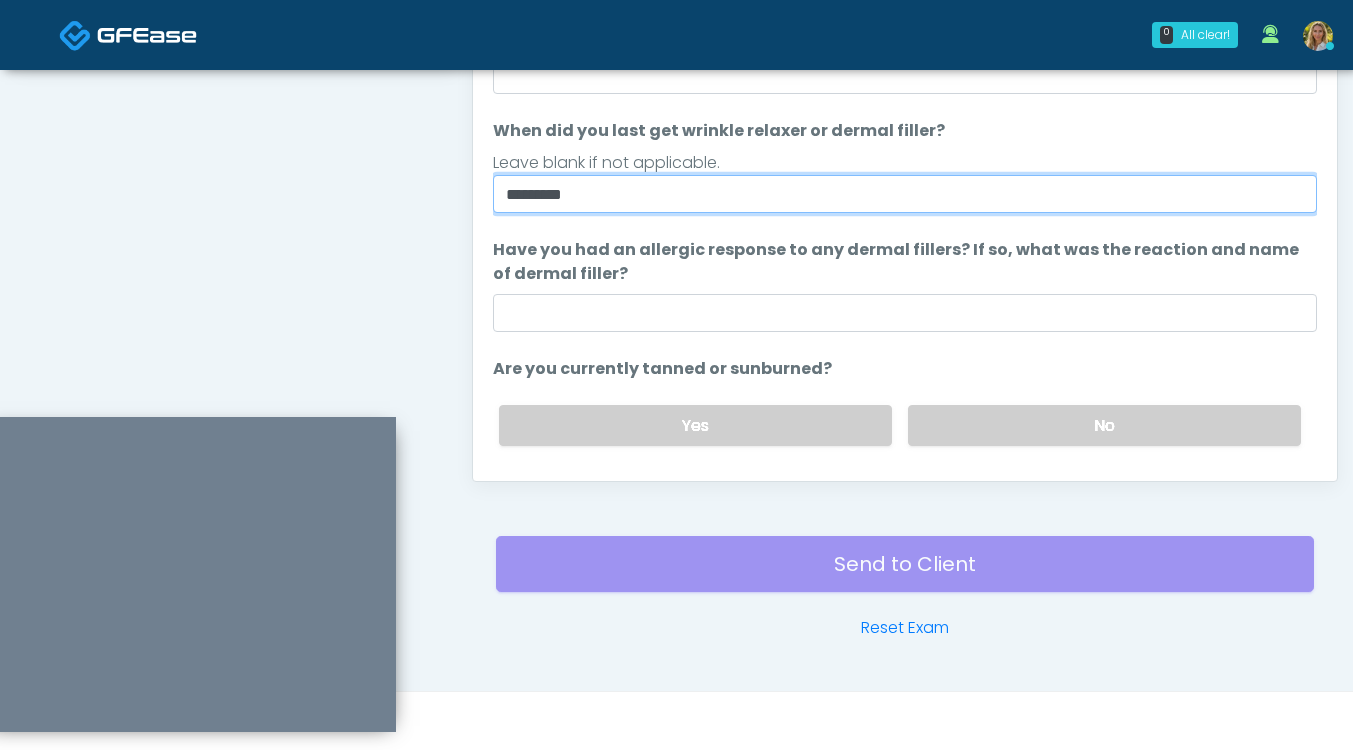 scroll, scrollTop: 0, scrollLeft: 0, axis: both 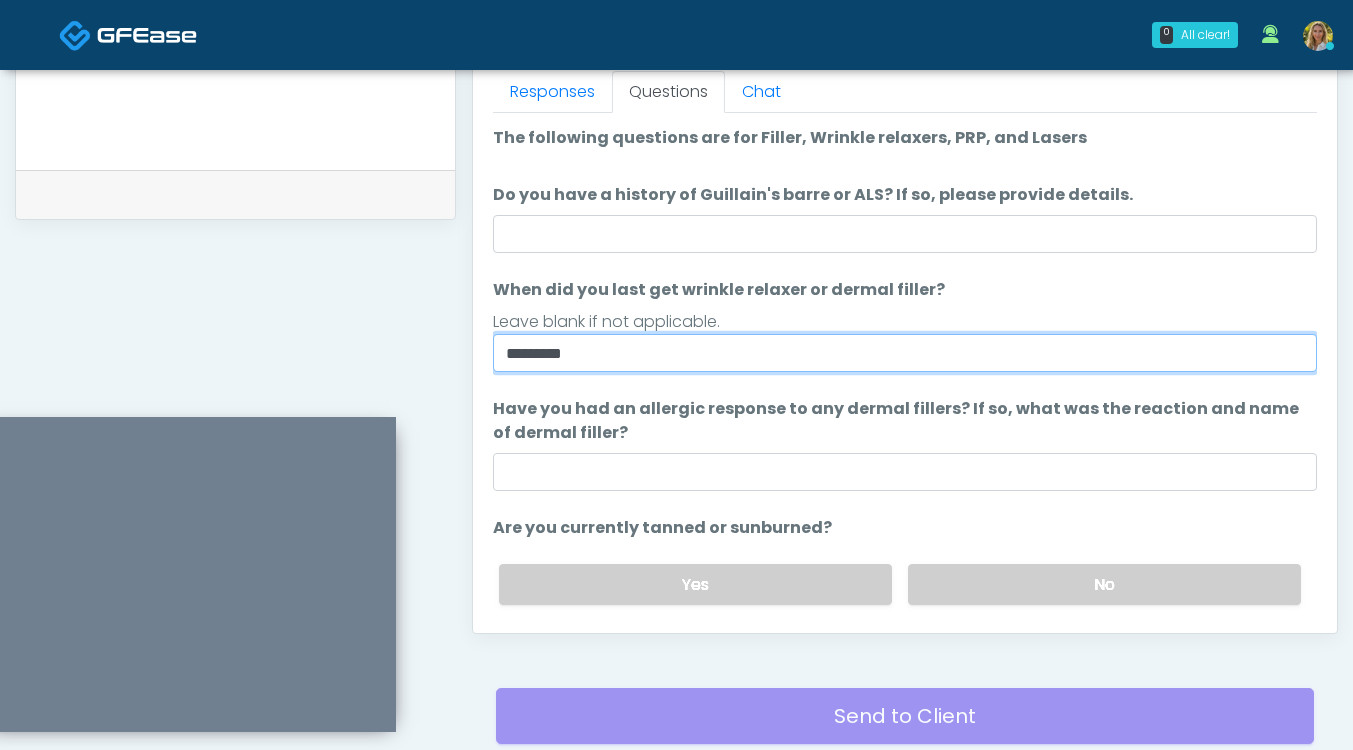 type on "*********" 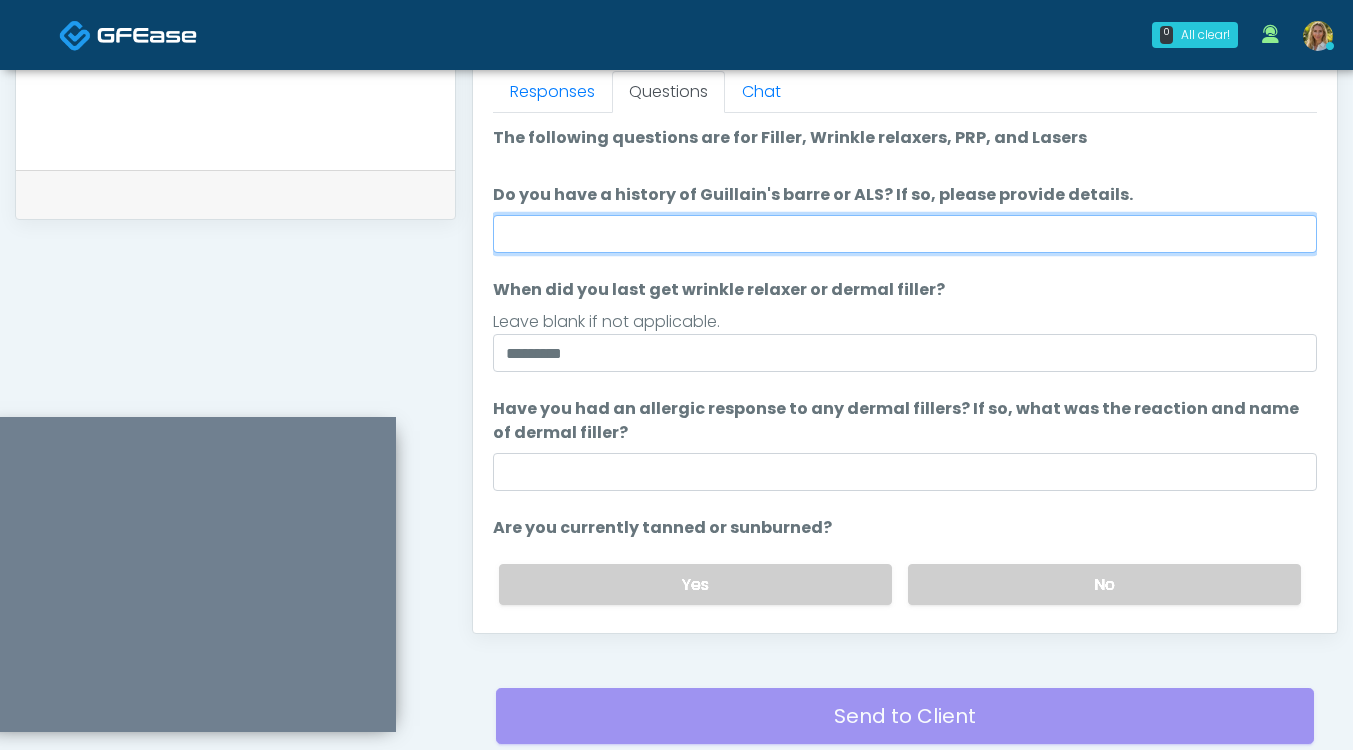 click on "Do you have a history of Guillain's barre or ALS? If so, please provide details." at bounding box center (905, 234) 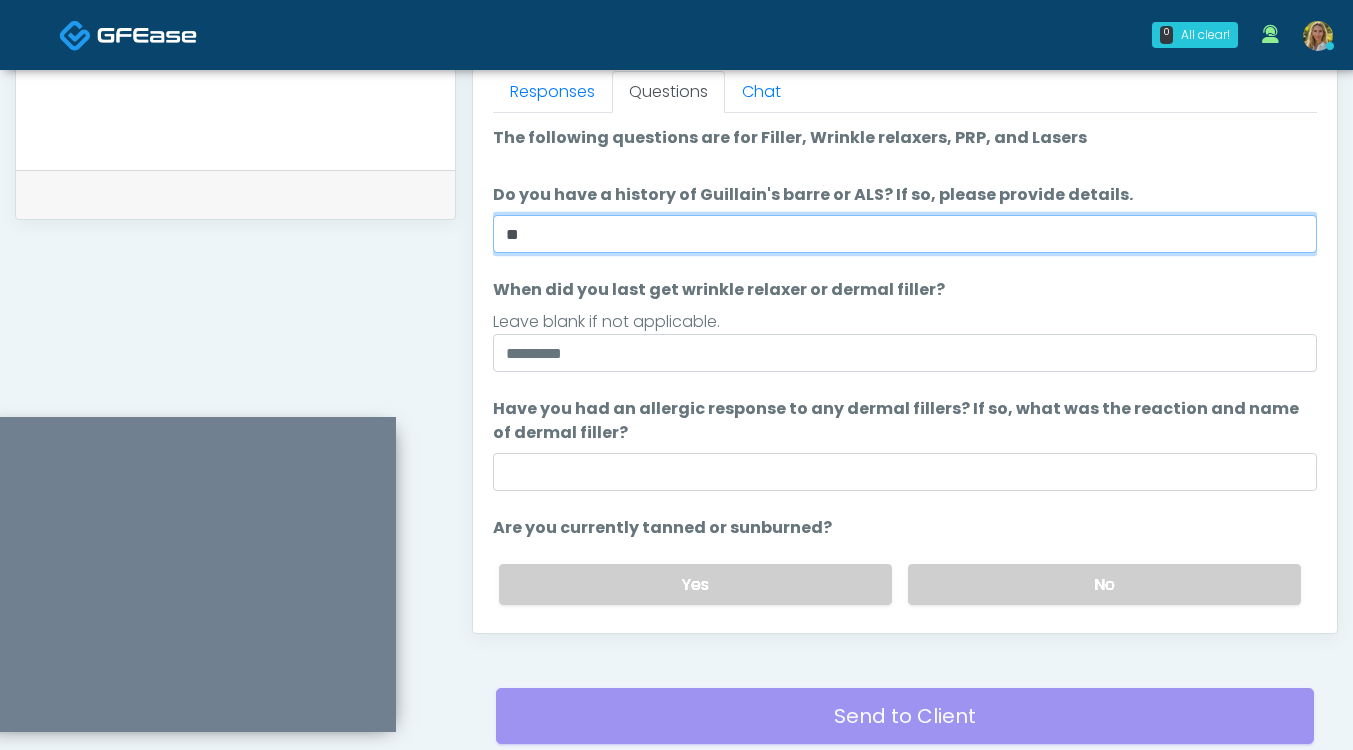 type on "**" 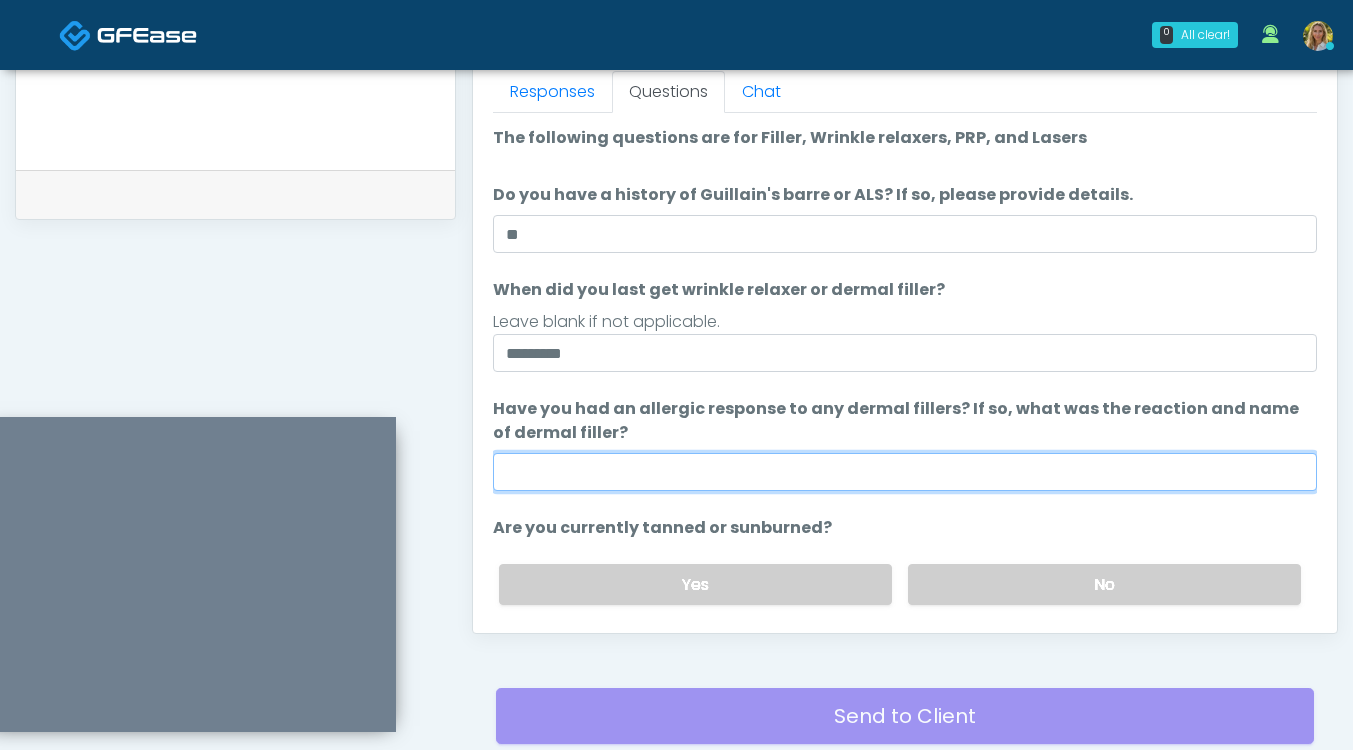 click on "Have you had an allergic response to any dermal fillers? If so, what was the reaction and name of dermal filler?" at bounding box center (905, 472) 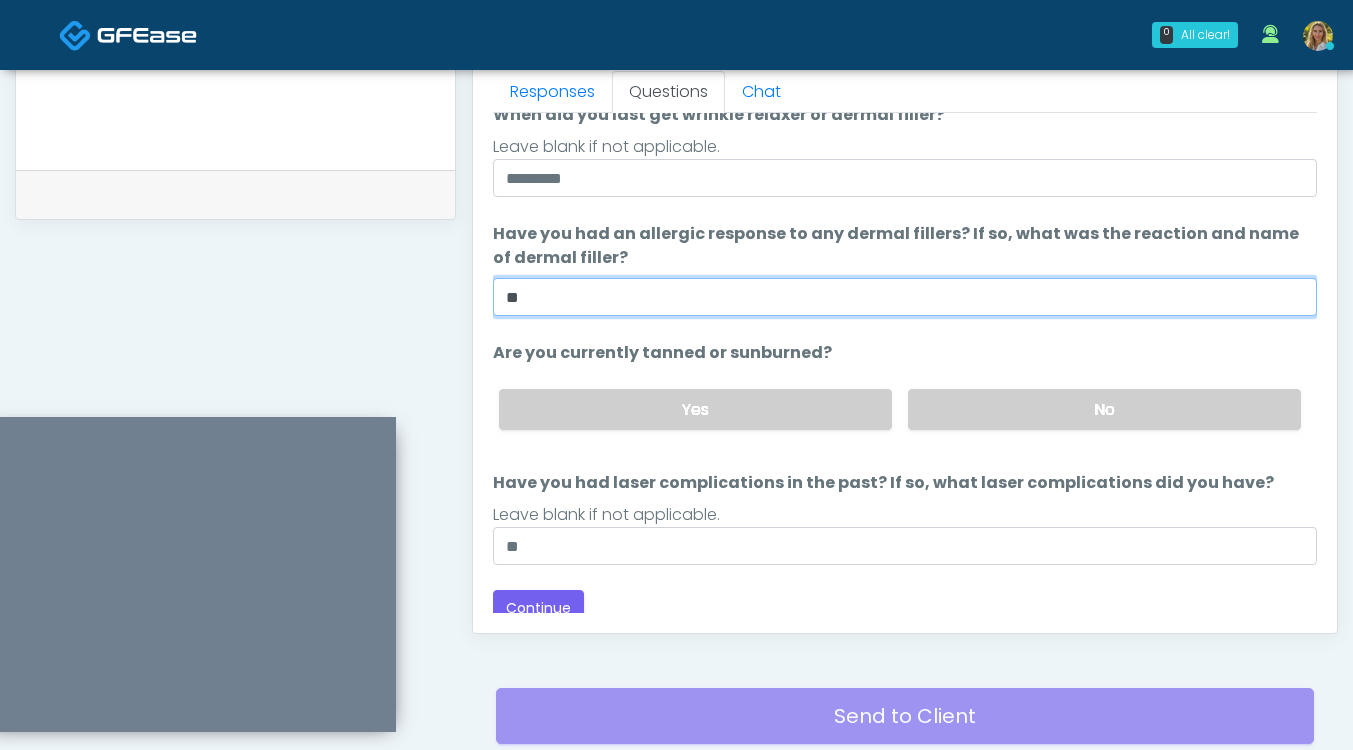 scroll, scrollTop: 185, scrollLeft: 0, axis: vertical 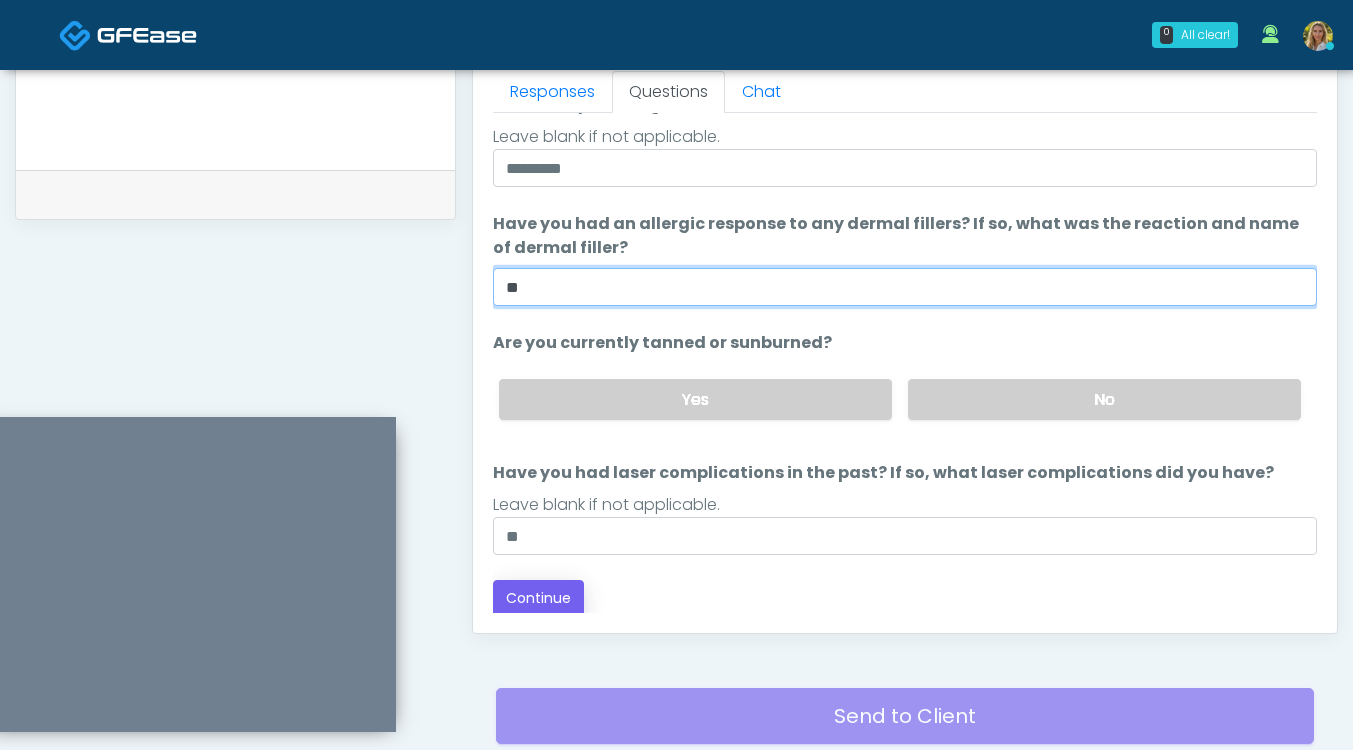 type on "**" 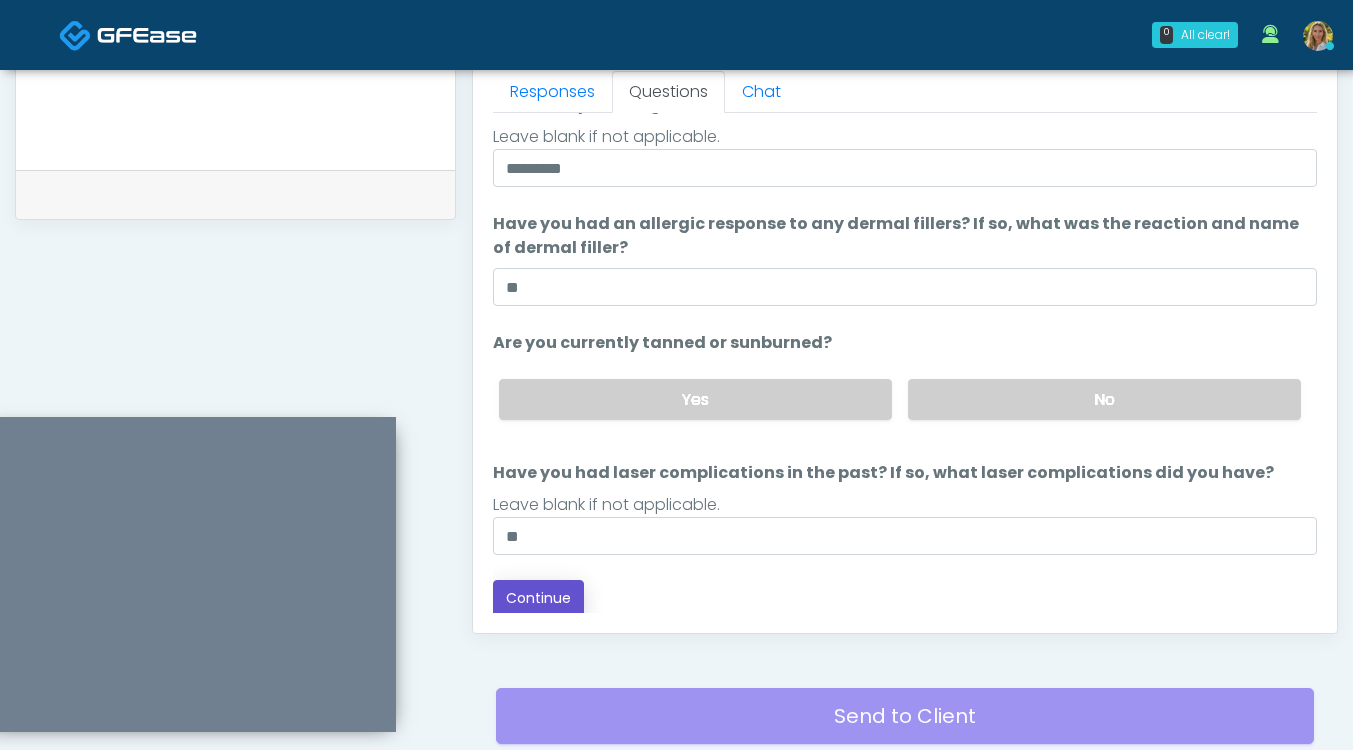 click on "Continue" at bounding box center [538, 598] 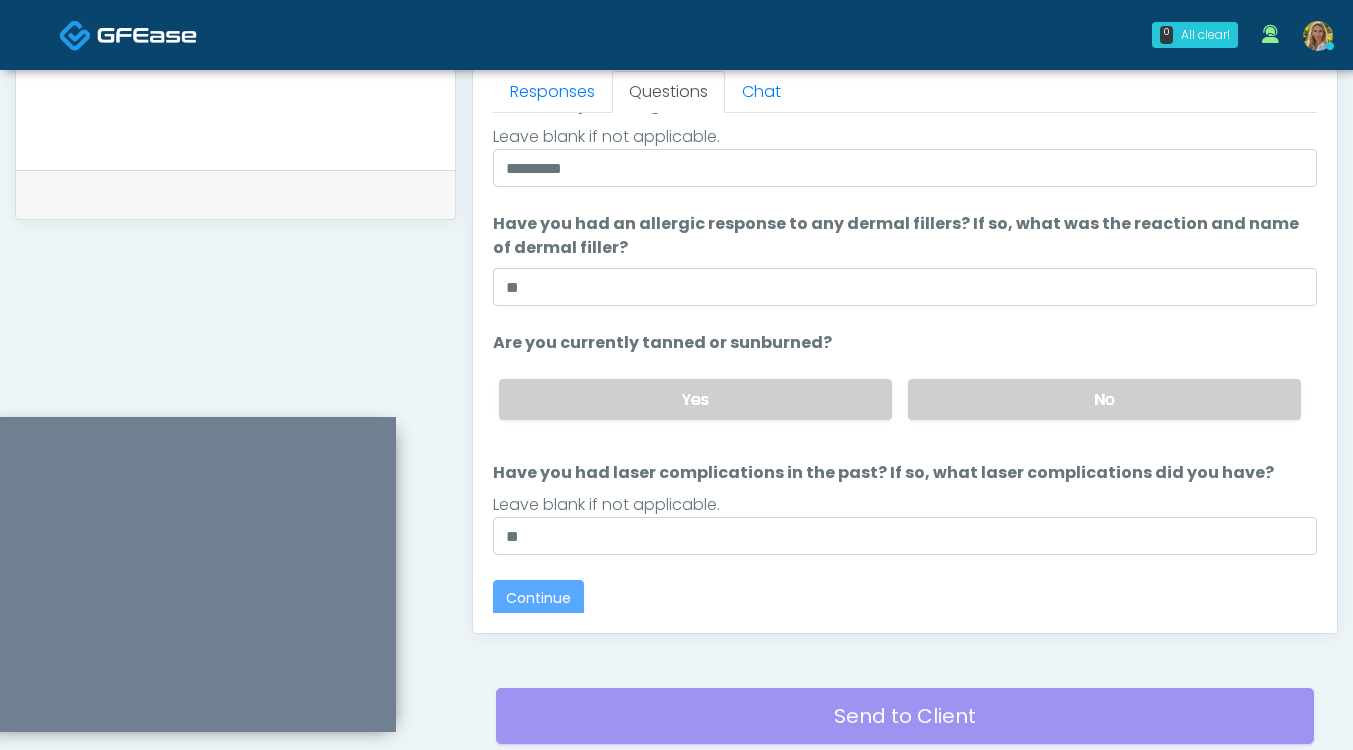 scroll, scrollTop: 188, scrollLeft: 0, axis: vertical 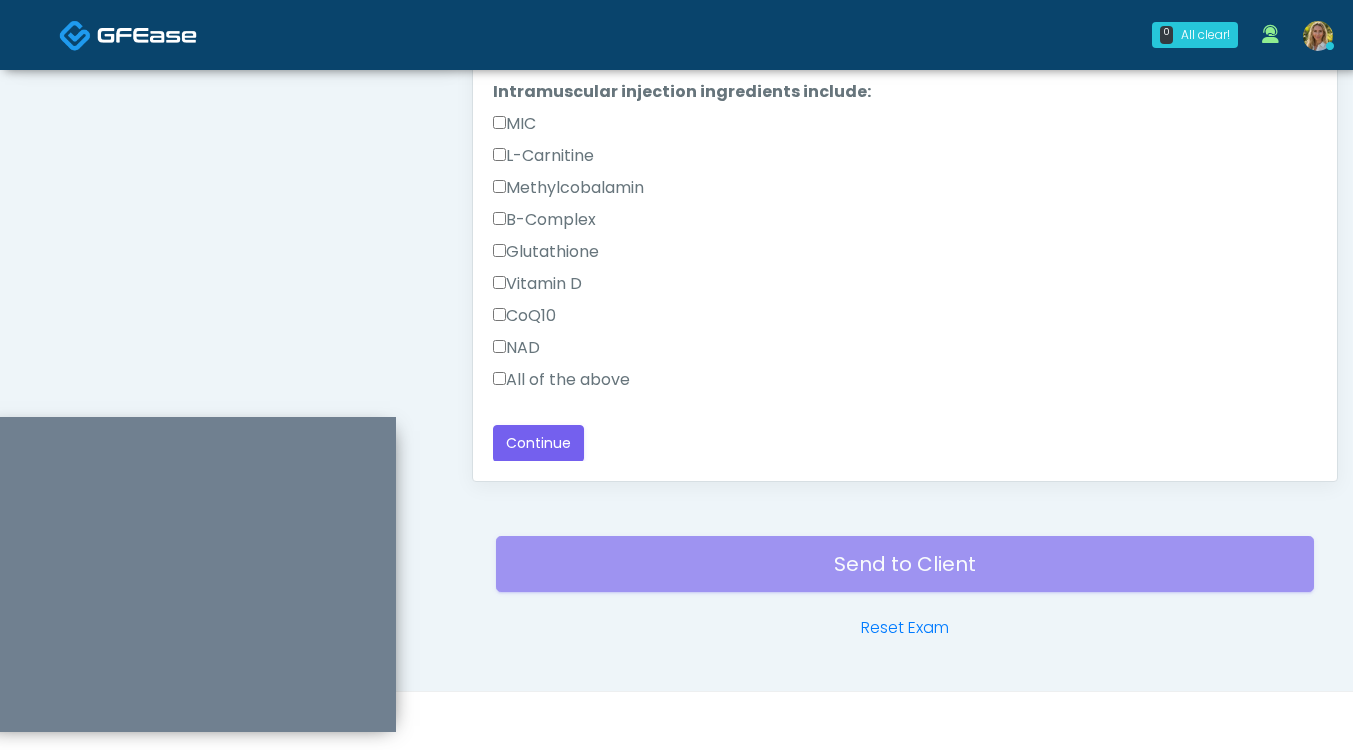 click on "All of the above" at bounding box center (561, 380) 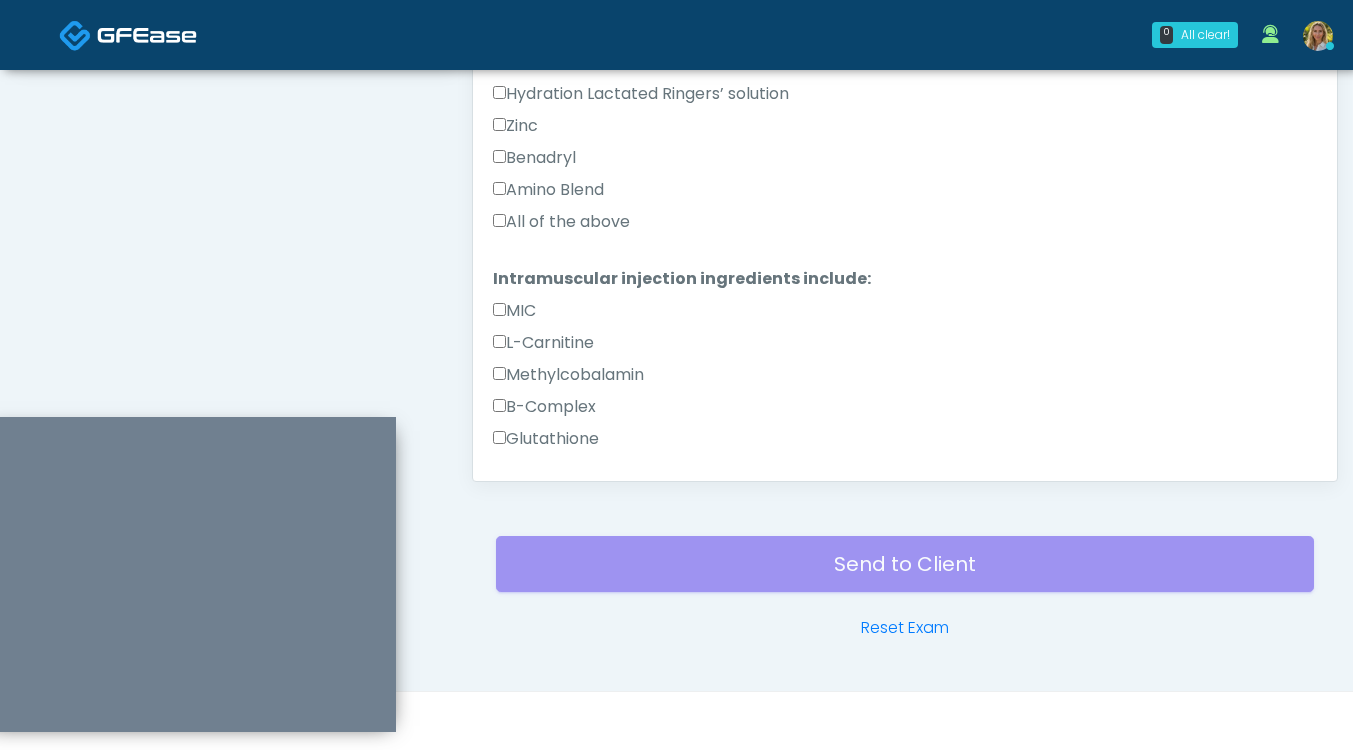 scroll, scrollTop: 582, scrollLeft: 0, axis: vertical 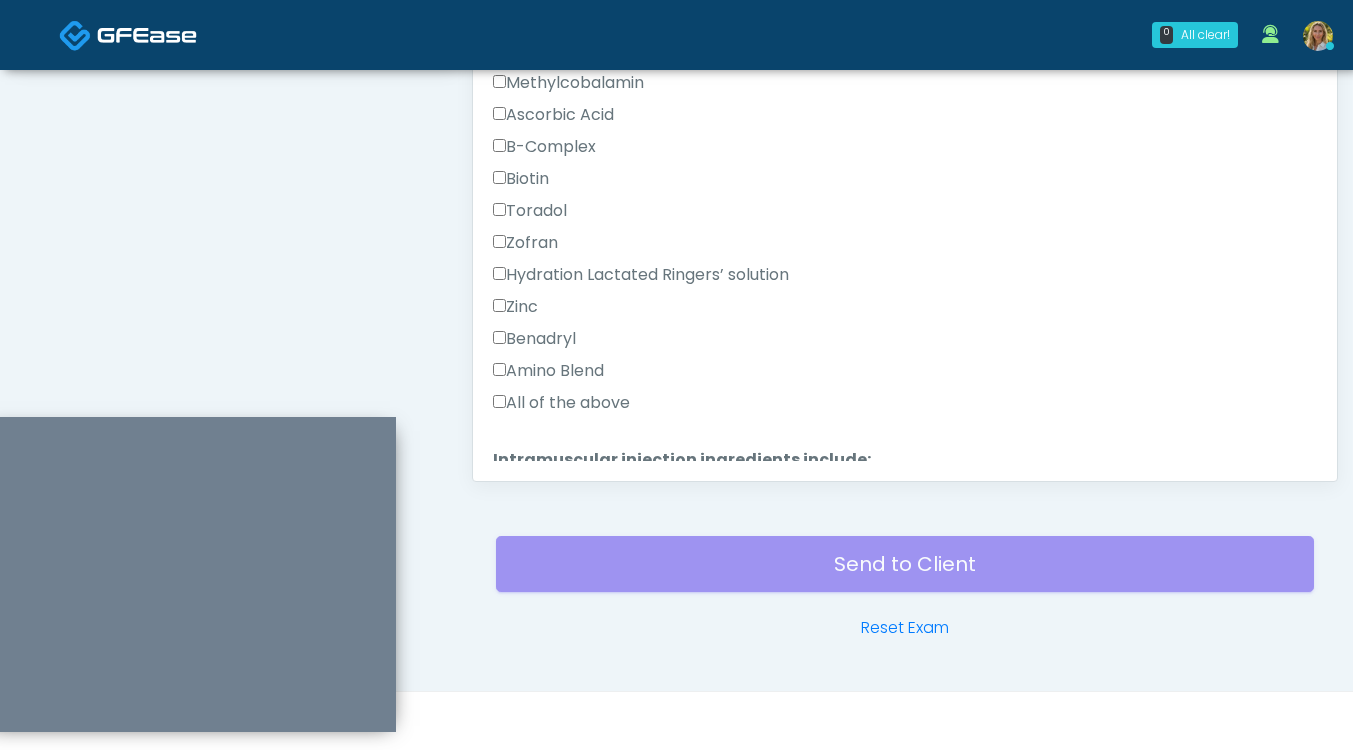 click on "All of the above" at bounding box center [561, 403] 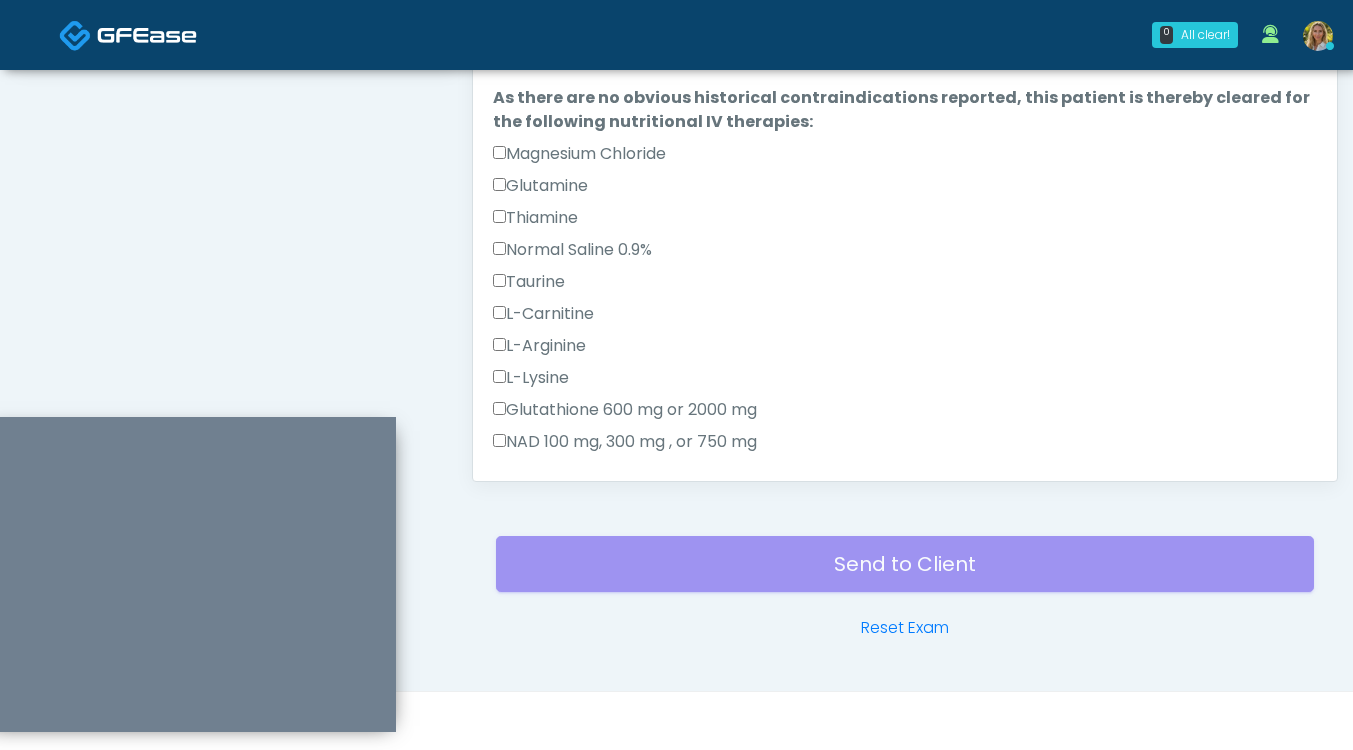 scroll, scrollTop: 0, scrollLeft: 0, axis: both 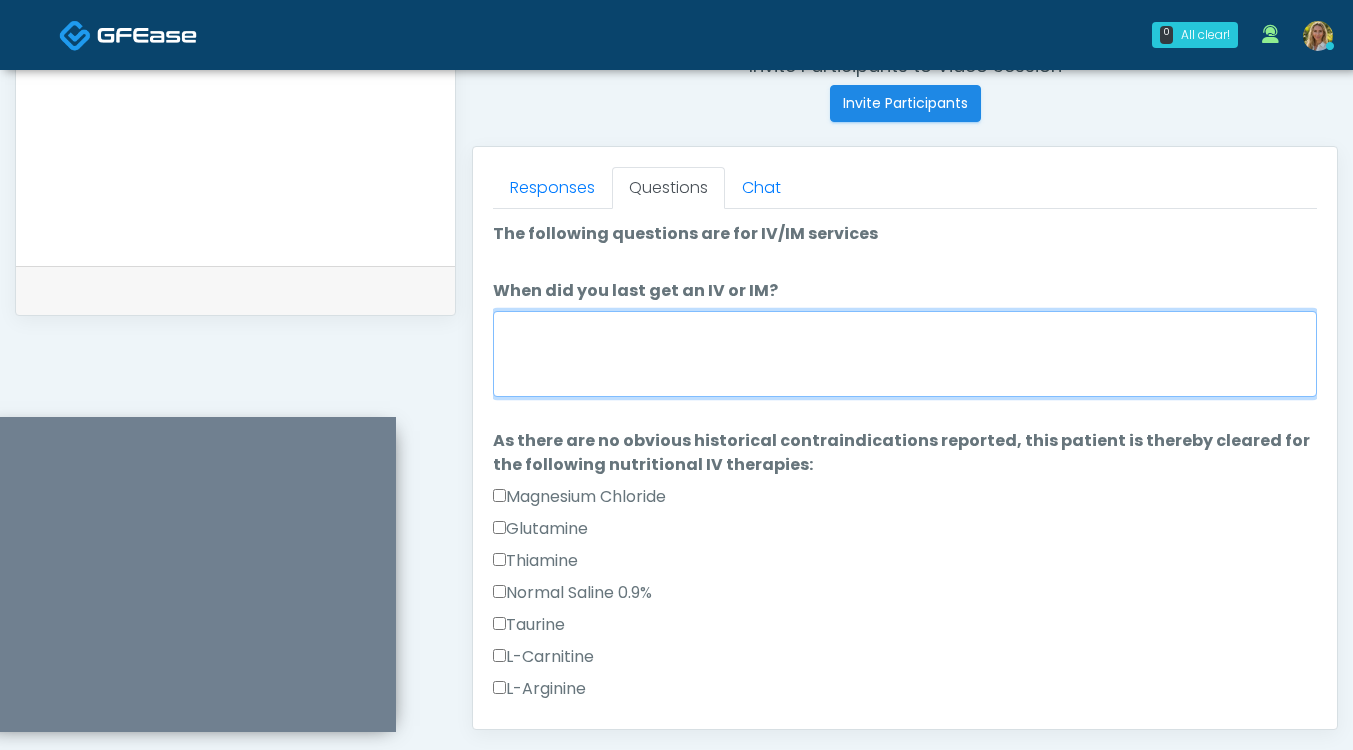 click on "When did you last get an IV or IM?" at bounding box center [905, 354] 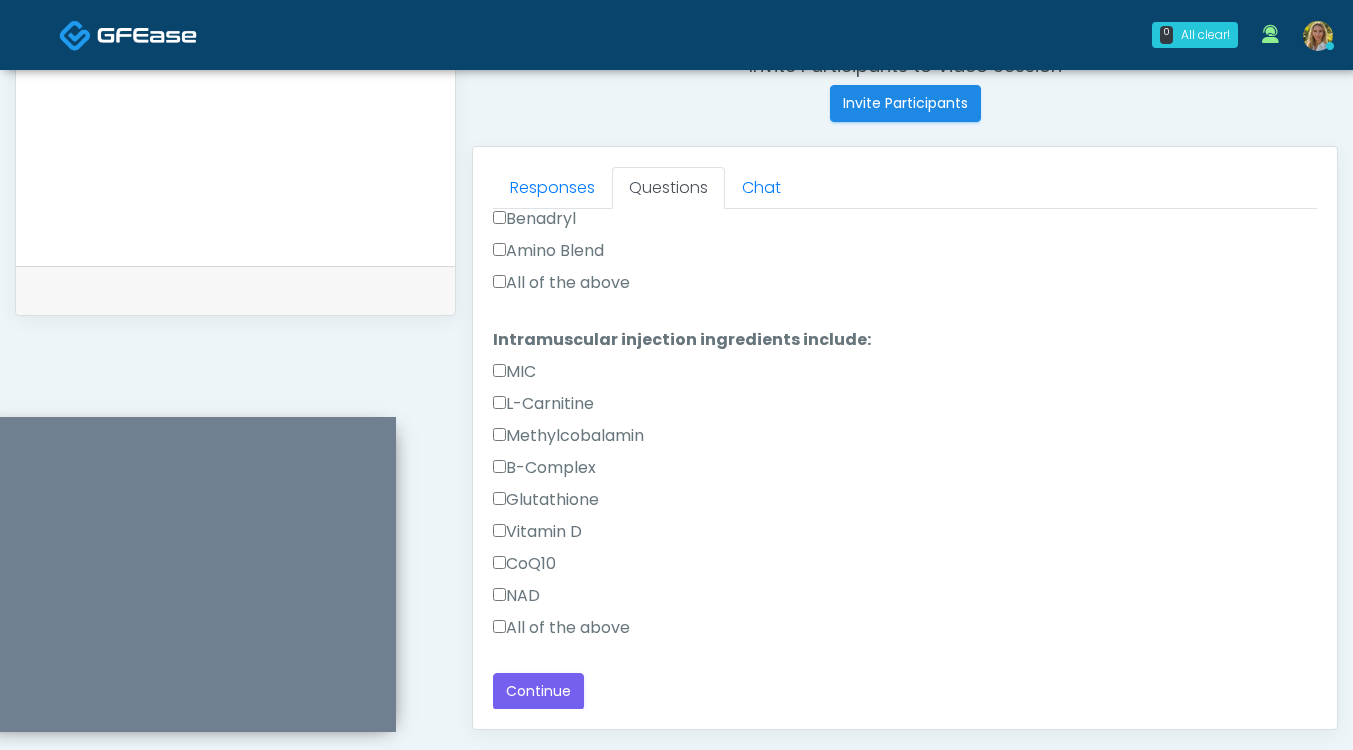scroll, scrollTop: 0, scrollLeft: 0, axis: both 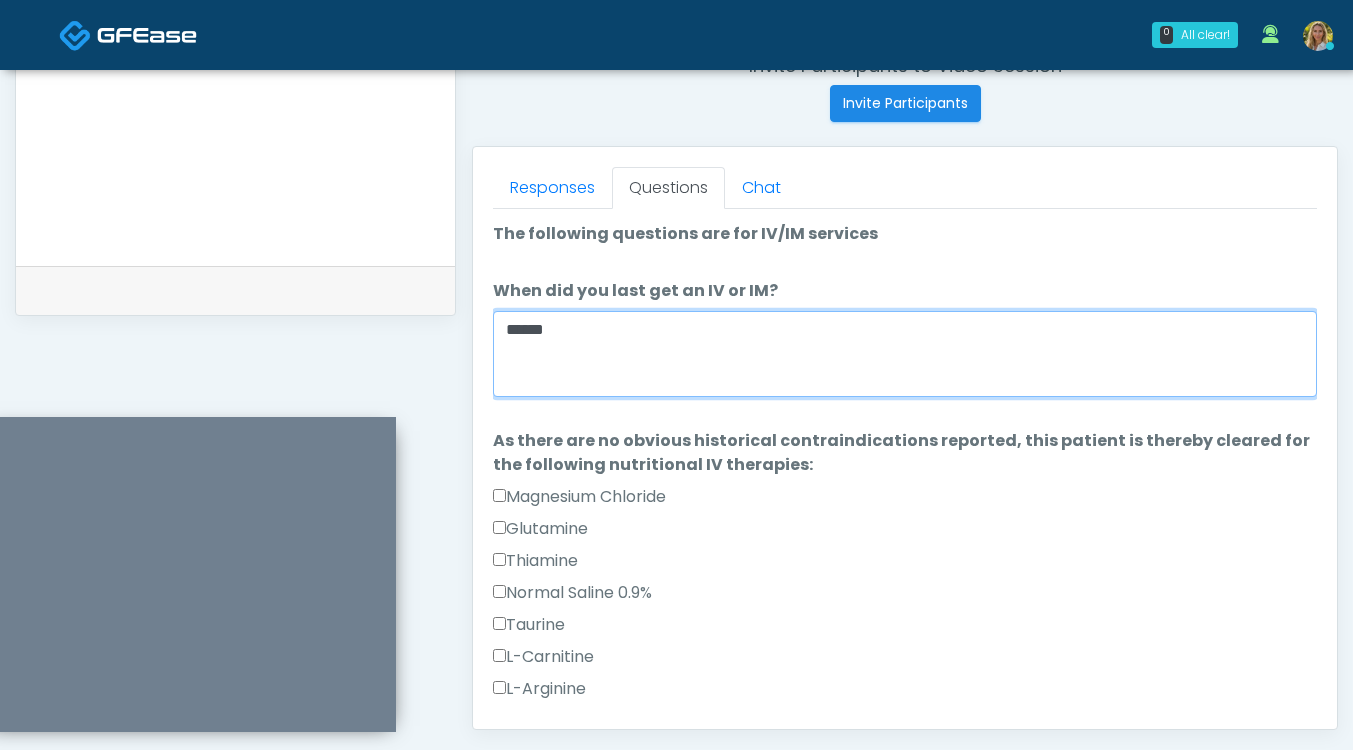 drag, startPoint x: 583, startPoint y: 328, endPoint x: 225, endPoint y: 312, distance: 358.35736 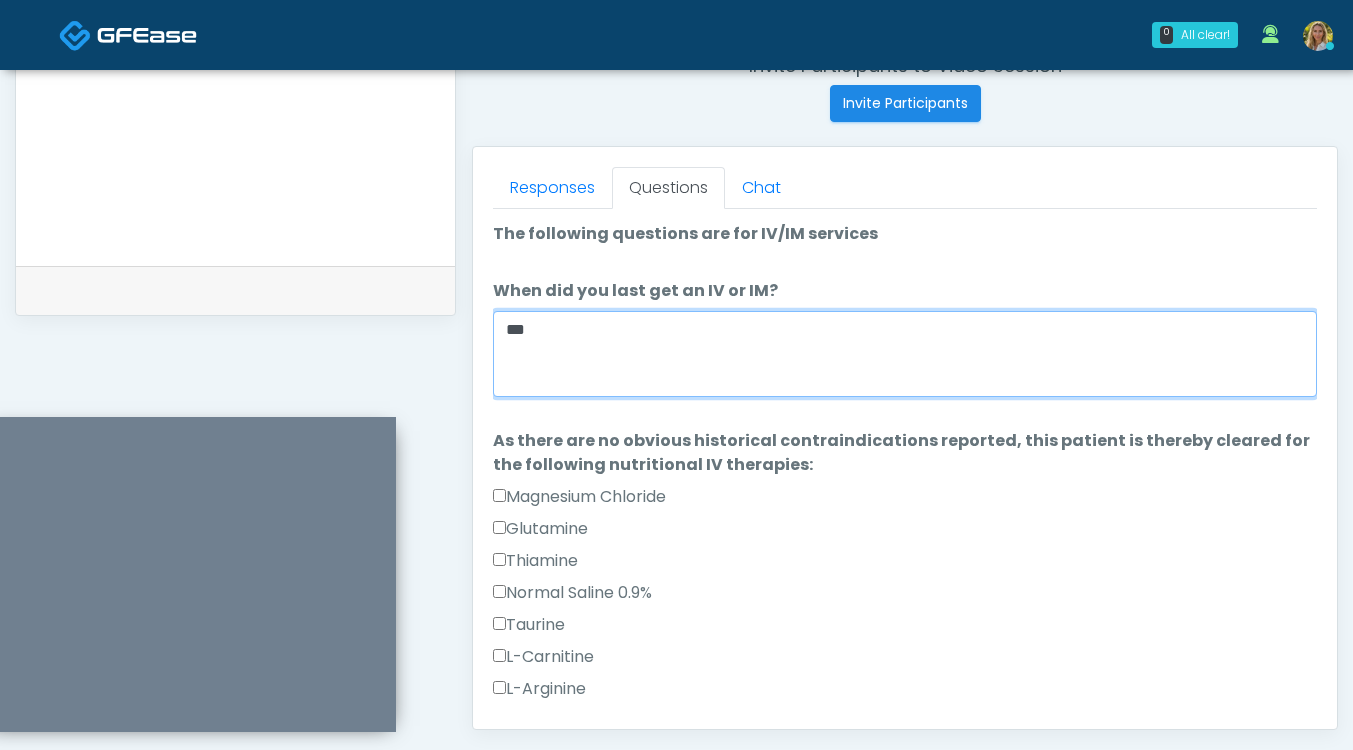 scroll, scrollTop: 1045, scrollLeft: 0, axis: vertical 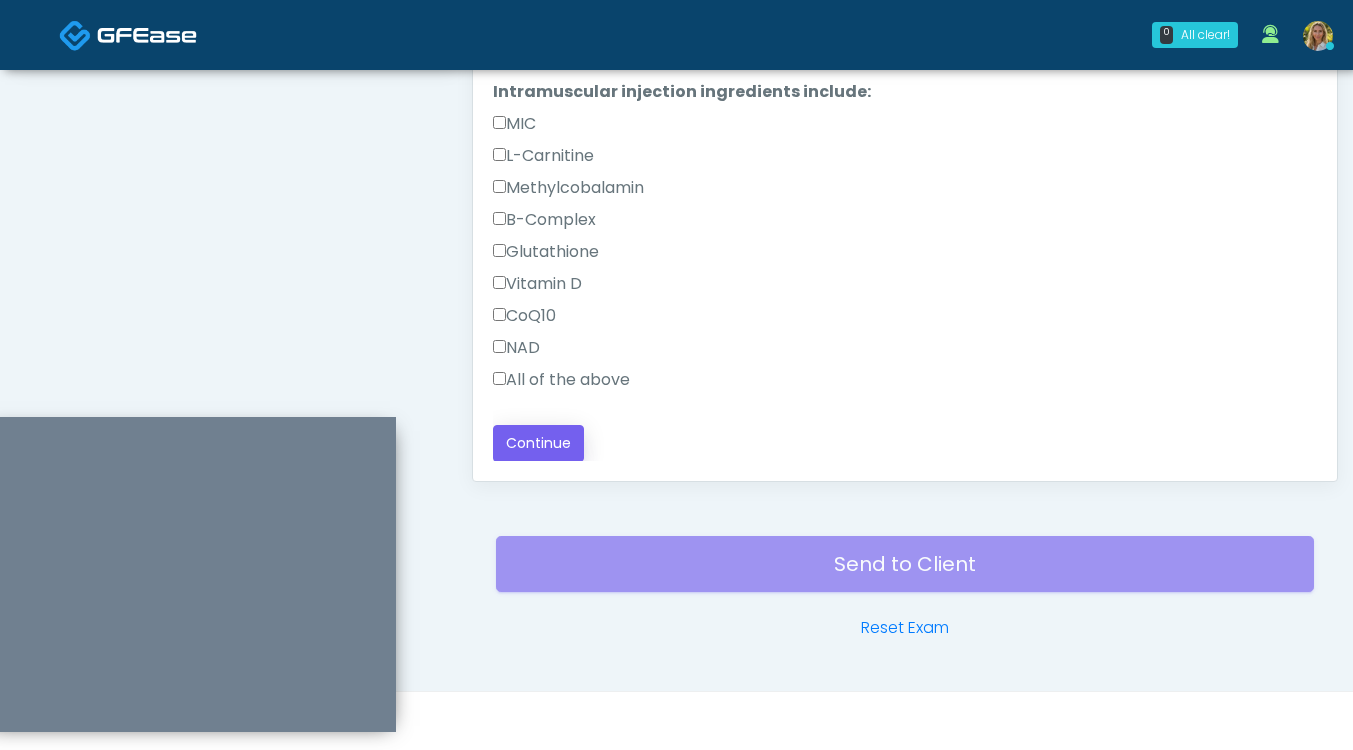type on "***" 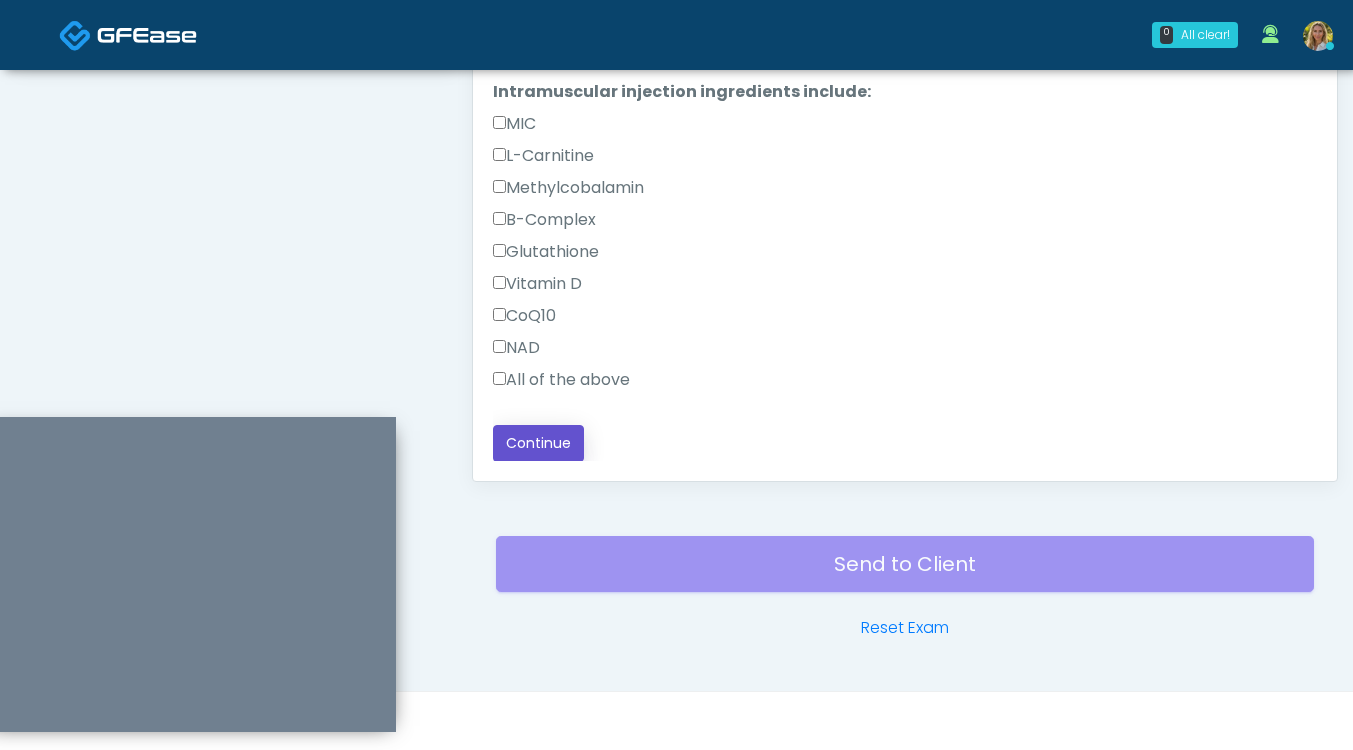 click on "Continue" at bounding box center [538, 443] 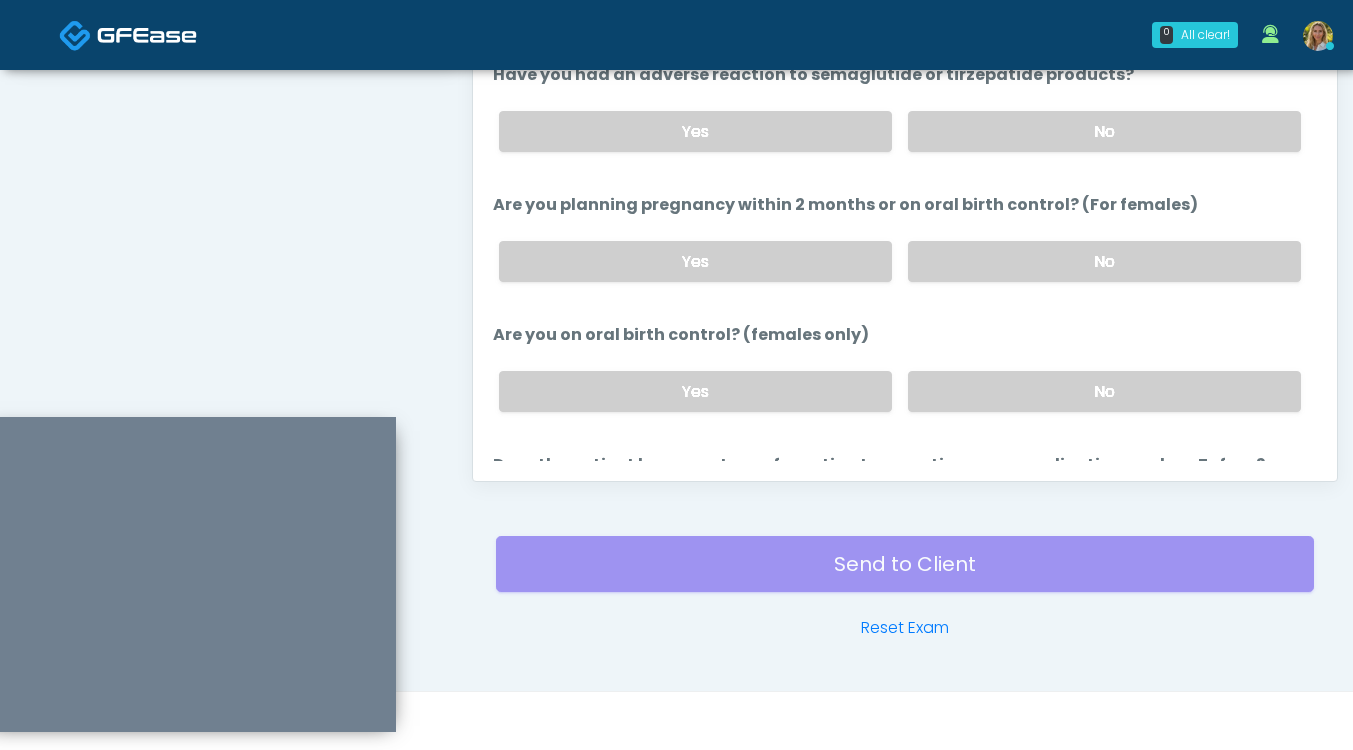 scroll, scrollTop: 918, scrollLeft: 0, axis: vertical 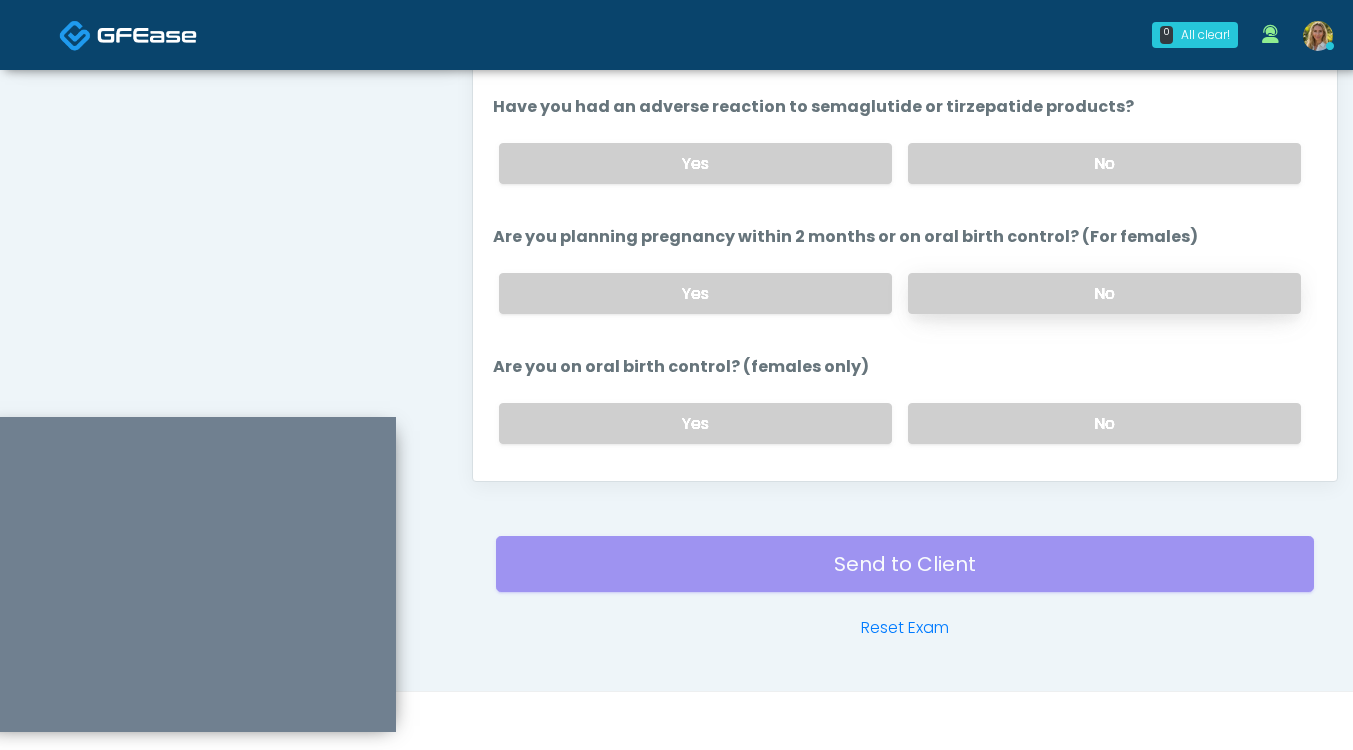 click on "No" at bounding box center [1104, 293] 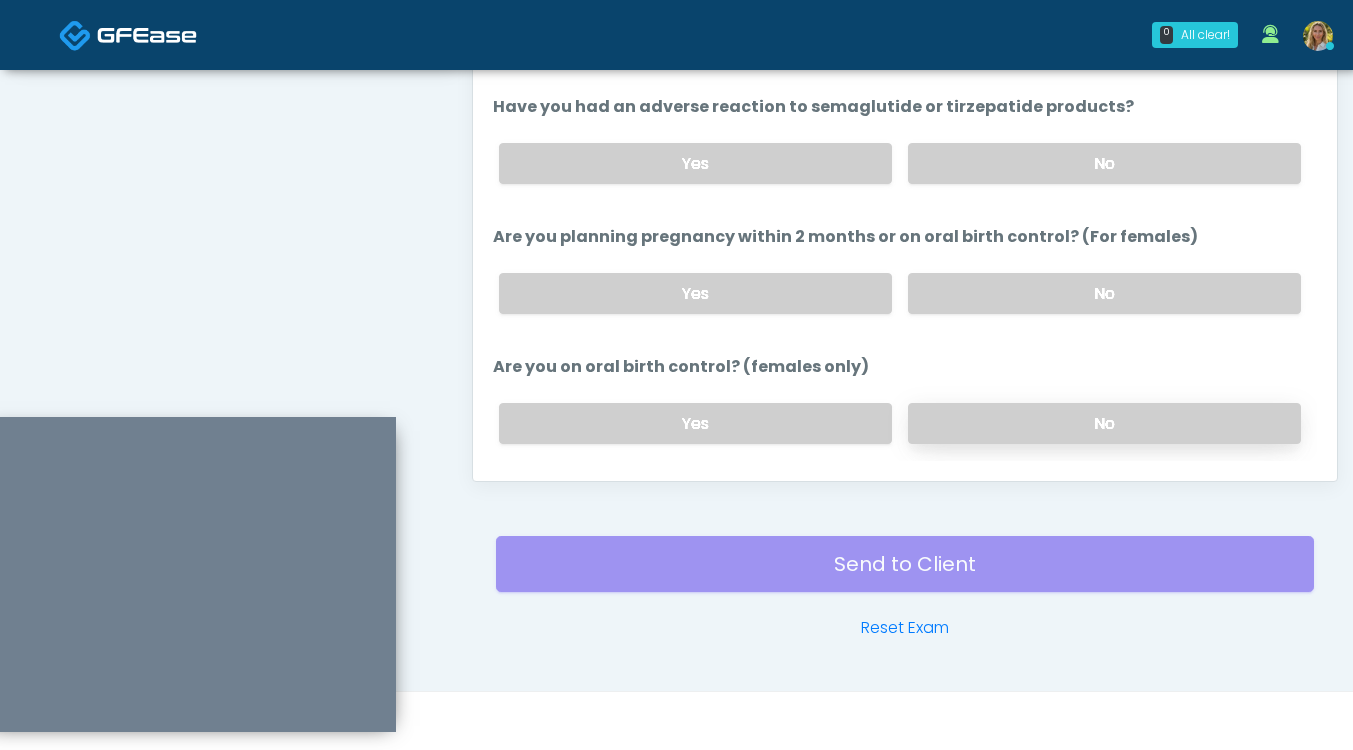 click on "No" at bounding box center [1104, 423] 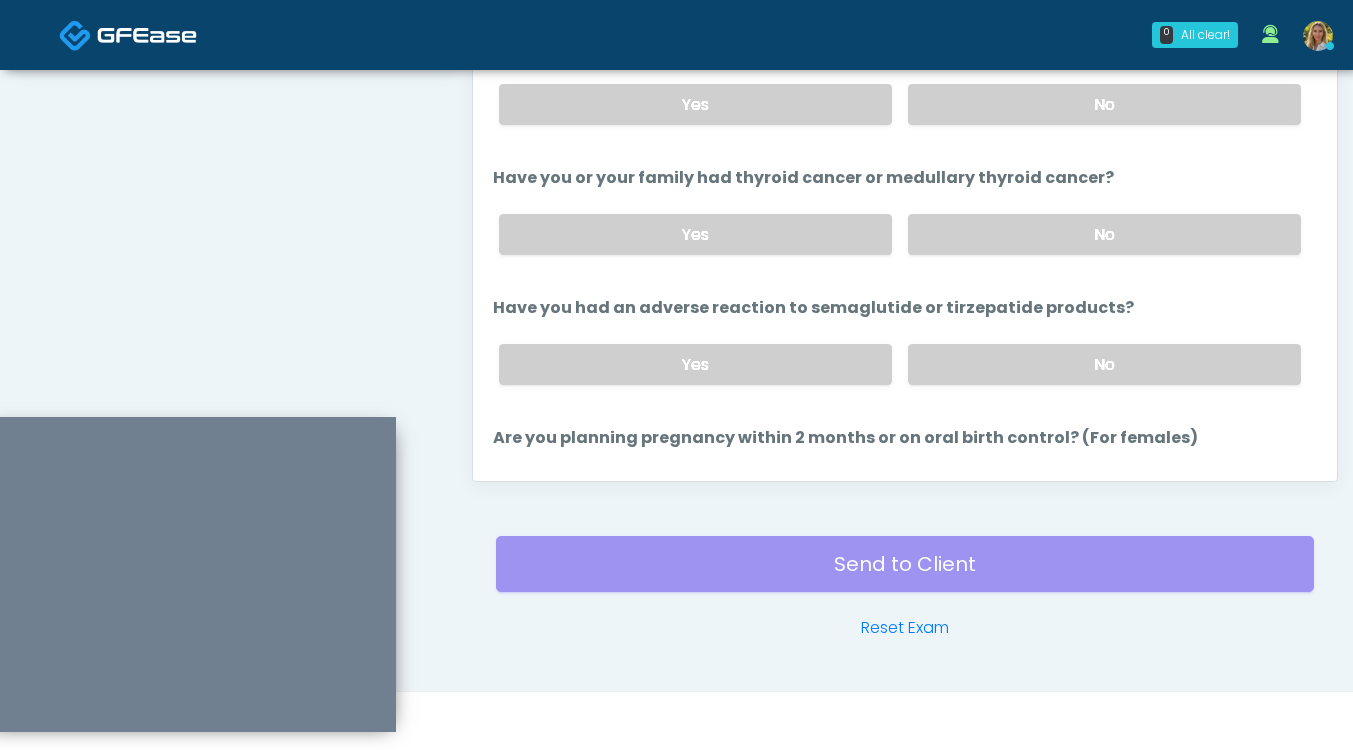 scroll, scrollTop: 693, scrollLeft: 0, axis: vertical 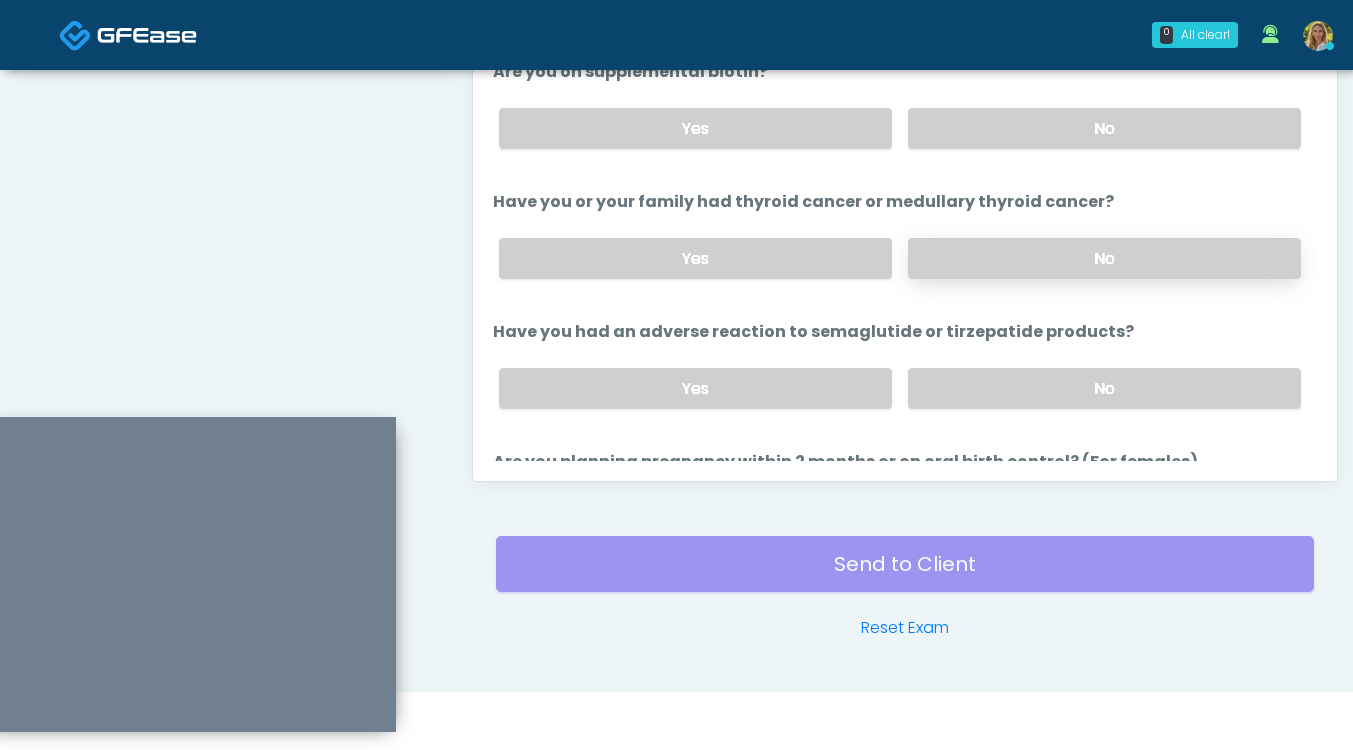 click on "No" at bounding box center [1104, 258] 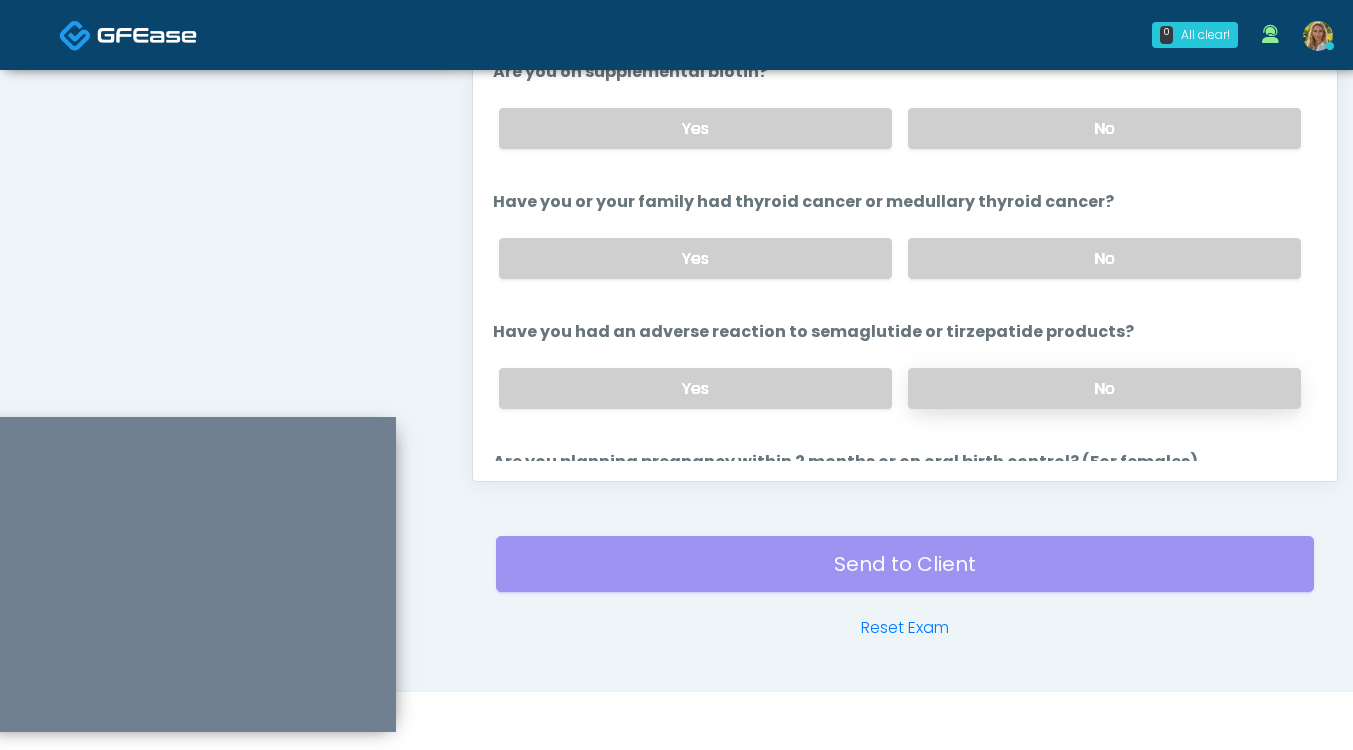 click on "No" at bounding box center (1104, 388) 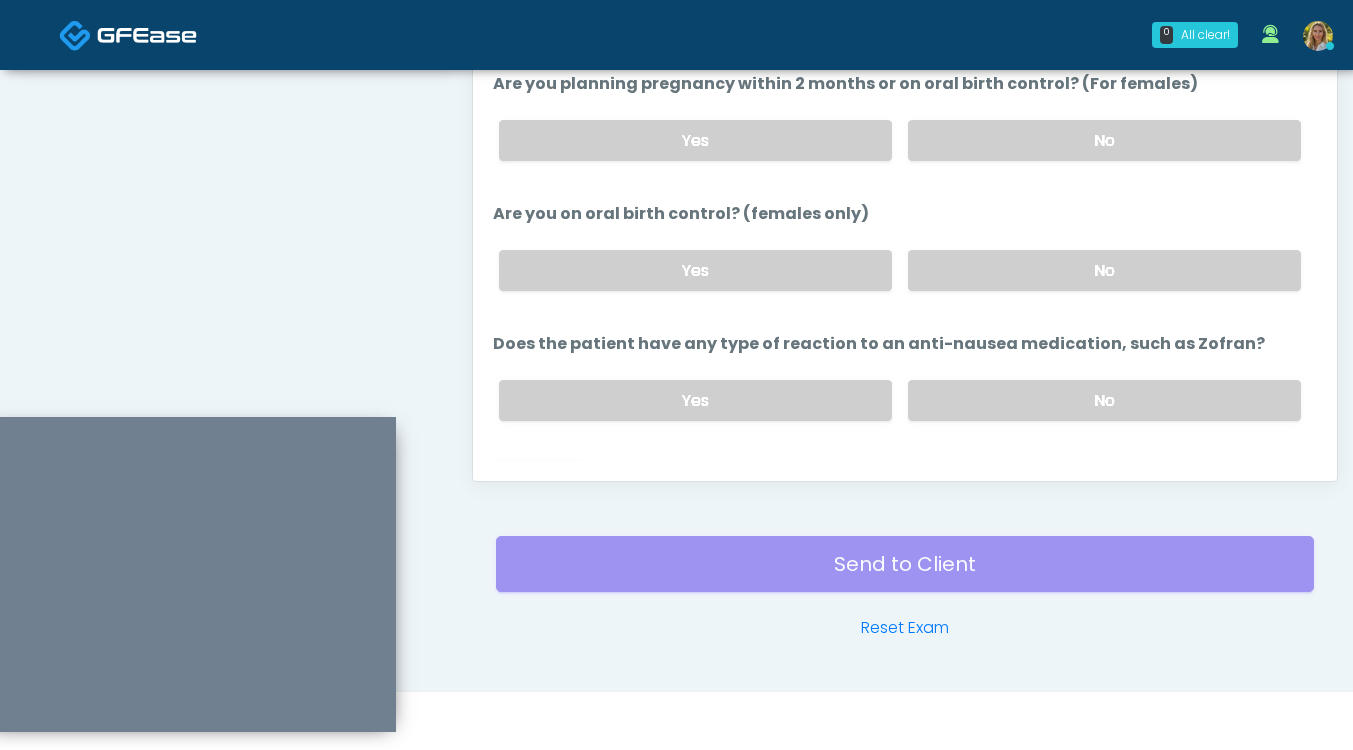 scroll, scrollTop: 1091, scrollLeft: 0, axis: vertical 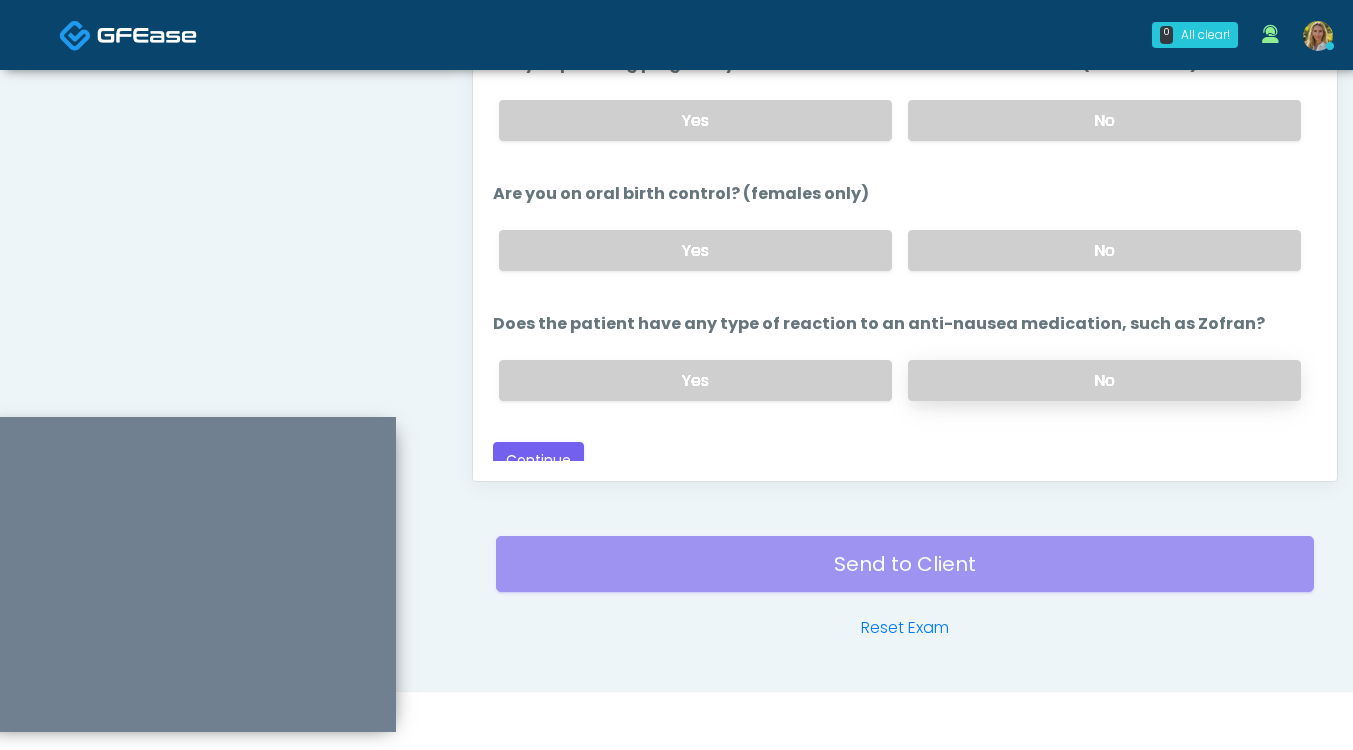 click on "No" at bounding box center (1104, 380) 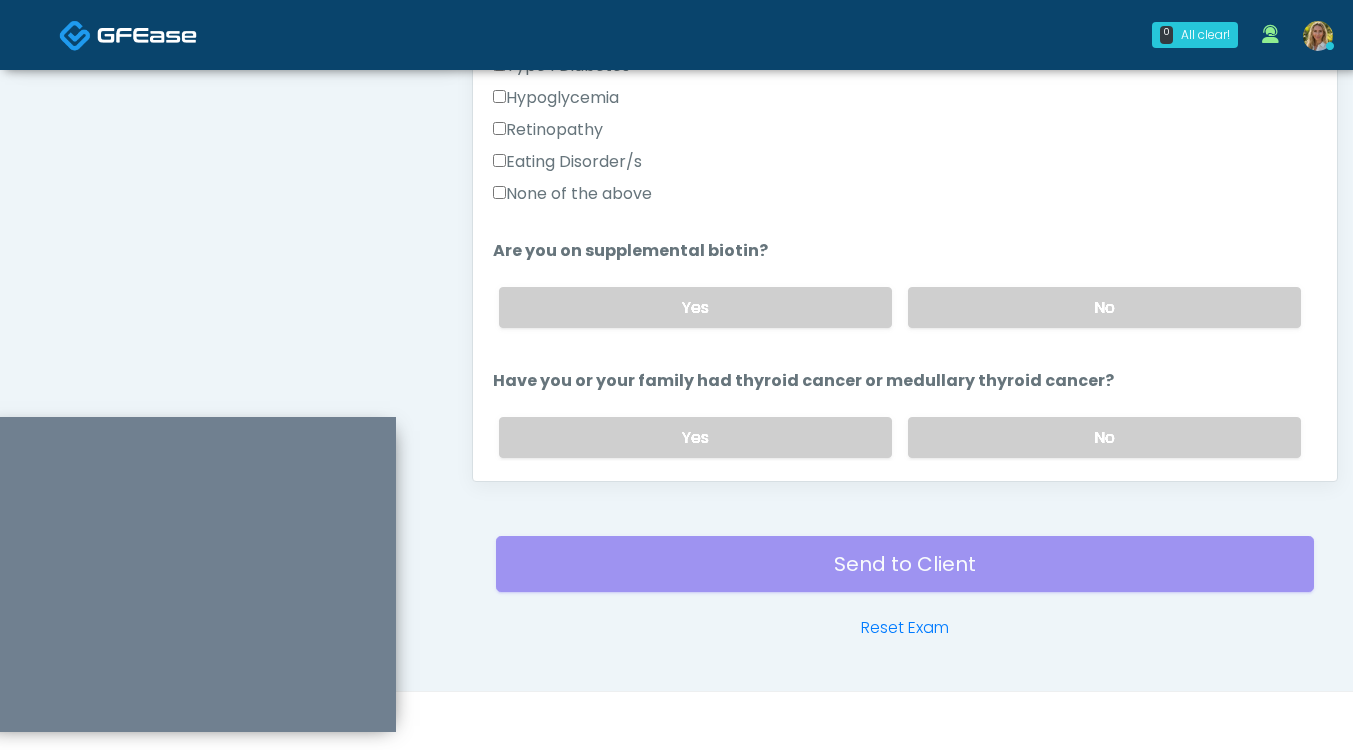 scroll, scrollTop: 512, scrollLeft: 0, axis: vertical 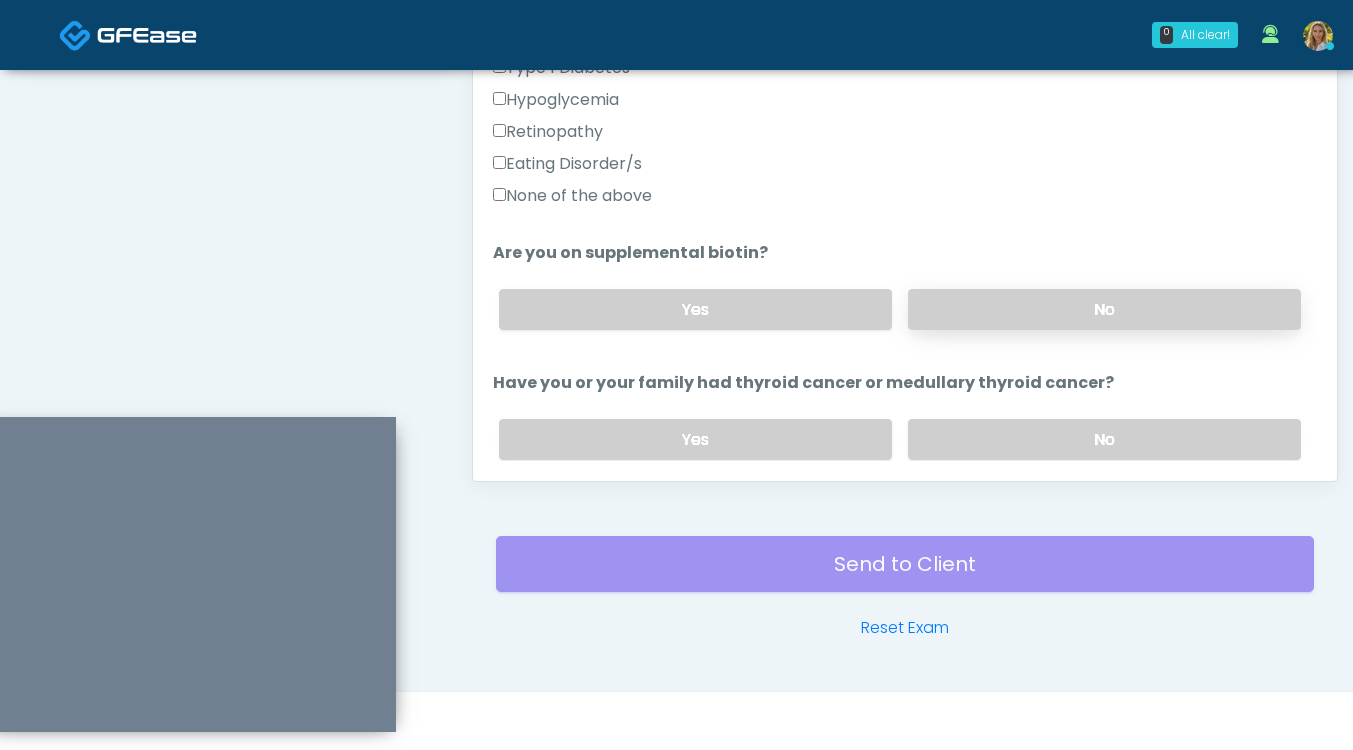 click on "No" at bounding box center [1104, 309] 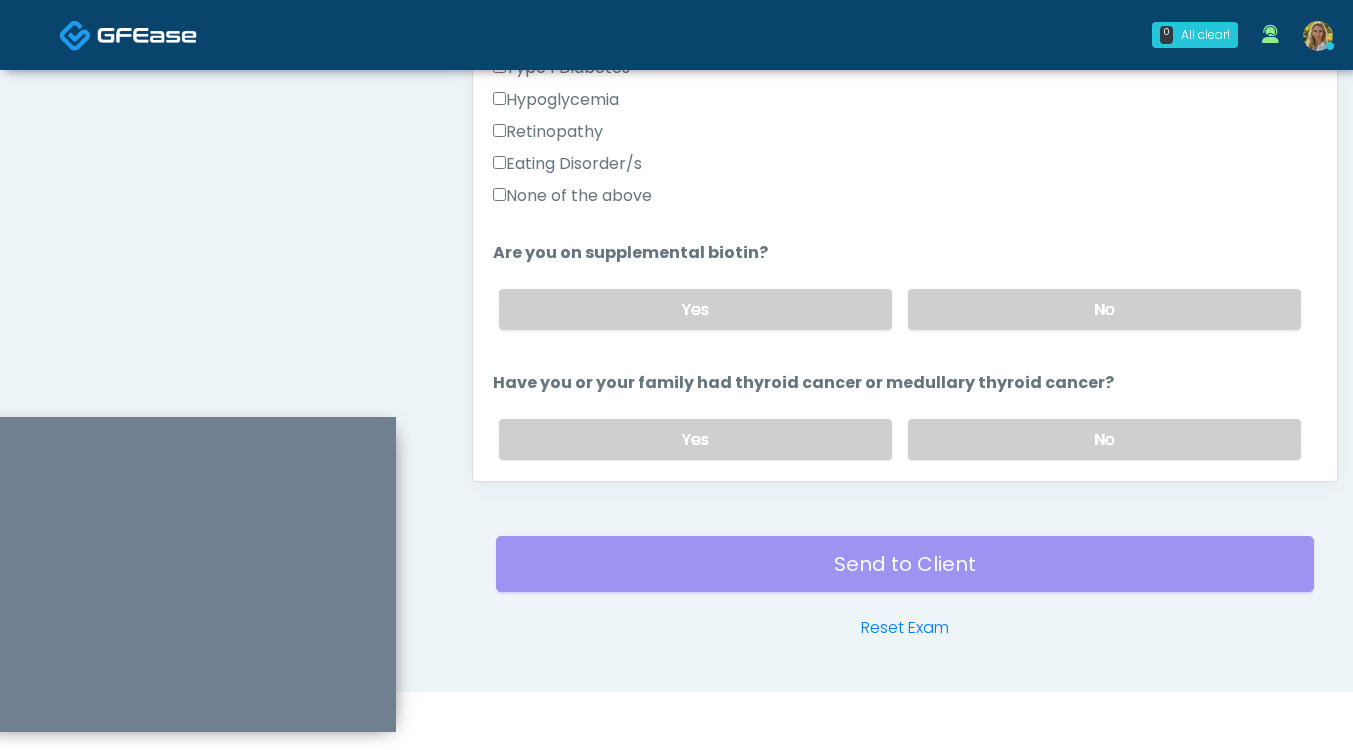 click on "None of the above" at bounding box center (572, 196) 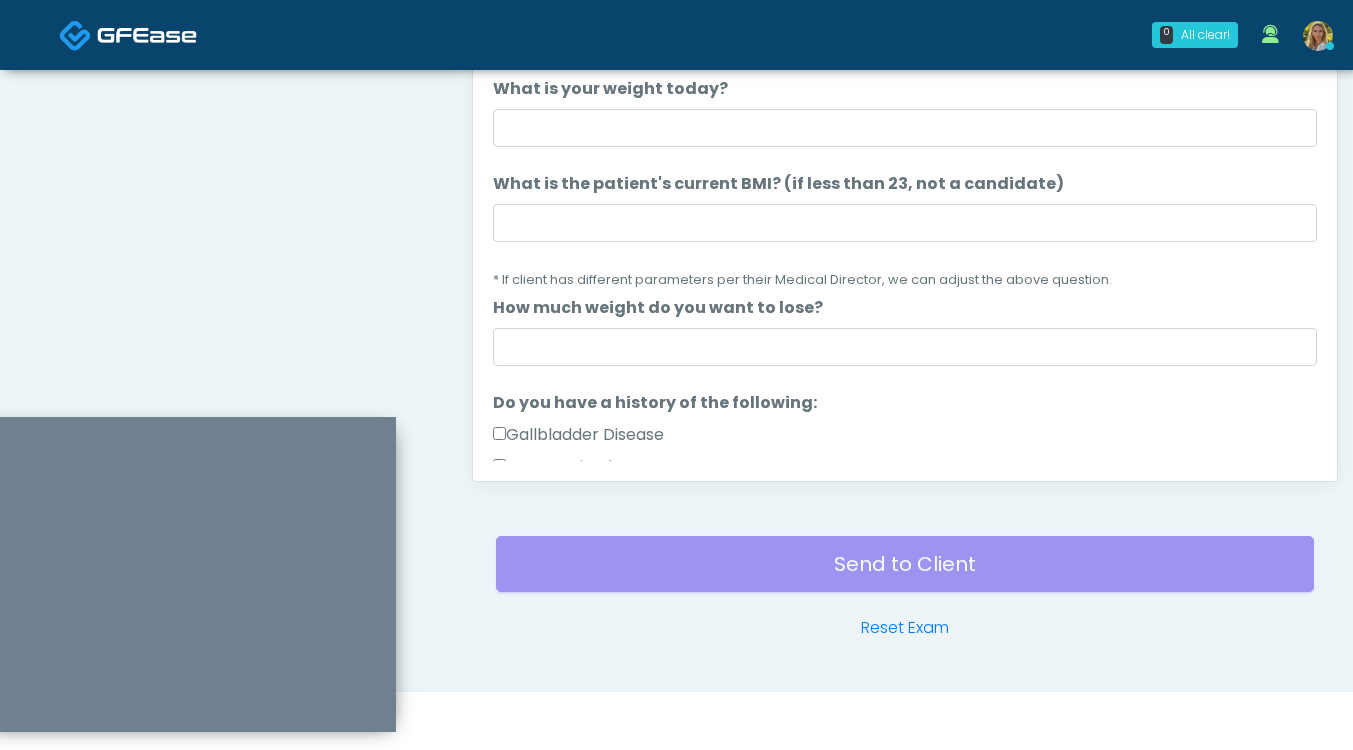 scroll, scrollTop: 0, scrollLeft: 0, axis: both 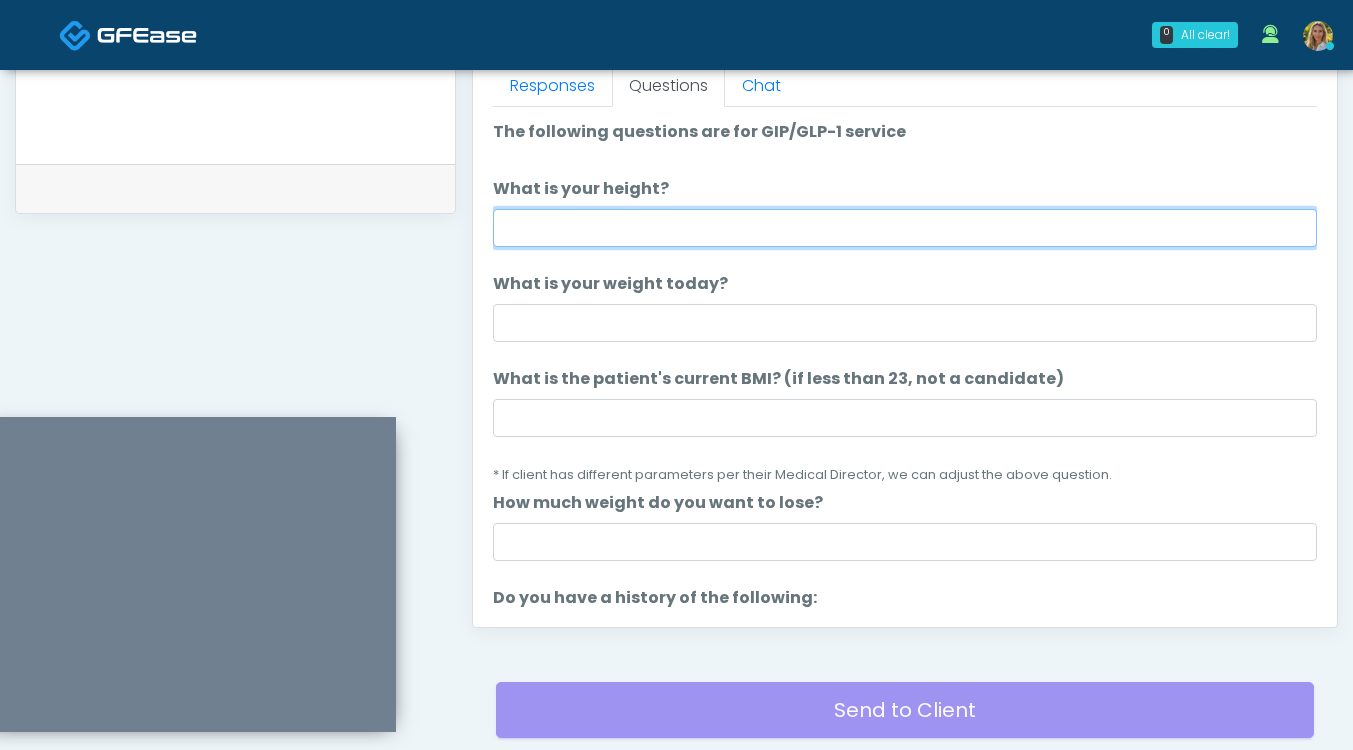 click on "What is your height?" at bounding box center (905, 228) 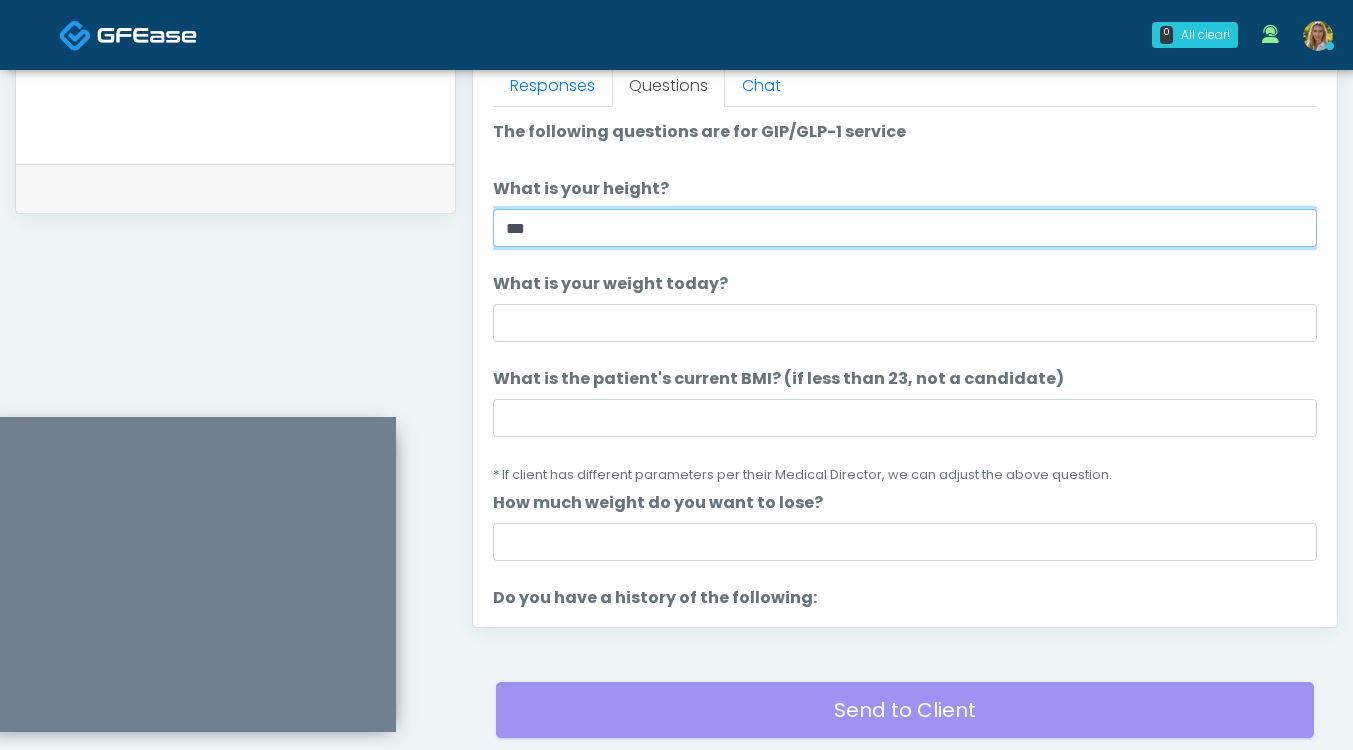 type on "***" 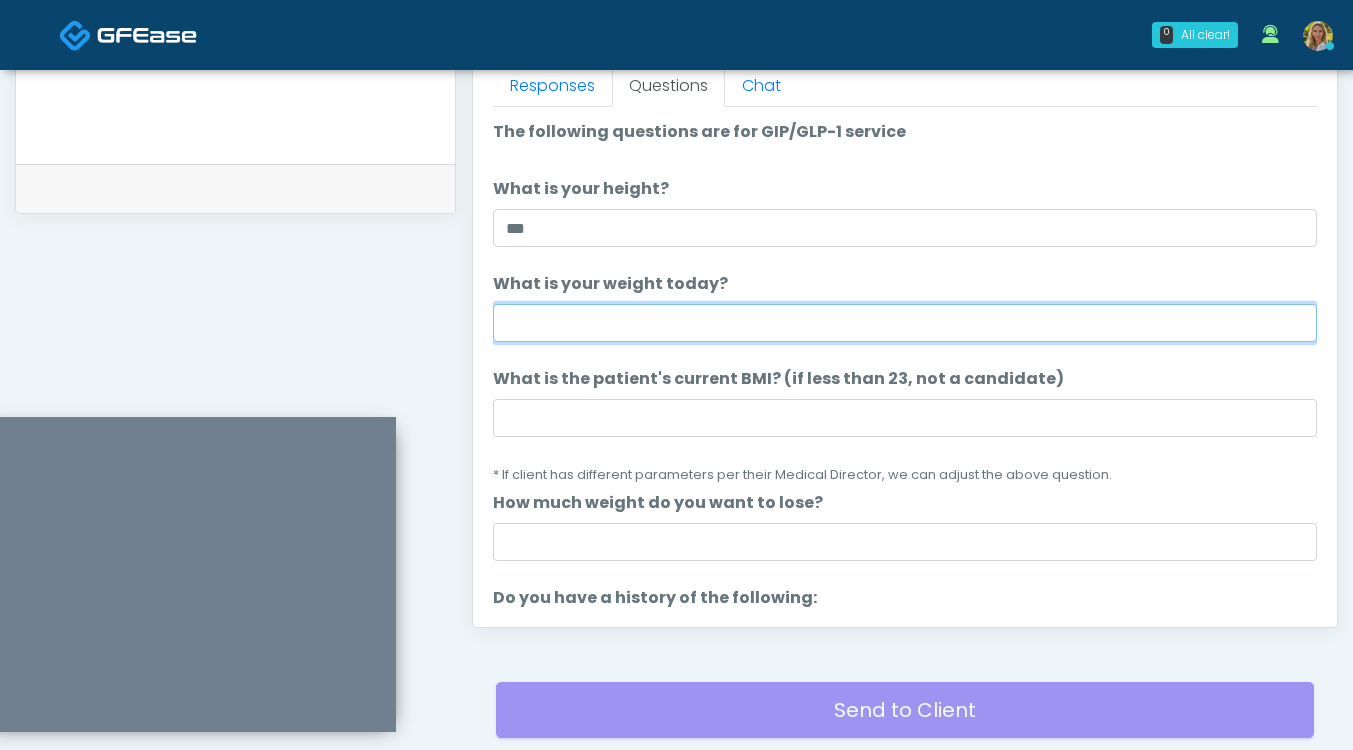 click on "What is your weight today?" at bounding box center (905, 323) 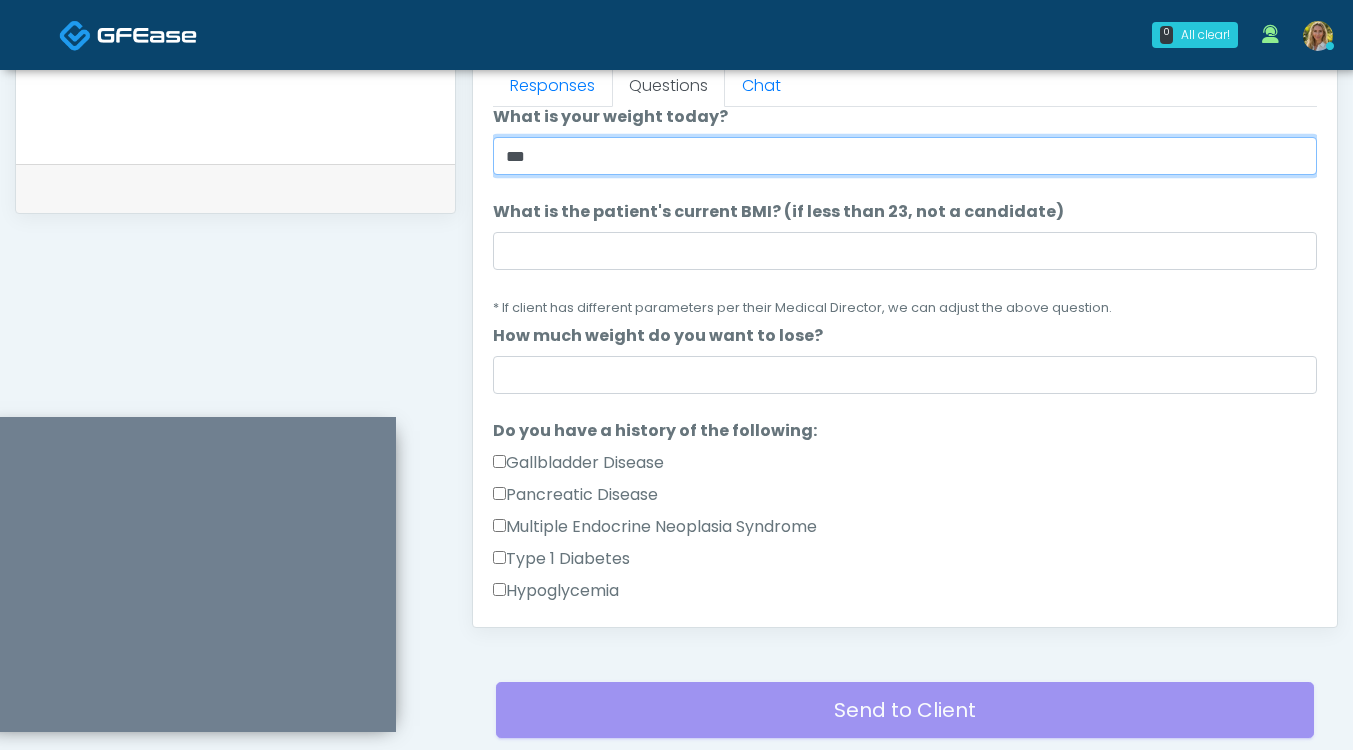 scroll, scrollTop: 187, scrollLeft: 0, axis: vertical 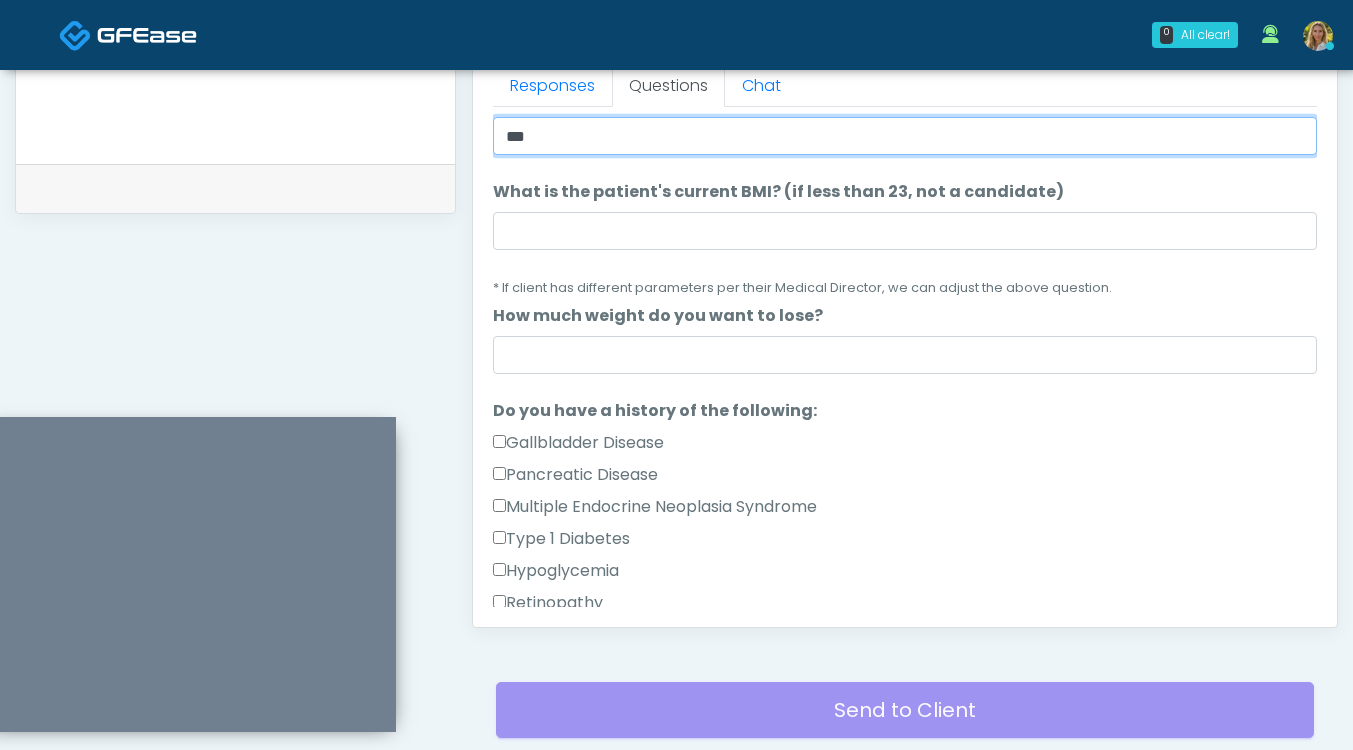type on "***" 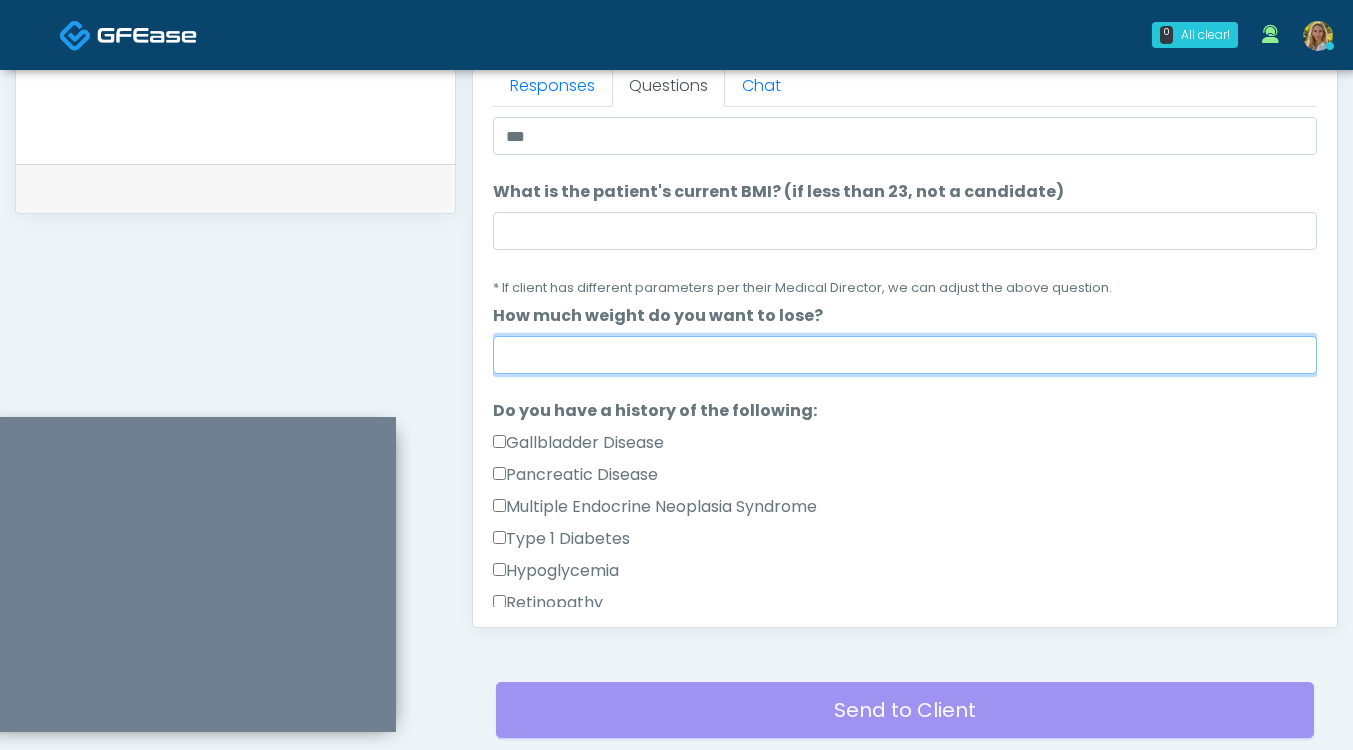 click on "How much weight do you want to lose?" at bounding box center [905, 355] 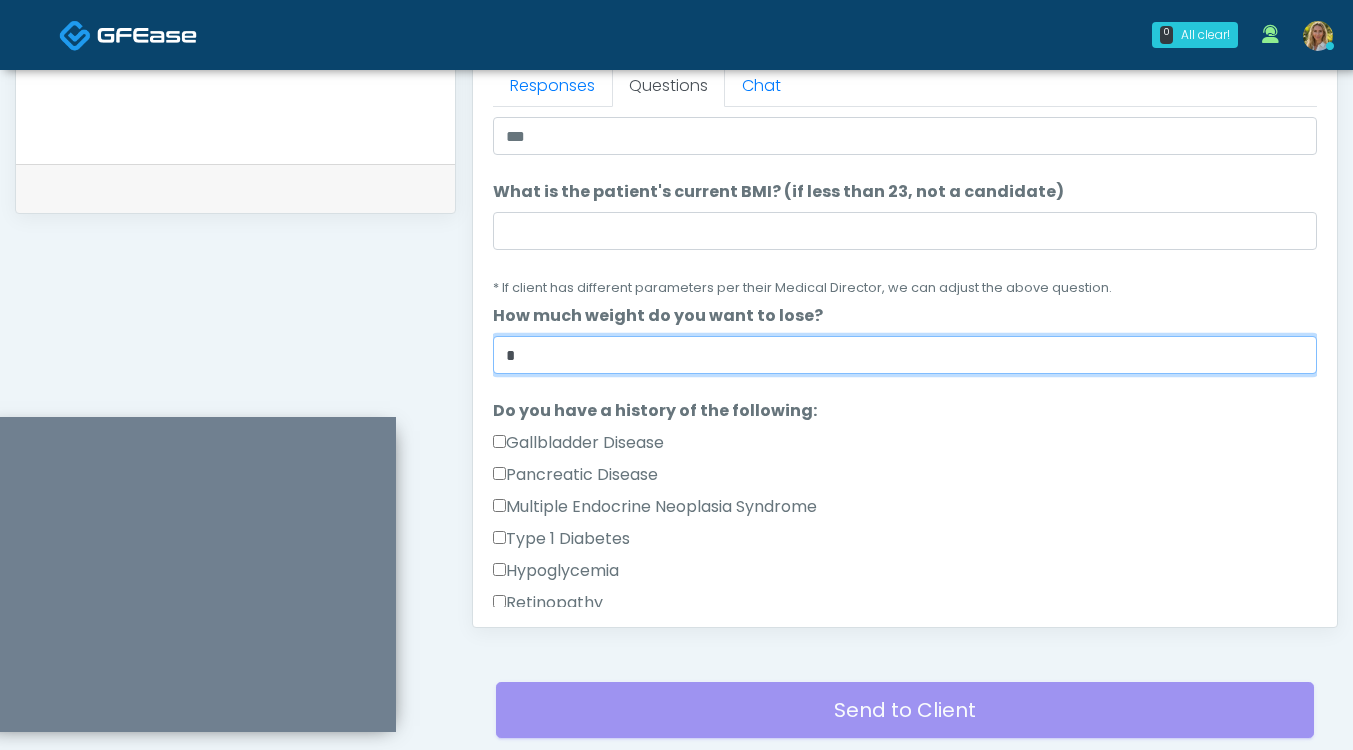 scroll, scrollTop: 1103, scrollLeft: 0, axis: vertical 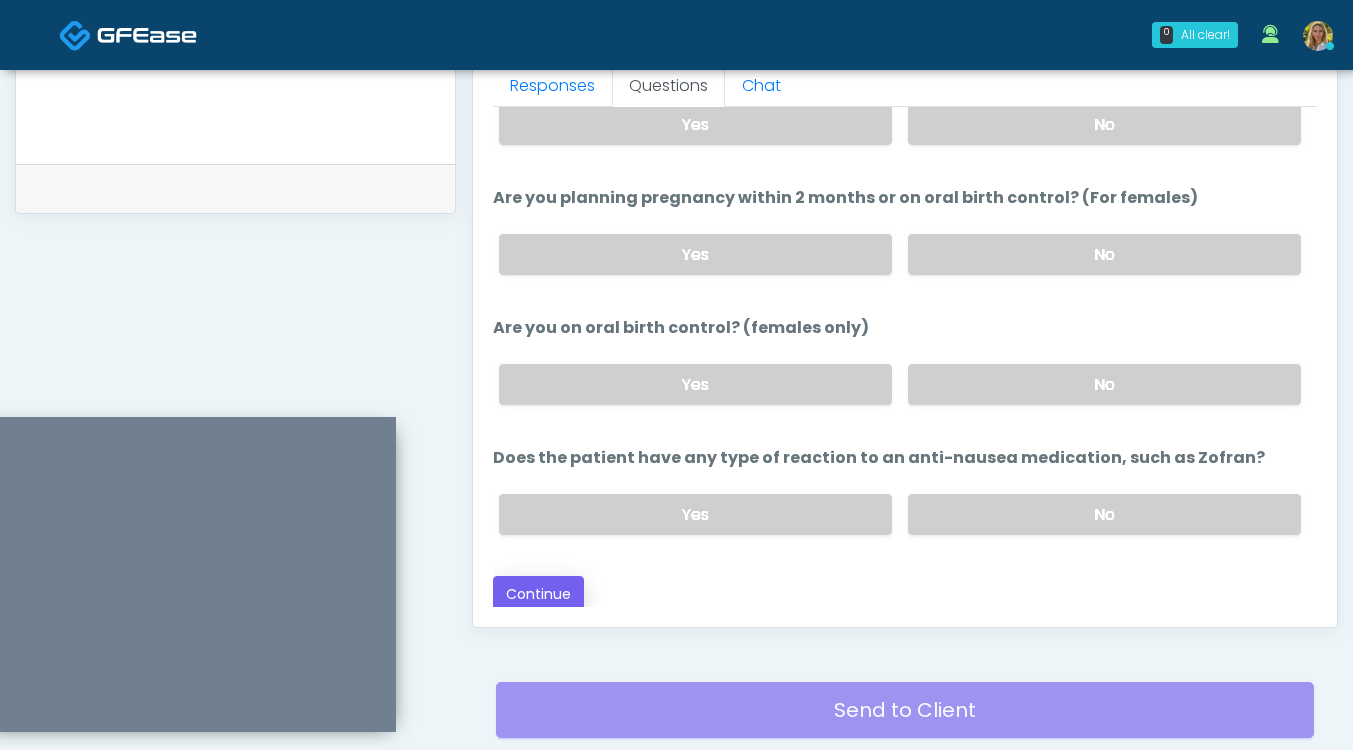 type on "*" 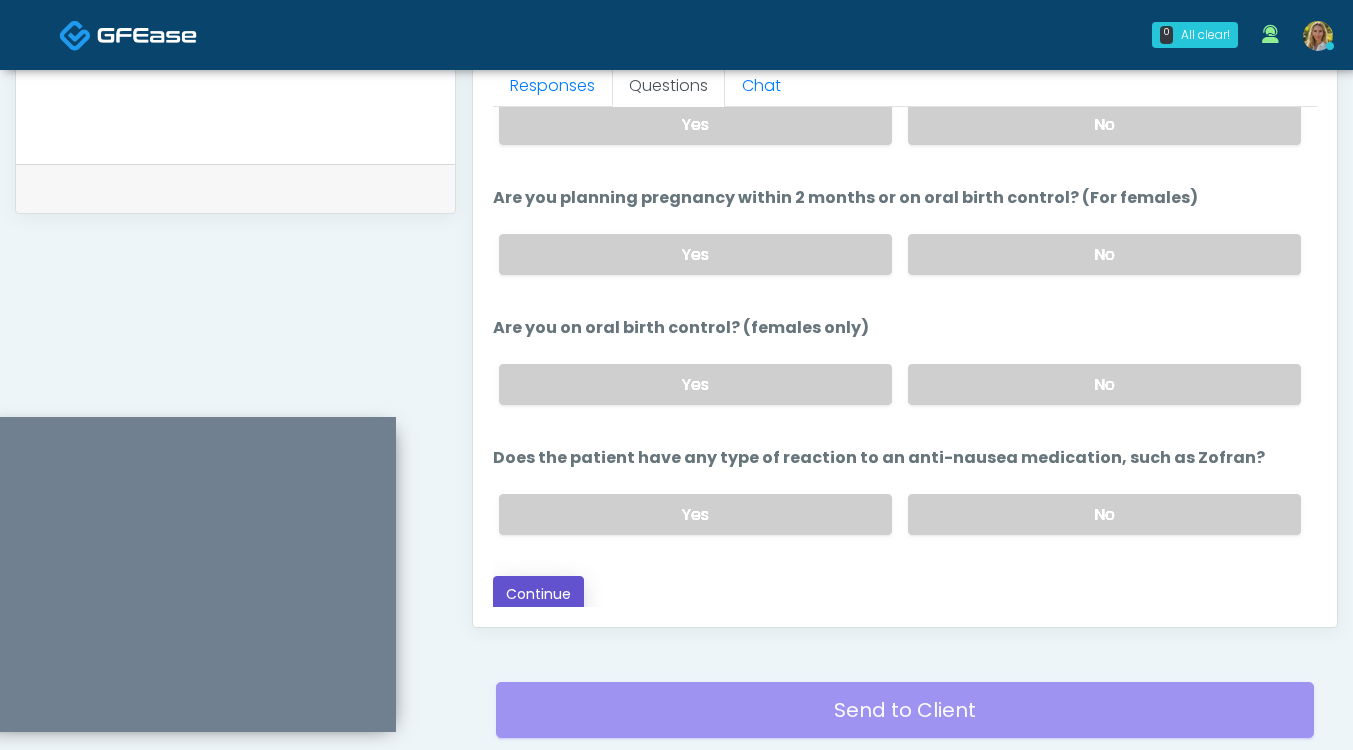 click on "Continue" at bounding box center (538, 594) 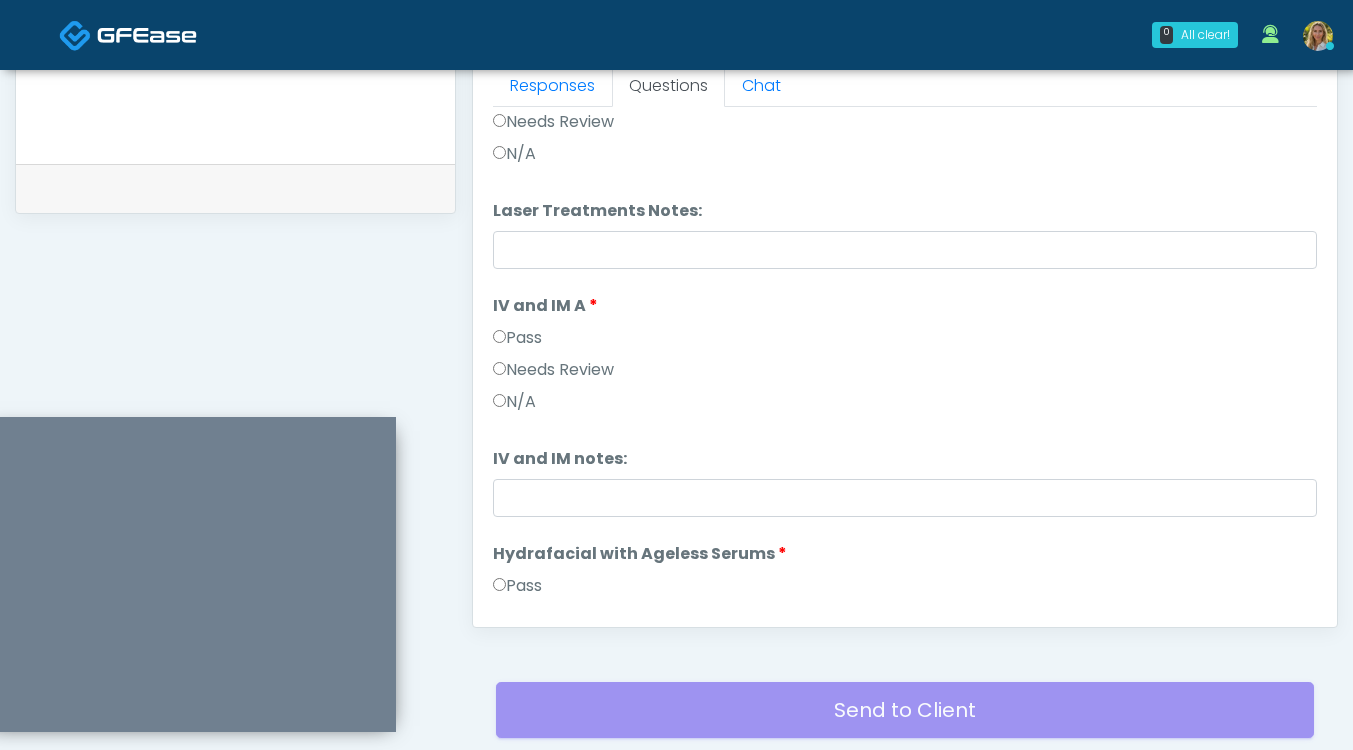 scroll, scrollTop: 1045, scrollLeft: 0, axis: vertical 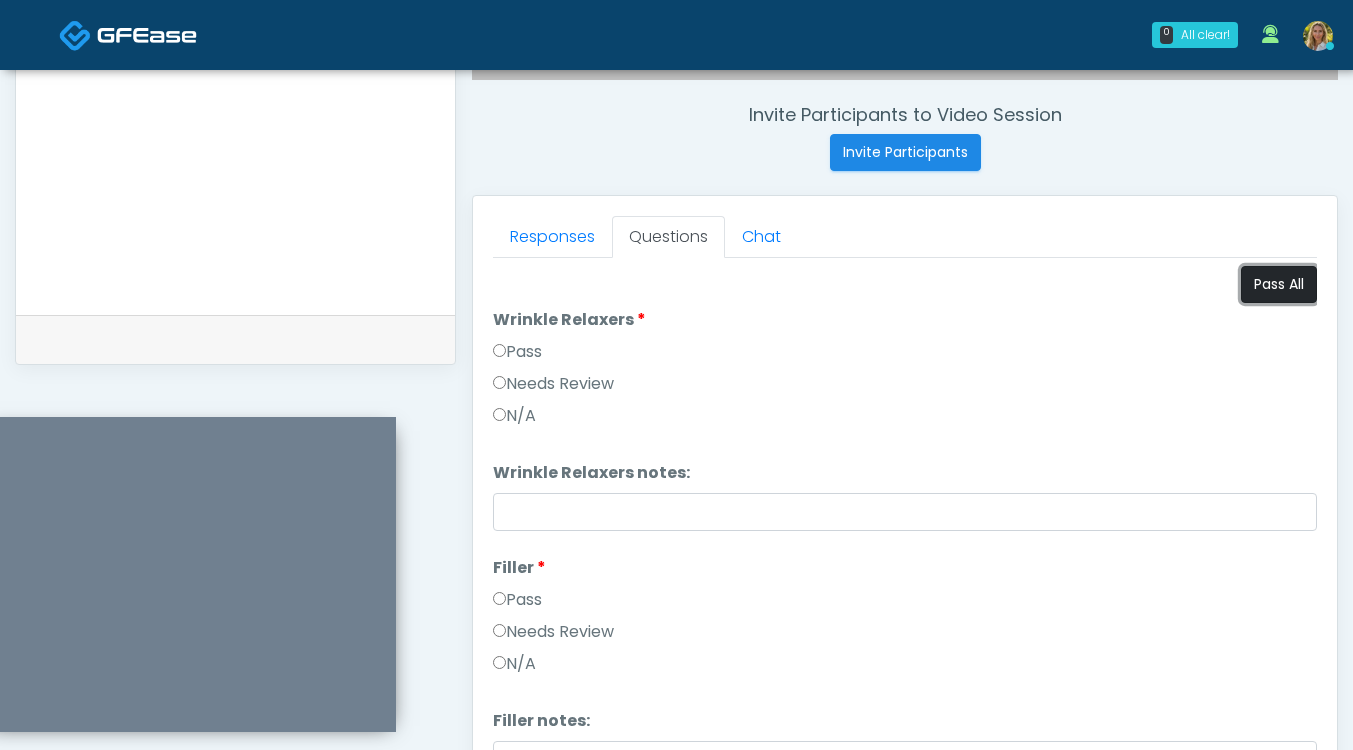 click on "Pass All" at bounding box center [1279, 284] 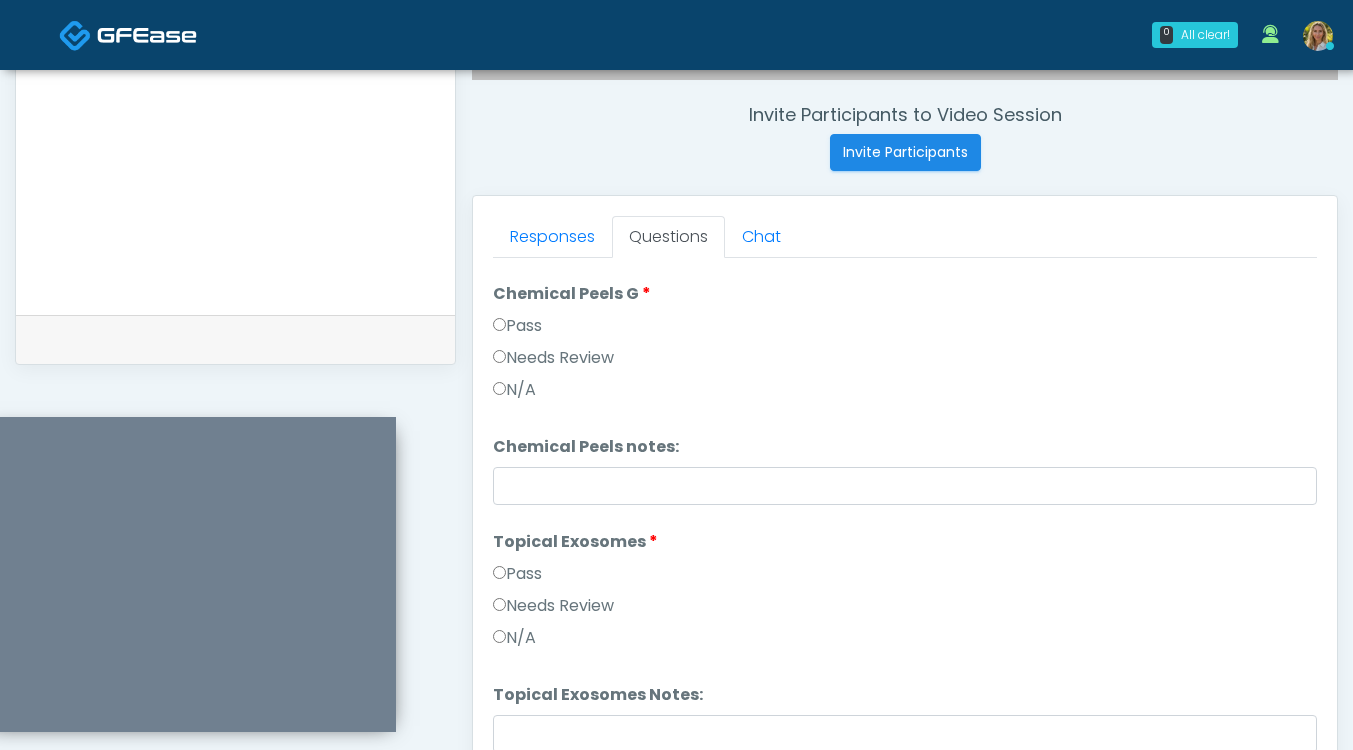 scroll, scrollTop: 2563, scrollLeft: 0, axis: vertical 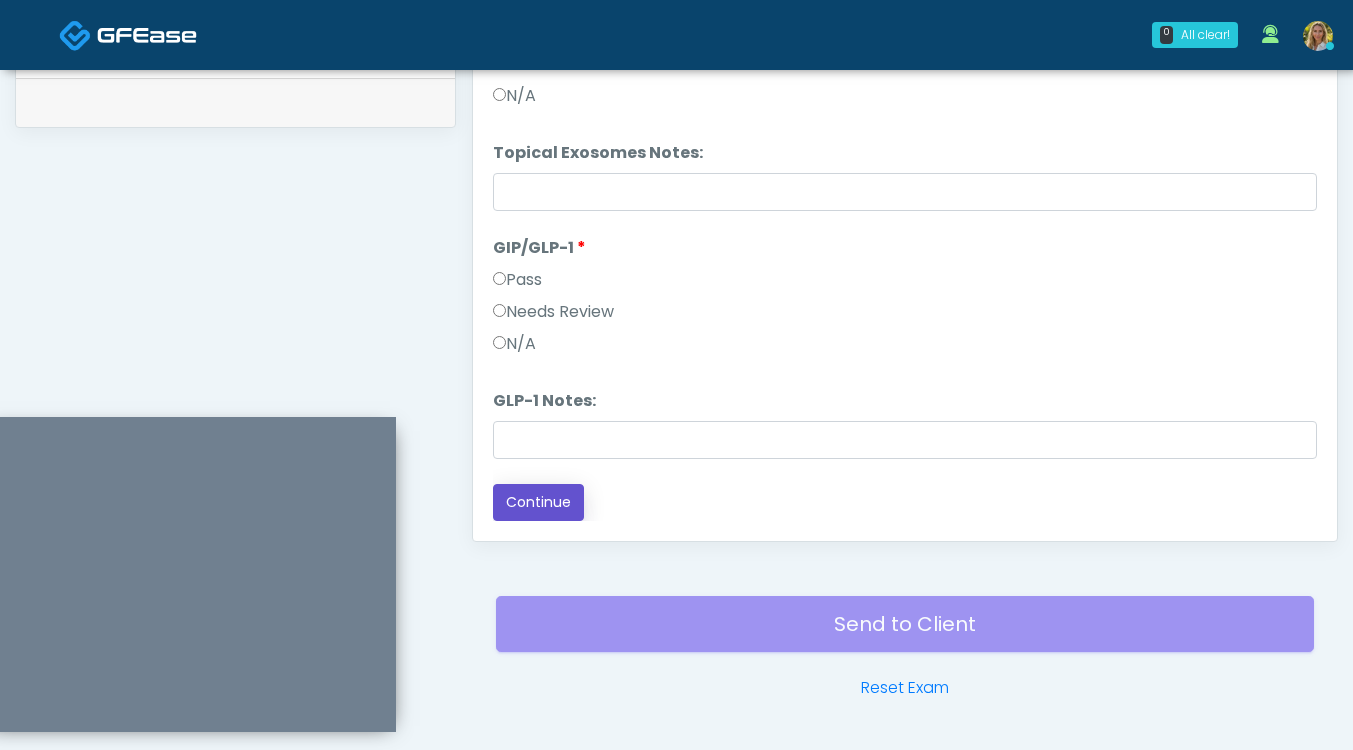 click on "Continue" at bounding box center (538, 502) 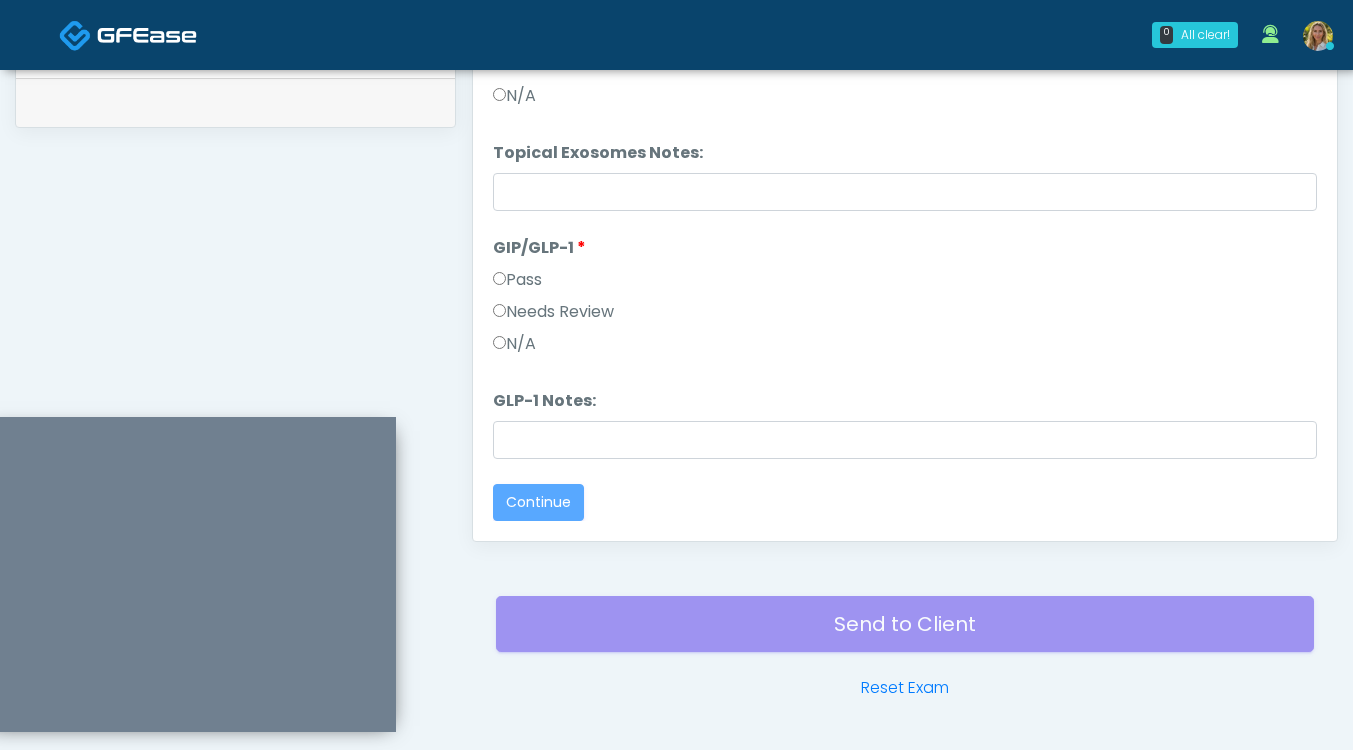 scroll, scrollTop: 0, scrollLeft: 0, axis: both 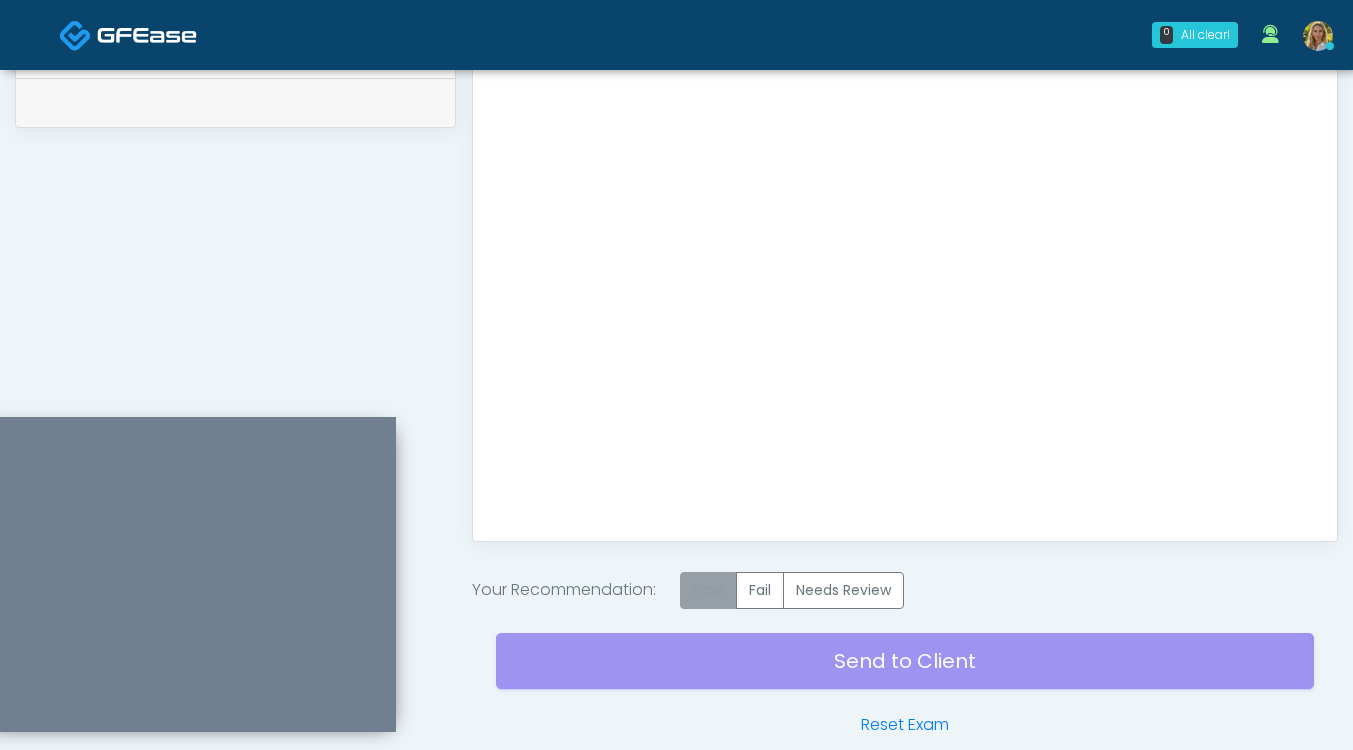 click on "Pass" at bounding box center (708, 590) 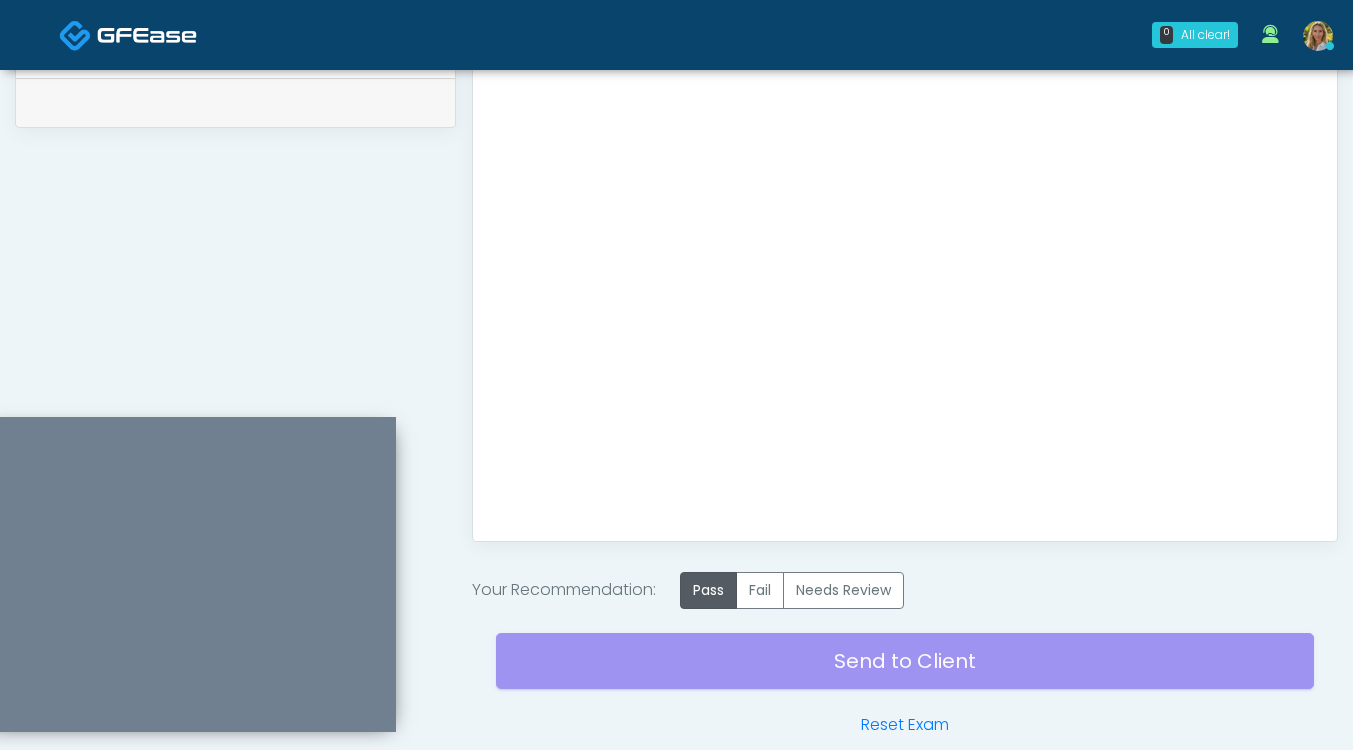 click on "Send to Client
Reset Exam" at bounding box center (905, 673) 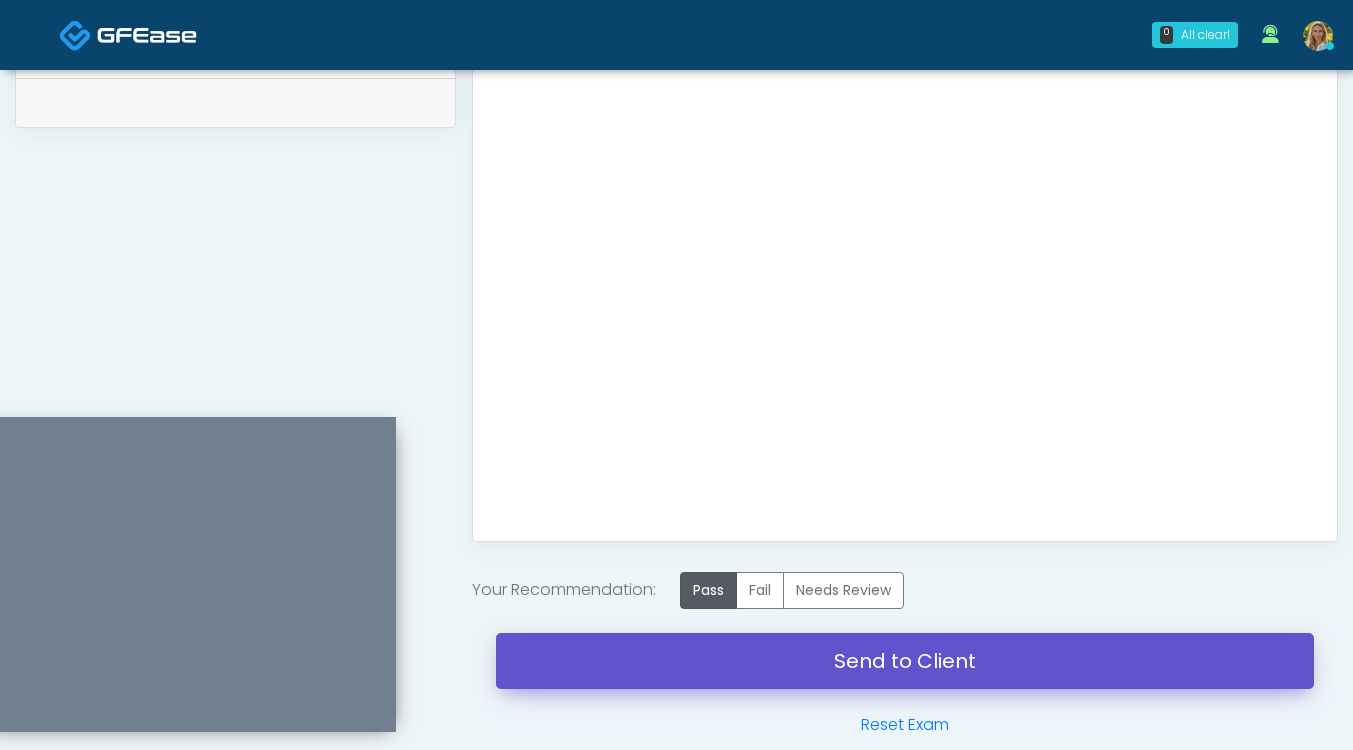 click on "Send to Client" at bounding box center (905, 661) 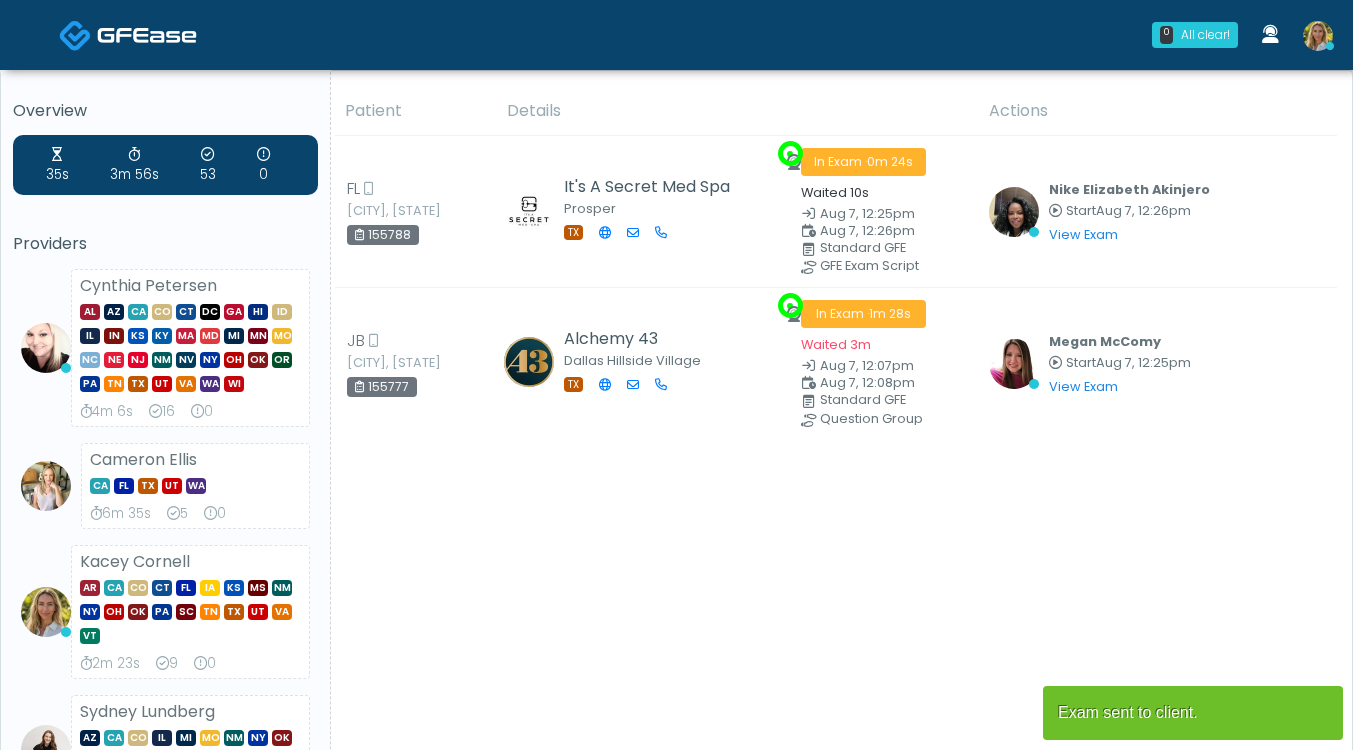 scroll, scrollTop: 0, scrollLeft: 0, axis: both 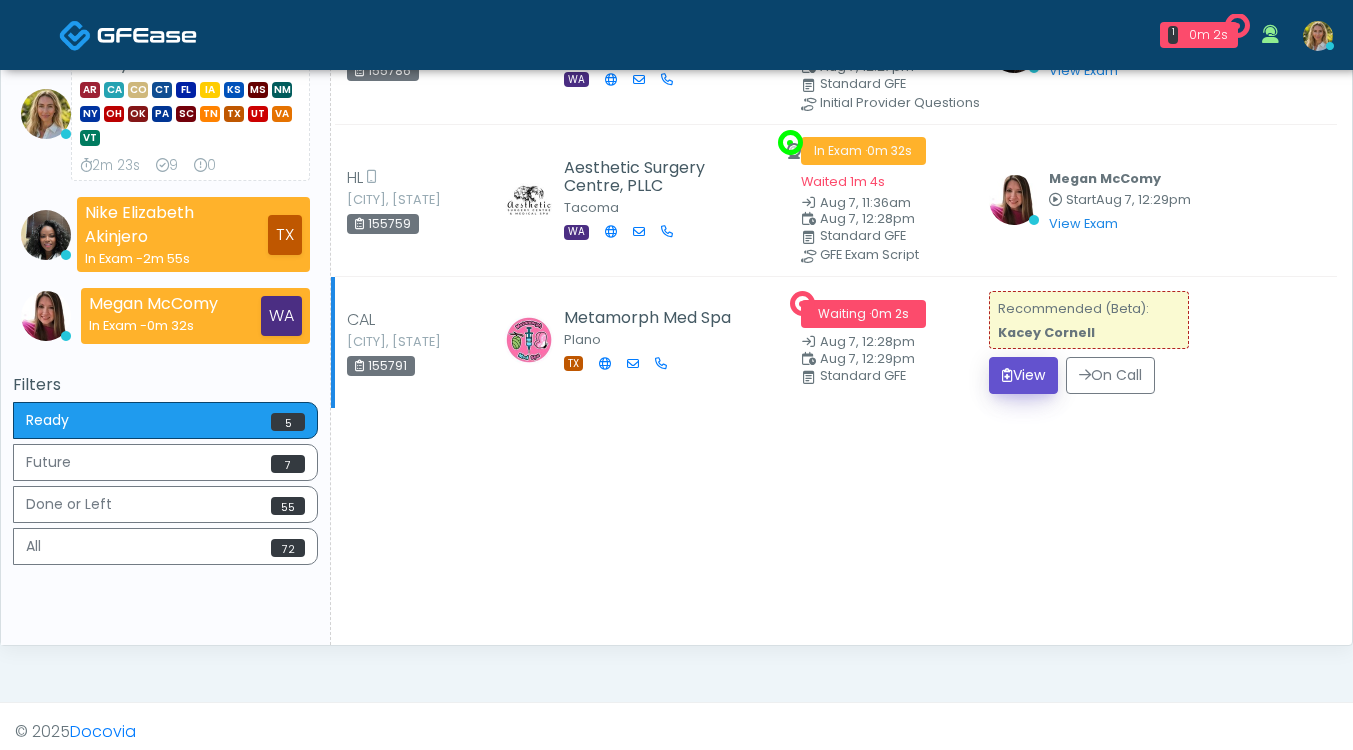 click on "View" at bounding box center [1023, 375] 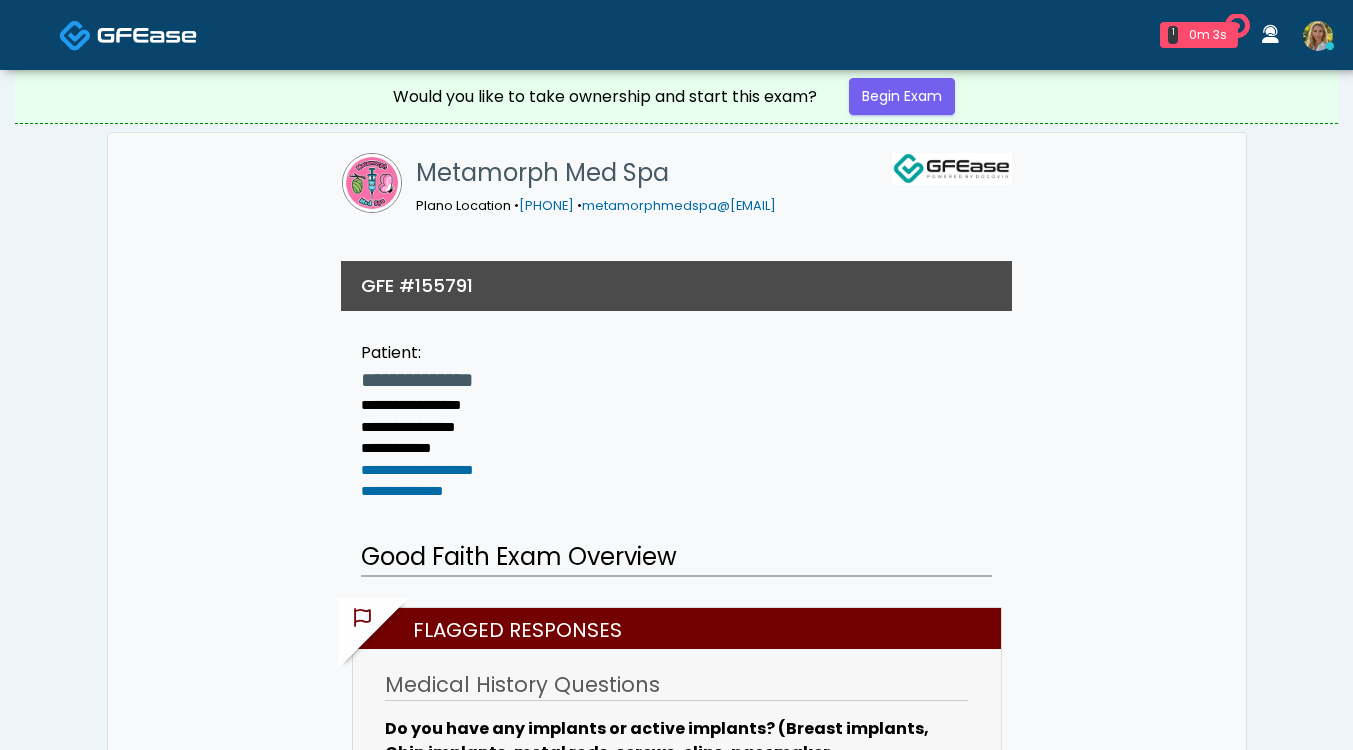 scroll, scrollTop: 0, scrollLeft: 0, axis: both 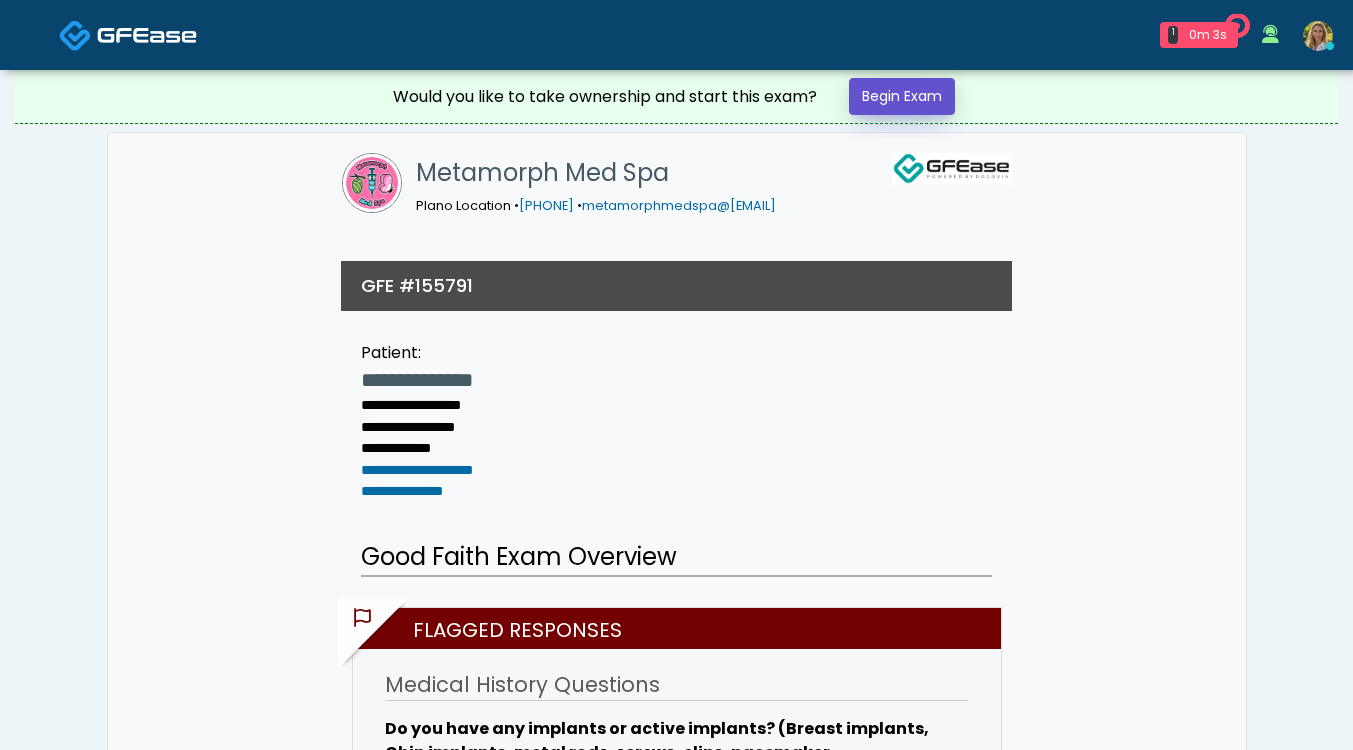 click on "Begin Exam" at bounding box center [902, 96] 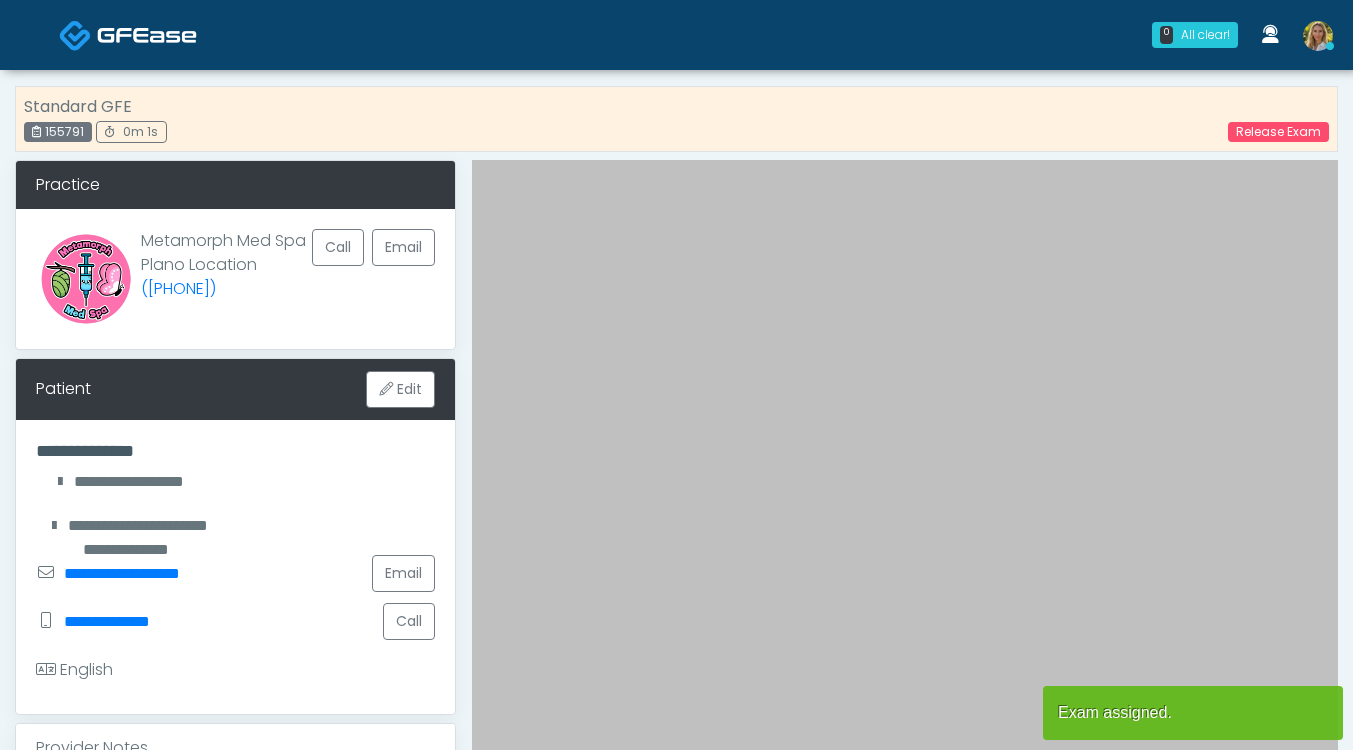 scroll, scrollTop: 0, scrollLeft: 0, axis: both 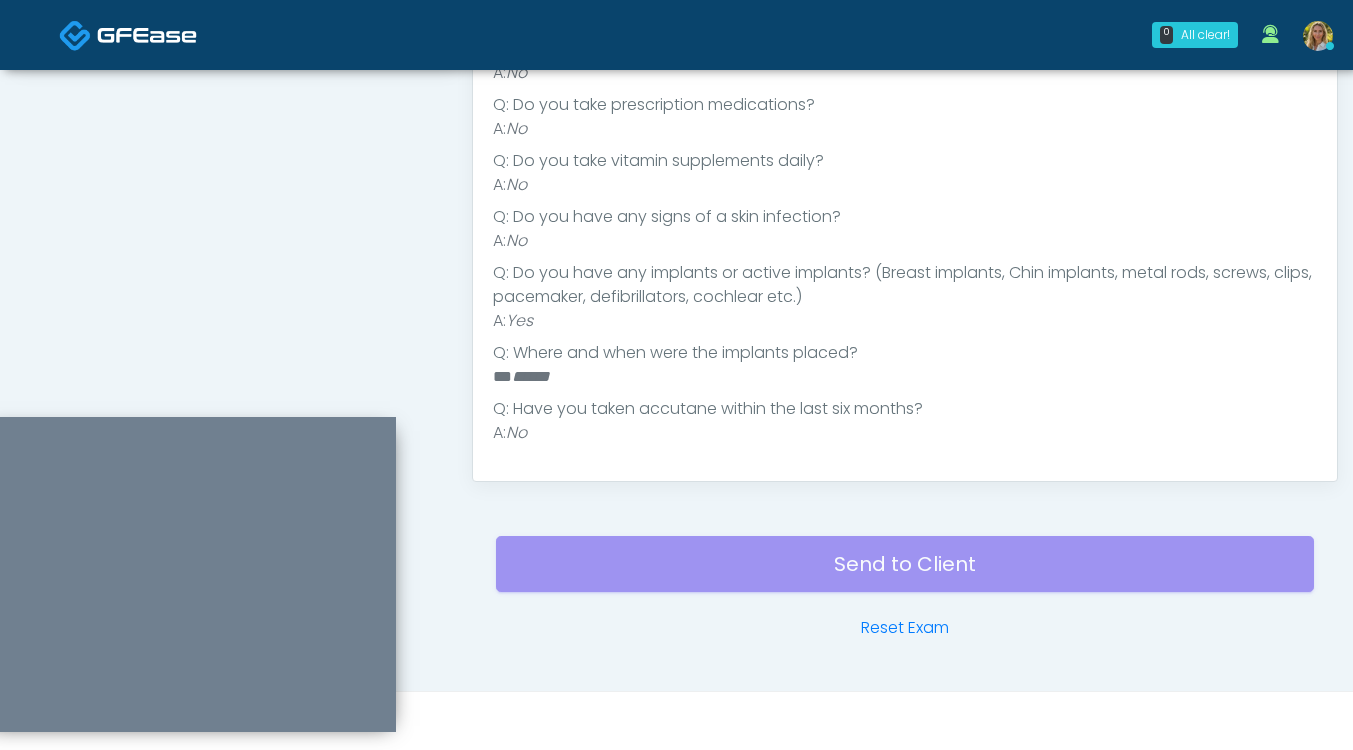 click on "Send to Client
Reset Exam" at bounding box center [905, 576] 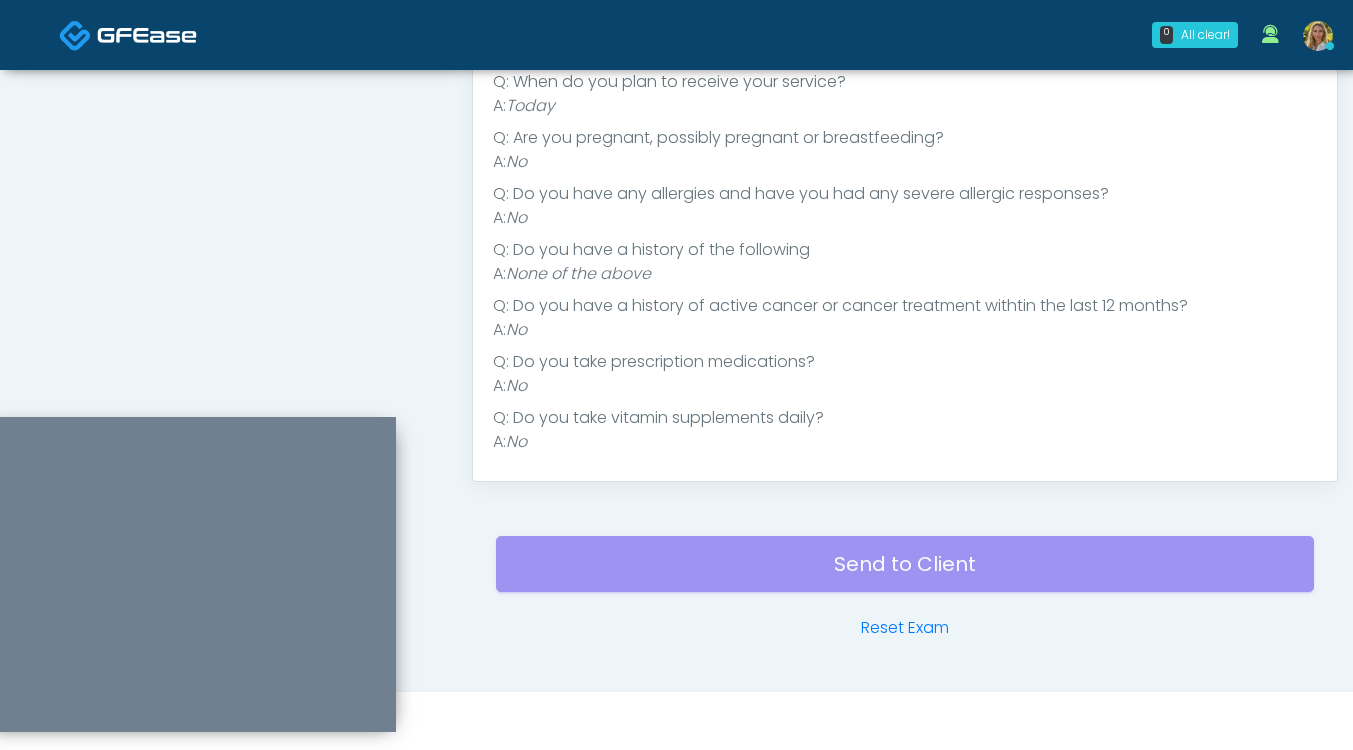 scroll, scrollTop: 0, scrollLeft: 0, axis: both 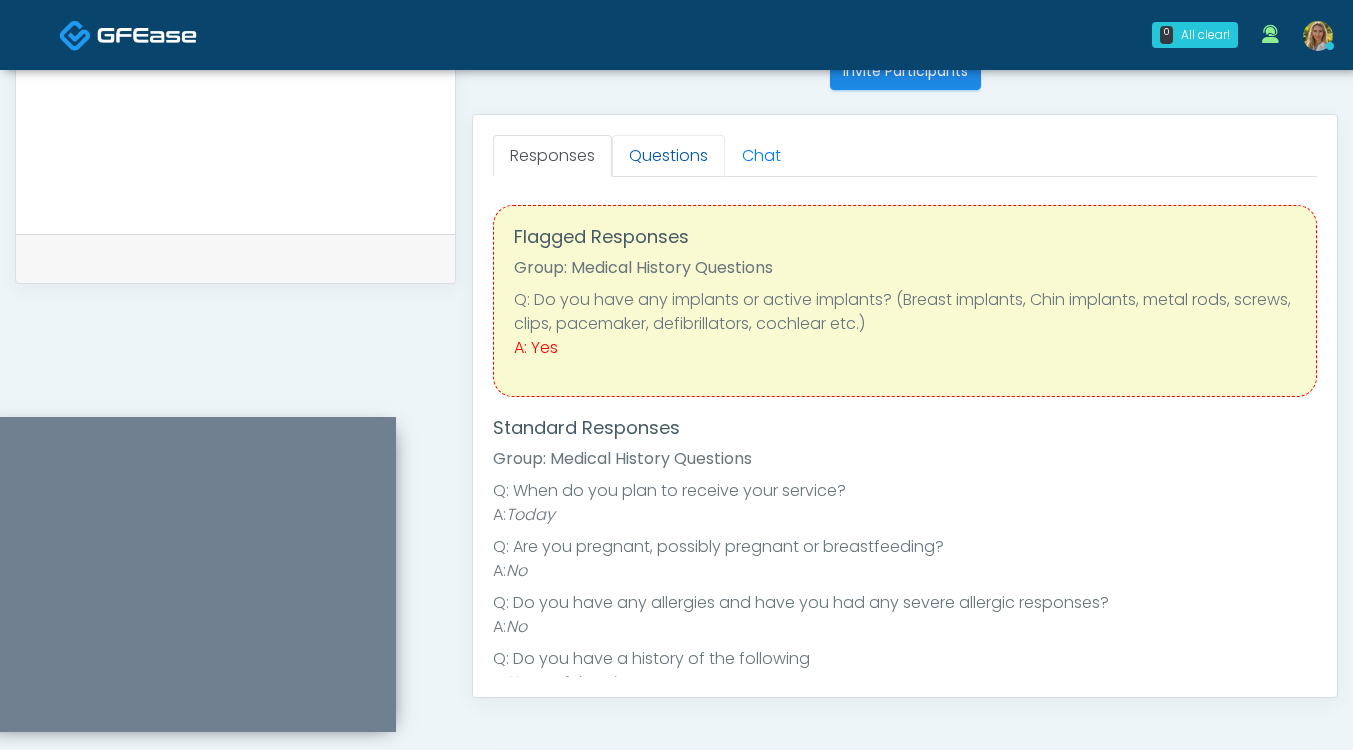 click on "Questions" at bounding box center [668, 156] 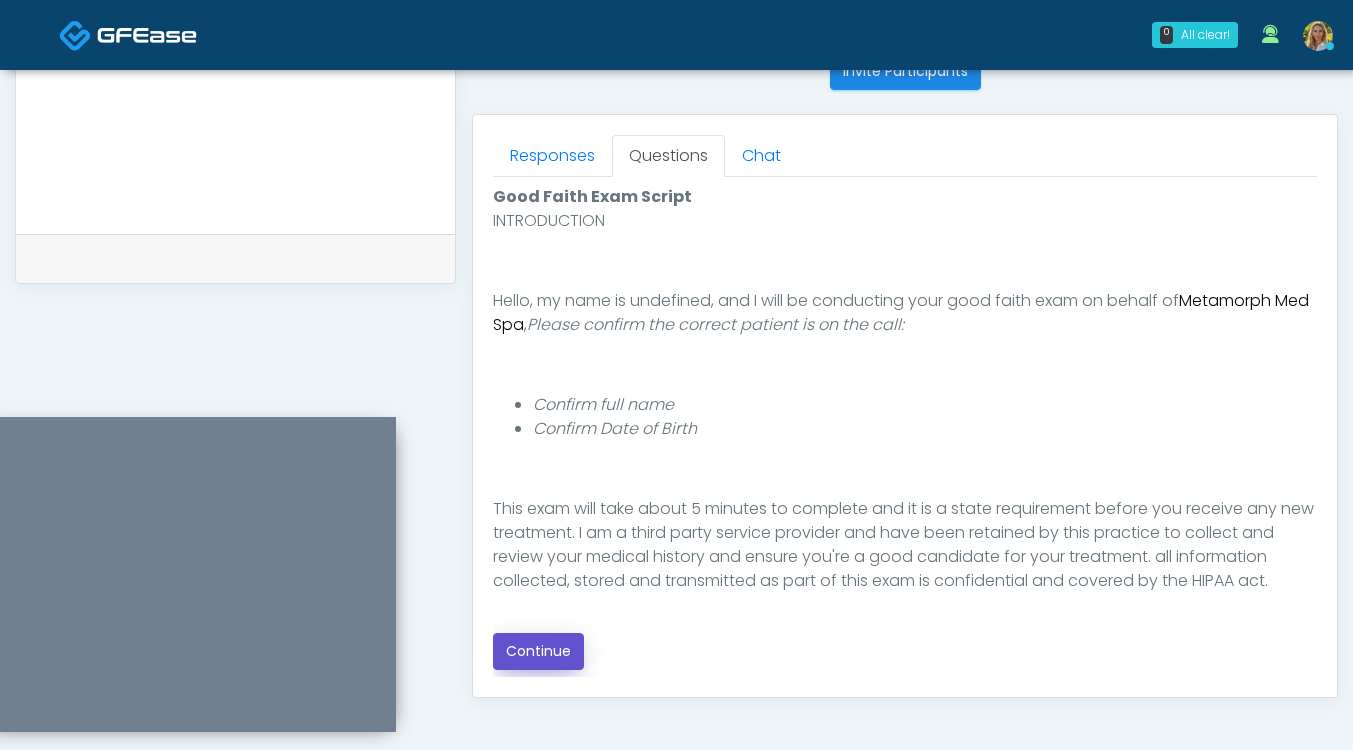 click on "Continue" at bounding box center (538, 651) 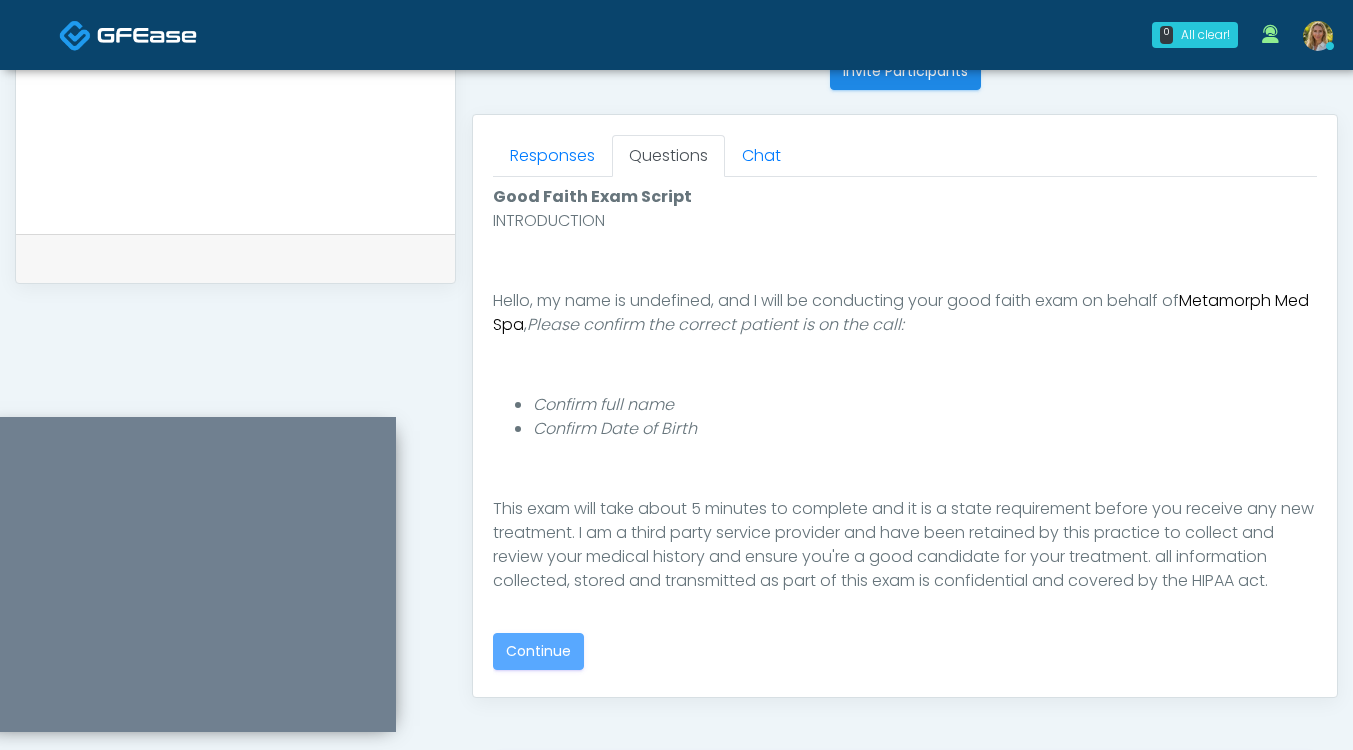 scroll, scrollTop: 1045, scrollLeft: 0, axis: vertical 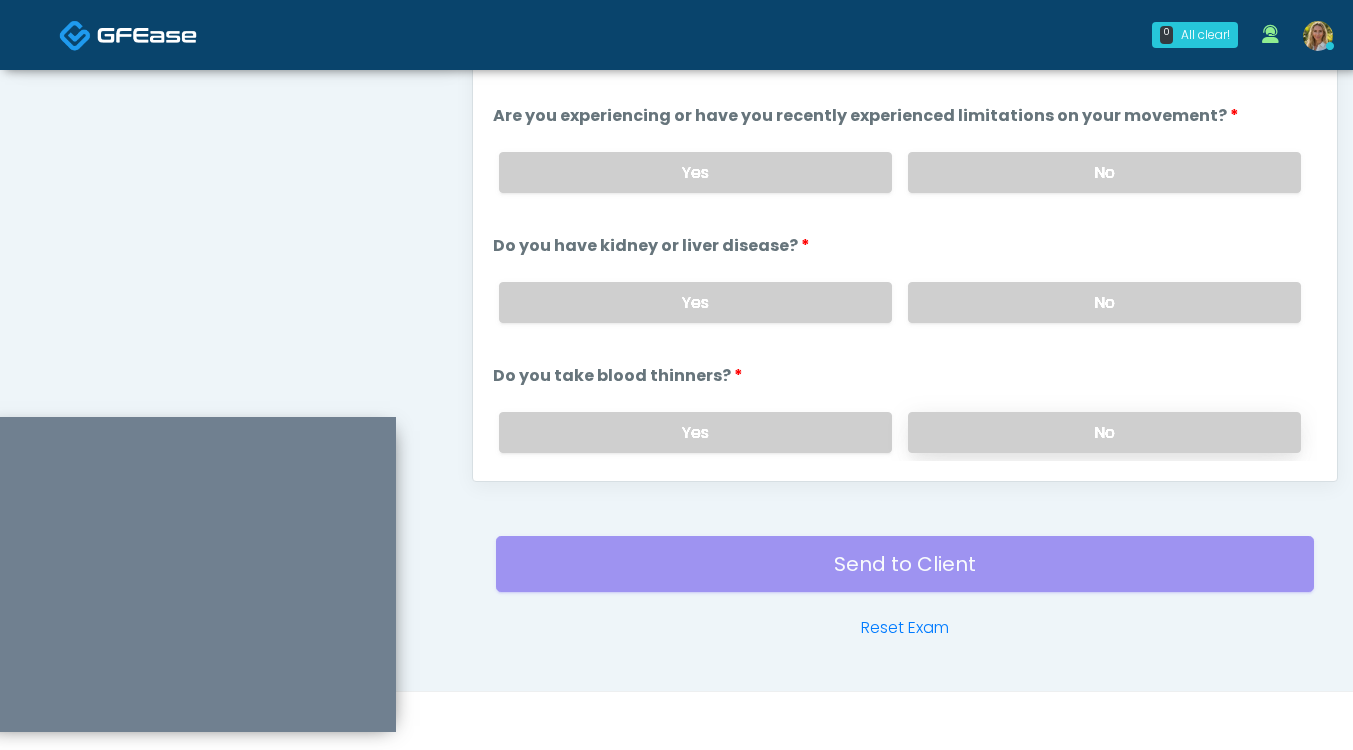 click on "No" at bounding box center (1104, 432) 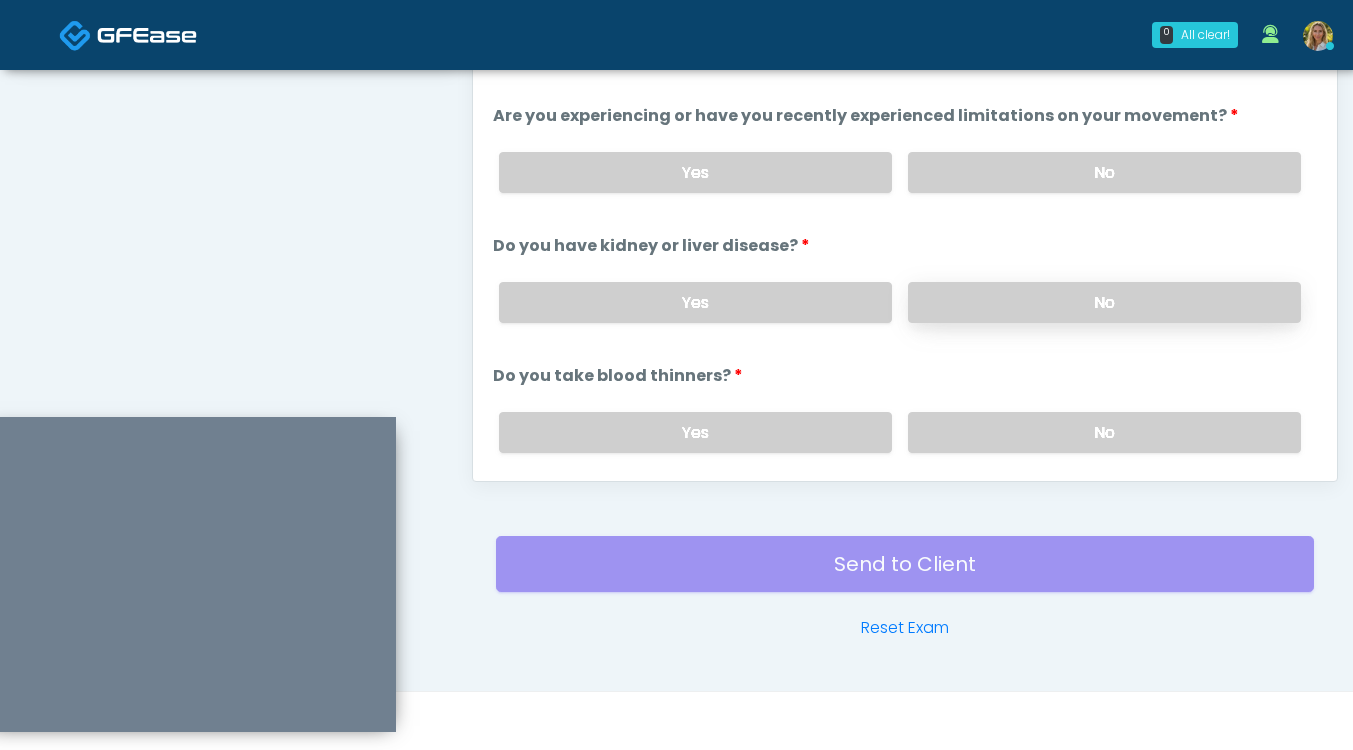 click on "No" at bounding box center (1104, 302) 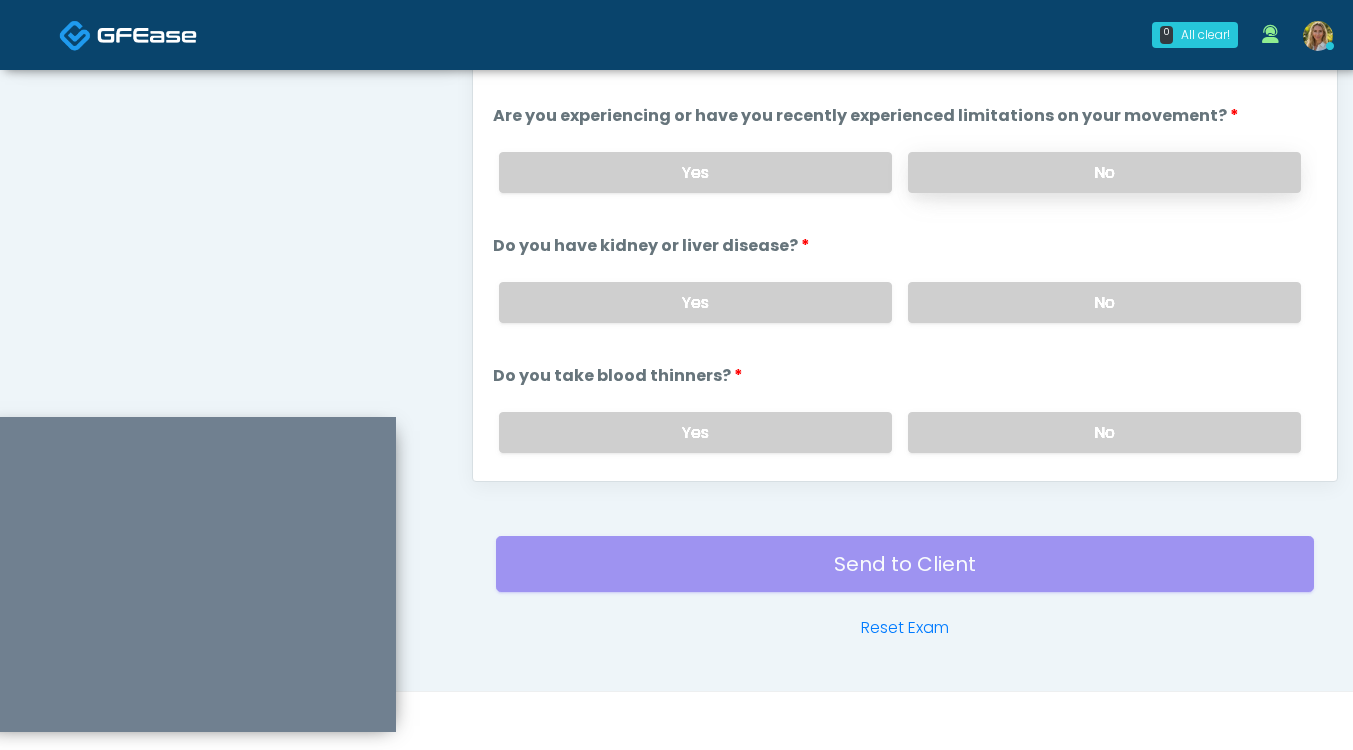 click on "No" at bounding box center (1104, 172) 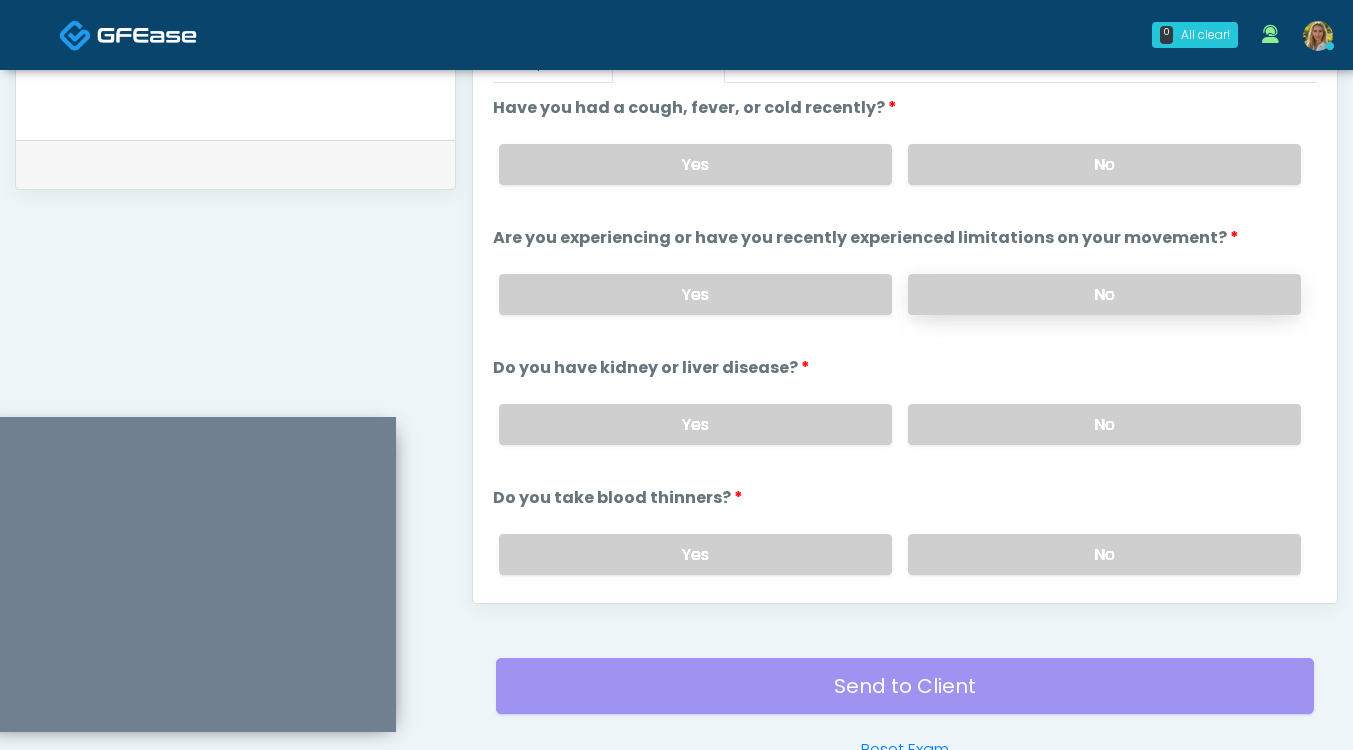 scroll, scrollTop: 907, scrollLeft: 0, axis: vertical 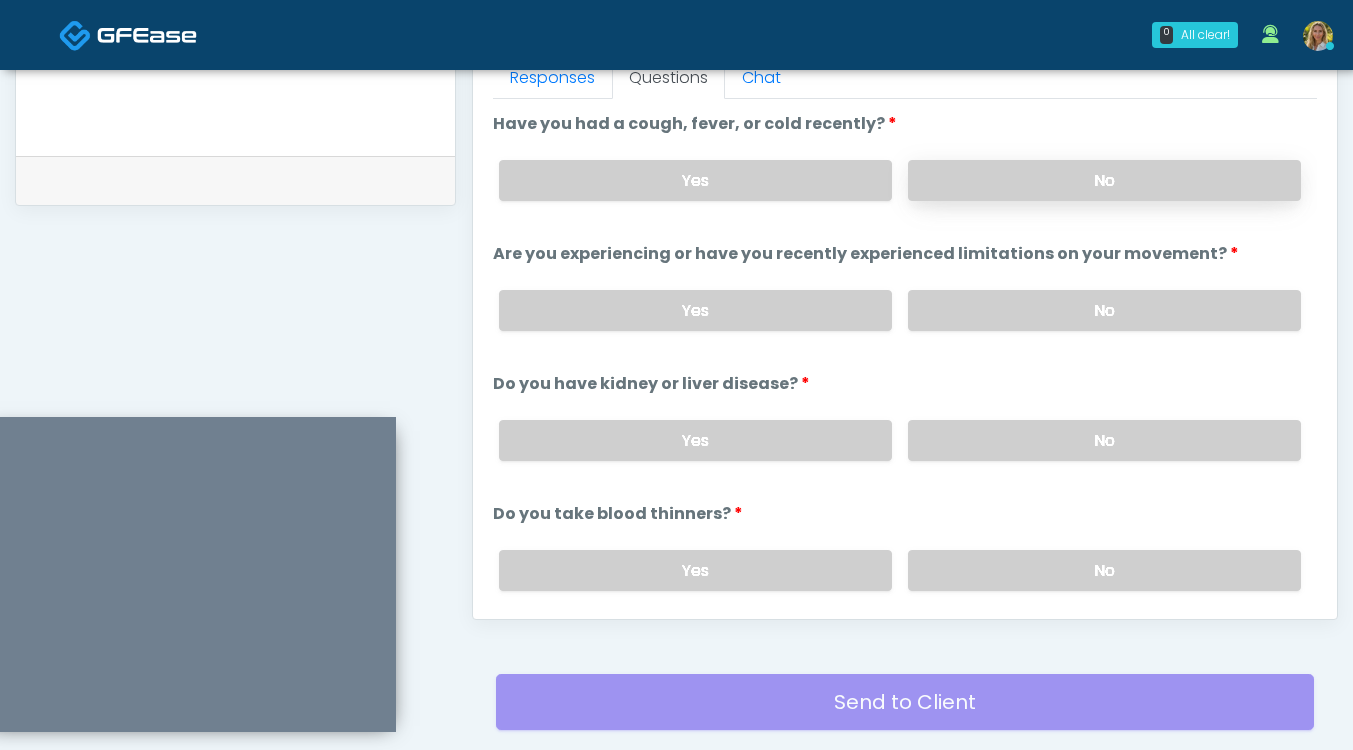 click on "No" at bounding box center [1104, 180] 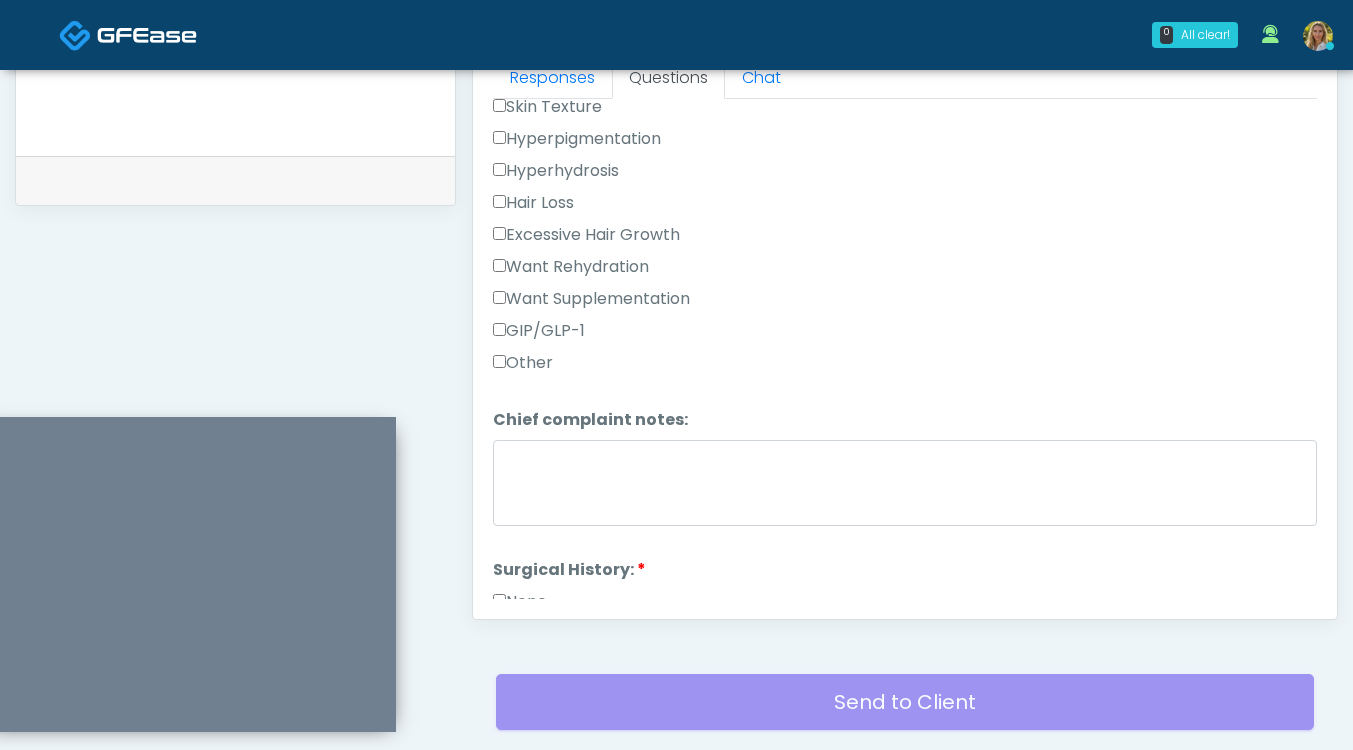 scroll, scrollTop: 700, scrollLeft: 0, axis: vertical 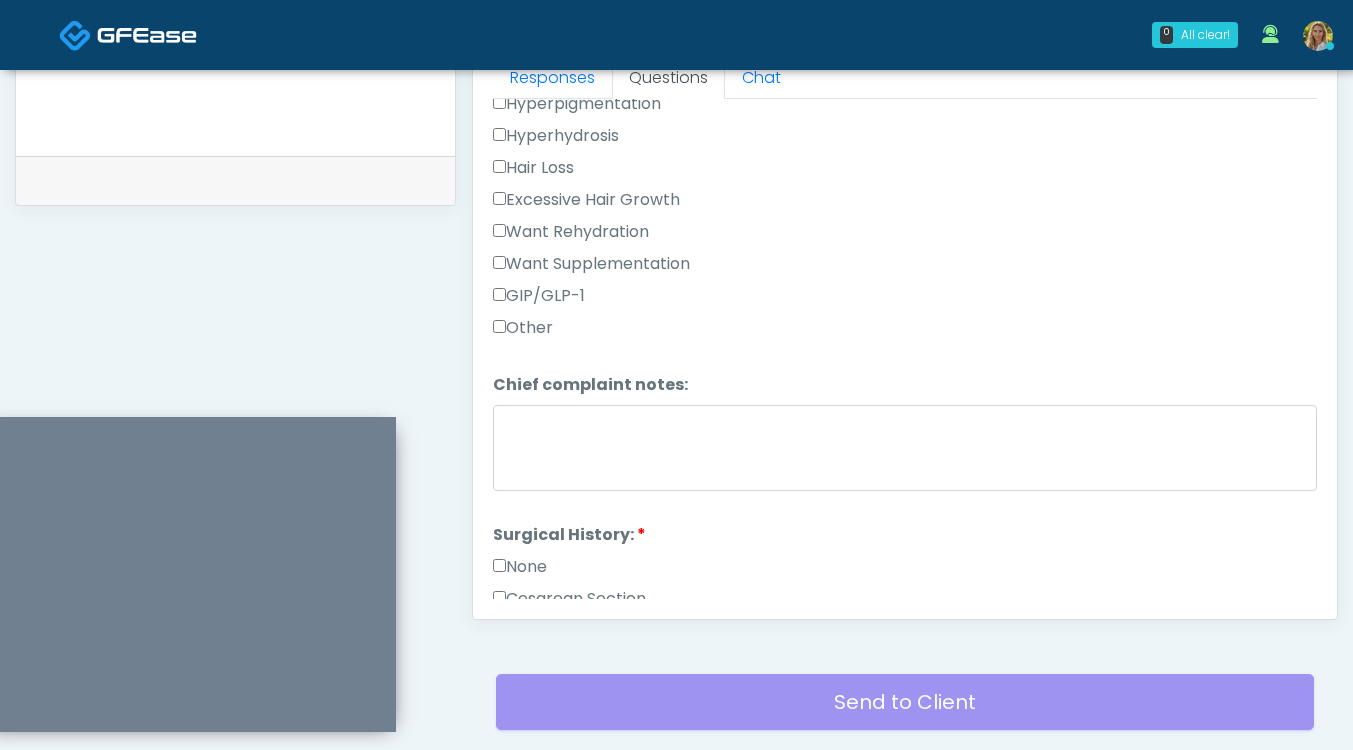 click on "None" at bounding box center (520, 567) 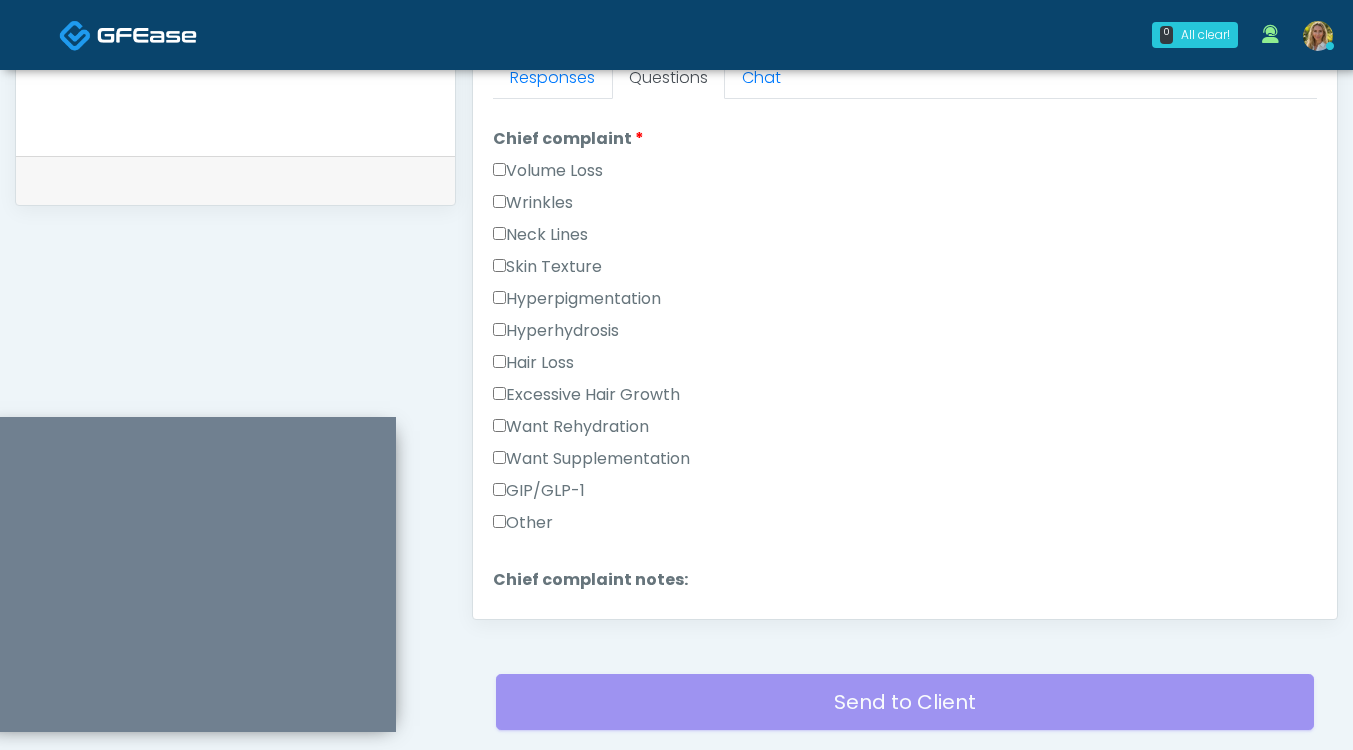 scroll, scrollTop: 486, scrollLeft: 0, axis: vertical 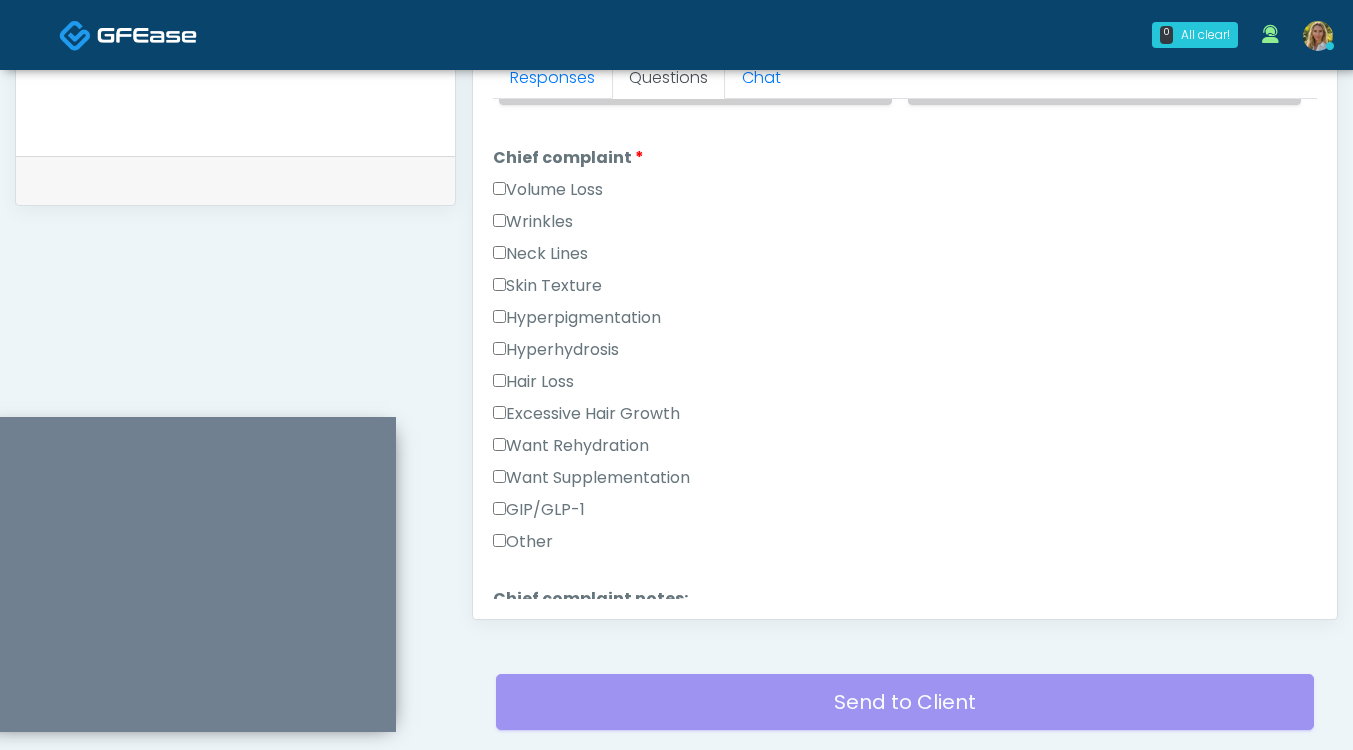 click on "Wrinkles" at bounding box center [533, 222] 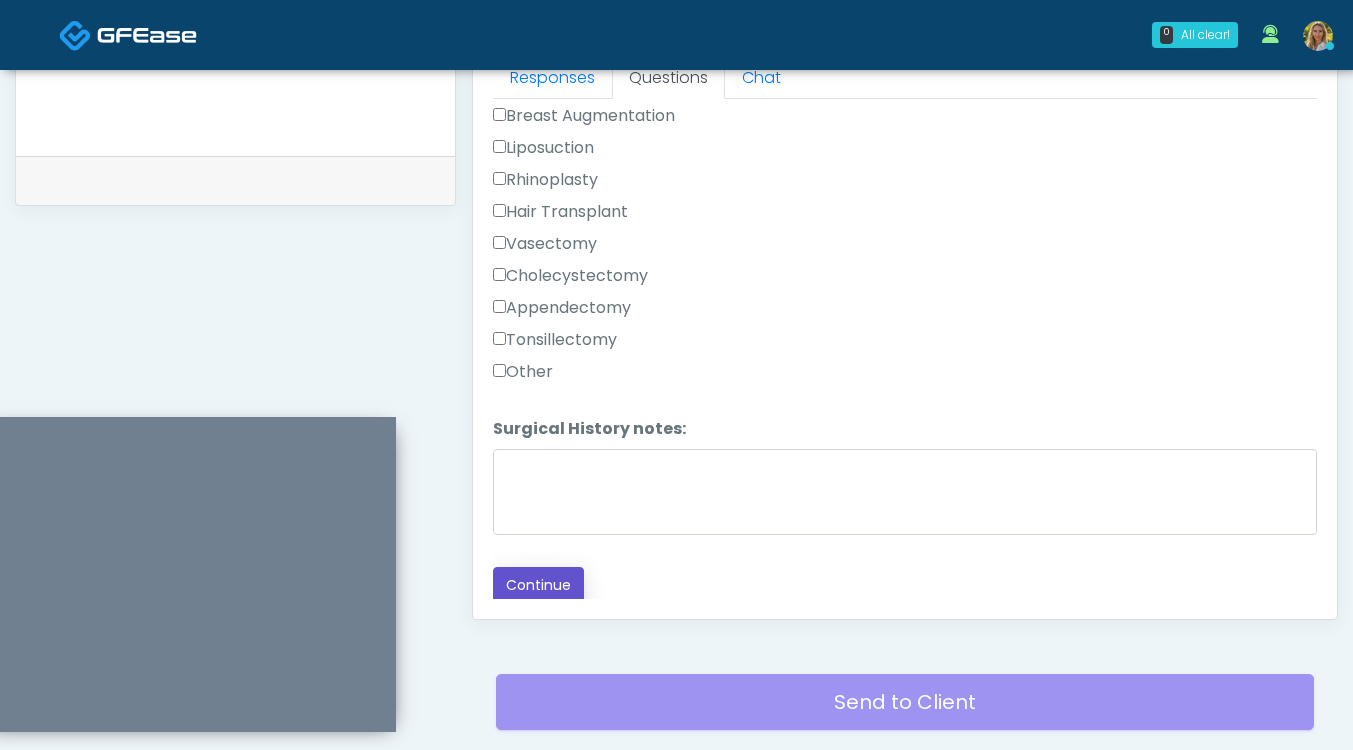 click on "Continue" at bounding box center (538, 585) 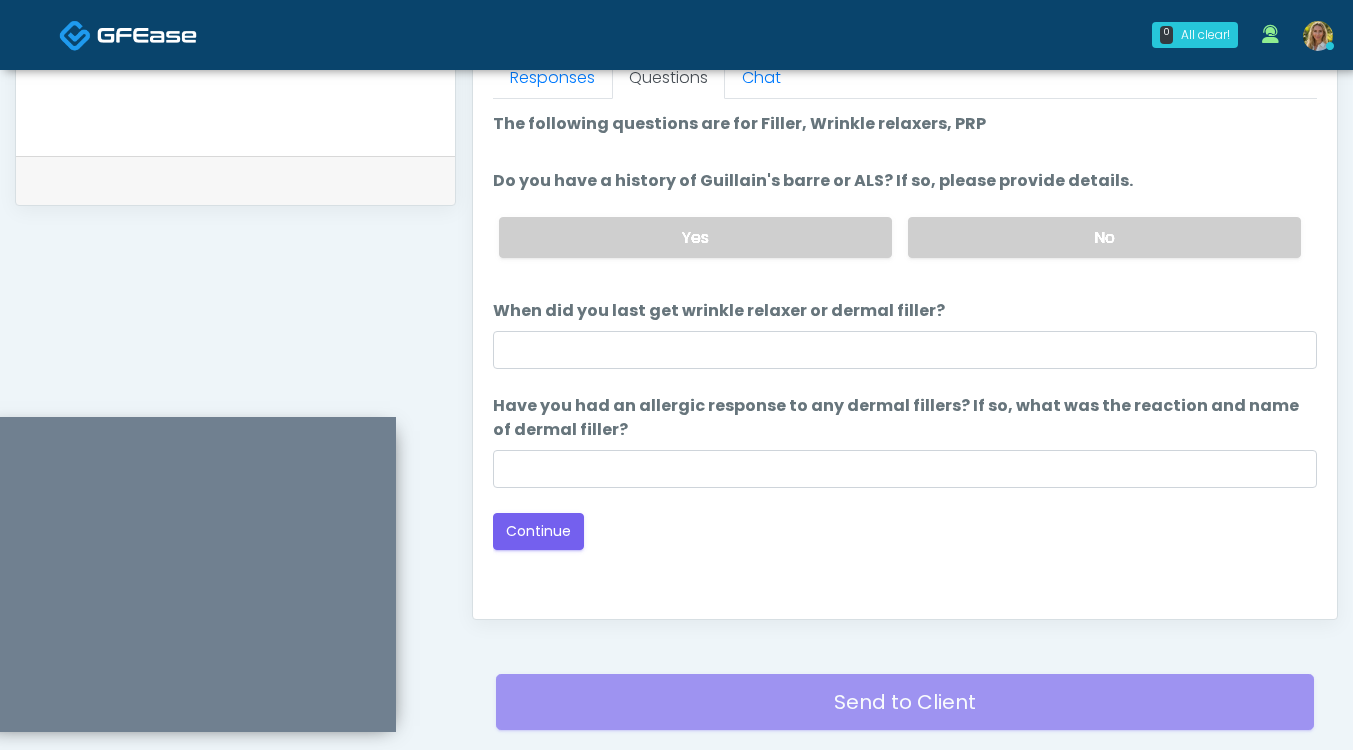 scroll, scrollTop: 1045, scrollLeft: 0, axis: vertical 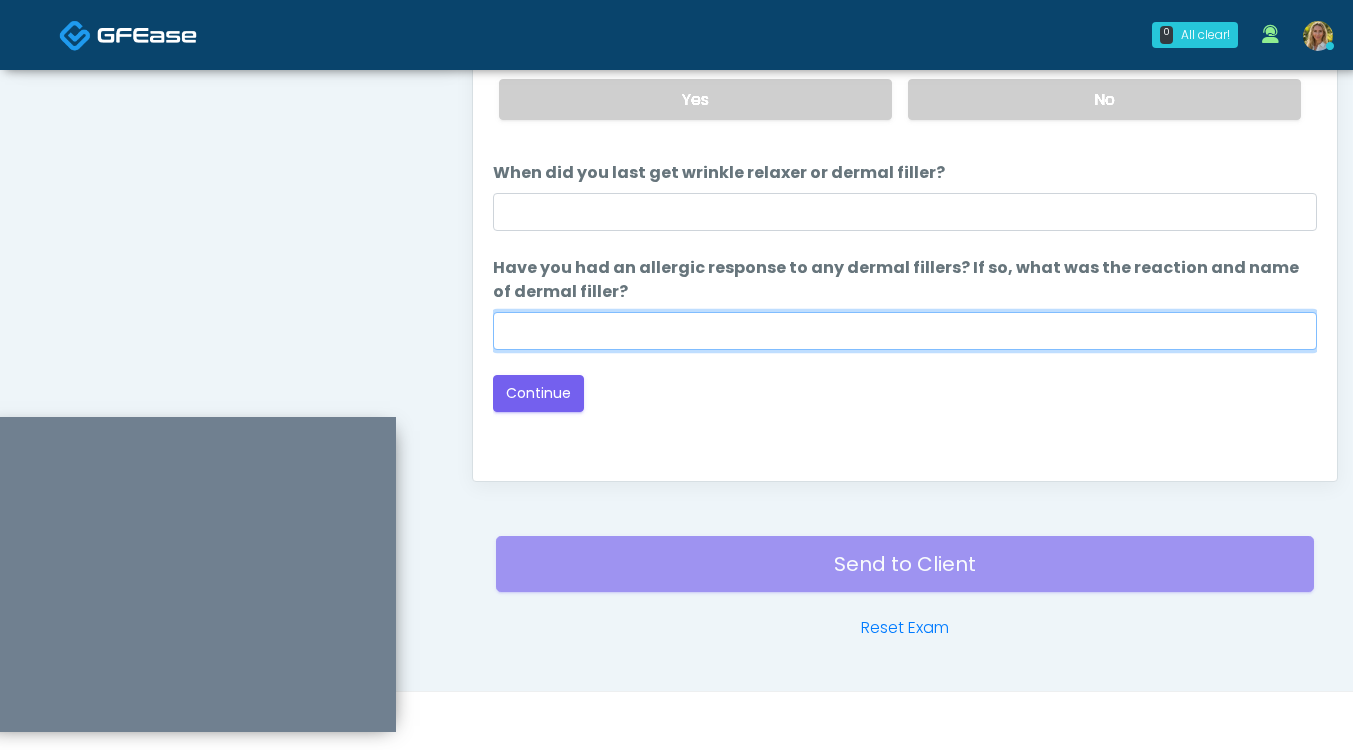 click on "Have you had an allergic response to any dermal fillers? If so, what was the reaction and name of dermal filler?" at bounding box center (905, 331) 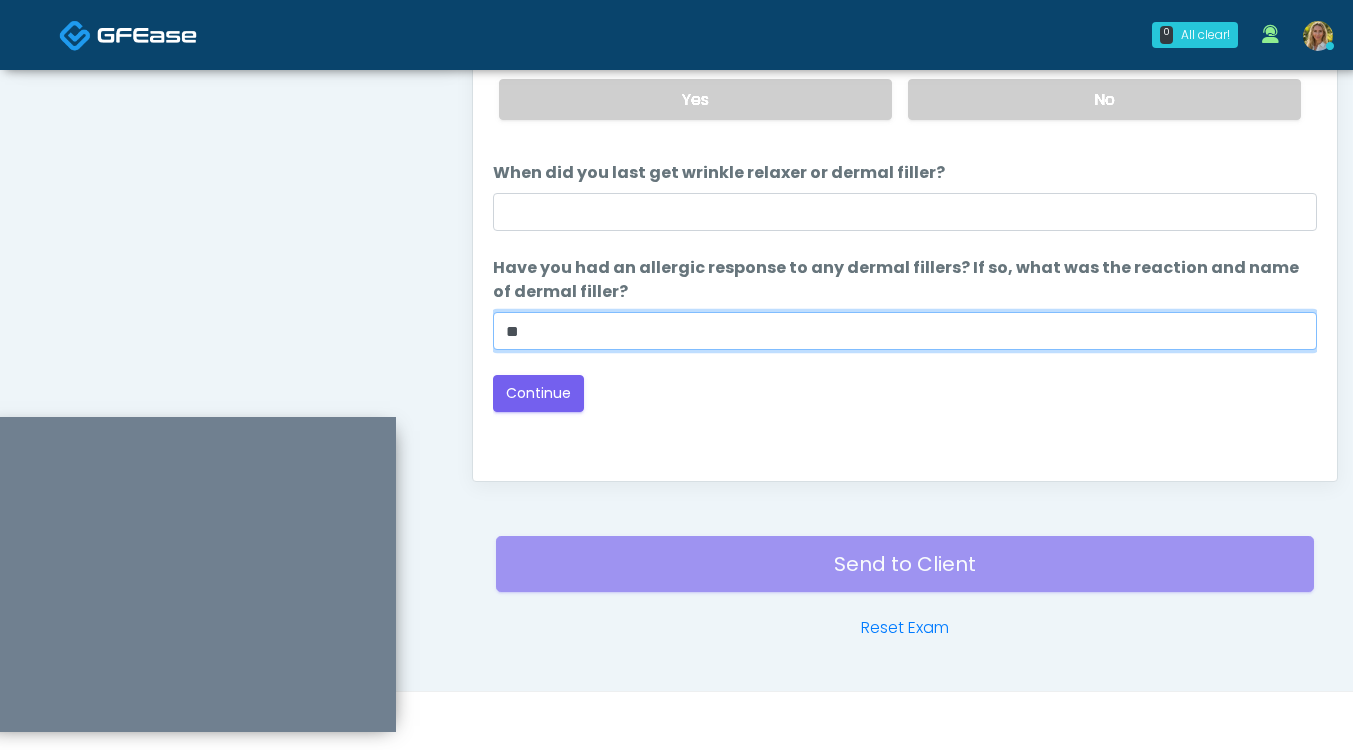 type on "**" 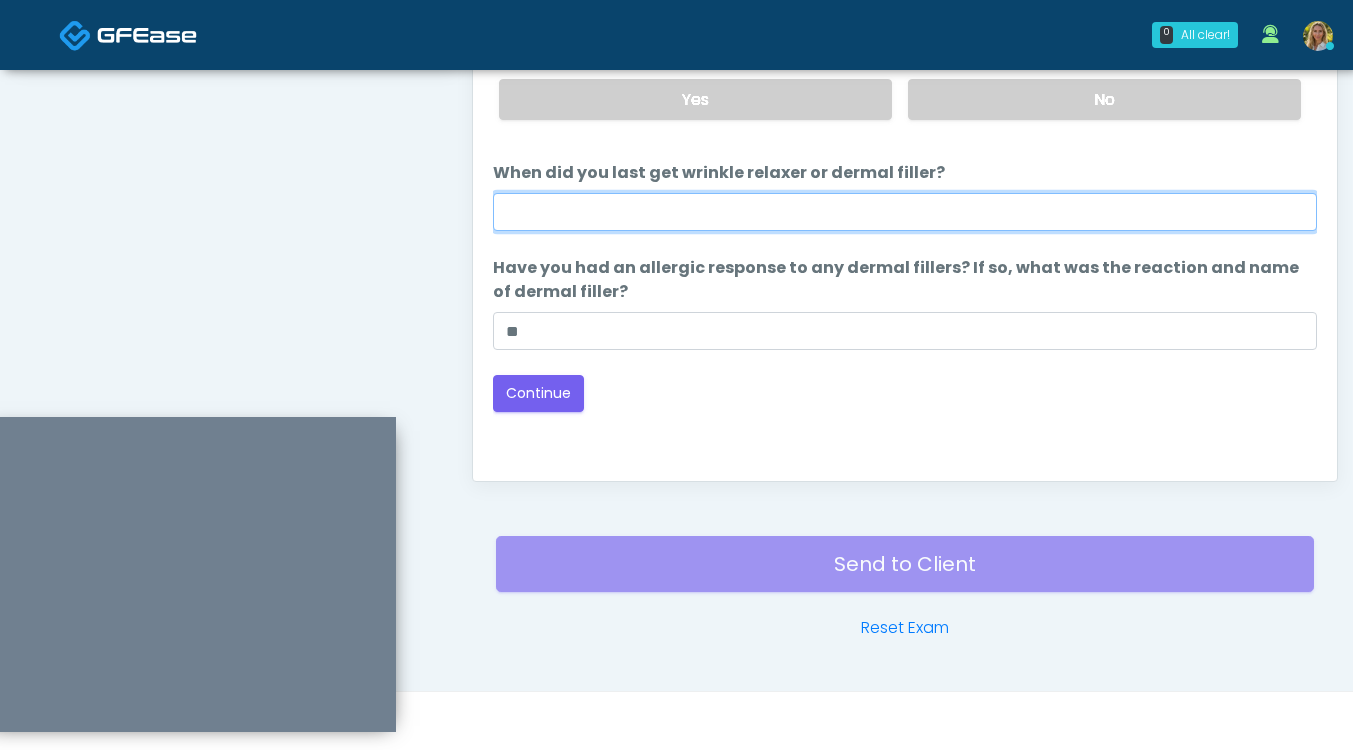 click on "When did you last get wrinkle relaxer or dermal filler?" at bounding box center [905, 212] 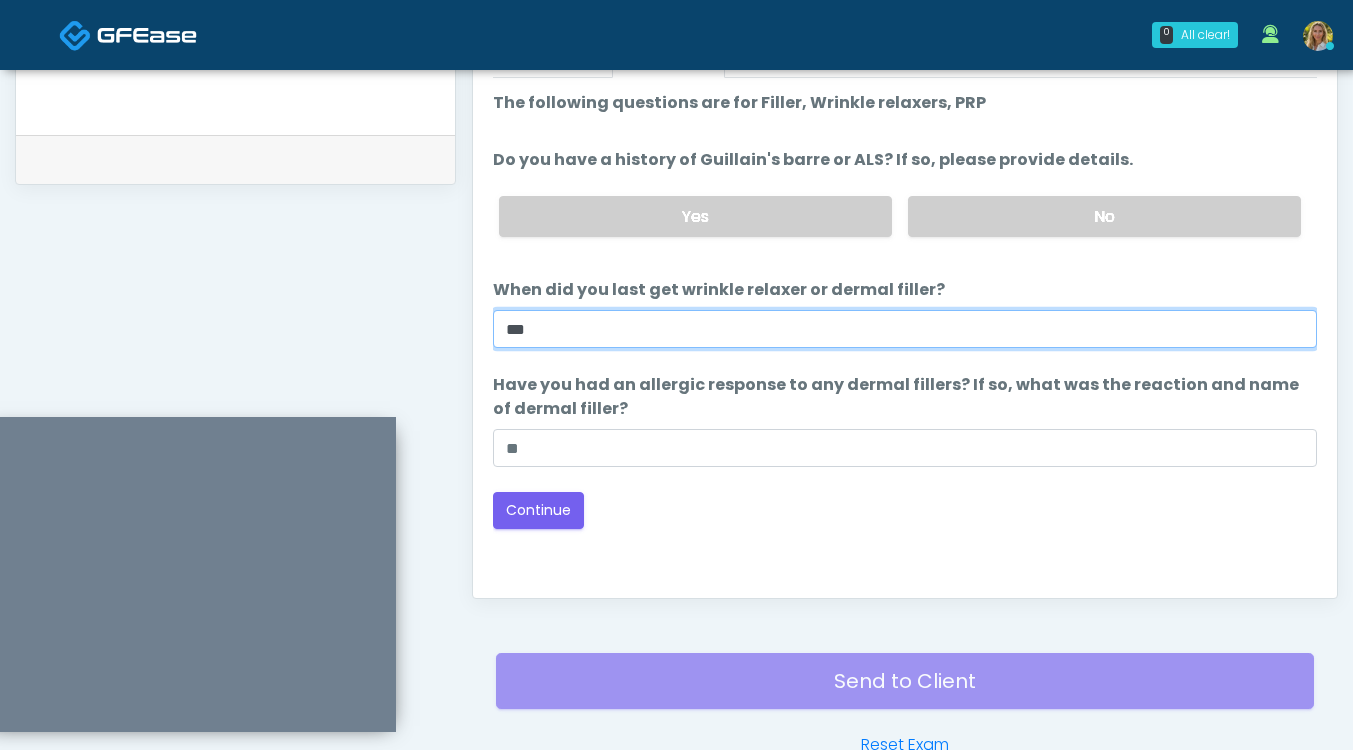scroll, scrollTop: 929, scrollLeft: 0, axis: vertical 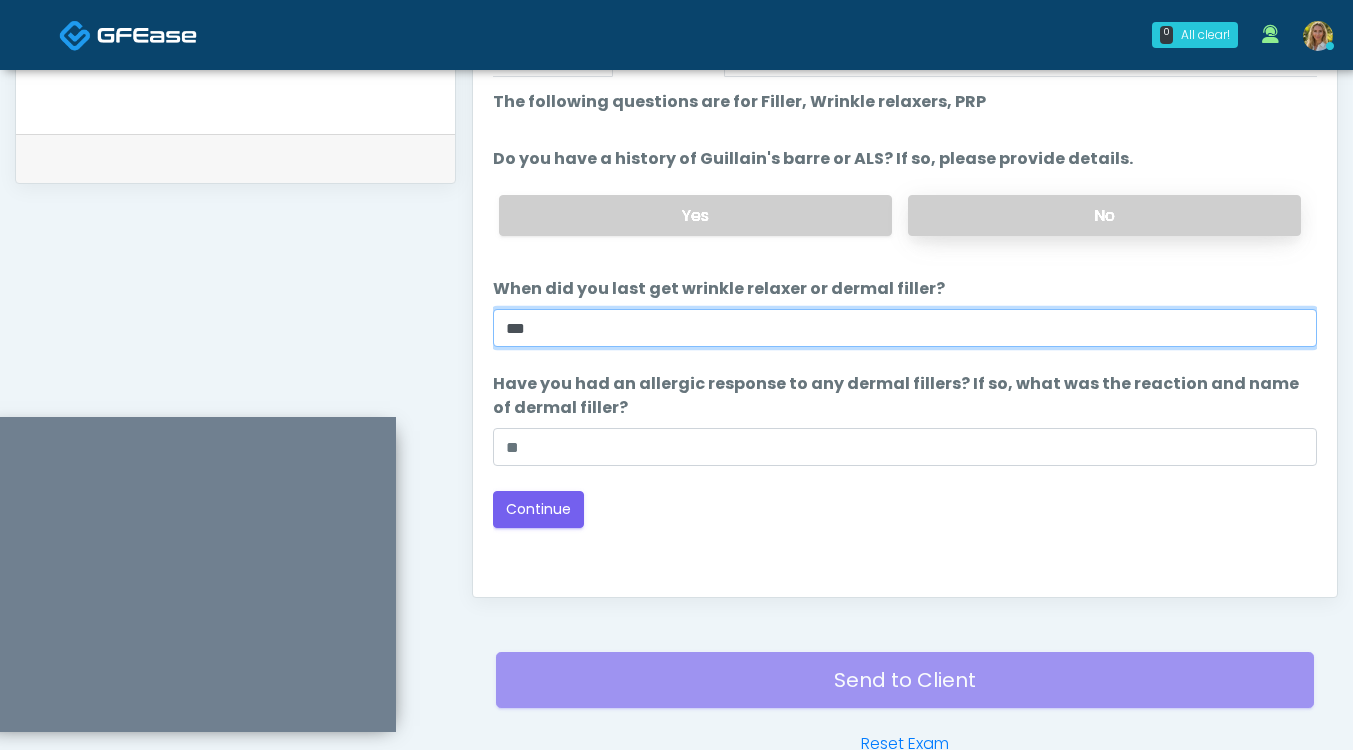 type on "***" 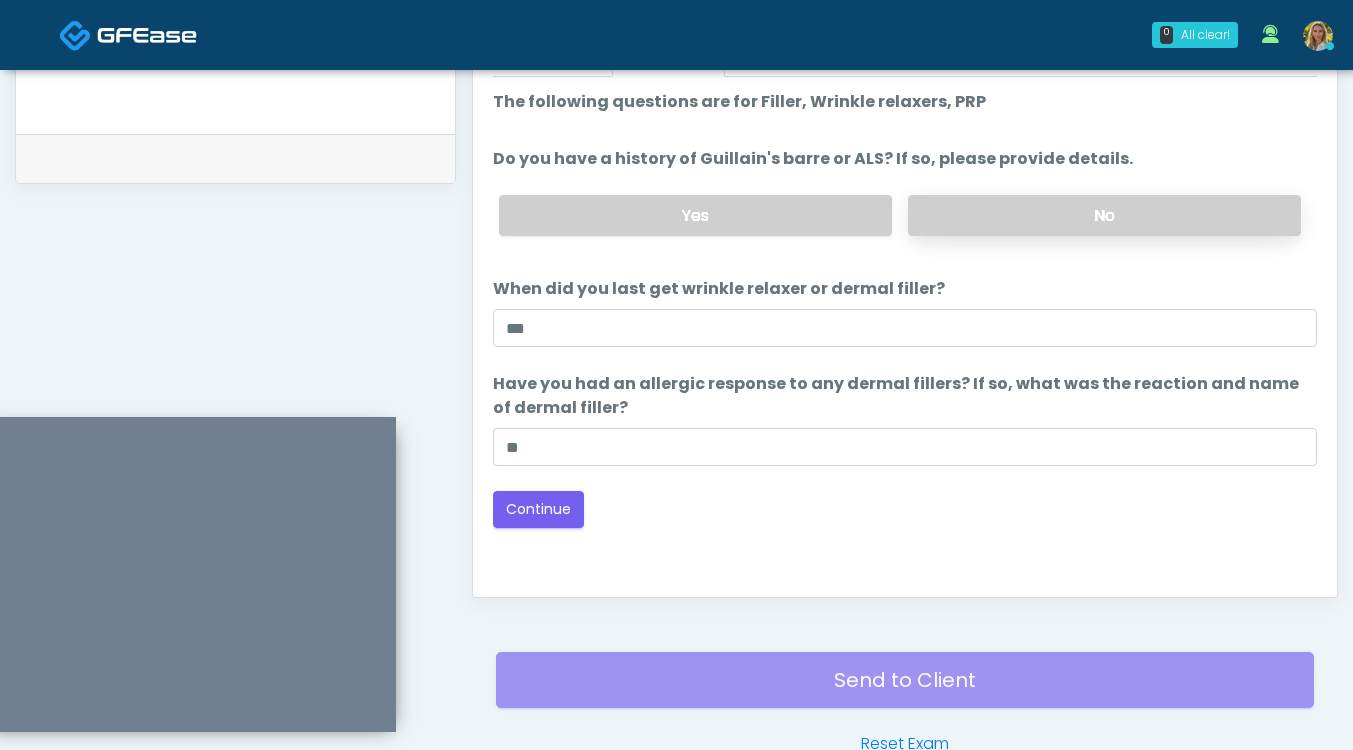 click on "No" at bounding box center [1104, 215] 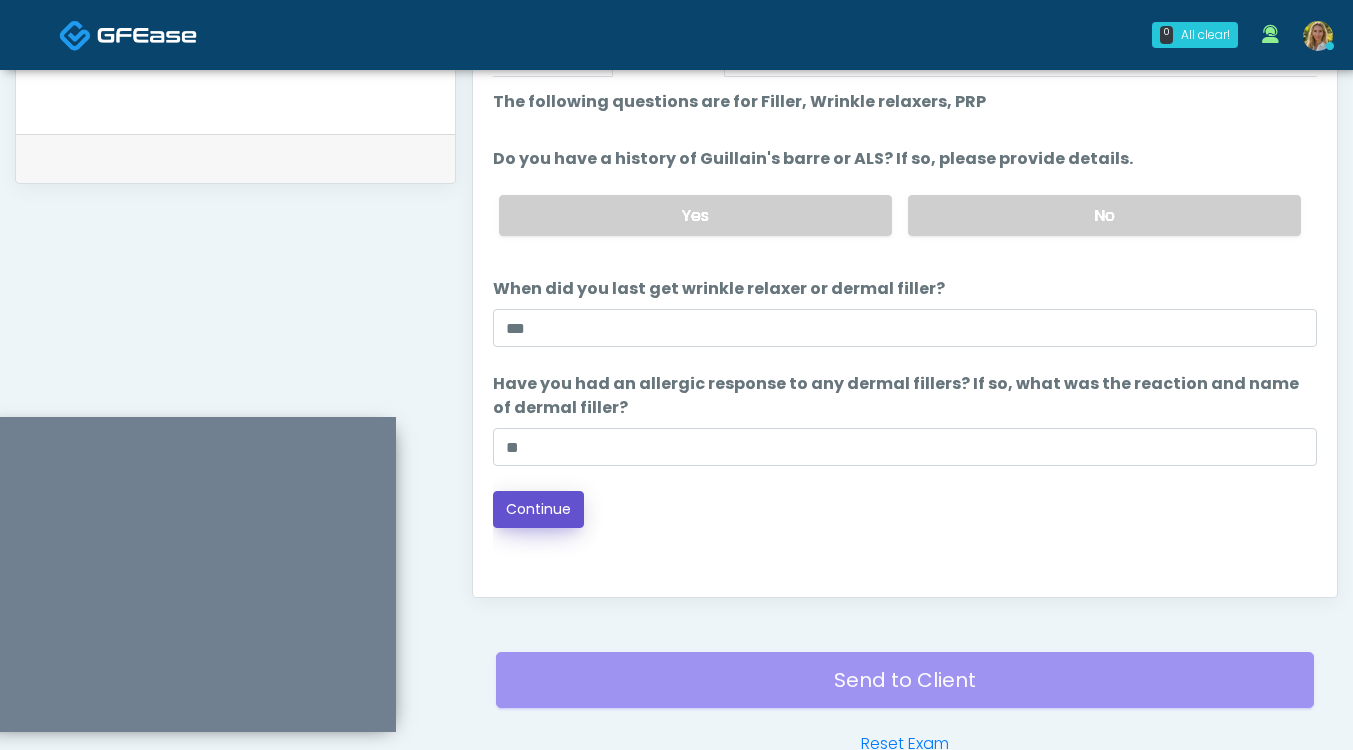 click on "Continue" at bounding box center (538, 509) 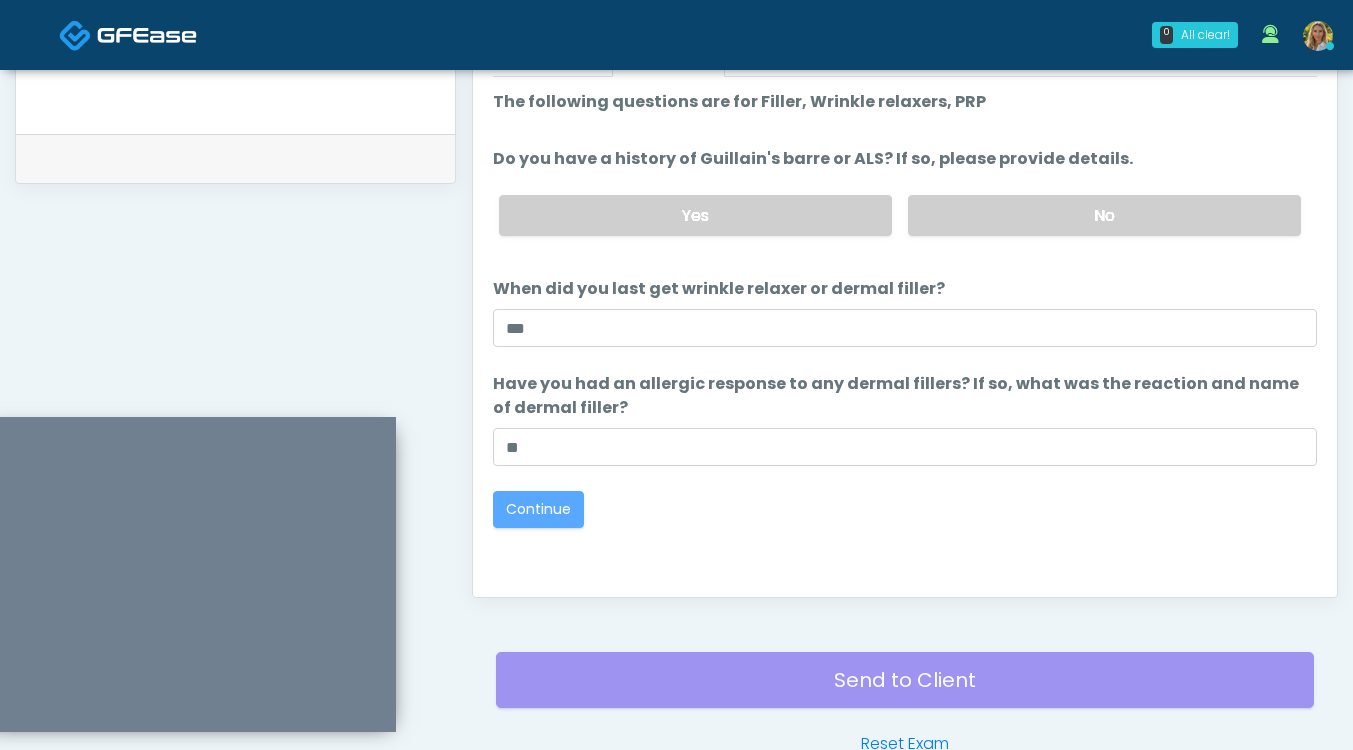 scroll, scrollTop: 1045, scrollLeft: 0, axis: vertical 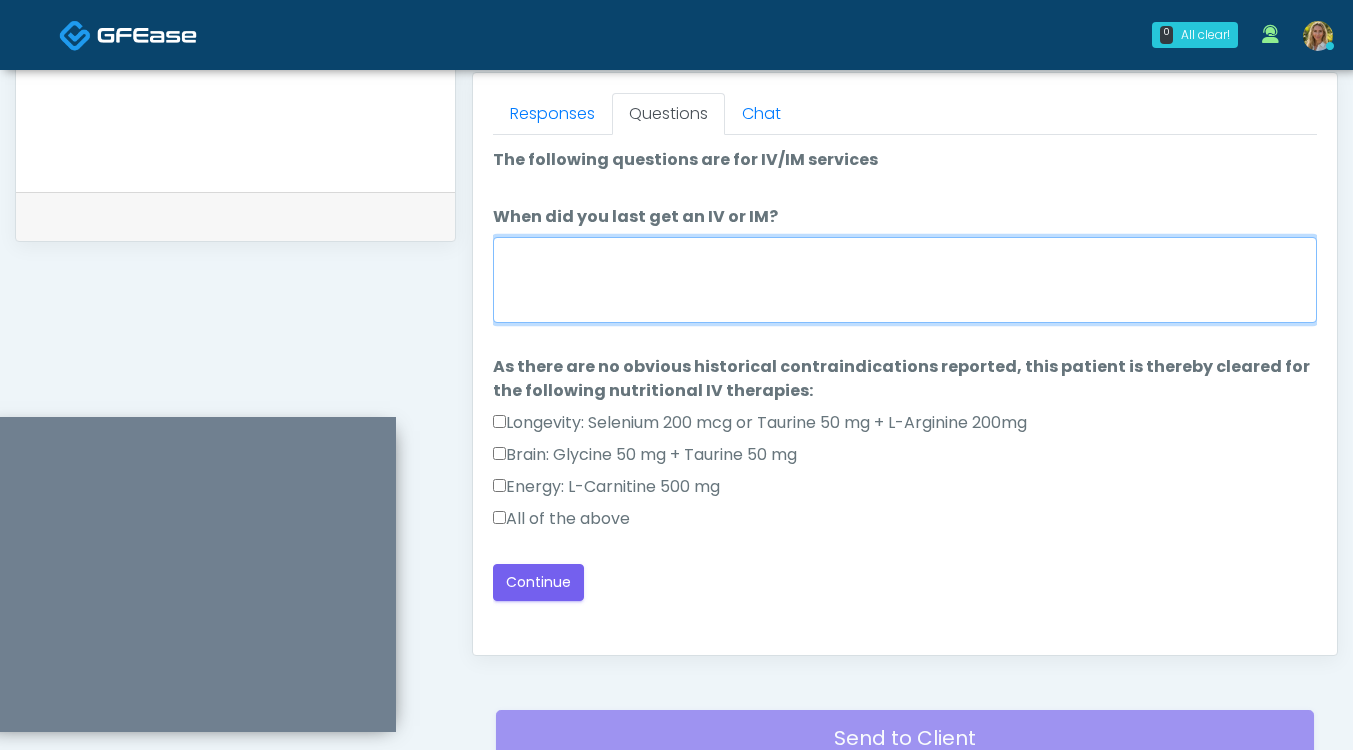 click on "When did you last get an IV or IM?" at bounding box center (905, 280) 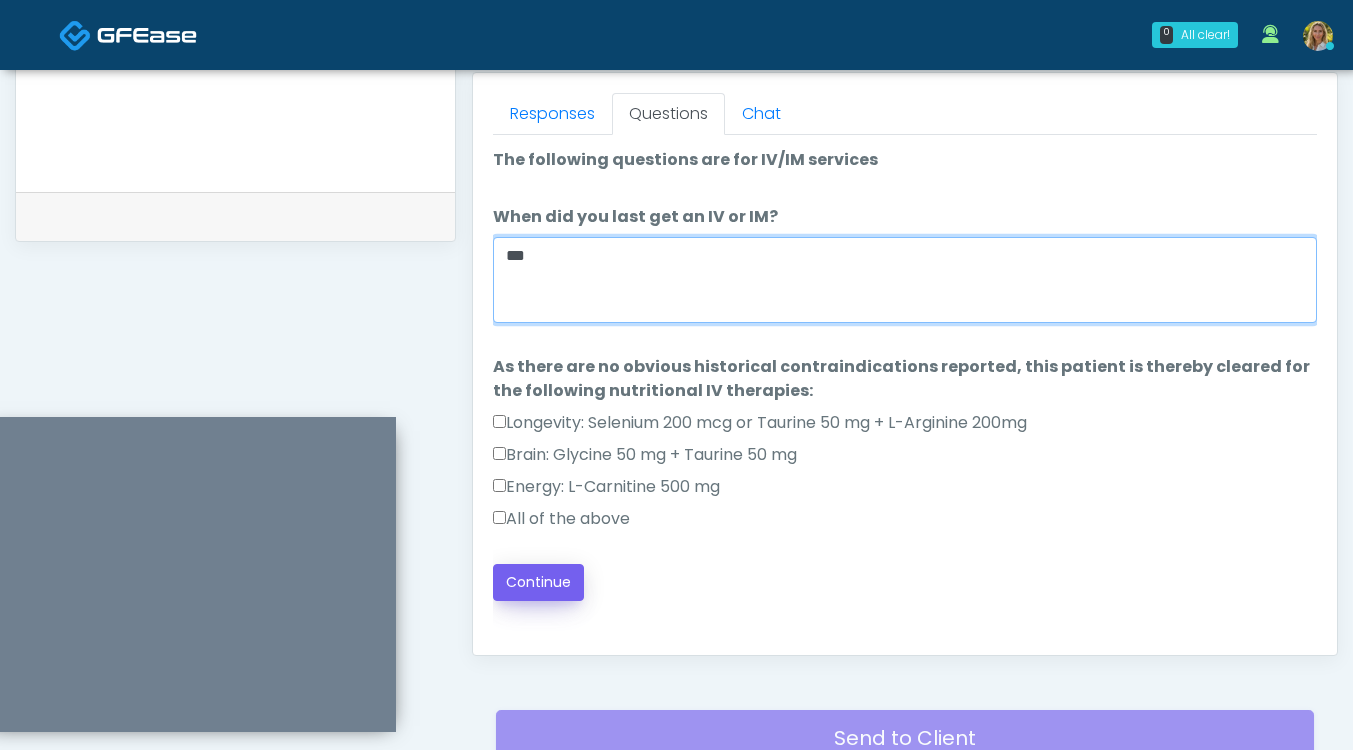 type on "***" 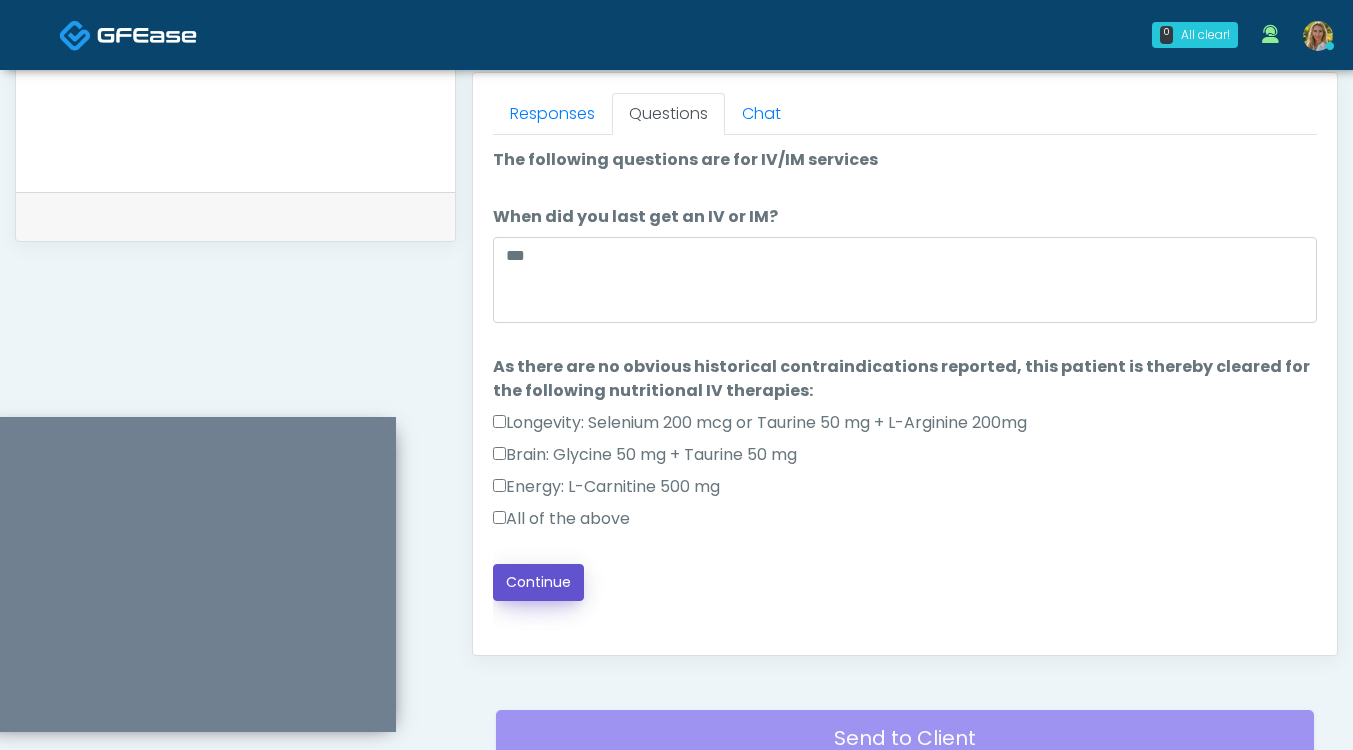 click on "Continue" at bounding box center [538, 582] 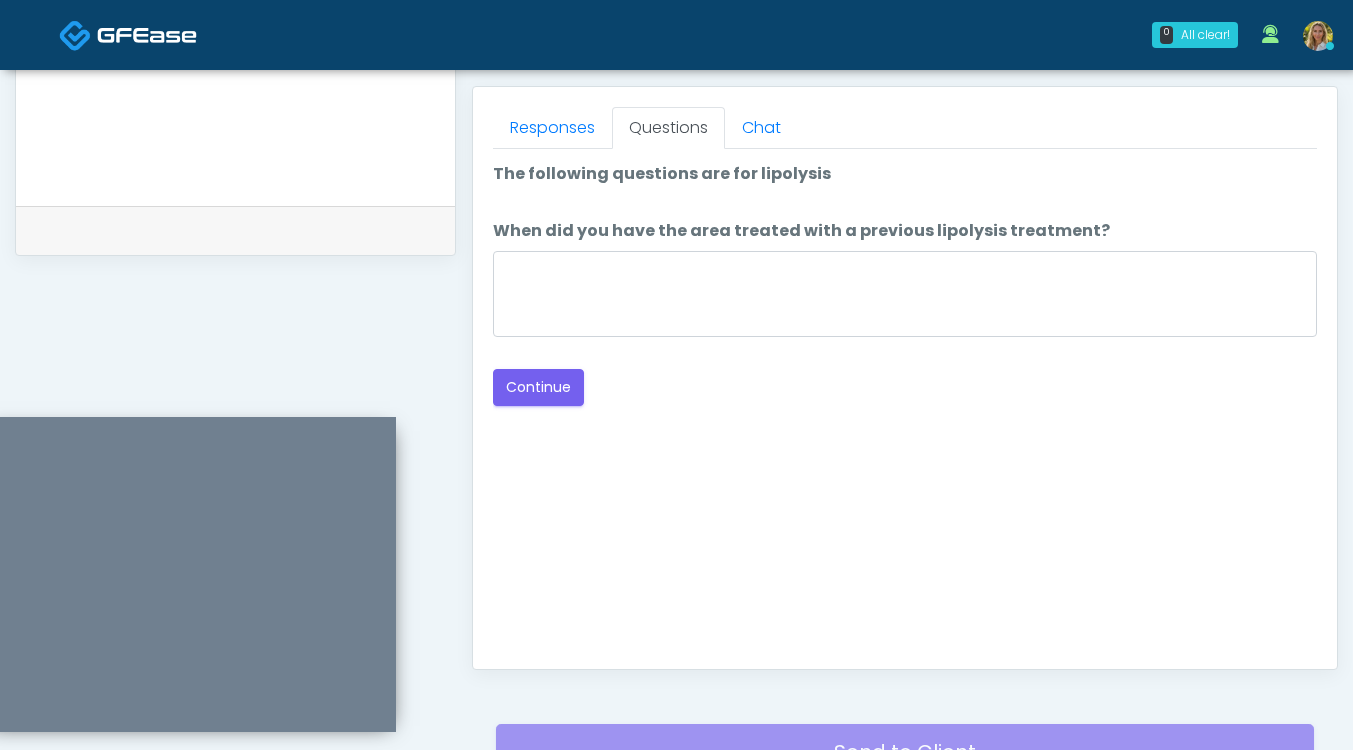 scroll, scrollTop: 846, scrollLeft: 0, axis: vertical 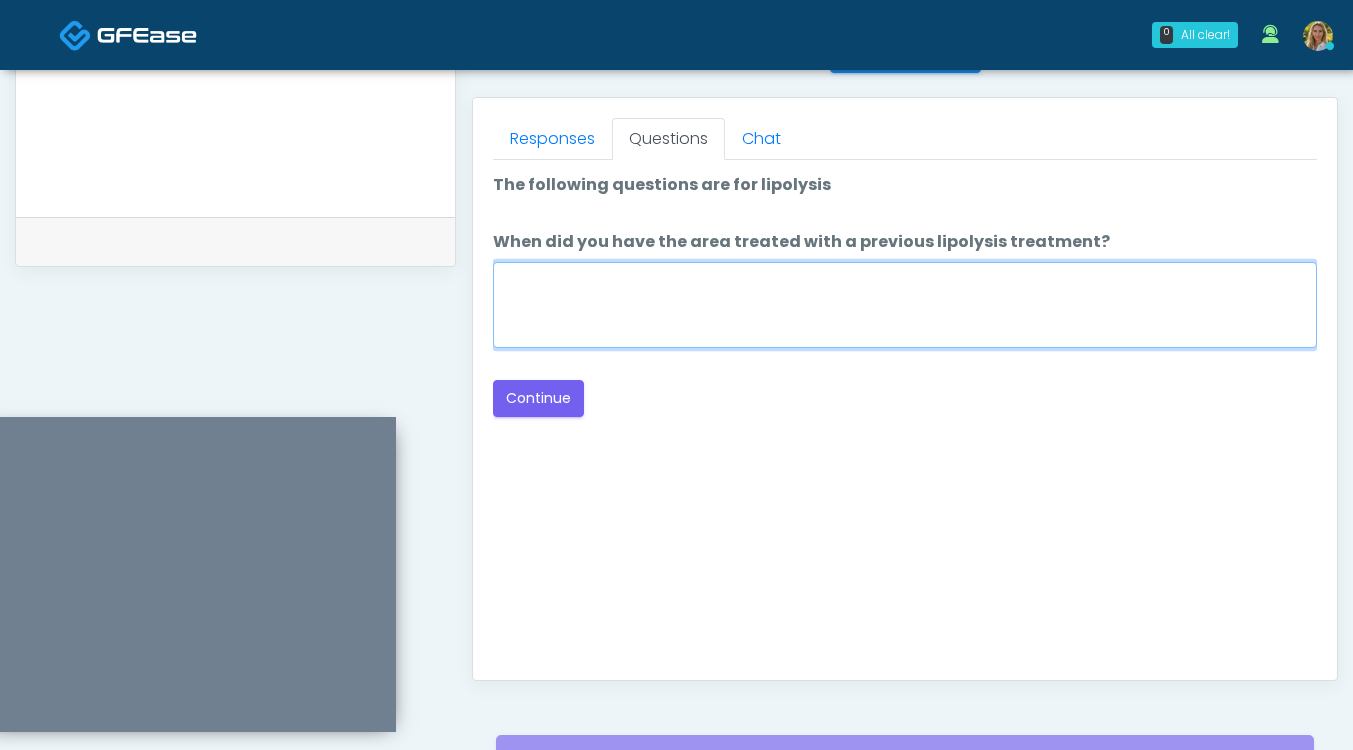 click on "When did you have the area treated with a previous lipolysis treatment?" at bounding box center [905, 305] 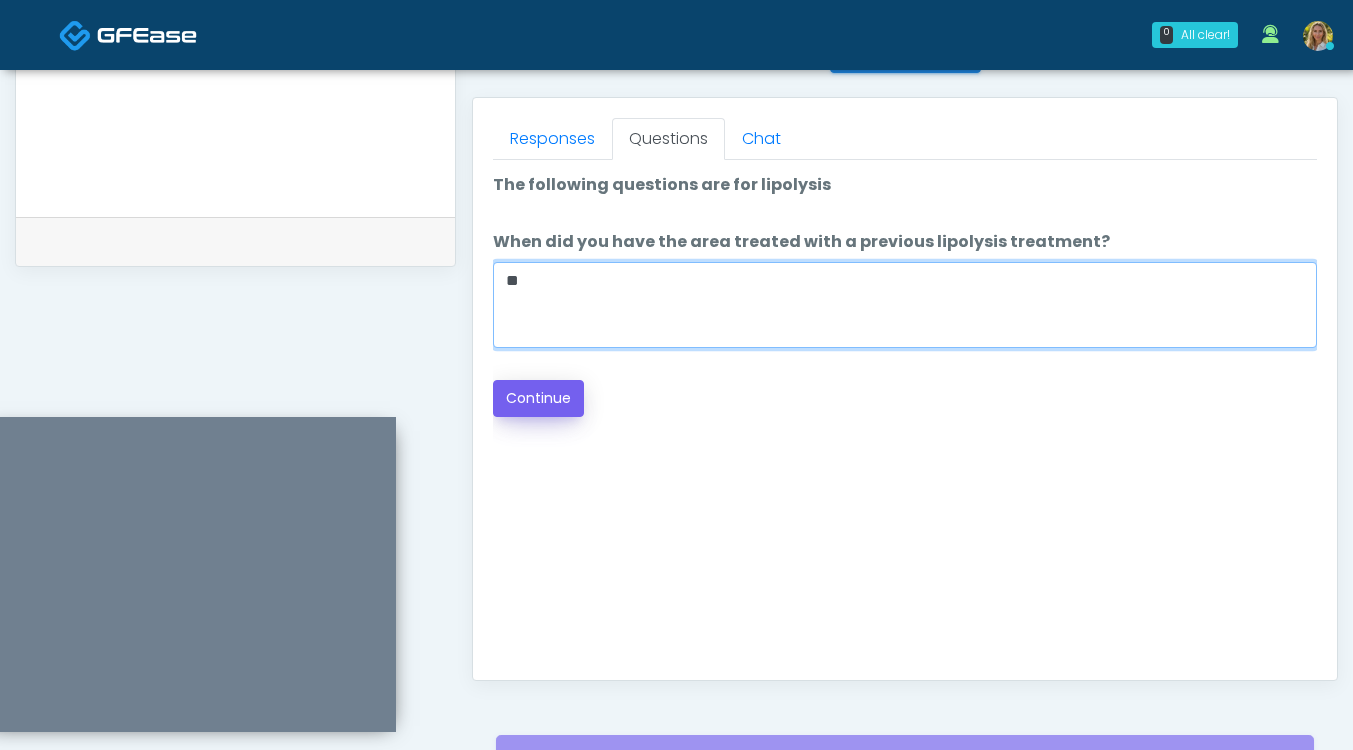 type on "**" 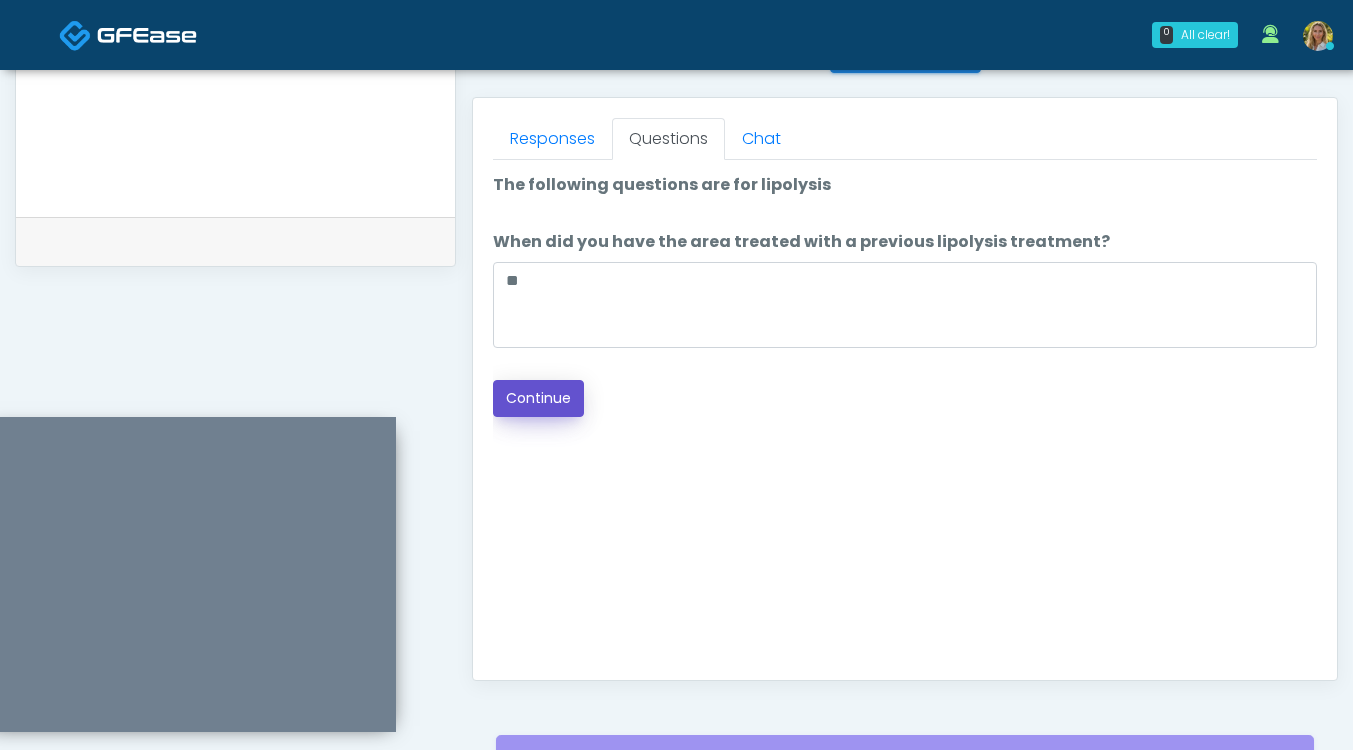 click on "Continue" at bounding box center (538, 398) 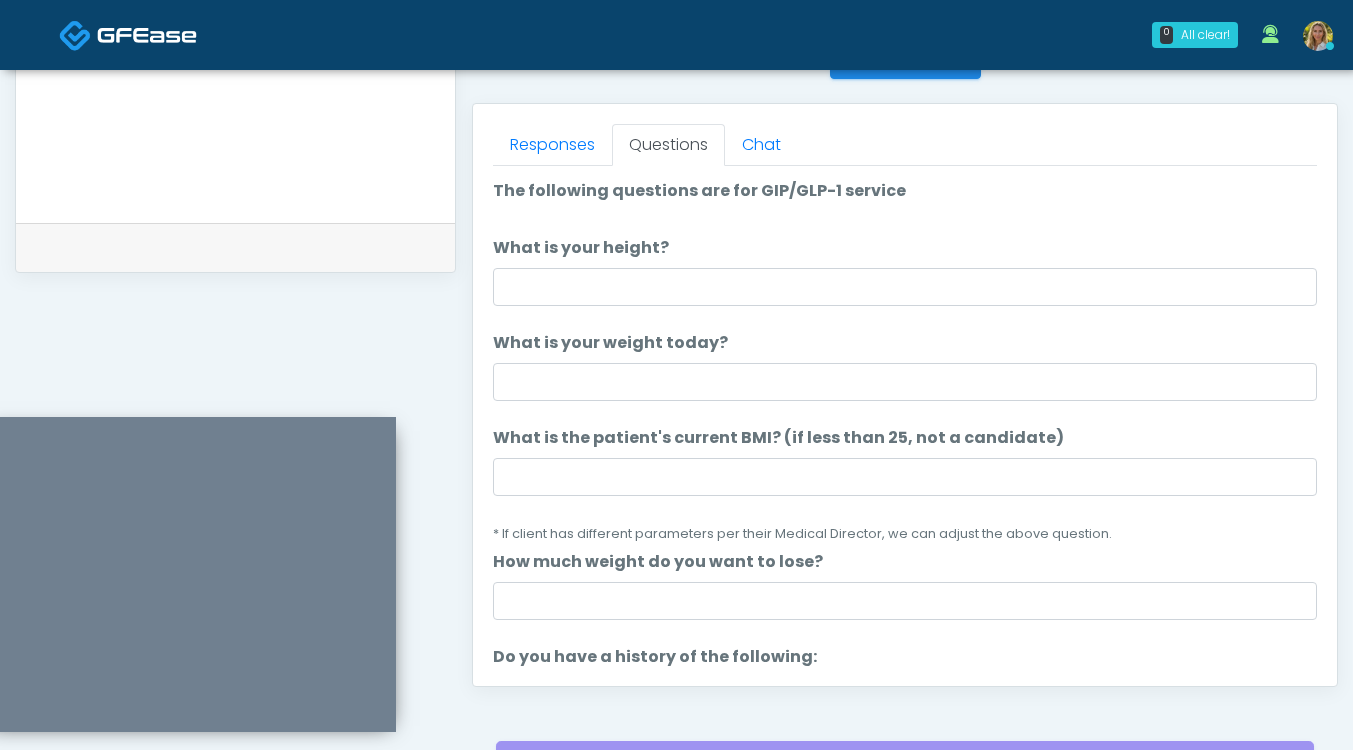 scroll, scrollTop: 842, scrollLeft: 0, axis: vertical 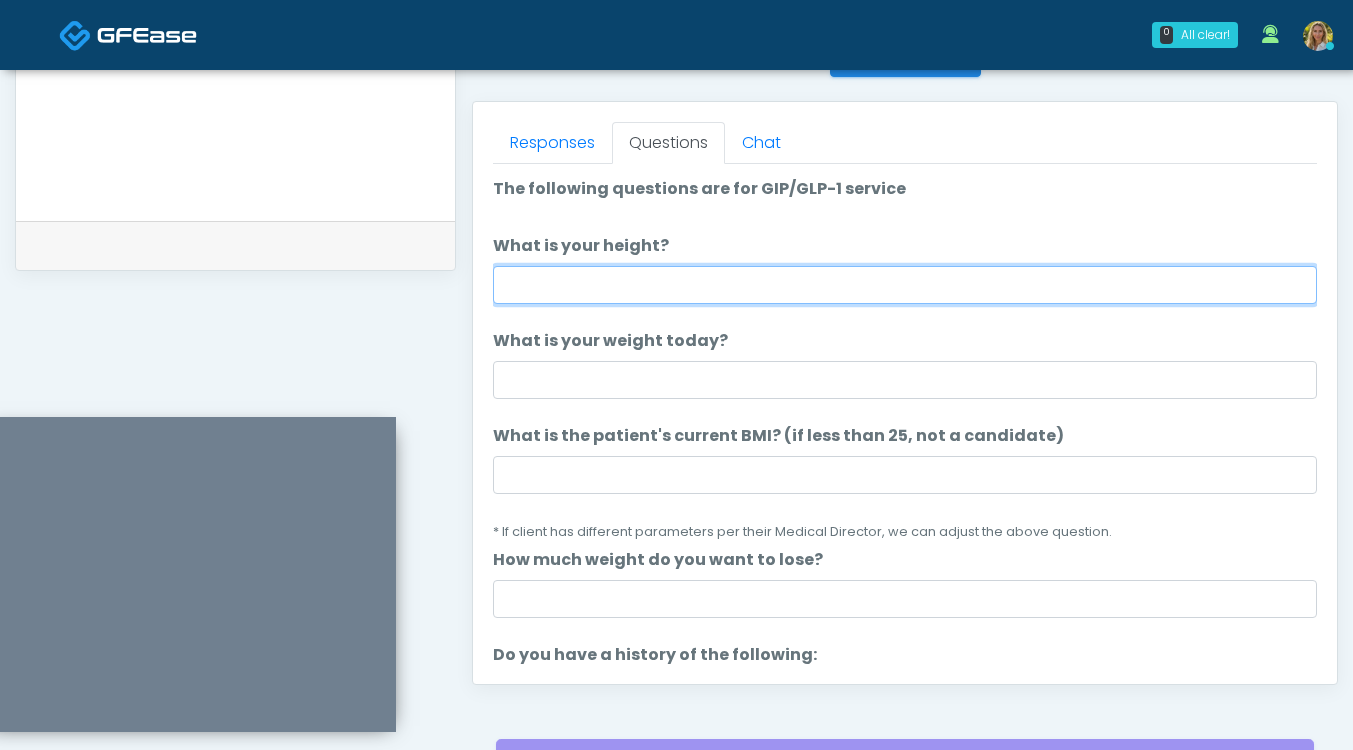 click on "What is your height?" at bounding box center (905, 285) 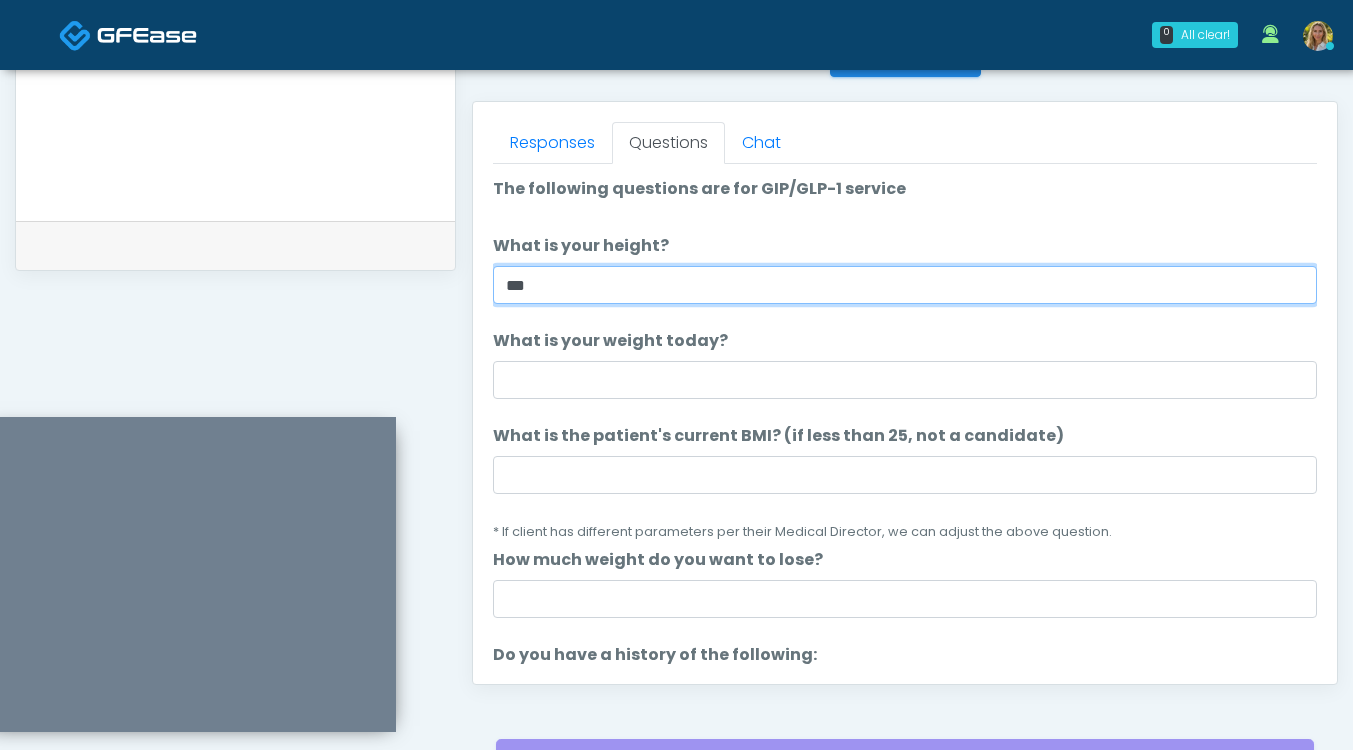 type on "***" 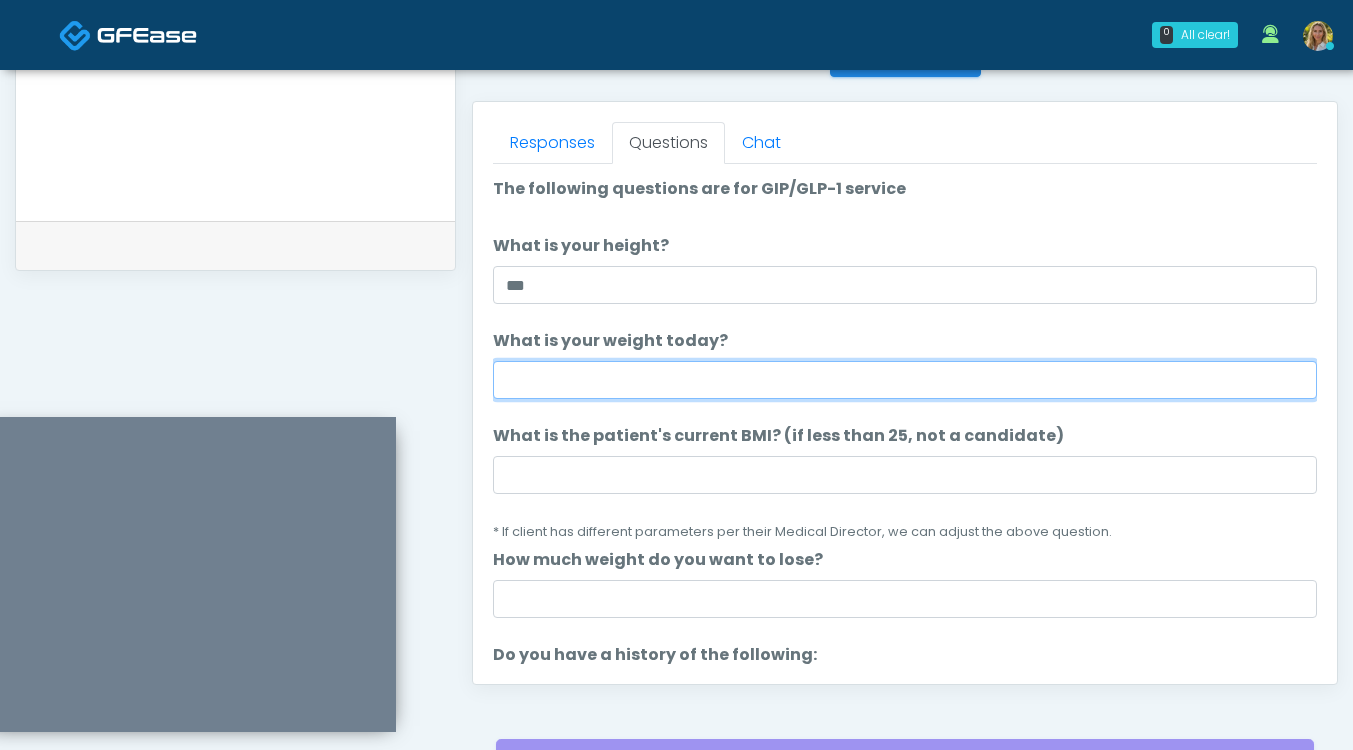 click on "What is your weight today?" at bounding box center (905, 380) 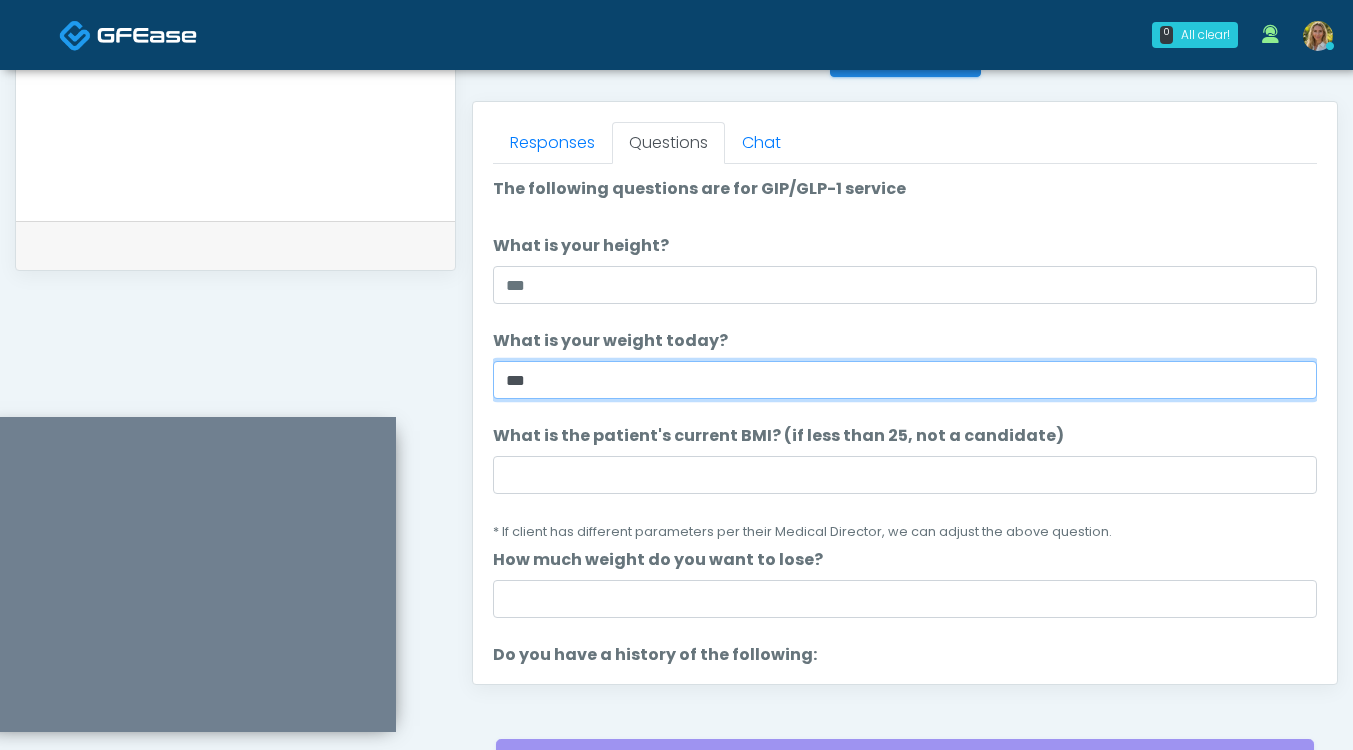 type on "***" 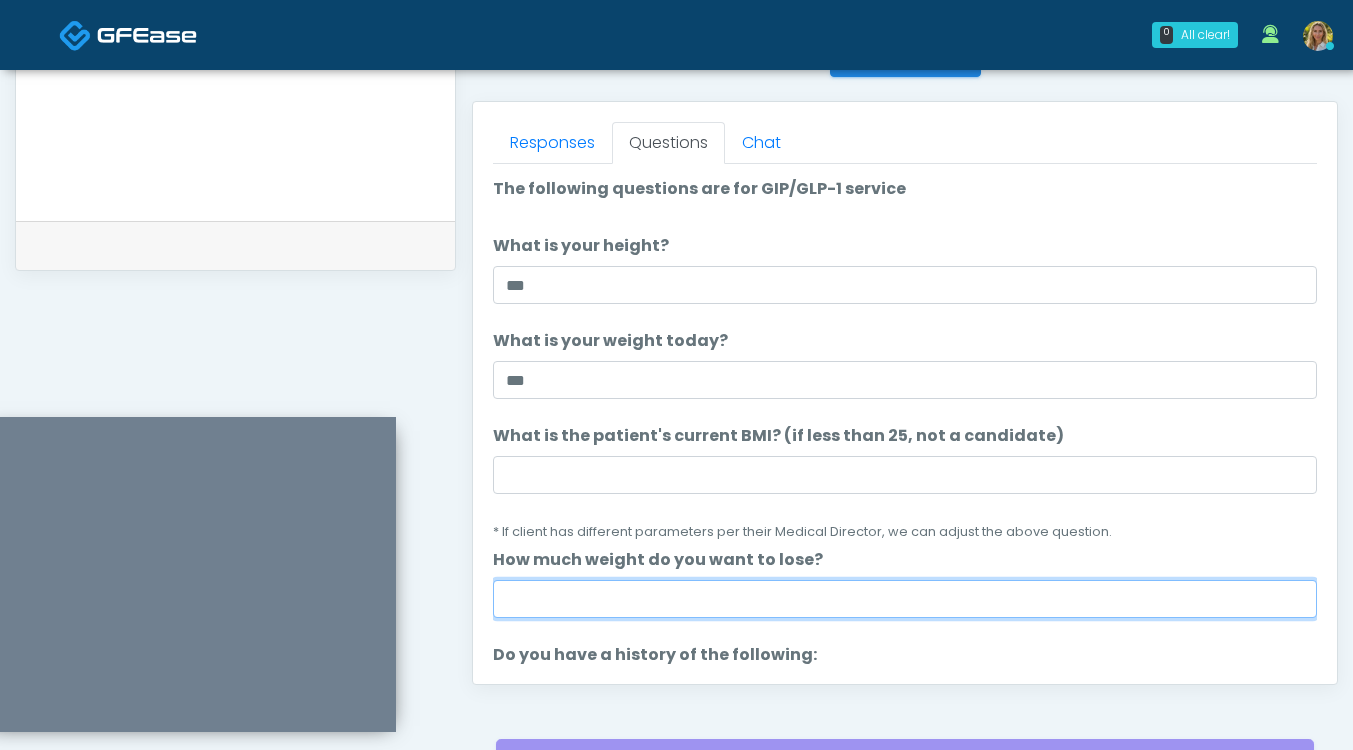 click on "How much weight do you want to lose?" at bounding box center [905, 599] 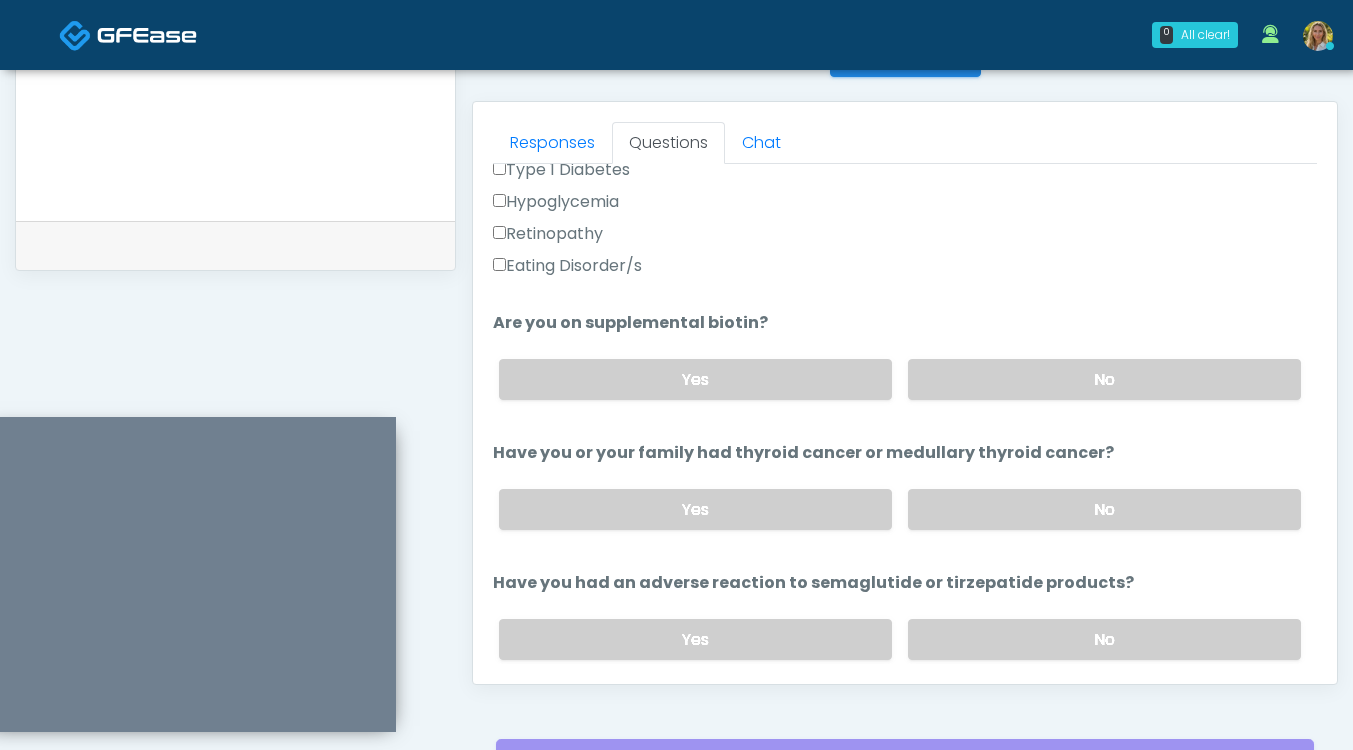 scroll, scrollTop: 615, scrollLeft: 0, axis: vertical 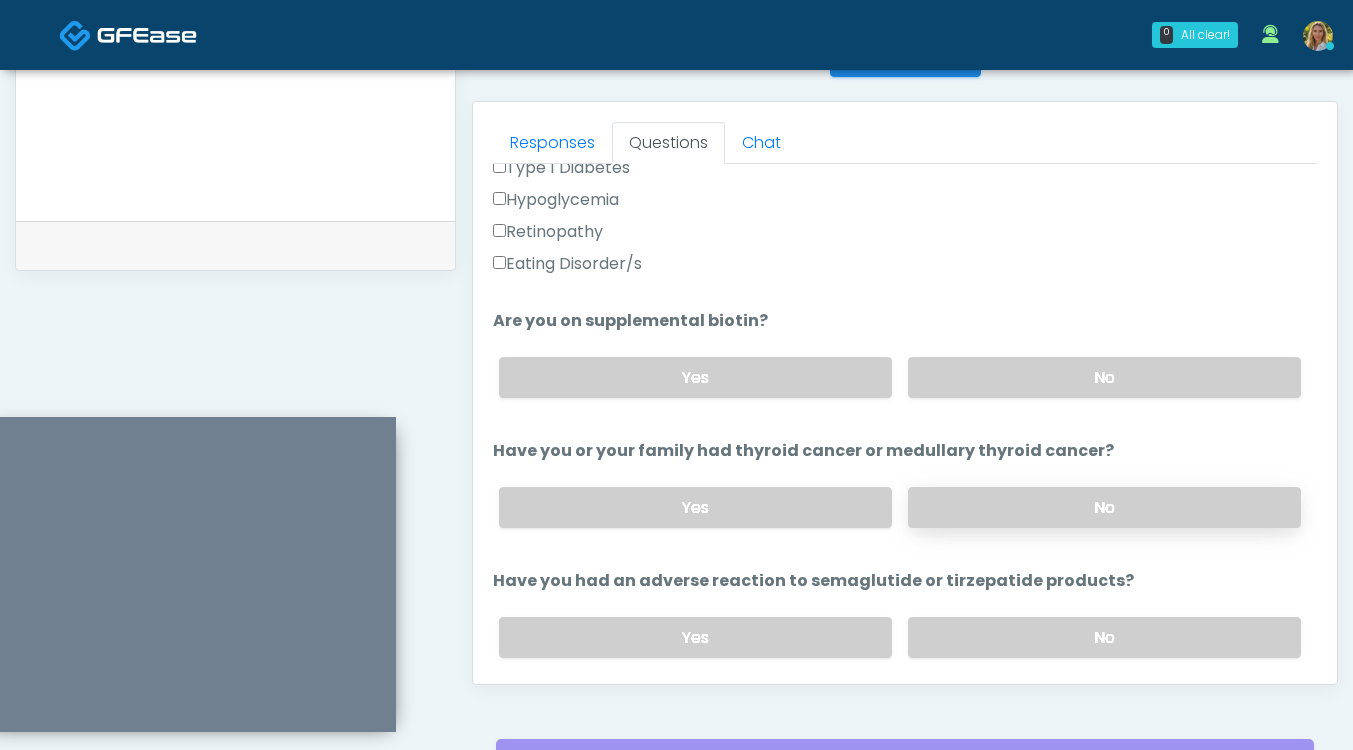 type on "**" 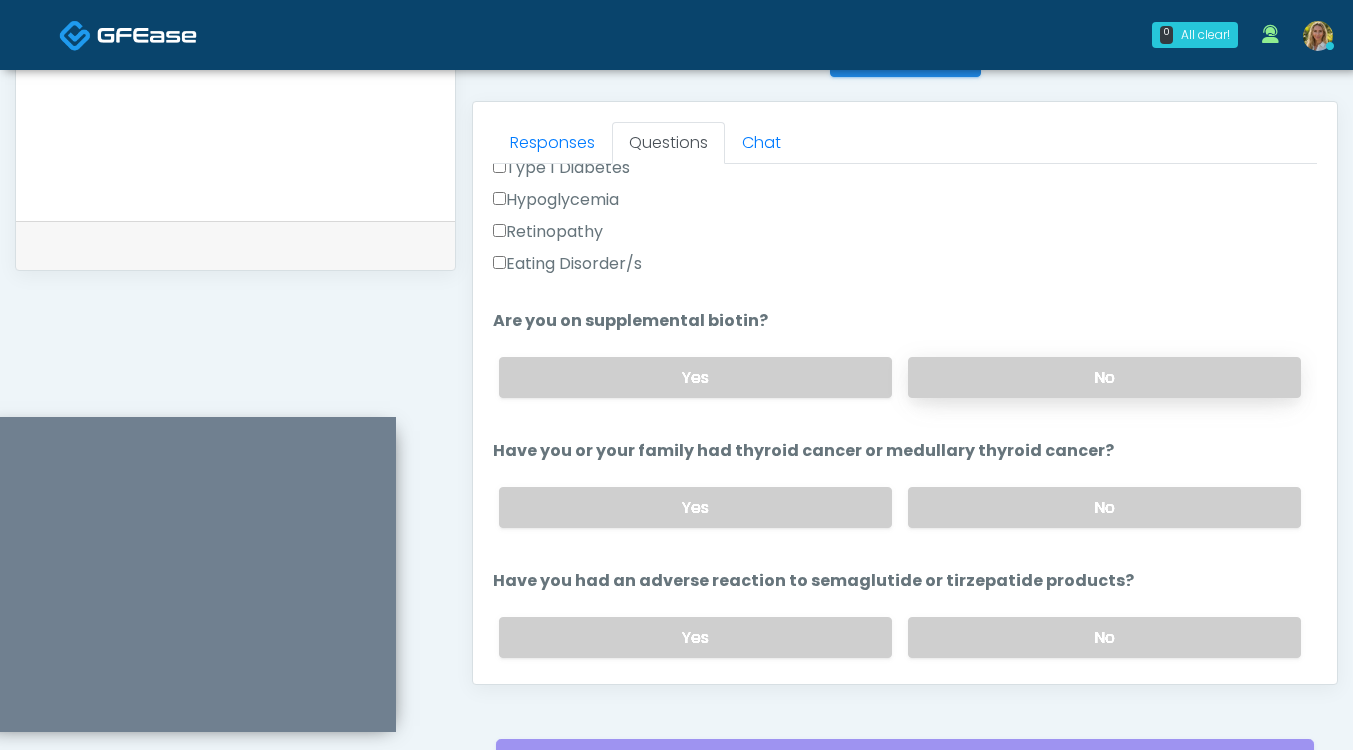 click on "No" at bounding box center [1104, 377] 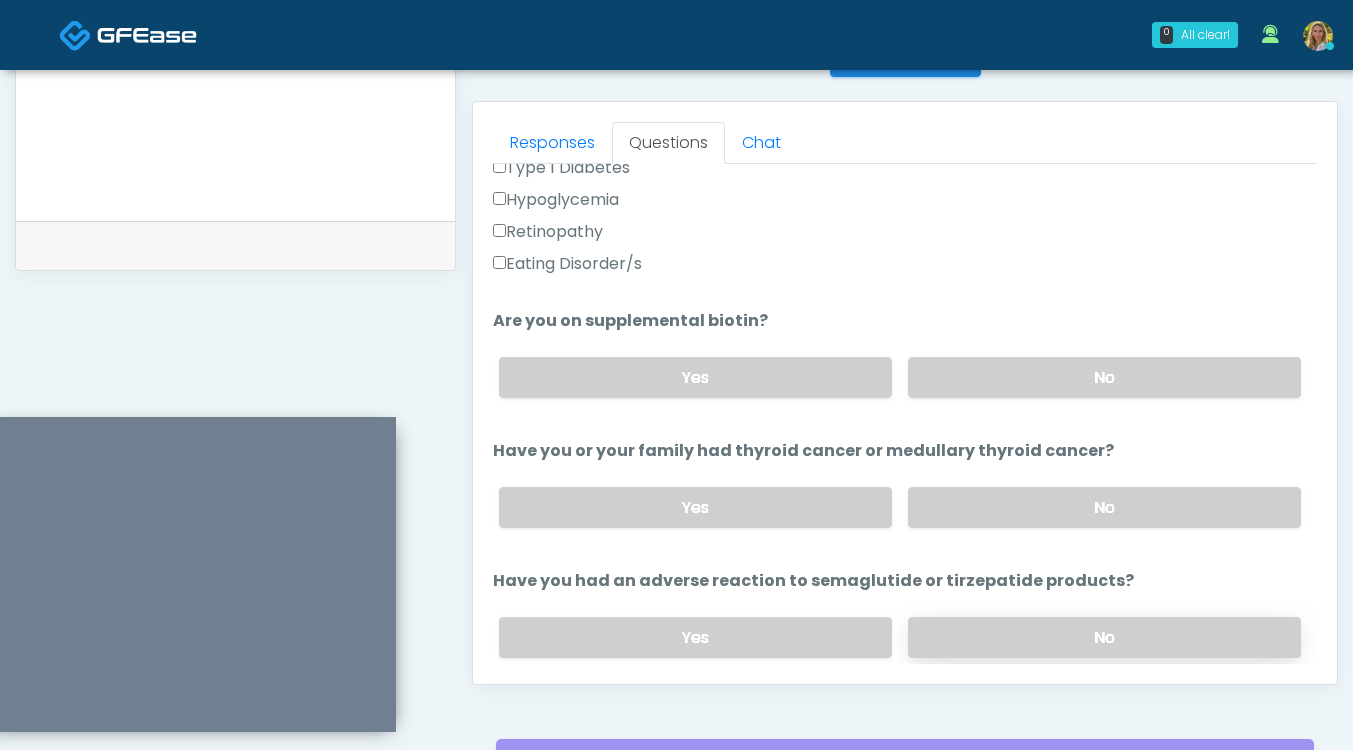 click on "No" at bounding box center [1104, 637] 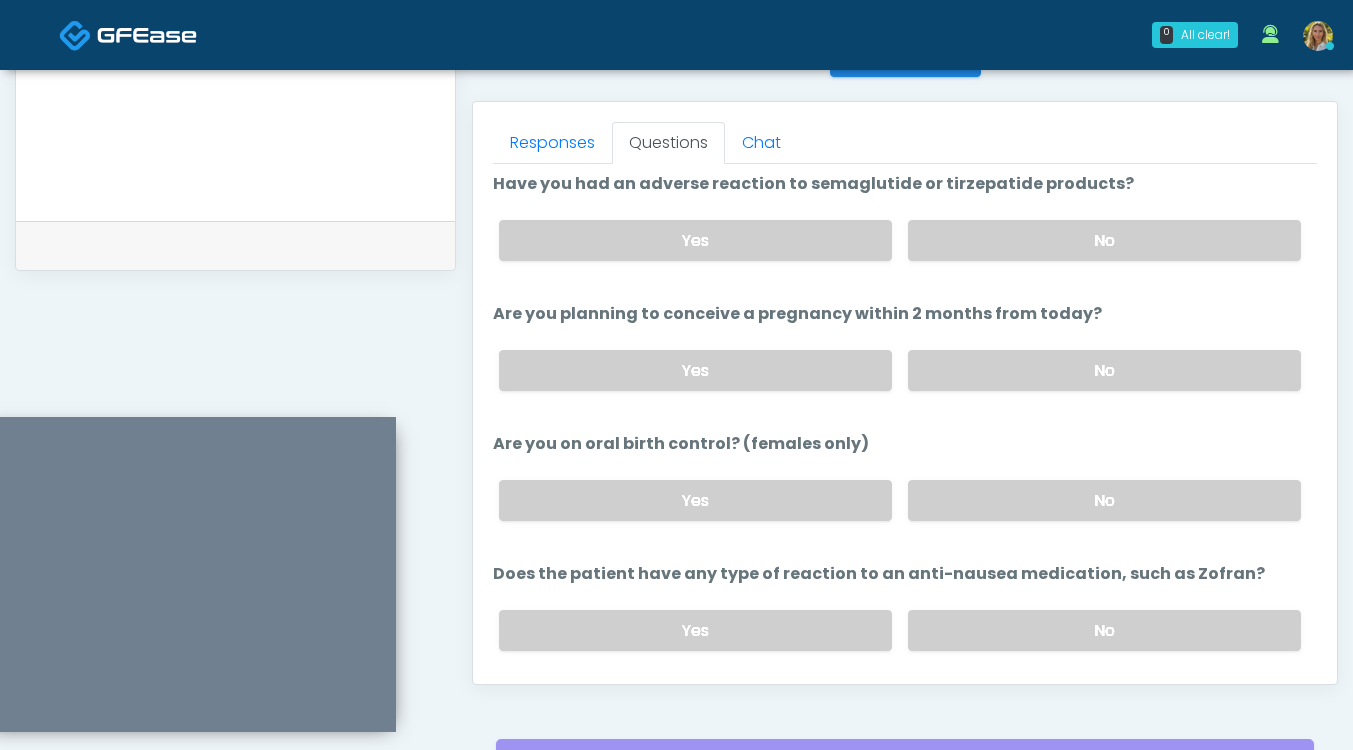 scroll, scrollTop: 1011, scrollLeft: 0, axis: vertical 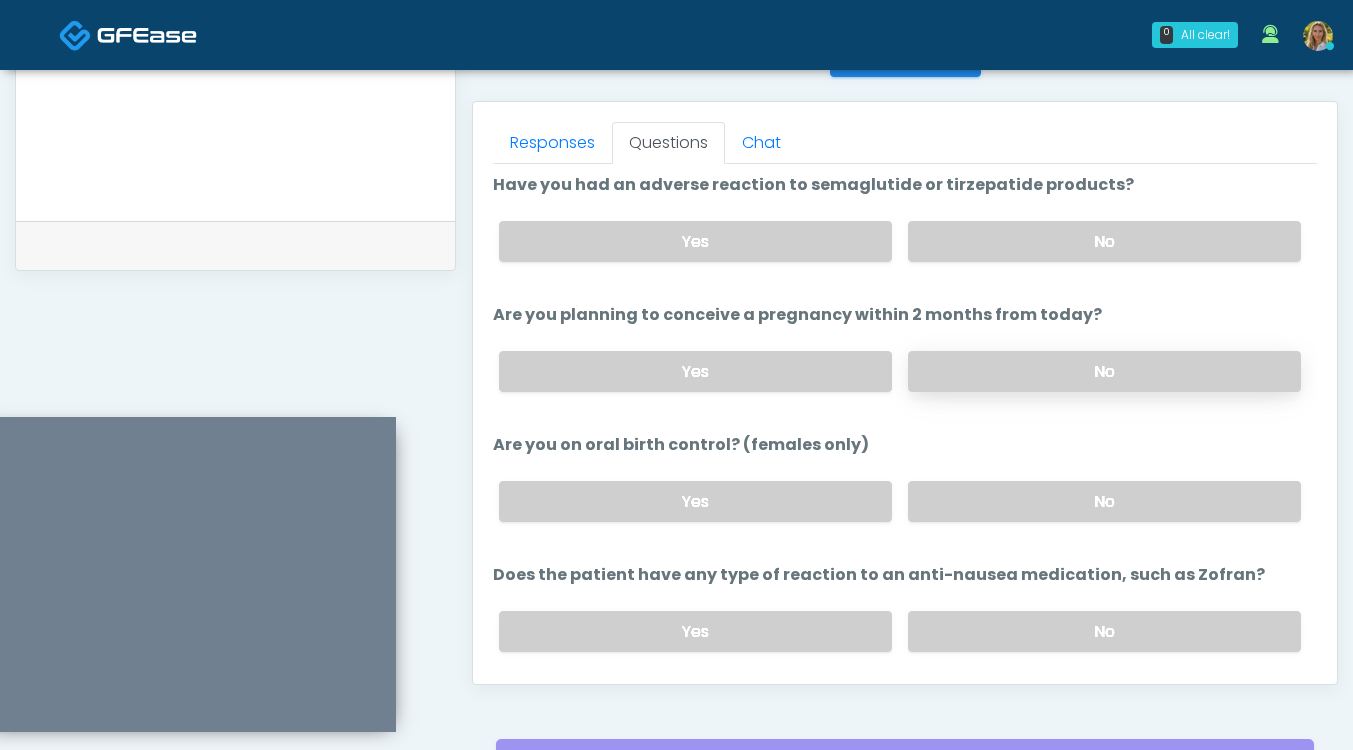 click on "No" at bounding box center (1104, 371) 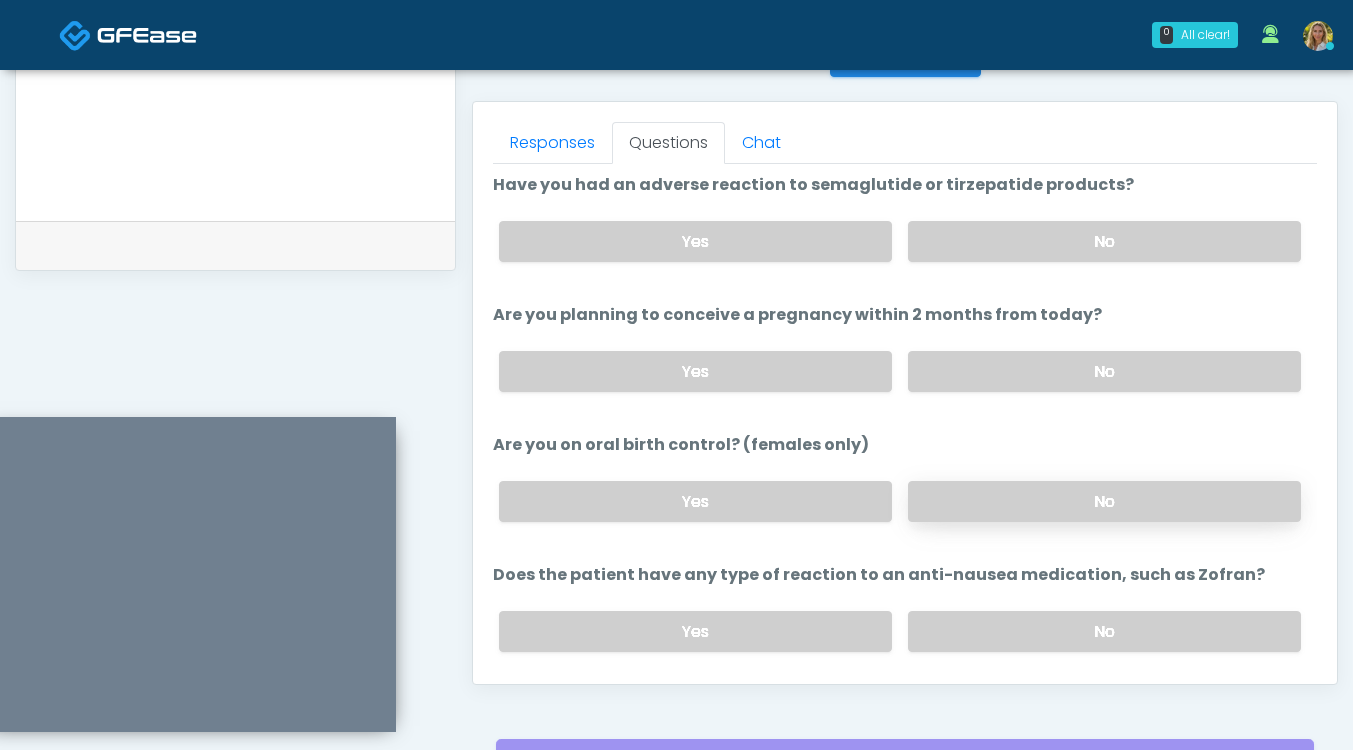 click on "No" at bounding box center (1104, 501) 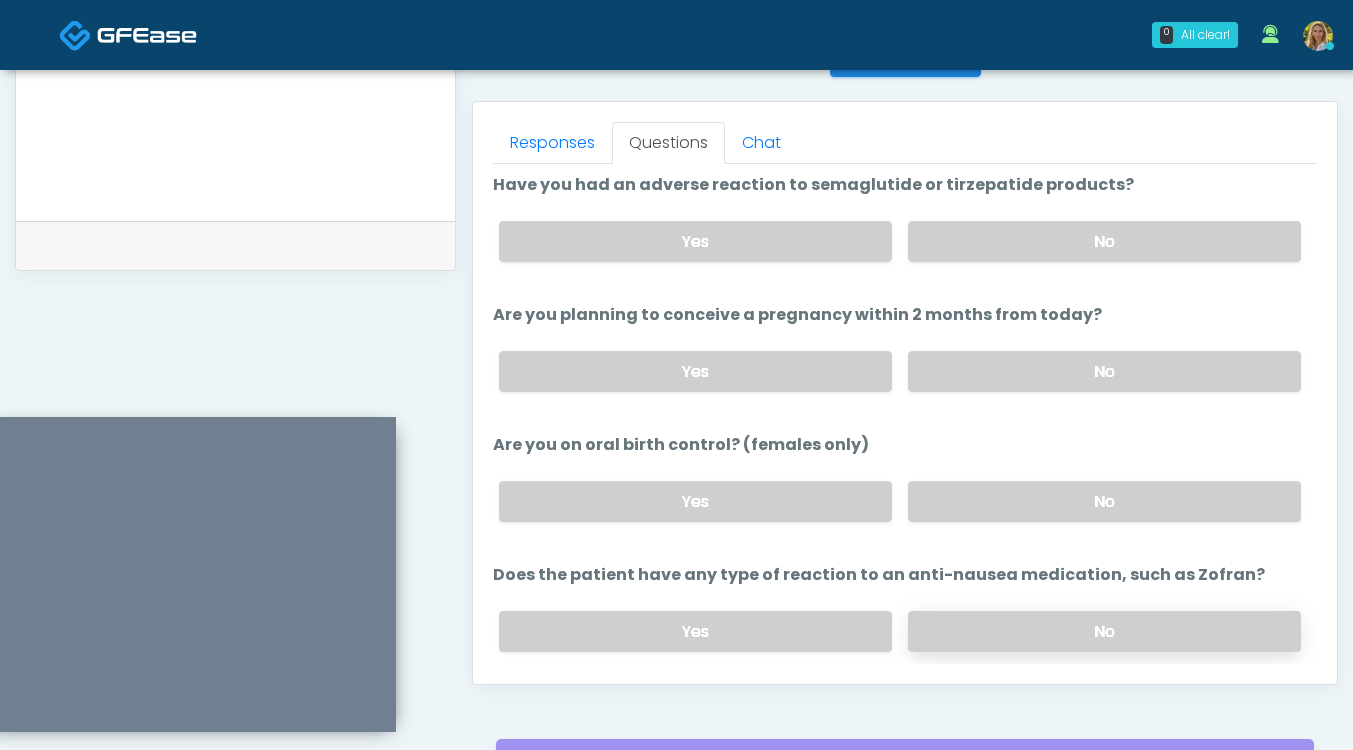 click on "No" at bounding box center (1104, 631) 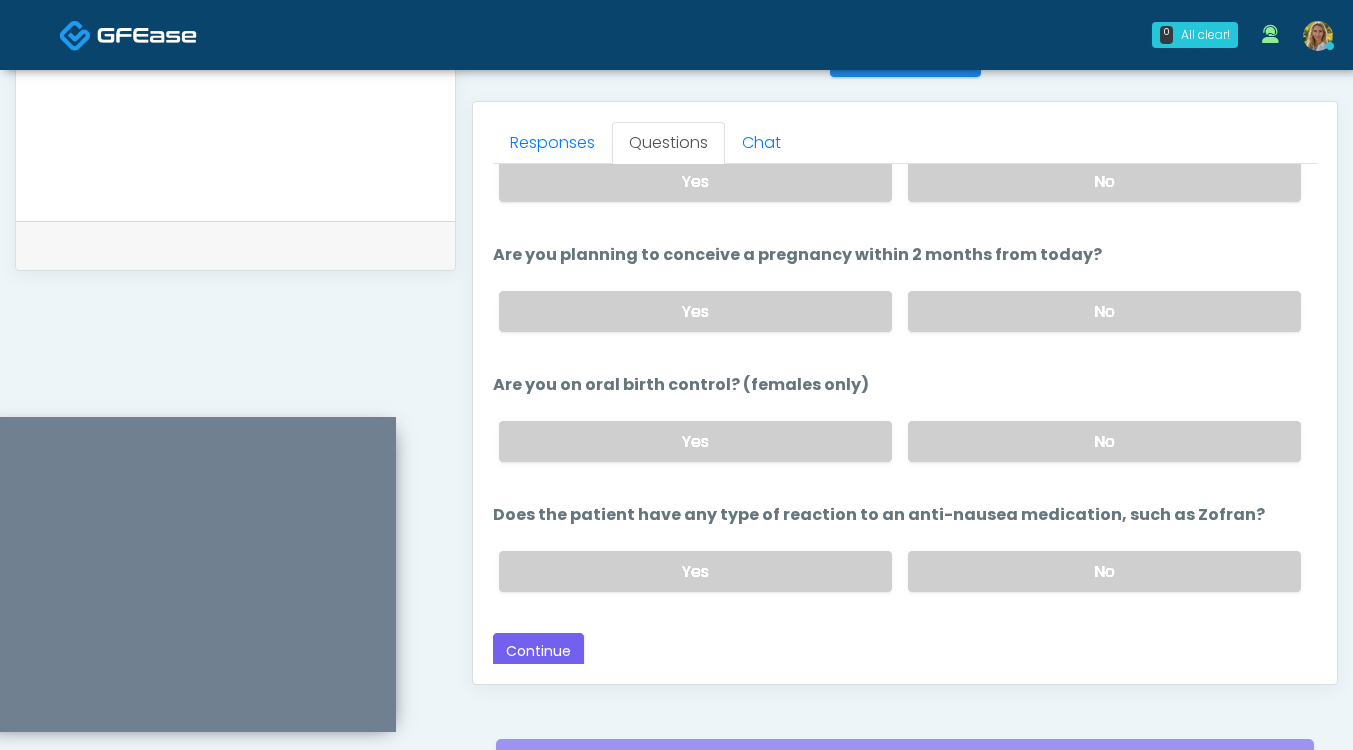 scroll, scrollTop: 1067, scrollLeft: 0, axis: vertical 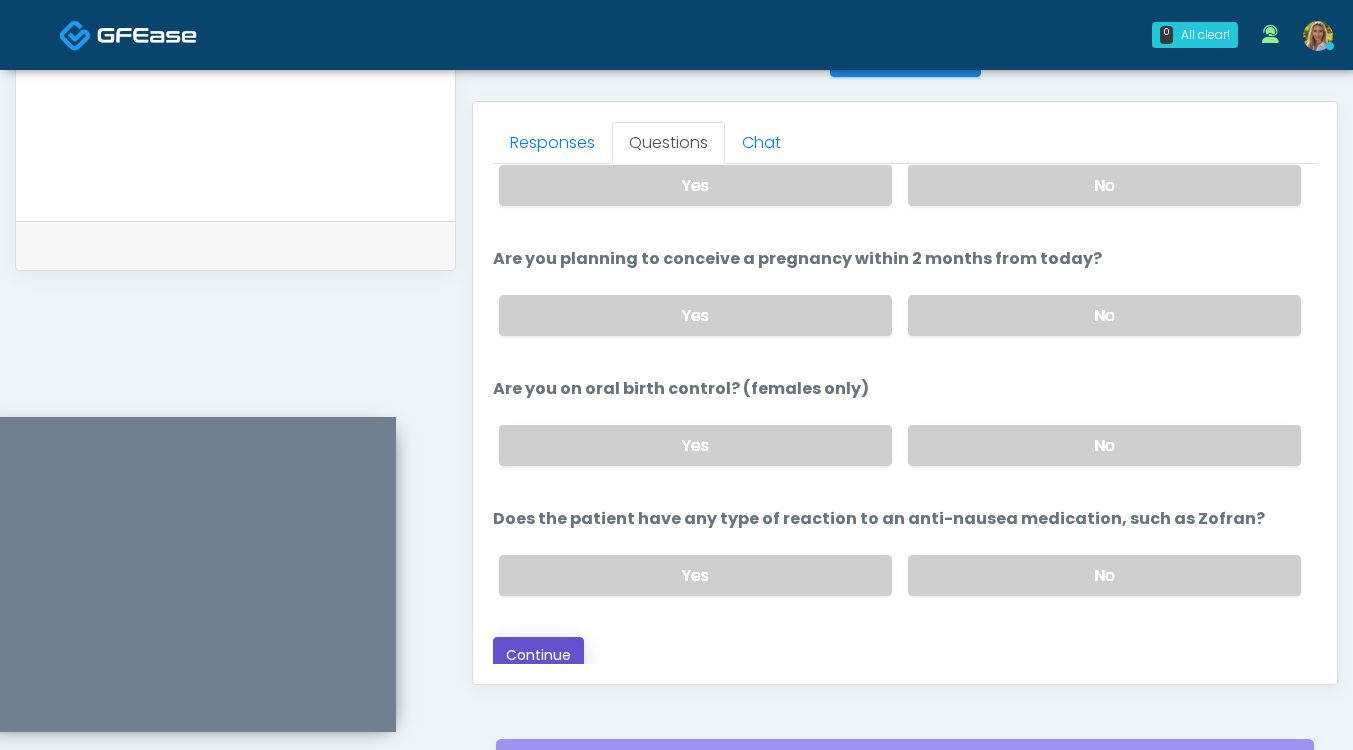 click on "Continue" at bounding box center [538, 655] 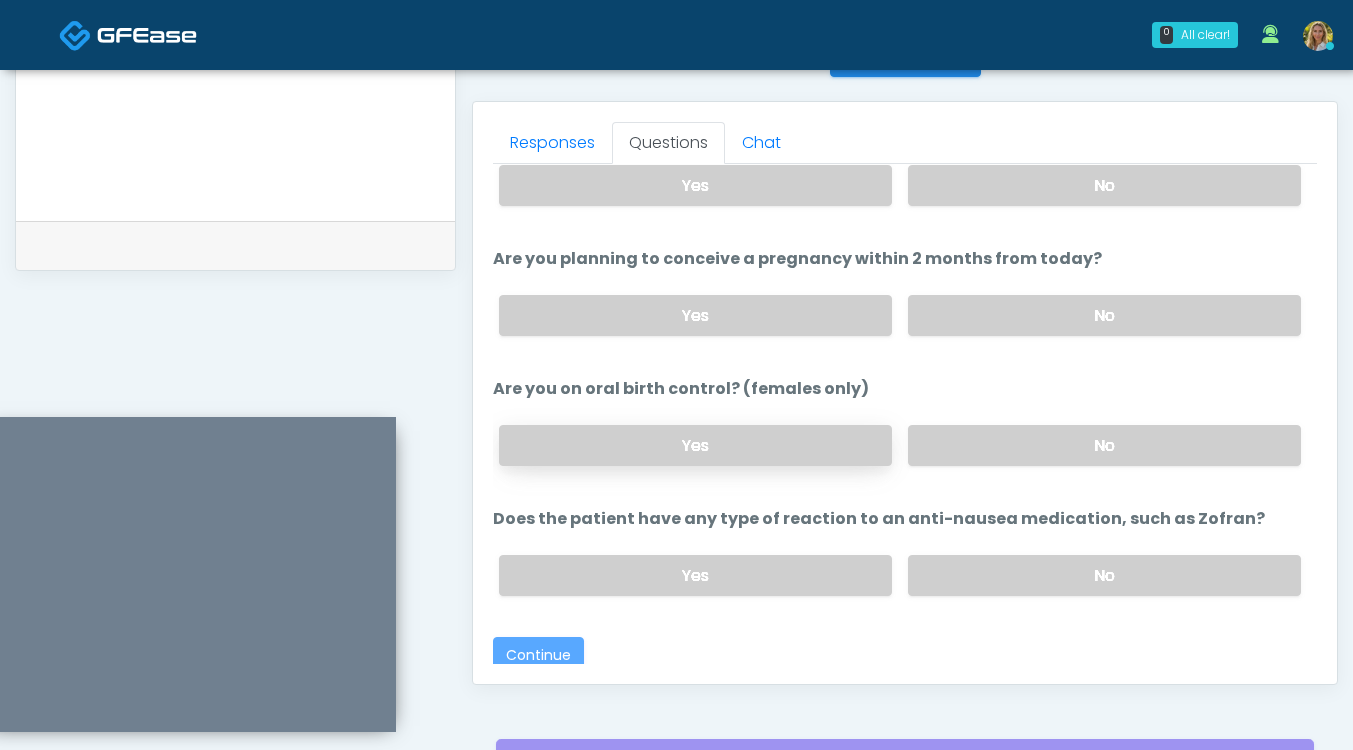 scroll, scrollTop: 1045, scrollLeft: 0, axis: vertical 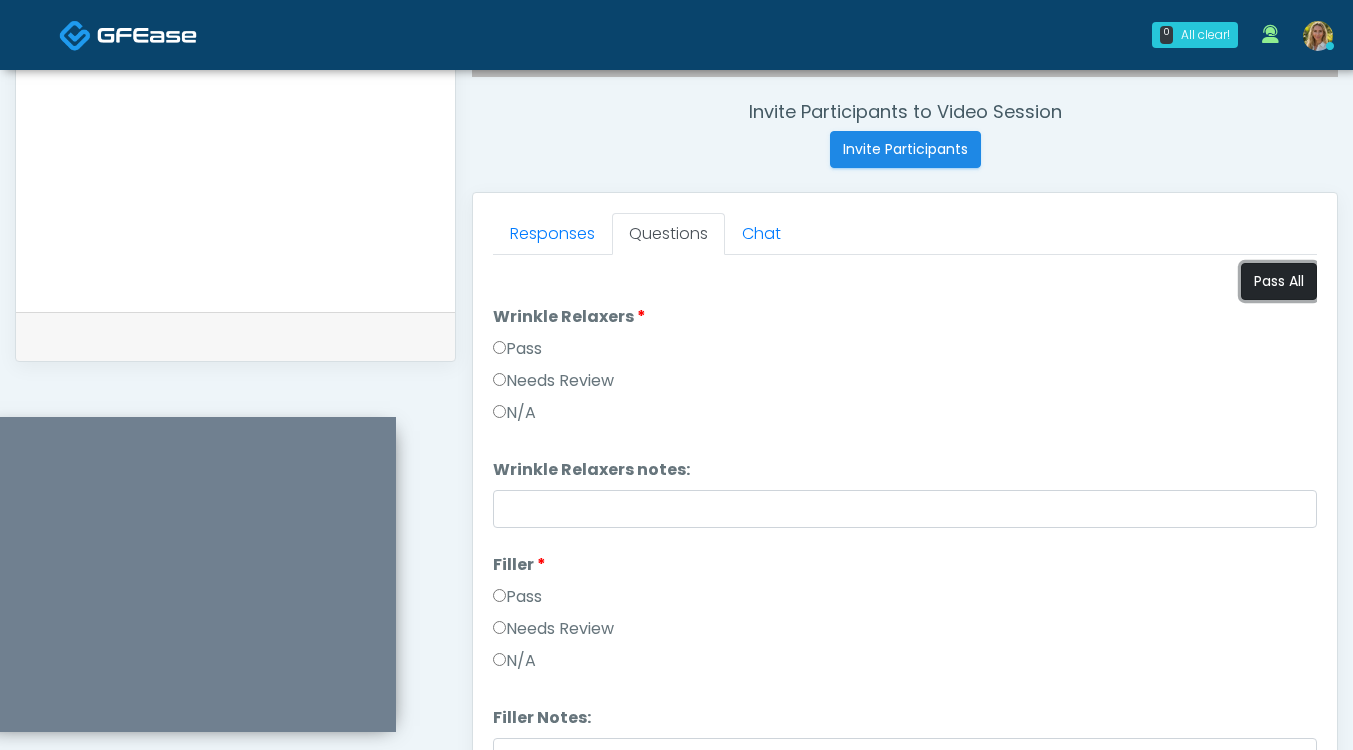 click on "Pass All" at bounding box center [1279, 281] 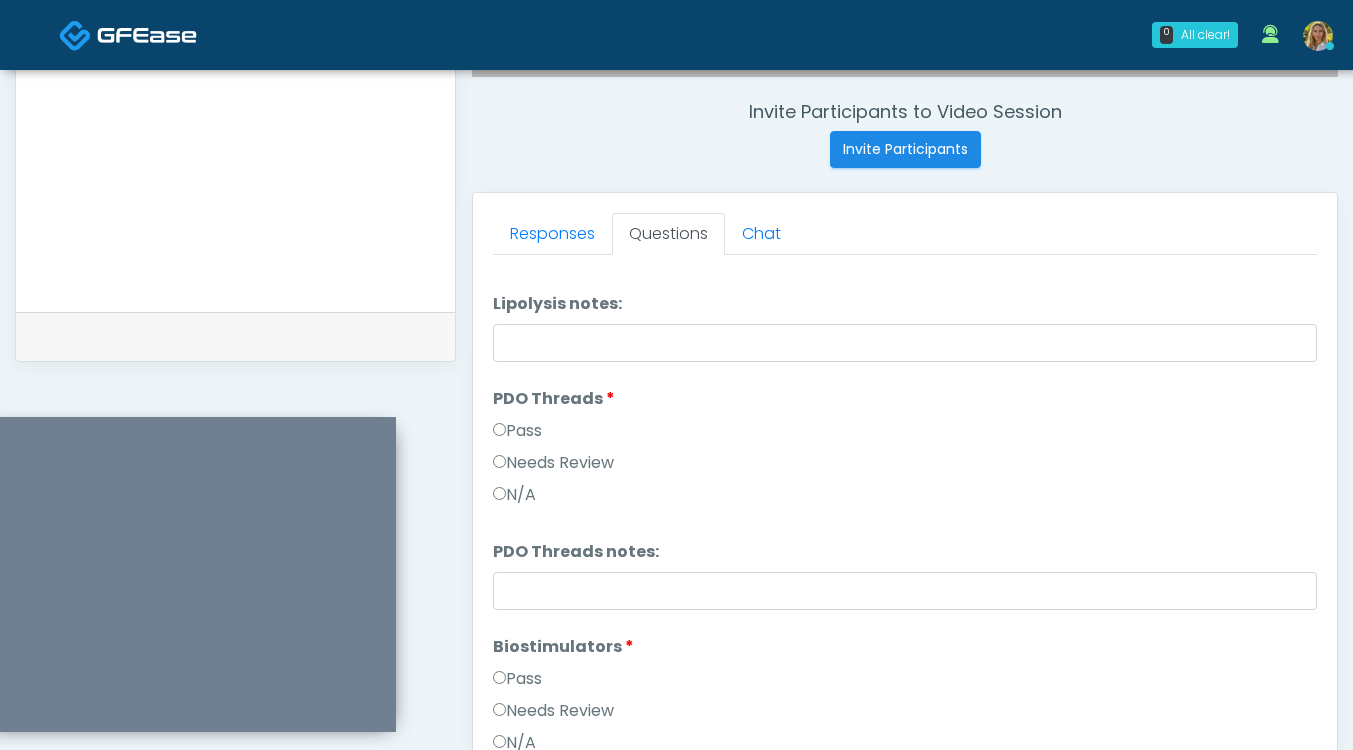 scroll, scrollTop: 1571, scrollLeft: 0, axis: vertical 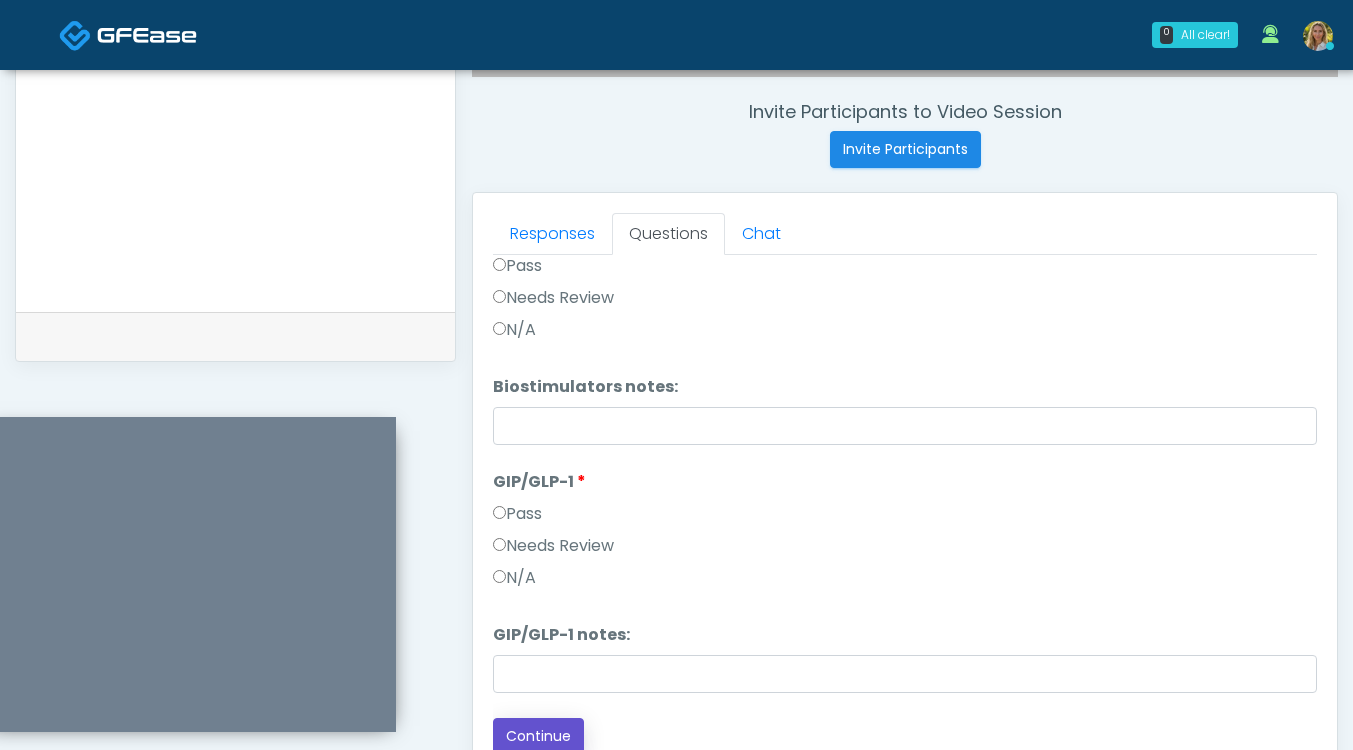 click on "Continue" at bounding box center [538, 736] 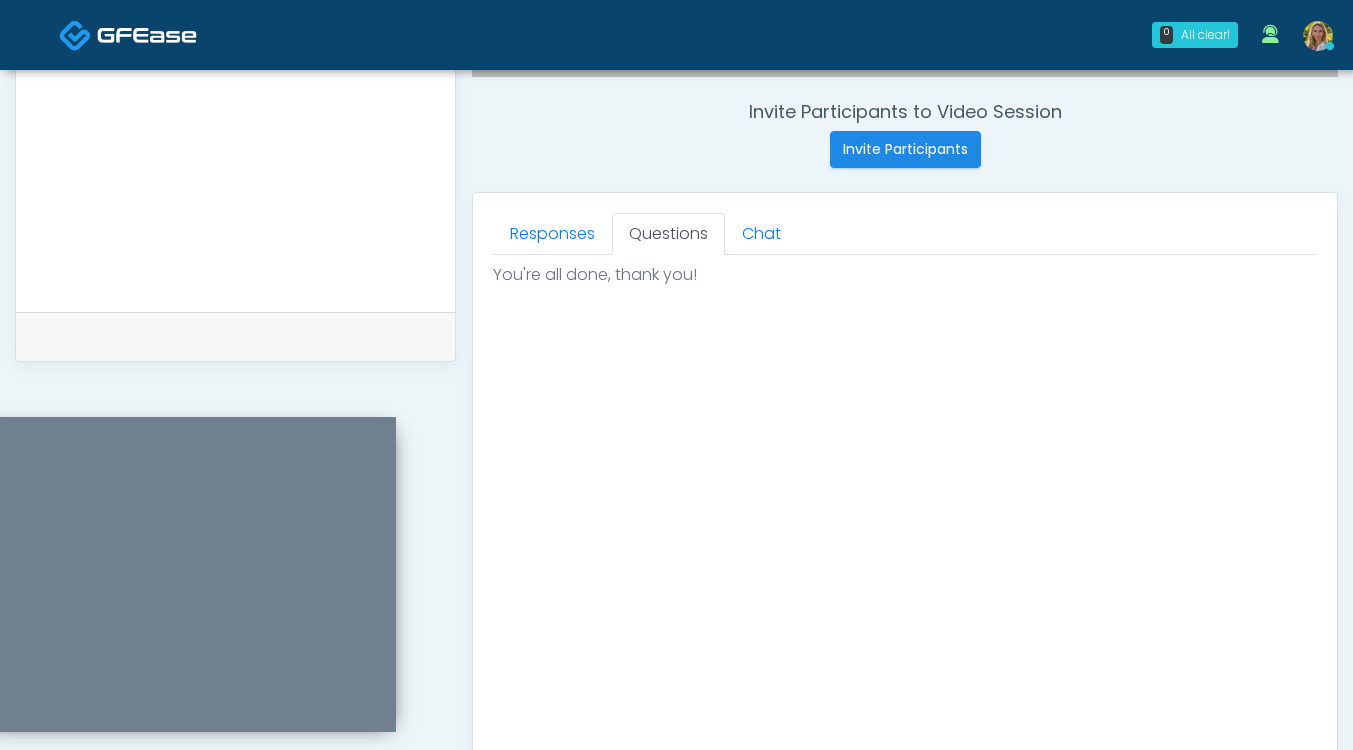 scroll, scrollTop: 0, scrollLeft: 0, axis: both 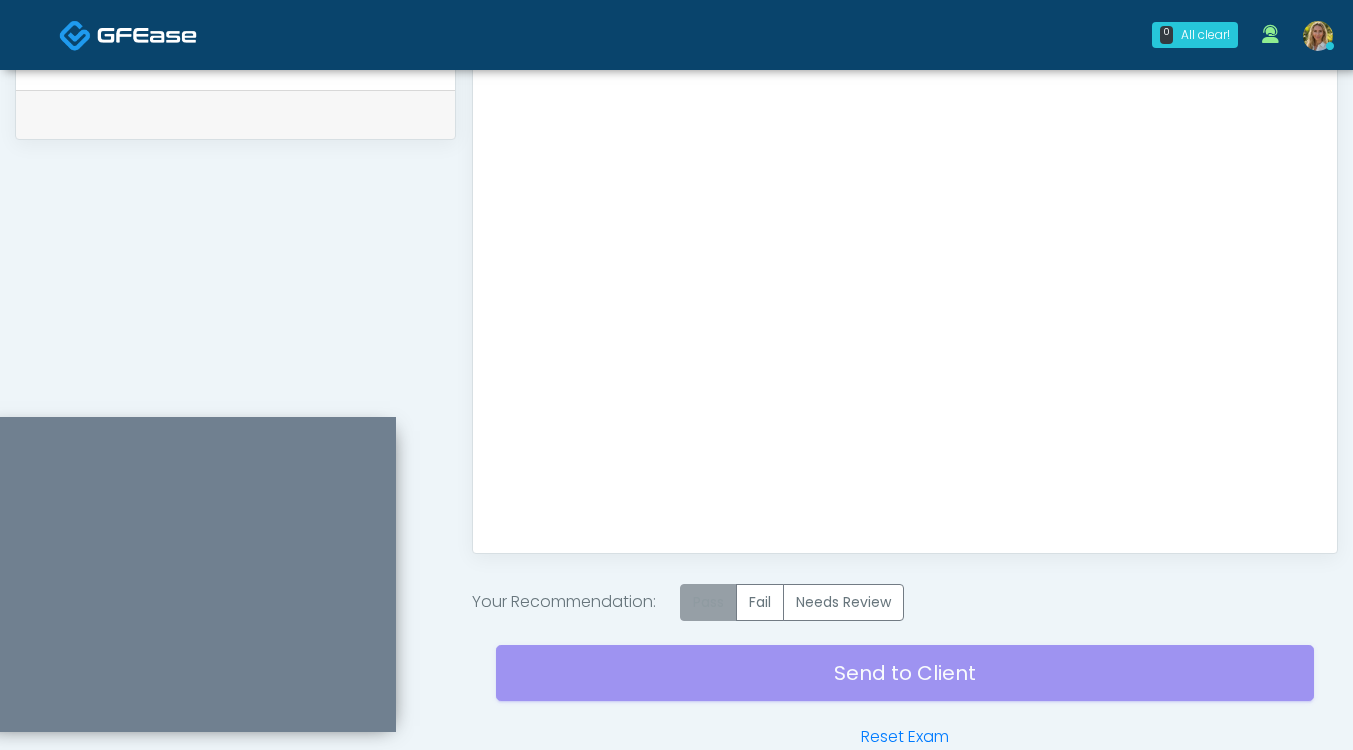 click on "Pass" at bounding box center (708, 602) 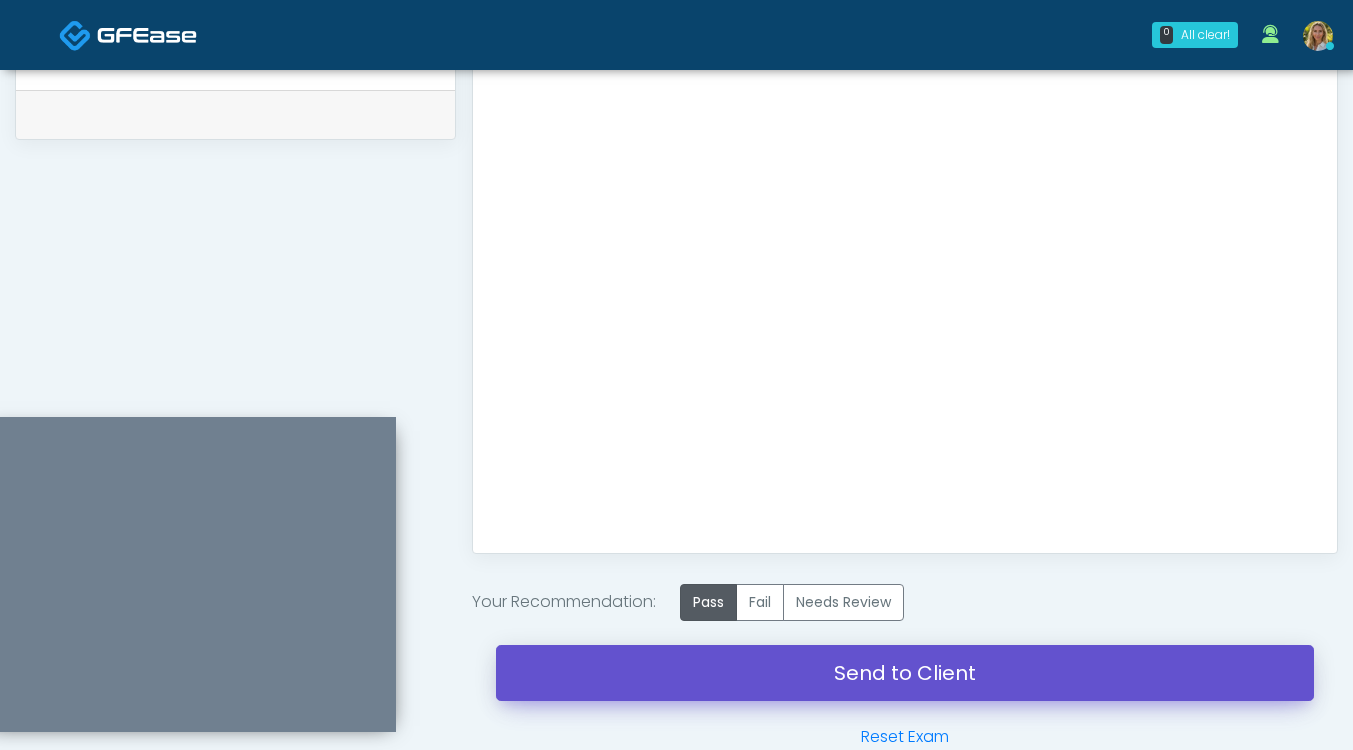 click on "Send to Client" at bounding box center [905, 673] 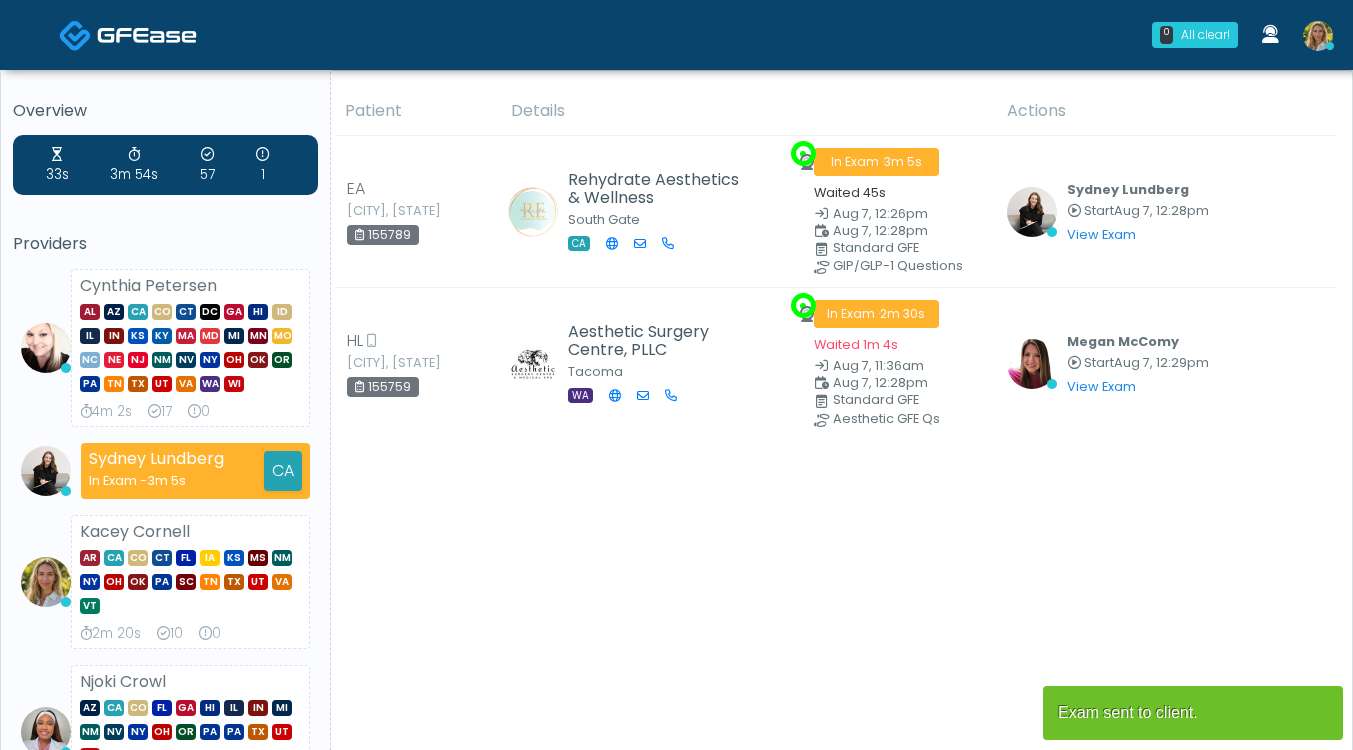 scroll, scrollTop: 0, scrollLeft: 0, axis: both 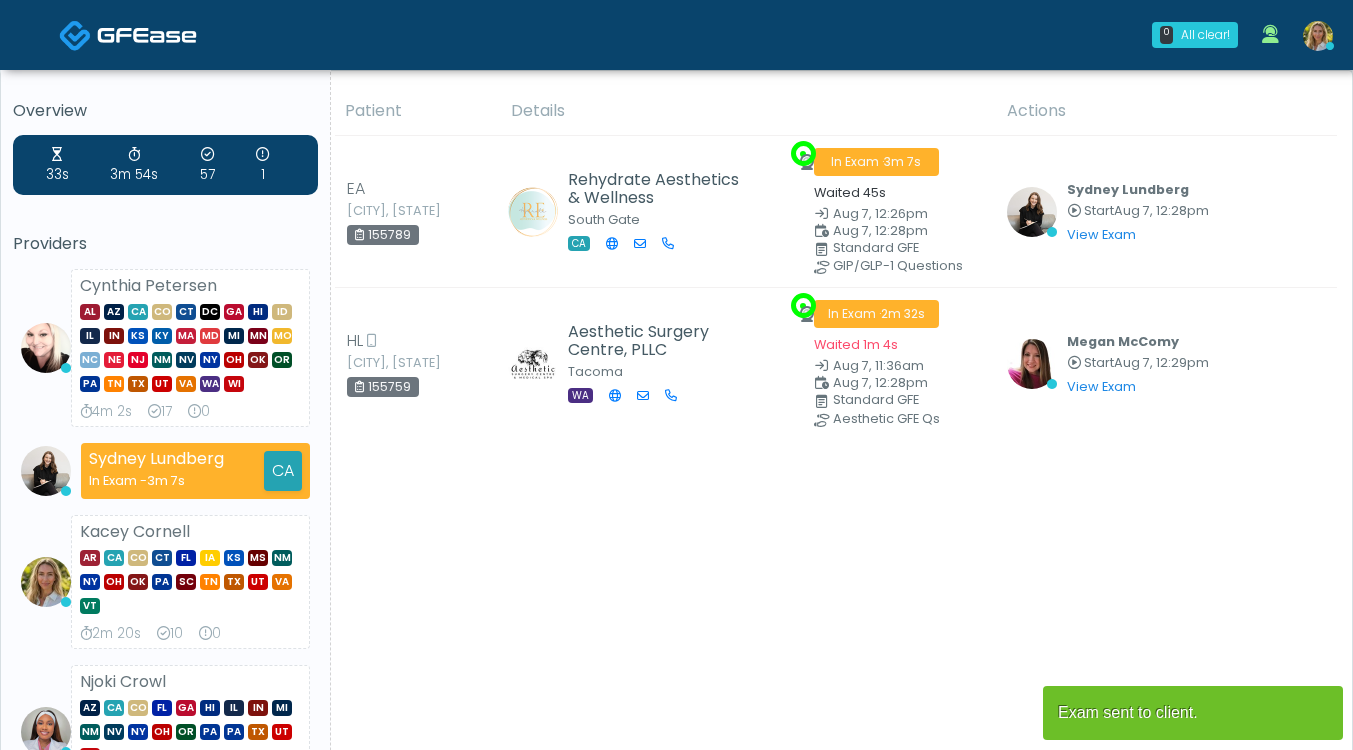 click at bounding box center (1318, 36) 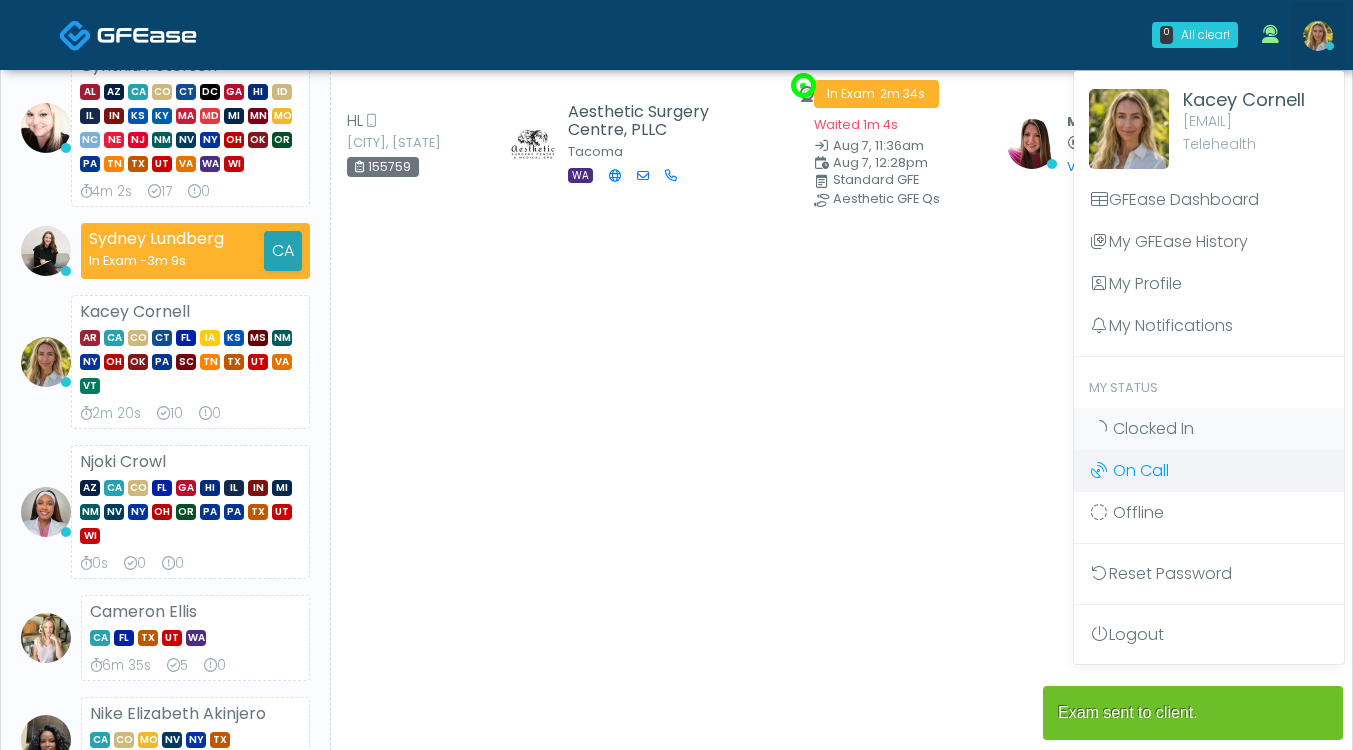 scroll, scrollTop: 231, scrollLeft: 0, axis: vertical 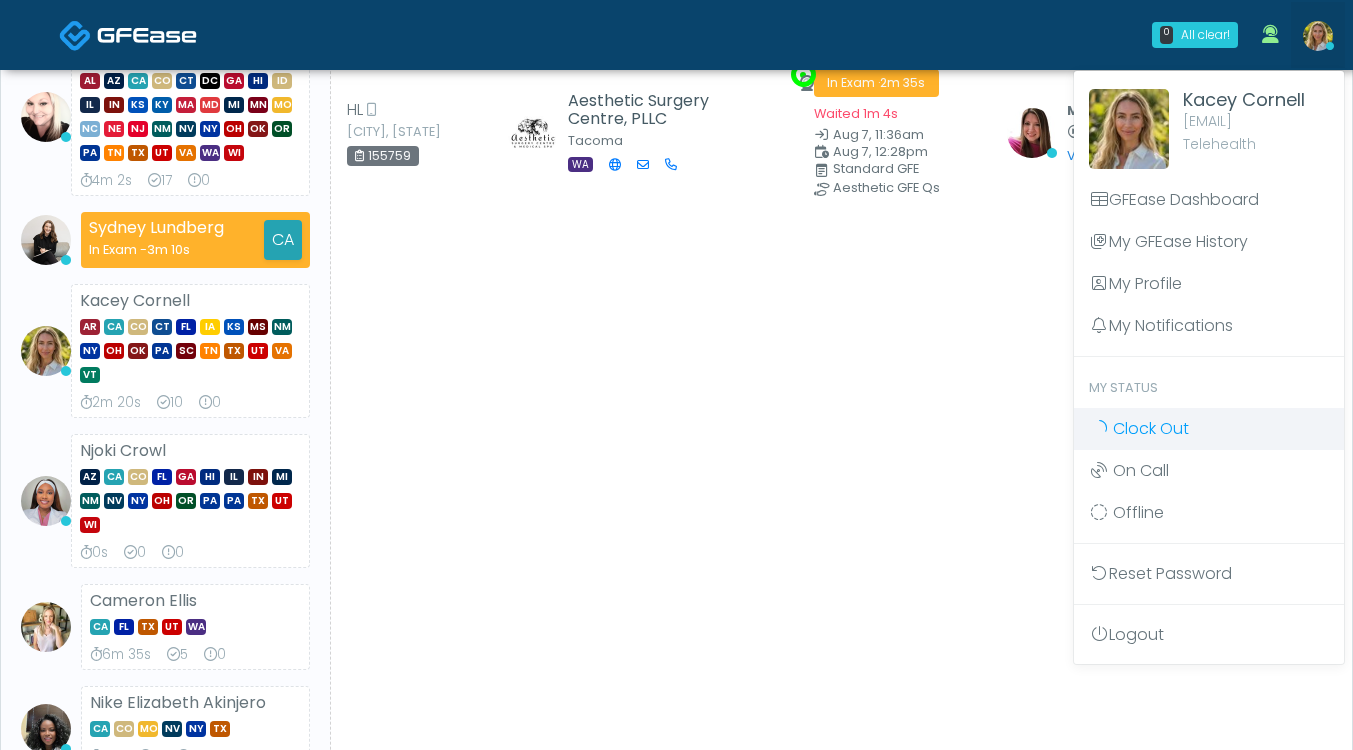 click on "Clock Out" at bounding box center (1151, 428) 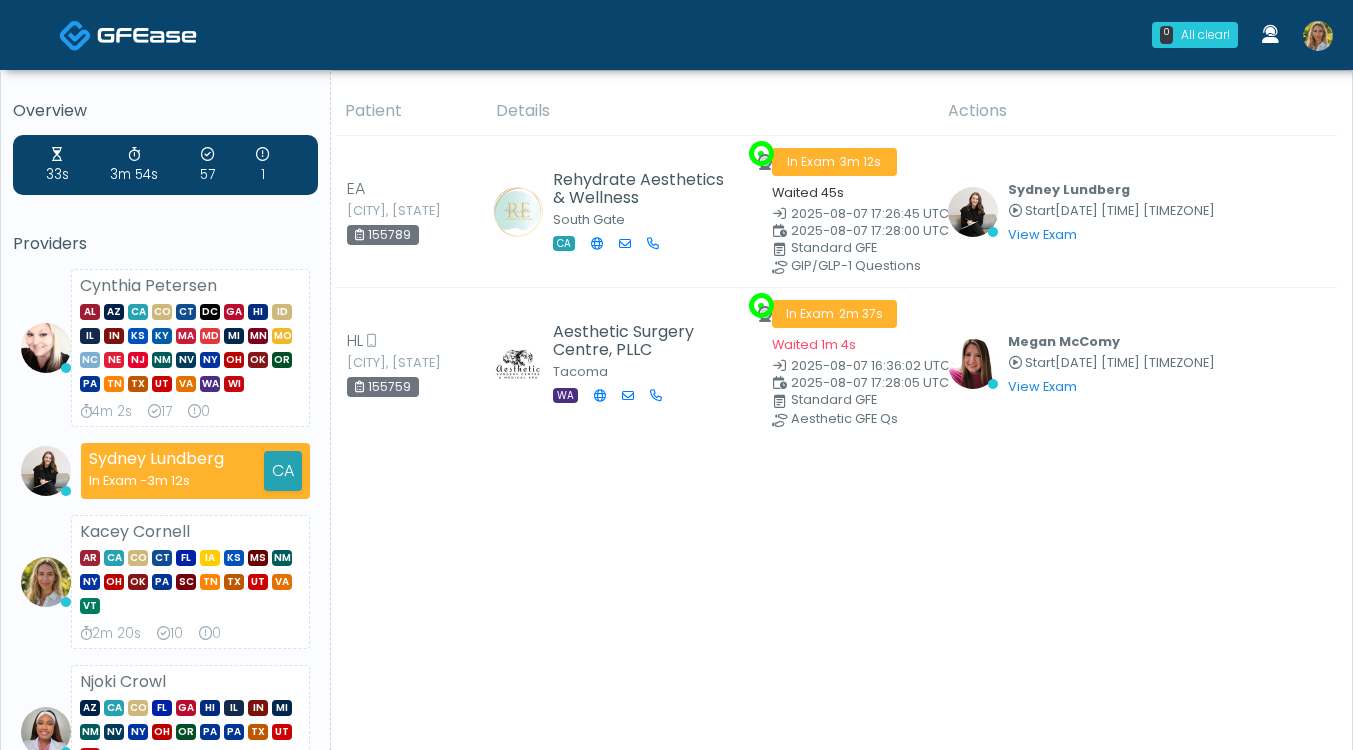 scroll, scrollTop: 0, scrollLeft: 0, axis: both 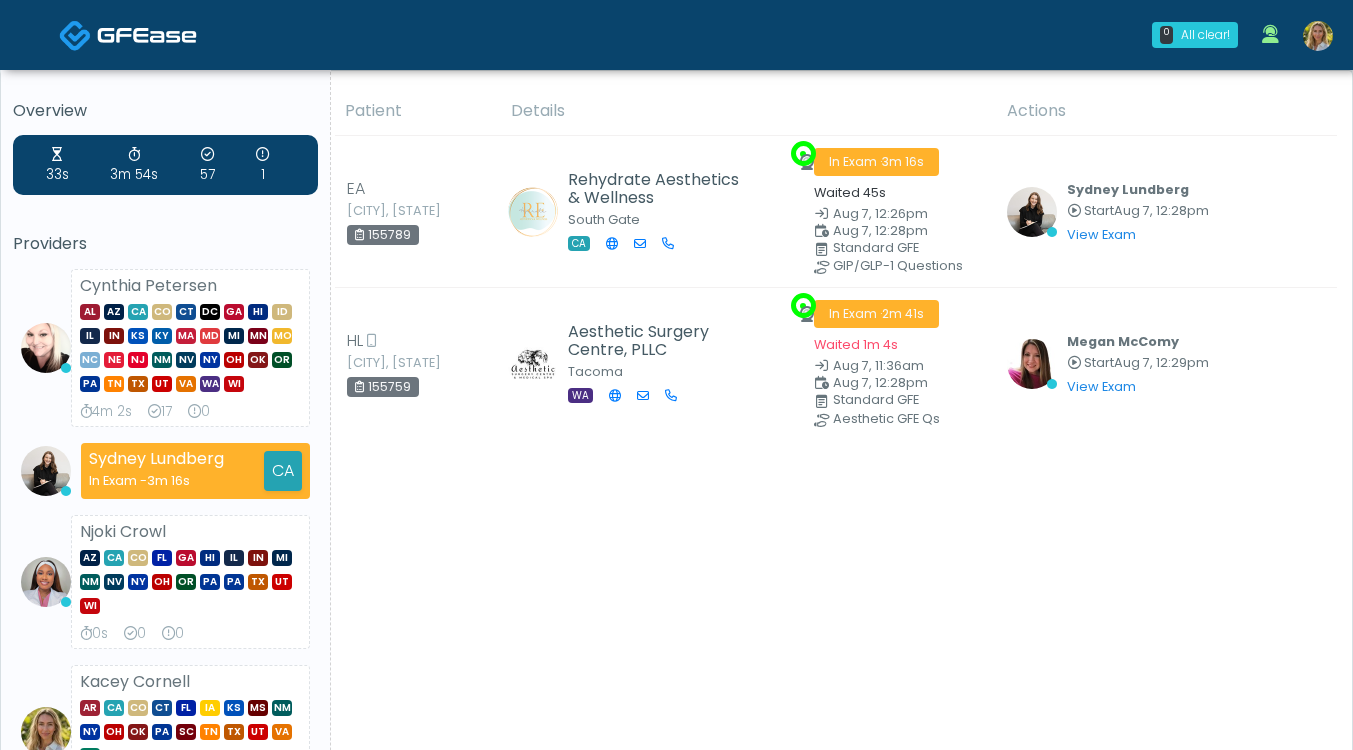 click at bounding box center [1318, 36] 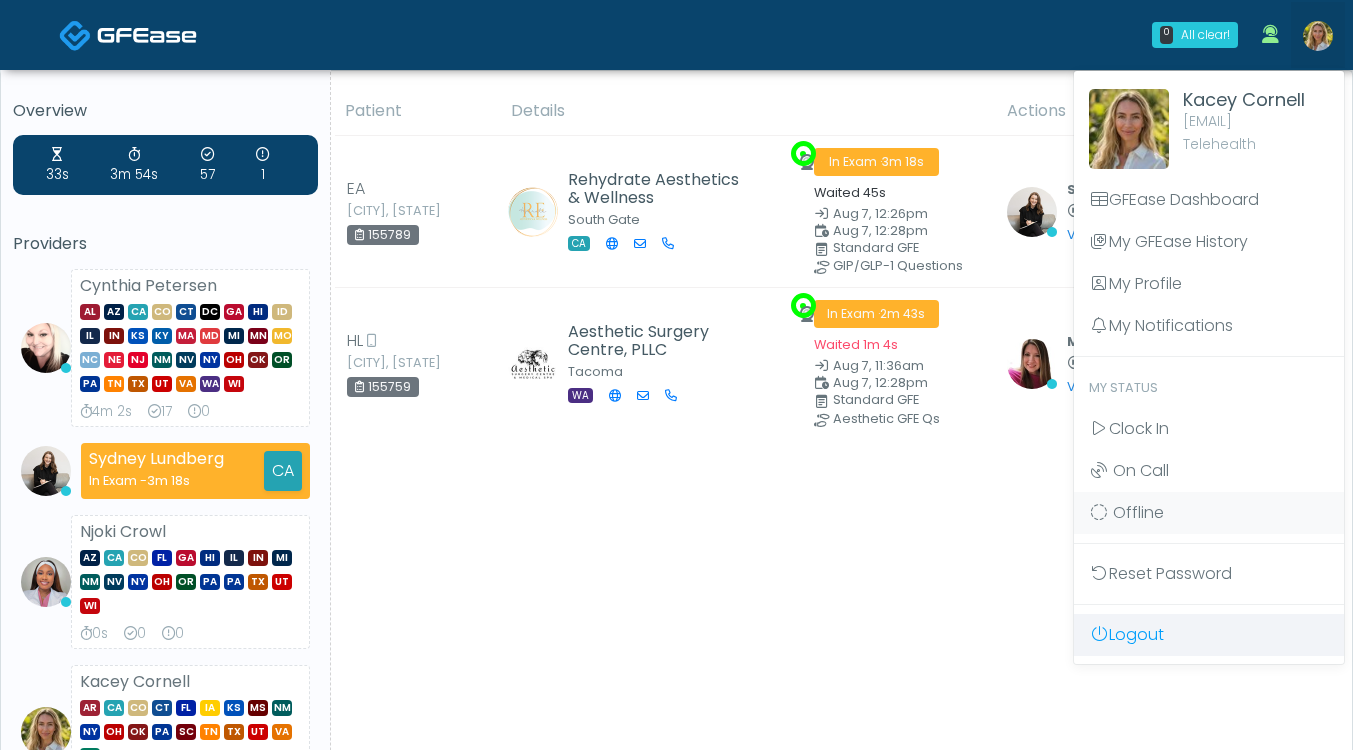 click on "Logout" at bounding box center [1209, 635] 